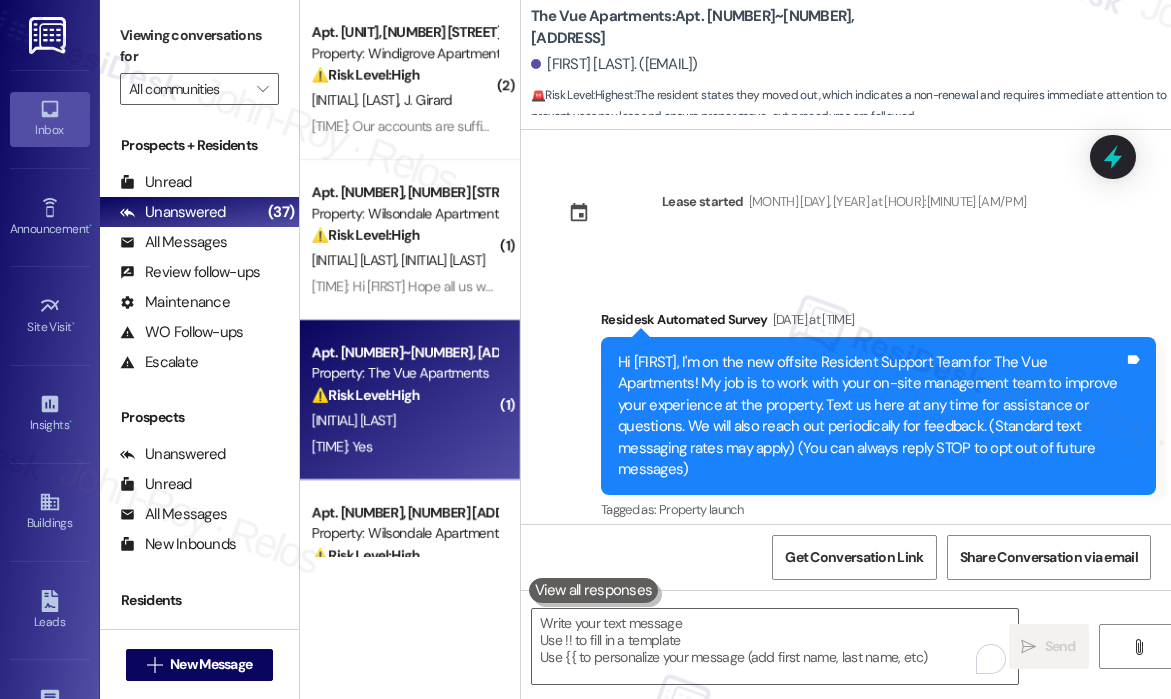 scroll, scrollTop: 0, scrollLeft: 0, axis: both 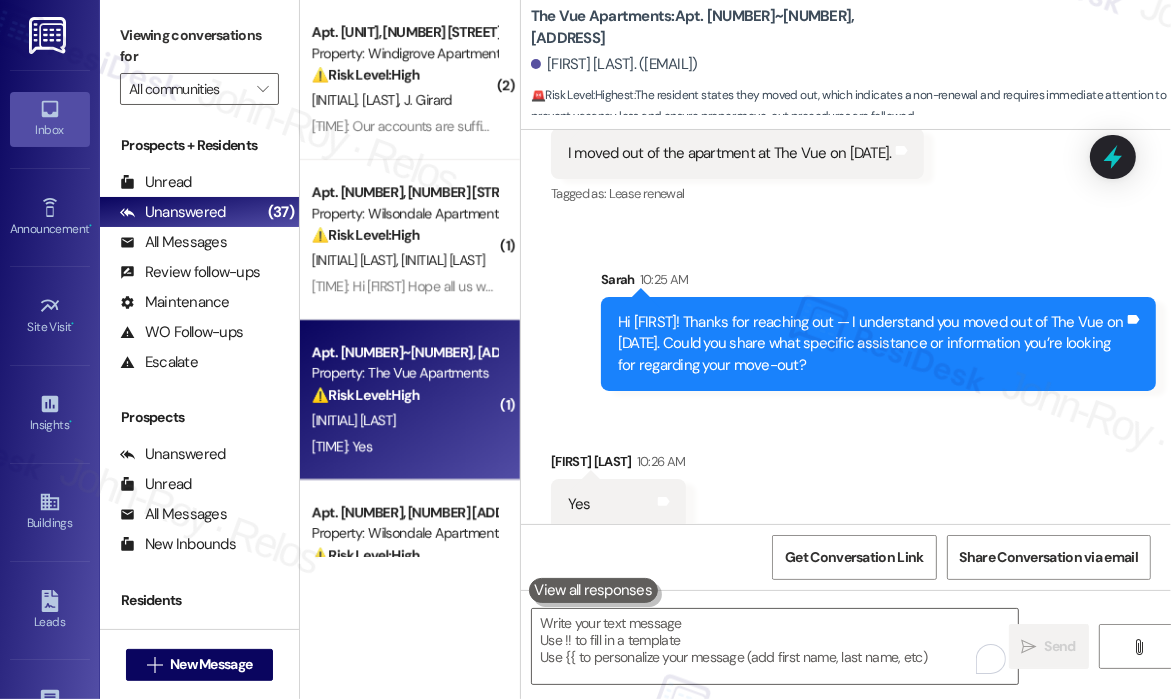 click on "[FIRST] [LAST]. ([EMAIL])" at bounding box center [851, 65] 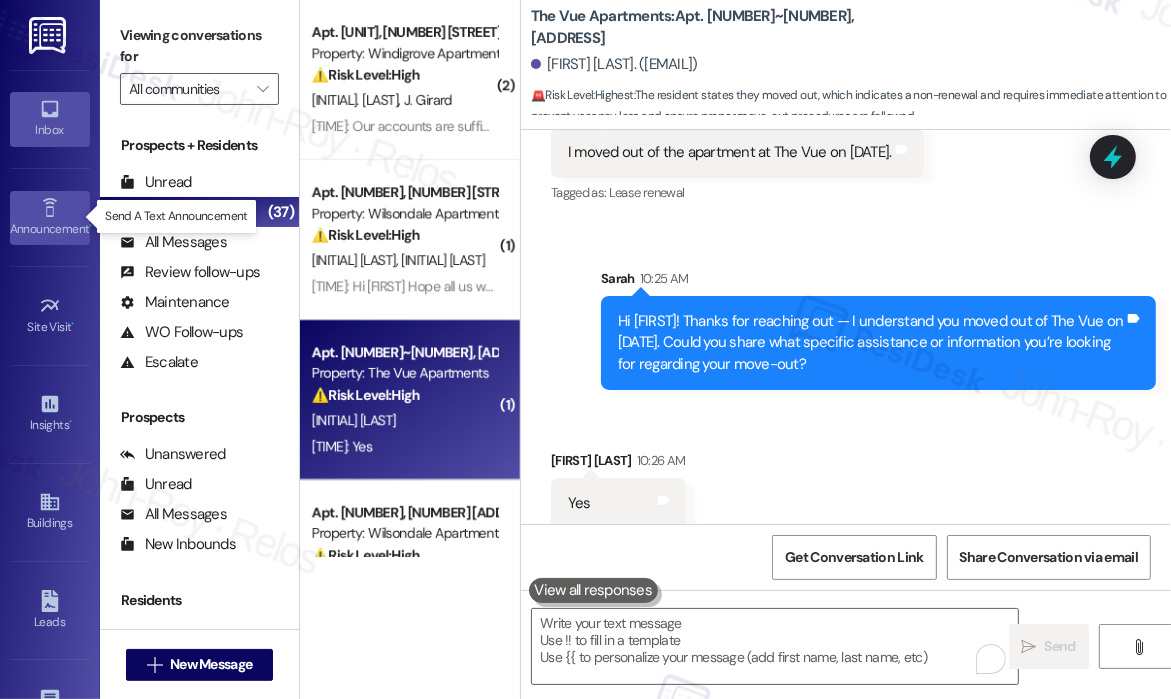 click 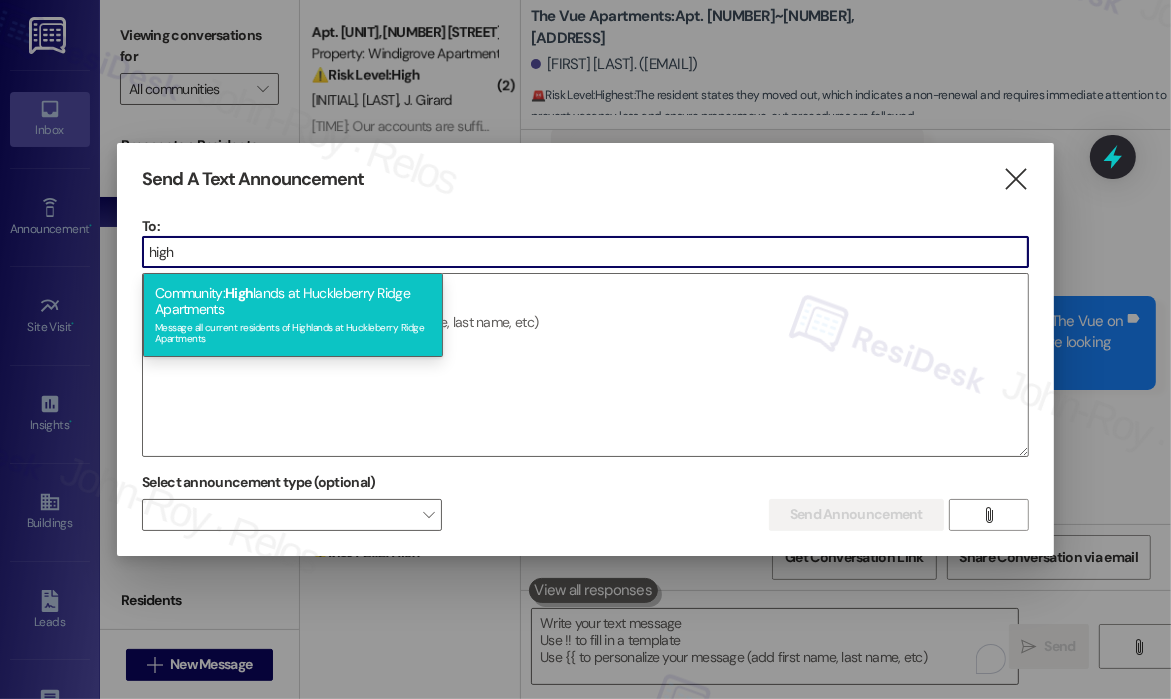 type on "high" 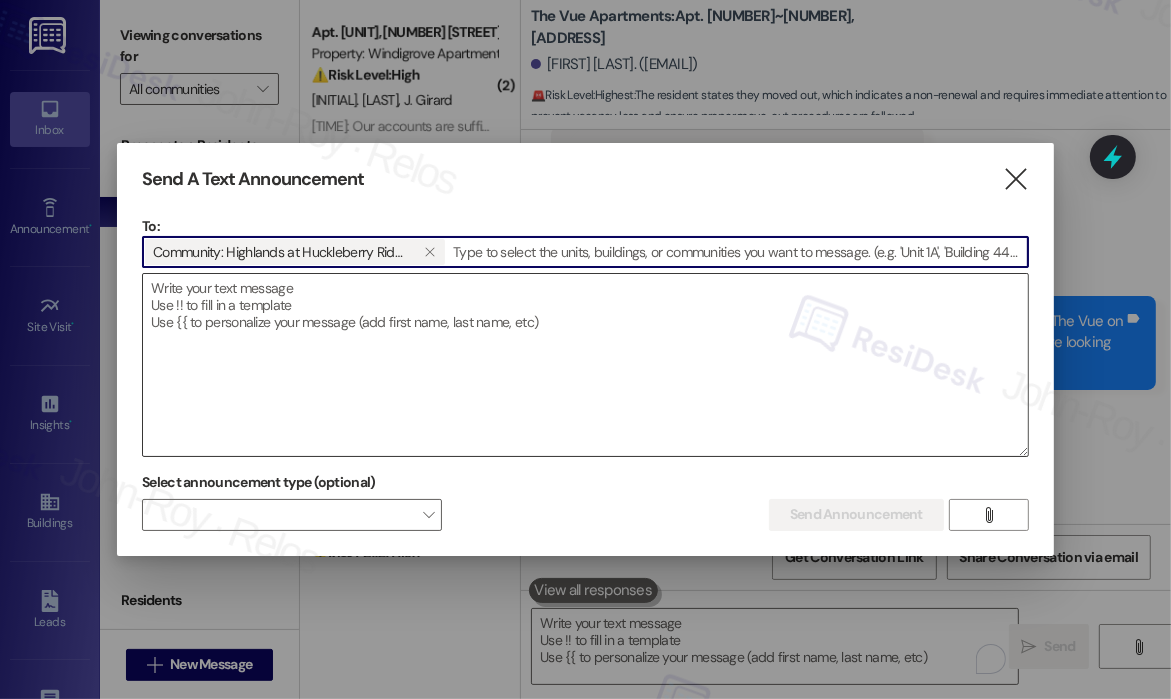 click at bounding box center (585, 365) 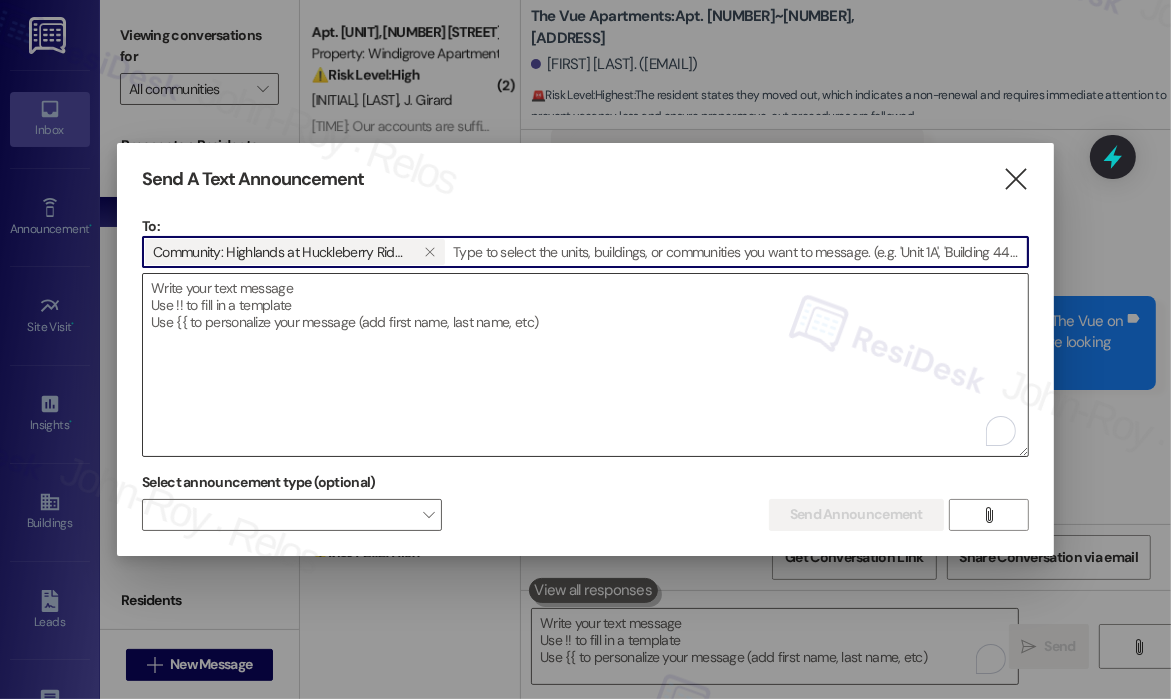 click at bounding box center [585, 365] 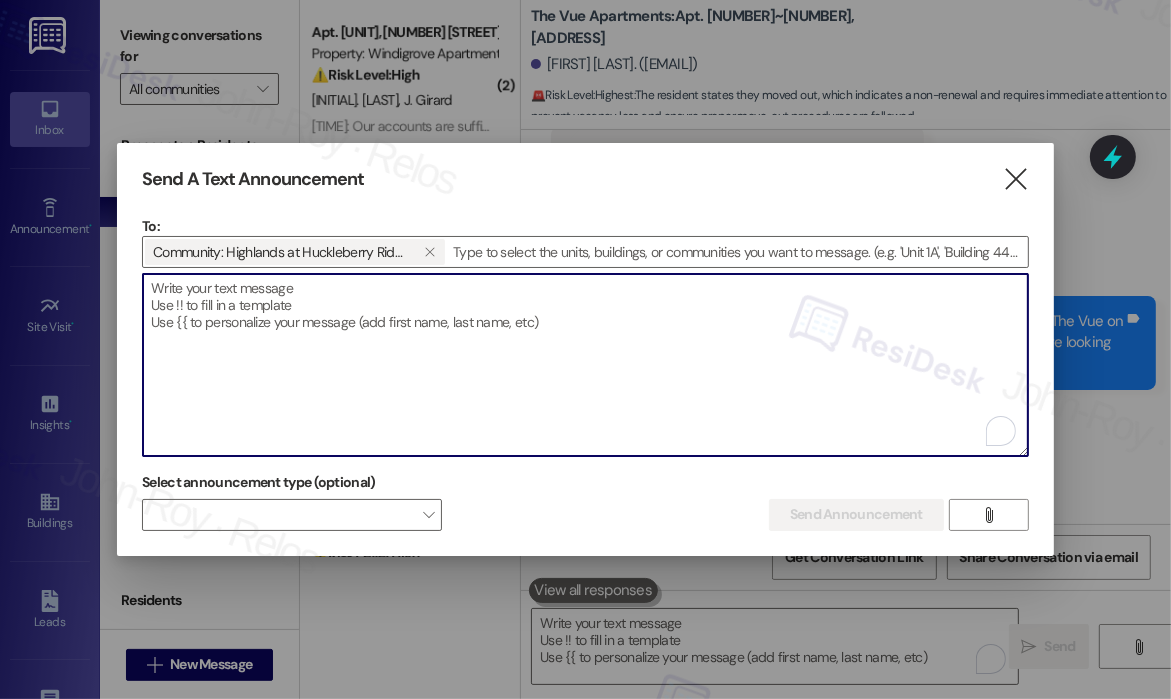 paste on "Hi {{first_name}}!
NOTICE: Quarterly air filter changes and unit inspections will take place on Wednesday, August 13th for Building 867.
Thank you for your cooperation!
The Highlands Maintenance and Leasing Team." 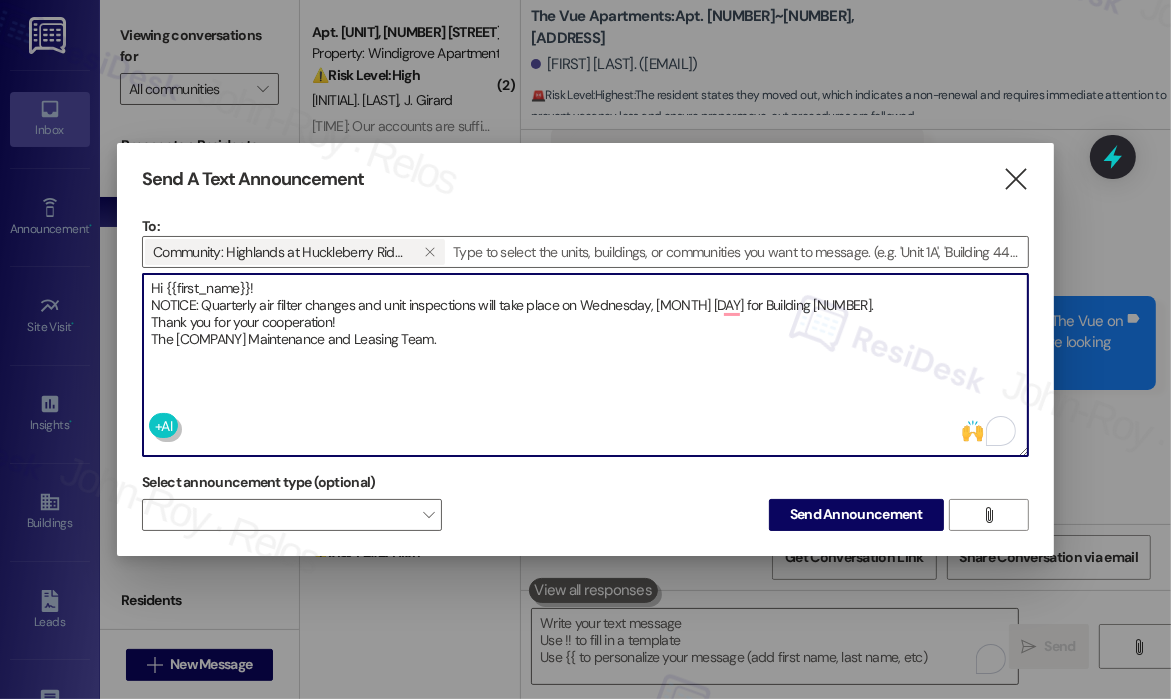 click on "Hi {{first_name}}!
NOTICE: Quarterly air filter changes and unit inspections will take place on Wednesday, August 13th for Building 867.
Thank you for your cooperation!
The Highlands Maintenance and Leasing Team." at bounding box center [585, 365] 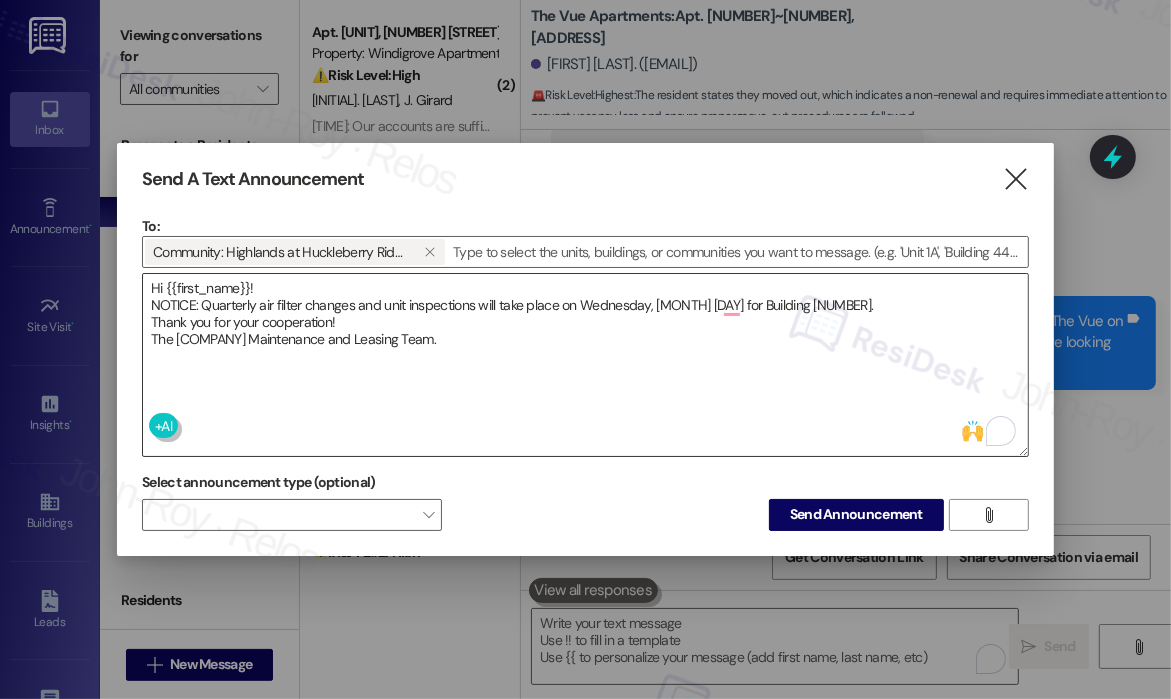 click on "Hi {{first_name}}!
NOTICE: Quarterly air filter changes and unit inspections will take place on Wednesday, August 13th for Building 867.
Thank you for your cooperation!
The Highlands Maintenance and Leasing Team." at bounding box center [585, 365] 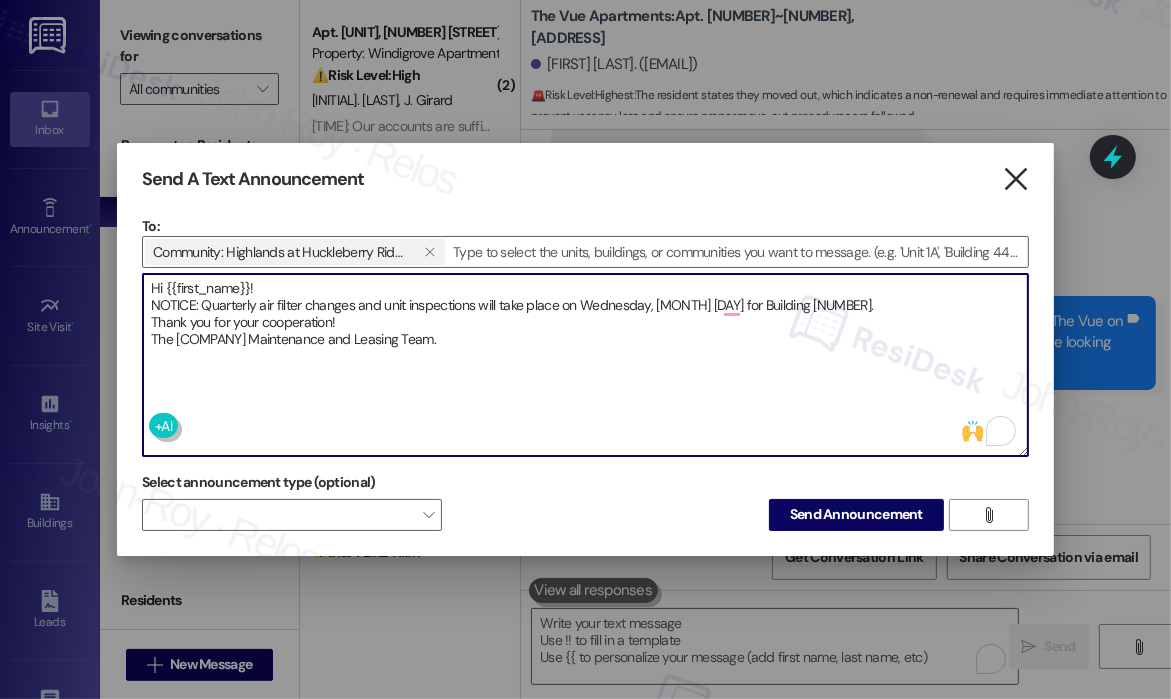 click on "" at bounding box center [1015, 179] 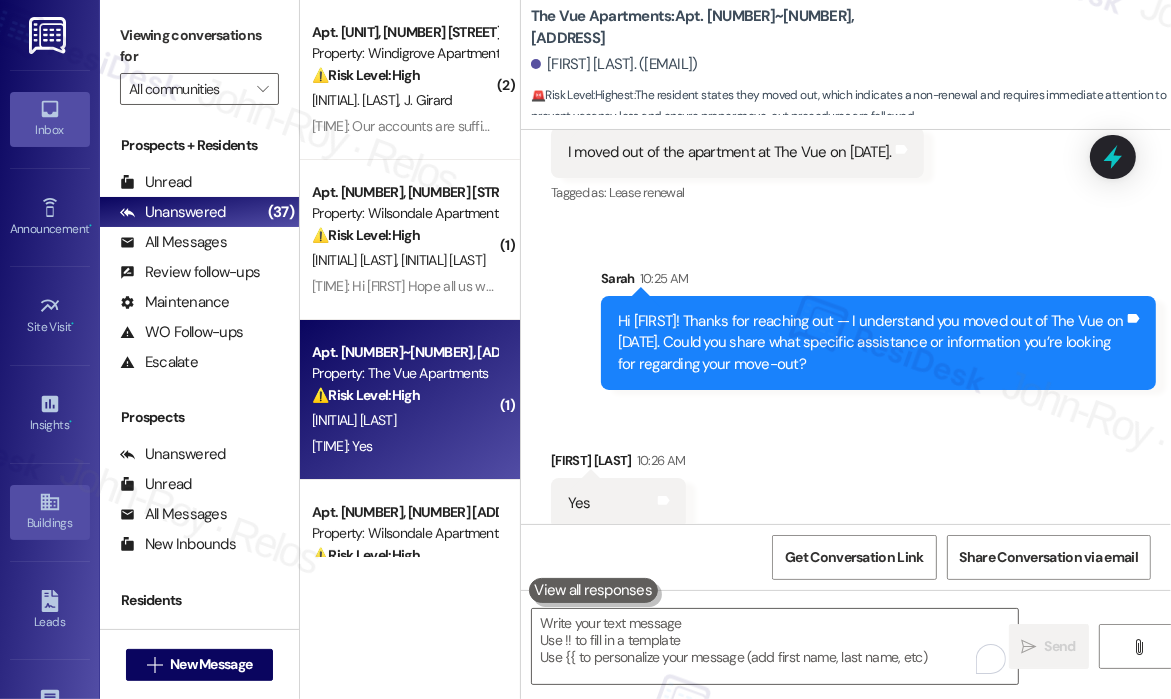 click 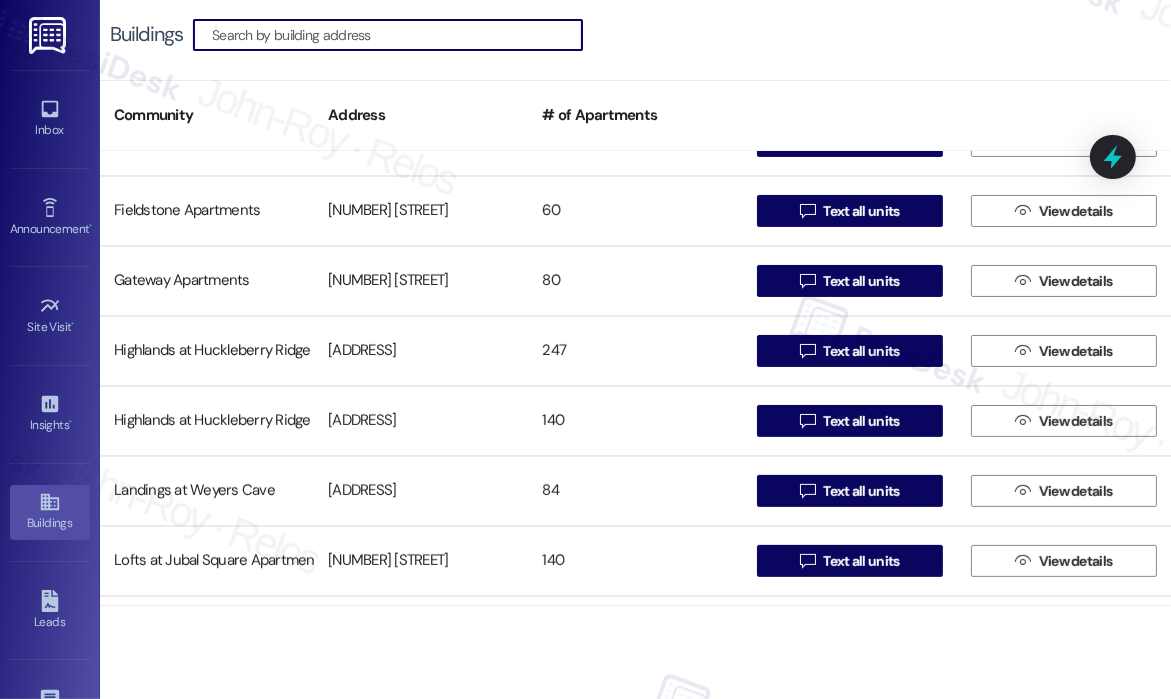 scroll, scrollTop: 500, scrollLeft: 0, axis: vertical 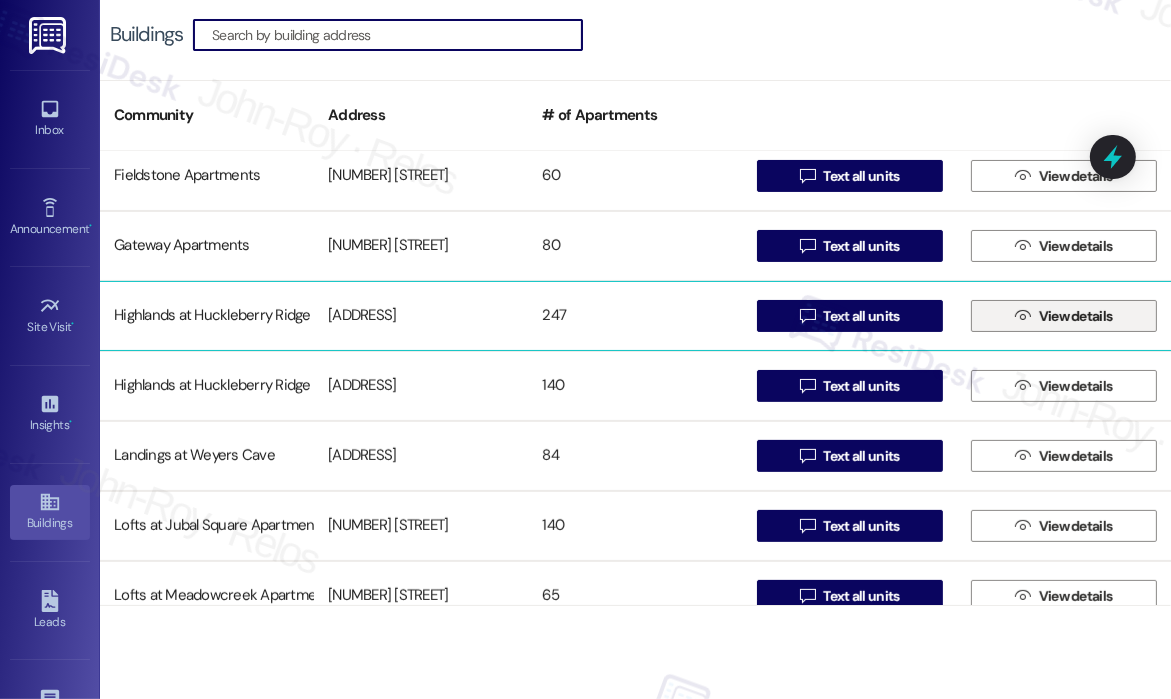 click on "" at bounding box center (1022, 316) 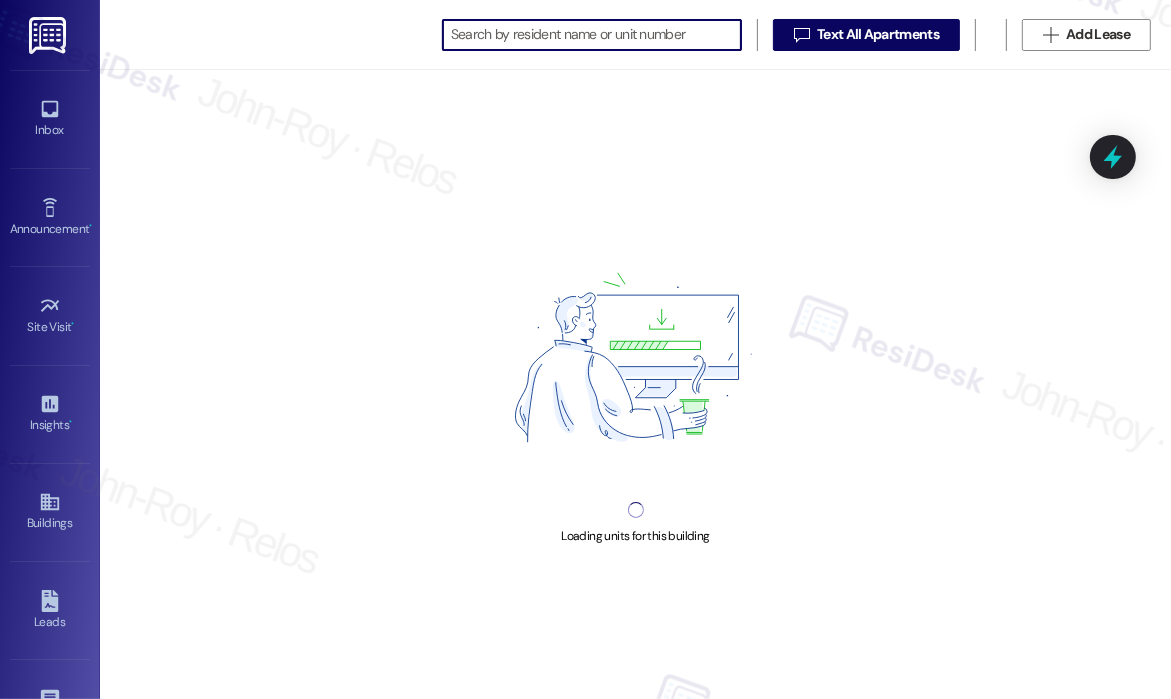 scroll, scrollTop: 0, scrollLeft: 0, axis: both 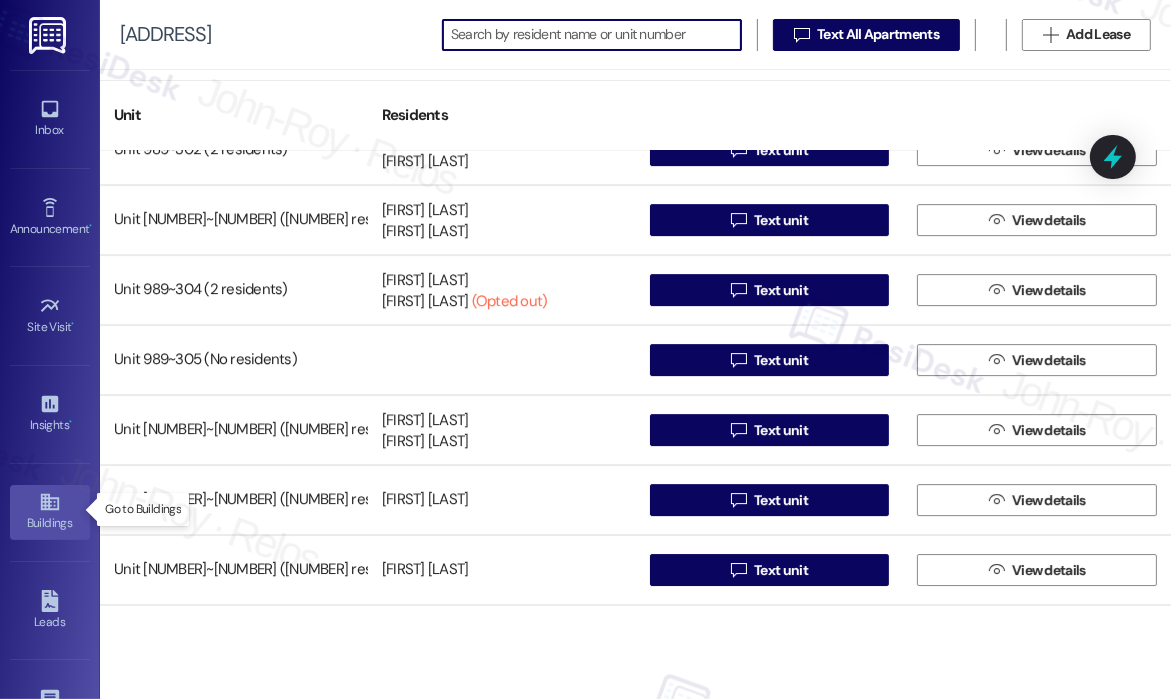 click on "Buildings" at bounding box center [50, 512] 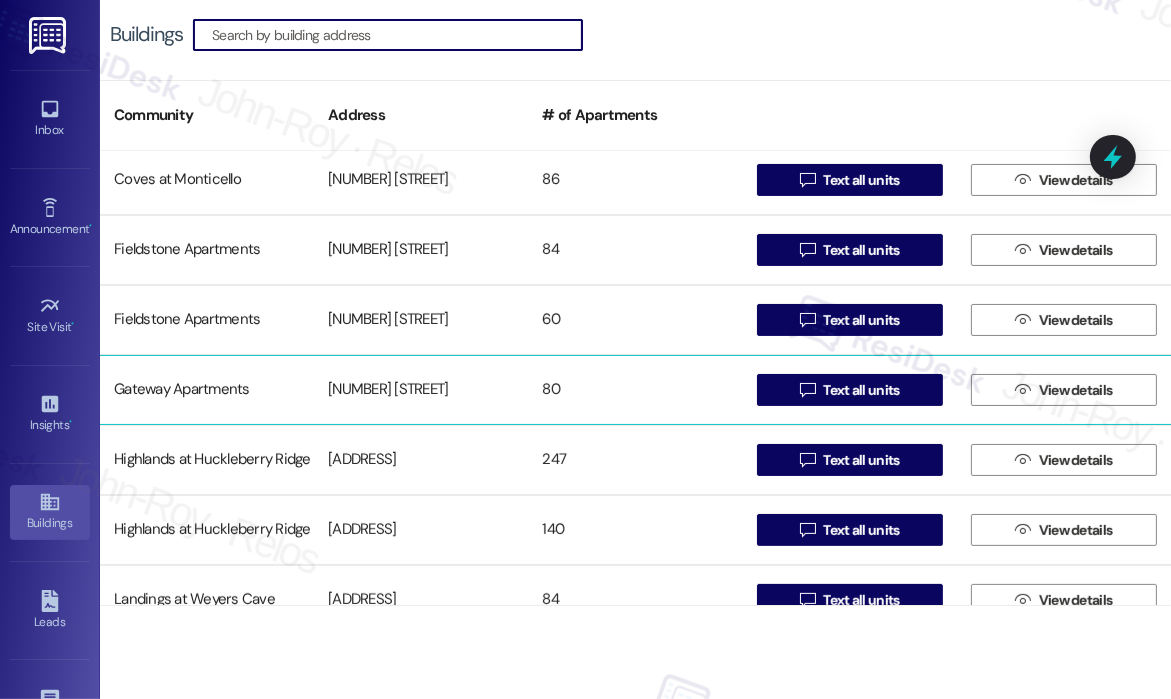 scroll, scrollTop: 400, scrollLeft: 0, axis: vertical 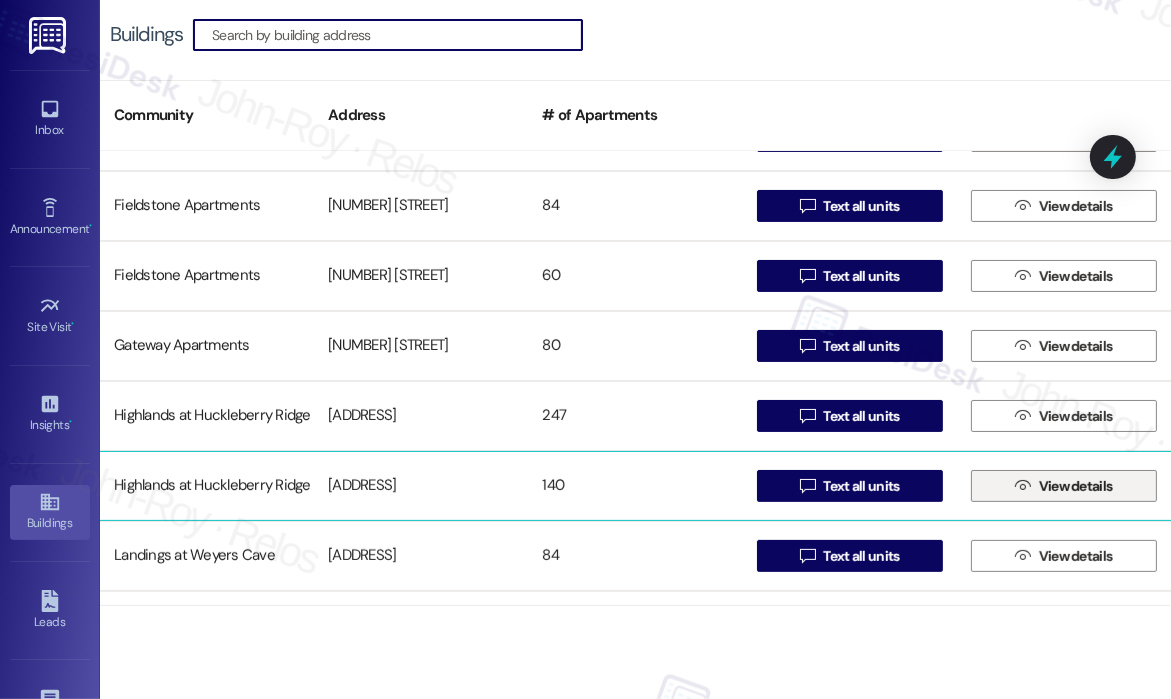 click on "" at bounding box center (1022, 486) 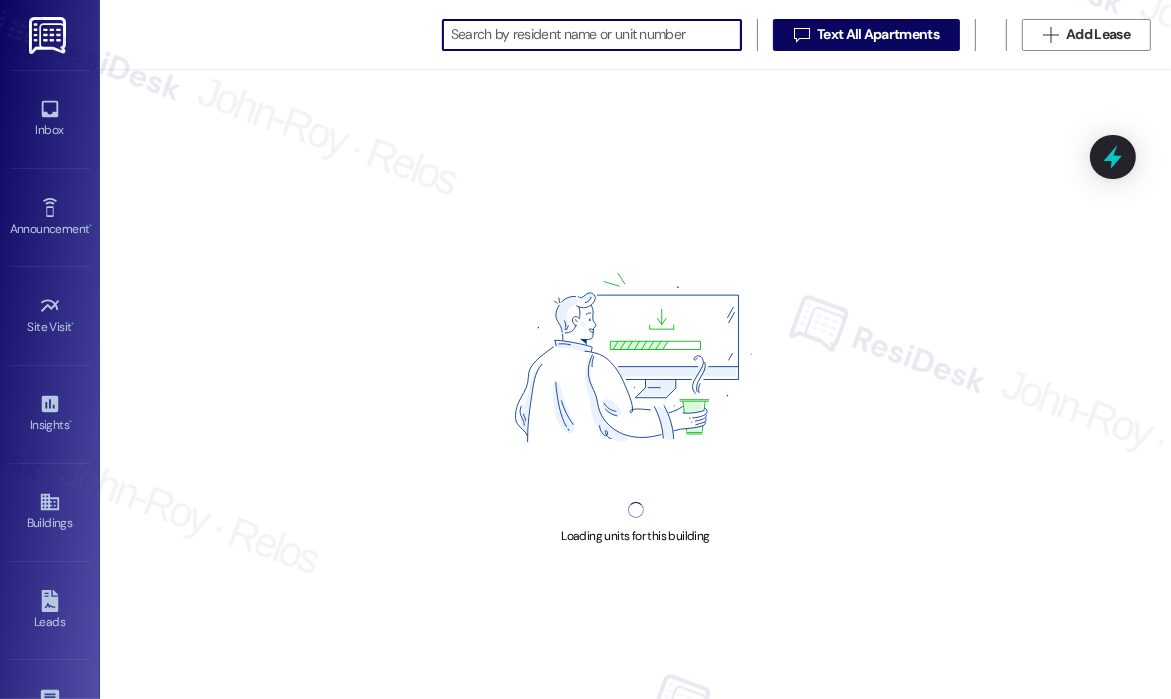 scroll, scrollTop: 0, scrollLeft: 0, axis: both 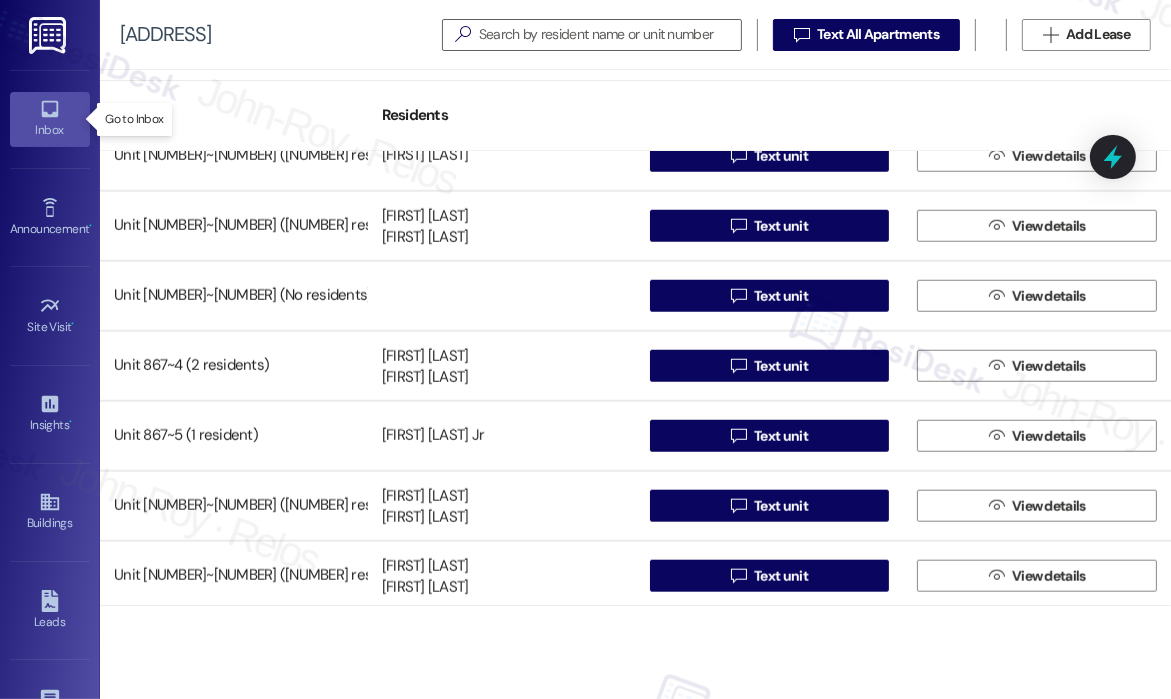click on "Inbox" at bounding box center (50, 130) 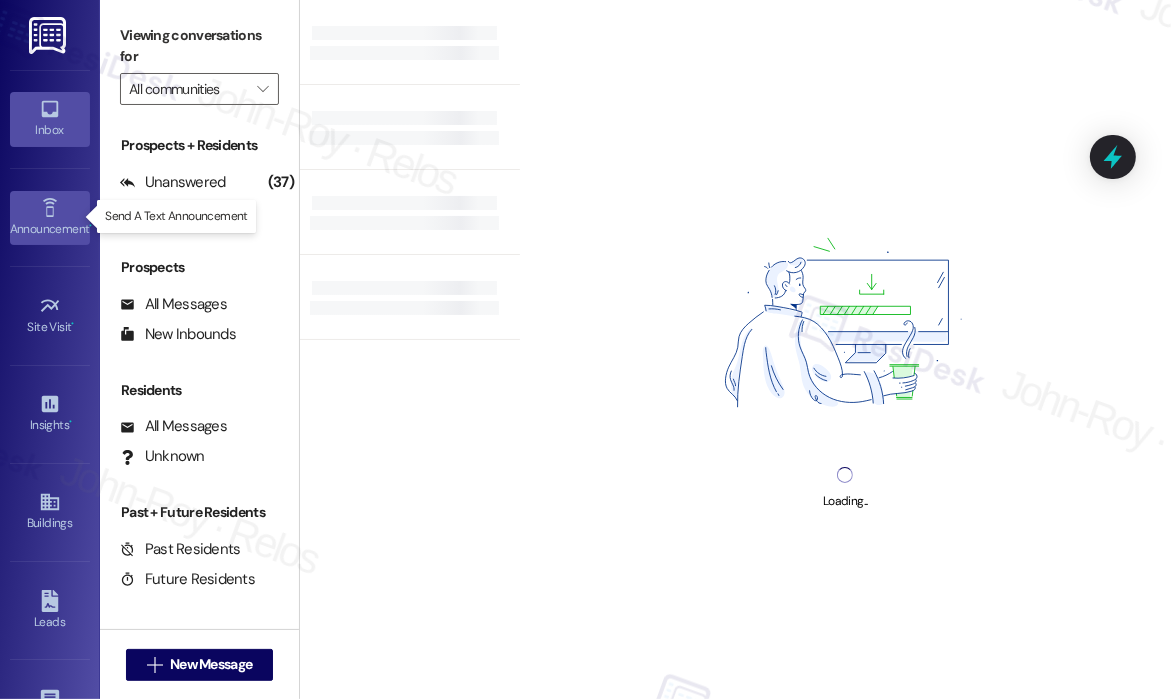 click on "Announcement   •" at bounding box center (50, 229) 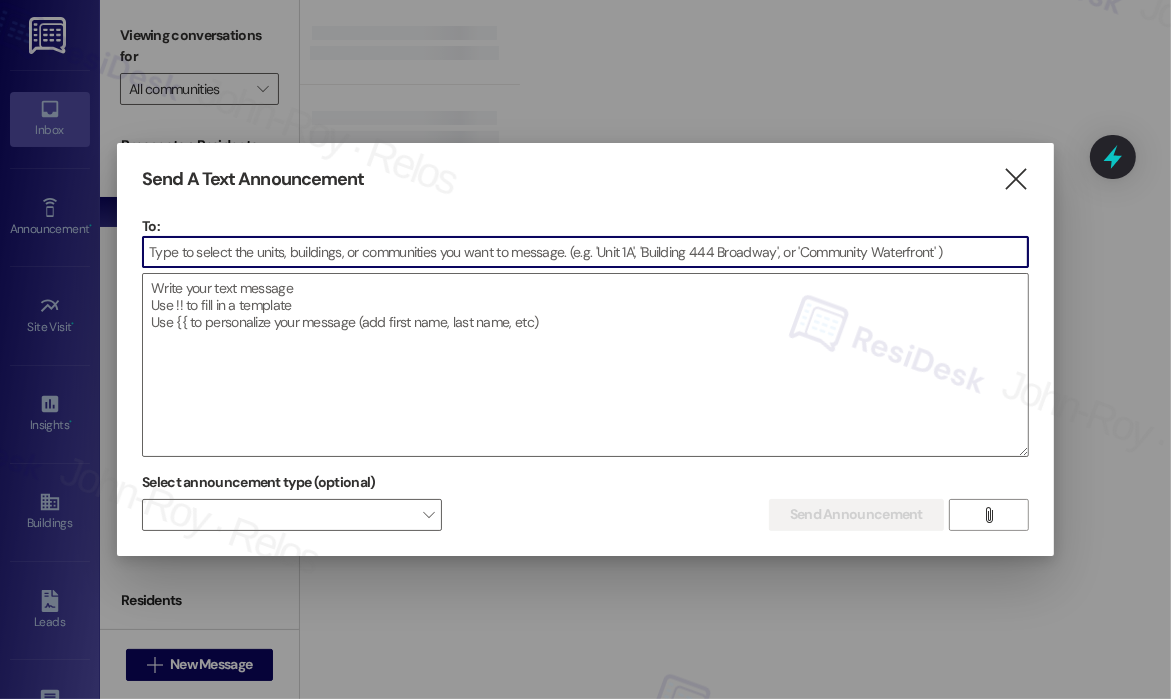 click at bounding box center [585, 252] 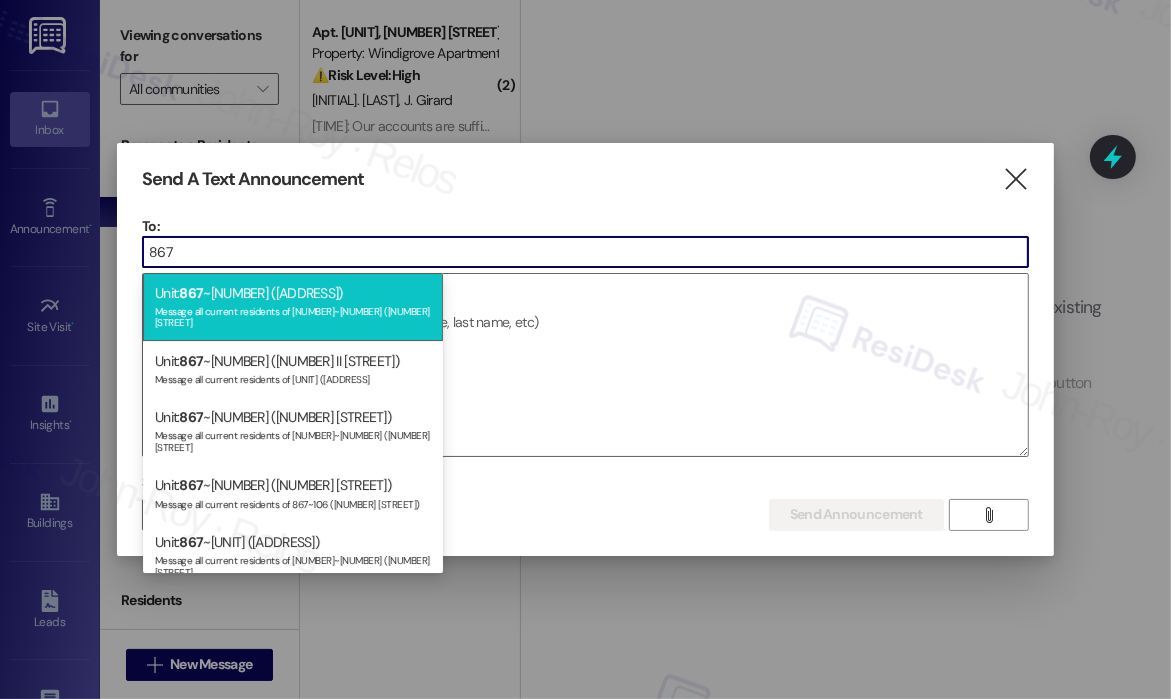 type on "867" 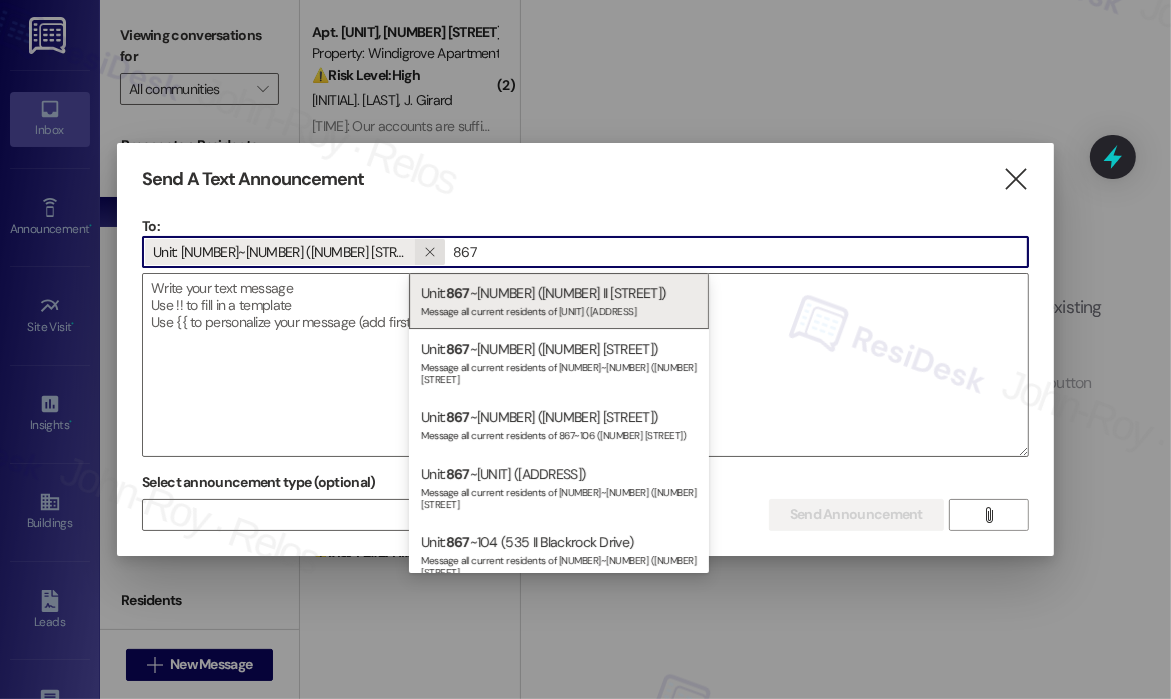 type on "867" 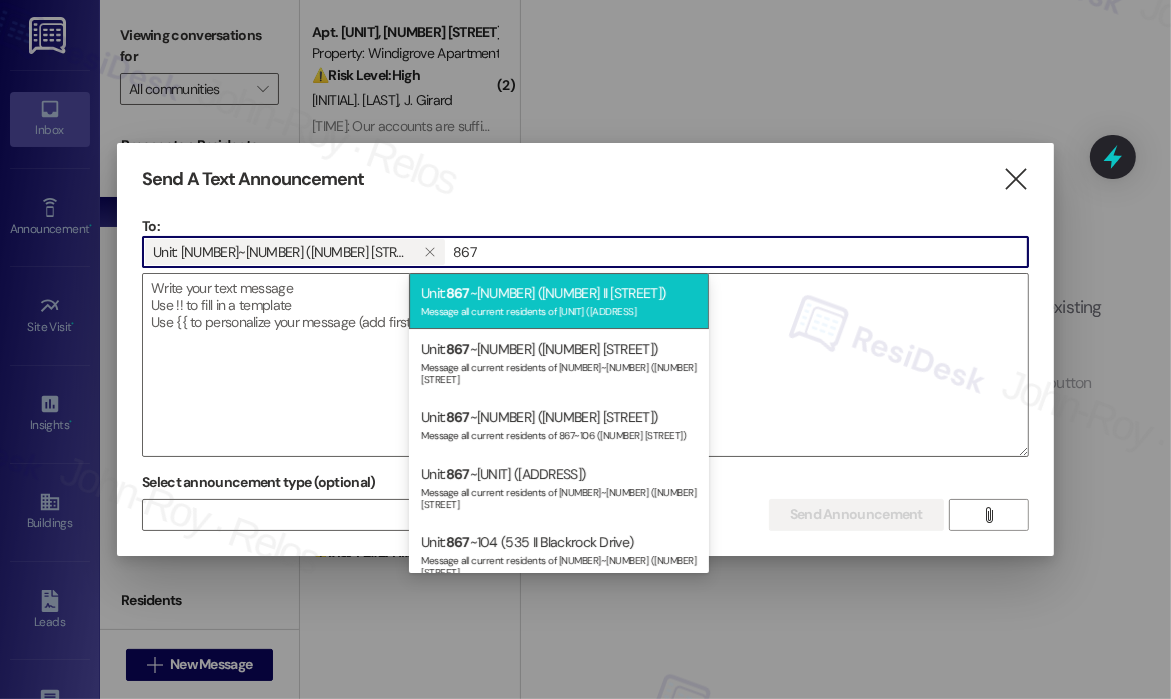 click on "Message all current residents of 867~103 (535 II Blackrock Drive" at bounding box center (559, 309) 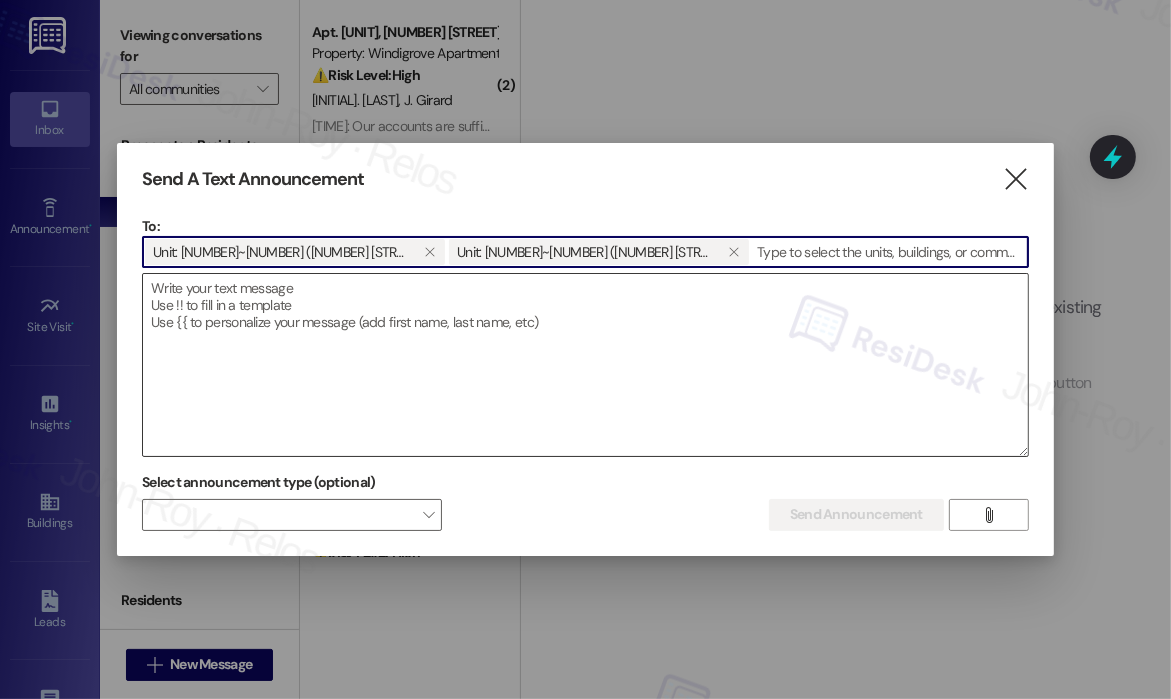 paste on "867" 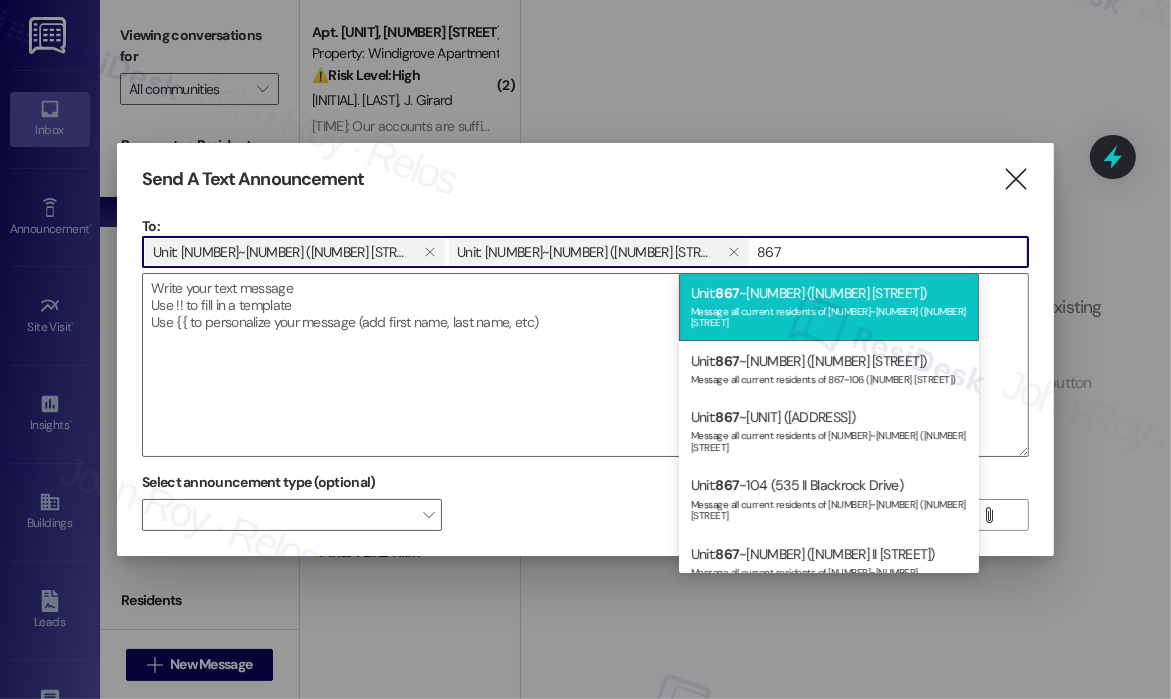 type on "867" 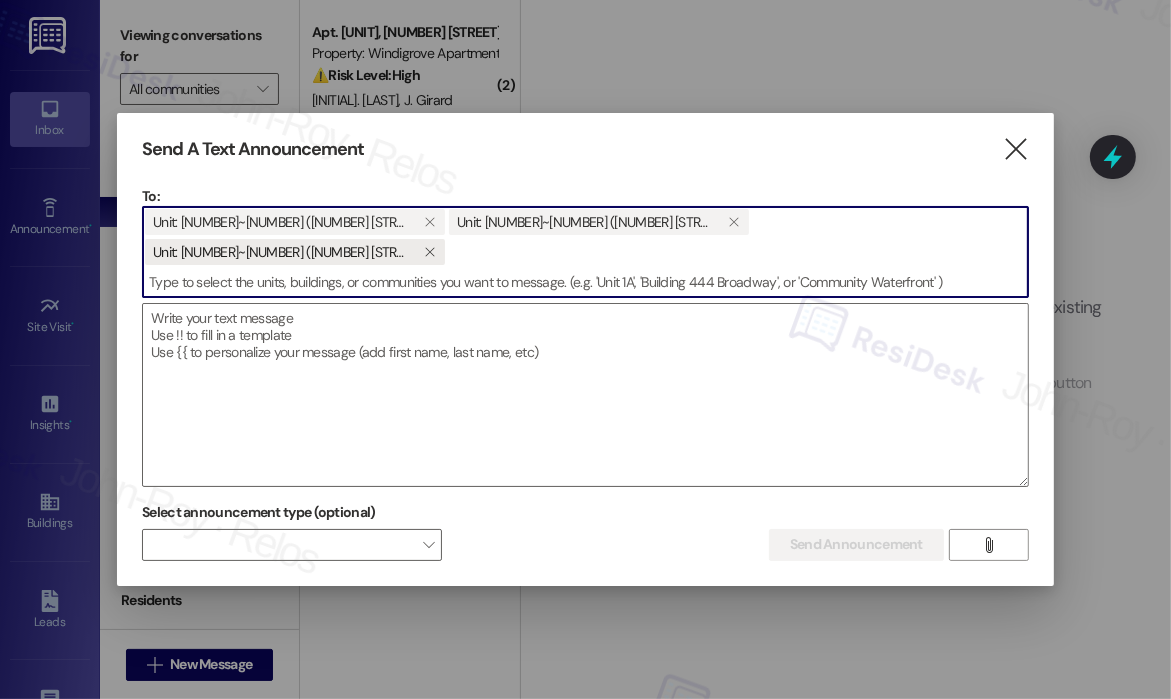 paste on "867" 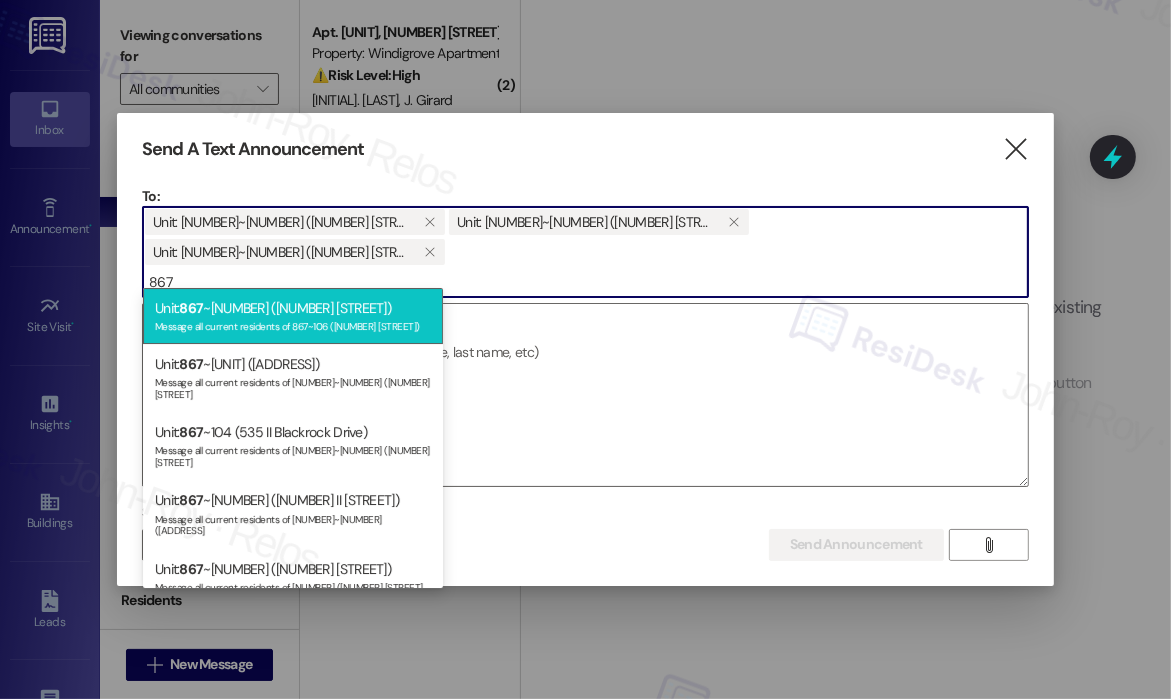 type on "867" 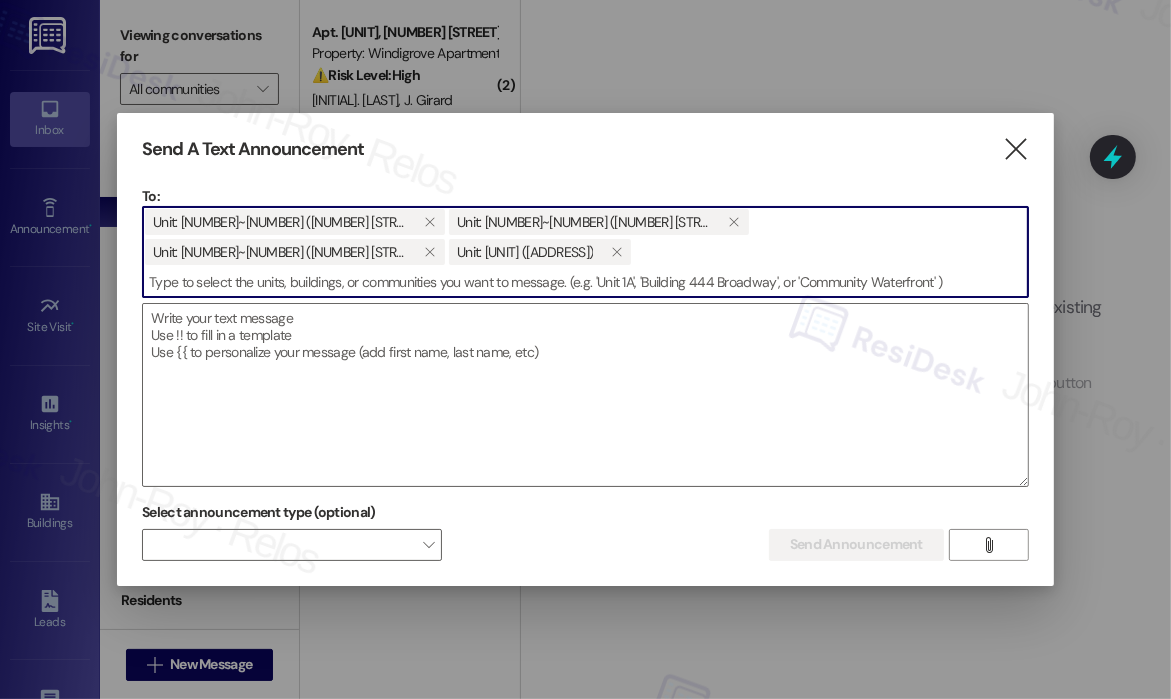 paste on "867" 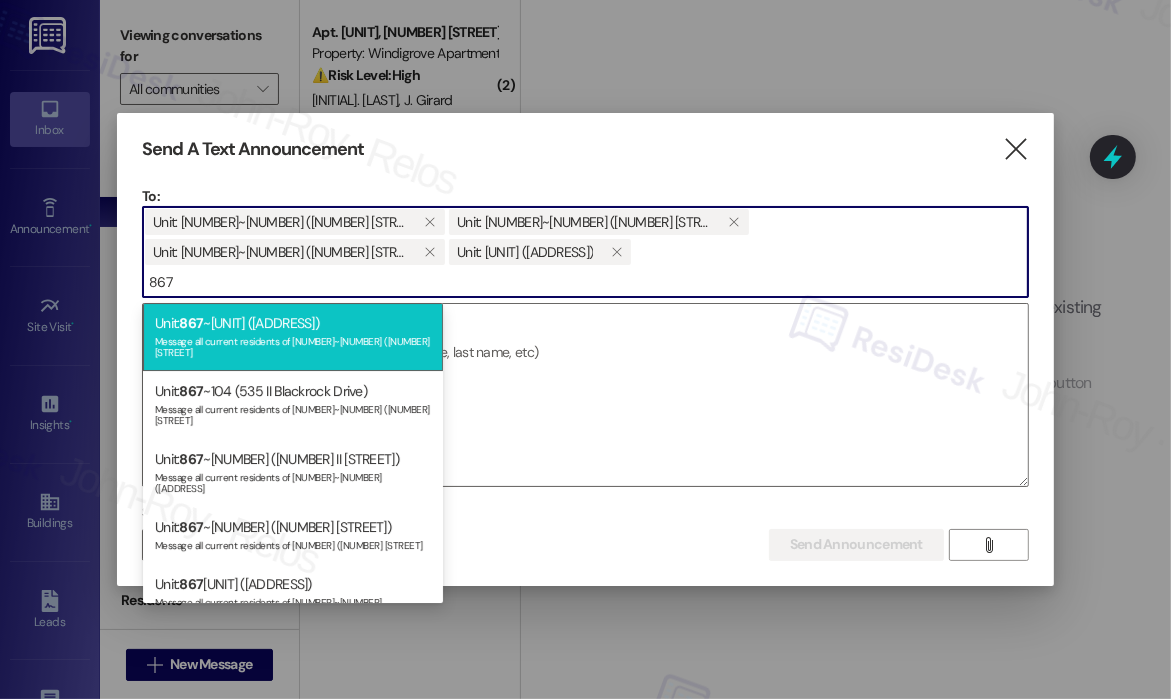 type on "867" 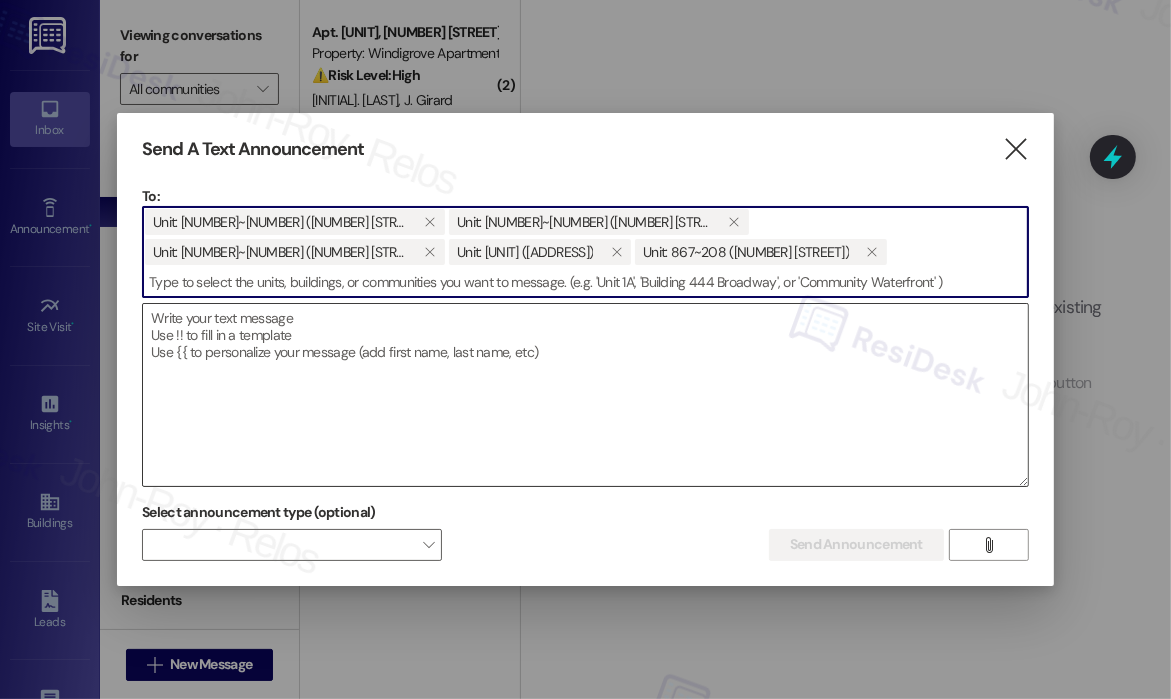 paste on "867" 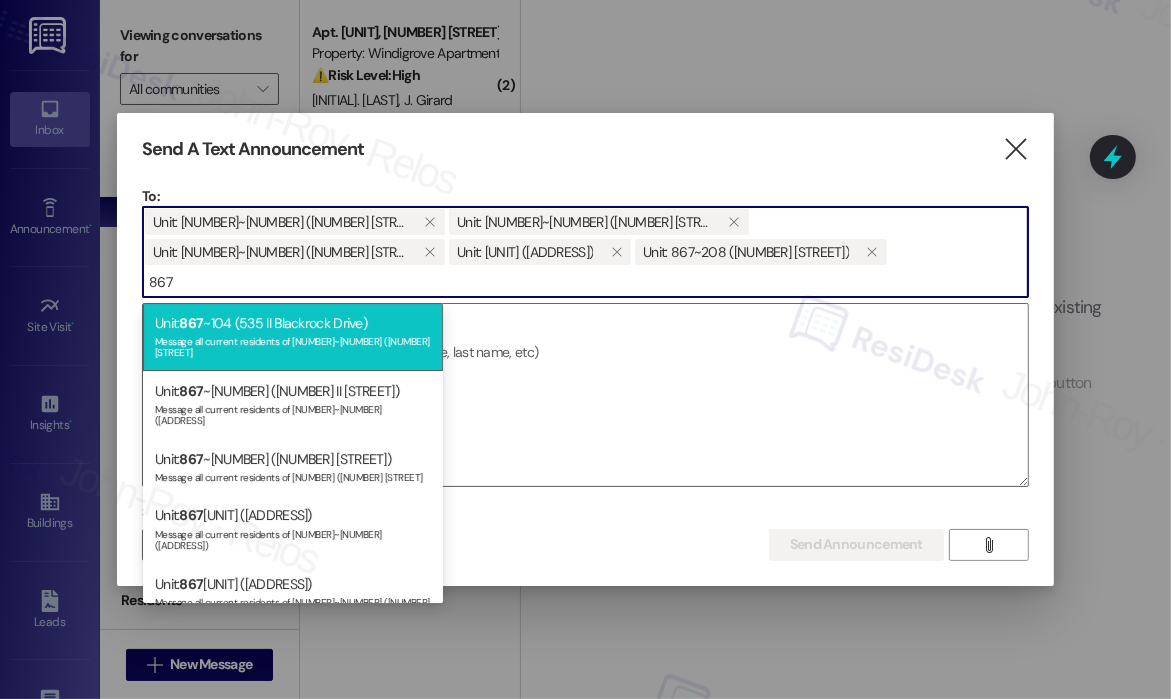 type on "867" 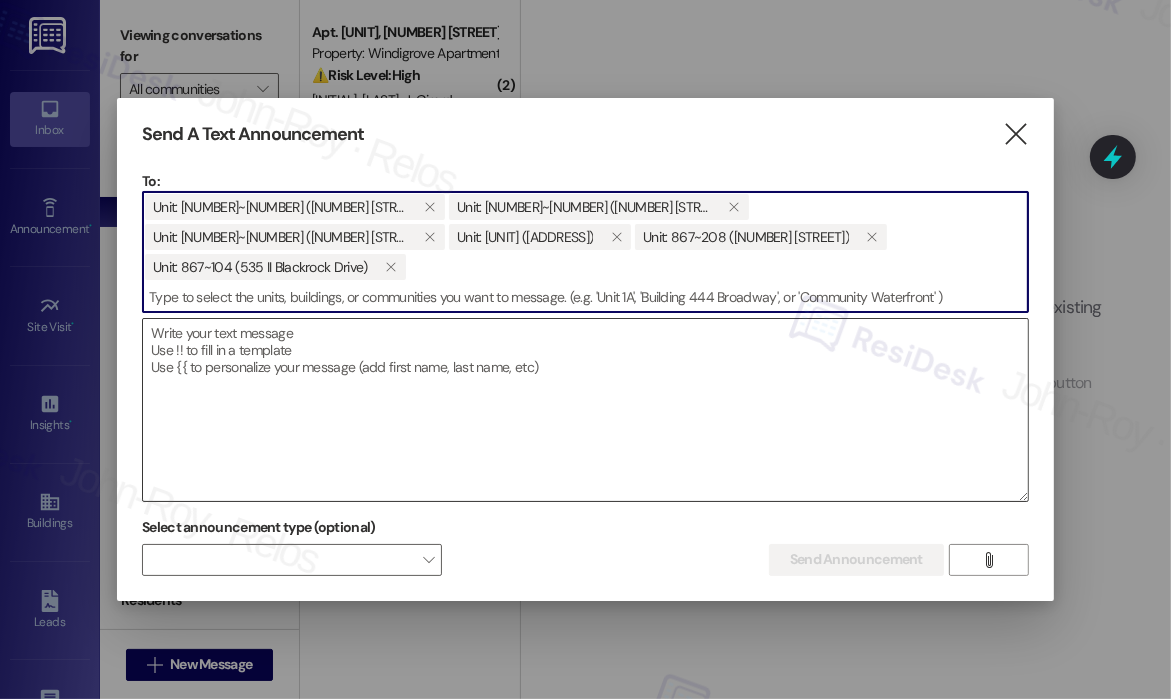 paste on "867" 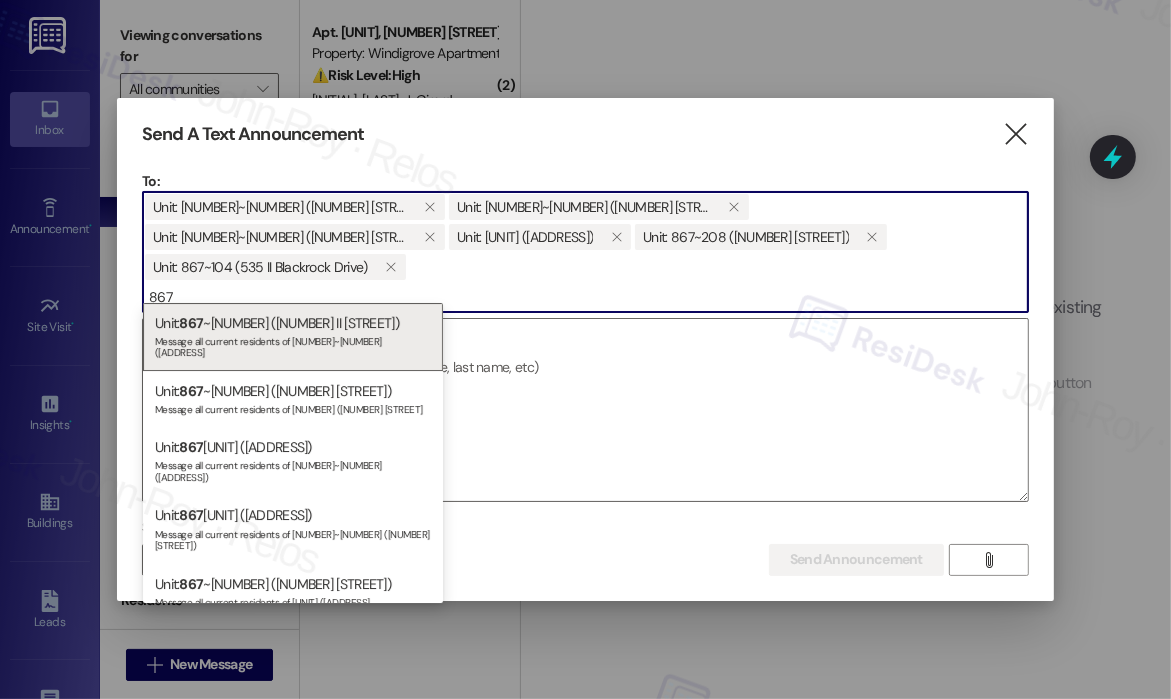 type on "867" 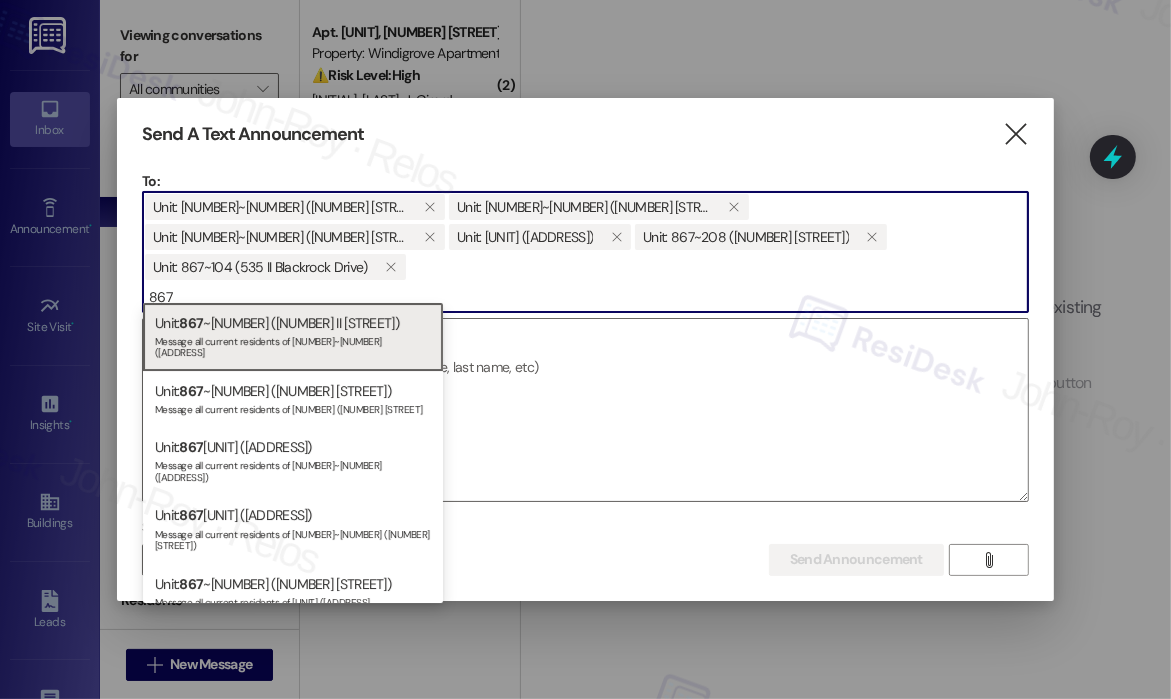 click on "Unit:  867 ~305 (535 II Blackrock Drive) Message all current residents of 867~305 (535 II Blackrock Drive" at bounding box center (293, 337) 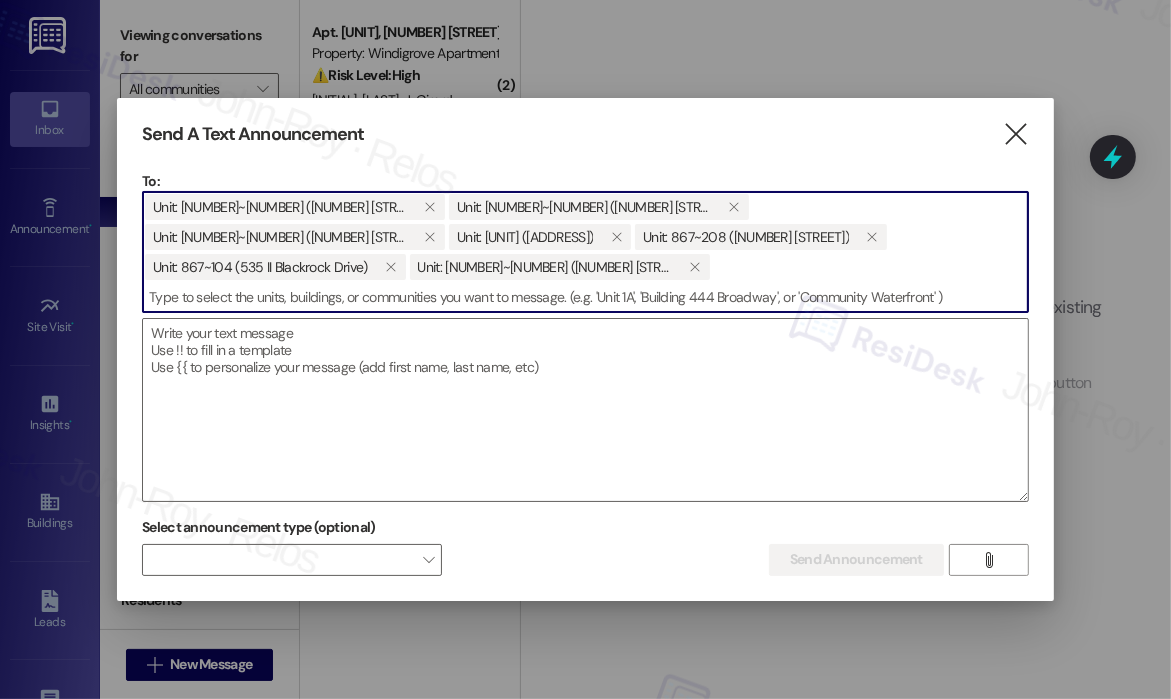paste on "867" 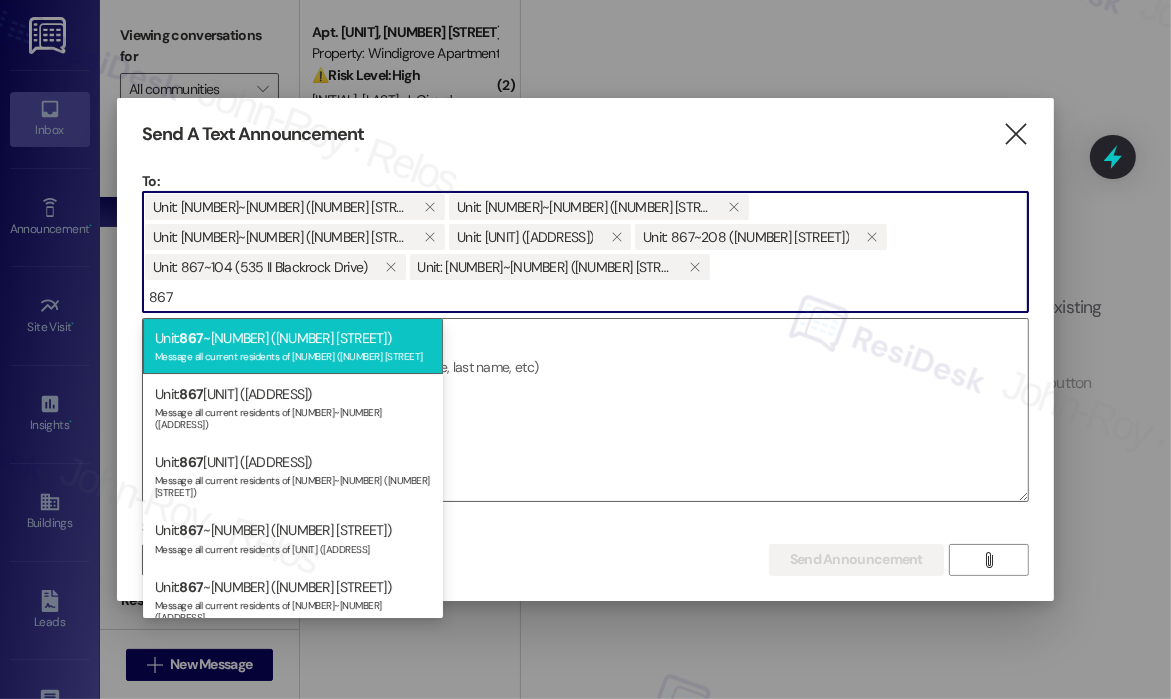 type on "867" 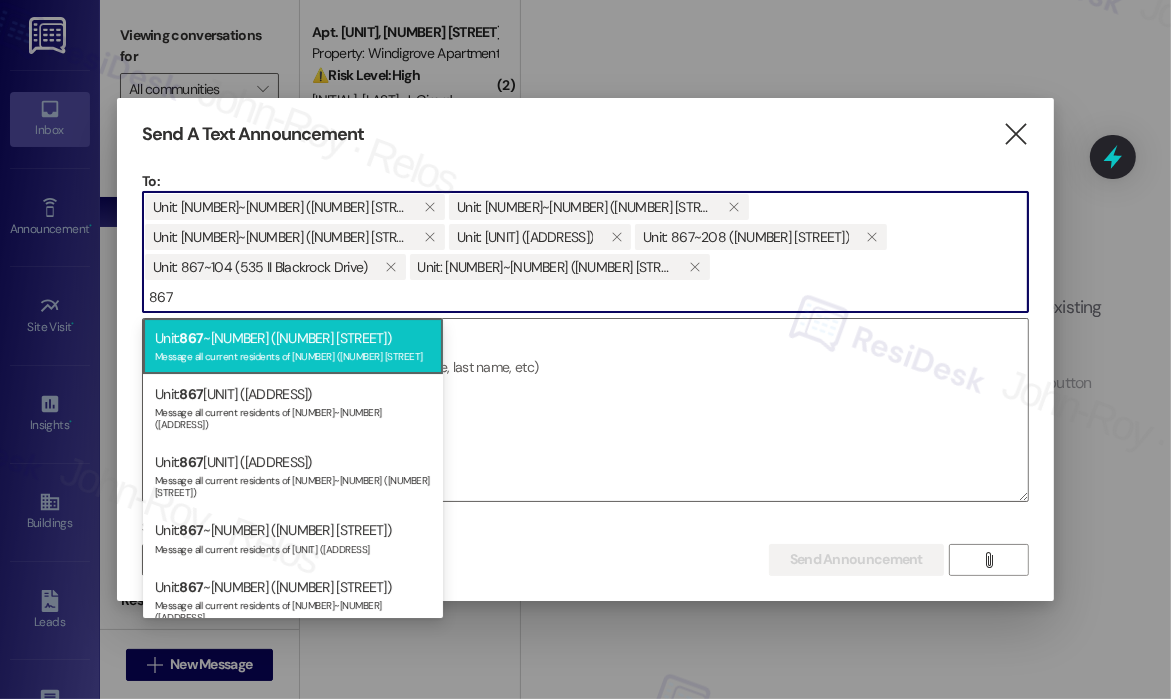 click on "Unit:  867 ~5 (535 II Blackrock Drive) Message all current residents of 867~5 (535 II Blackrock Drive" at bounding box center [293, 346] 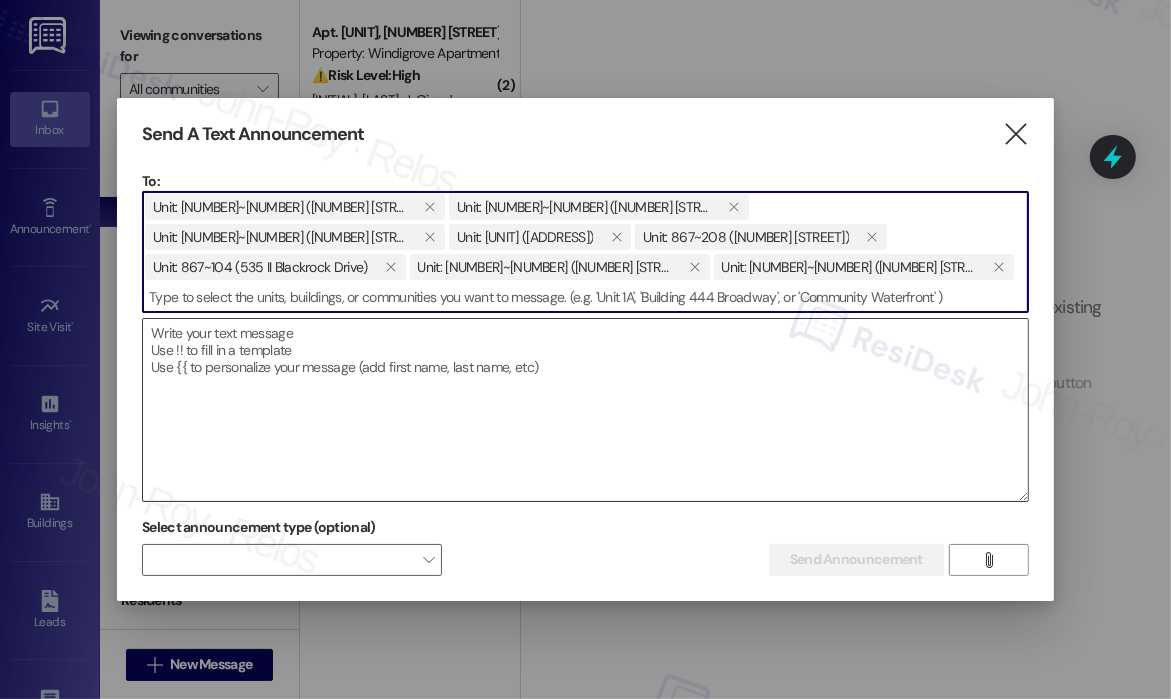 paste on "867" 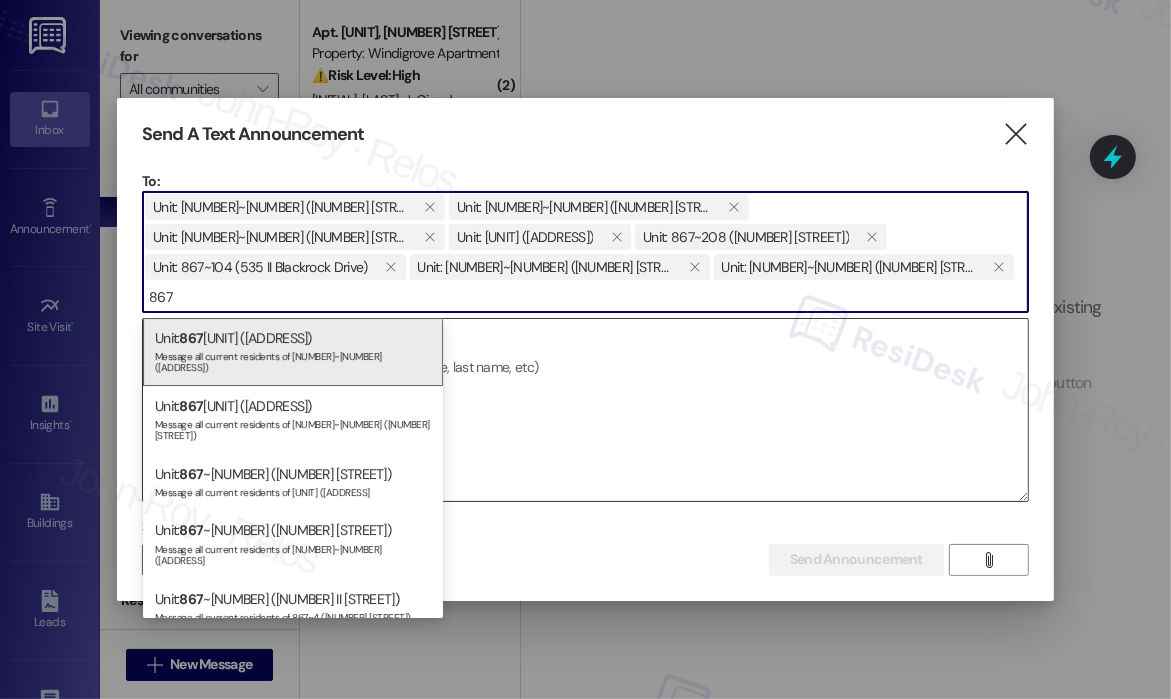 type on "867" 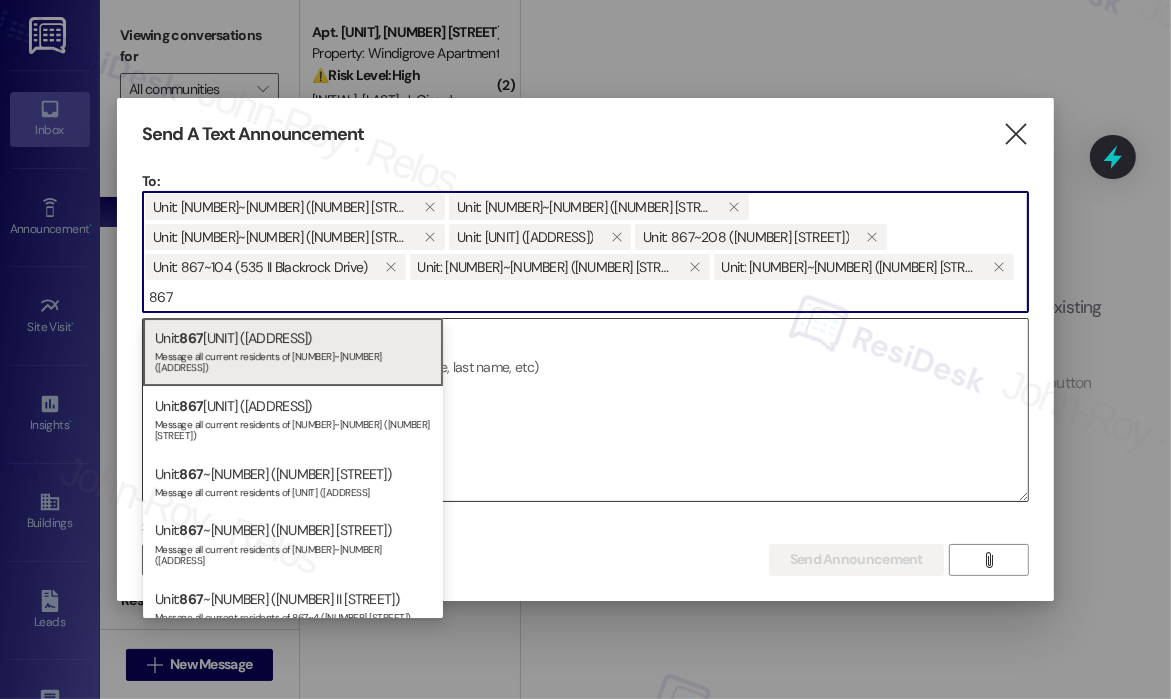 click on "Unit:  867 ~105 (535 II Blackrock Drive) Message all current residents of 867~105 (535 II Blackrock Drive" at bounding box center (293, 352) 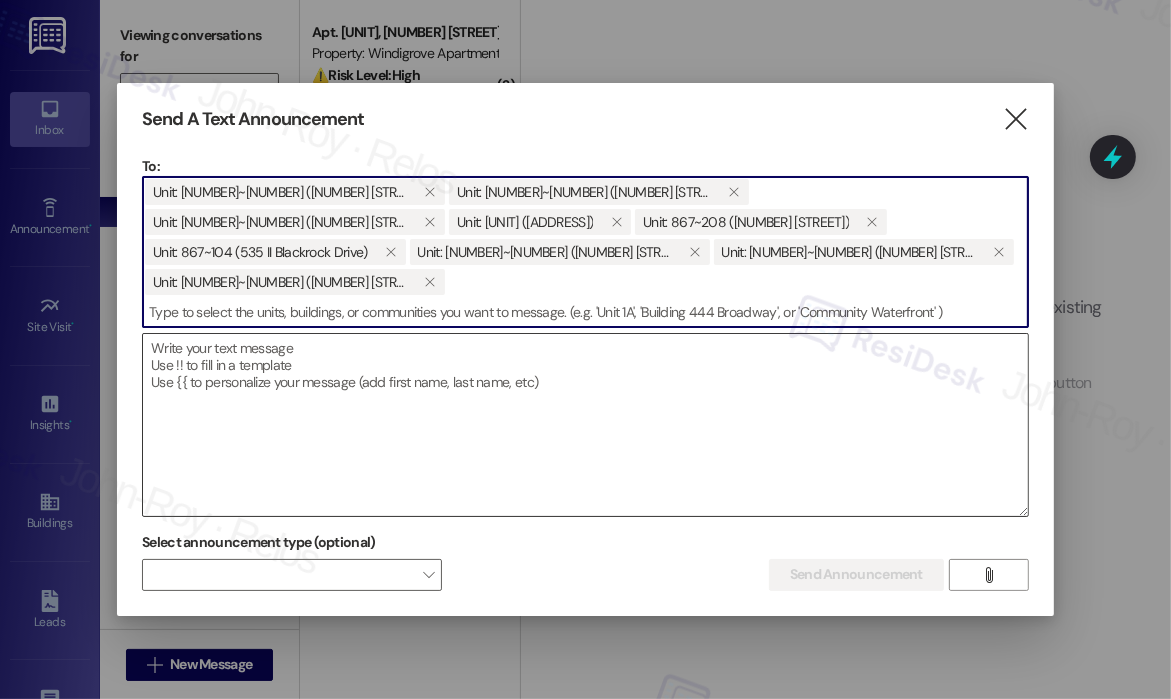 paste on "867" 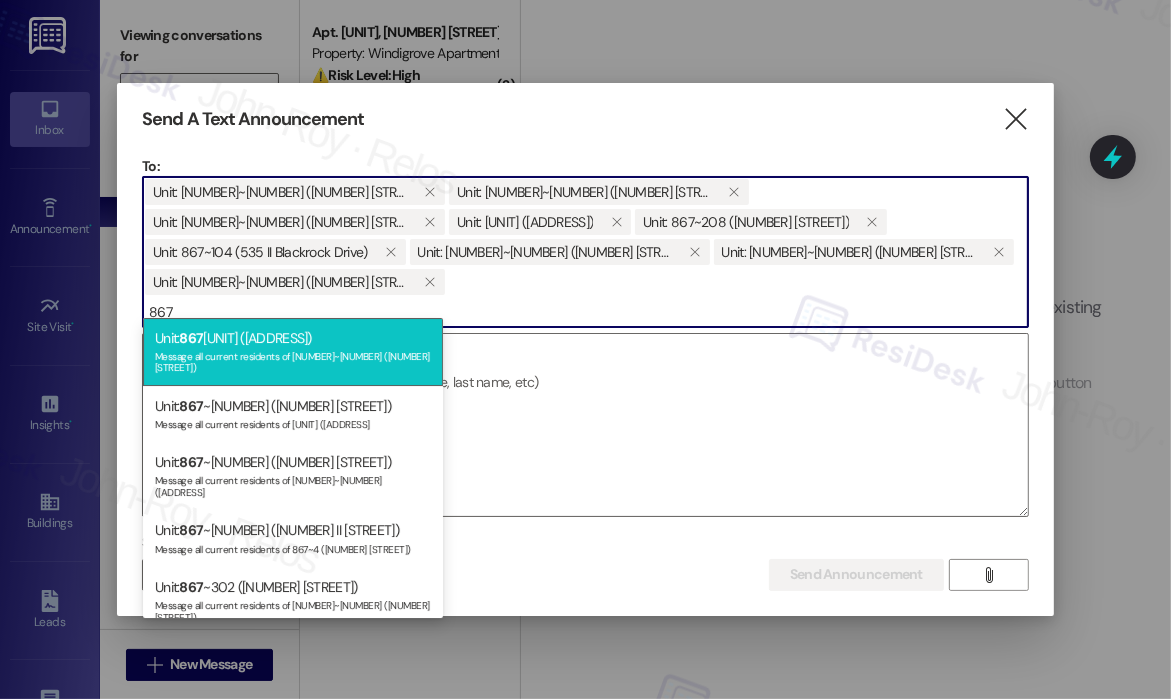 type on "867" 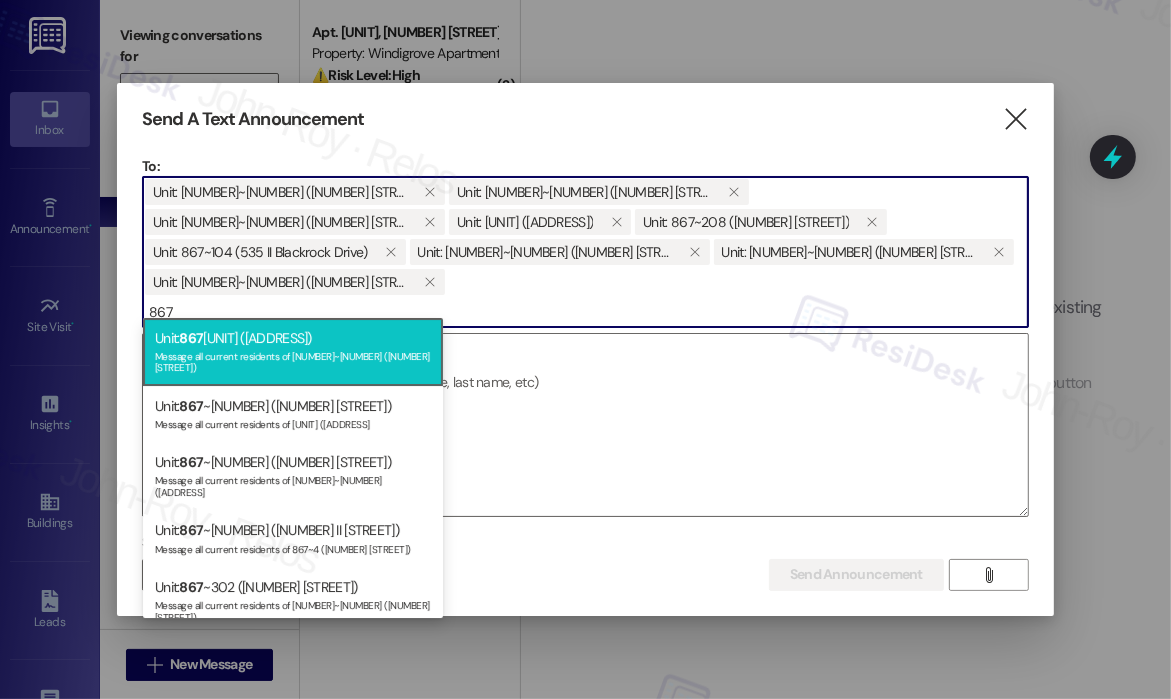 click on "Message all current residents of 867~205 (535 II Blackrock Drive" at bounding box center [293, 360] 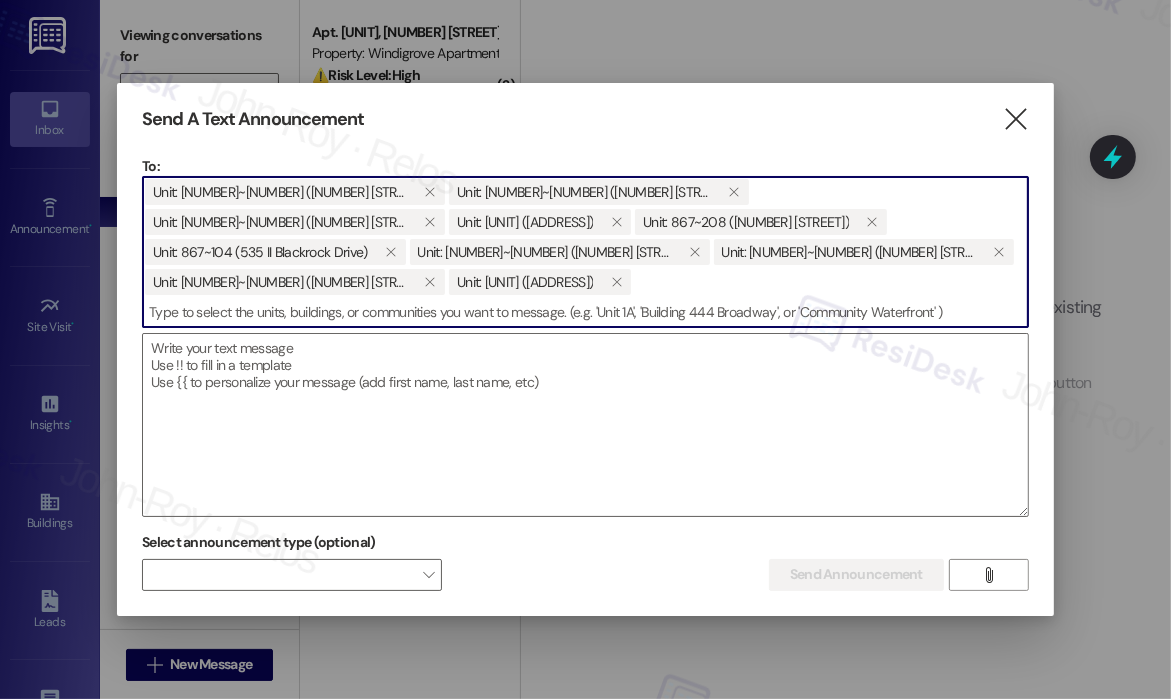 paste on "867" 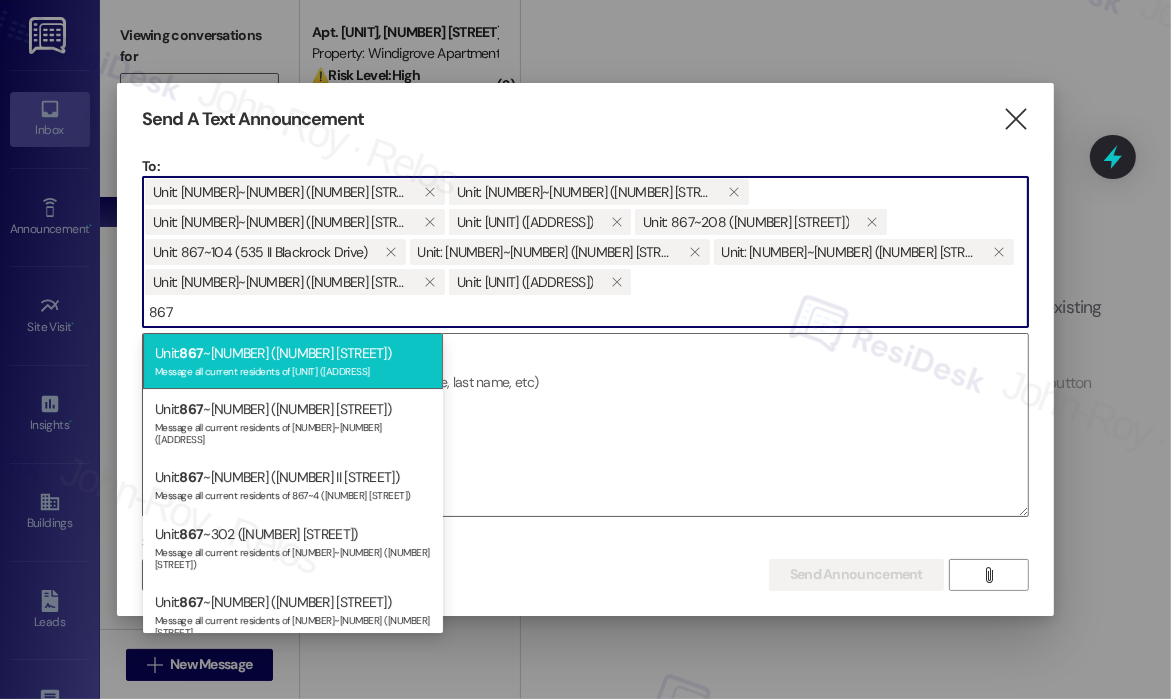 type on "867" 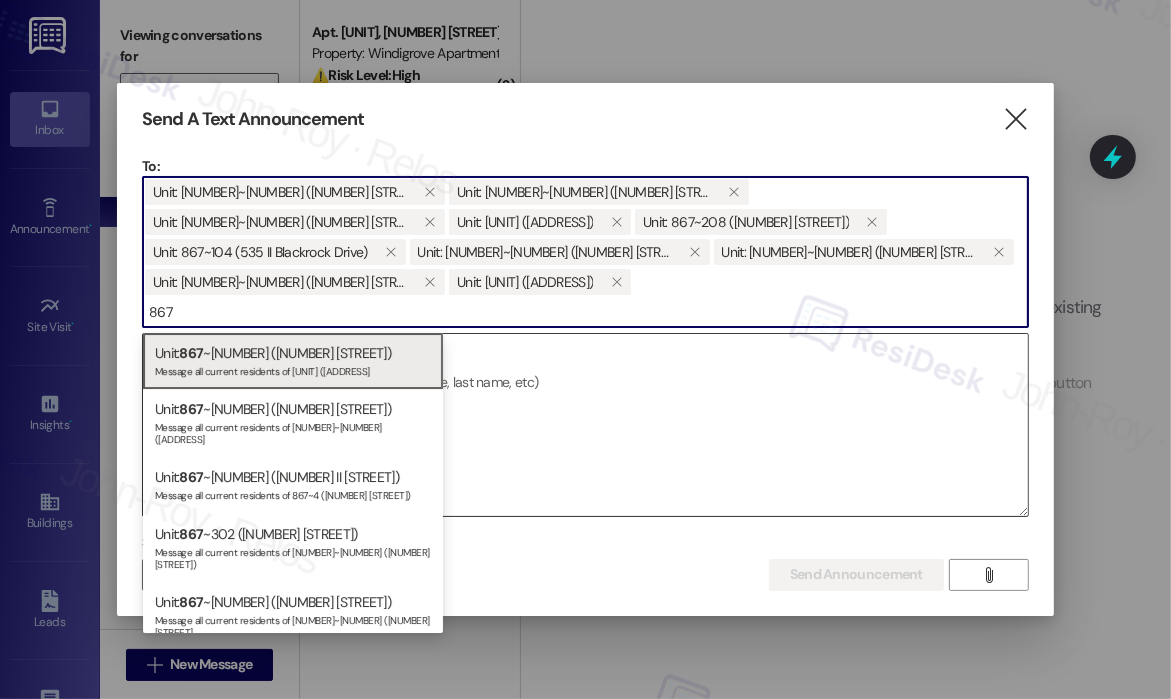 click on "Unit:  867 ~101 (535 II Blackrock Drive) Message all current residents of 867~101 (535 II Blackrock Drive" at bounding box center [293, 361] 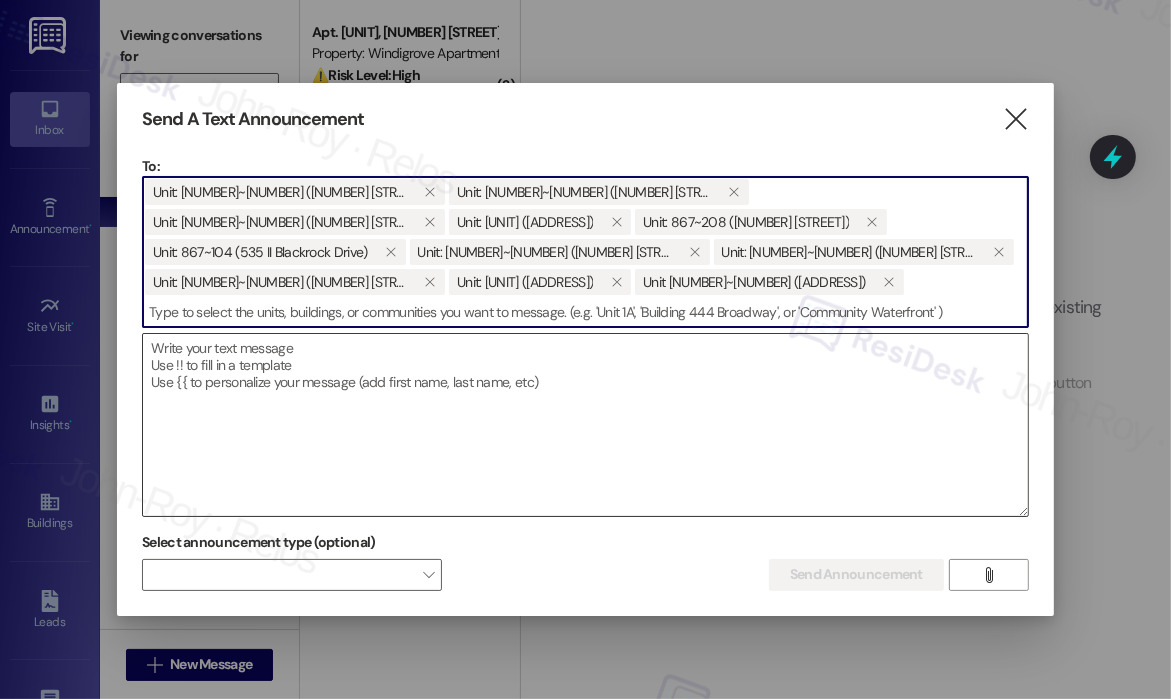 paste on "867" 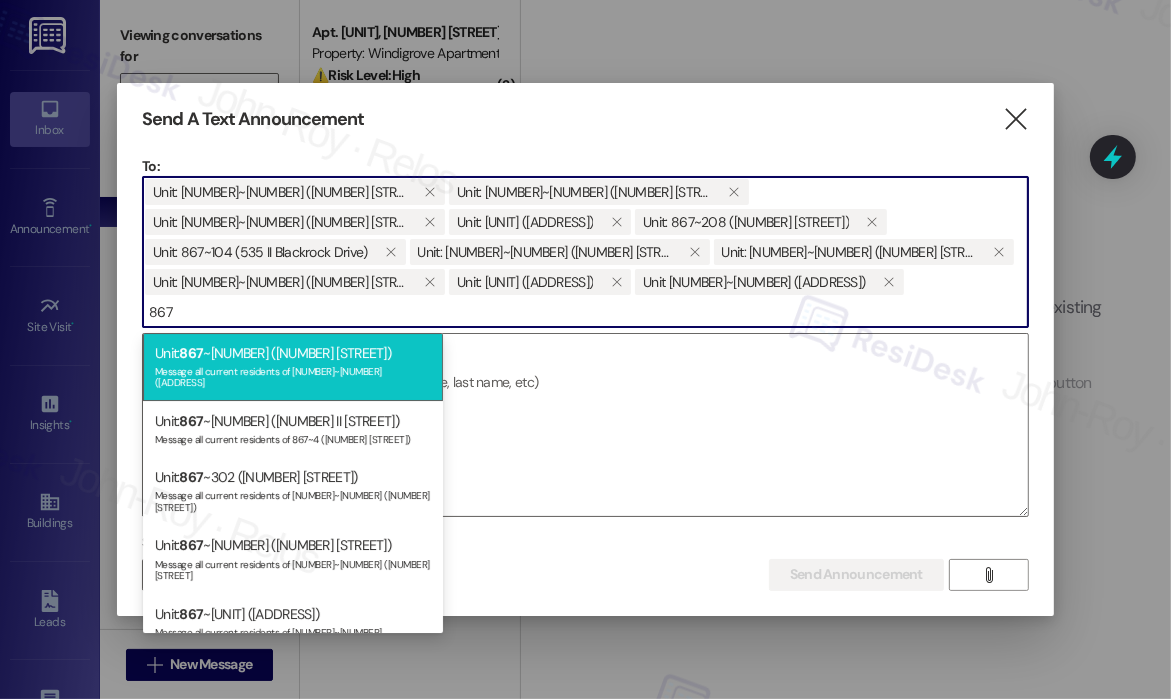 type on "867" 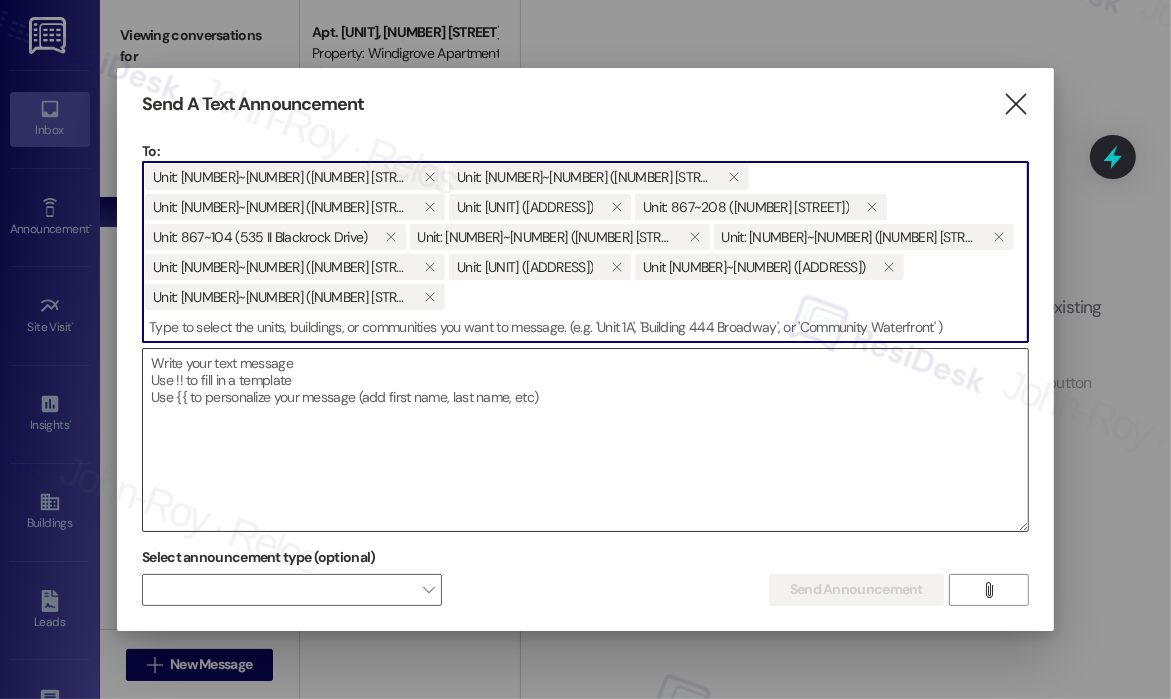 paste on "867" 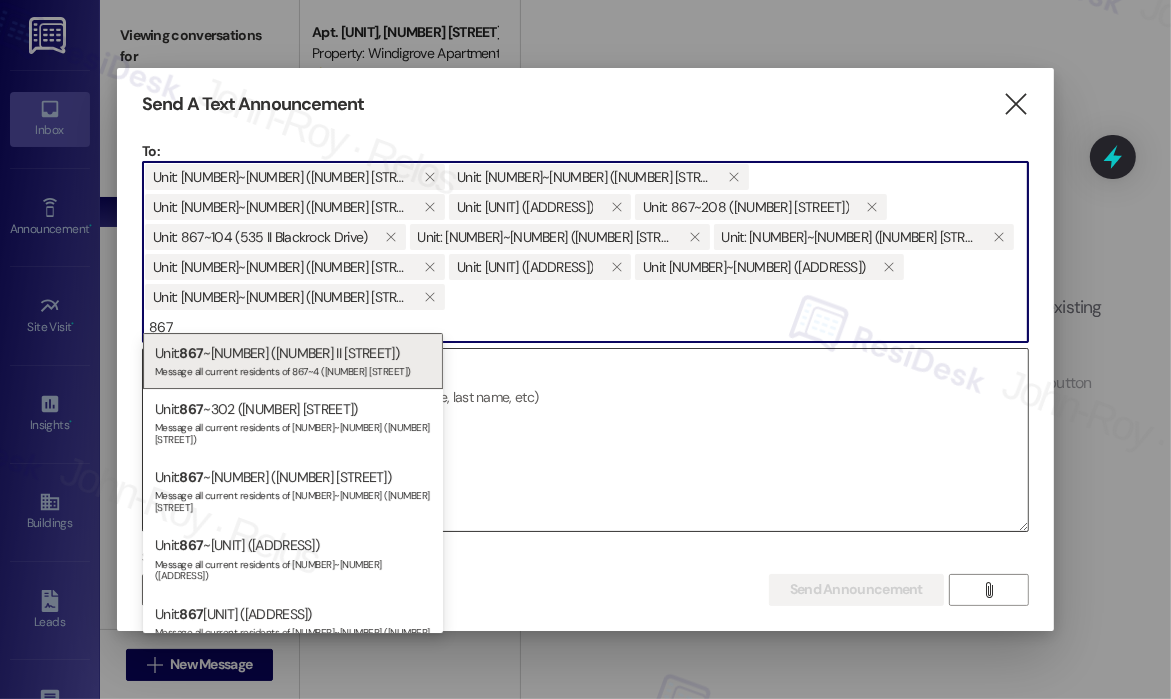 type on "867" 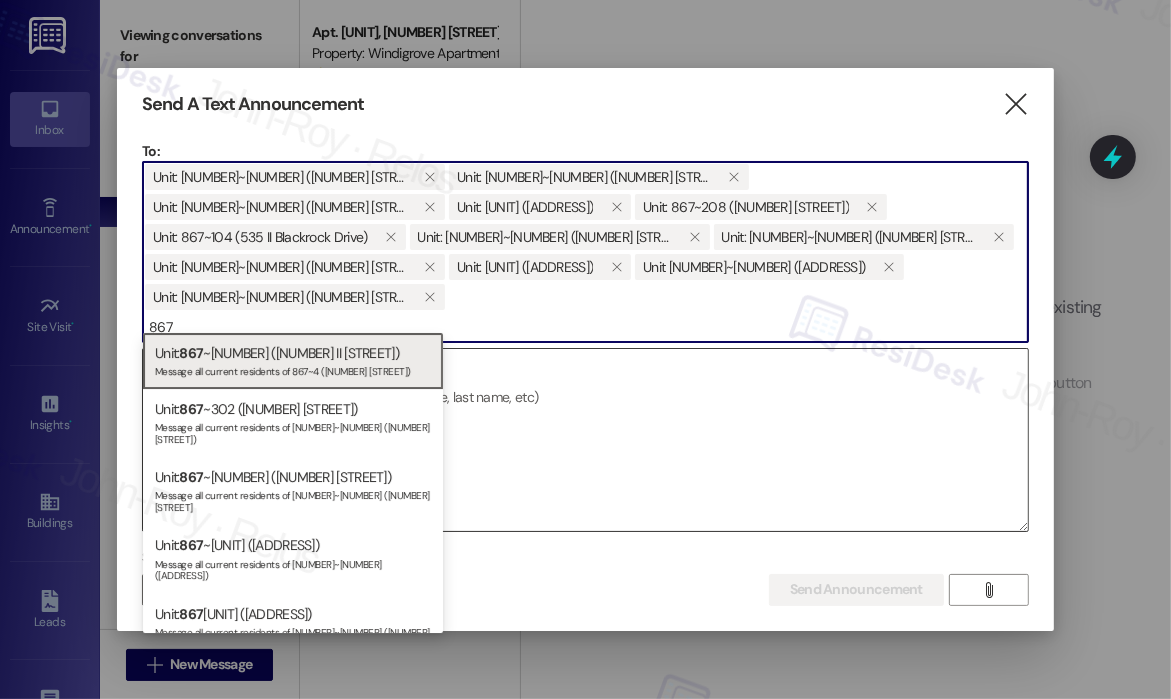 click on "Unit:  867 ~4 (535 II Blackrock Drive) Message all current residents of 867~4 (535 II Blackrock Drive" at bounding box center (293, 361) 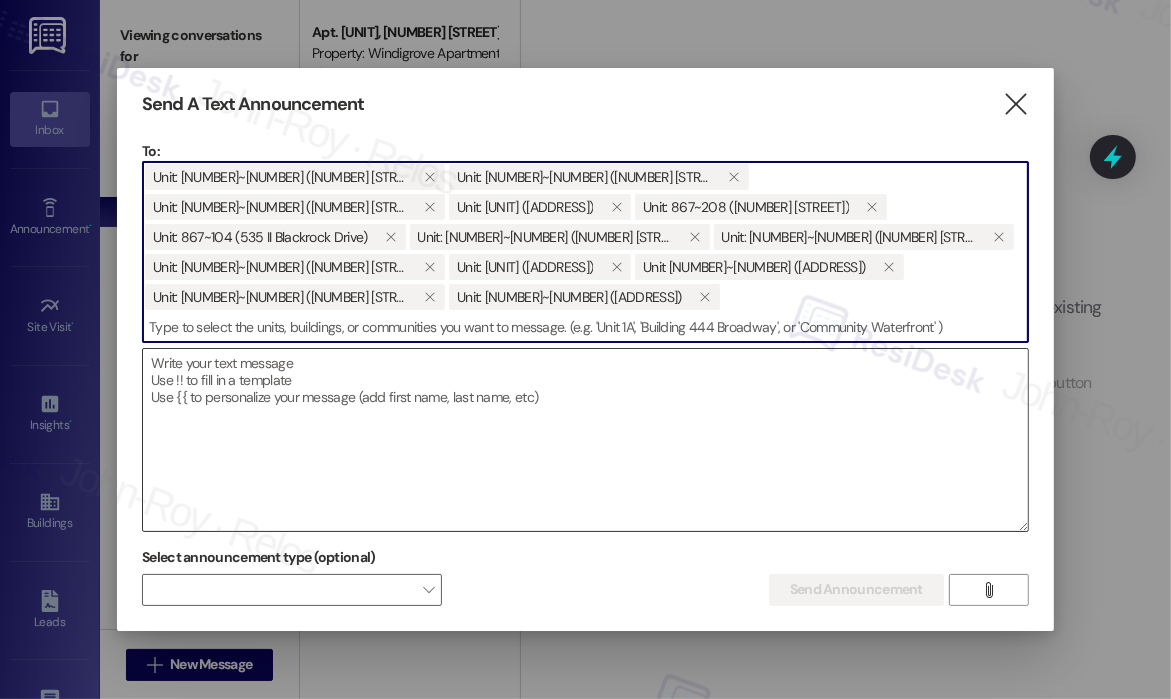 paste on "867" 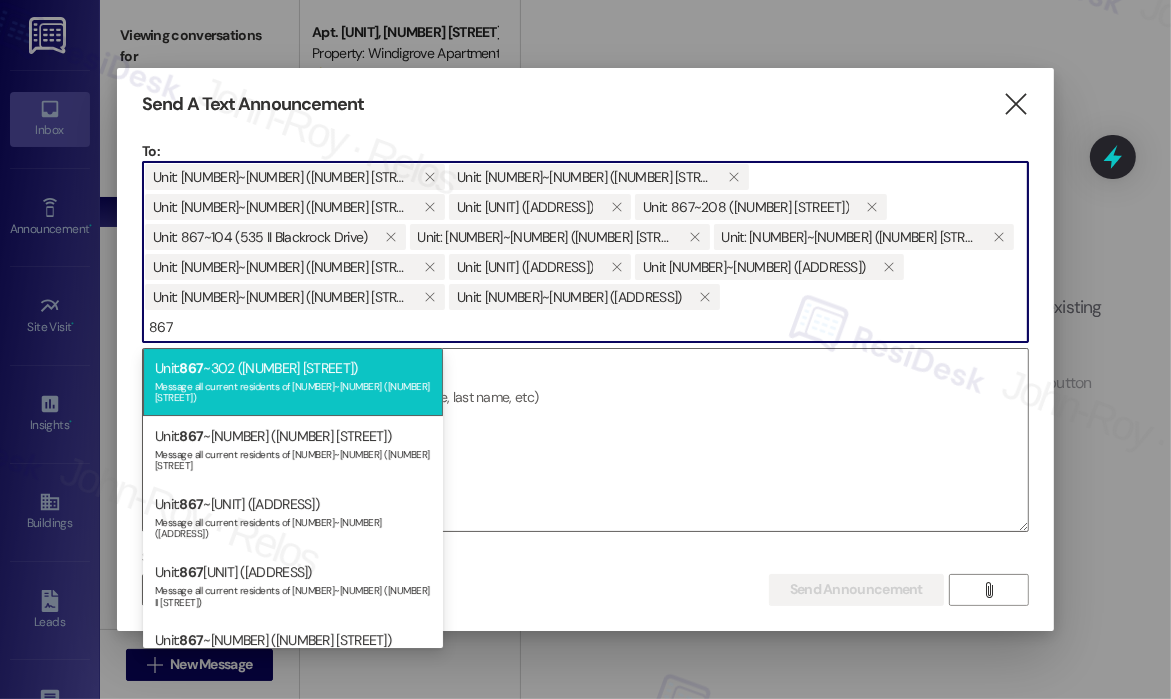 type on "867" 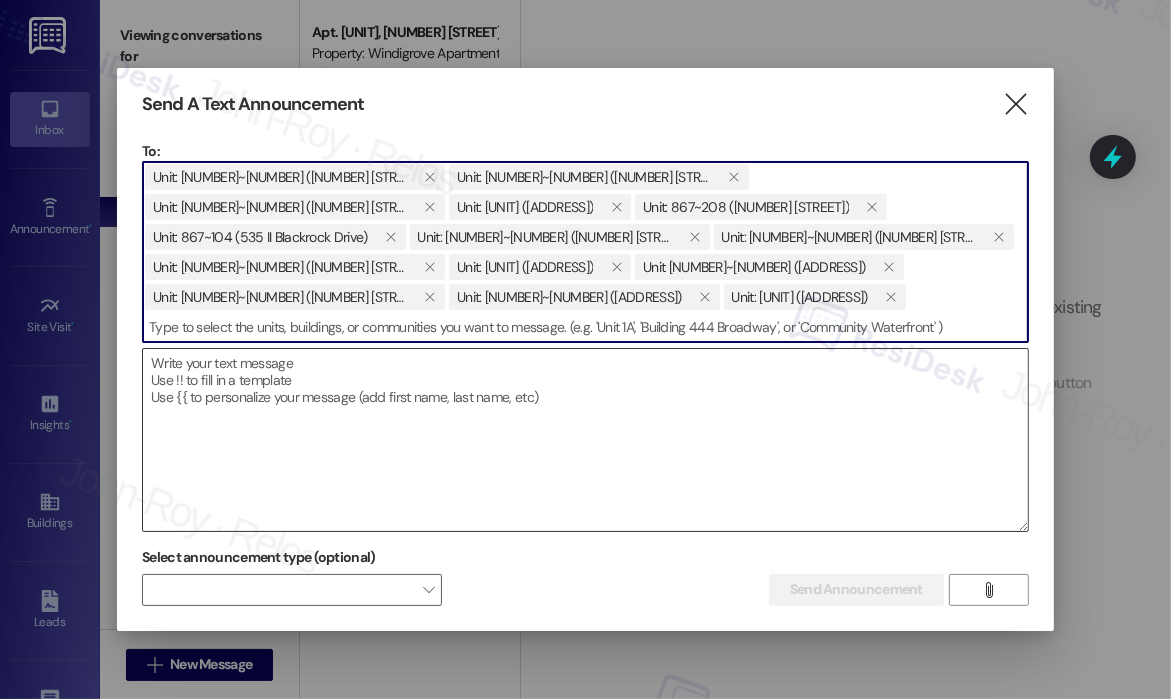 paste on "867" 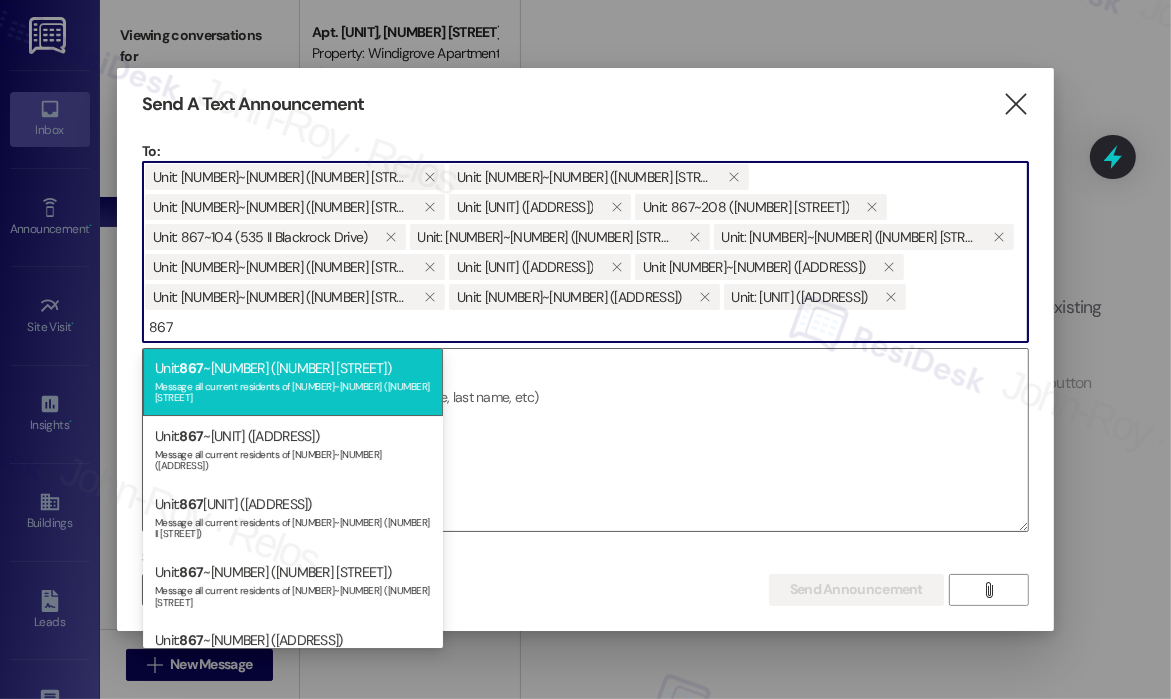 type on "867" 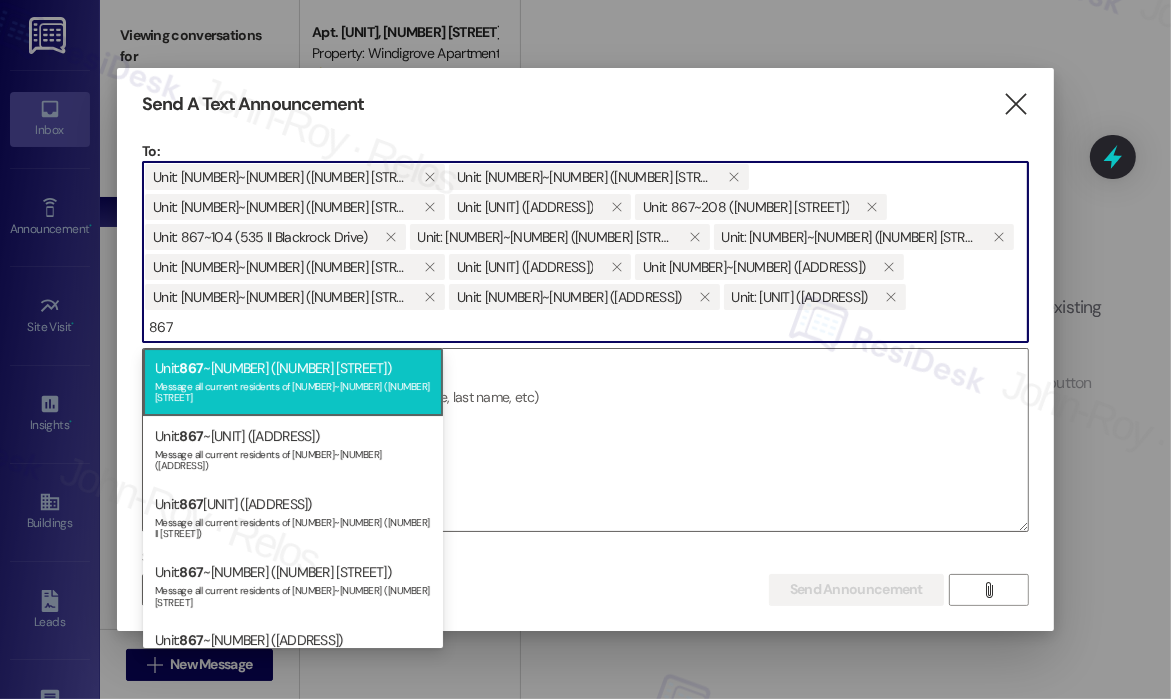 click on "Unit:  867 ~203 (535 II Blackrock Drive) Message all current residents of 867~203 (535 II Blackrock Drive" at bounding box center [293, 382] 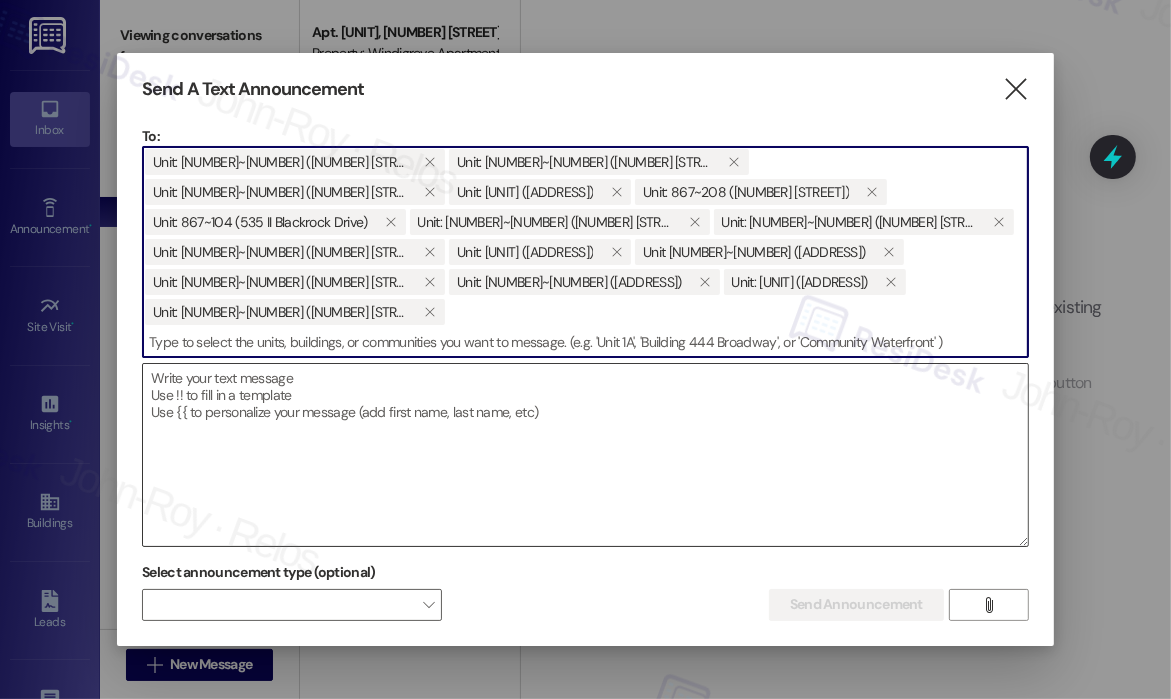 paste on "867" 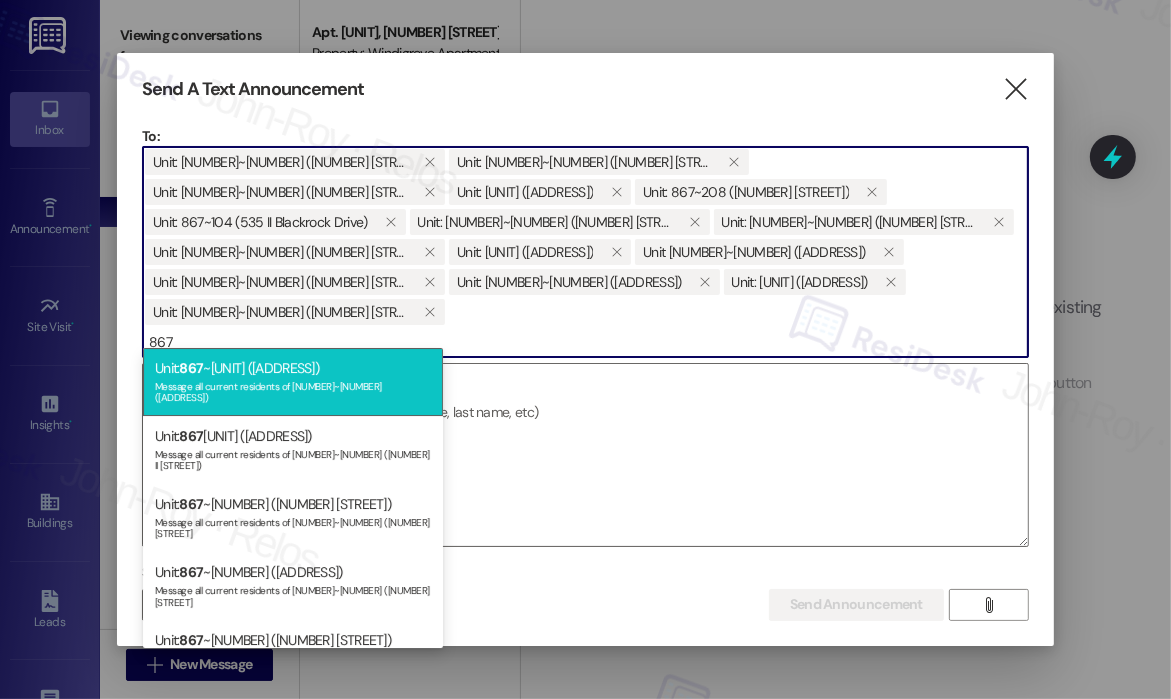 type on "867" 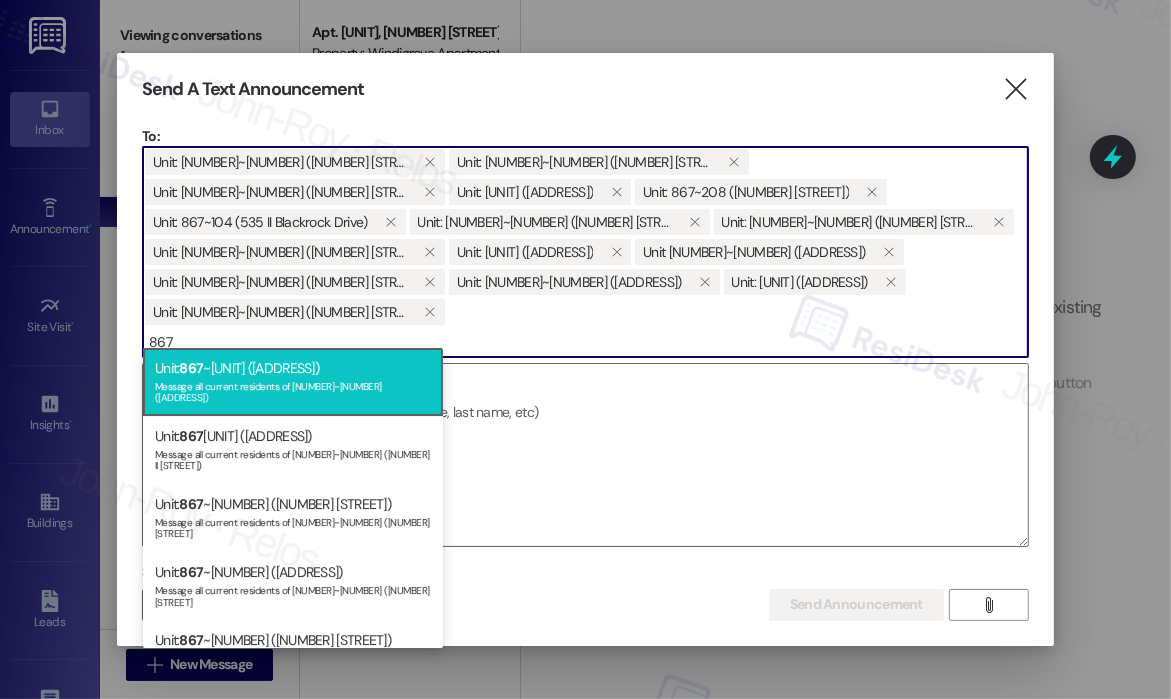 click on "Unit:  867 ~102 (535 II Blackrock Drive) Message all current residents of 867~102 (535 II Blackrock Drive" at bounding box center (293, 382) 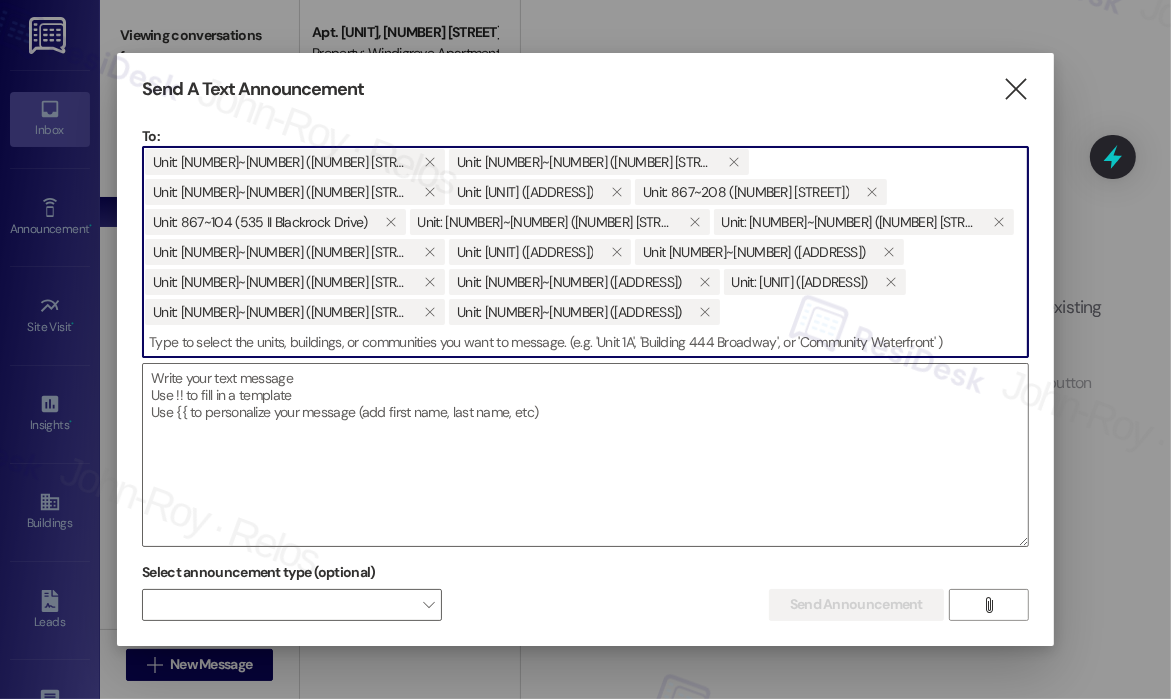 paste on "867" 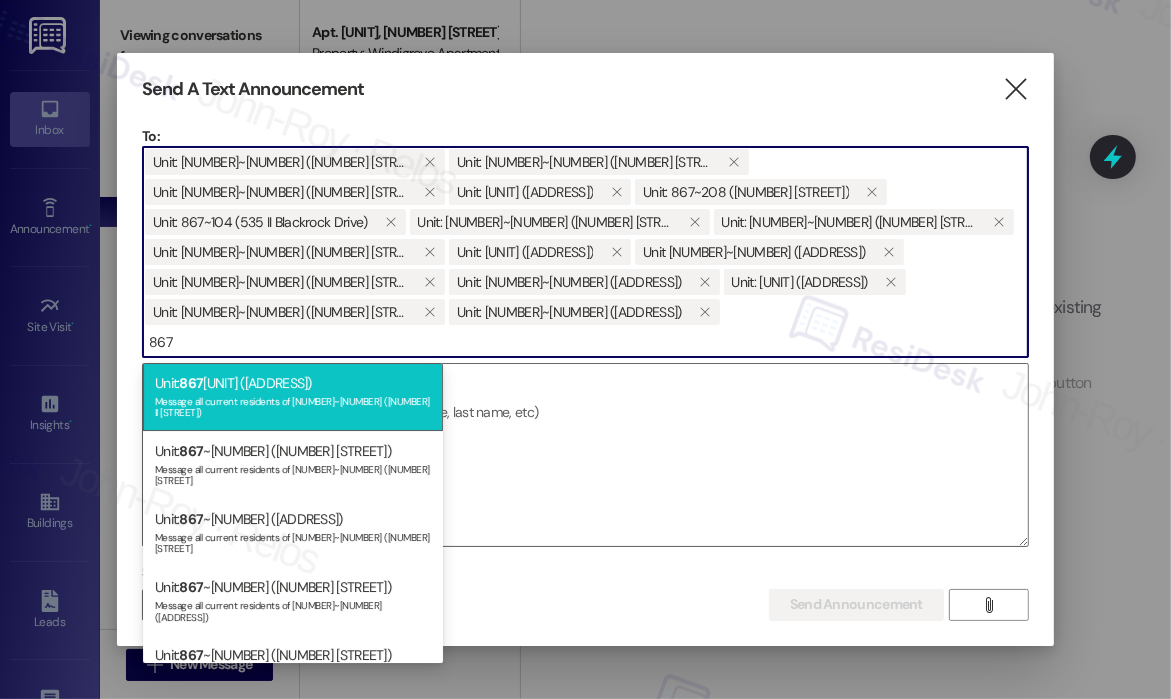 type on "867" 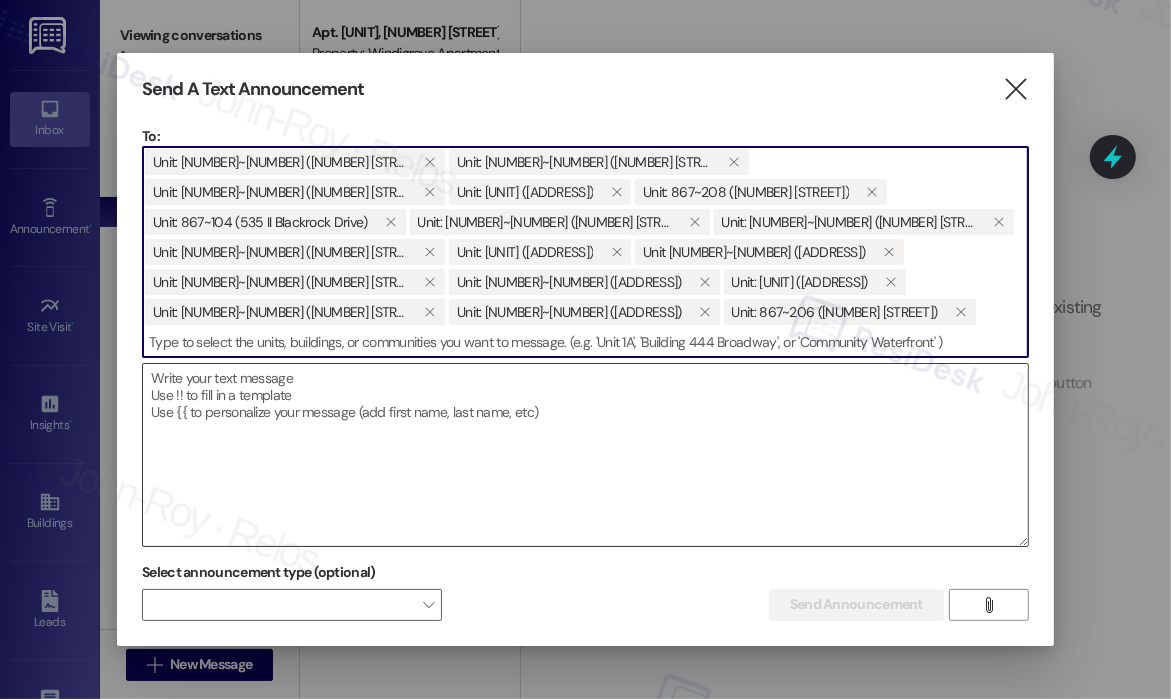 paste on "867" 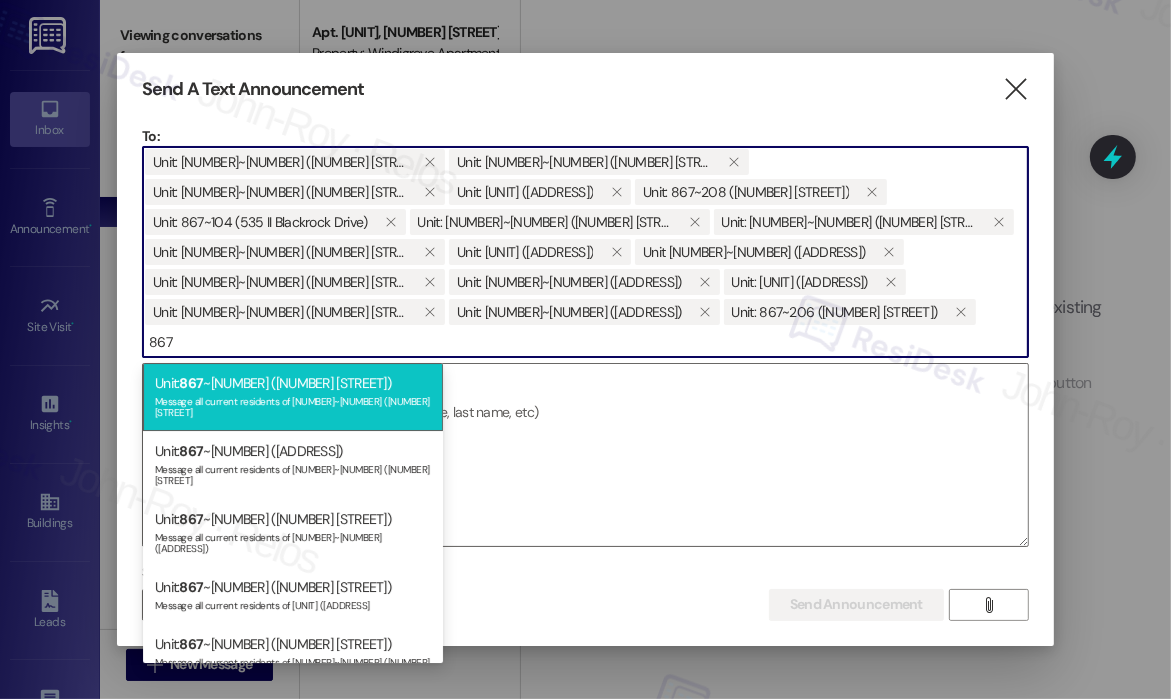type on "867" 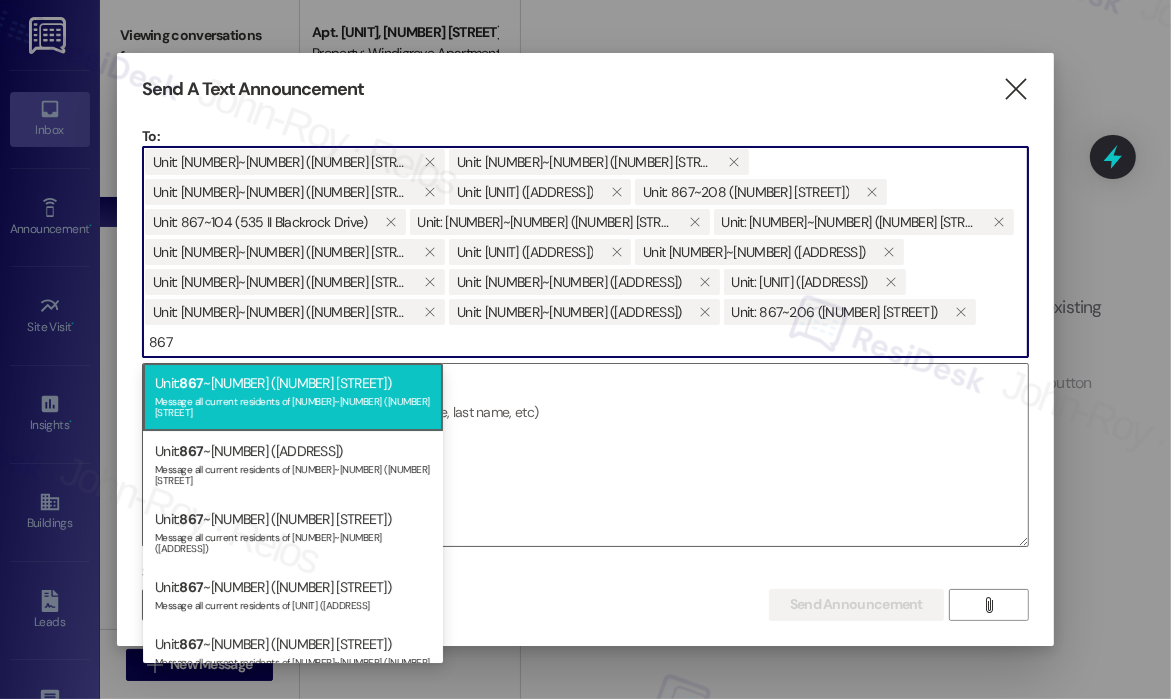 click on "Unit:  867 ~301 (535 II Blackrock Drive) Message all current residents of 867~301 (535 II Blackrock Drive" at bounding box center [293, 397] 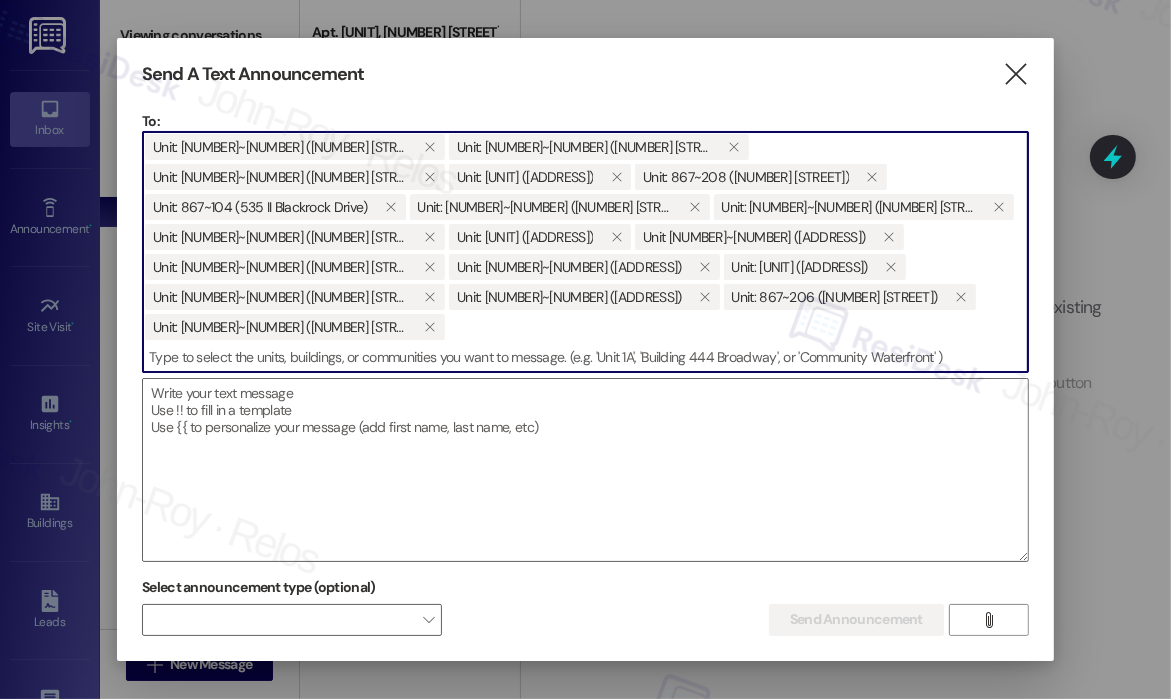 paste on "867" 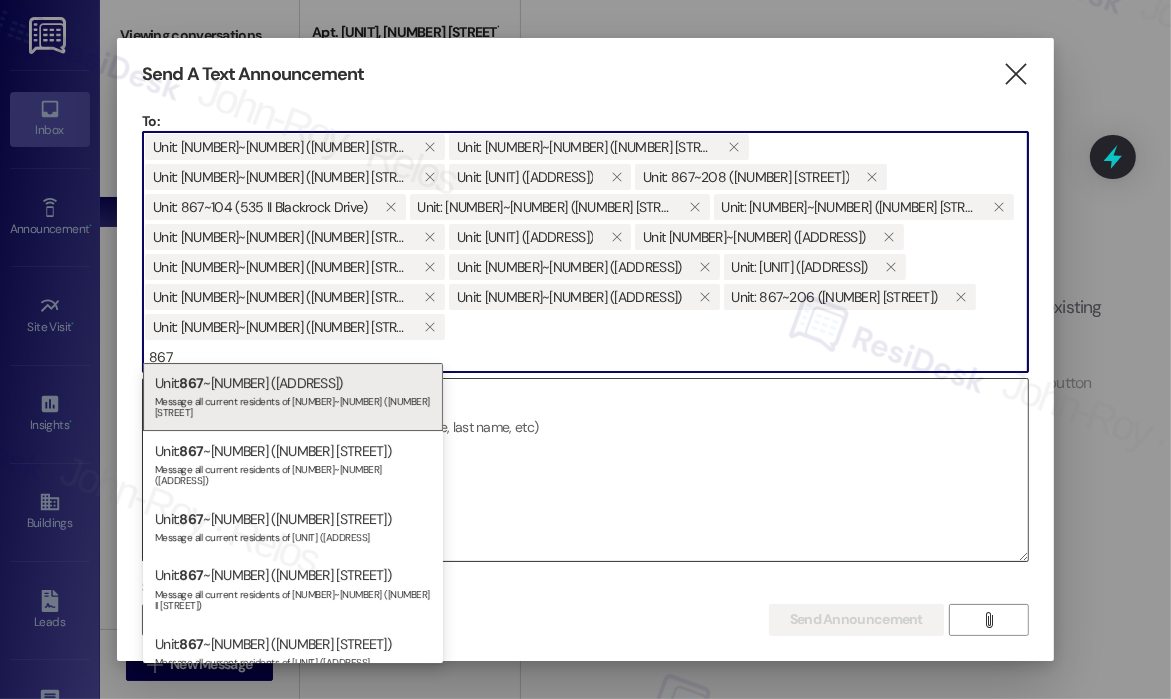 type on "867" 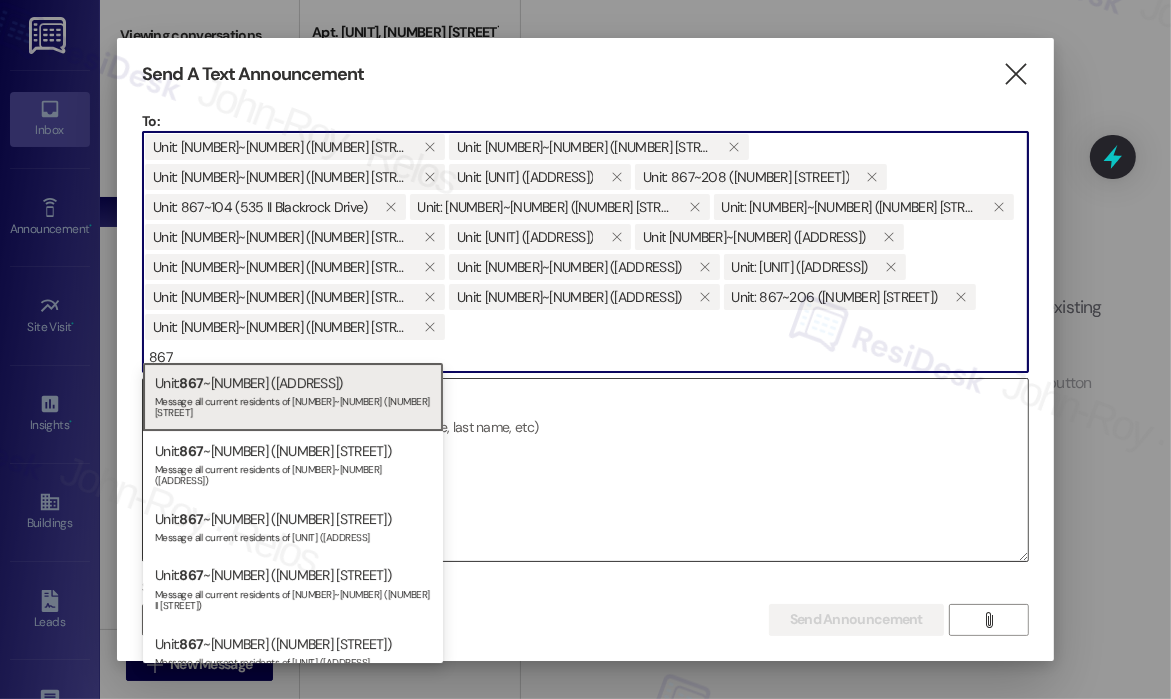 click on "Message all current residents of 867~2 (535 II Blackrock Drive" at bounding box center [293, 405] 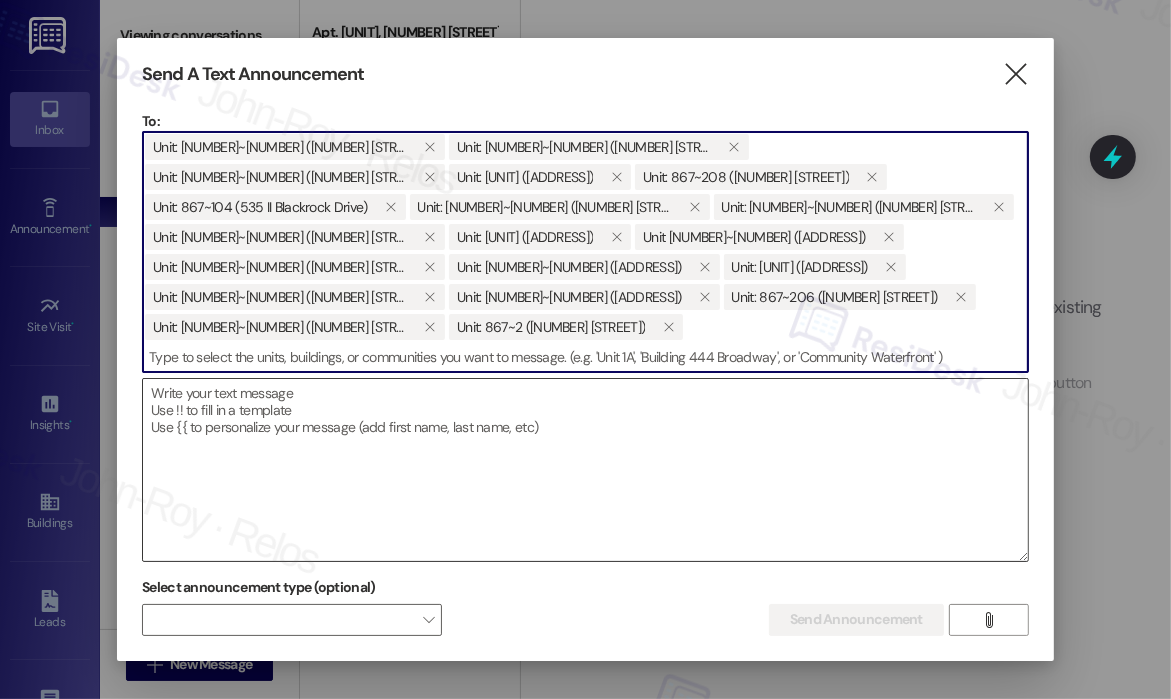 paste on "867" 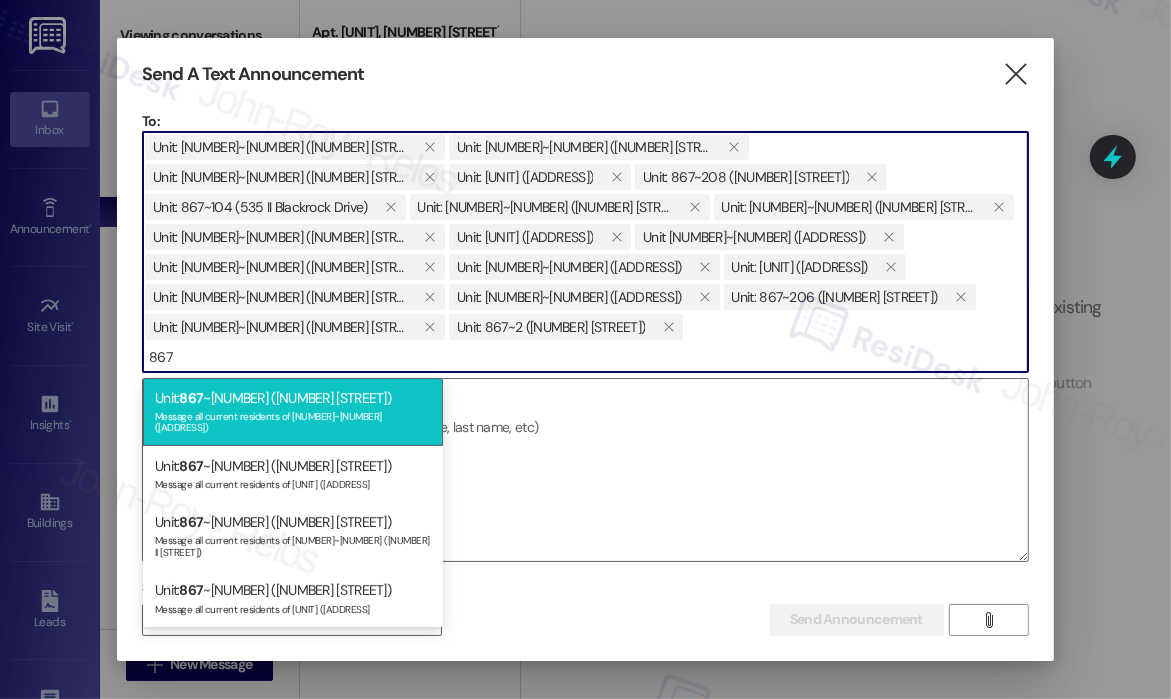 type on "867" 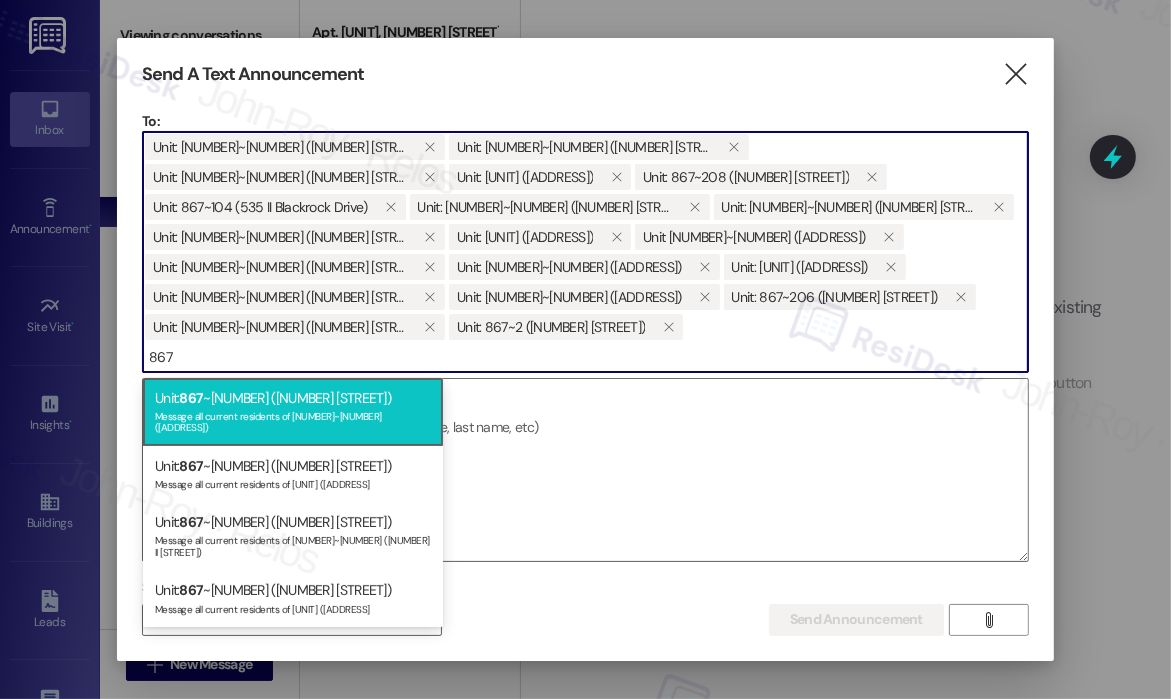 click on "Unit:  867 ~202 (535 II Blackrock Drive) Message all current residents of 867~202 (535 II Blackrock Drive" at bounding box center (293, 412) 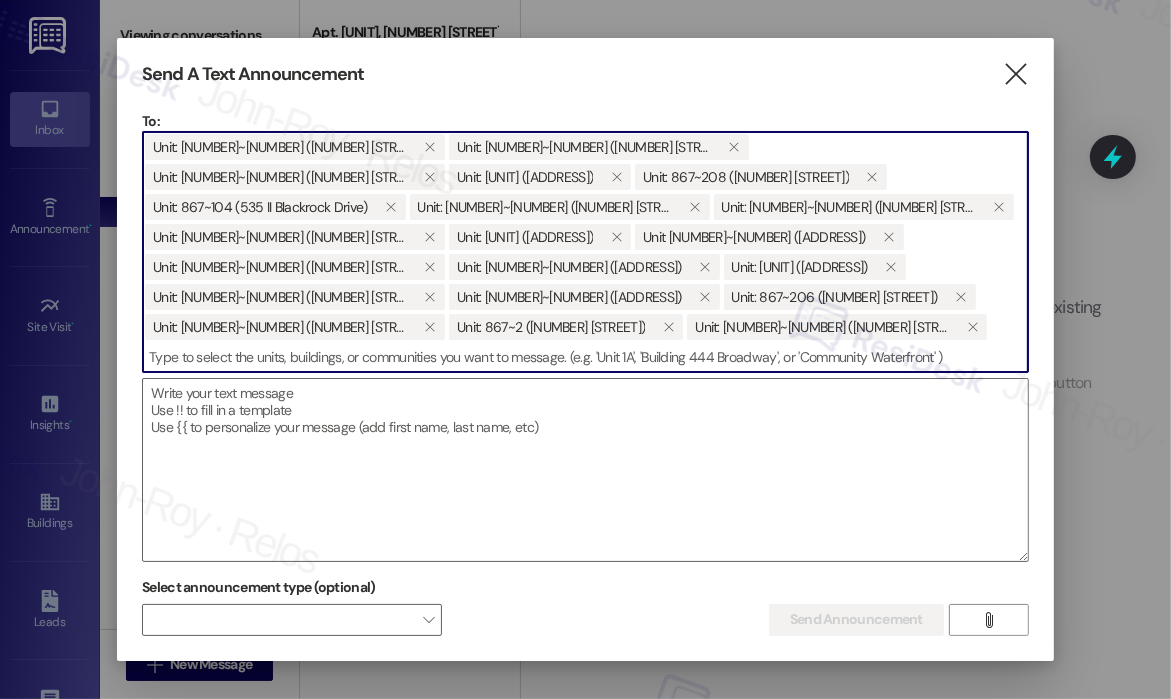 paste on "867" 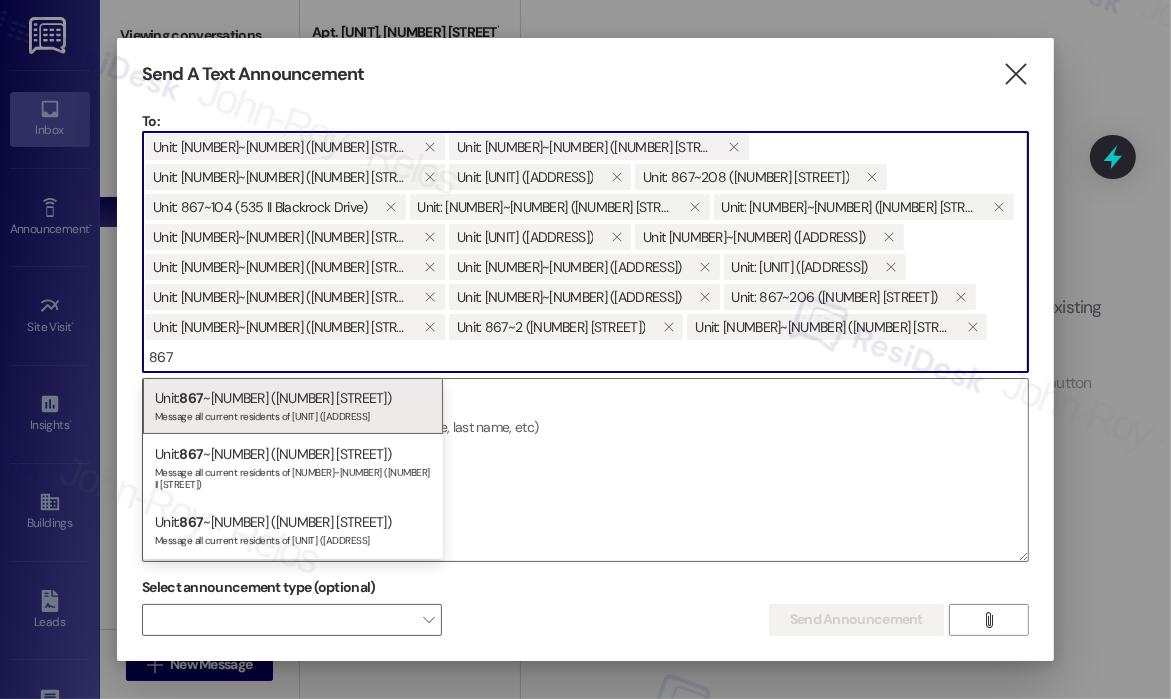 type on "867" 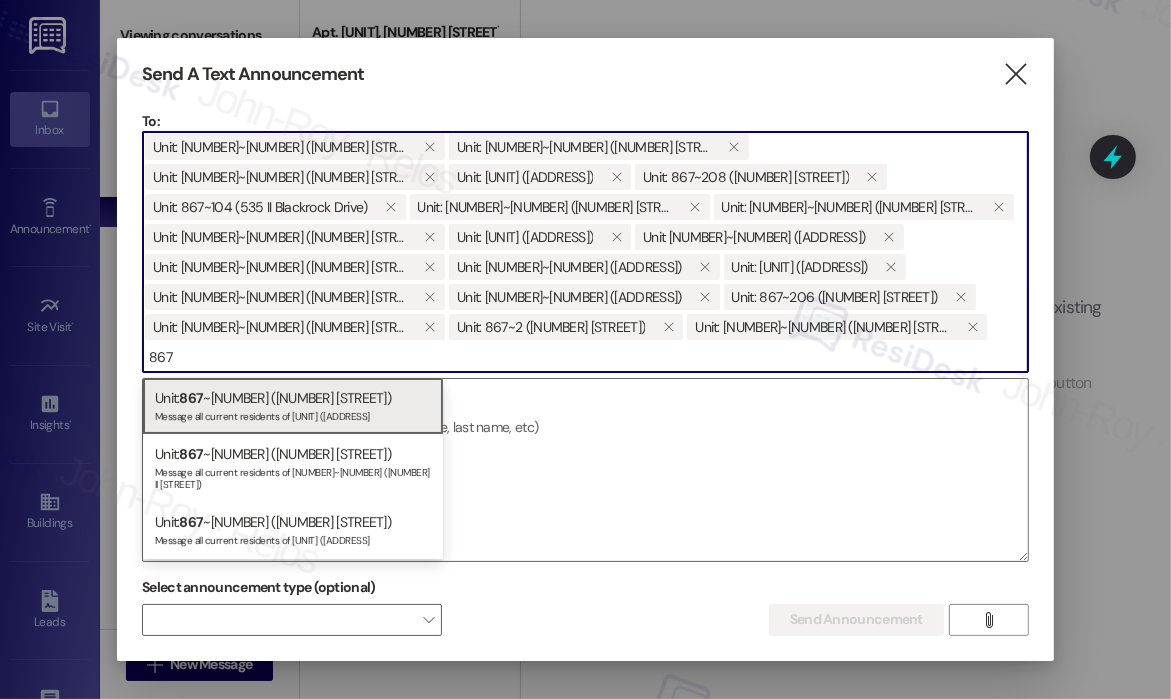 click on "Unit:  867 ~204 (535 II Blackrock Drive) Message all current residents of 867~204 (535 II Blackrock Drive" at bounding box center [293, 406] 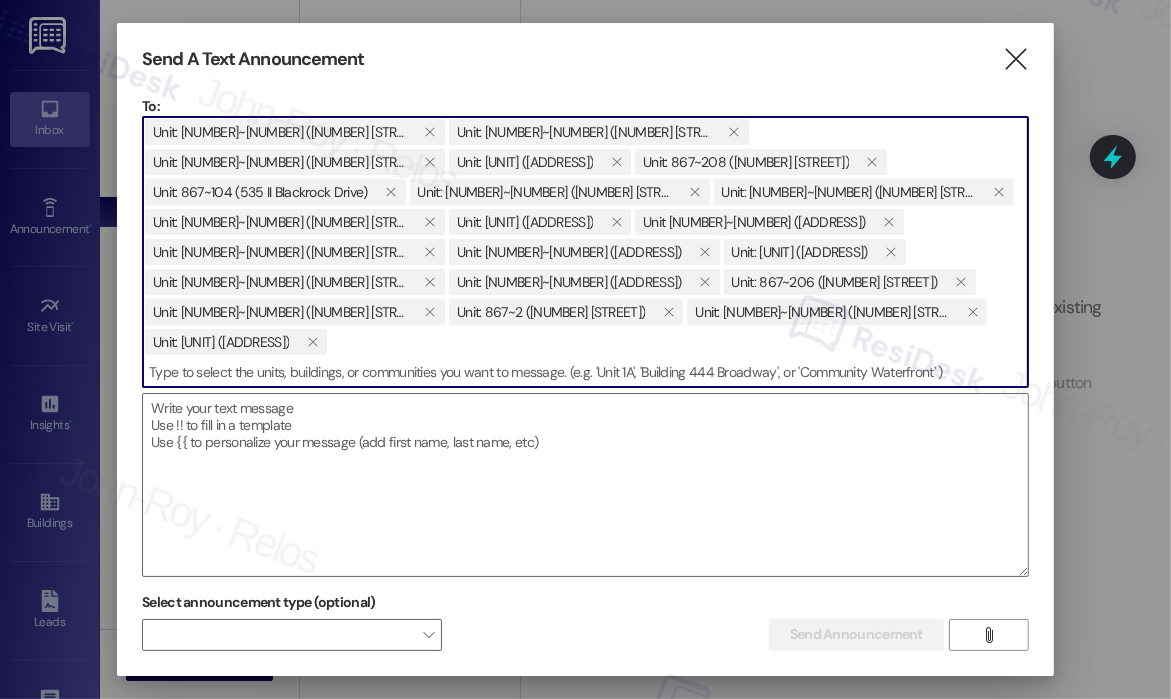 paste on "867" 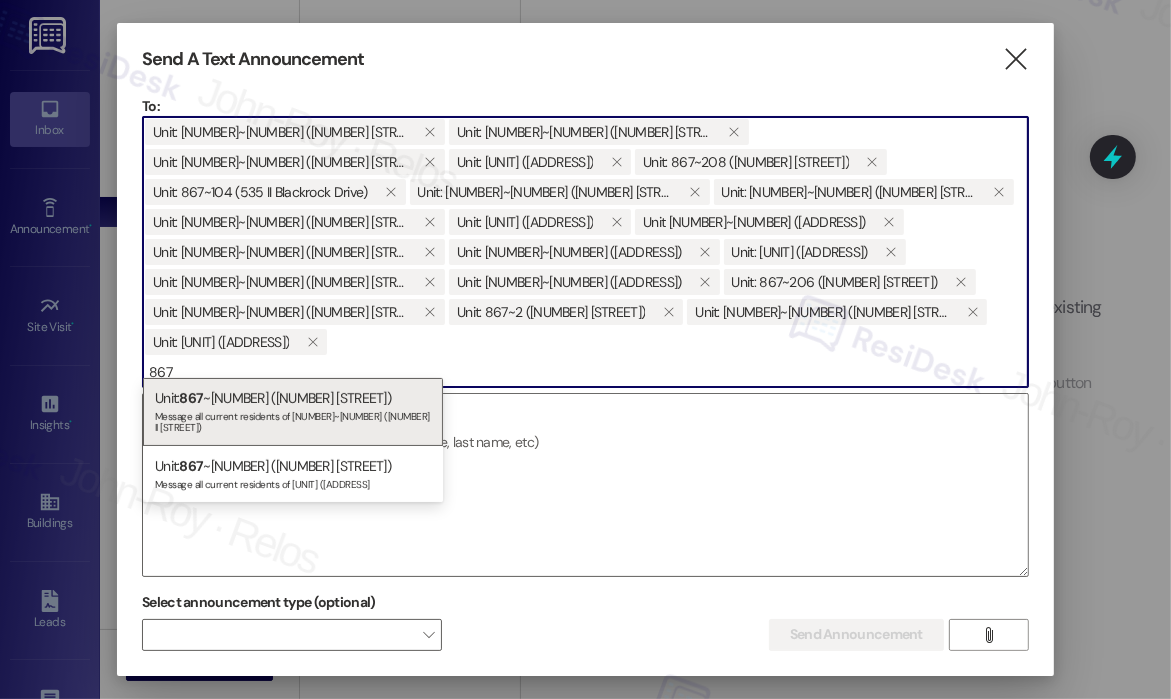 type on "867" 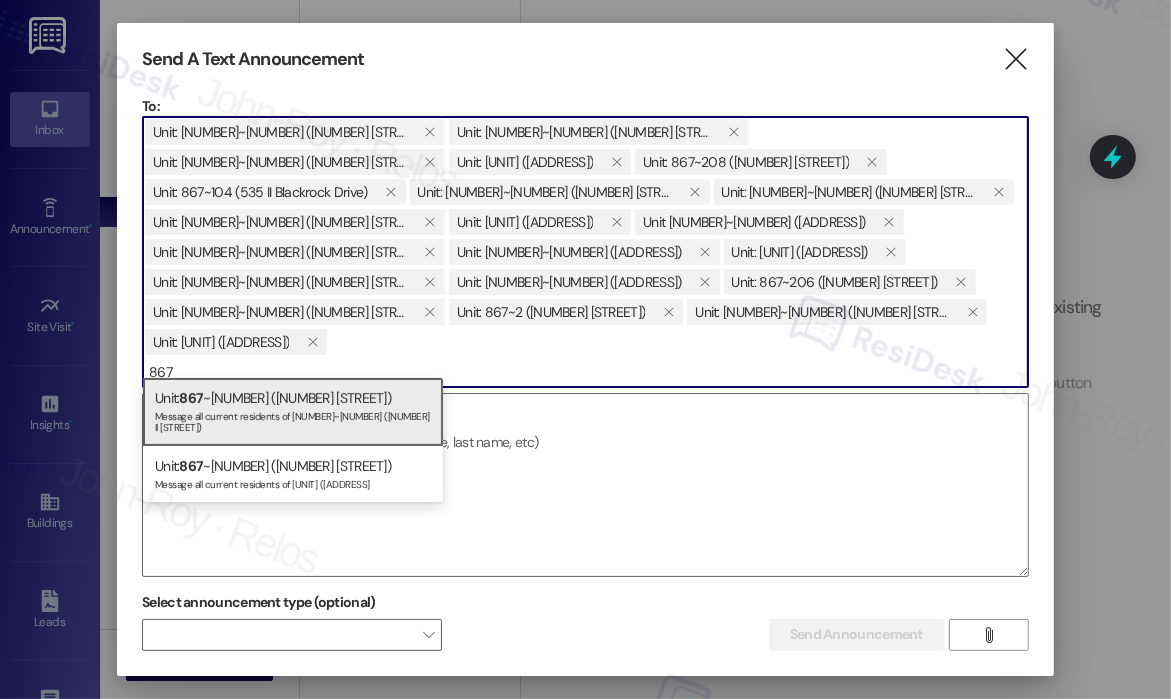 click on "Unit:  867 ~3 (535 II Blackrock Drive) Message all current residents of 867~3 (535 II Blackrock Drive" at bounding box center (293, 412) 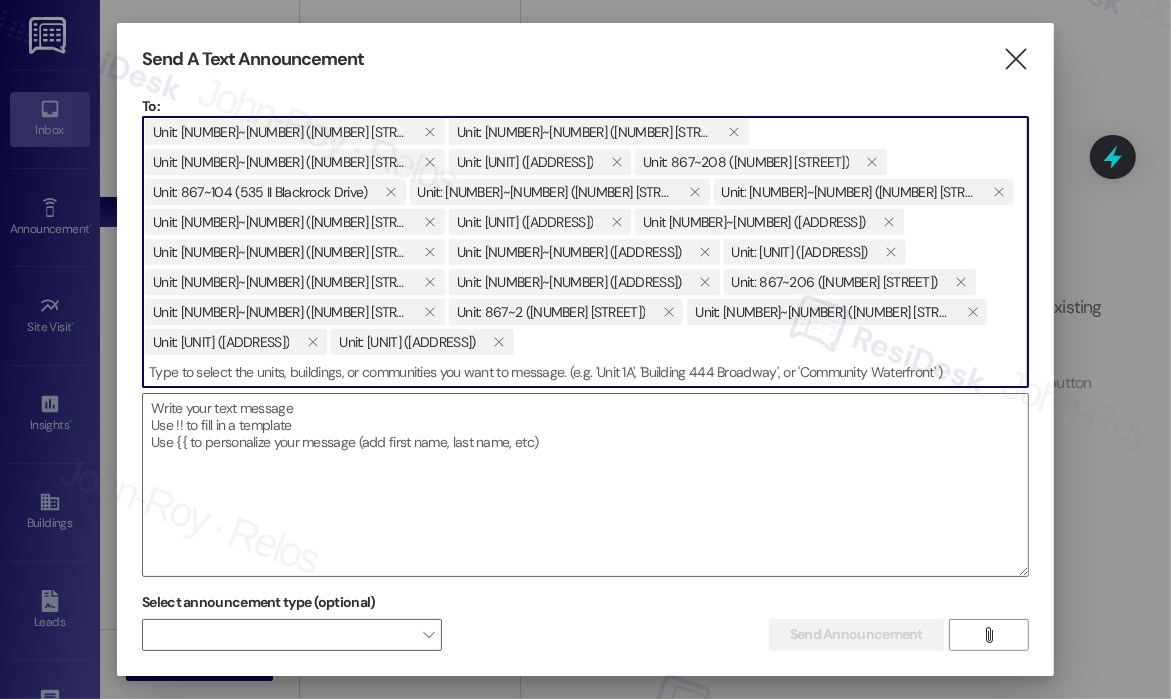 paste on "867" 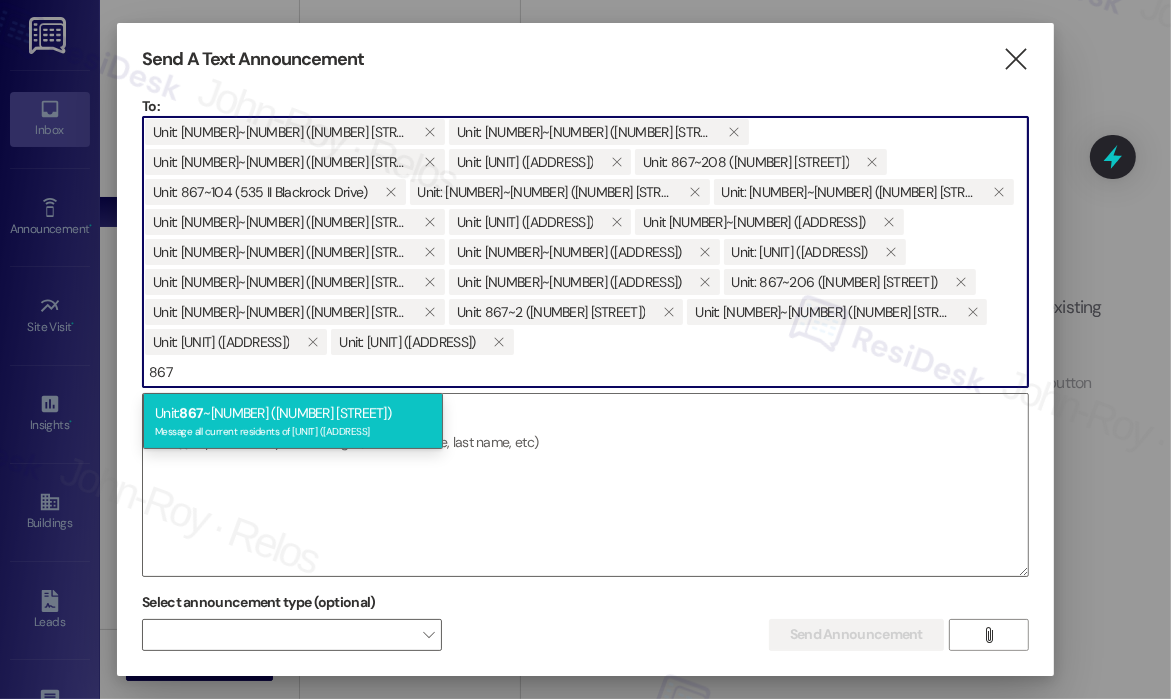 type on "867" 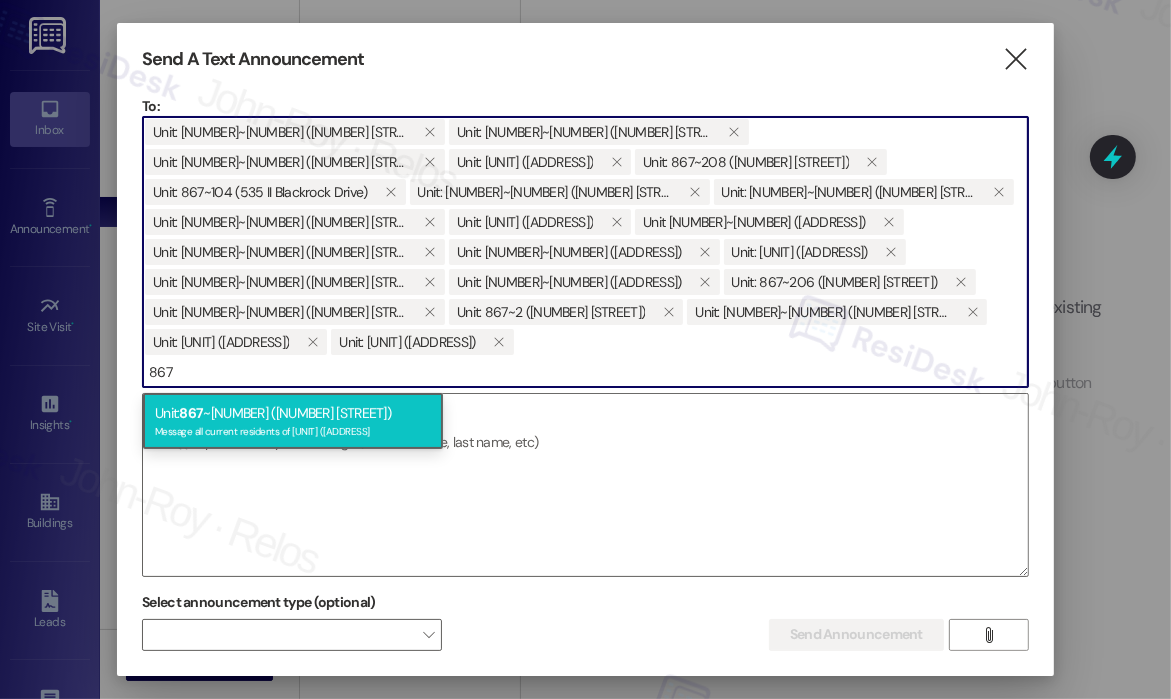 click on "Unit:  867 ~306 (535 II Blackrock Drive) Message all current residents of 867~306 (535 II Blackrock Drive" at bounding box center (293, 421) 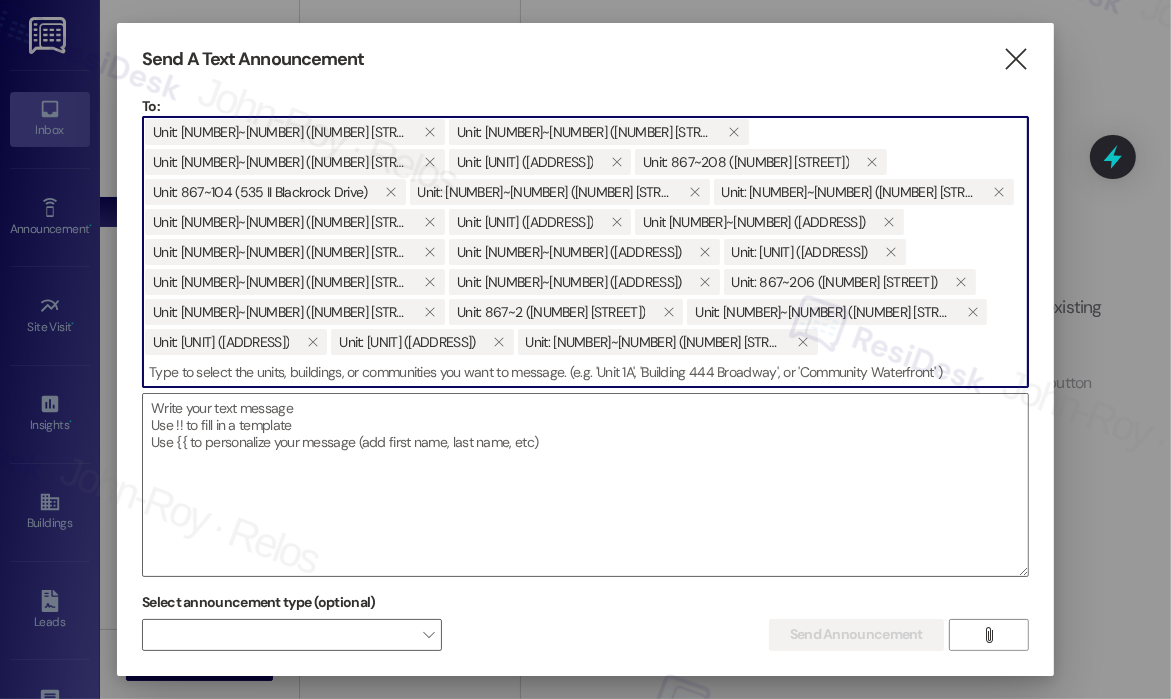 paste on "867" 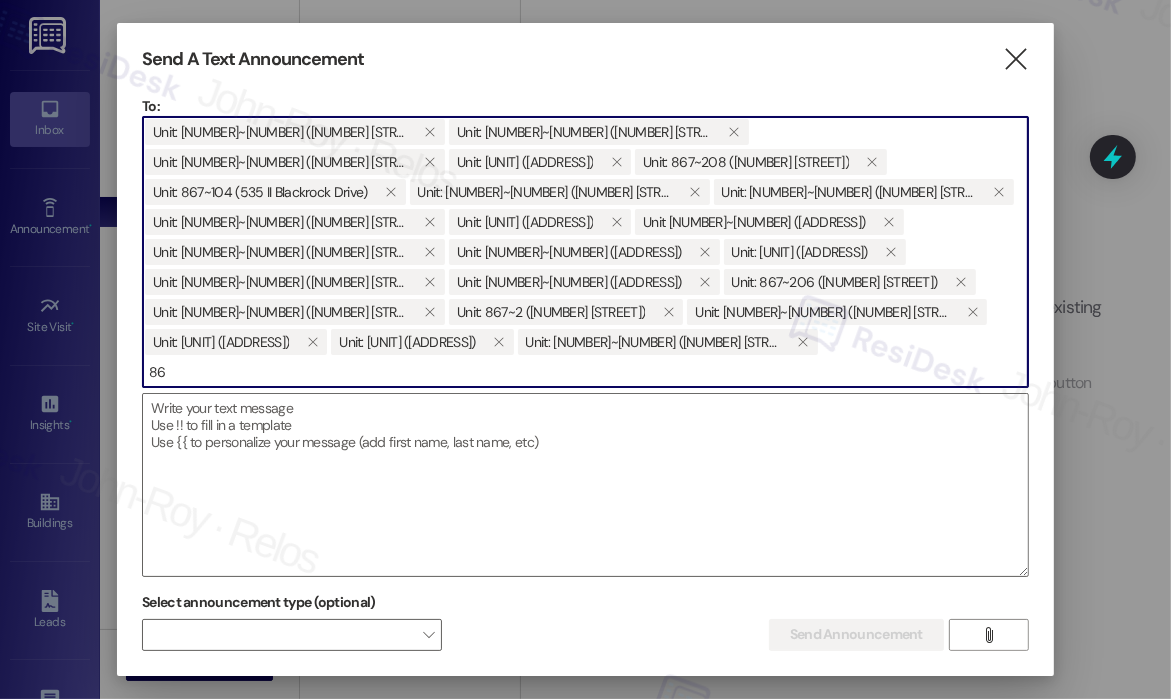 type on "8" 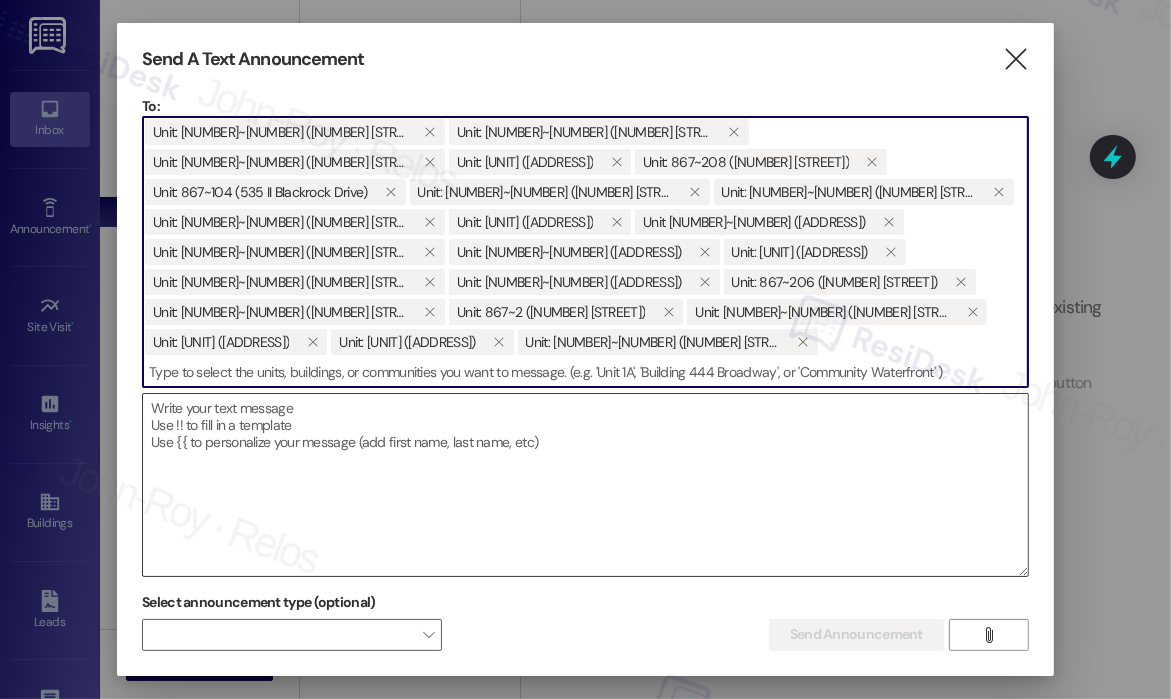 click at bounding box center (585, 485) 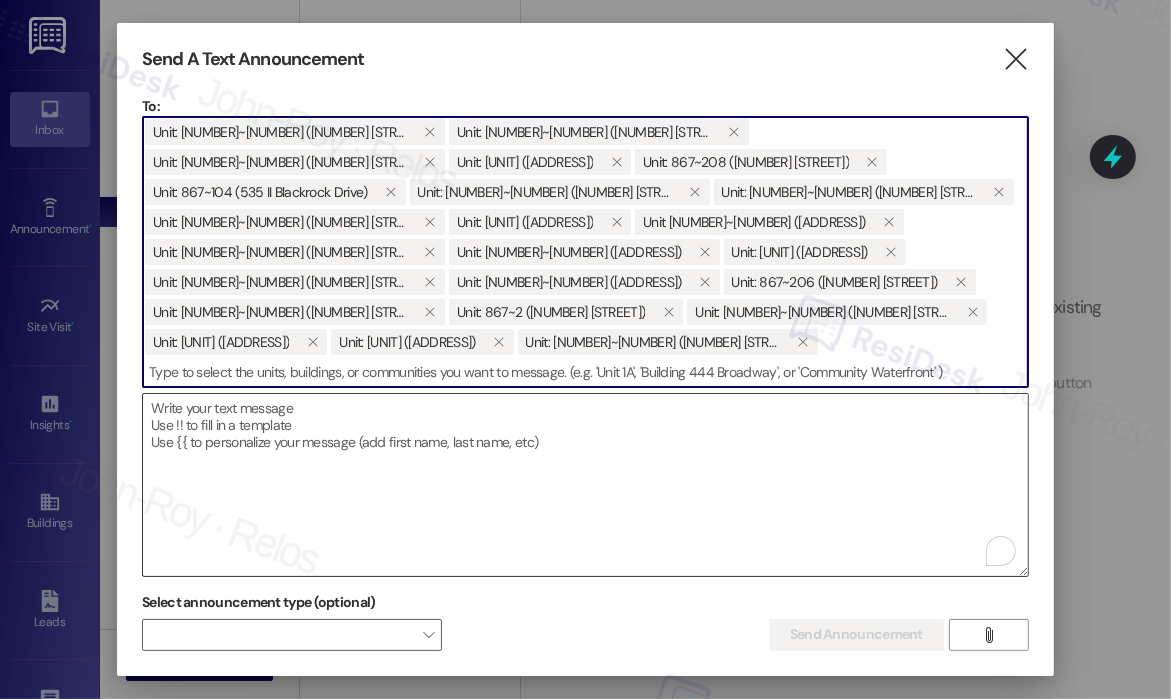 paste on "Hi {{first_name}}! NOTICE: Quarterly air filter changes and unit inspections will take place on Wednesday, August 13th for Building 867. Thank you for your cooperation! The Highlands Maintenance and Leasing Team." 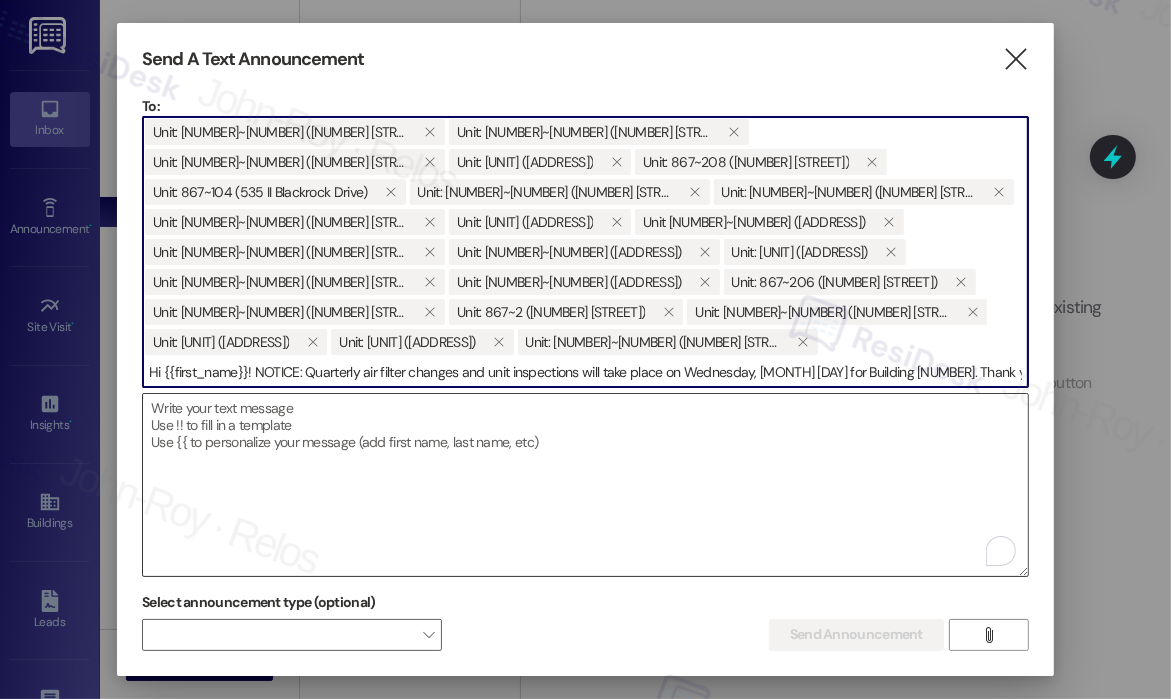 scroll, scrollTop: 0, scrollLeft: 356, axis: horizontal 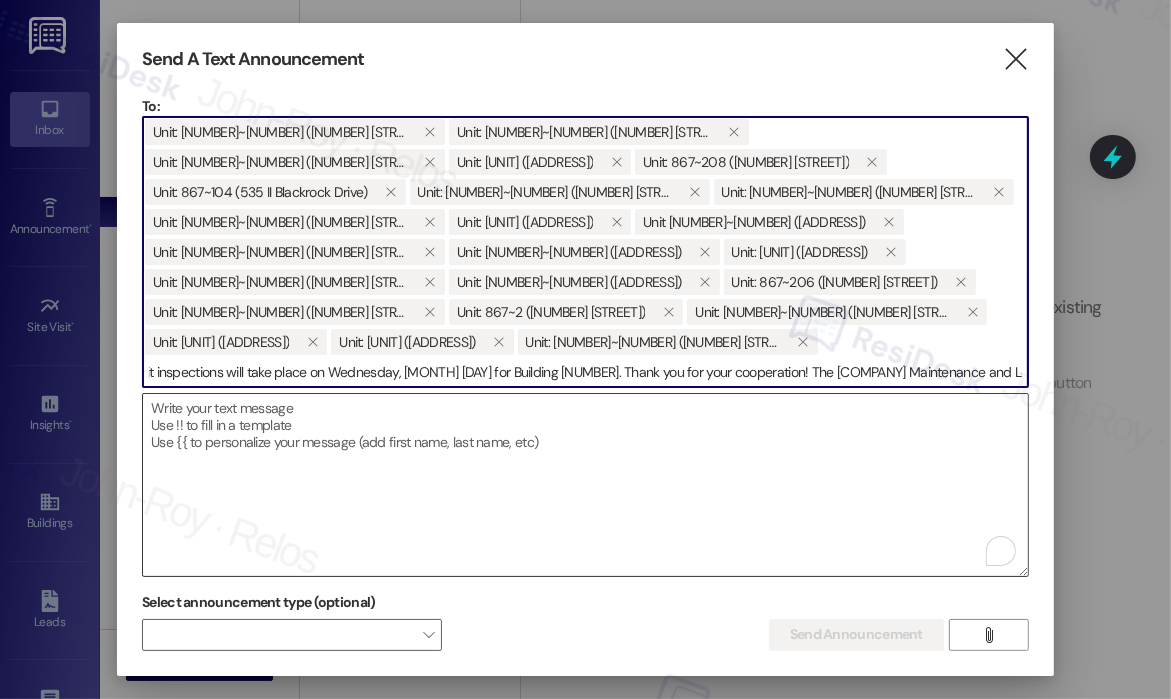 type 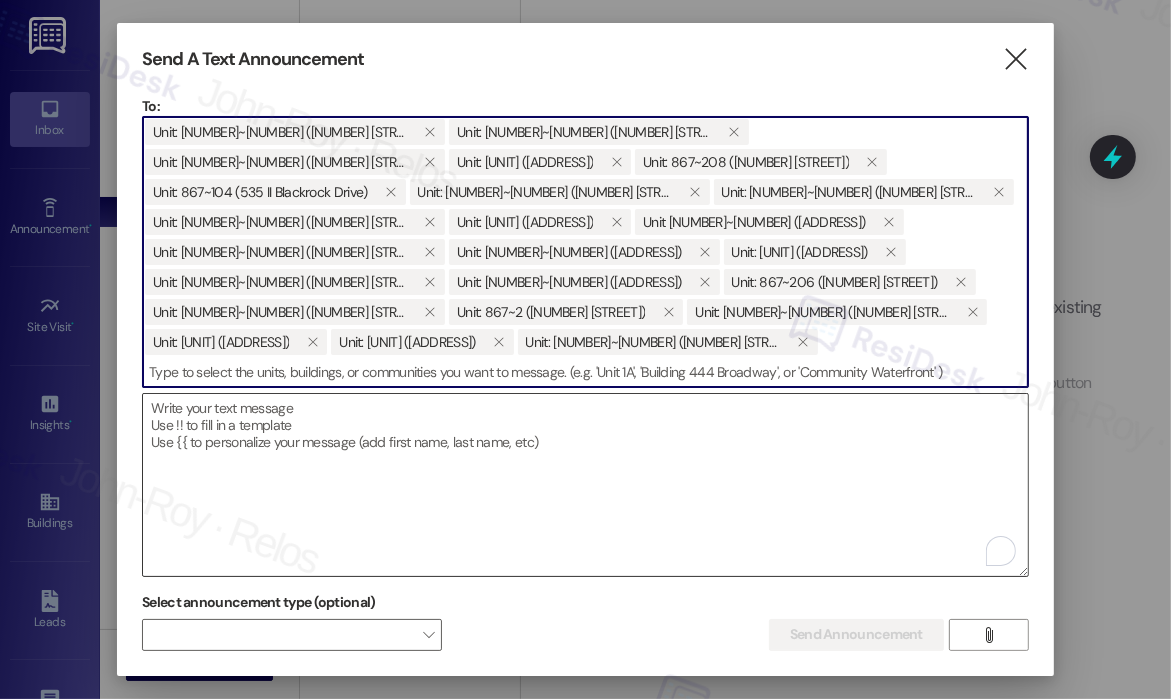 scroll, scrollTop: 0, scrollLeft: 0, axis: both 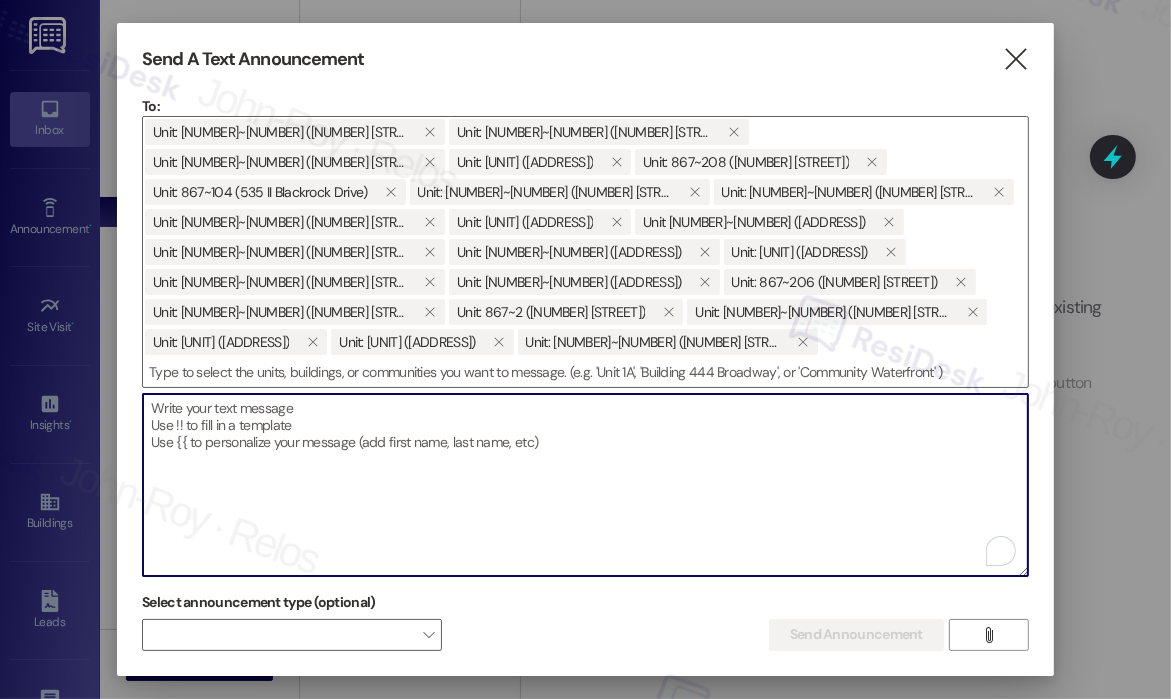 click at bounding box center [585, 485] 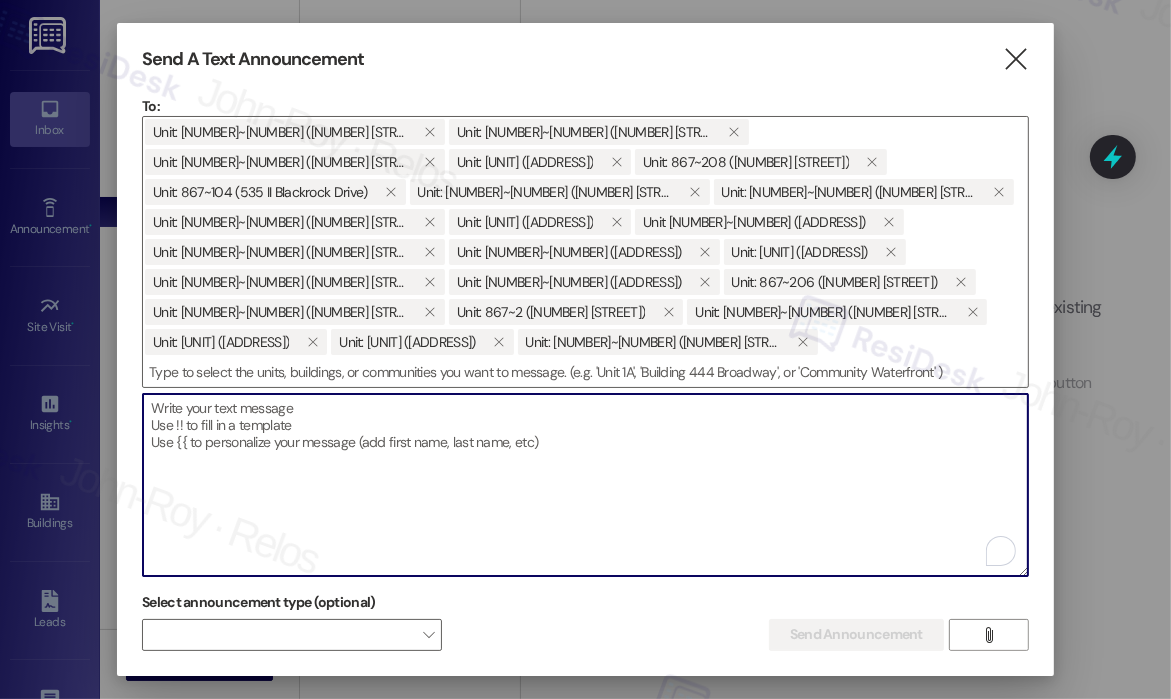 paste on "Hi {{first_name}}!
NOTICE: Quarterly air filter changes and unit inspections will take place on Wednesday, August 13th for Building 867.
Thank you for your cooperation!
The Highlands Maintenance and Leasing Team." 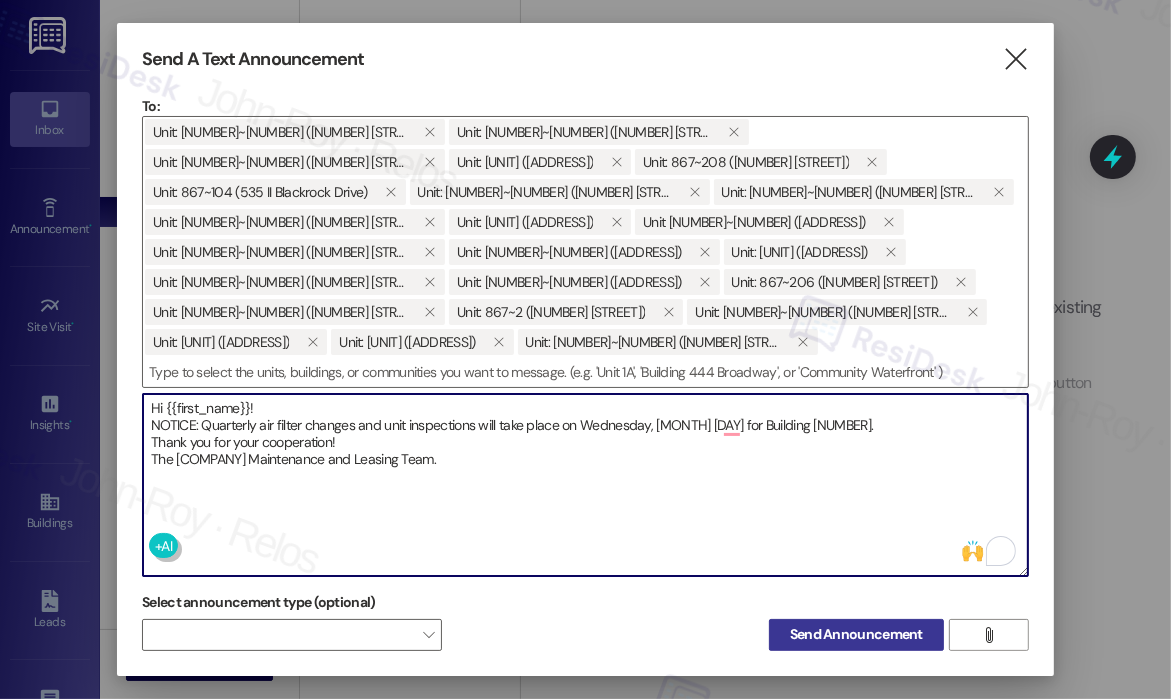 type on "Hi {{first_name}}!
NOTICE: Quarterly air filter changes and unit inspections will take place on Wednesday, August 13th for Building 867.
Thank you for your cooperation!
The Highlands Maintenance and Leasing Team." 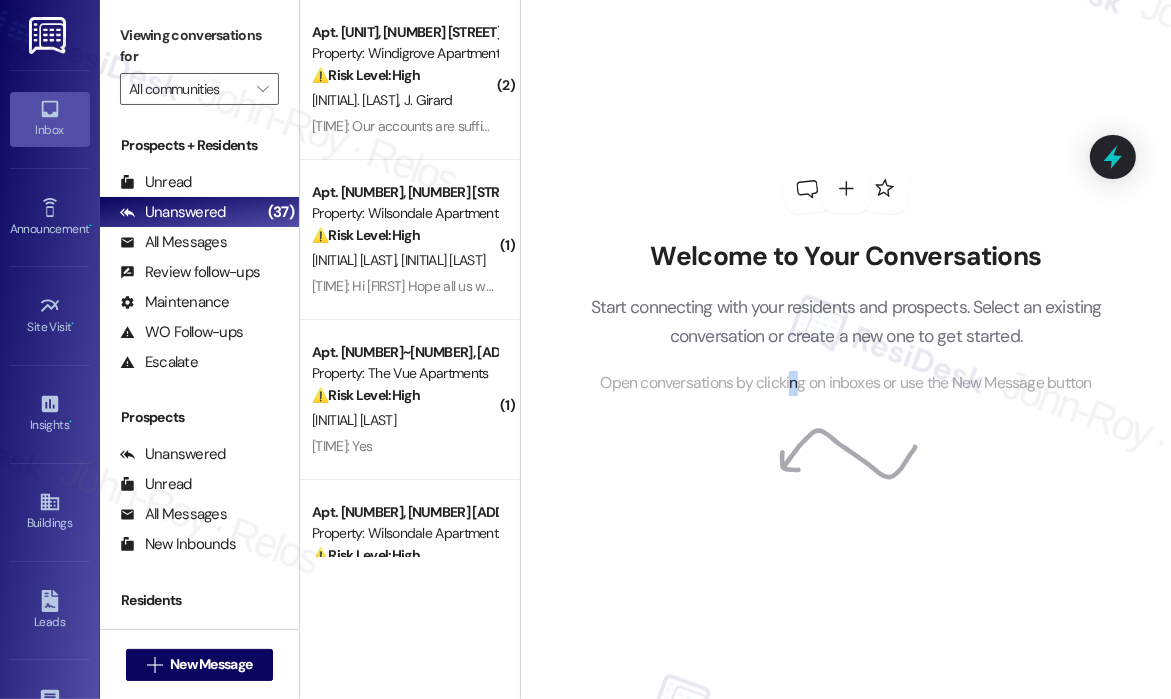 click on "Welcome to Your Conversations Start connecting with your residents and prospects. Select an existing conversation or create a new one to get started. Open conversations by clicking on inboxes or use the New Message button" at bounding box center [846, 279] 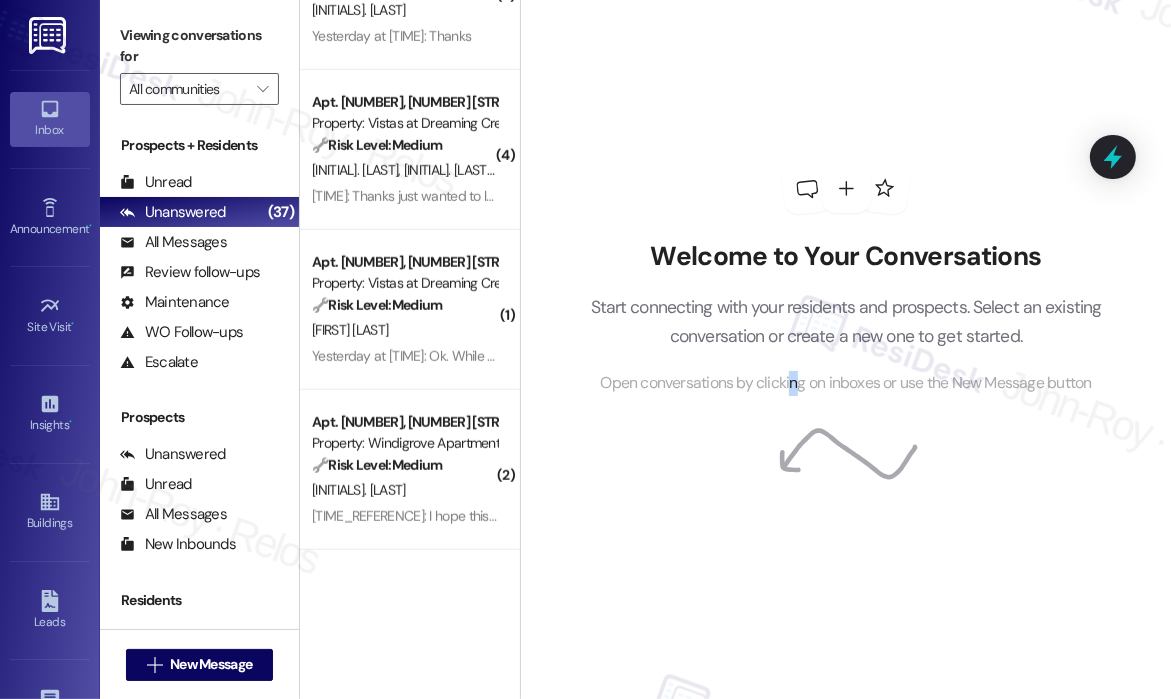 scroll, scrollTop: 1200, scrollLeft: 0, axis: vertical 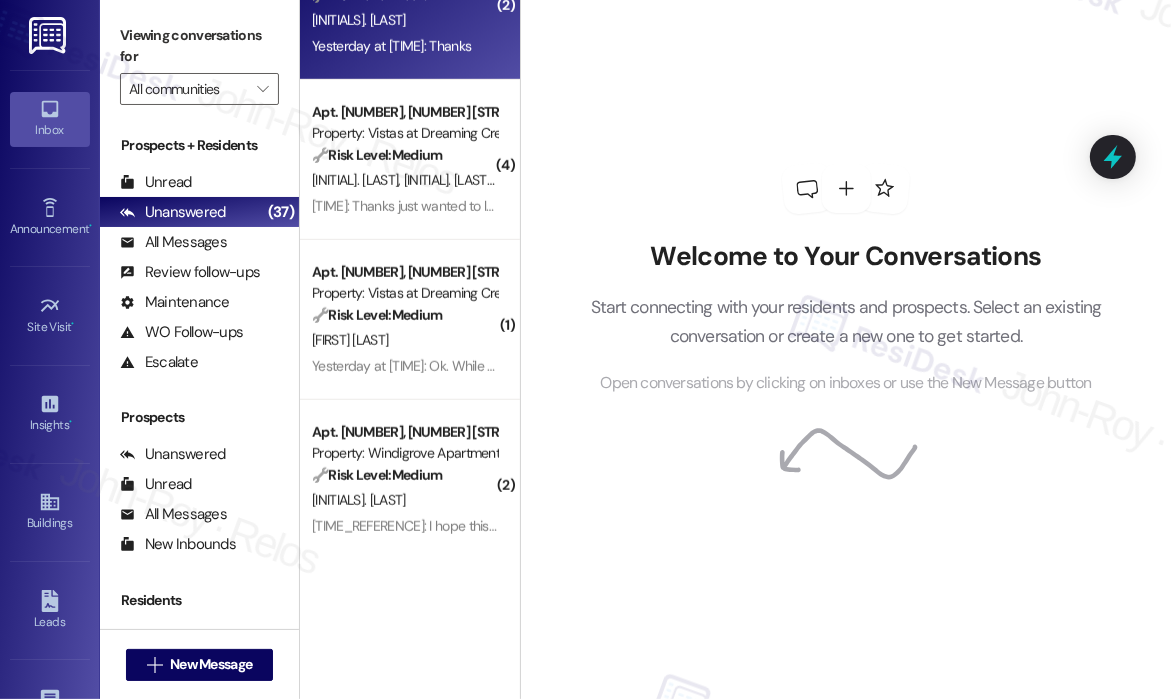 click on "Yesterday at 7:39 PM: Thanks  Yesterday at 7:39 PM: Thanks" at bounding box center (391, 46) 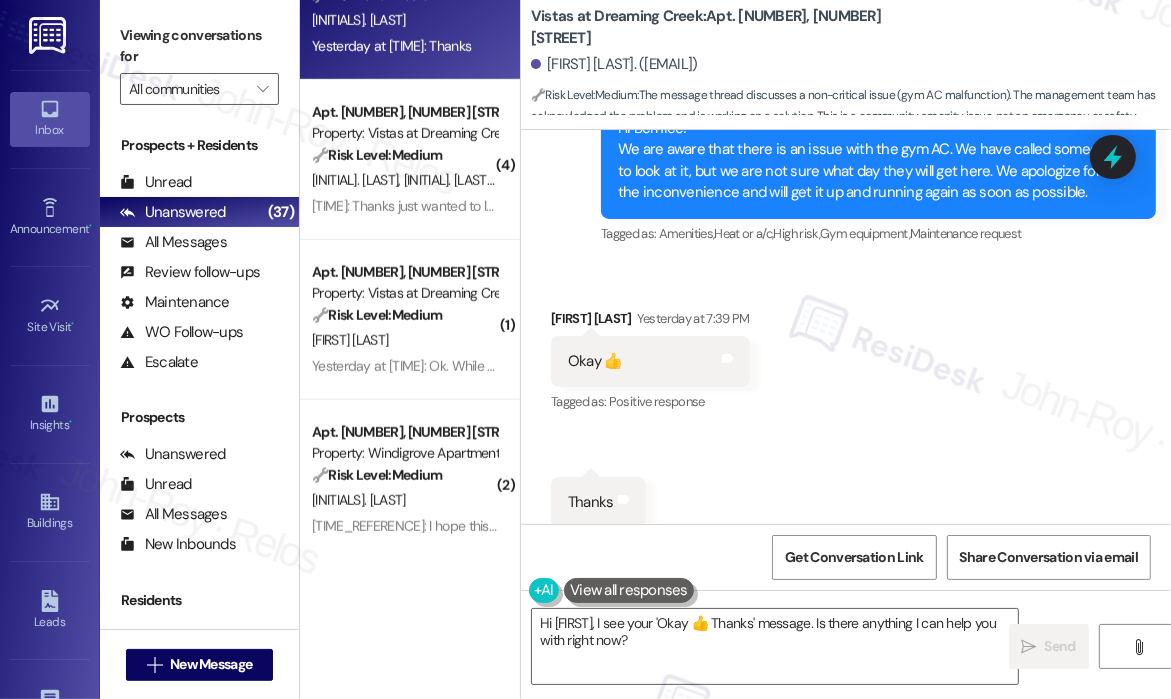 scroll, scrollTop: 19520, scrollLeft: 0, axis: vertical 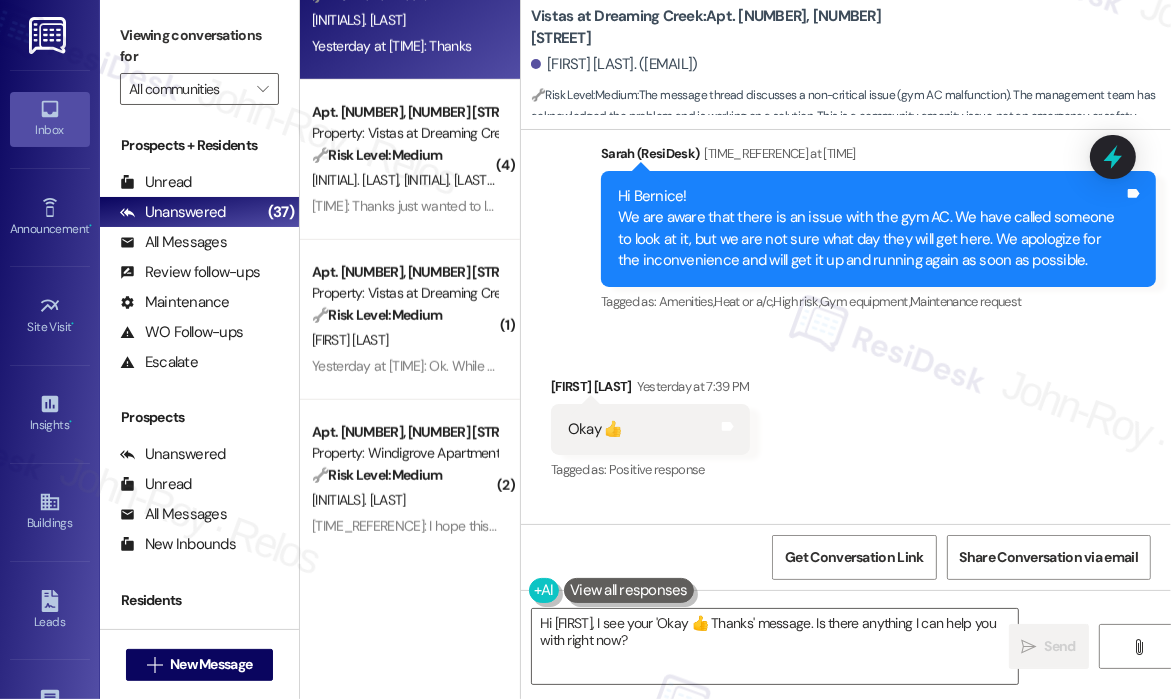 click on "Received via SMS Bernice Lewis Yesterday at 7:39 PM Okay 👍 Tags and notes Tagged as:   Positive response Click to highlight conversations about Positive response Received via SMS 7:39 PM Bernice Lewis Yesterday at 7:39 PM Thanks  Tags and notes Tagged as:   Praise Click to highlight conversations about Praise" at bounding box center (846, 486) 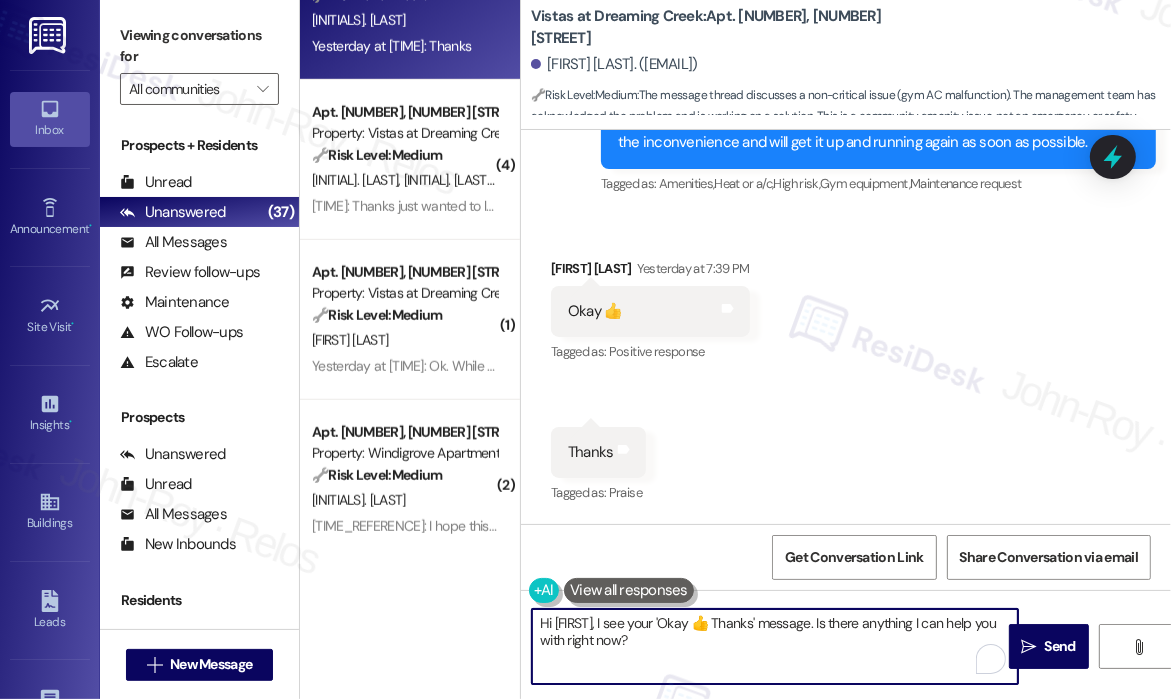 drag, startPoint x: 719, startPoint y: 639, endPoint x: 529, endPoint y: 618, distance: 191.157 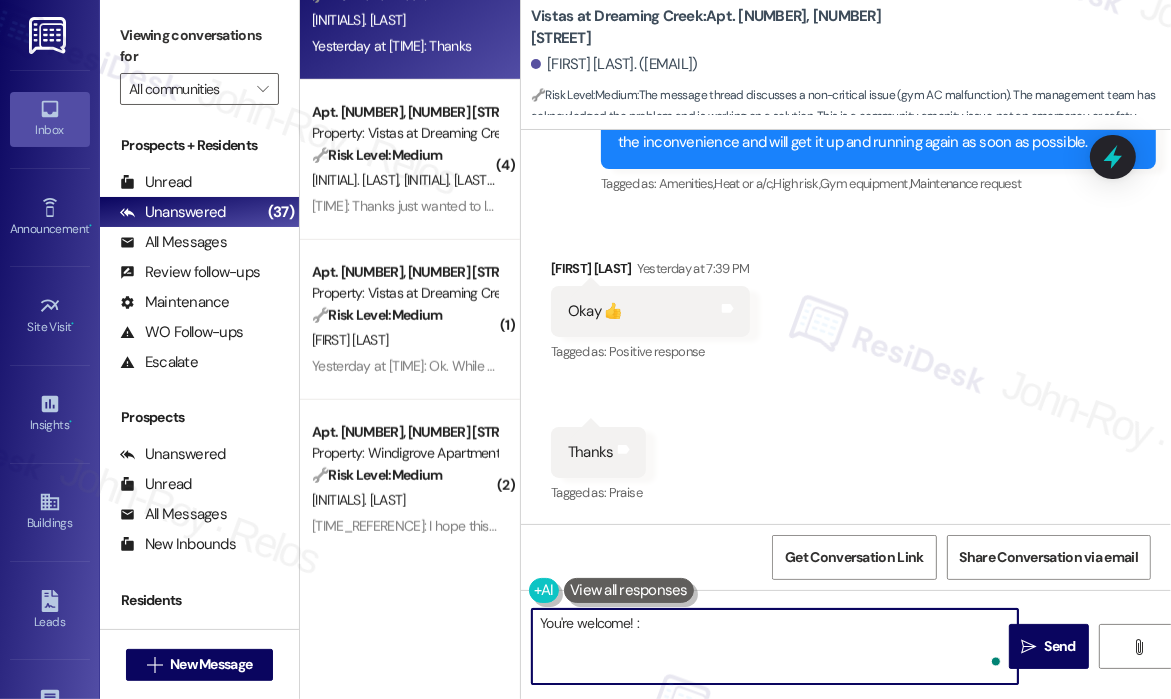 type on "You're welcome! :)" 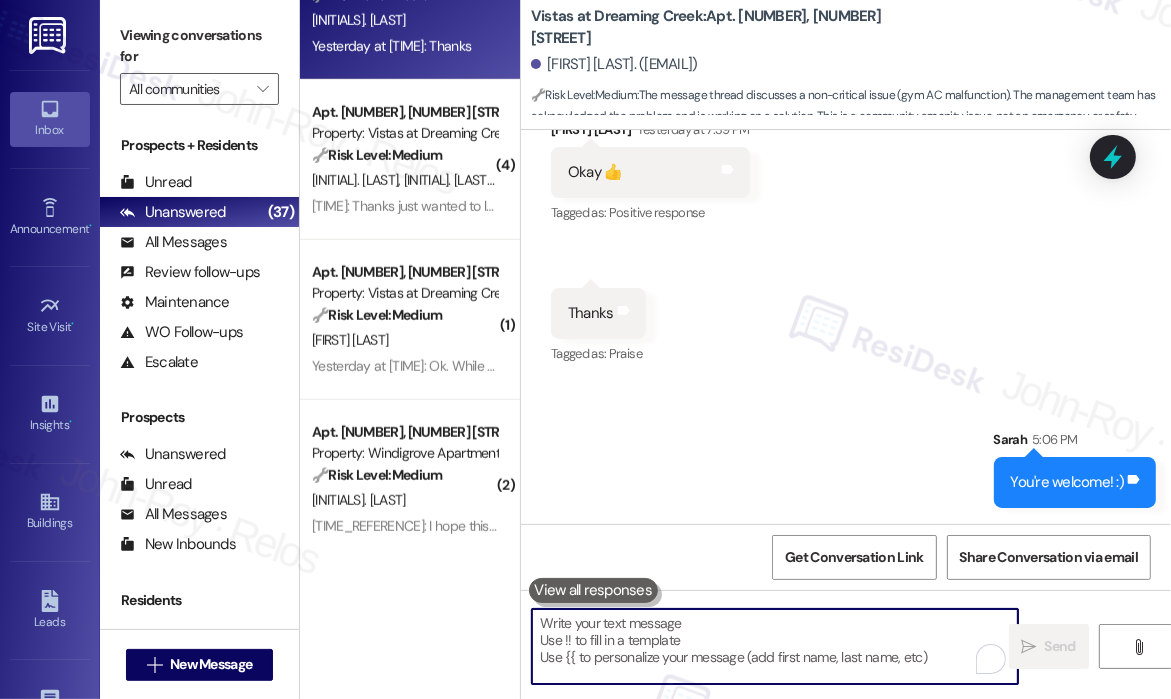 scroll, scrollTop: 19860, scrollLeft: 0, axis: vertical 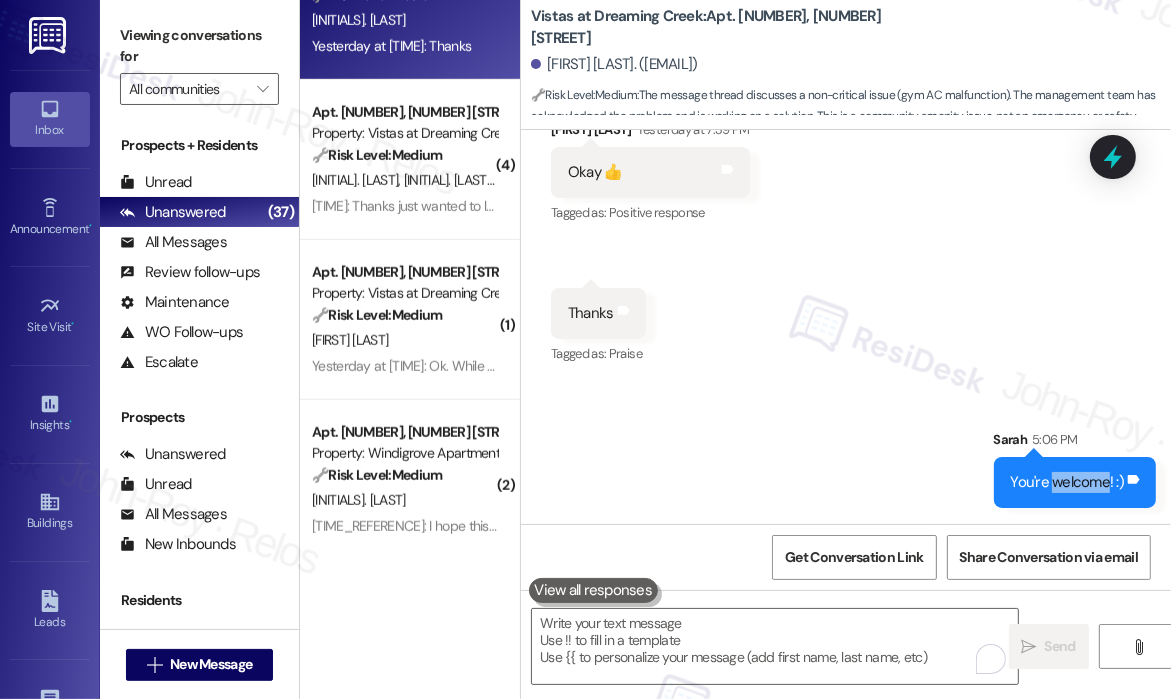 click on "You're welcome! :)" at bounding box center [1068, 482] 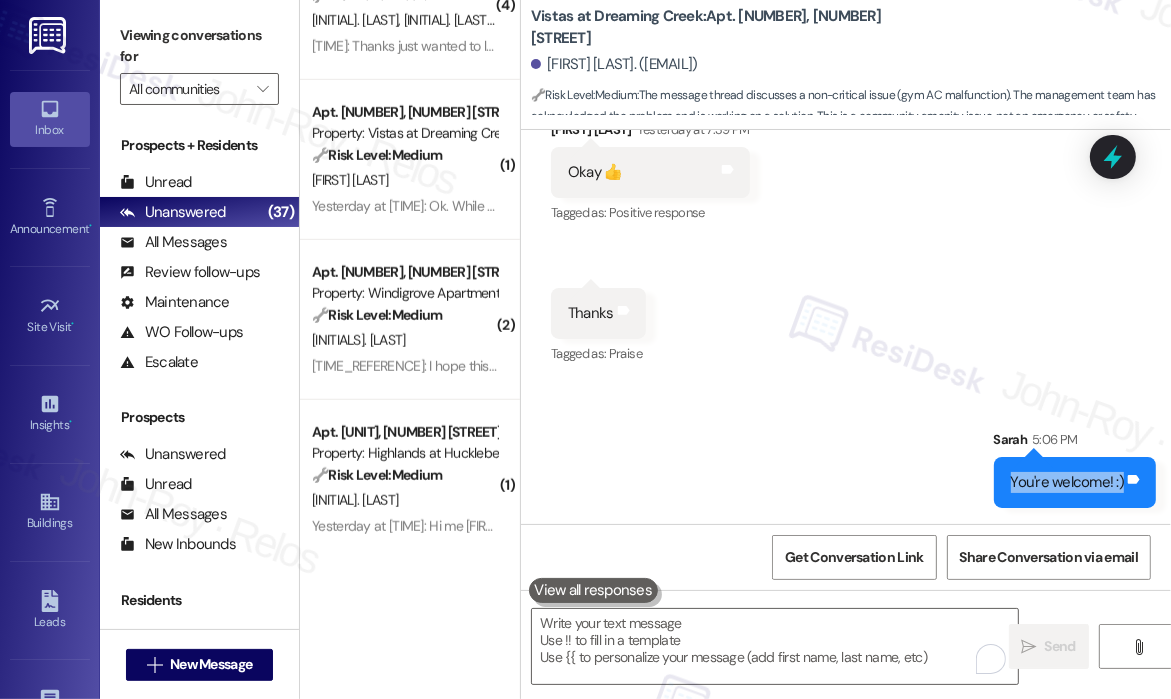 click on "You're welcome! :)" at bounding box center (1068, 482) 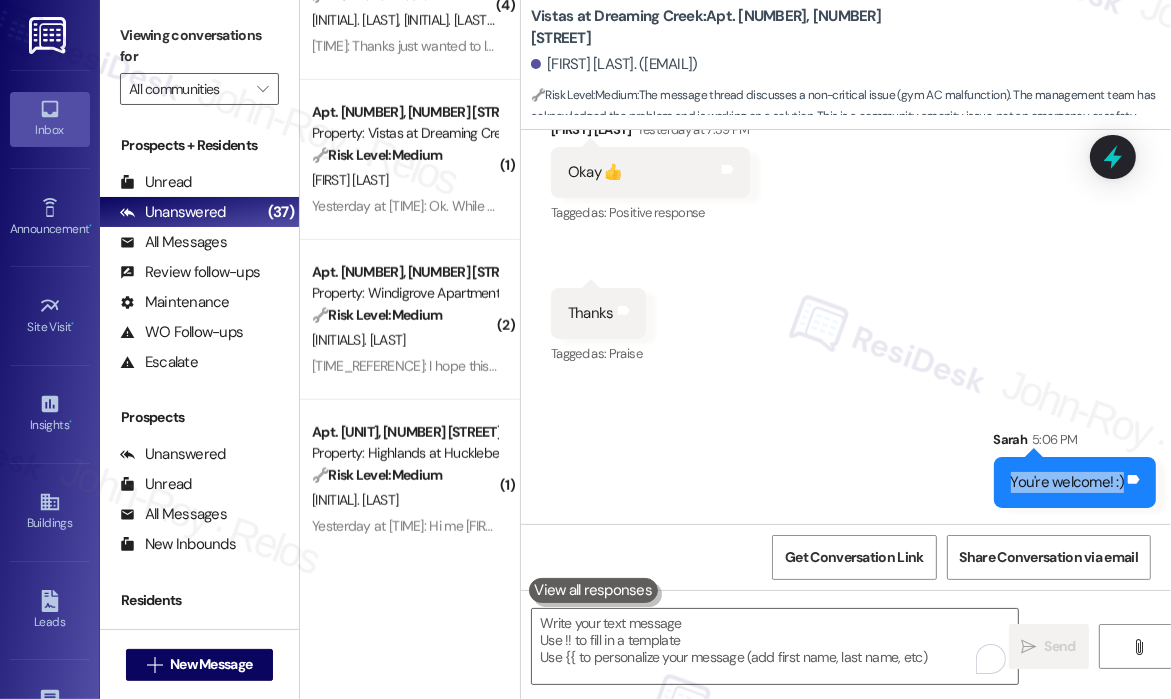 copy on "You're welcome! :) Tags and notes" 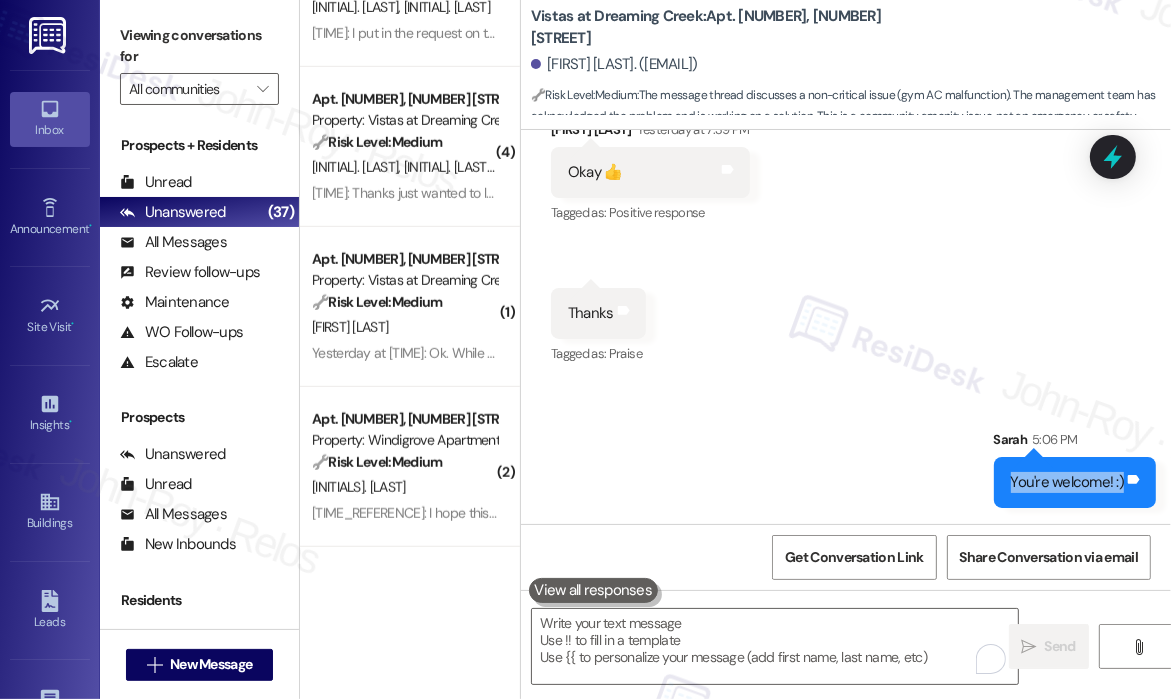 scroll, scrollTop: 900, scrollLeft: 0, axis: vertical 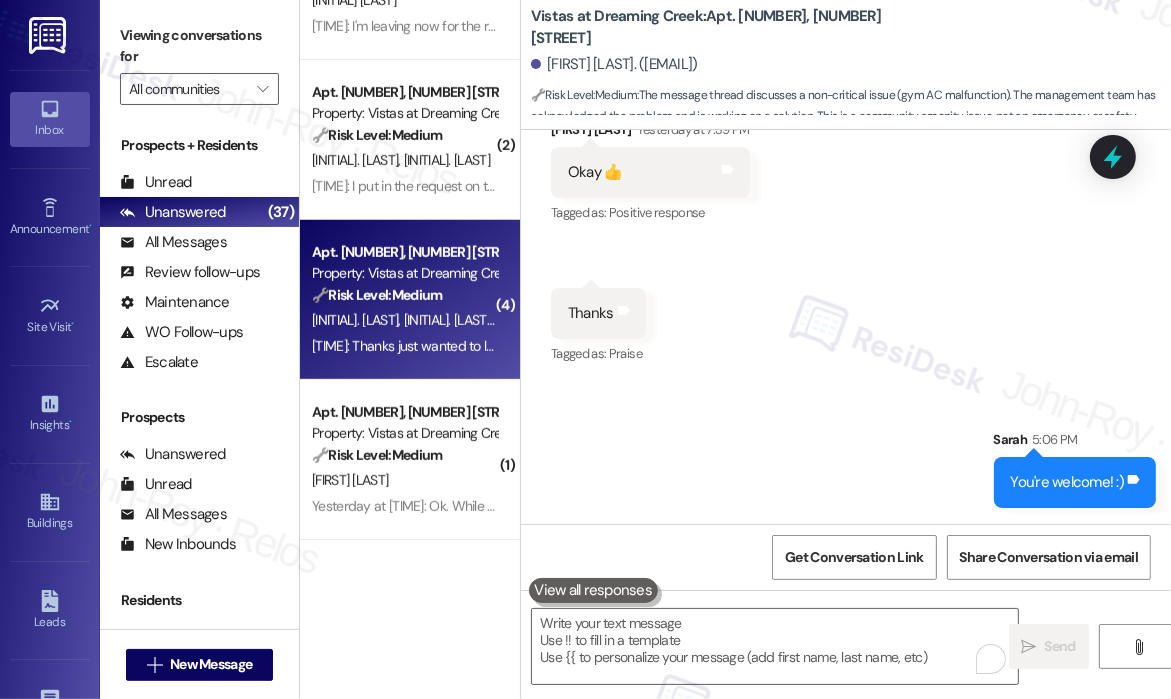 click on "M. Gordon" at bounding box center [539, 320] 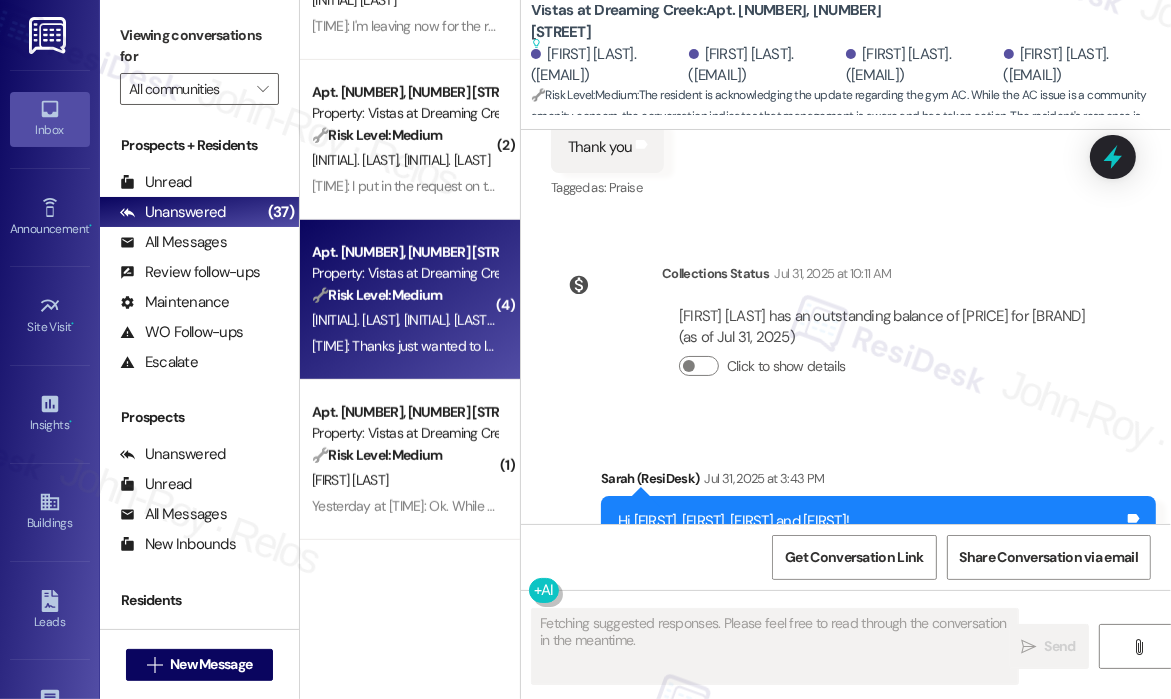 scroll, scrollTop: 11433, scrollLeft: 0, axis: vertical 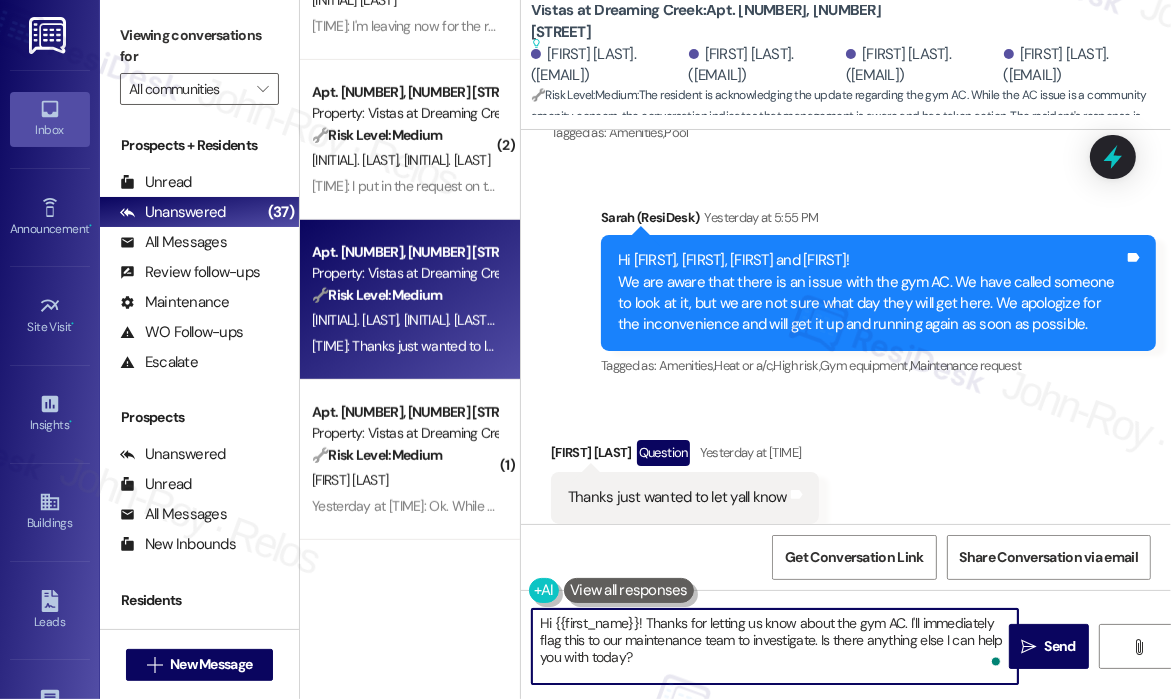 drag, startPoint x: 745, startPoint y: 663, endPoint x: 507, endPoint y: 613, distance: 243.19539 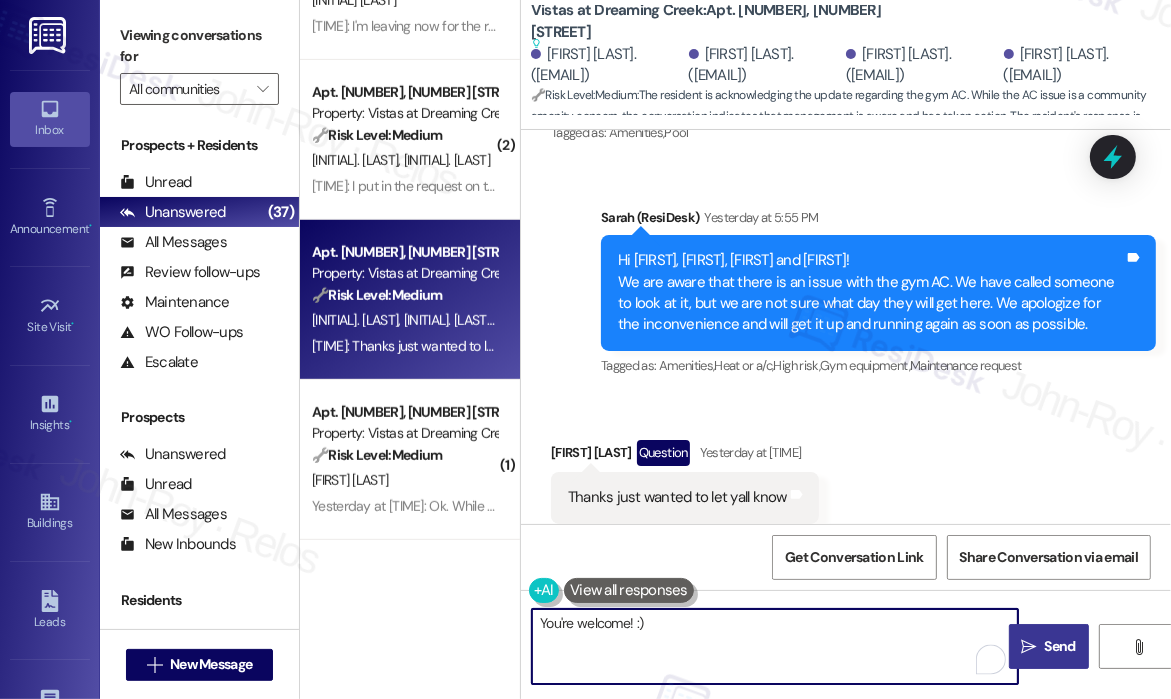 type on "You're welcome! :)" 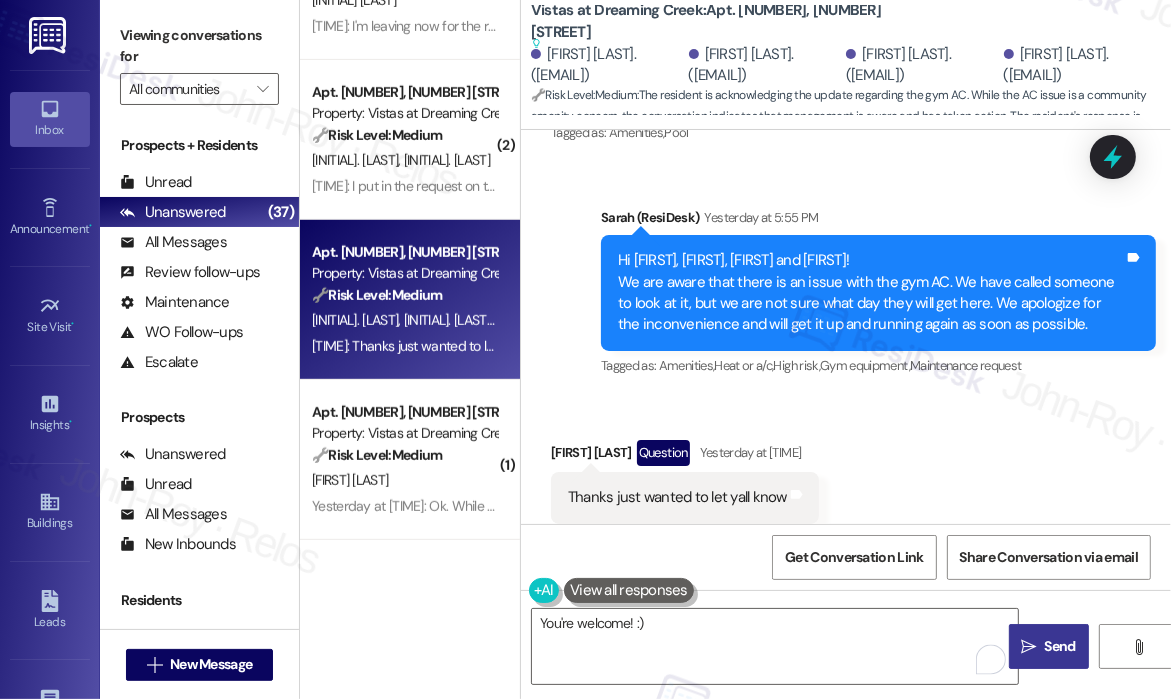 click on "Send" at bounding box center [1060, 646] 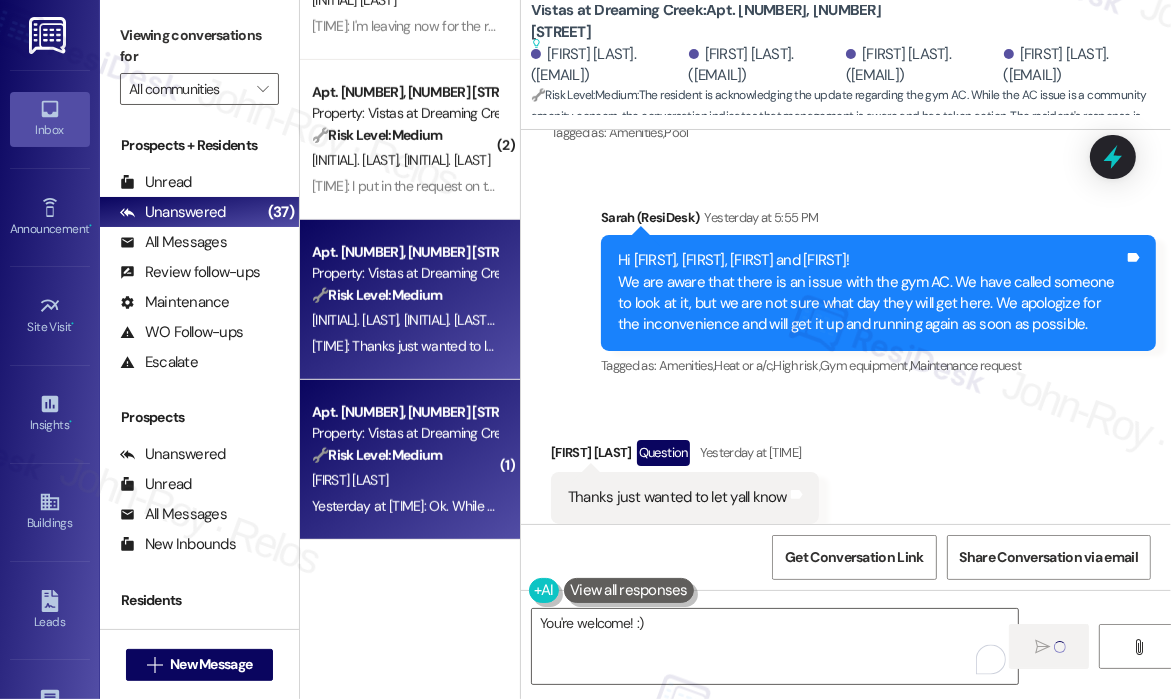 scroll, scrollTop: 1000, scrollLeft: 0, axis: vertical 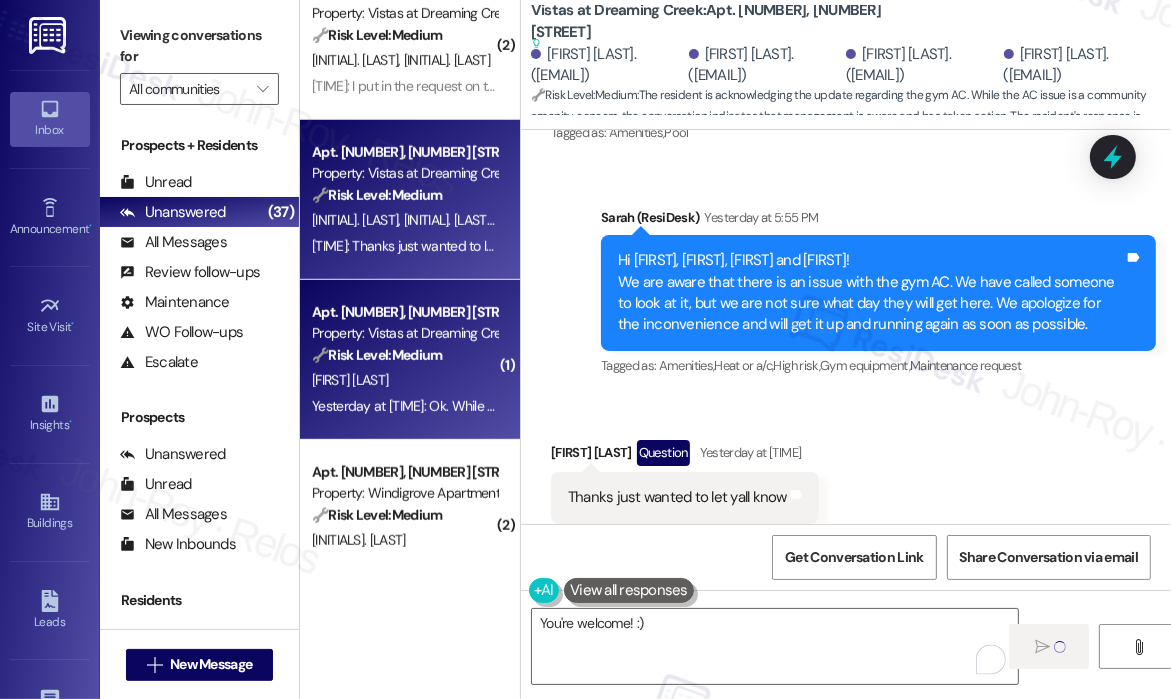 click on "T. Cash" at bounding box center (404, 380) 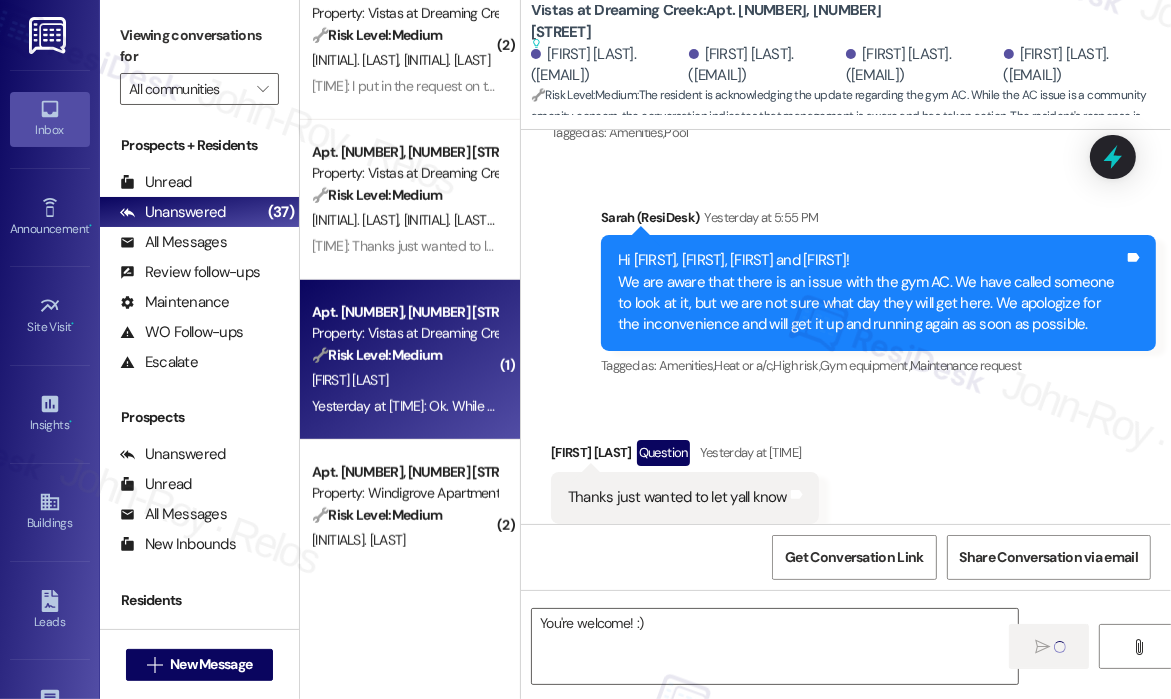 type on "Fetching suggested responses. Please feel free to read through the conversation in the meantime." 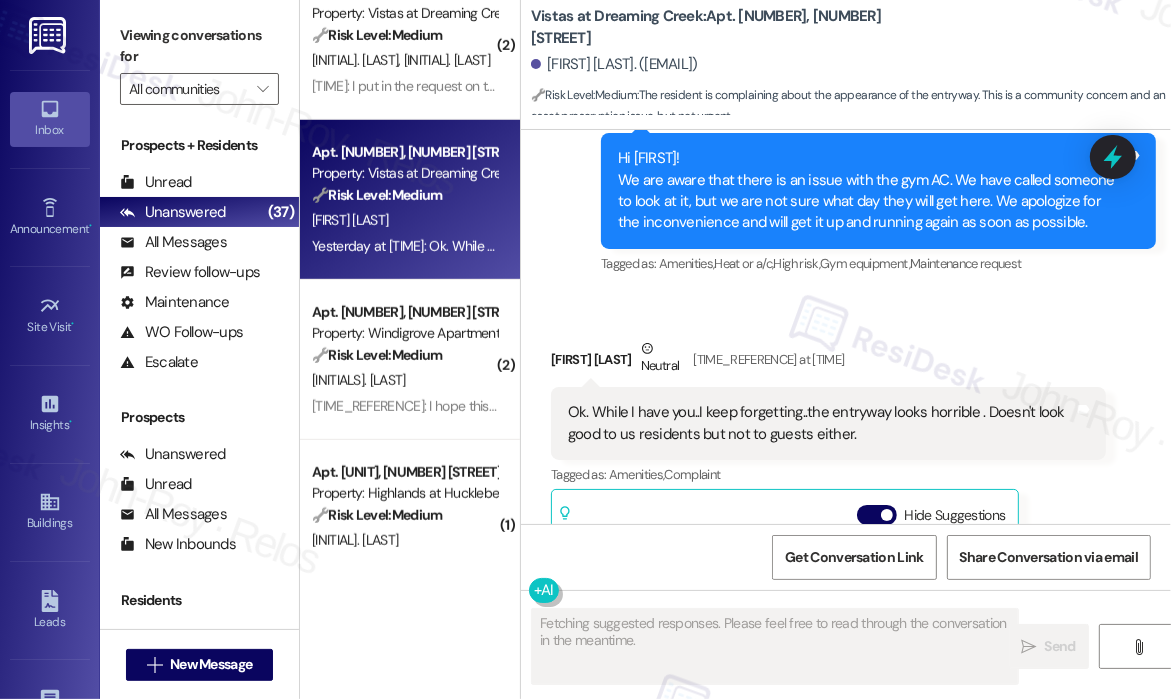 scroll, scrollTop: 11908, scrollLeft: 0, axis: vertical 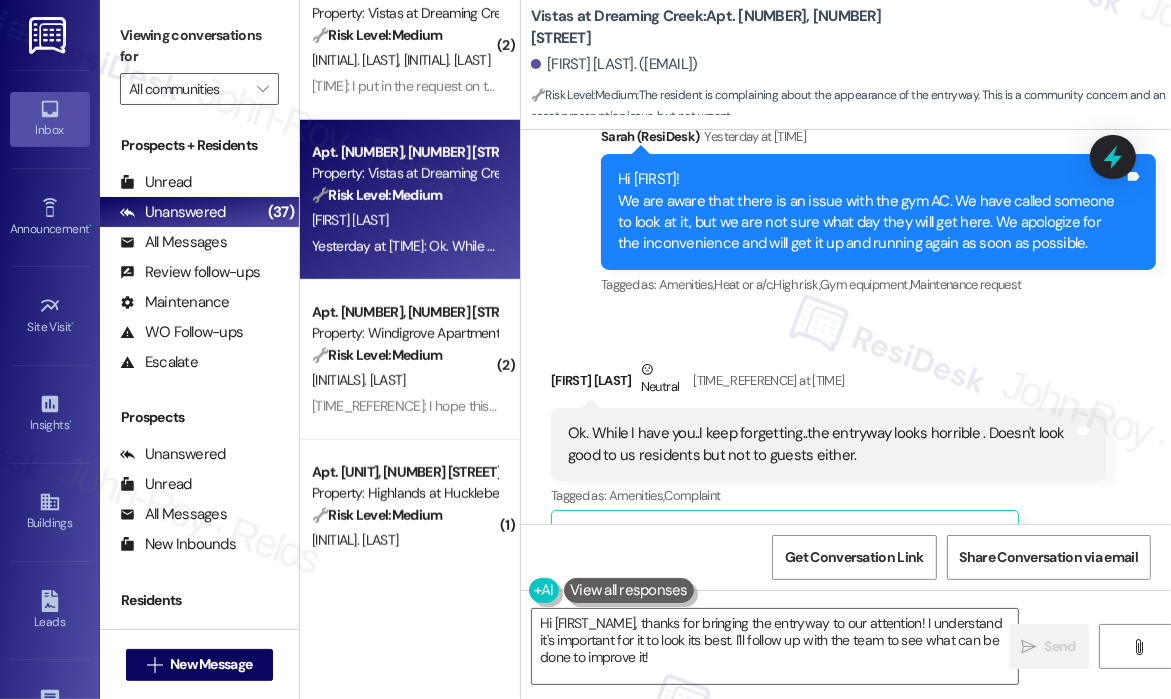 click on "Received via SMS Trudy Cash   Neutral Yesterday at 6:05 PM Ok. While I have you..I keep forgetting..the entryway looks horrible . Doesn't look good to us residents but not to guests either.  Tags and notes Tagged as:   Amenities ,  Click to highlight conversations about Amenities Complaint Click to highlight conversations about Complaint  Related guidelines Hide Suggestions Park Properties - Park Properties - All properties: Resident reported issue; management is working with technical team for resolution.
Created  3 months ago Account level guideline  ( 68 % match) FAQs generated by ResiDesk AI What specific issue is management working to resolve? The document doesn't specify the exact issue. Management is aware of a problem and is working with their technical team to resolve it. How long will it take to resolve the issue? The document doesn't provide a timeframe. Management is actively working on the issue, but no specific resolution time is mentioned. Original Guideline View original document here" at bounding box center [828, 604] 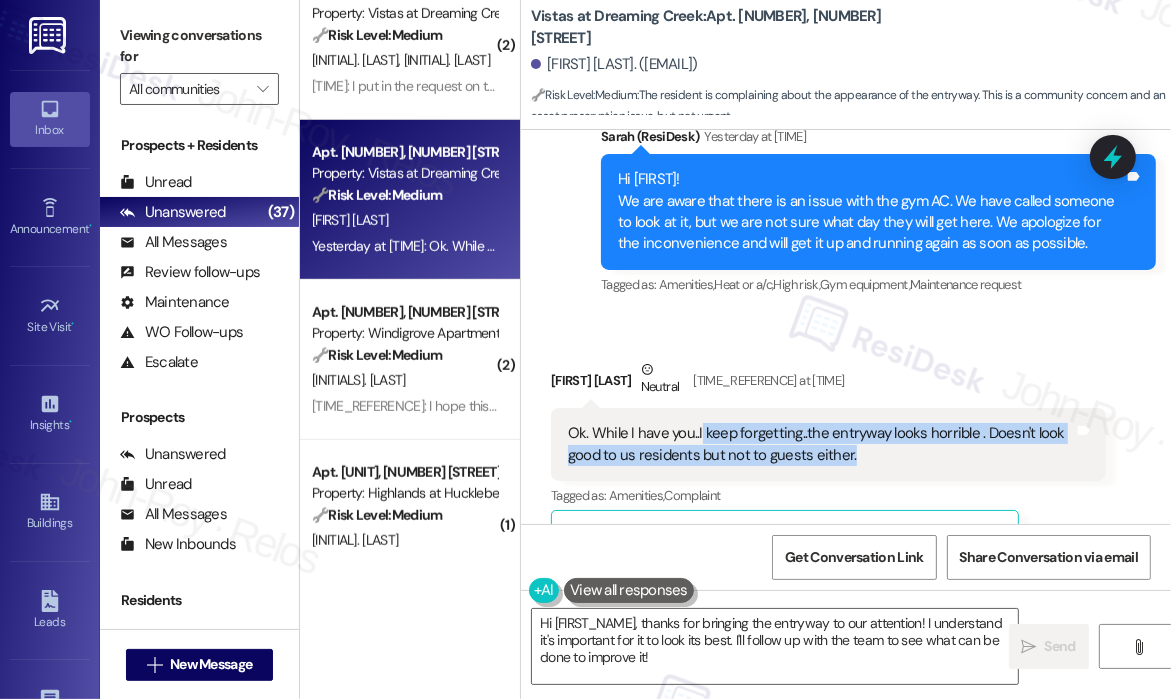 drag, startPoint x: 900, startPoint y: 403, endPoint x: 697, endPoint y: 387, distance: 203.62956 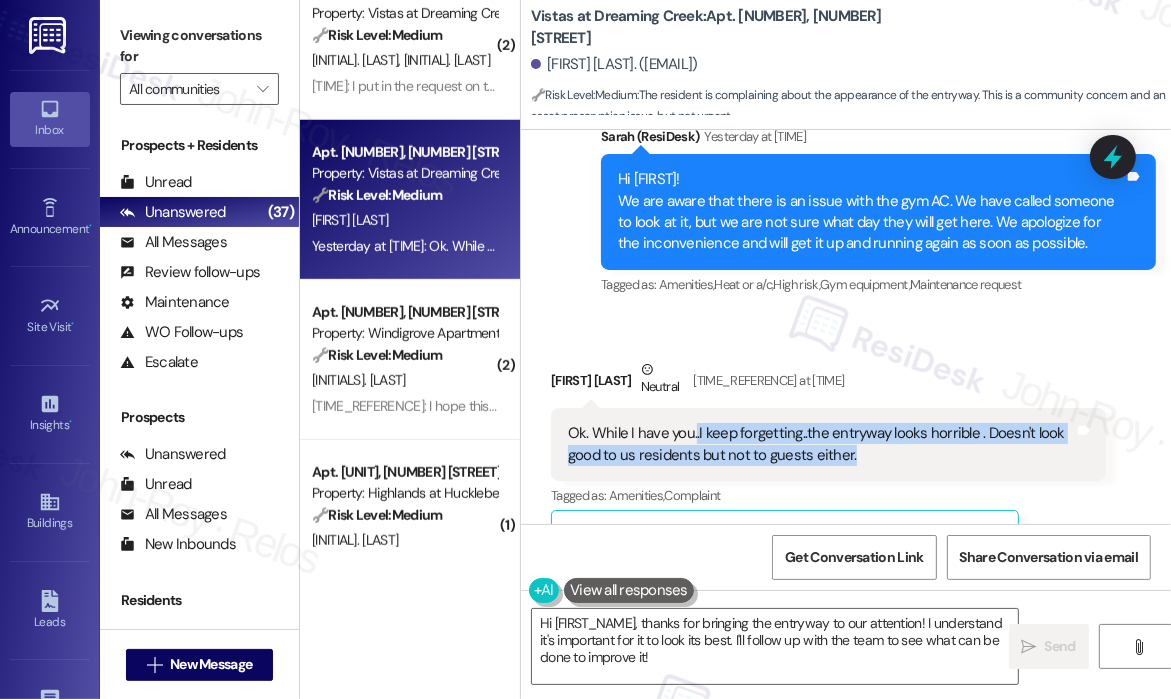 click on "Ok. While I have you..I keep forgetting..the entryway looks horrible . Doesn't look good to us residents but not to guests either." at bounding box center [821, 444] 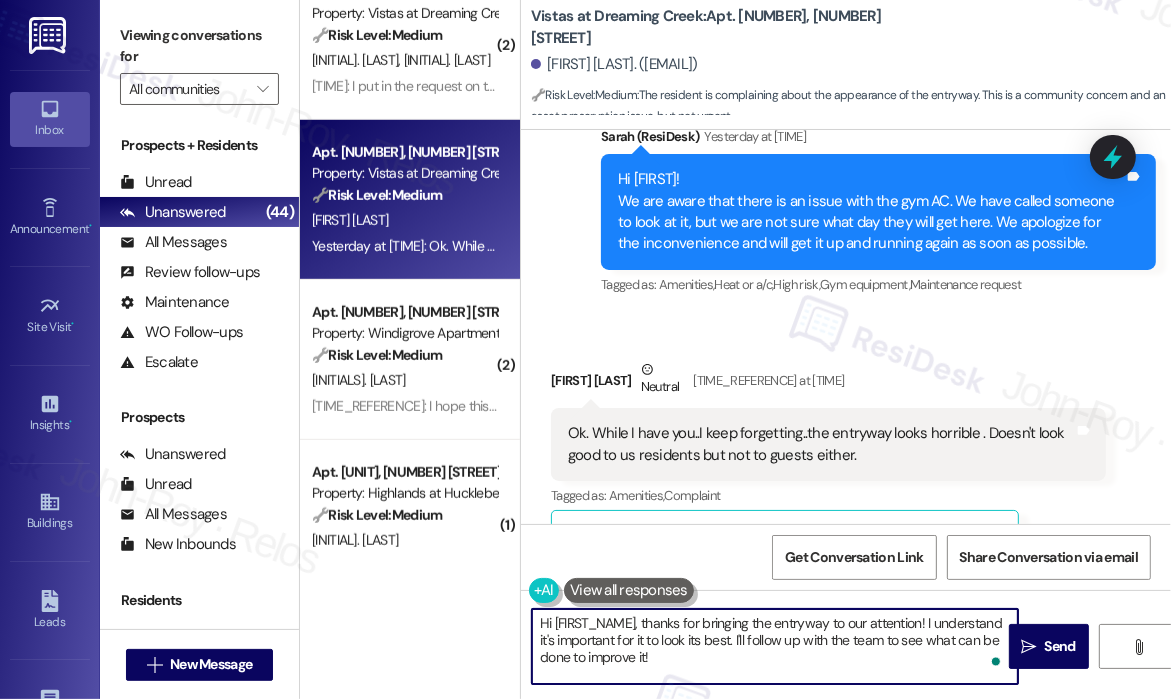 drag, startPoint x: 684, startPoint y: 670, endPoint x: 643, endPoint y: 629, distance: 57.982758 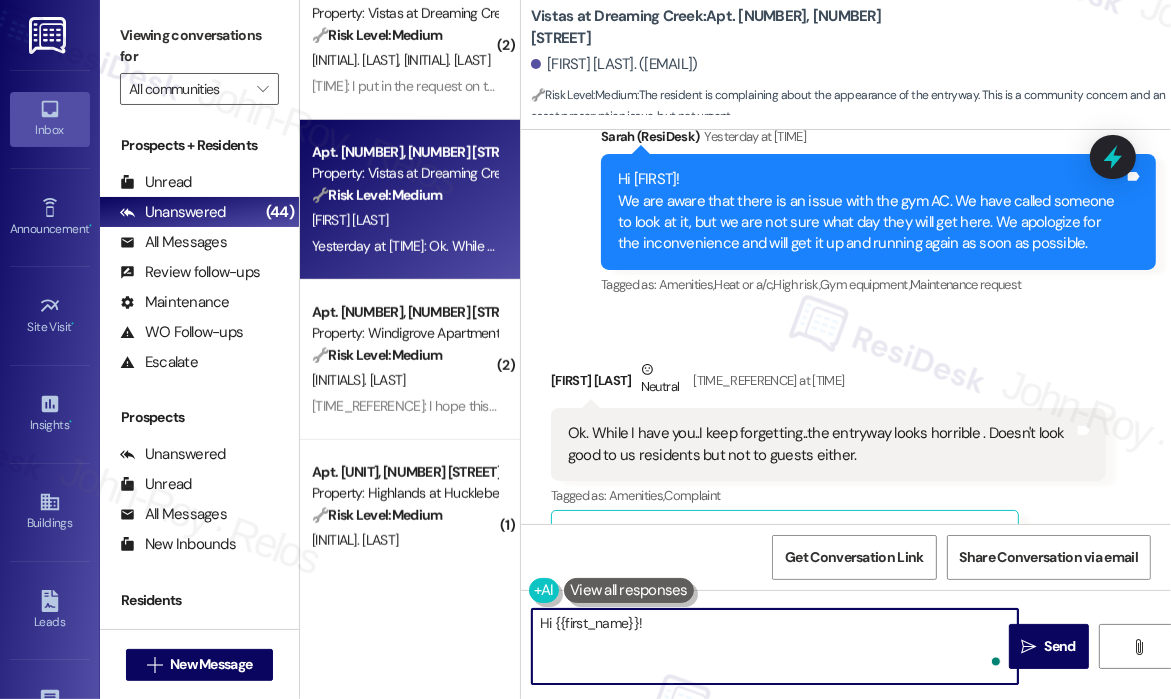 paste on "Can you share more details about what you mean by the entryway looking horrible—are you referring to dirt, damage, clutter, or something else? This will help me better understand the concern so I can relay it clearly." 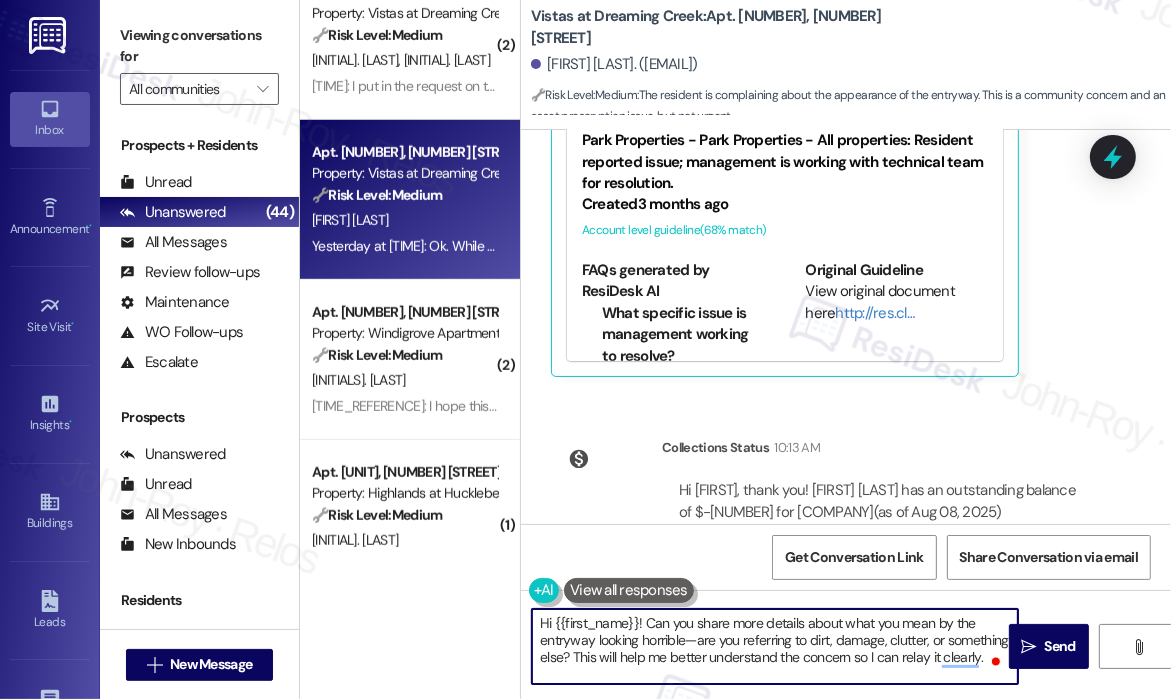 scroll, scrollTop: 12408, scrollLeft: 0, axis: vertical 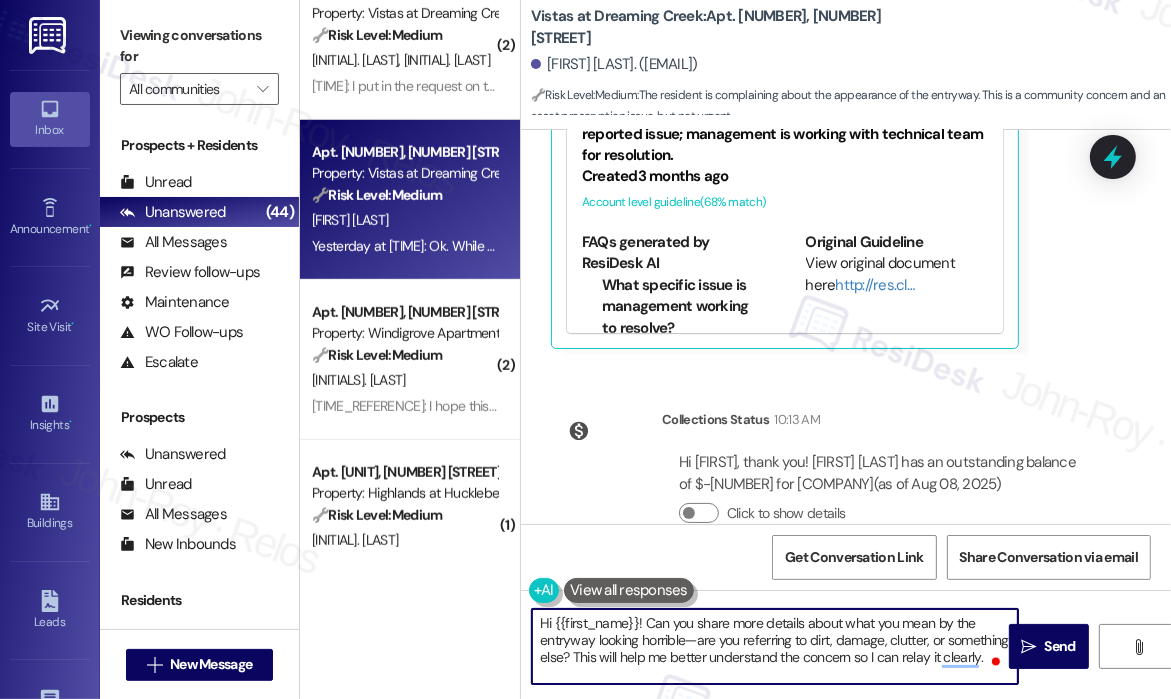 click on "Hi {{first_name}}! Can you share more details about what you mean by the entryway looking horrible—are you referring to dirt, damage, clutter, or something else? This will help me better understand the concern so I can relay it clearly." at bounding box center [775, 646] 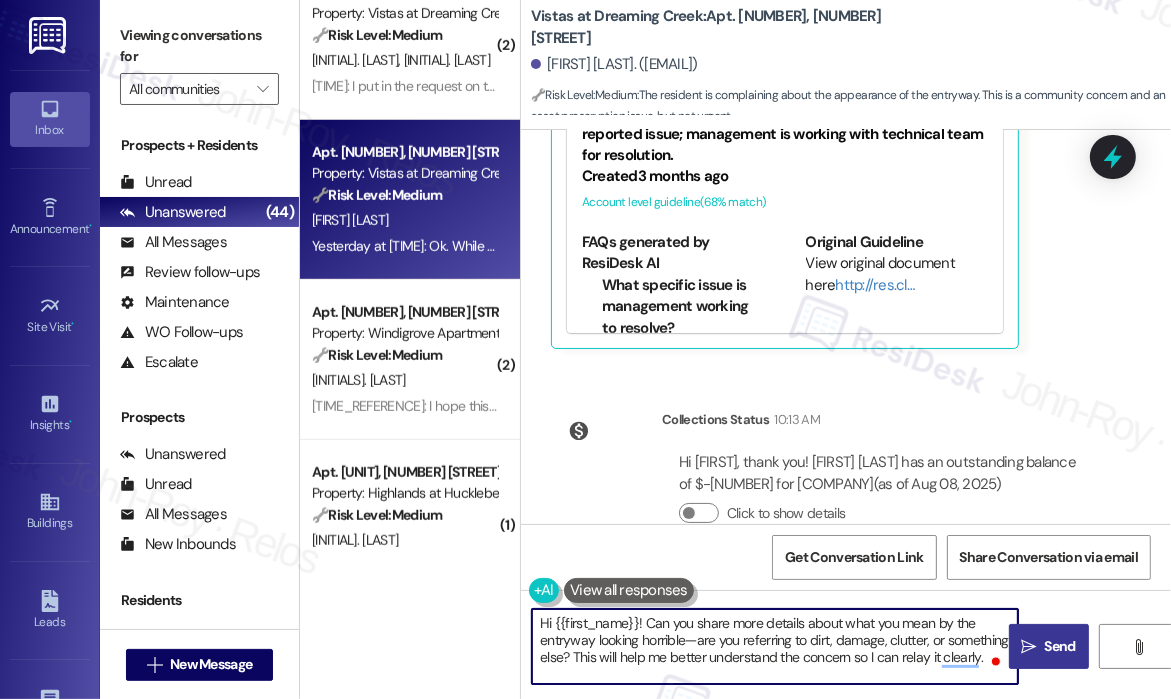 type on "Hi {{first_name}}! Can you share more details about what you mean by the entryway looking horrible—are you referring to dirt, damage, clutter, or something else? This will help me better understand the concern so I can relay it clearly." 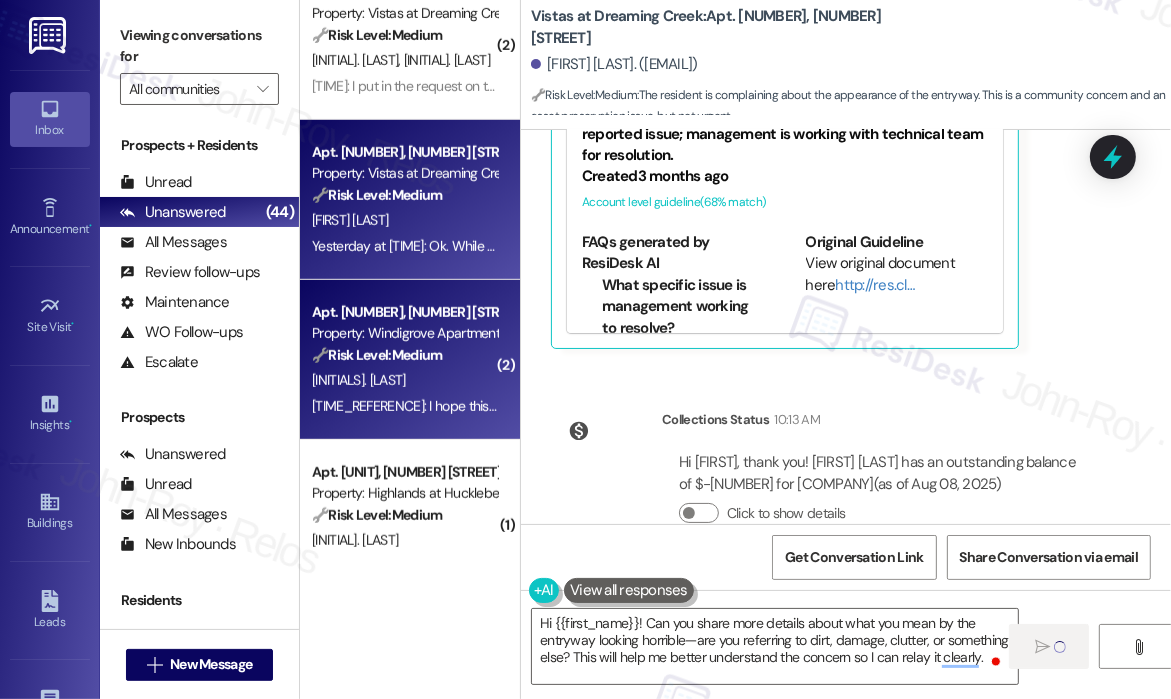 click on "Yesterday at 2:37 PM: I hope this is an AI.  Yesterday at 2:37 PM: I hope this is an AI." at bounding box center [404, 406] 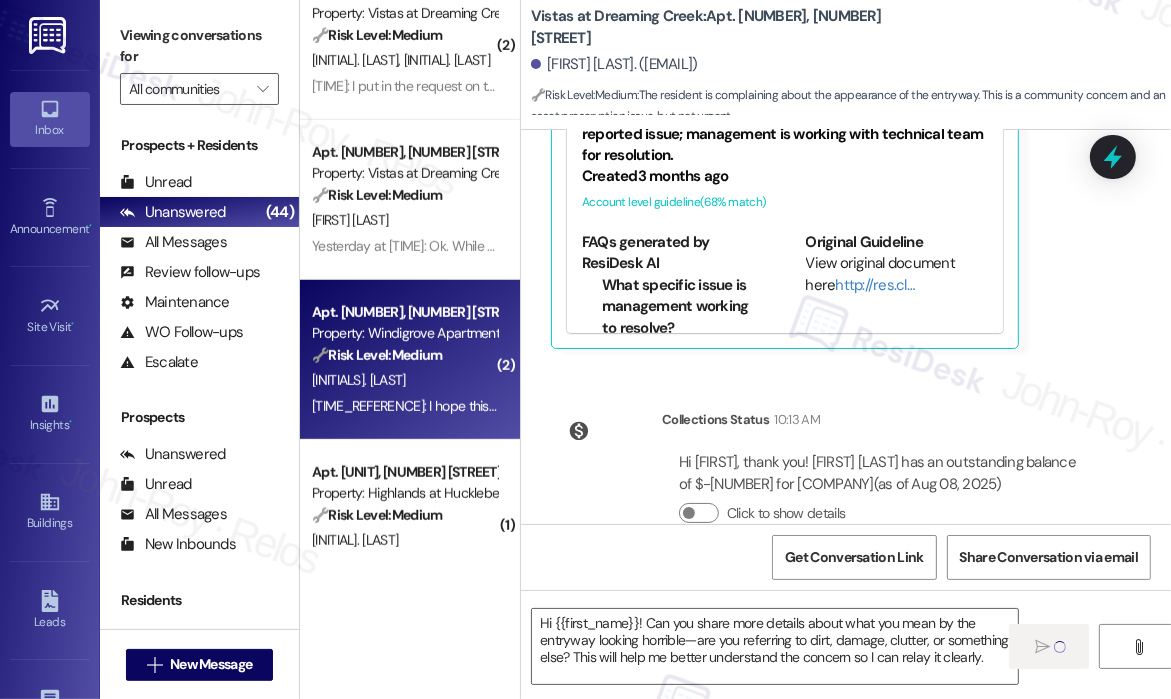 type on "Fetching suggested responses. Please feel free to read through the conversation in the meantime." 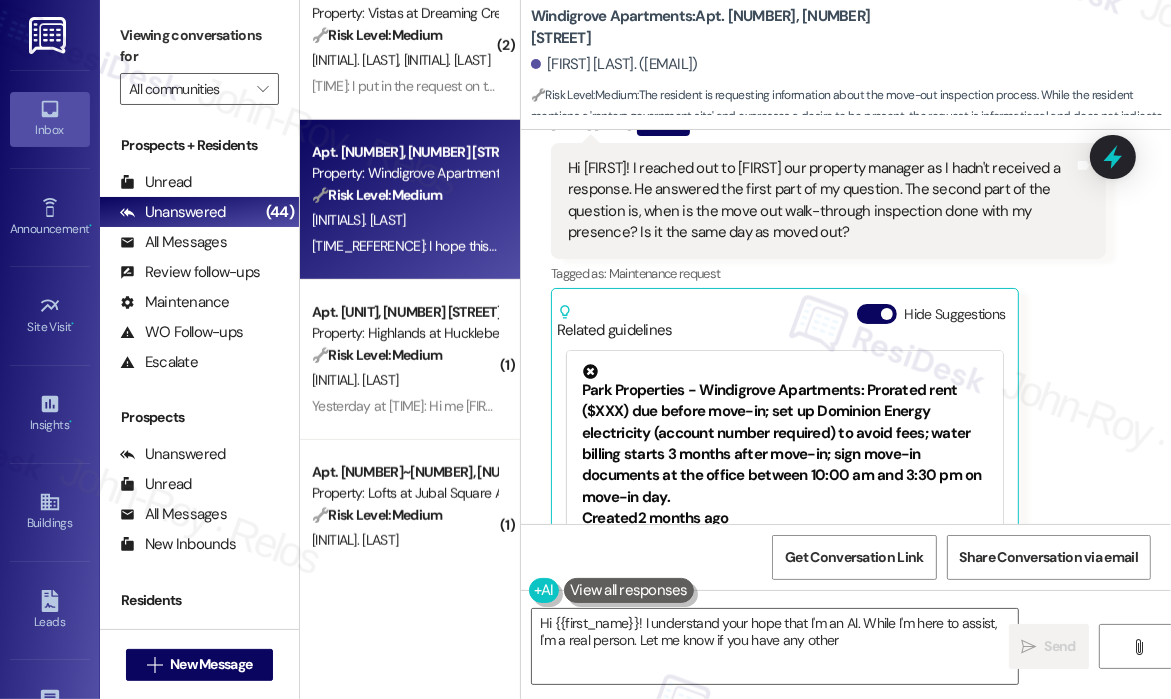 scroll, scrollTop: 1767, scrollLeft: 0, axis: vertical 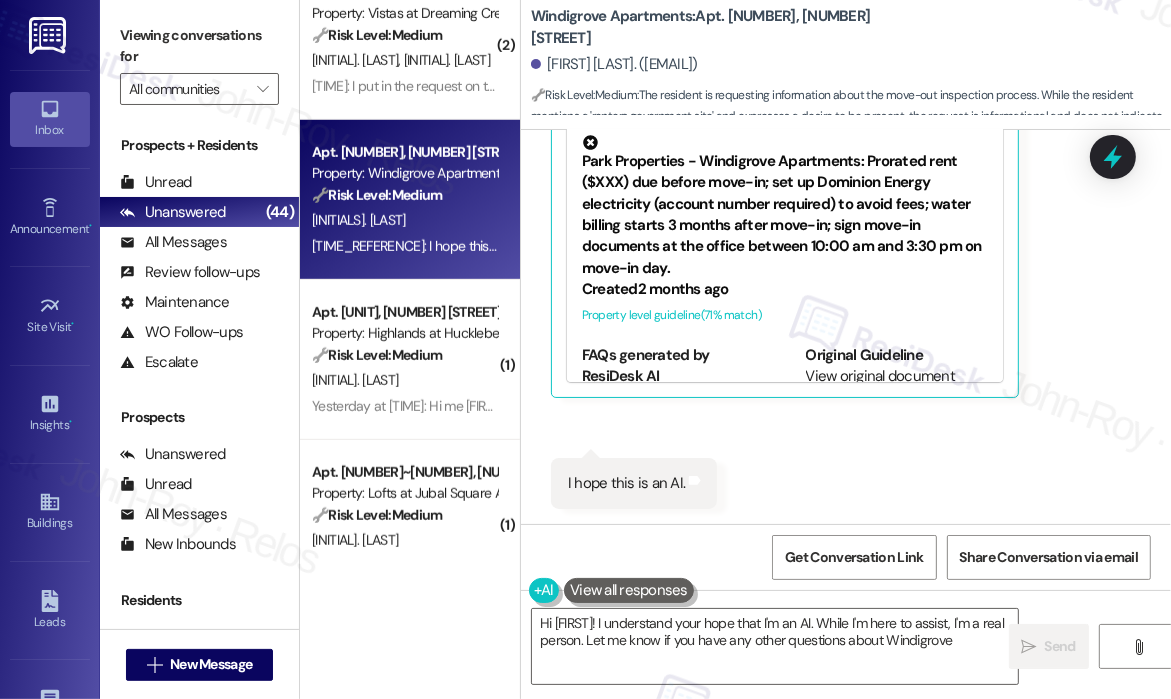 type on "Hi {{first_name}}! I understand your hope that I'm an AI. While I'm here to assist, I'm a real person. Let me know if you have any other questions about Windigrove!" 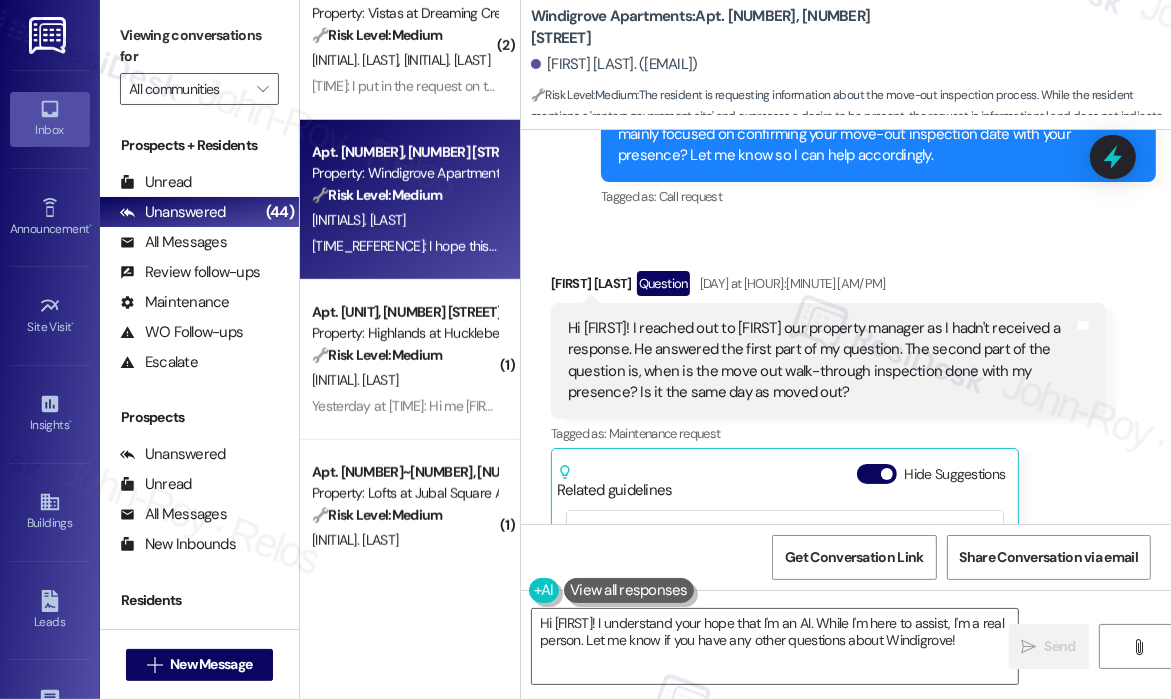 scroll, scrollTop: 1367, scrollLeft: 0, axis: vertical 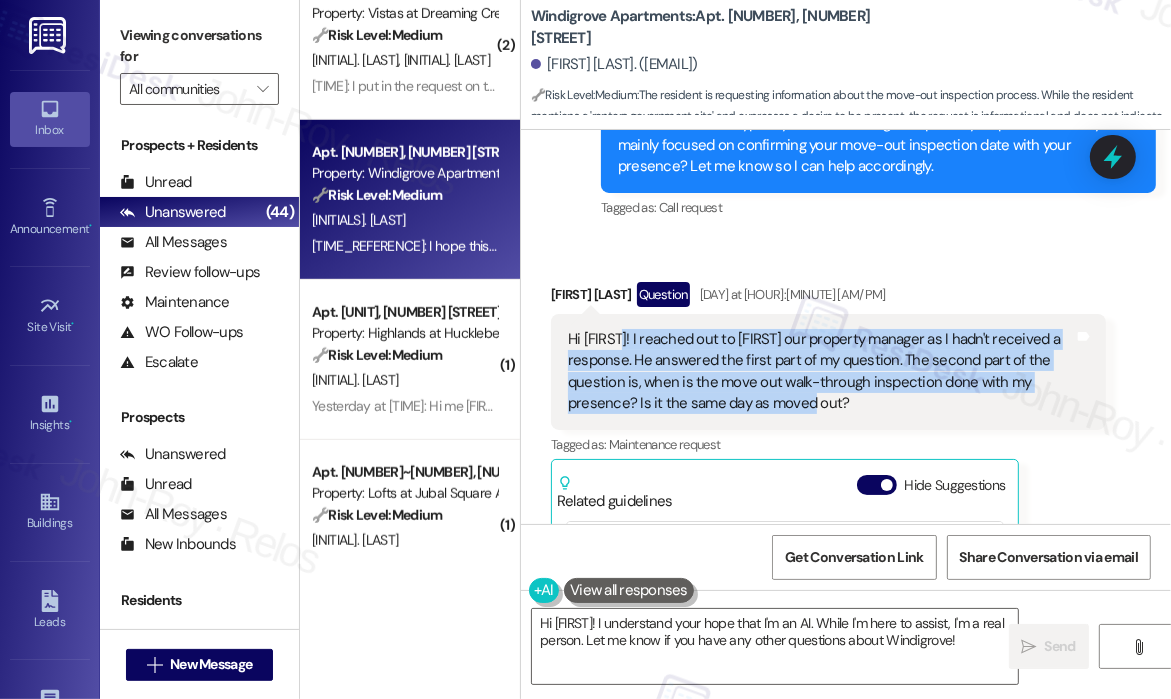 drag, startPoint x: 870, startPoint y: 397, endPoint x: 623, endPoint y: 336, distance: 254.42091 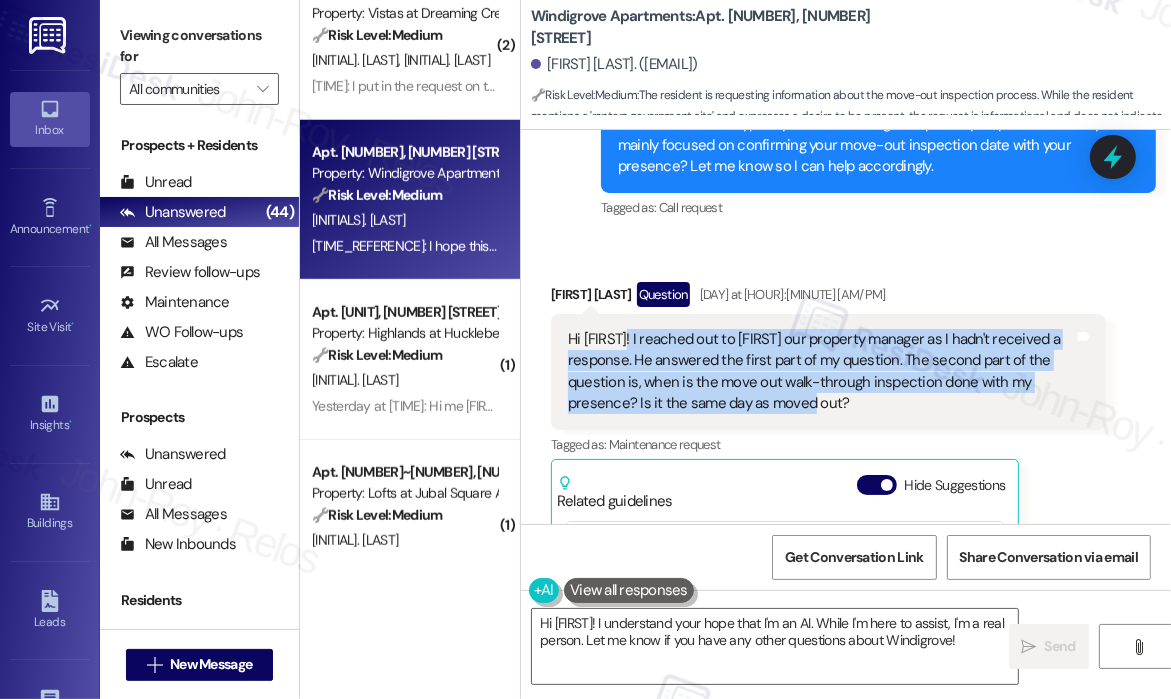 copy on "I reached out to Nick our property manager as I hadn't received a response. He answered the first part of my question. The second part of the question is,  when is the move out walk-through inspection done with my presence? Is it the same day as moved out?" 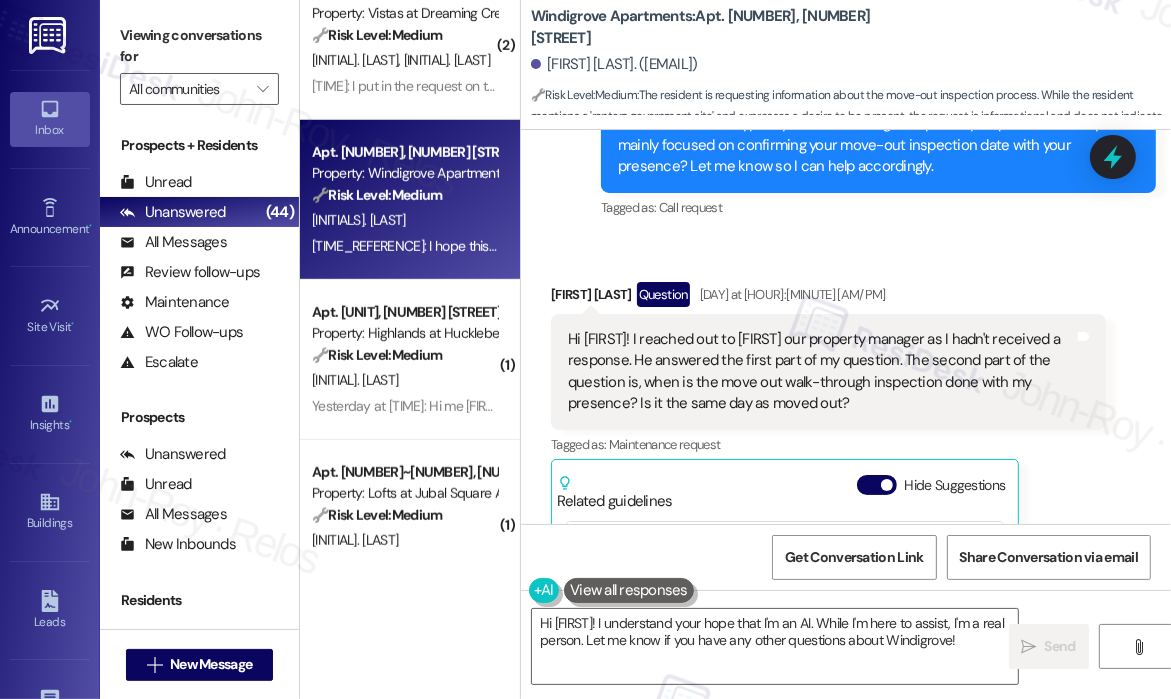click on "Sent via SMS Sarah   (ResiDesk) Yesterday at 10:47 AM Hi Patrice! Thanks for reaching out, Patrice. Just to clarify — are you asking what areas or items are typically checked during the quarterly inspection, or are you mainly focused on confirming your move-out inspection date with your presence? Let me know so I can help accordingly. Tags and notes Tagged as:   Call request Click to highlight conversations about Call request" at bounding box center (878, 135) 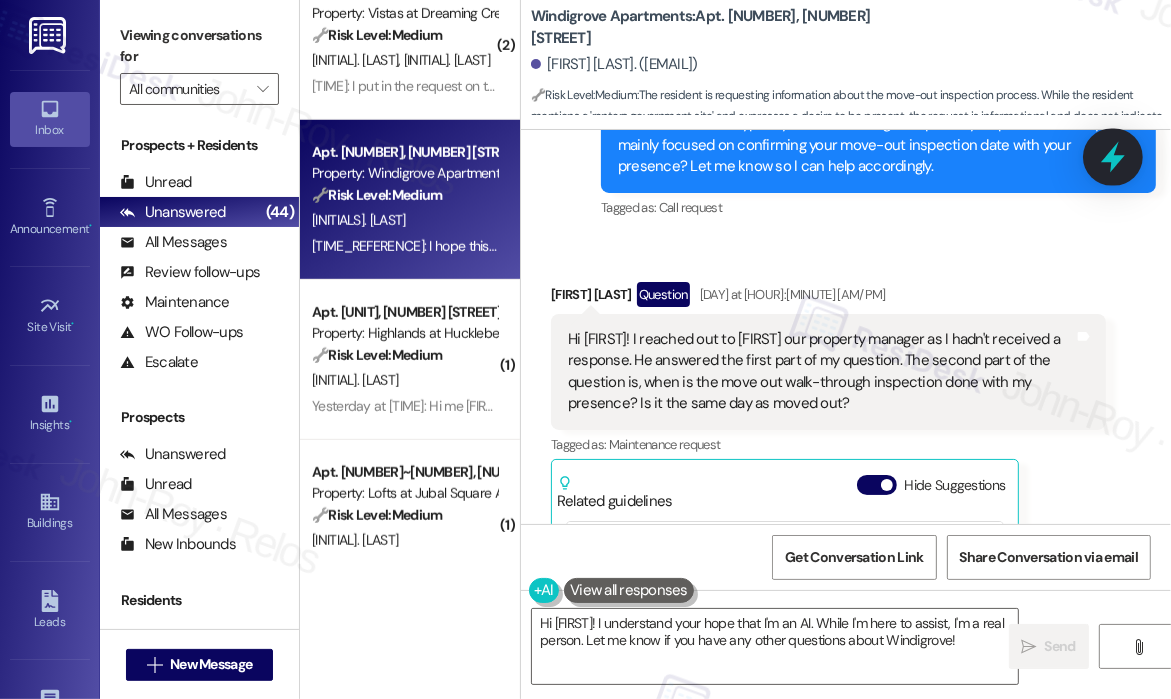 click 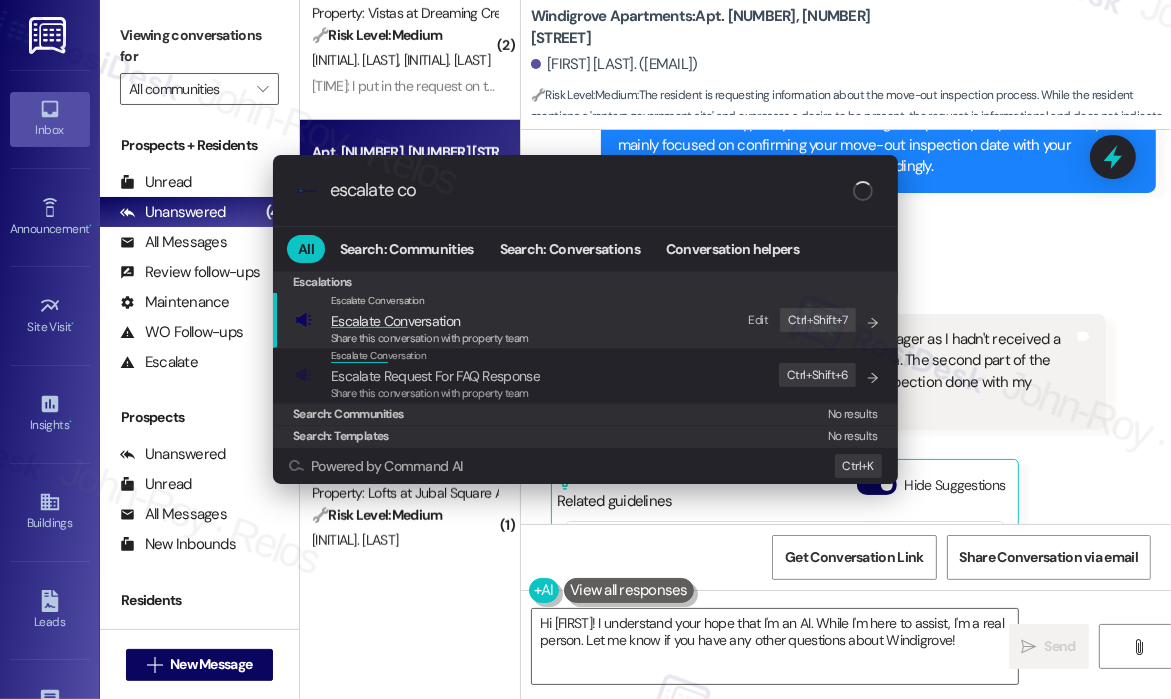 type on "escalate con" 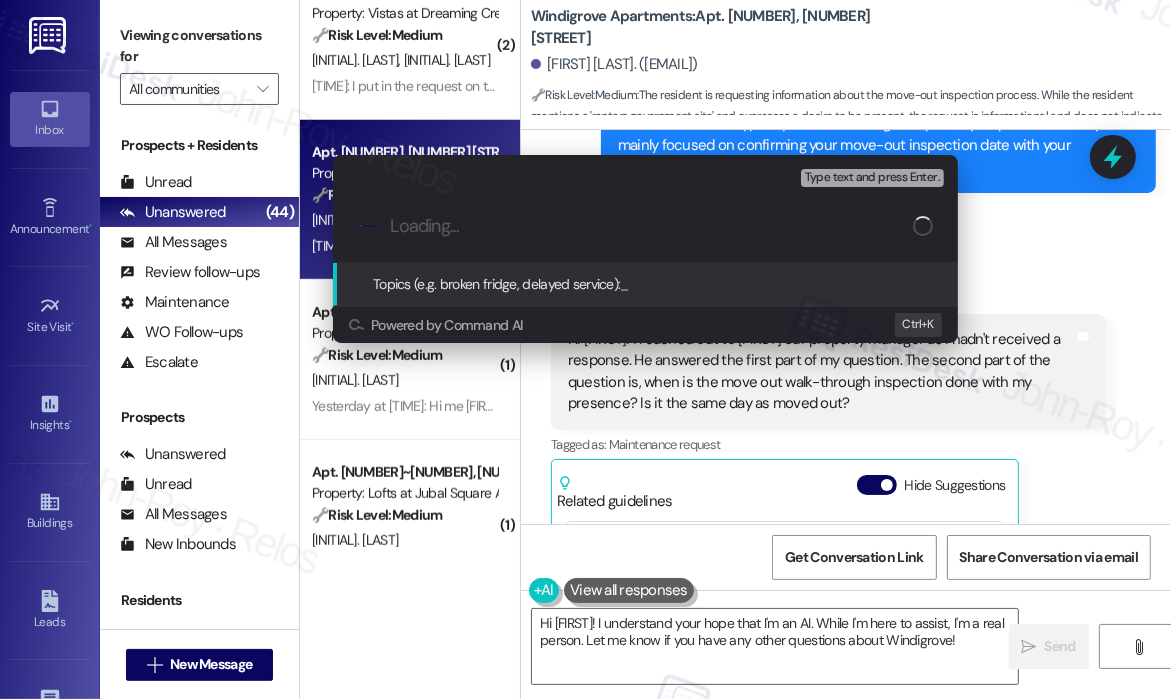 type on "Move-Out Walk-Through Inspection Scheduling Inquiry" 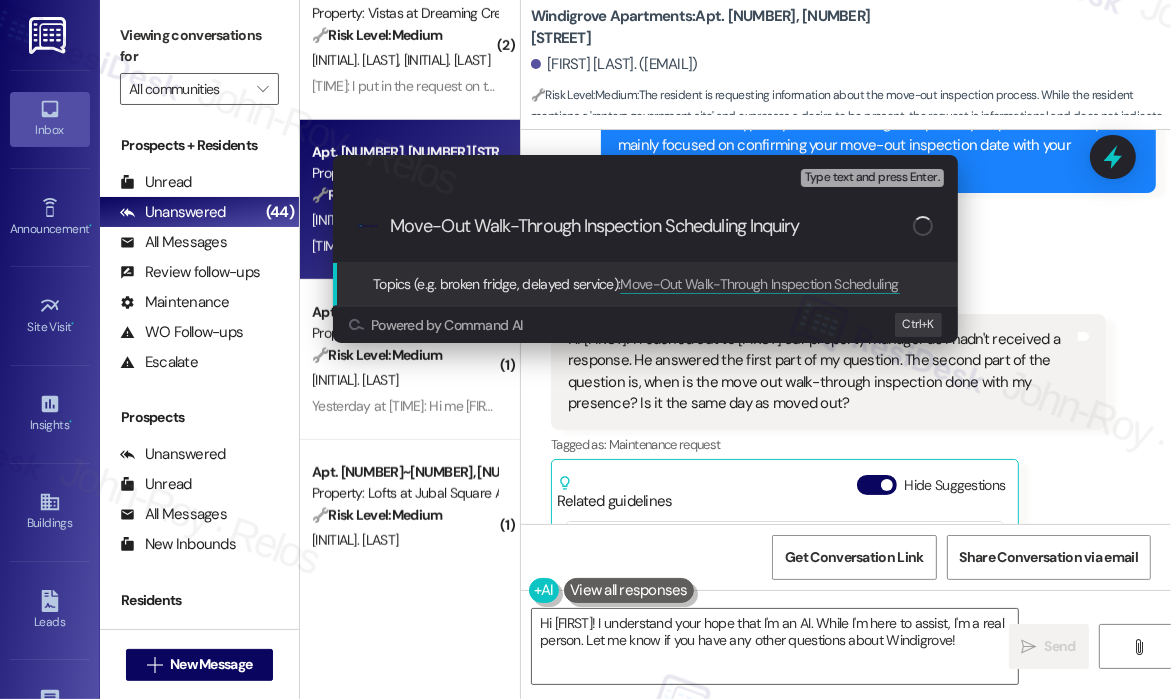 type 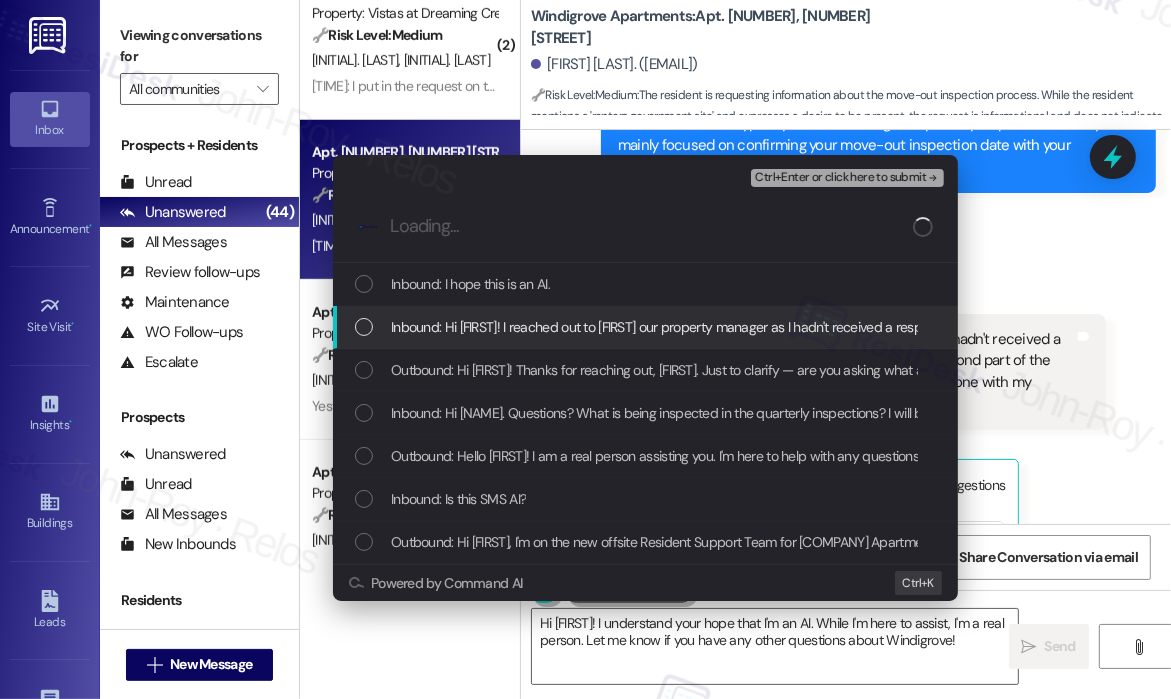 click on "Inbound: Hi Sarah! I reached out to Nick our property manager as I hadn't received a response. He answered the first part of my question. The second part of the question is,  when is the move out walk-through inspection done with my presence? Is it the same day as moved out?" at bounding box center [1206, 327] 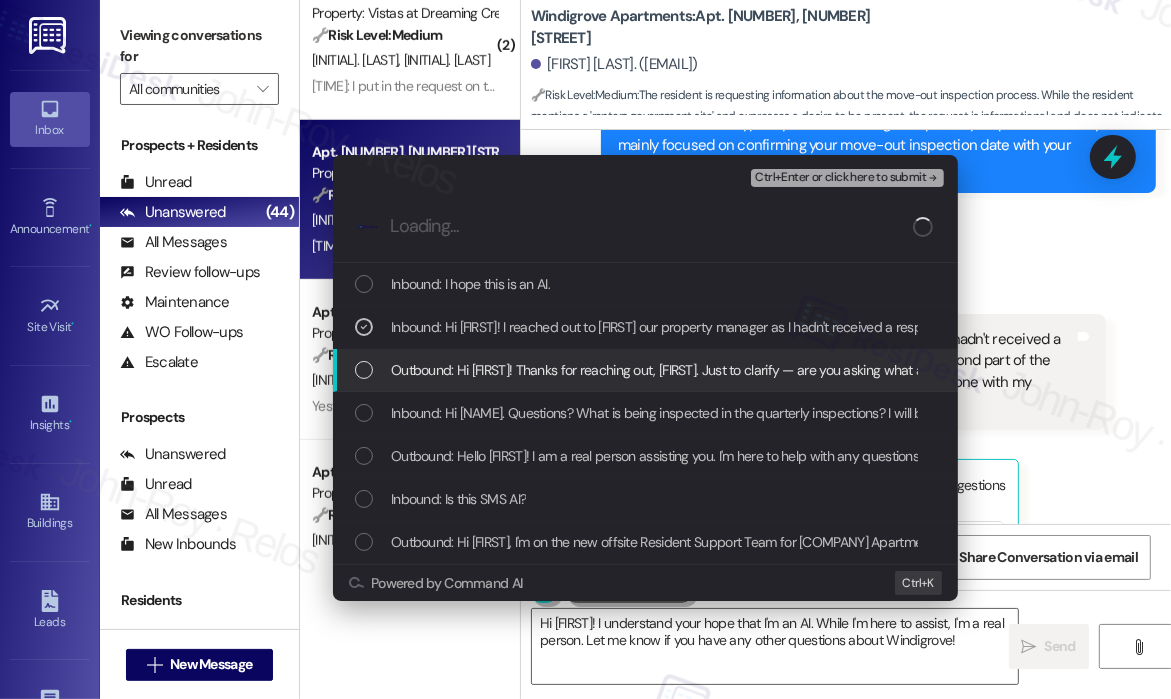 click on "Outbound: Hi Patrice! Thanks for reaching out, Patrice. Just to clarify — are you asking what areas or items are typically checked during the quarterly inspection, or are you mainly focused on confirming your move-out inspection date with your presence? Let me know so I can help accordingly." at bounding box center (645, 370) 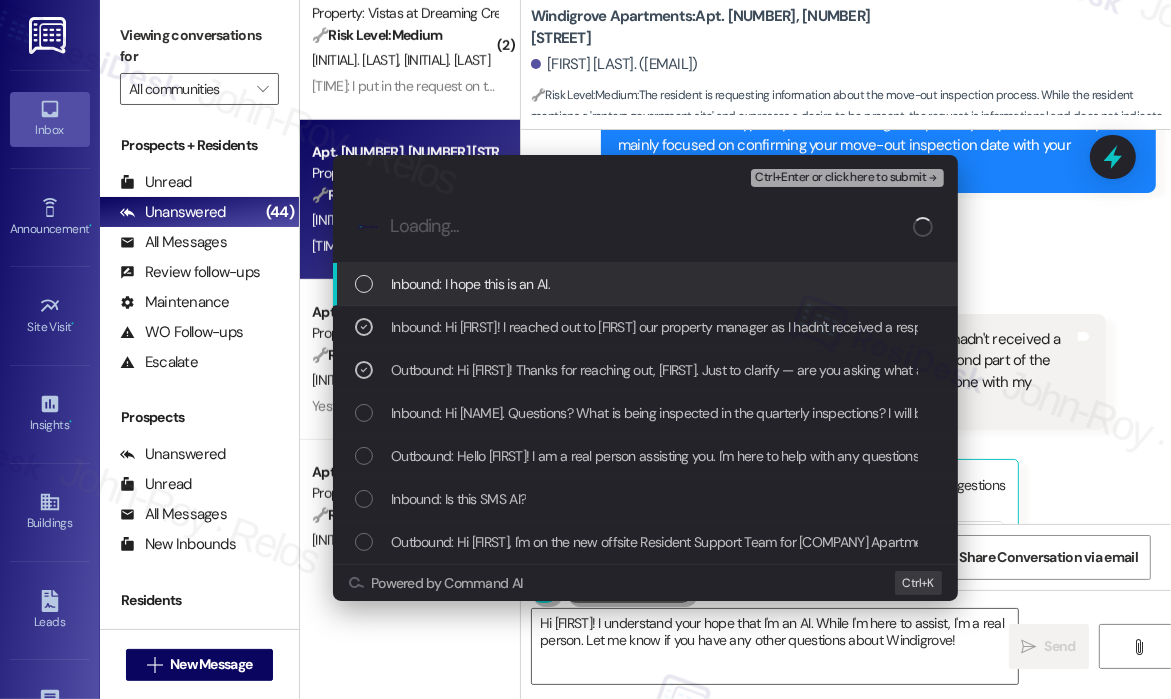 click on "Ctrl+Enter or click here to submit" at bounding box center (840, 178) 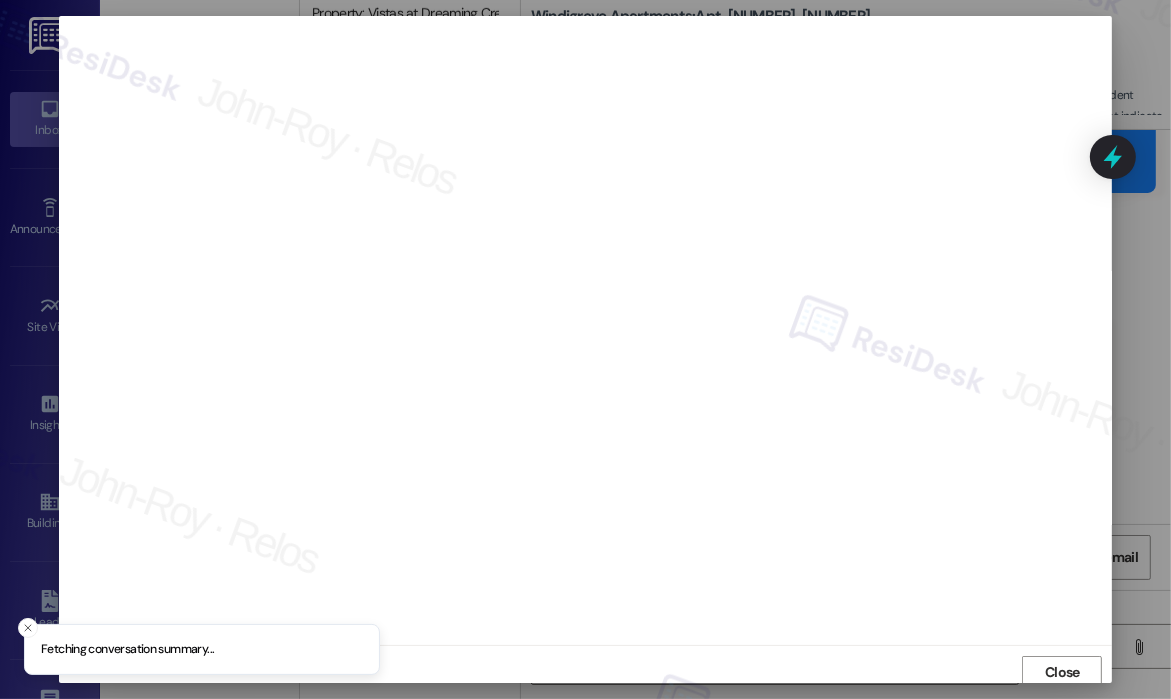 scroll, scrollTop: 4, scrollLeft: 0, axis: vertical 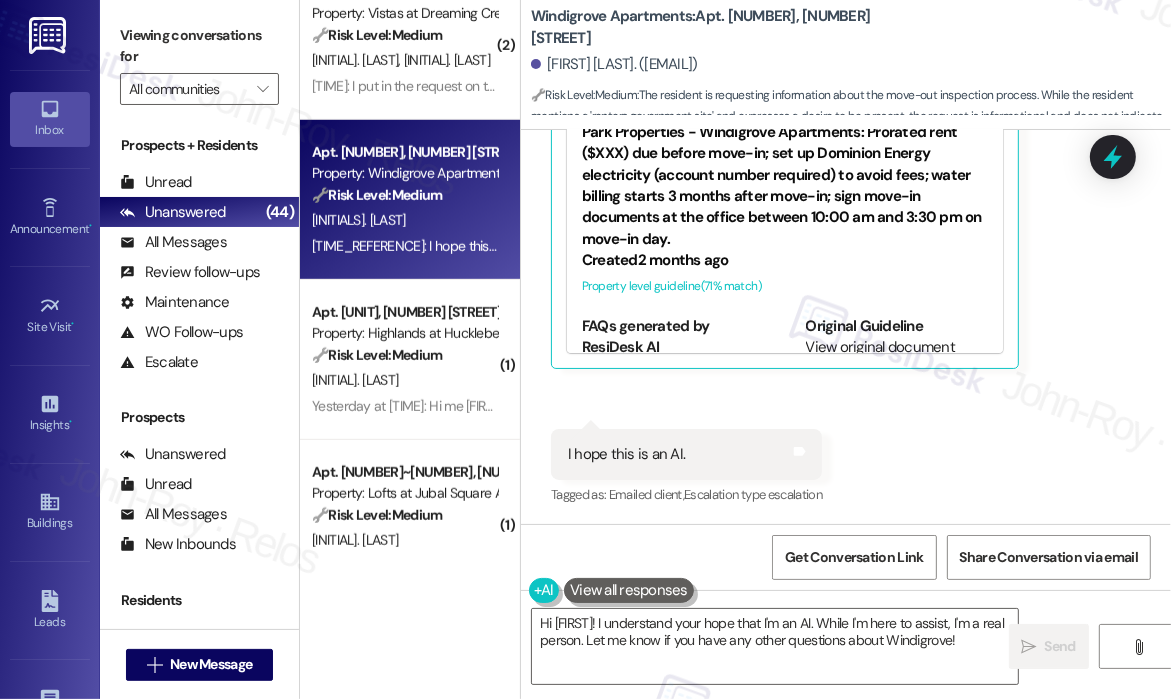 click on "Received via SMS Patrice Morris Question Yesterday at 2:37 PM Hi Sarah! I reached out to Nick our property manager as I hadn't received a response. He answered the first part of my question. The second part of the question is,  when is the move out walk-through inspection done with my presence? Is it the same day as moved out? Tags and notes Tagged as:   Maintenance request Click to highlight conversations about Maintenance request  Related guidelines Hide Suggestions Park Properties - Windigrove Apartments:  Prorated rent ($XXX) due before move-in; set up Dominion Energy electricity (account number required) to avoid fees; water billing starts 3 months after move-in;  sign move-in documents at the office between 10:00 am and 3:30 pm on move-in day.
Created  2 months ago Property level guideline  ( 71 % match) FAQs generated by ResiDesk AI What is the exact amount of prorated rent I need to pay? How do I pay the prorated rent through my Rent Café account? What is my full address for setting up utilities?  (" at bounding box center [846, 166] 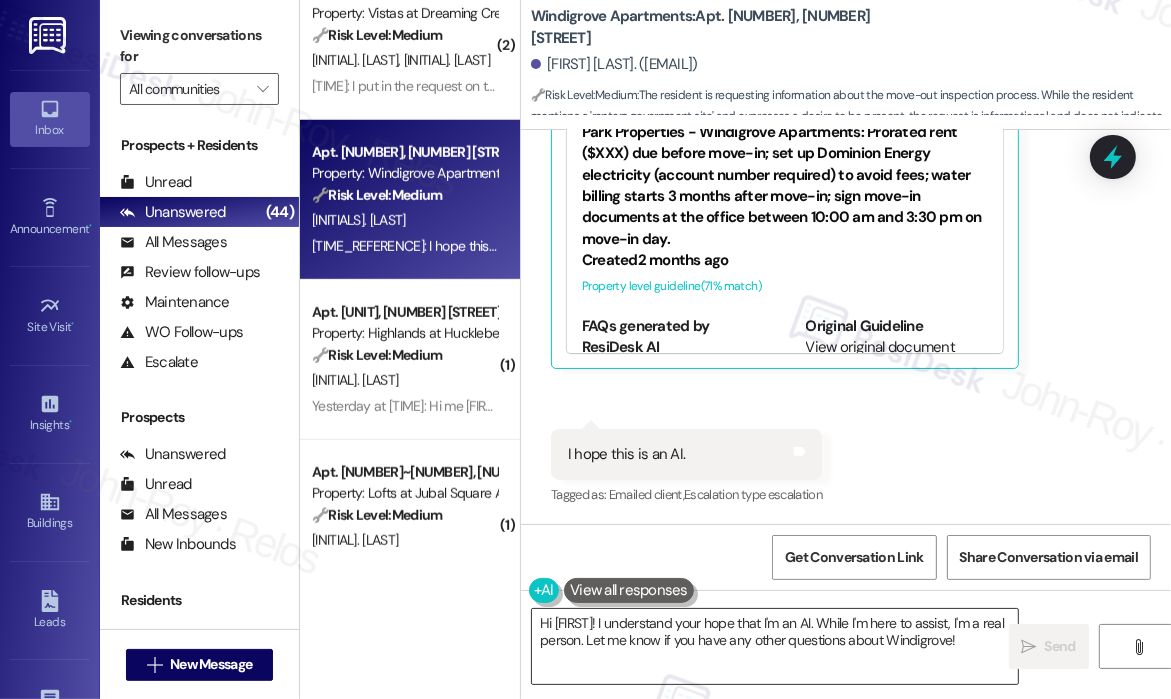click on "Hi {{first_name}}! I understand your hope that I'm an AI. While I'm here to assist, I'm a real person. Let me know if you have any other questions about Windigrove!" at bounding box center (775, 646) 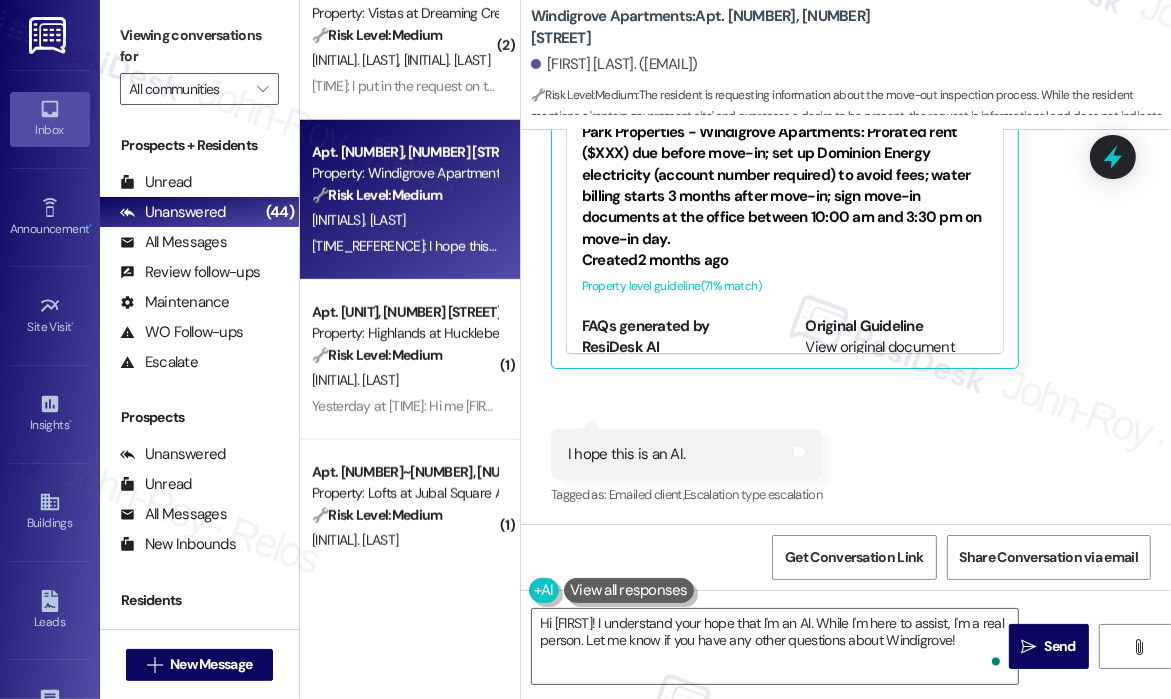 click on "Received via SMS Patrice Morris Question Yesterday at 2:37 PM Hi Sarah! I reached out to Nick our property manager as I hadn't received a response. He answered the first part of my question. The second part of the question is,  when is the move out walk-through inspection done with my presence? Is it the same day as moved out? Tags and notes Tagged as:   Maintenance request Click to highlight conversations about Maintenance request  Related guidelines Hide Suggestions Park Properties - Windigrove Apartments:  Prorated rent ($XXX) due before move-in; set up Dominion Energy electricity (account number required) to avoid fees; water billing starts 3 months after move-in;  sign move-in documents at the office between 10:00 am and 3:30 pm on move-in day.
Created  2 months ago Property level guideline  ( 71 % match) FAQs generated by ResiDesk AI What is the exact amount of prorated rent I need to pay? How do I pay the prorated rent through my Rent Café account? What is my full address for setting up utilities?  (" at bounding box center [846, 166] 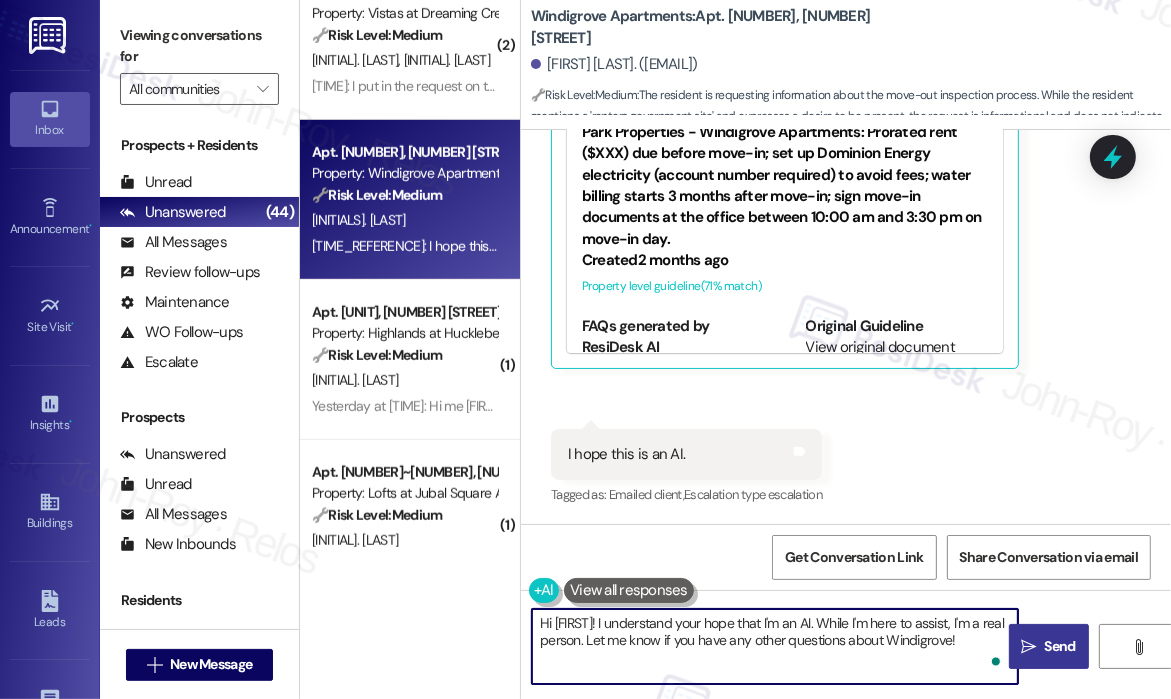 drag, startPoint x: 642, startPoint y: 624, endPoint x: 1012, endPoint y: 655, distance: 371.2964 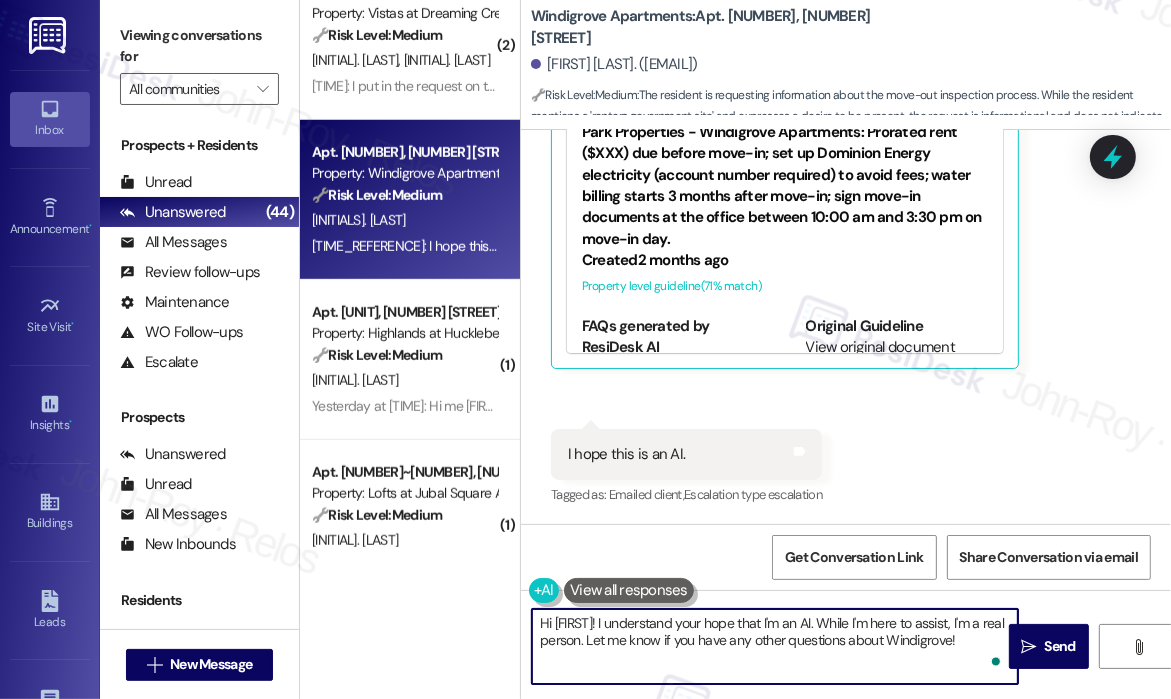 paste on "Thank you for reaching out. I’ve followed up with the leasing team regarding your question about the move-out walk-through inspection, and I’ll let you know as soon as I hear back from them." 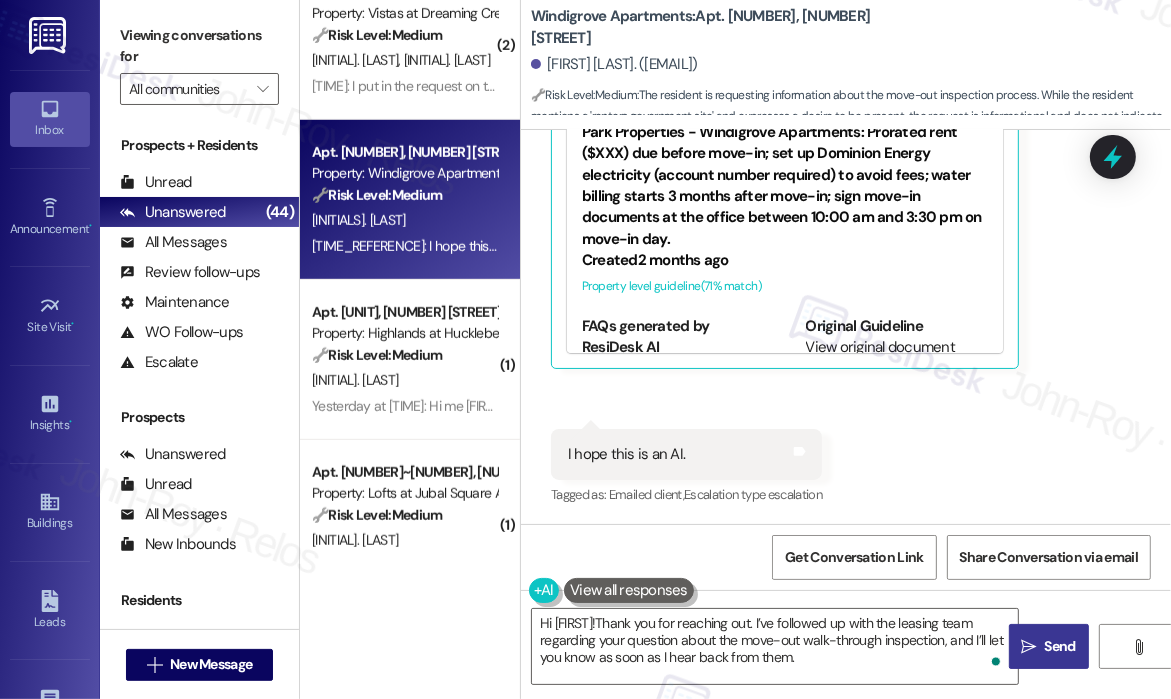 click on " Send" at bounding box center (1048, 646) 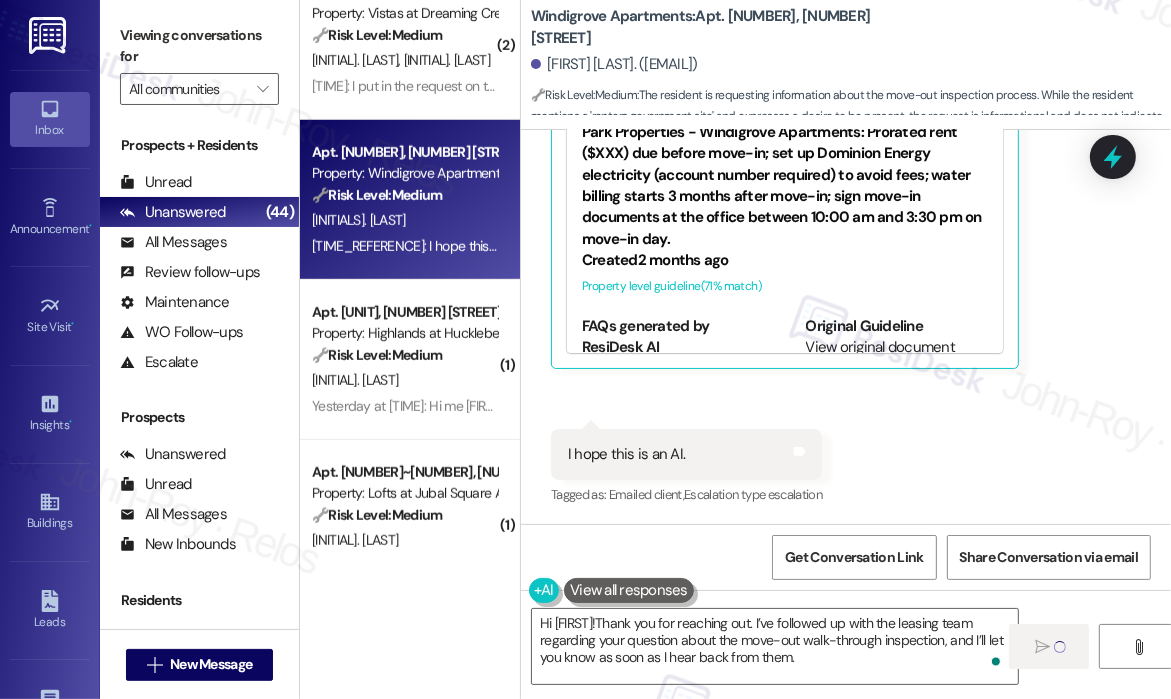 click on "Received via SMS Patrice Morris Question Yesterday at 2:37 PM Hi Sarah! I reached out to Nick our property manager as I hadn't received a response. He answered the first part of my question. The second part of the question is,  when is the move out walk-through inspection done with my presence? Is it the same day as moved out? Tags and notes Tagged as:   Maintenance request Click to highlight conversations about Maintenance request  Related guidelines Hide Suggestions Park Properties - Windigrove Apartments:  Prorated rent ($XXX) due before move-in; set up Dominion Energy electricity (account number required) to avoid fees; water billing starts 3 months after move-in;  sign move-in documents at the office between 10:00 am and 3:30 pm on move-in day.
Created  2 months ago Property level guideline  ( 71 % match) FAQs generated by ResiDesk AI What is the exact amount of prorated rent I need to pay? How do I pay the prorated rent through my Rent Café account? What is my full address for setting up utilities?  (" at bounding box center (846, 166) 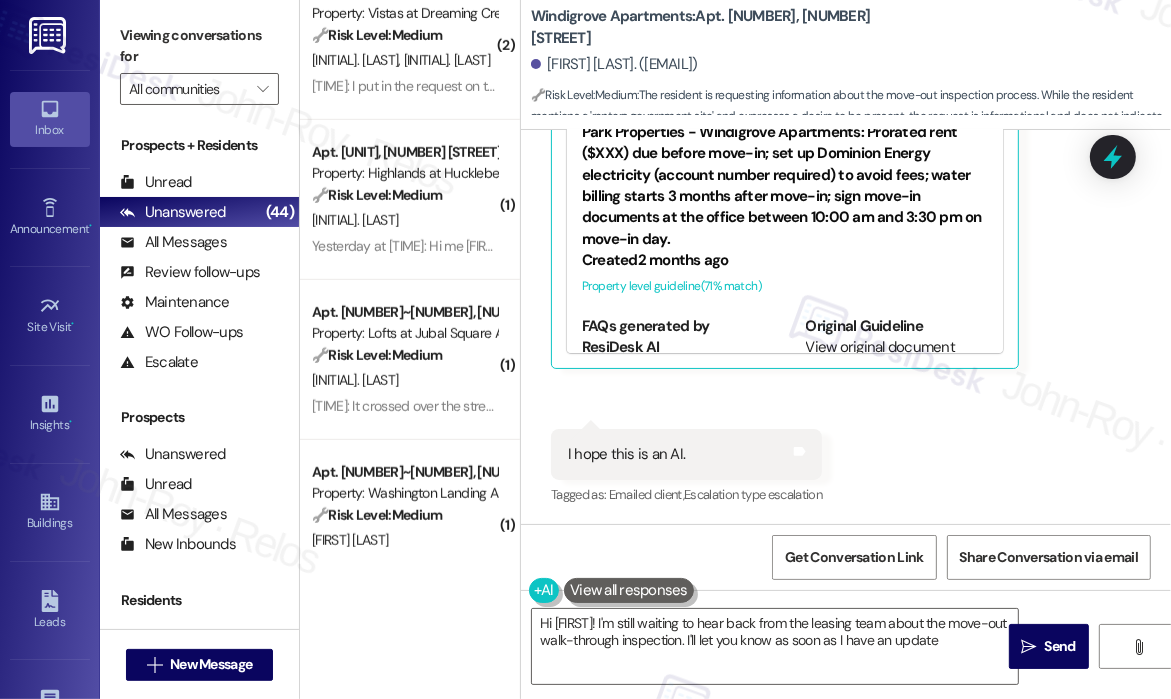 type on "Hi {{first_name}}! I'm still waiting to hear back from the leasing team about the move-out walk-through inspection. I'll let you know as soon as I have an update!" 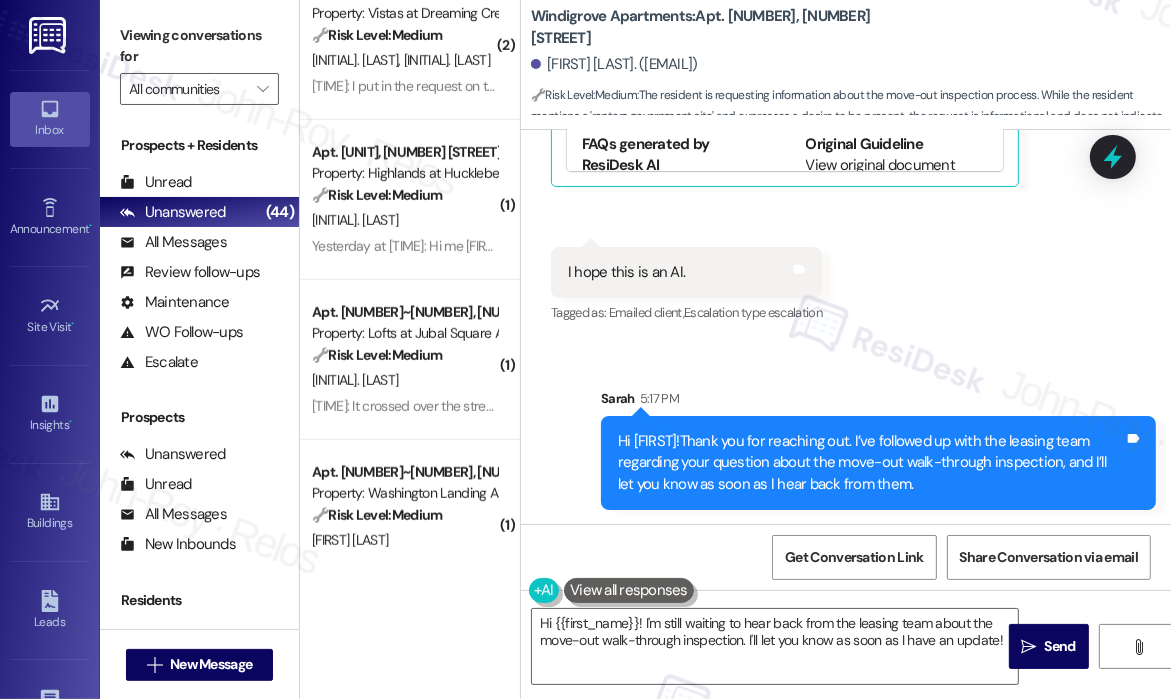 scroll, scrollTop: 1979, scrollLeft: 0, axis: vertical 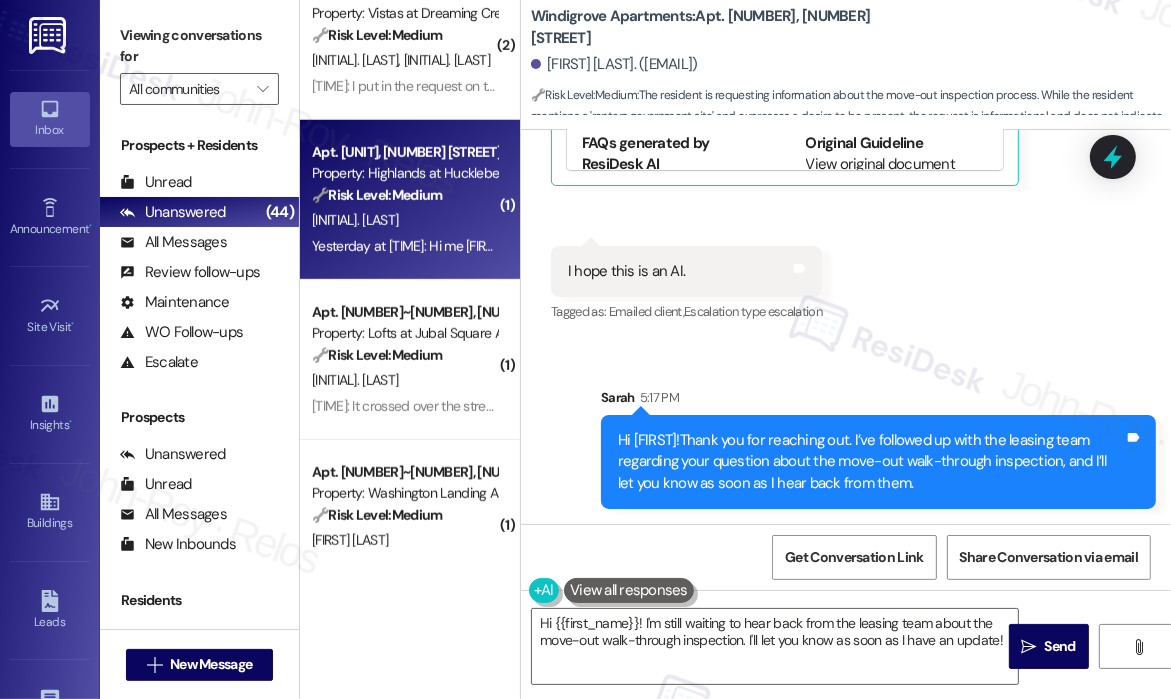 click on "M. Moschallski" at bounding box center [404, 220] 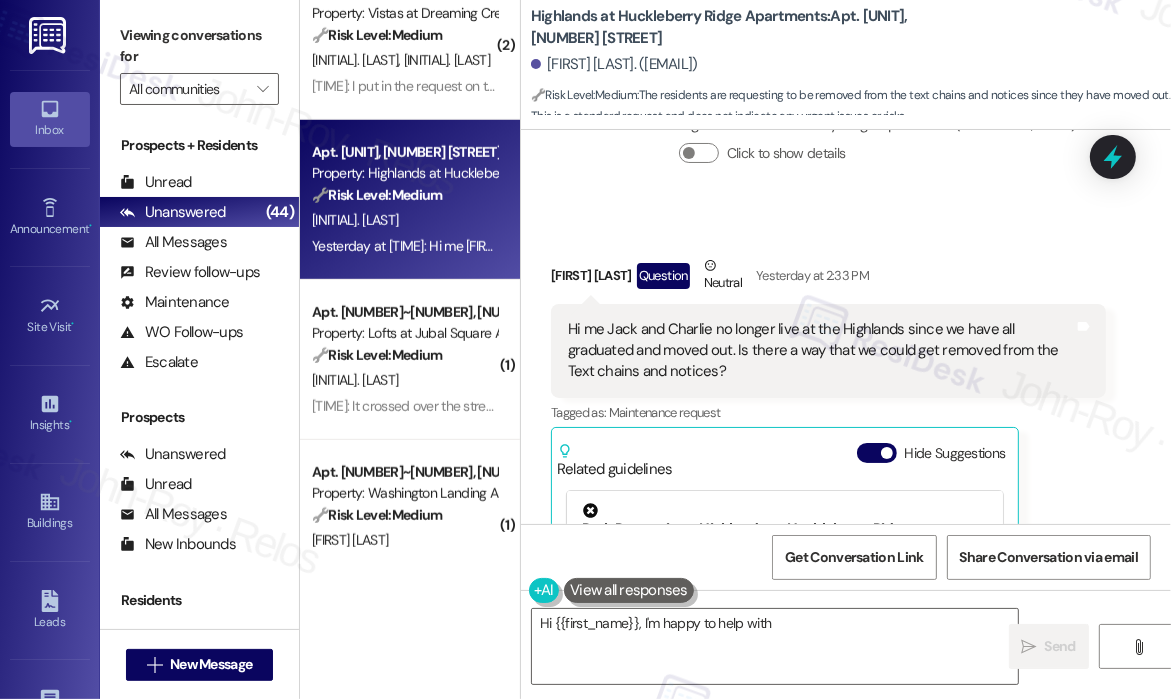 scroll, scrollTop: 1882, scrollLeft: 0, axis: vertical 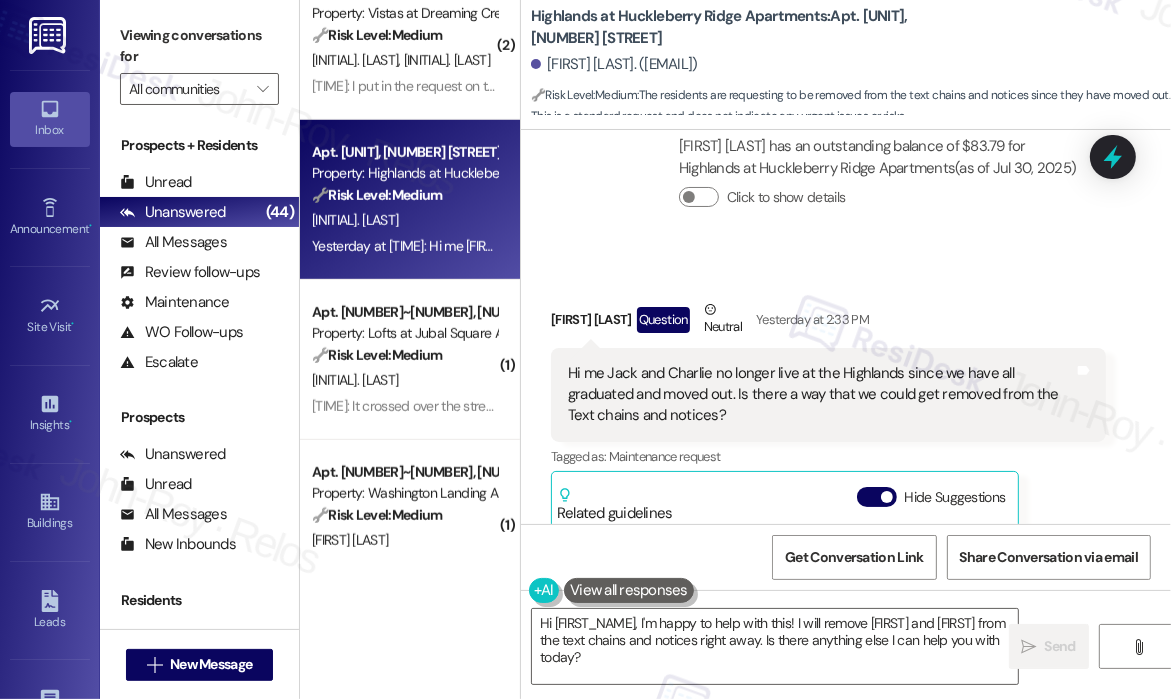 click on "Collections Status Jul 30, 2025 at 10:15 AM Maya Moschallski has an outstanding balance of $83.79 for Highlands at Huckleberry Ridge Apartments  (as of Jul 30, 2025) Click to show details" at bounding box center [828, 166] 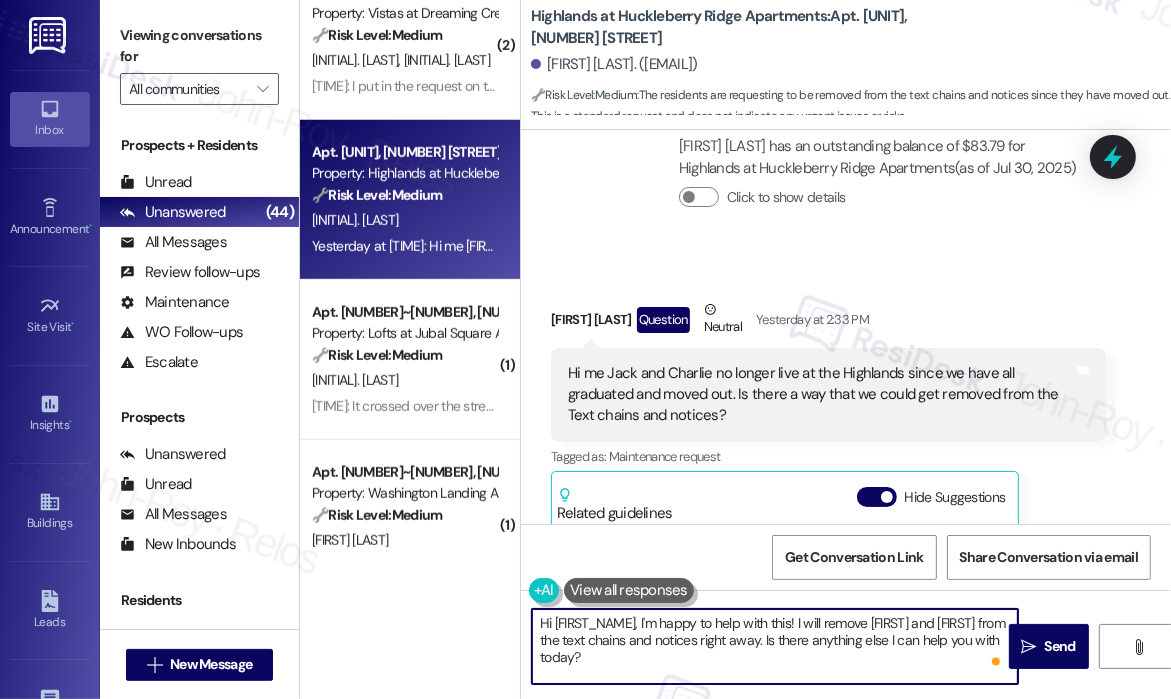 drag, startPoint x: 644, startPoint y: 655, endPoint x: 500, endPoint y: 630, distance: 146.15402 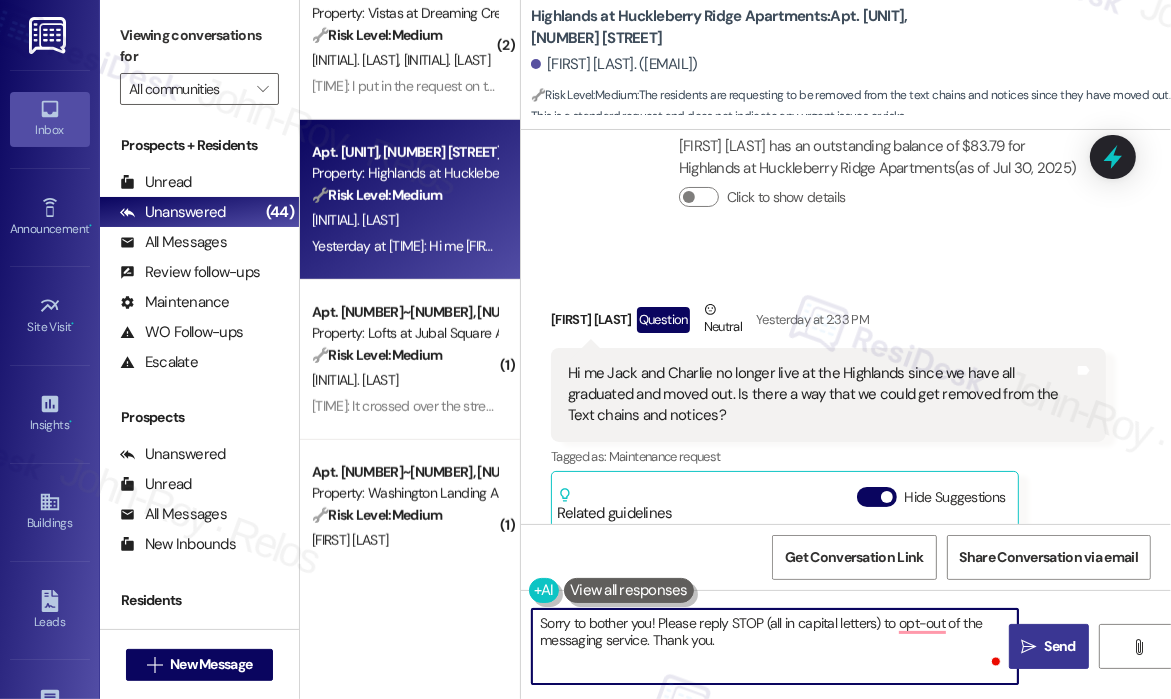 type on "Sorry to bother you! Please reply STOP (all in capital letters) to opt-out of the messaging service. Thank you." 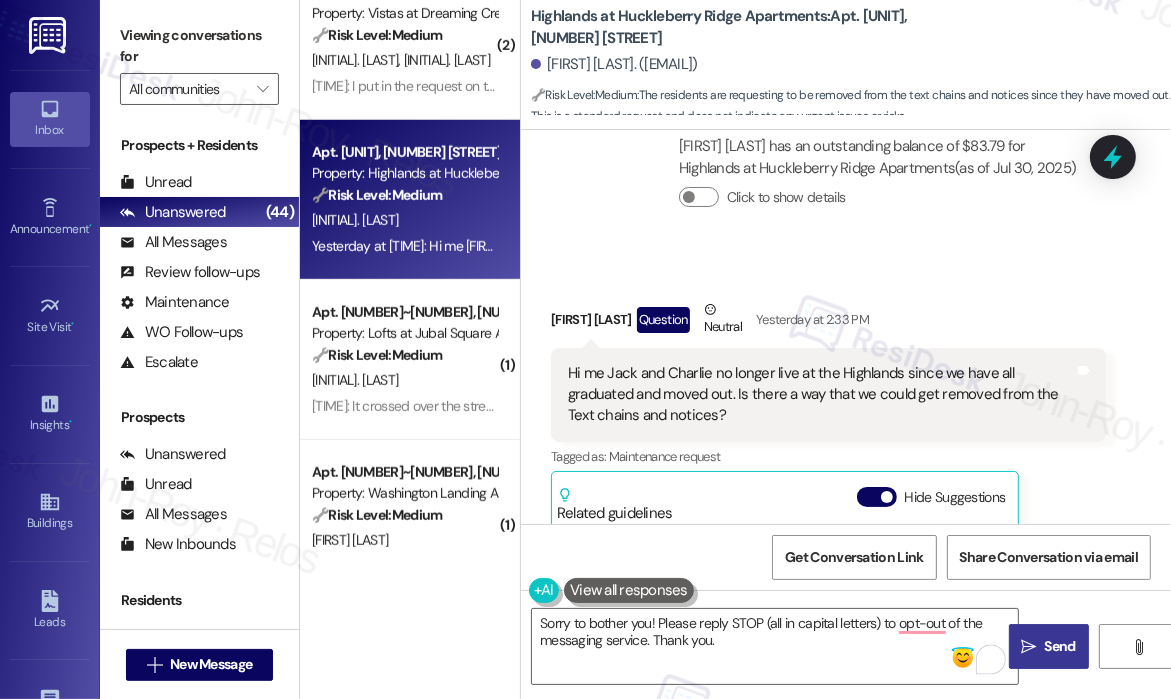 click on "Send" at bounding box center (1060, 646) 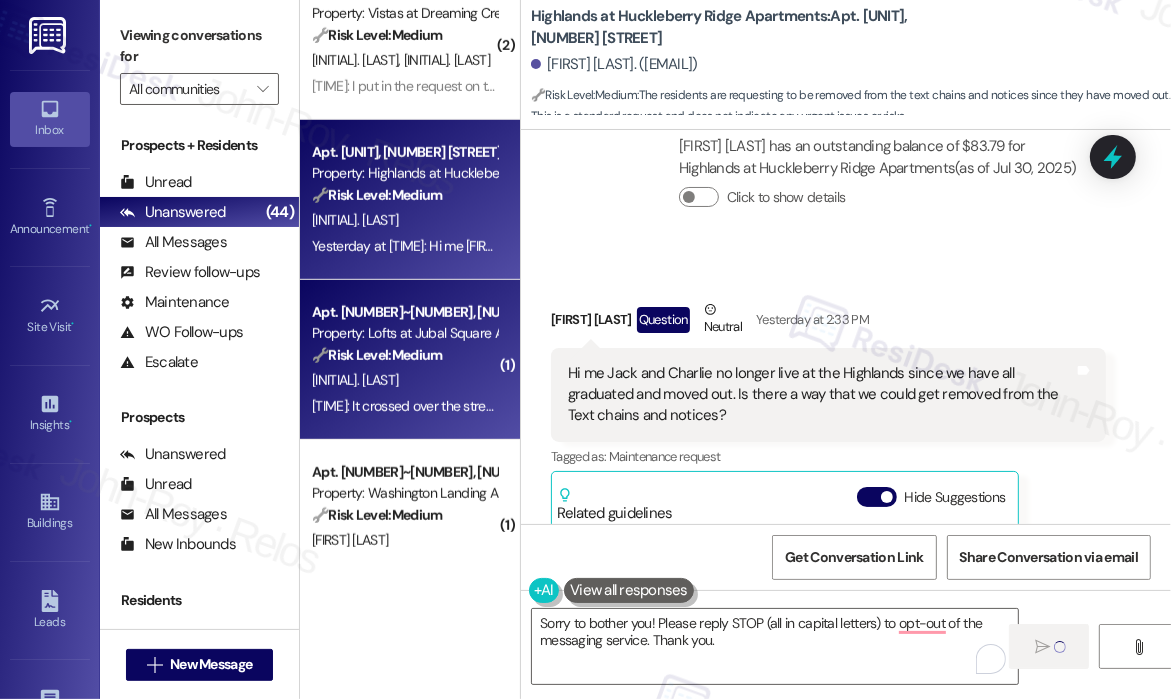 type 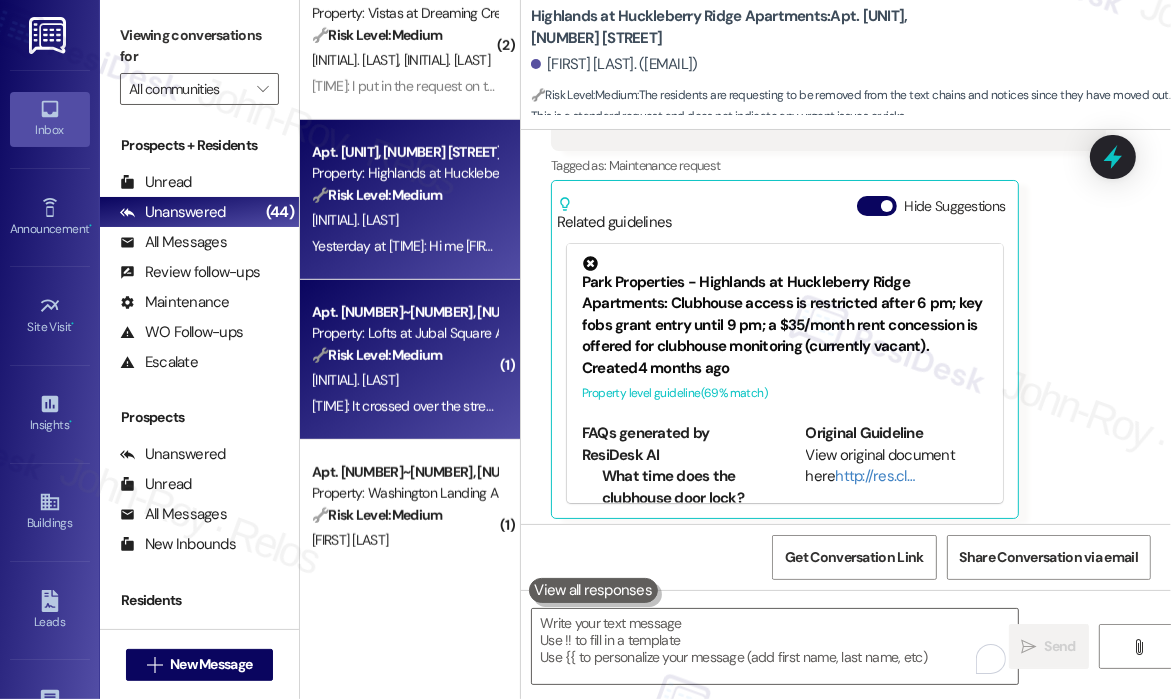 scroll, scrollTop: 2182, scrollLeft: 0, axis: vertical 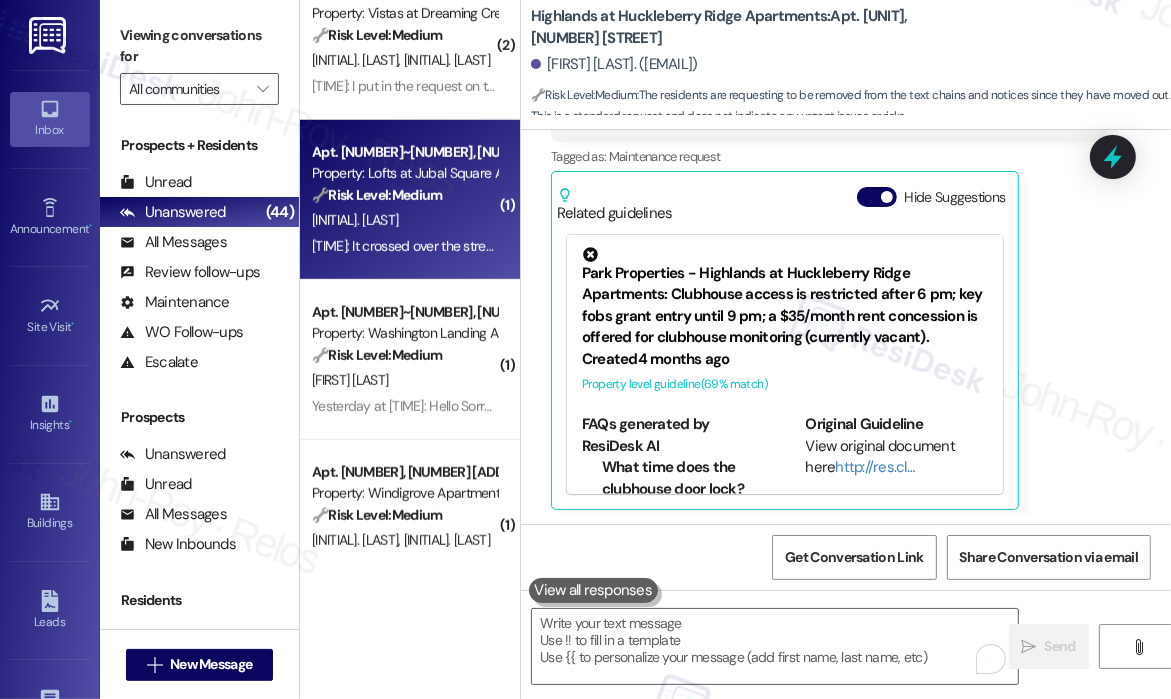 drag, startPoint x: 424, startPoint y: 226, endPoint x: 413, endPoint y: 225, distance: 11.045361 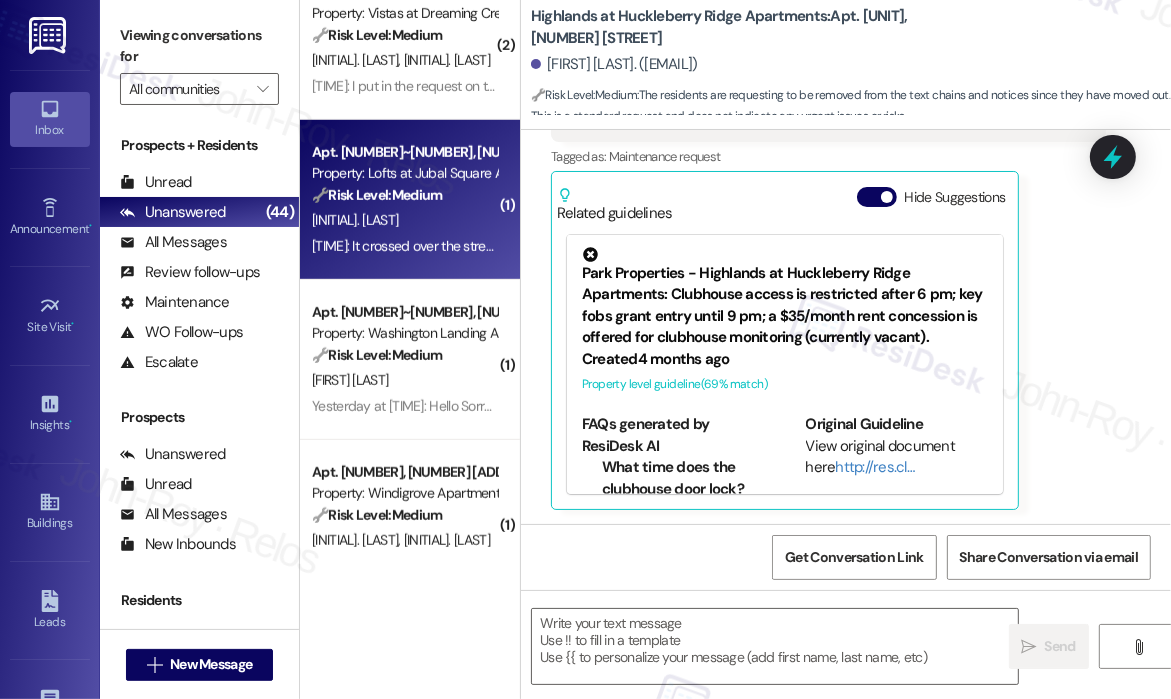 type on "Fetching suggested responses. Please feel free to read through the conversation in the meantime." 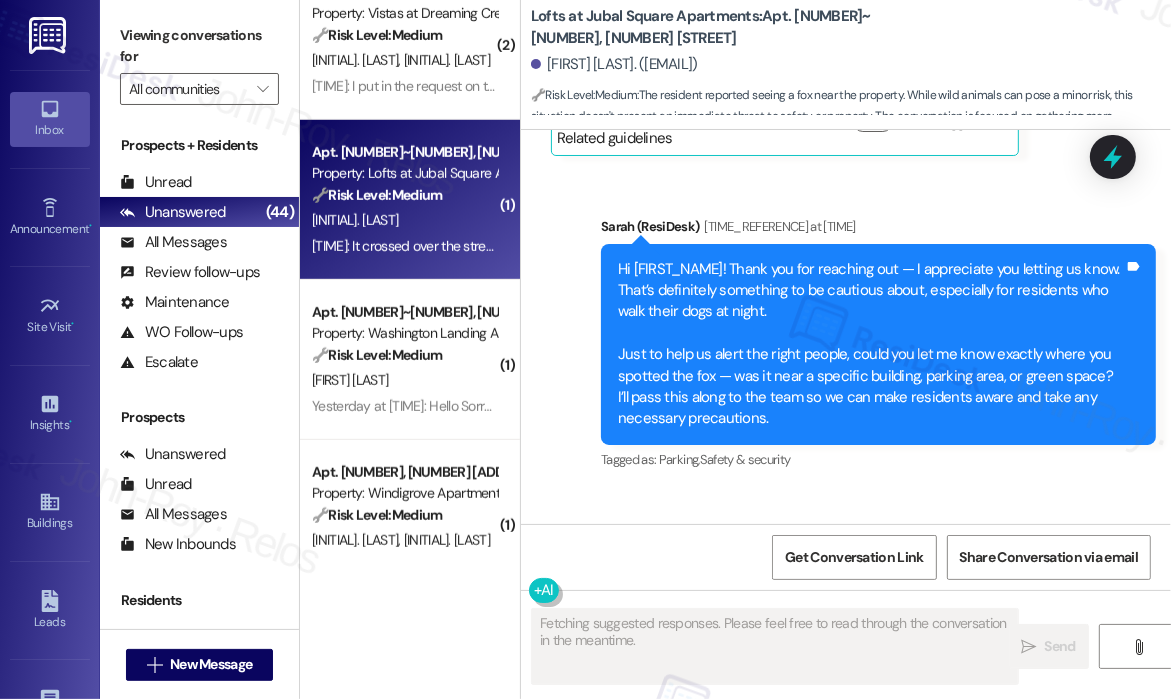 scroll, scrollTop: 3730, scrollLeft: 0, axis: vertical 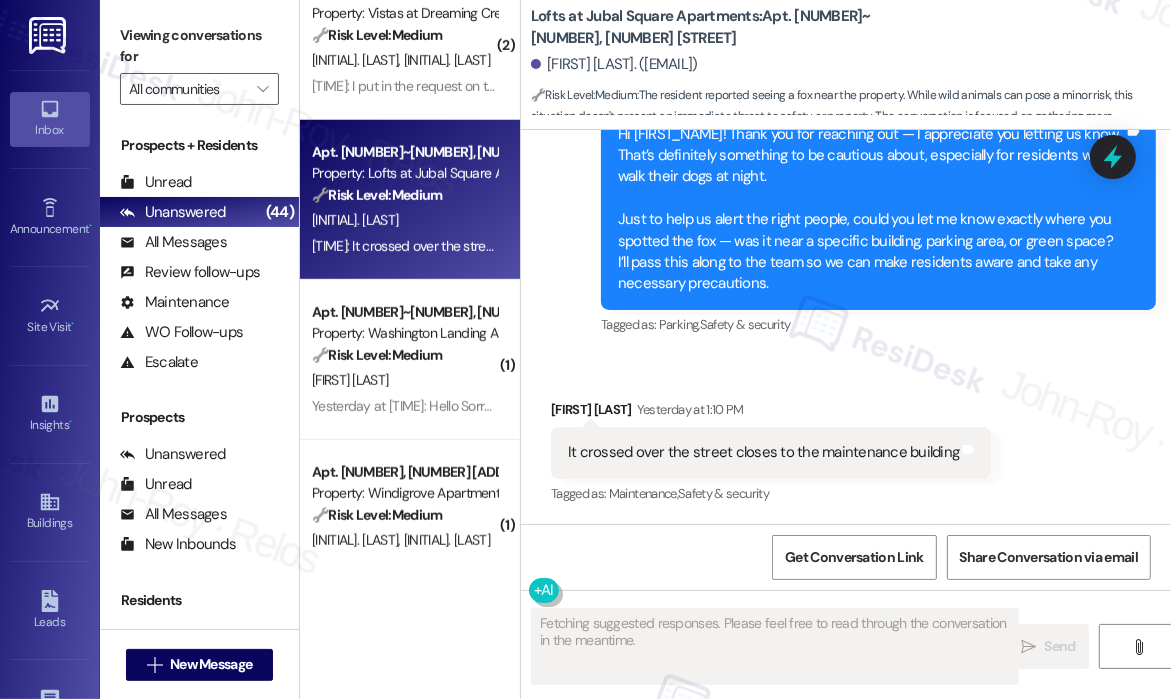 click on "Sent via SMS Sarah   (ResiDesk) Yesterday at 10:42 AM Hi William! Thank you for reaching out — I appreciate you letting us know. That’s definitely something to be cautious about, especially for residents who walk their dogs at night.
Just to help us alert the right people, could you let me know exactly where you spotted the fox — was it near a specific building, parking area, or green space? I’ll pass this along to the team so we can make residents aware and take any necessary precautions. Tags and notes Tagged as:   Parking ,  Click to highlight conversations about Parking Safety & security Click to highlight conversations about Safety & security" at bounding box center [878, 210] 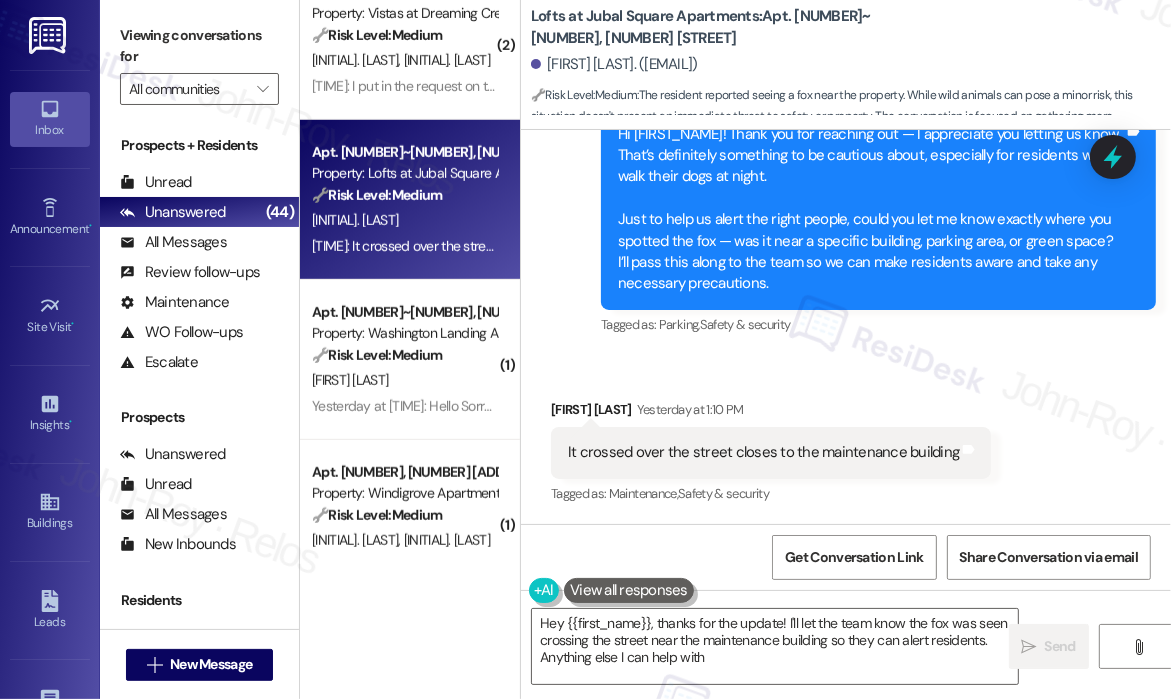 type on "Hey {{first_name}}, thanks for the update! I'll let the team know the fox was seen crossing the street near the maintenance building so they can alert residents. Anything else I can help with?" 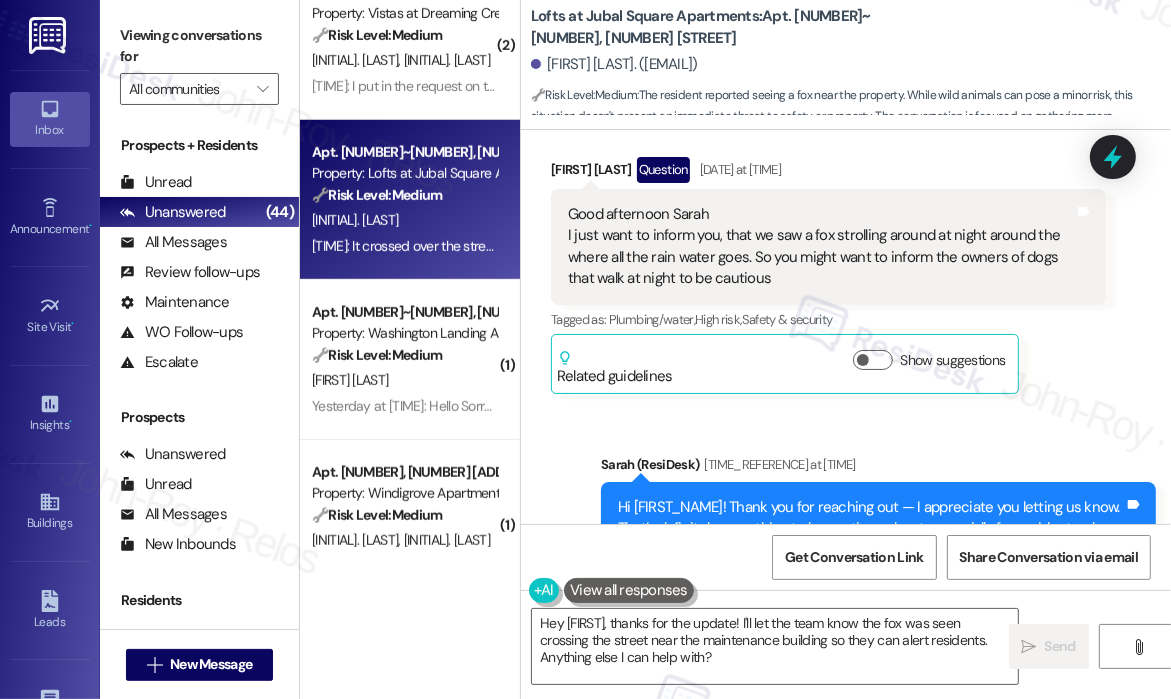 scroll, scrollTop: 3330, scrollLeft: 0, axis: vertical 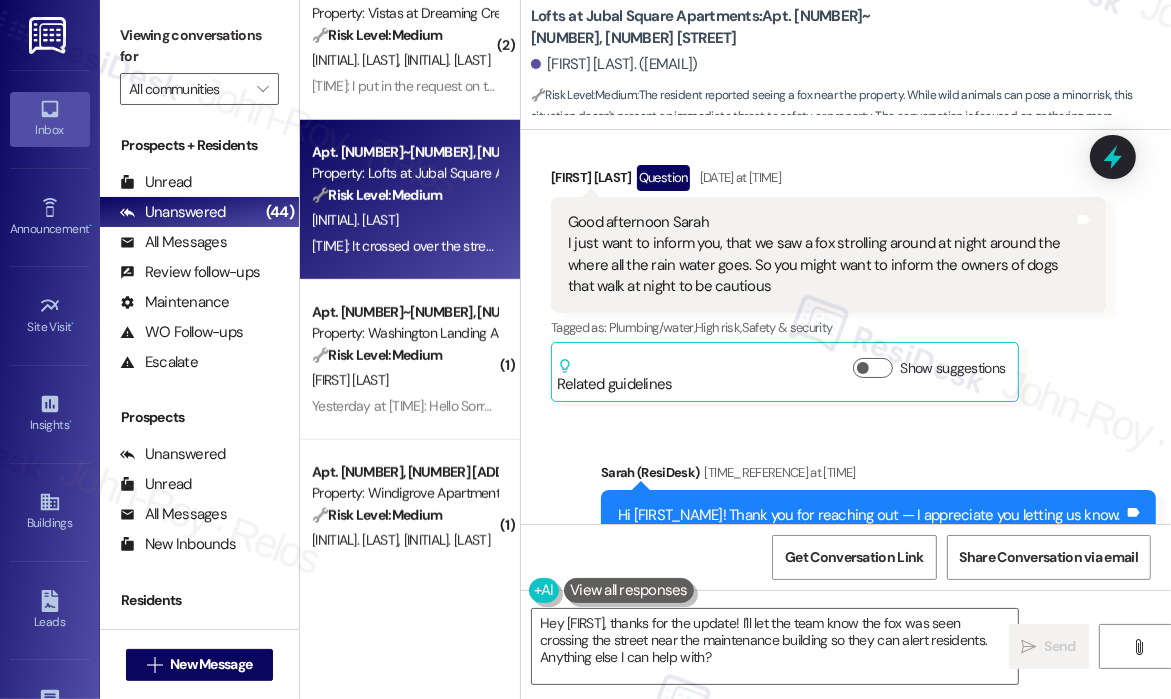 drag, startPoint x: 794, startPoint y: 301, endPoint x: 552, endPoint y: 255, distance: 246.33311 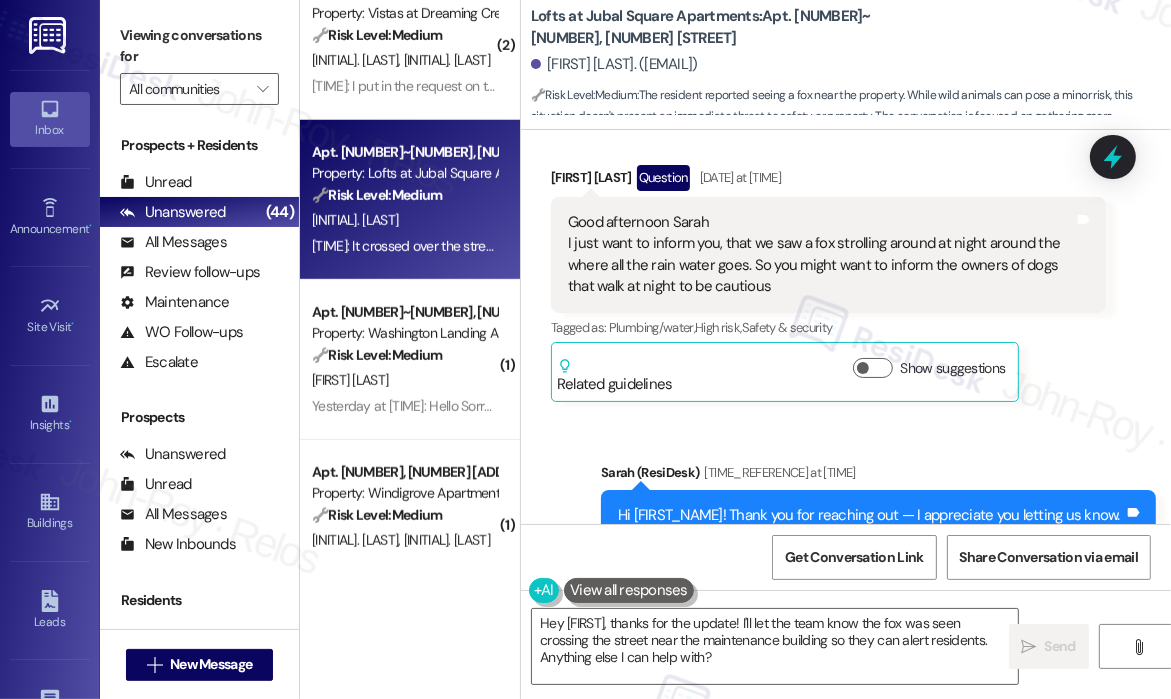 copy on "I just want to inform you, that we saw a  fox strolling around at night around the where all the rain water goes. So you might want to inform the owners of dogs that walk at night to be cautious" 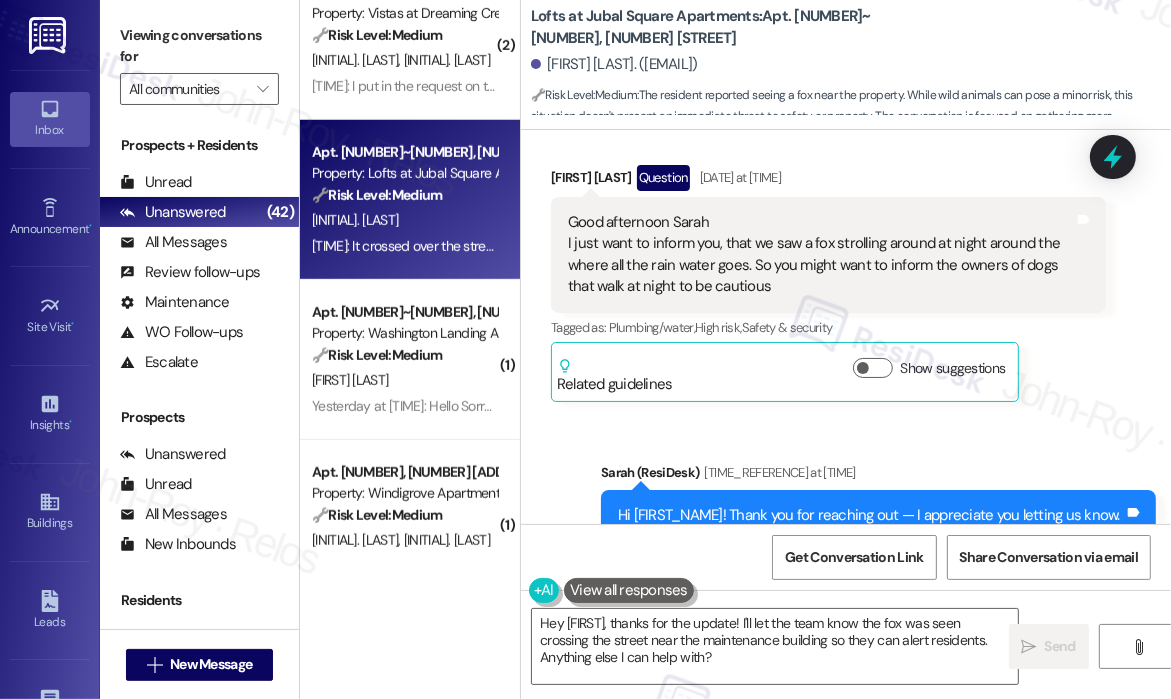 click on "Sent via SMS Sarah   (ResiDesk) Yesterday at 10:42 AM Hi William! Thank you for reaching out — I appreciate you letting us know. That’s definitely something to be cautious about, especially for residents who walk their dogs at night.
Just to help us alert the right people, could you let me know exactly where you spotted the fox — was it near a specific building, parking area, or green space? I’ll pass this along to the team so we can make residents aware and take any necessary precautions. Tags and notes Tagged as:   Parking ,  Click to highlight conversations about Parking Safety & security Click to highlight conversations about Safety & security" at bounding box center (878, 591) 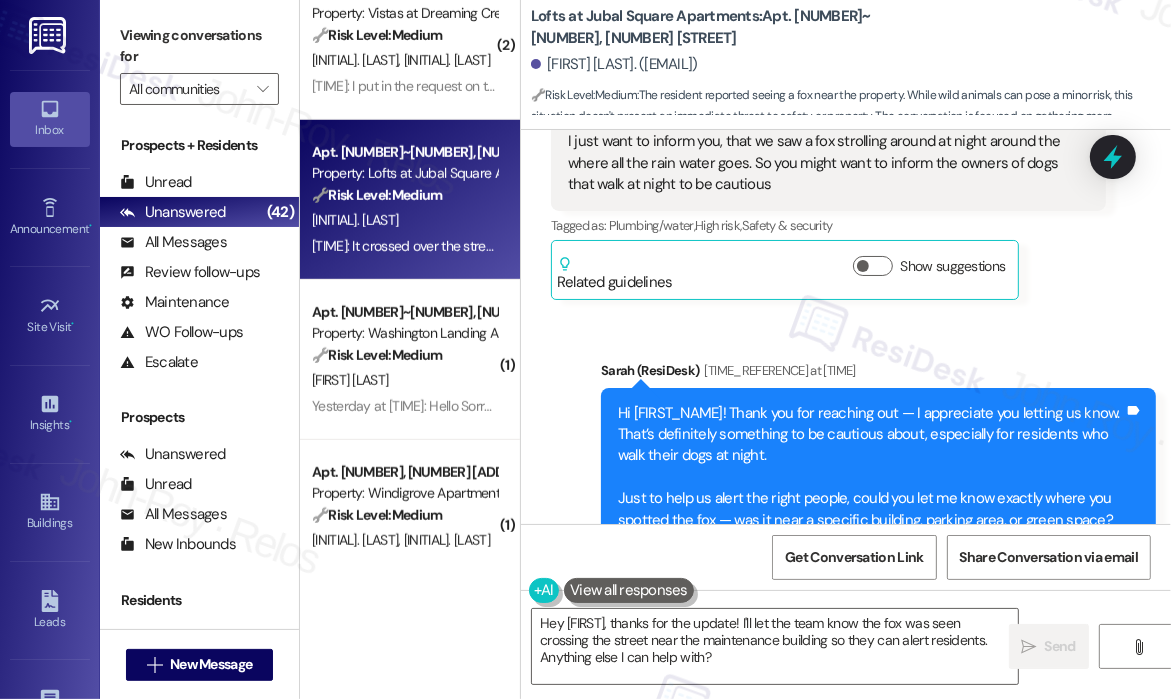 scroll, scrollTop: 3230, scrollLeft: 0, axis: vertical 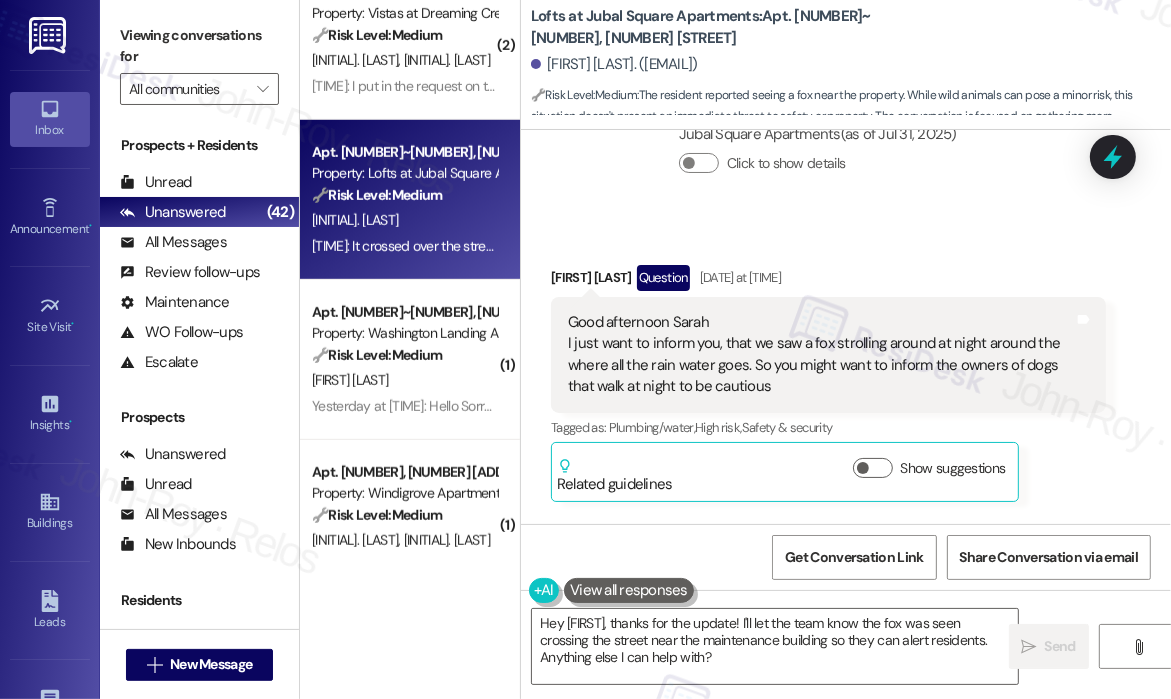 drag, startPoint x: 792, startPoint y: 407, endPoint x: 562, endPoint y: 365, distance: 233.80333 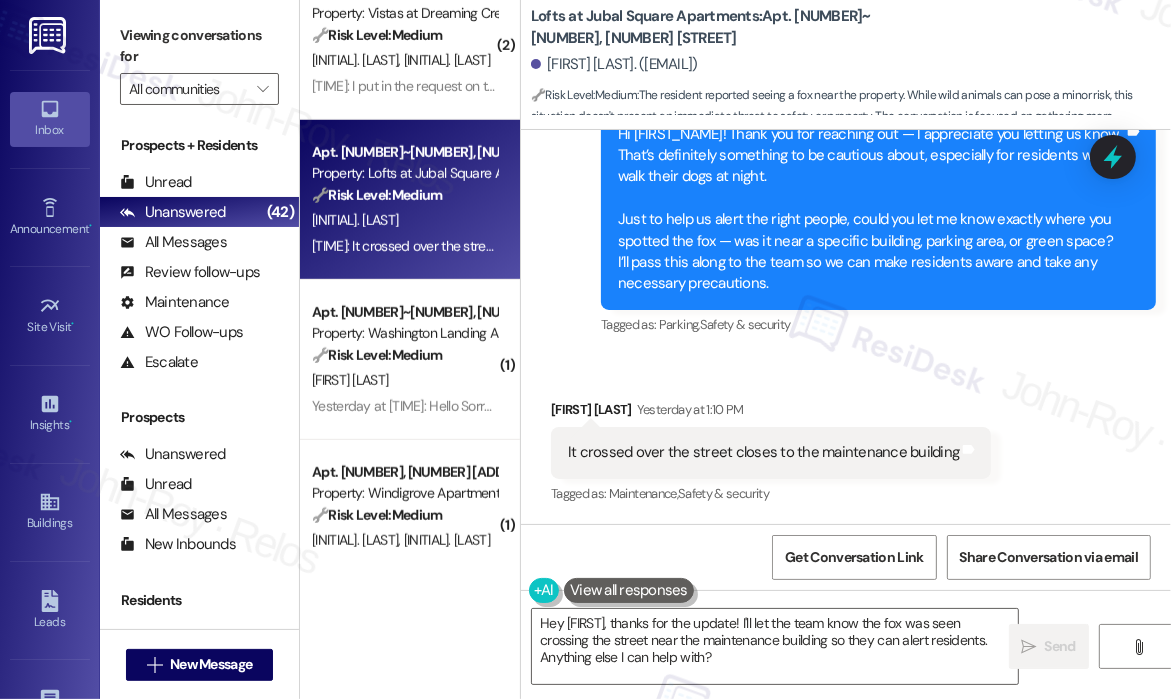 scroll, scrollTop: 3731, scrollLeft: 0, axis: vertical 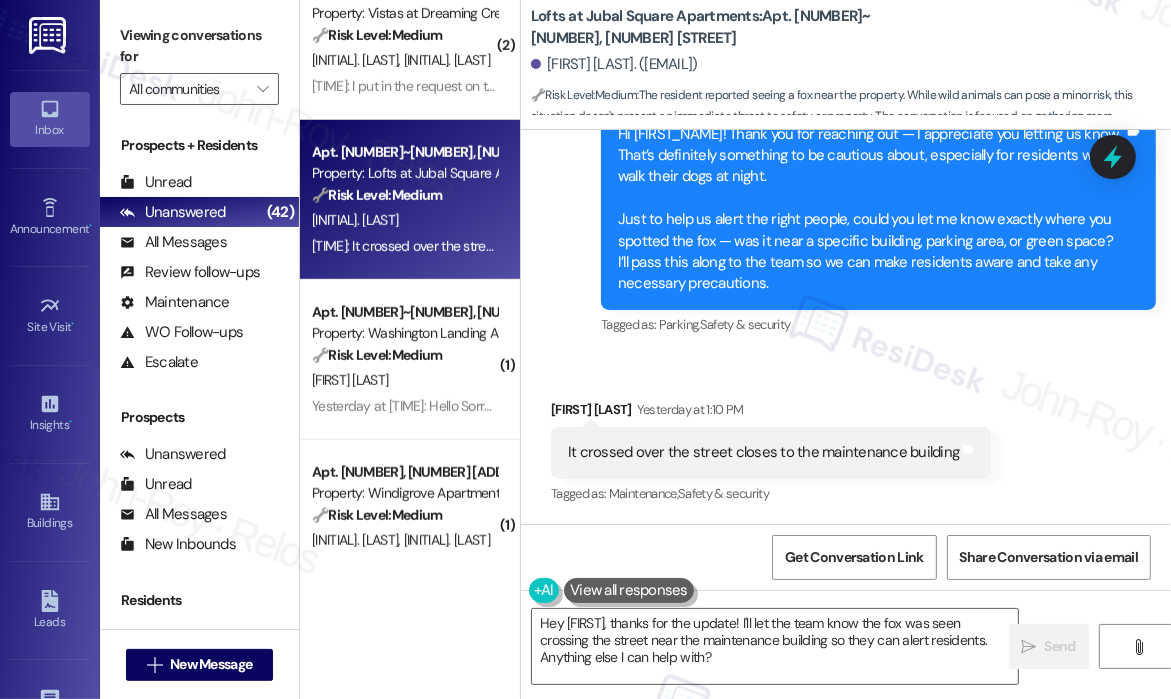 click on "It crossed over the street closes to the maintenance building" at bounding box center [763, 452] 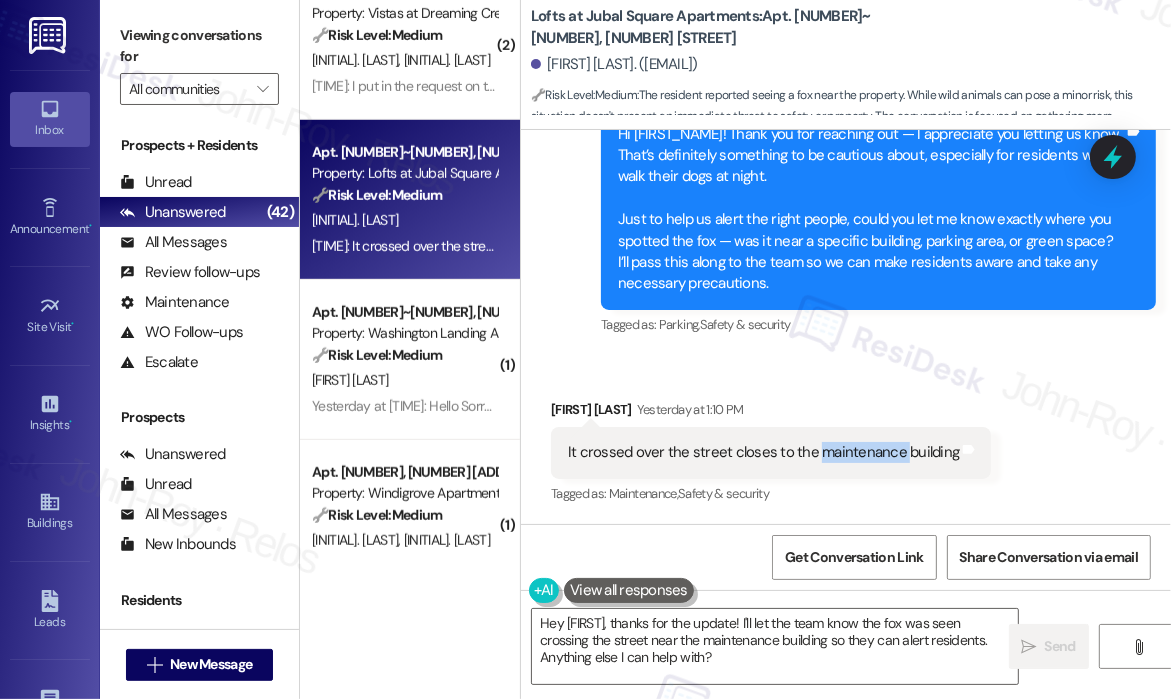 click on "It crossed over the street closes to the maintenance building" at bounding box center (763, 452) 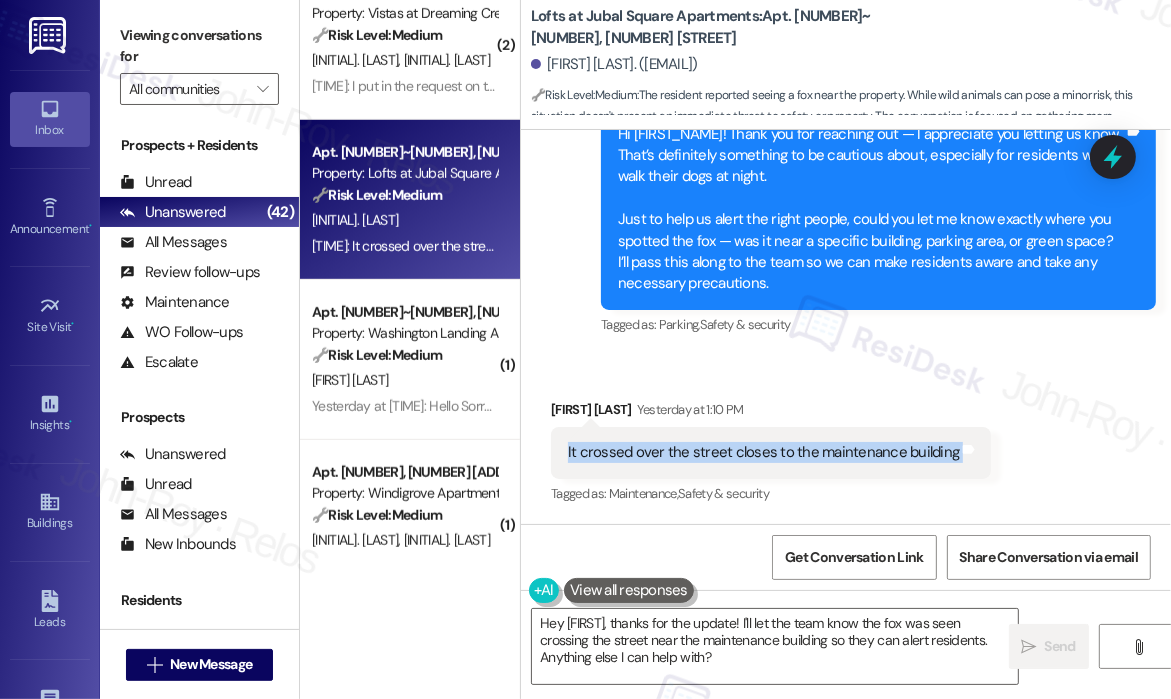 click on "It crossed over the street closes to the maintenance building" at bounding box center (763, 452) 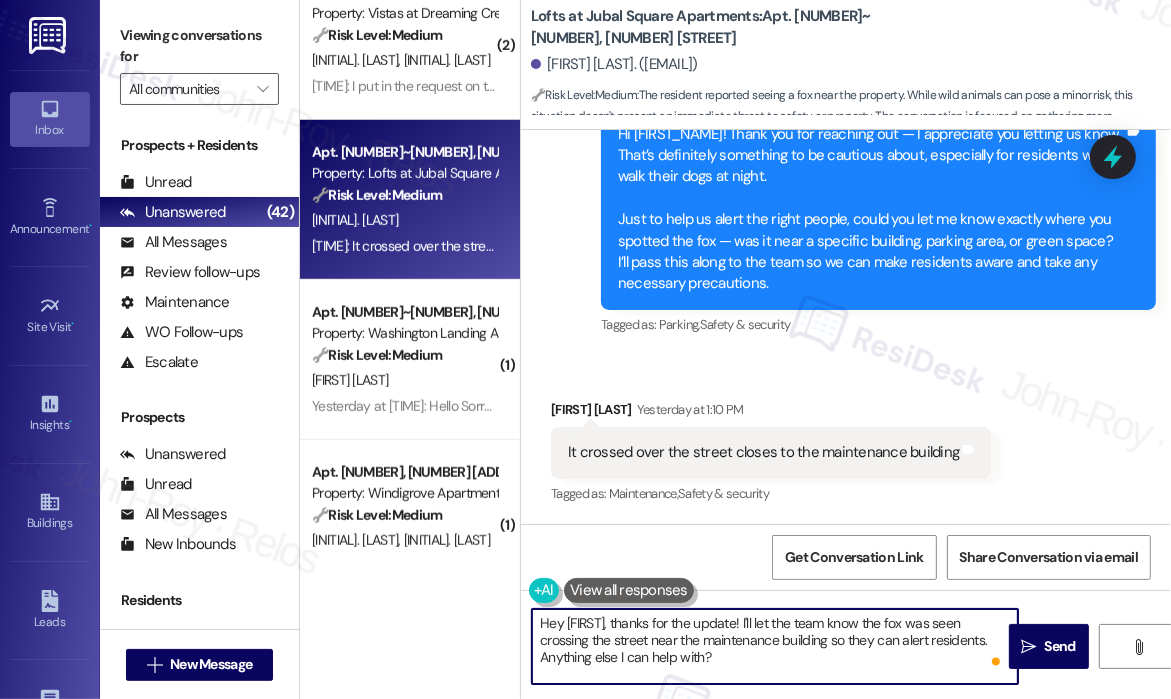 drag, startPoint x: 758, startPoint y: 667, endPoint x: 653, endPoint y: 629, distance: 111.66467 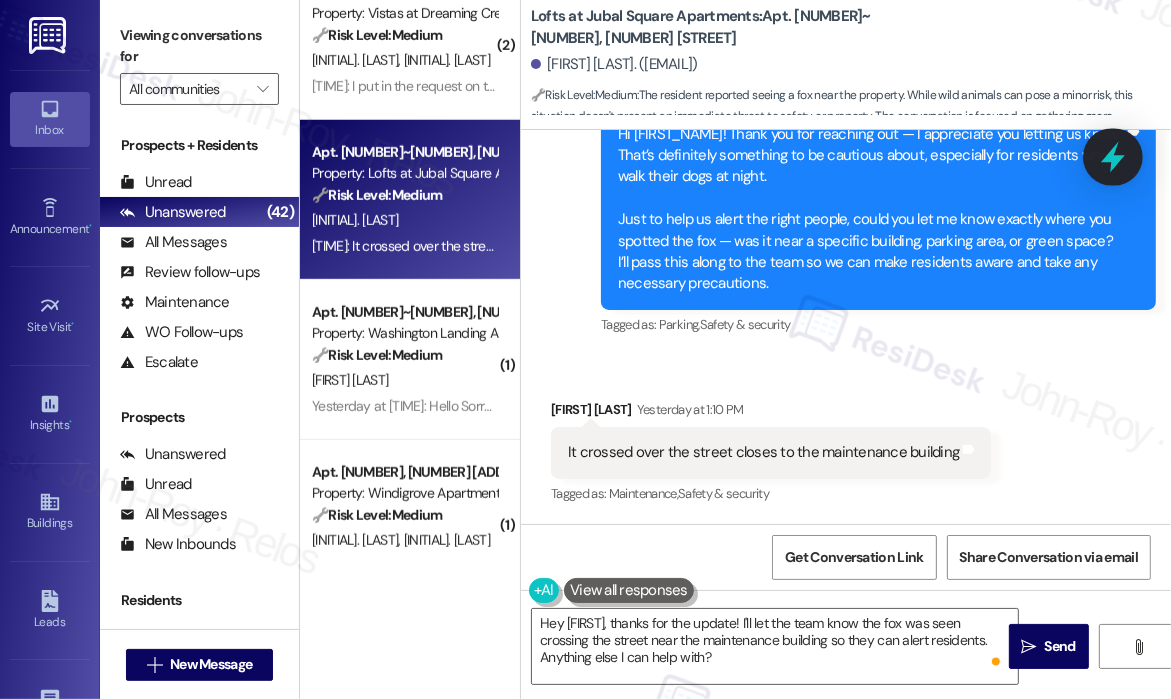 click 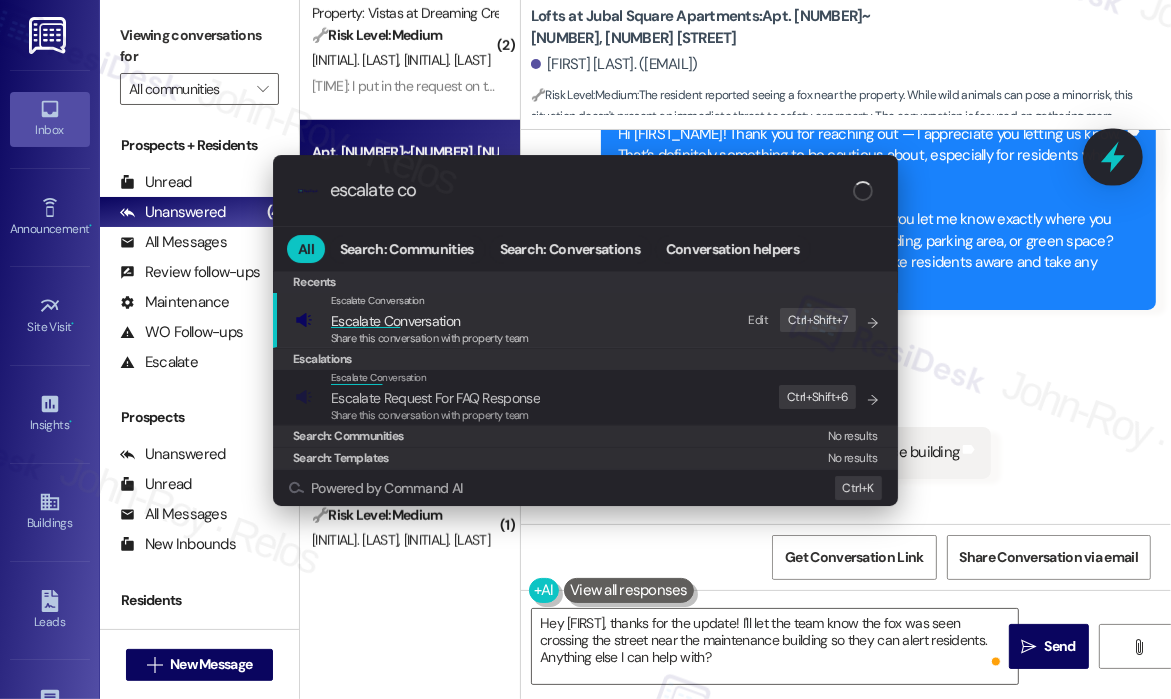 type on "escalate con" 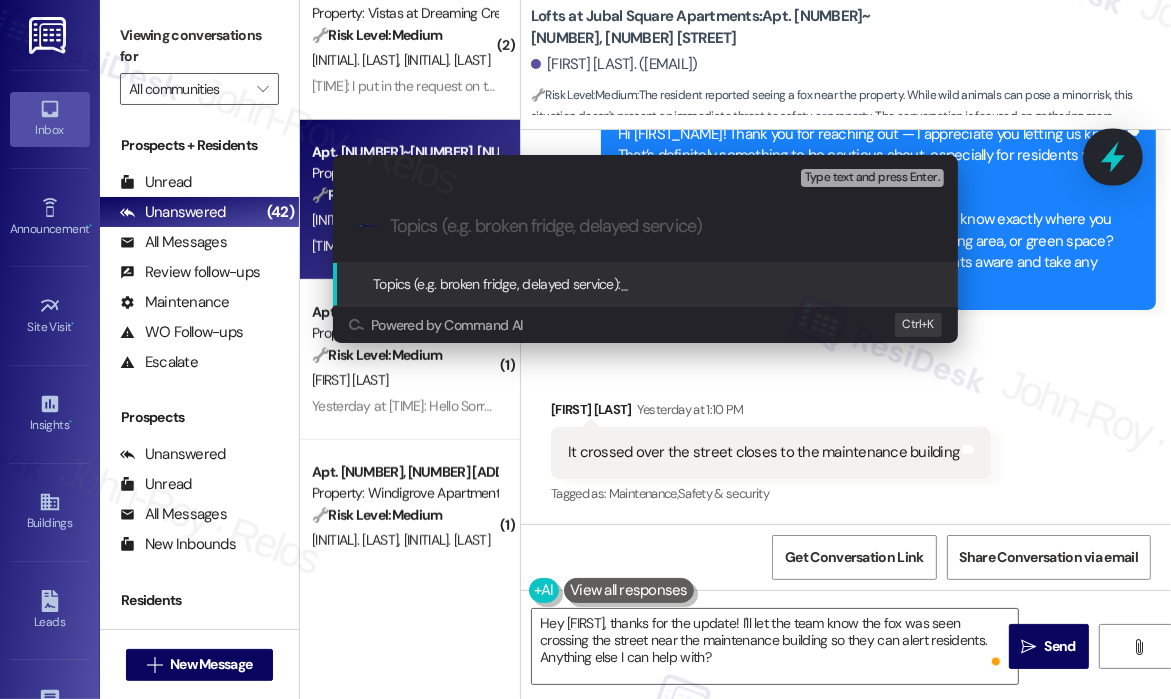 paste on "Fox Sighting Near Maintenance Building – Caution for Pet Owners" 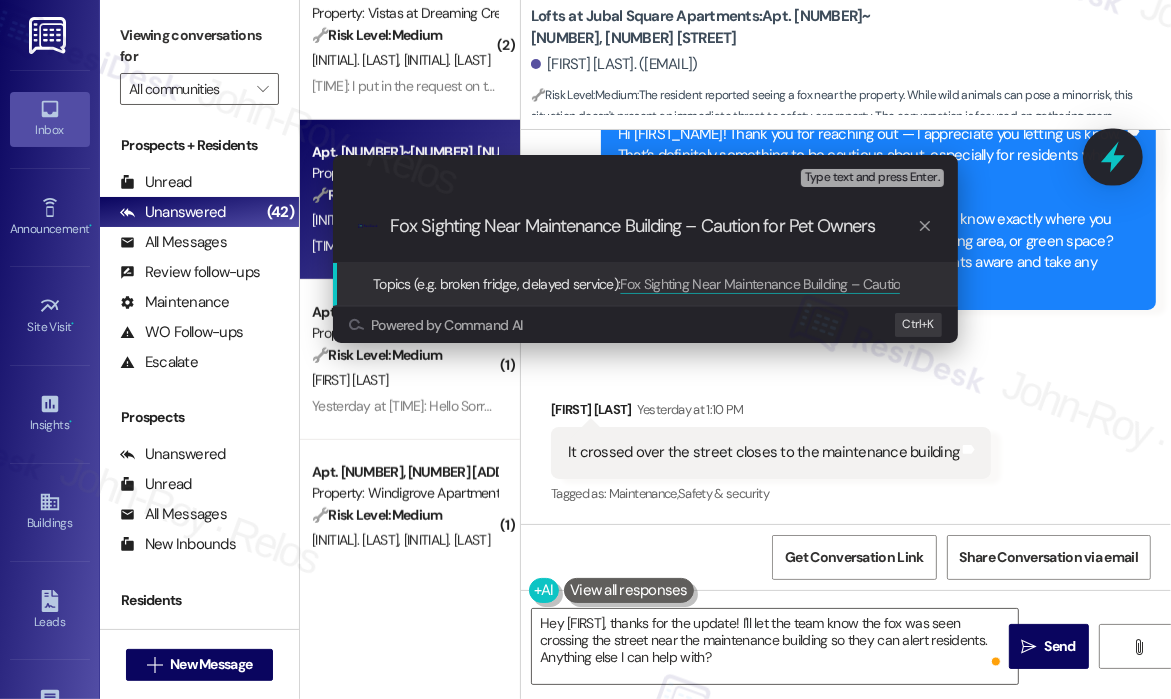type 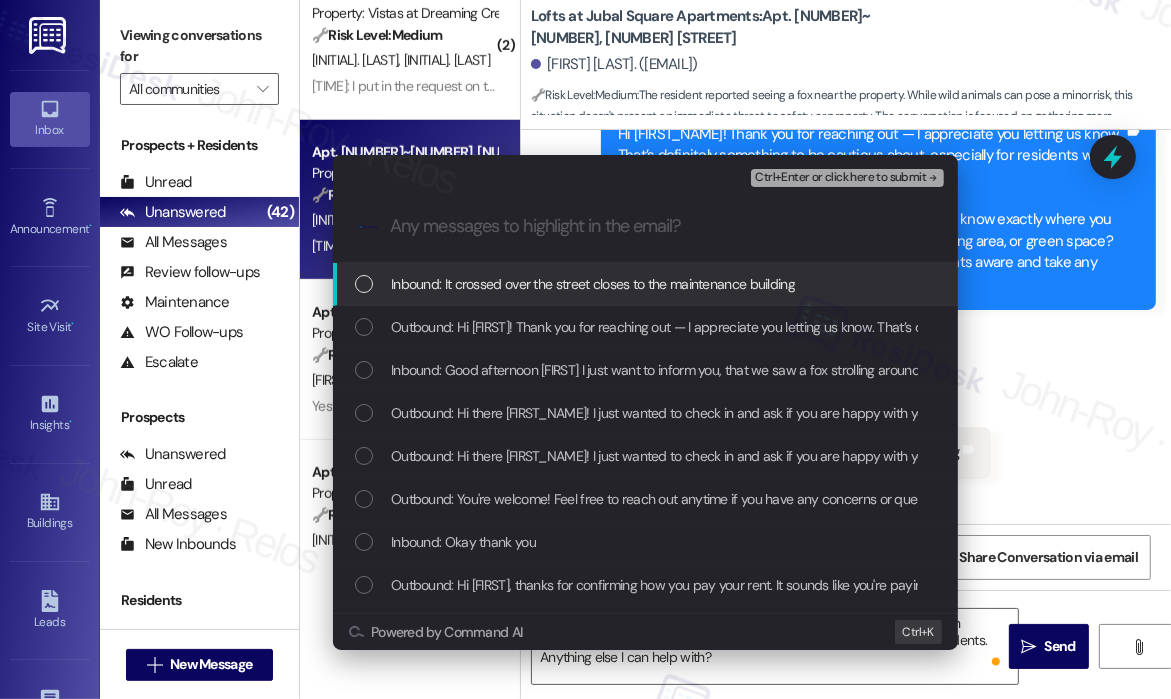 click on "Inbound: It crossed over the street closes to the maintenance building" at bounding box center [593, 284] 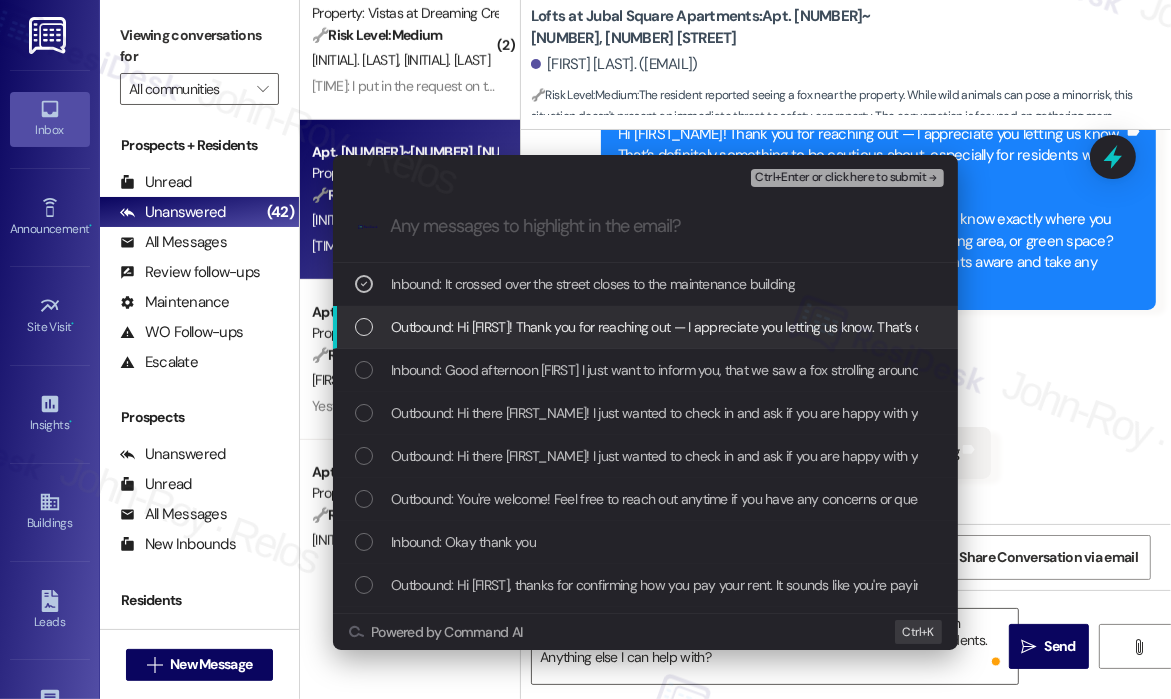 click on "Outbound: Hi William! Thank you for reaching out — I appreciate you letting us know. That’s definitely something to be cautious about, especially for residents who walk their dogs at night.
Just to help us alert the right people, could you let me know exactly where you spotted the fox — was it near a specific building, parking area, or green space? I’ll pass this along to the team so we can make residents aware and take any necessary precautions." at bounding box center [1679, 327] 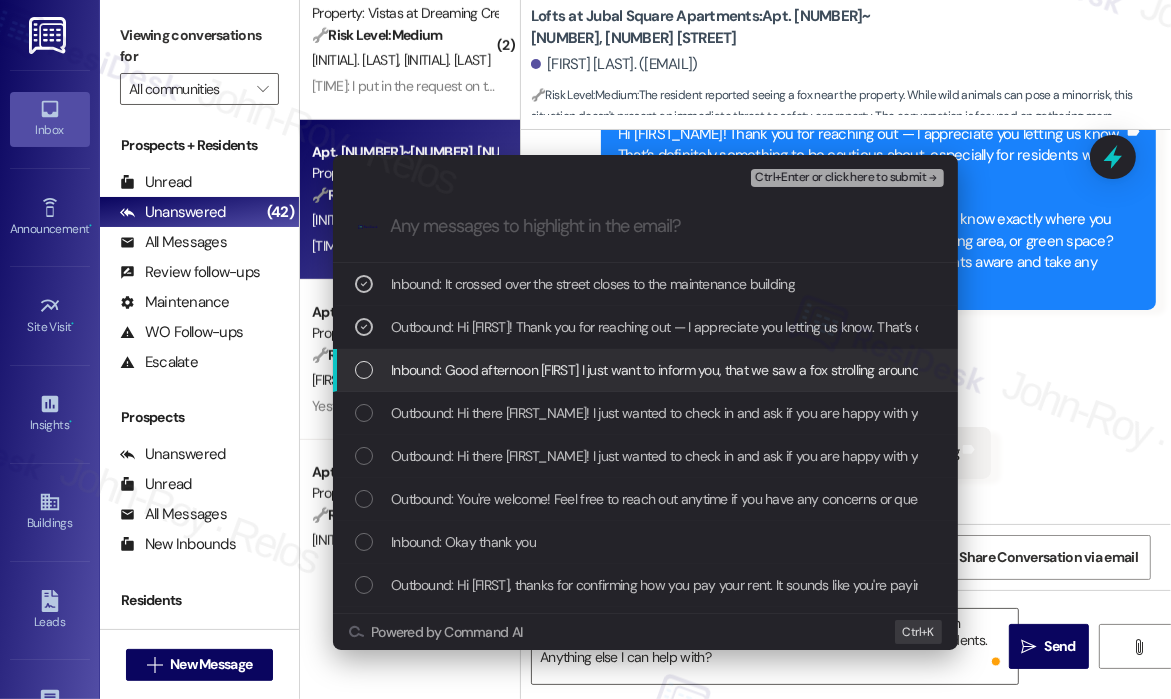 click on "Inbound: Good afternoon Sarah
I just want to inform you, that we saw a  fox strolling around at night around the where all the rain water goes. So you might want to inform the owners of dogs that walk at night to be cautious" at bounding box center (1034, 370) 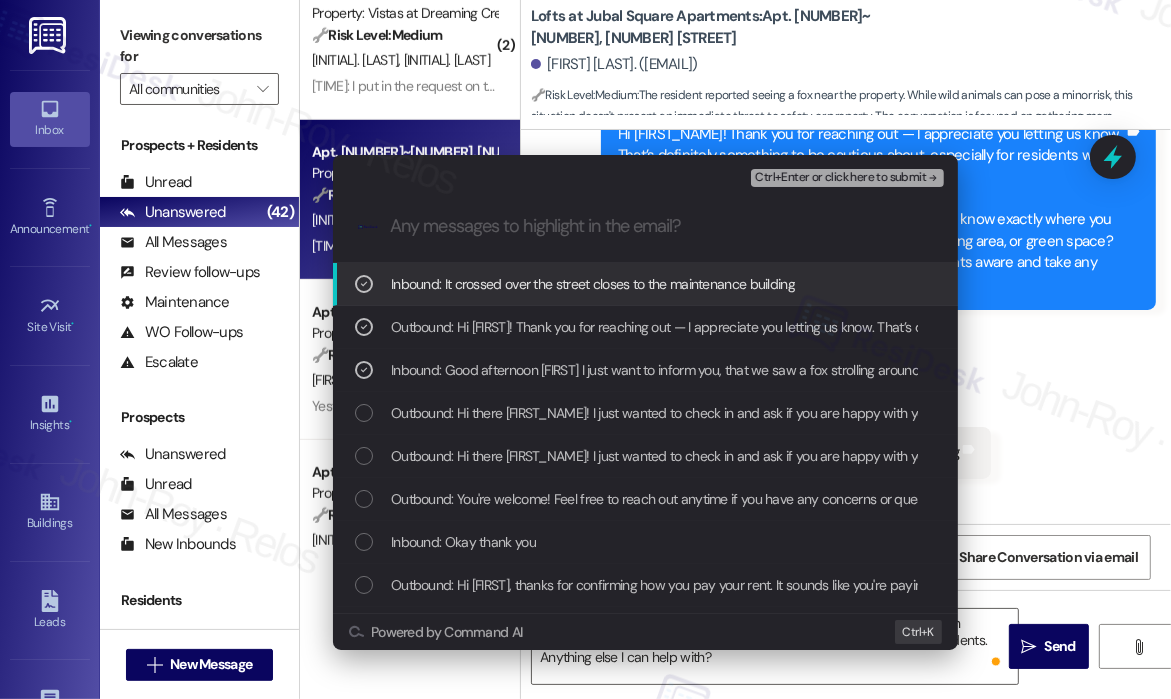 click on "Ctrl+Enter or click here to submit" at bounding box center [840, 178] 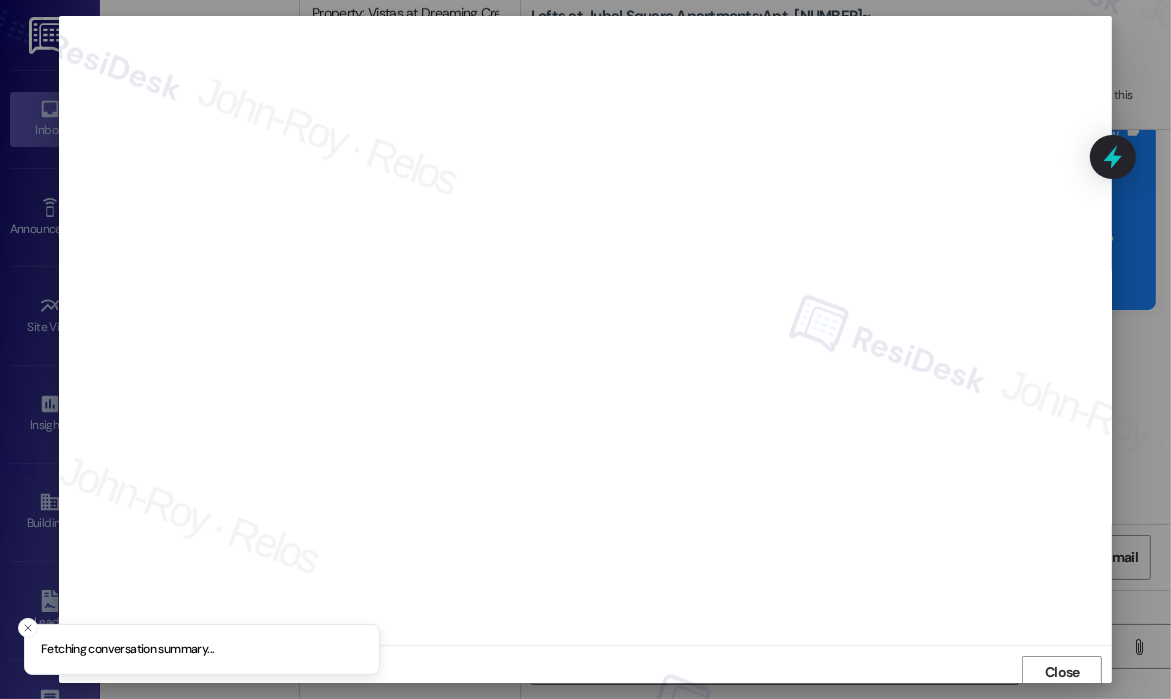 scroll, scrollTop: 4, scrollLeft: 0, axis: vertical 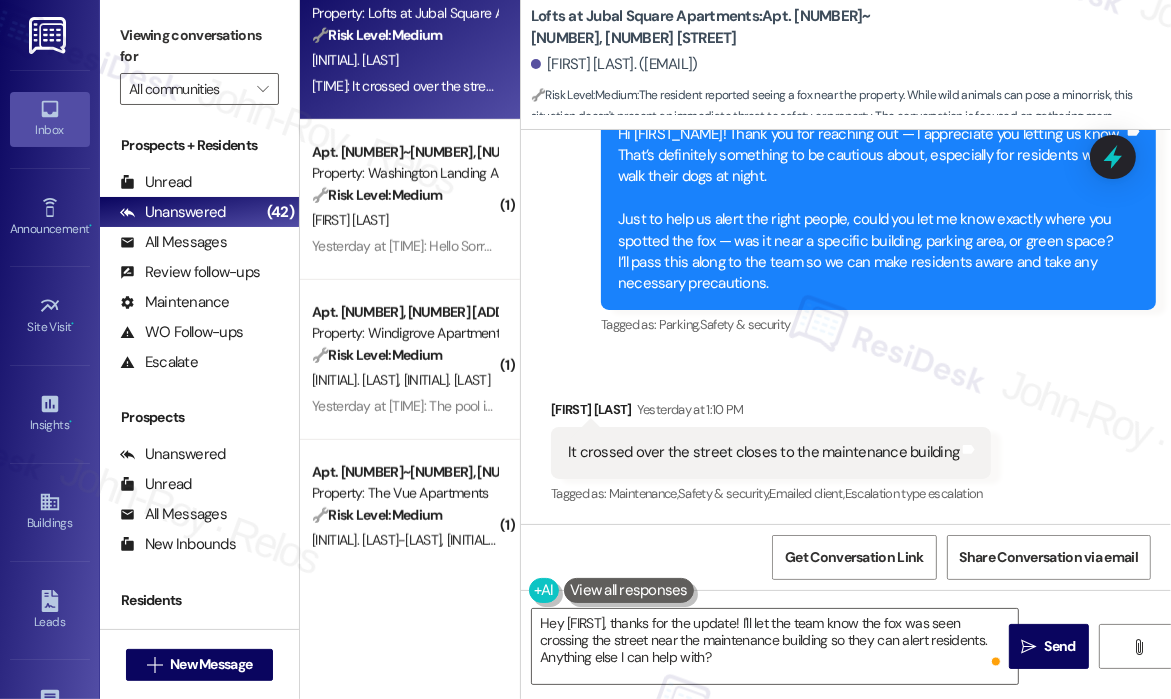 click on "Received via SMS William Canfield Yesterday at 1:10 PM It crossed over the street closes to the maintenance building  Tags and notes Tagged as:   Maintenance ,  Click to highlight conversations about Maintenance Safety & security ,  Click to highlight conversations about Safety & security Emailed client ,  Click to highlight conversations about Emailed client Escalation type escalation Click to highlight conversations about Escalation type escalation" at bounding box center (846, 438) 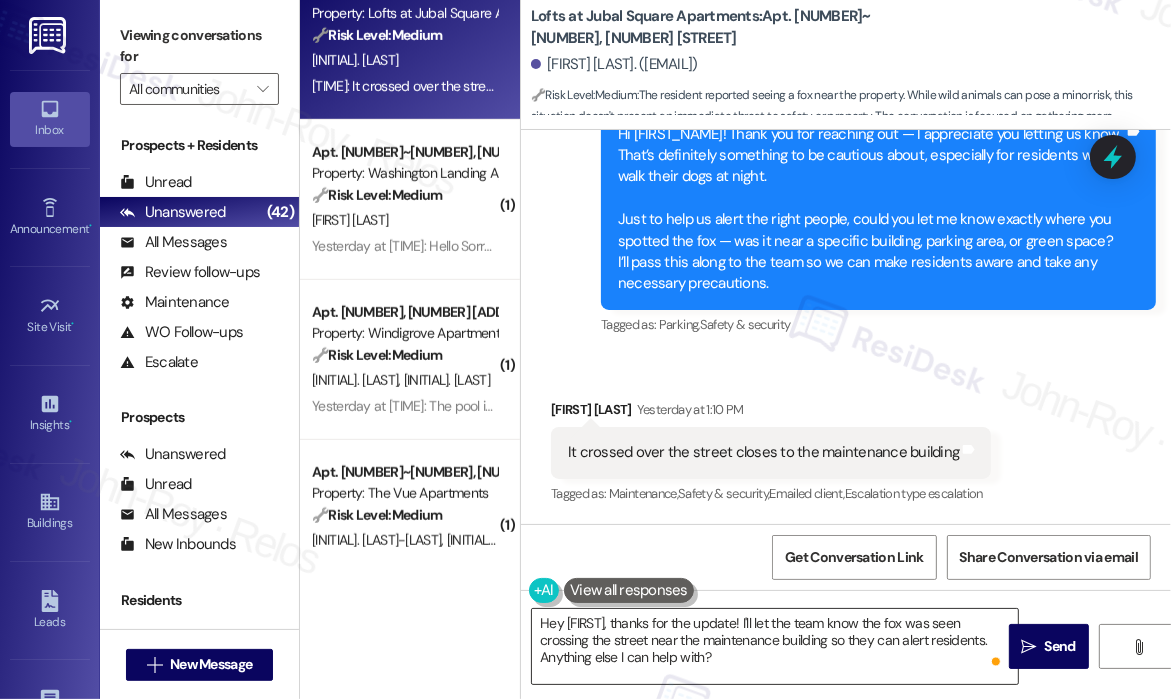 click on "Hey {{first_name}}, thanks for the update! I'll let the team know the fox was seen crossing the street near the maintenance building so they can alert residents. Anything else I can help with?" at bounding box center [775, 646] 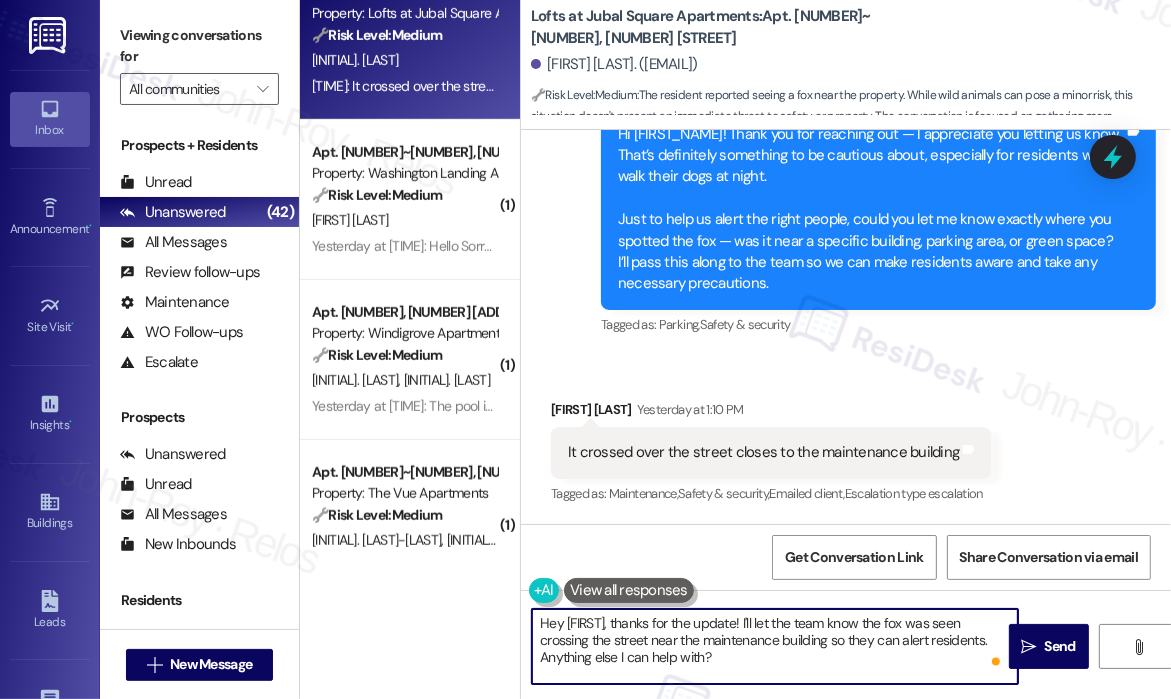 click on "Hey {{first_name}}, thanks for the update! I'll let the team know the fox was seen crossing the street near the maintenance building so they can alert residents. Anything else I can help with?" at bounding box center (775, 646) 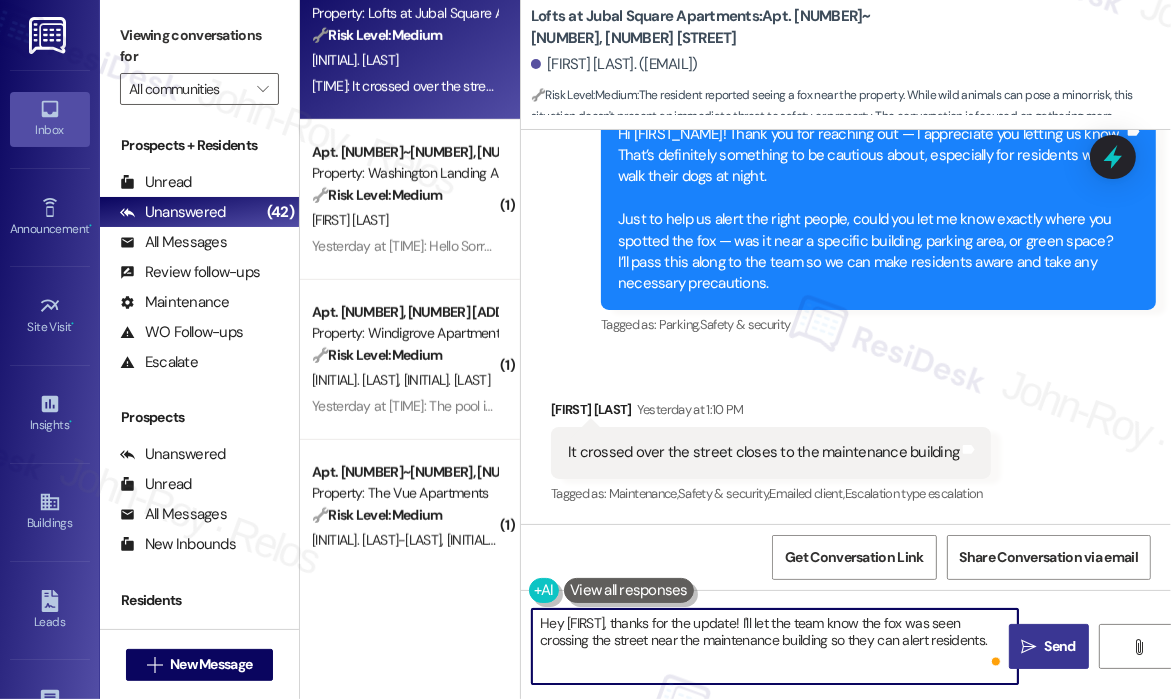 type on "Hey {{first_name}}, thanks for the update! I'll let the team know the fox was seen crossing the street near the maintenance building so they can alert residents." 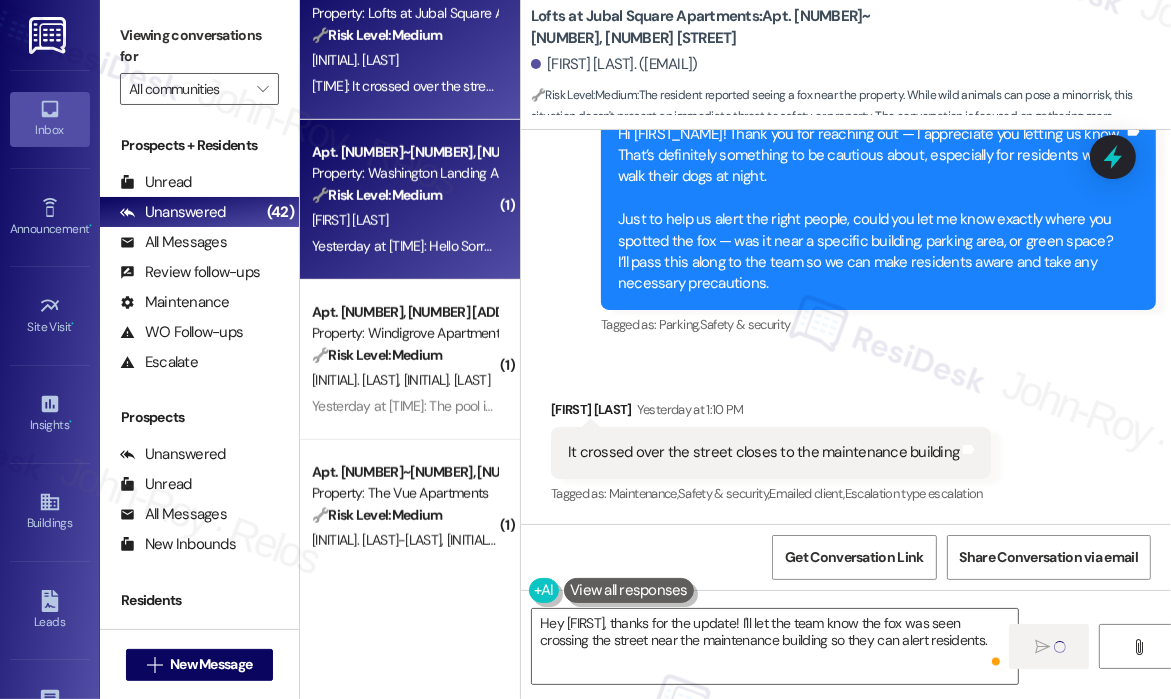 click on "Yesterday at 12:50 PM: Hello
Sorry, 2 bother
Still waiting on my extra garage opener.
Every Every inconvenient for 2 kept passing forward 2 each other using the garage Yesterday at 12:50 PM: Hello
Sorry, 2 bother
Still waiting on my extra garage opener.
Every Every inconvenient for 2 kept passing forward 2 each other using the garage" at bounding box center (859, 246) 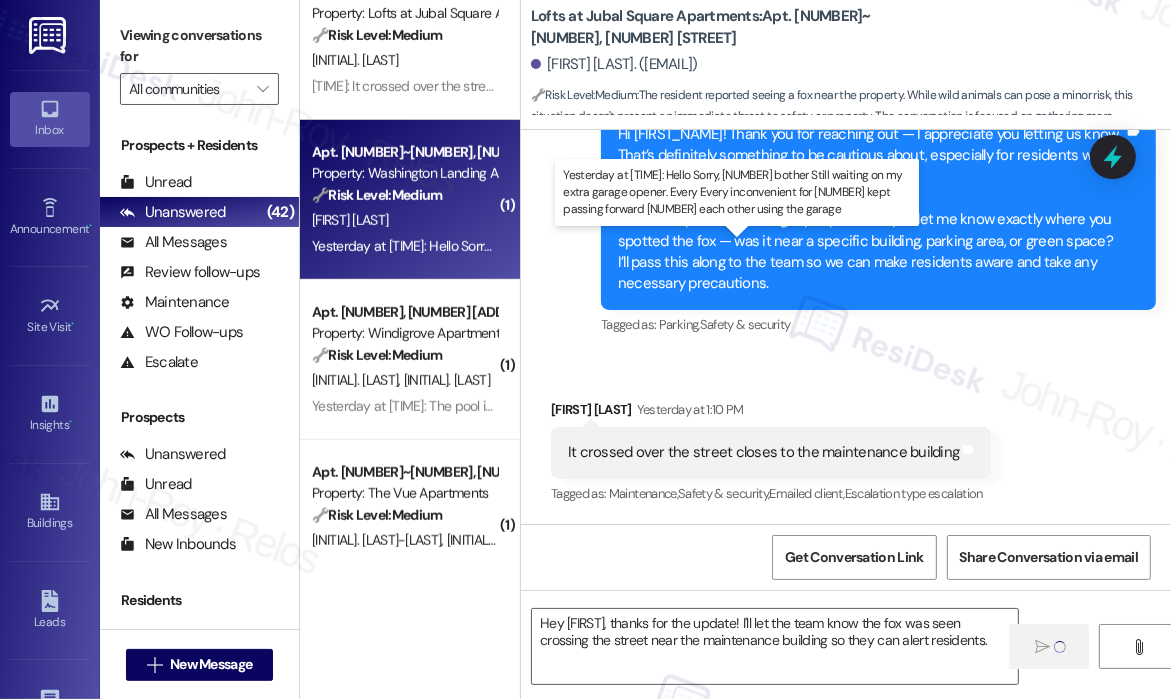 type on "Fetching suggested responses. Please feel free to read through the conversation in the meantime." 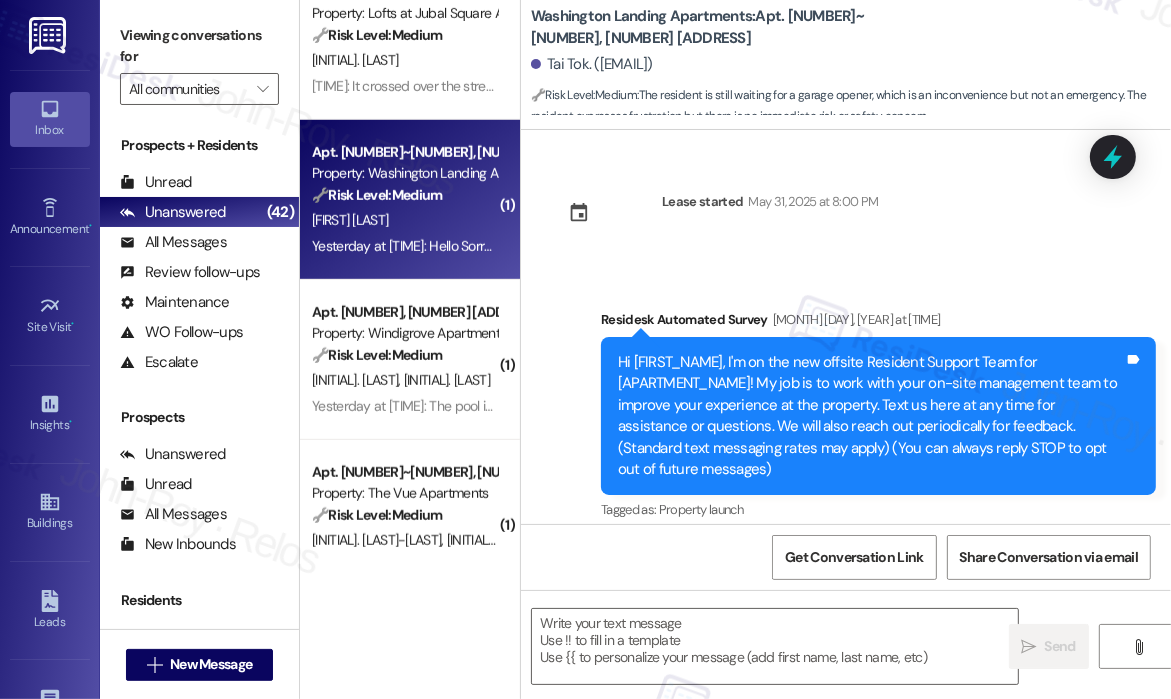 scroll, scrollTop: 22783, scrollLeft: 0, axis: vertical 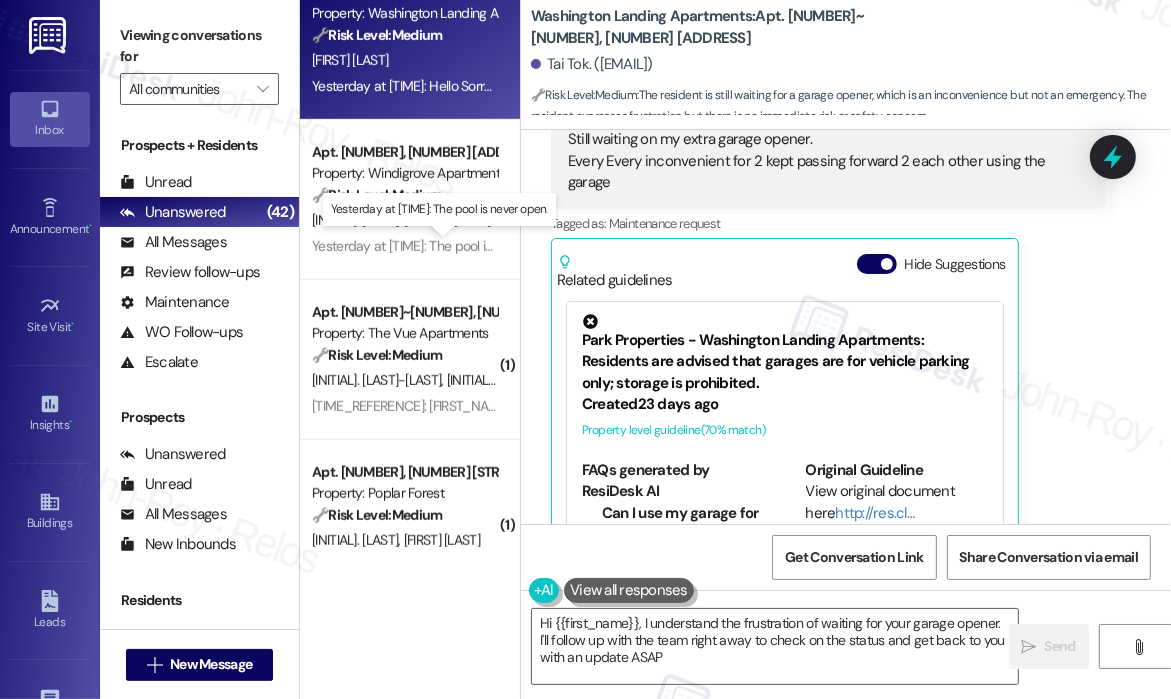 type on "Hi {{first_name}}, I understand the frustration of waiting for your garage opener. I'll follow up with the team right away to check on the status and get back to you with an update ASAP!" 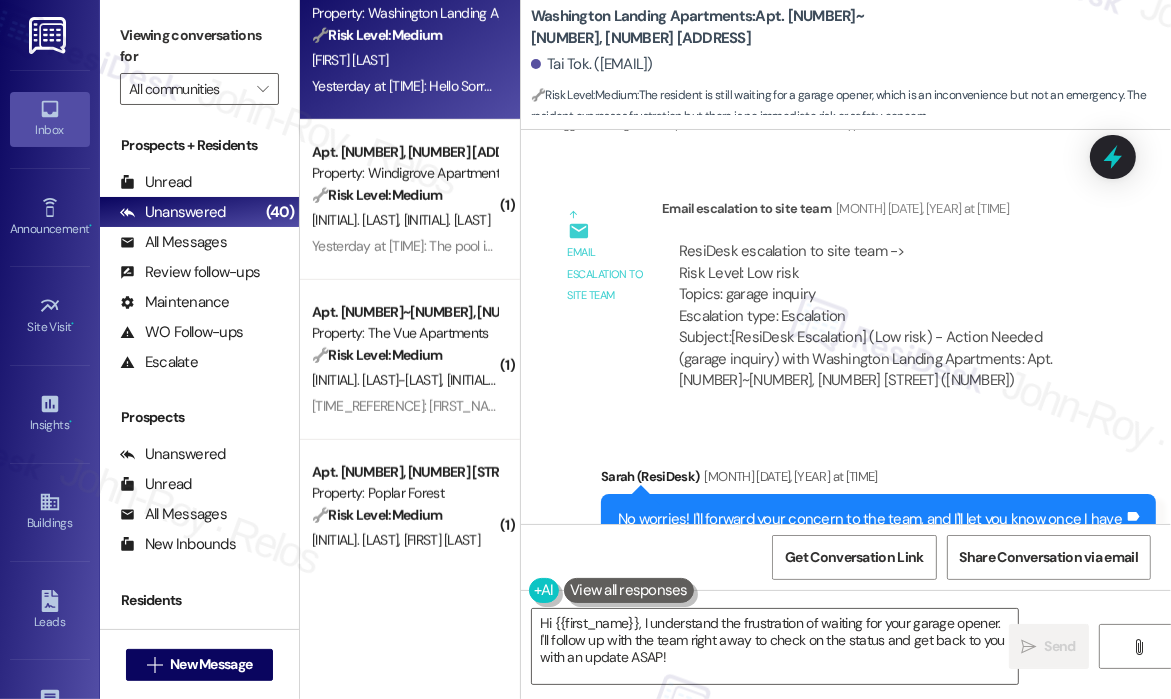 scroll, scrollTop: 3784, scrollLeft: 0, axis: vertical 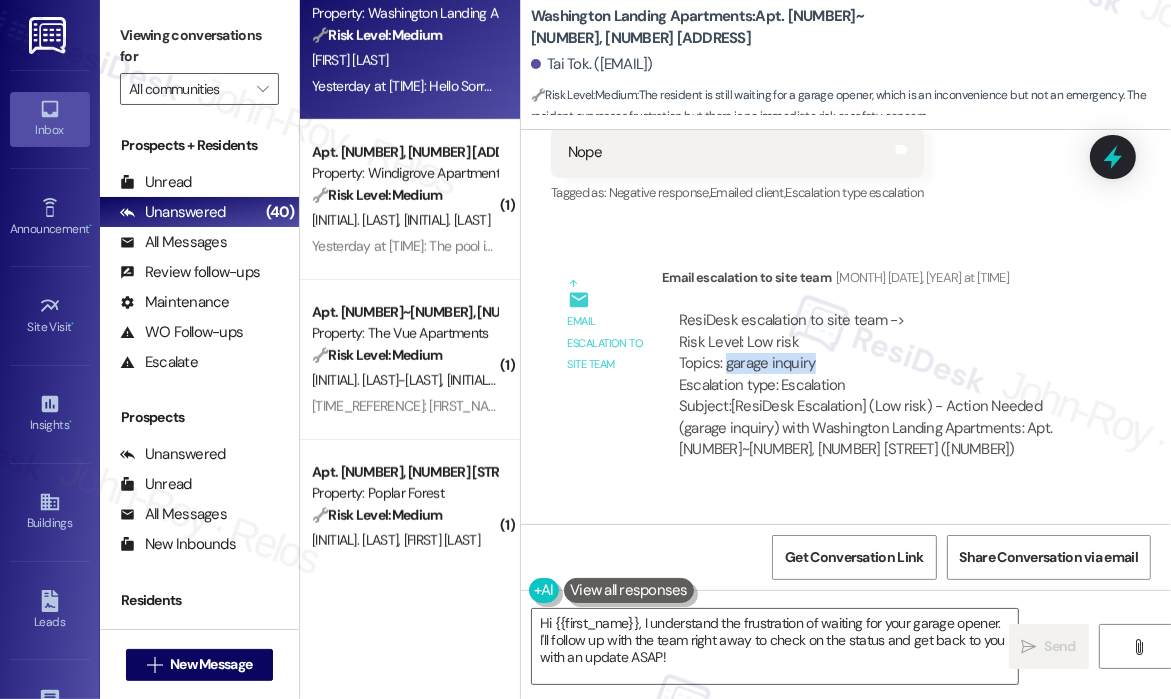 drag, startPoint x: 827, startPoint y: 356, endPoint x: 736, endPoint y: 381, distance: 94.371605 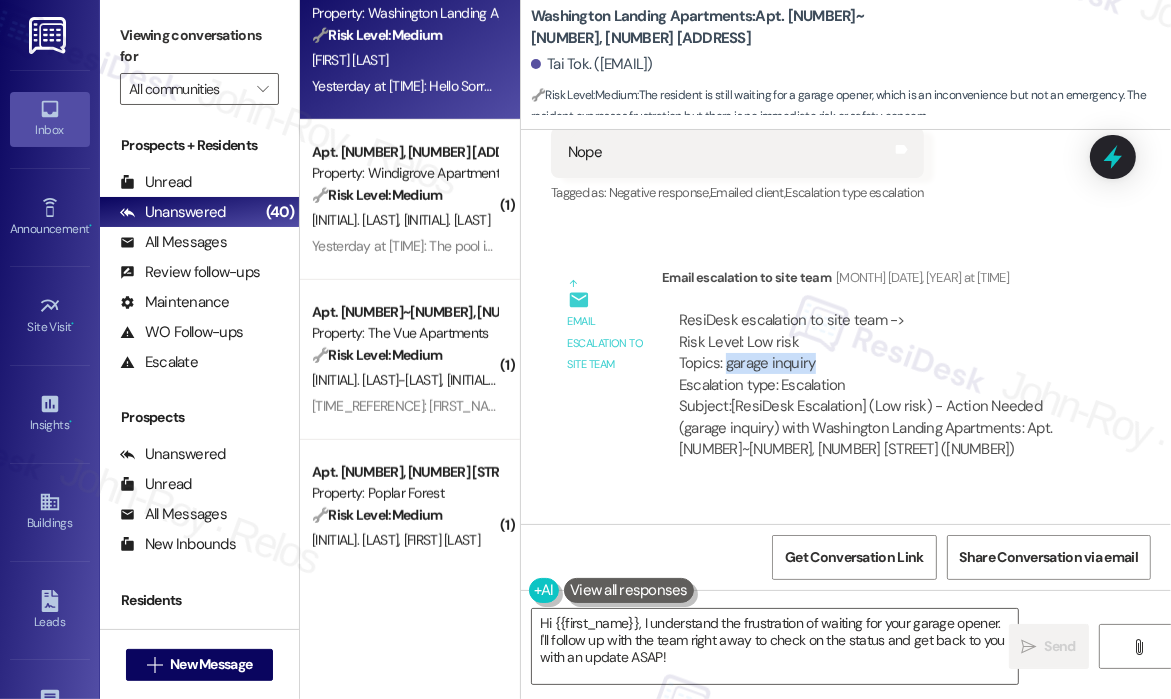 copy on "garage inquiry" 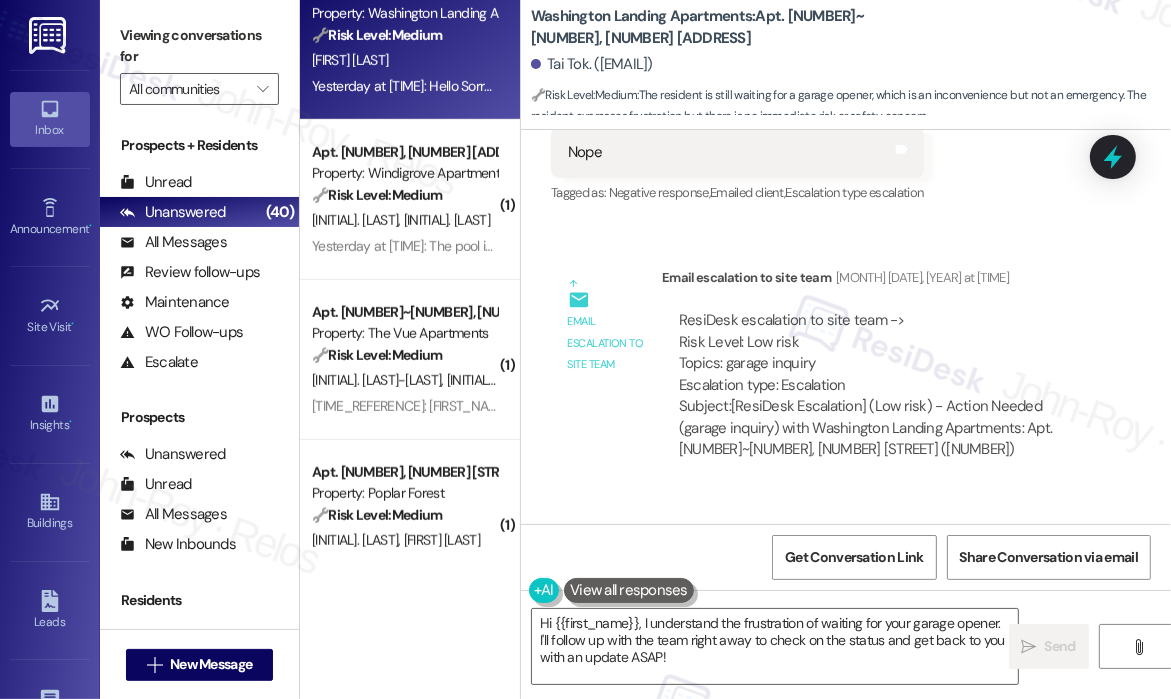 click on "ResiDesk escalation to site team ->
Risk Level: Low risk
Topics: garage inquiry
Escalation type: Escalation Subject:  [ResiDesk Escalation] (Low risk) - Action Needed (garage inquiry) with Washington Landing  Apartments: Apt. 610~102, 650 II Summerchase Street (1401745)" at bounding box center [884, 385] 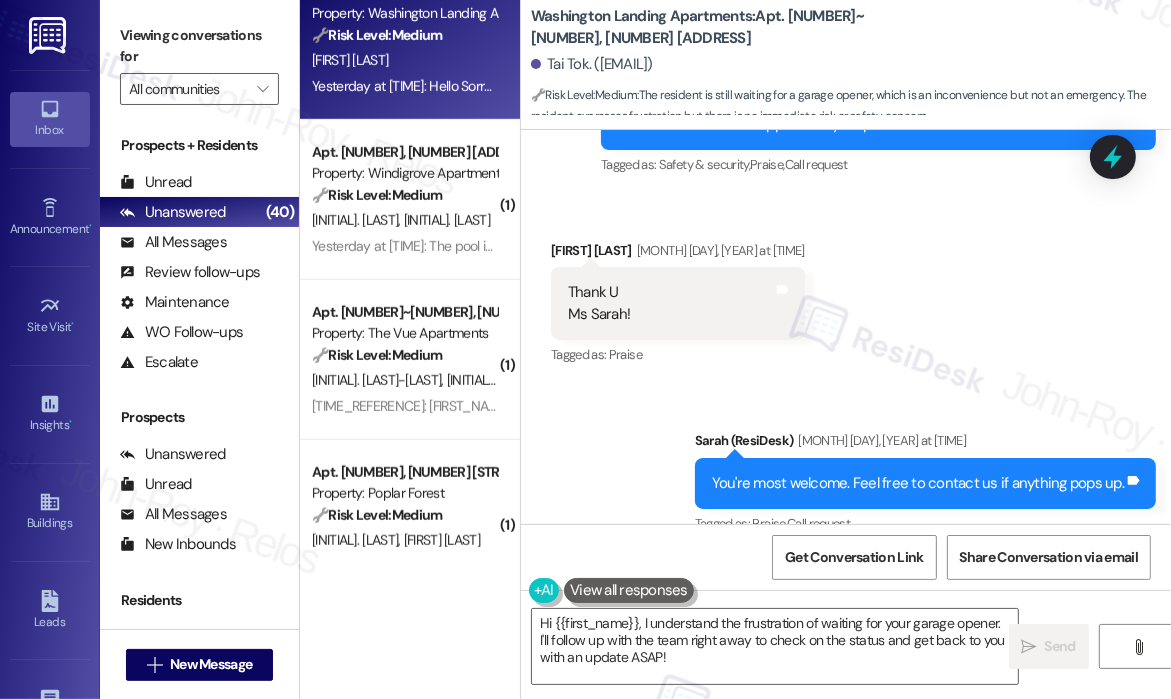 scroll, scrollTop: 4484, scrollLeft: 0, axis: vertical 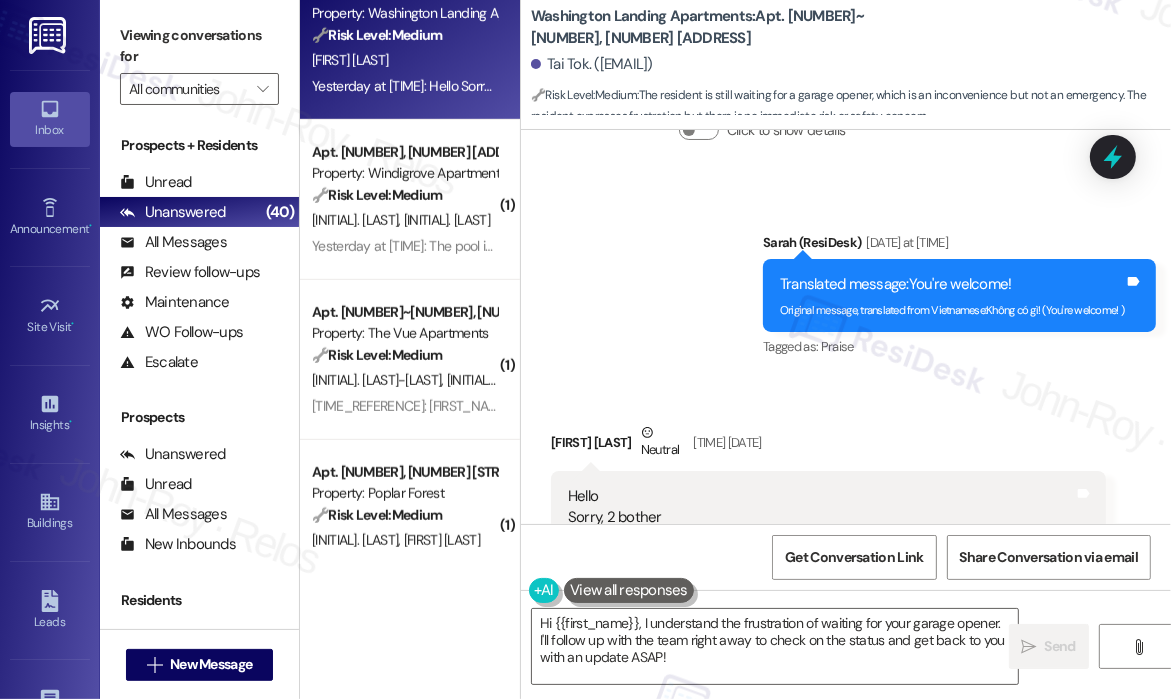 click on "Received via SMS Tai Tok   Neutral Yesterday at 12:50 PM Hello
Sorry, 2 bother
Still waiting on my extra garage opener.
Every Every inconvenient for 2 kept passing forward 2 each other using the garage Tags and notes Tagged as:   Maintenance request Click to highlight conversations about Maintenance request  Related guidelines Hide Suggestions Park Properties - Washington Landing Apartments: Residents are advised that garages are for vehicle parking only; storage is prohibited.
Created  23 days ago Property level guideline  ( 70 % match) FAQs generated by ResiDesk AI Can I use my garage for storage? No, garages are not permitted to be used for storage. They are designated for vehicle parking only. What is the proper use of the garage? The proper use of the garage is solely for vehicle parking. It should be kept clear of other items. Are there any restrictions on what I can keep in my garage? Yes, the garage should only be used for parking vehicles. Storing other items in the garage is not permitted." at bounding box center [828, 699] 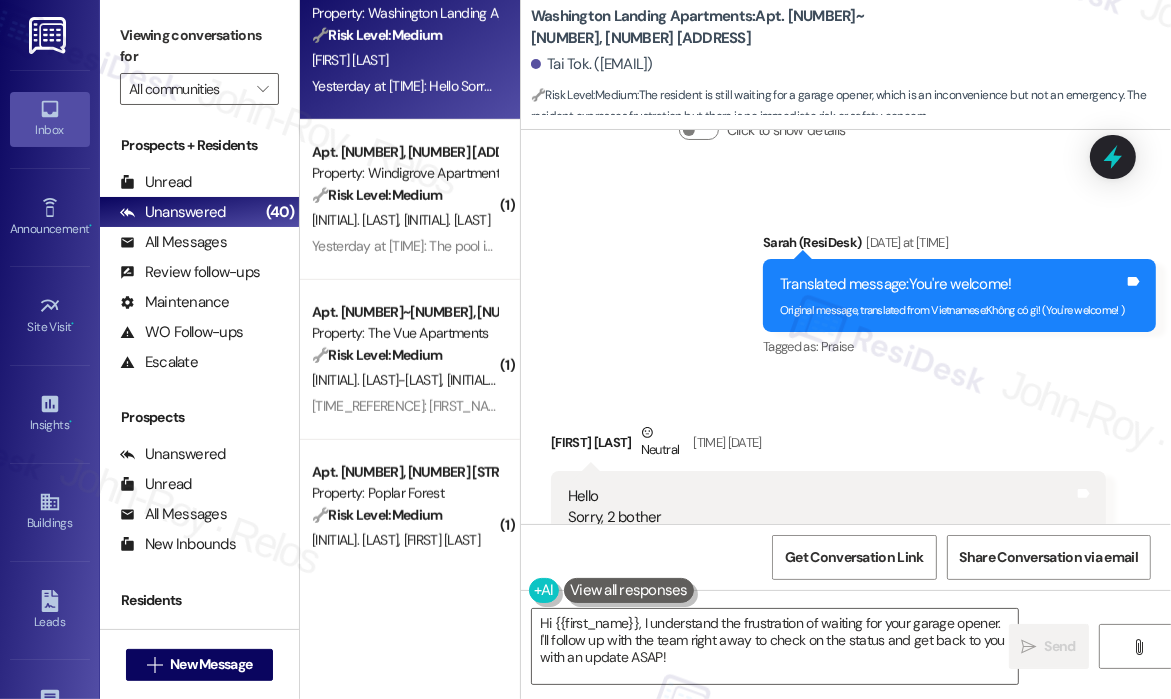 click on "Received via SMS Tai Tok   Neutral Yesterday at 12:50 PM Hello
Sorry, 2 bother
Still waiting on my extra garage opener.
Every Every inconvenient for 2 kept passing forward 2 each other using the garage Tags and notes Tagged as:   Maintenance request Click to highlight conversations about Maintenance request  Related guidelines Hide Suggestions Park Properties - Washington Landing Apartments: Residents are advised that garages are for vehicle parking only; storage is prohibited.
Created  23 days ago Property level guideline  ( 70 % match) FAQs generated by ResiDesk AI Can I use my garage for storage? No, garages are not permitted to be used for storage. They are designated for vehicle parking only. What is the proper use of the garage? The proper use of the garage is solely for vehicle parking. It should be kept clear of other items. Are there any restrictions on what I can keep in my garage? Yes, the garage should only be used for parking vehicles. Storing other items in the garage is not permitted." at bounding box center [846, 684] 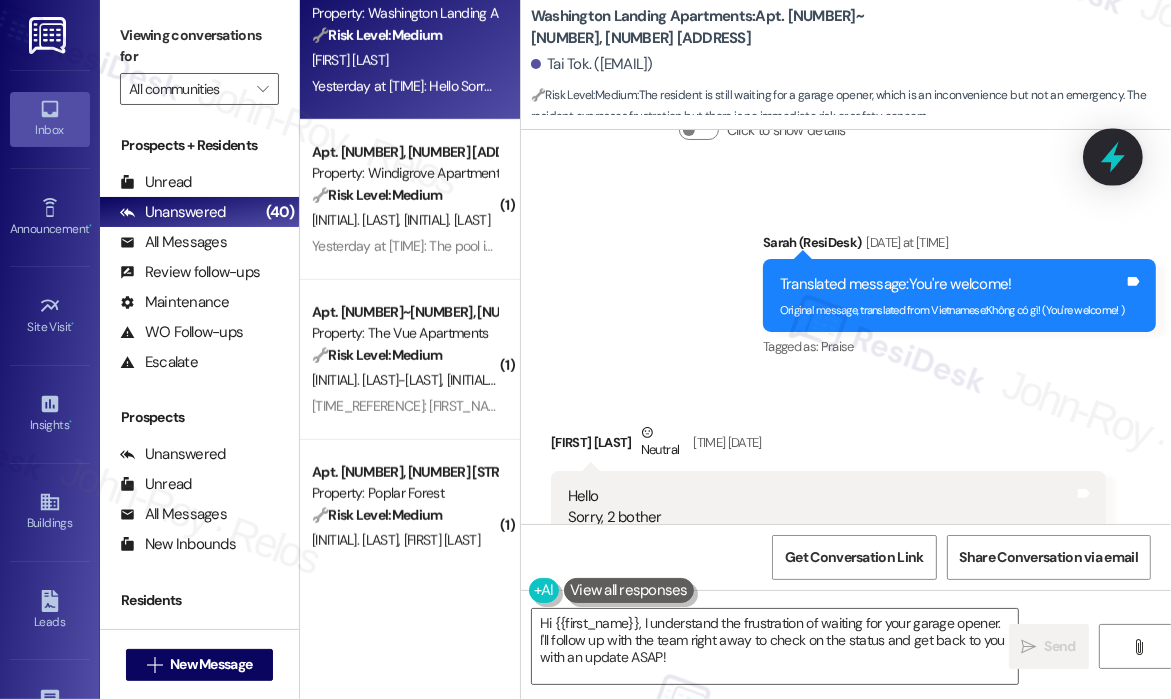 click 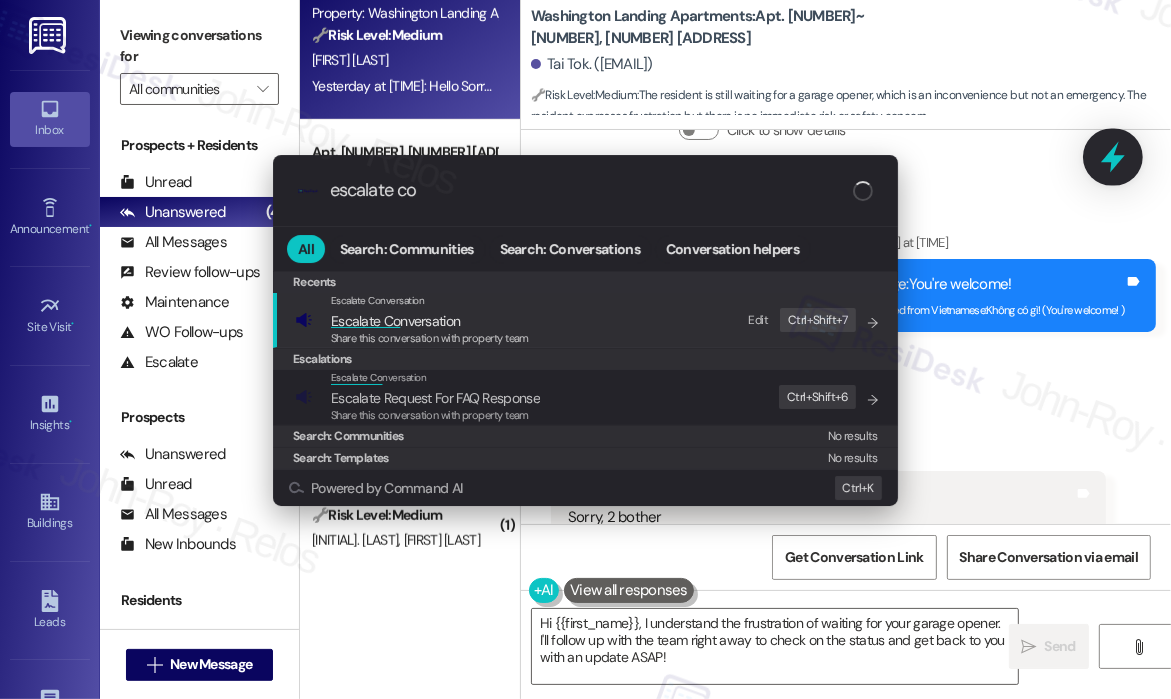 type on "escalate con" 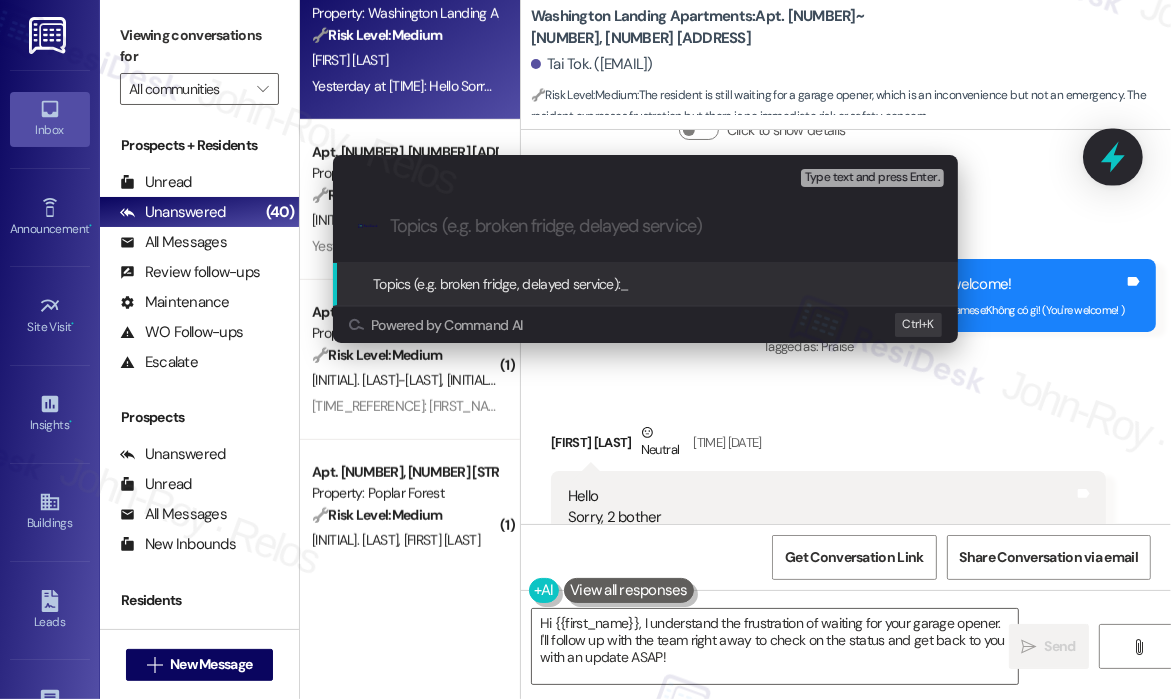 paste on "garage inquiry" 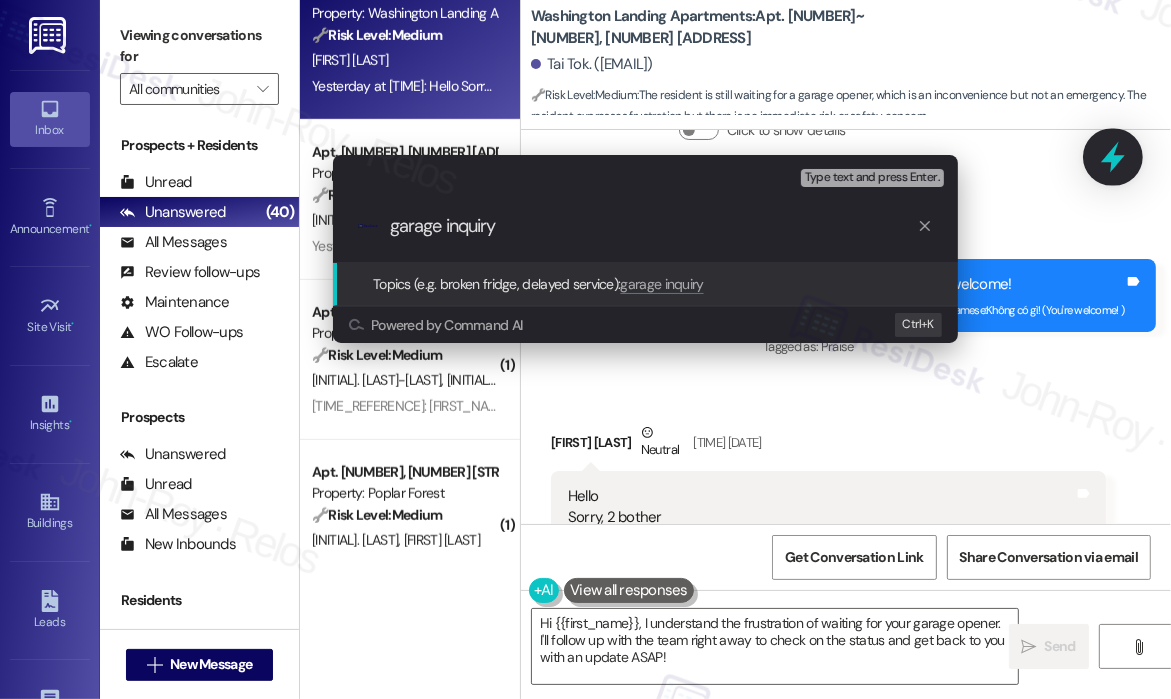 type 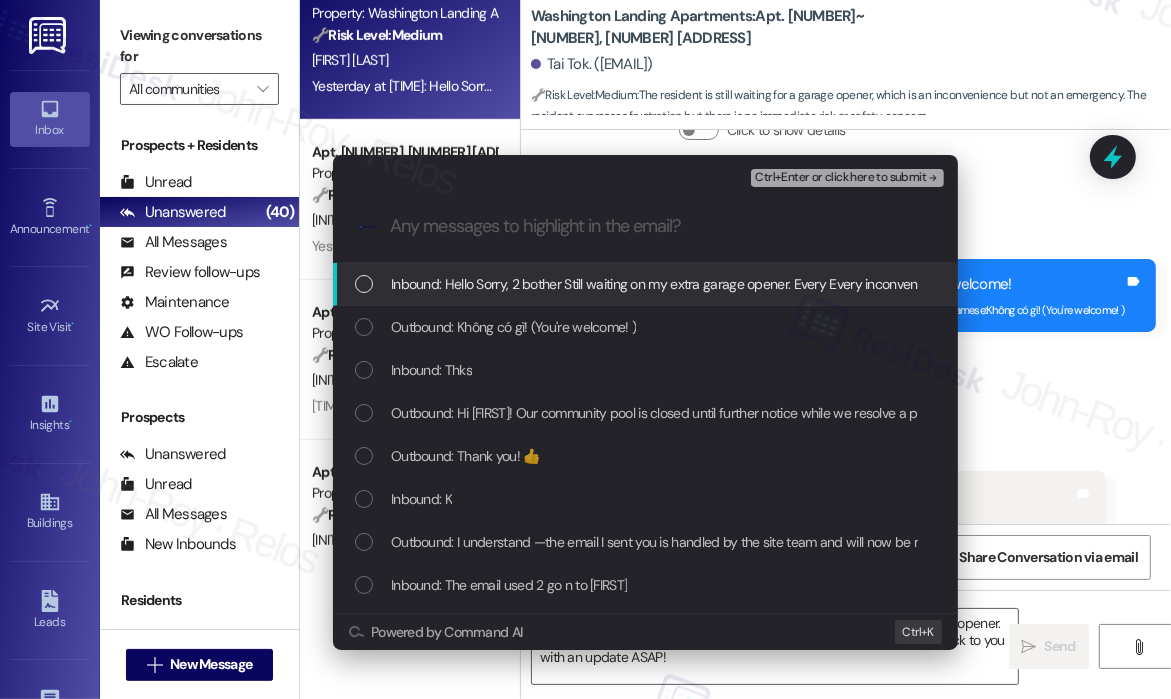 click on "Inbound: Hello
Sorry, 2 bother
Still waiting on my extra garage opener.
Every Every inconvenient for 2 kept passing forward 2 each other using the garage" at bounding box center [831, 284] 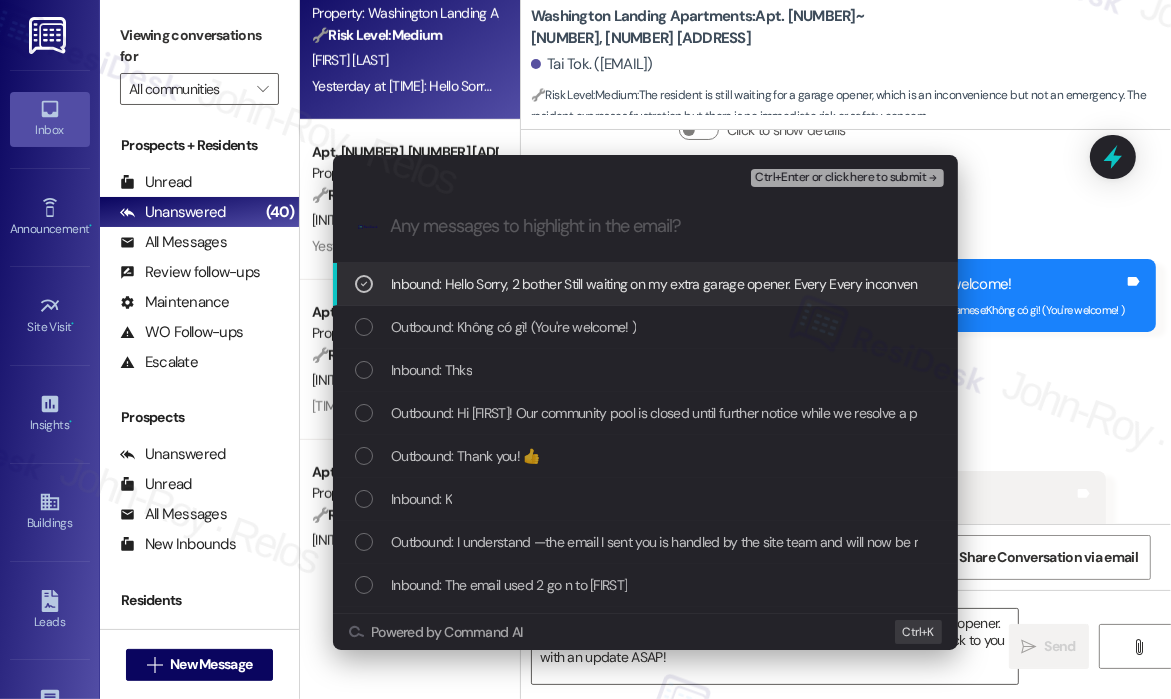 click on "Ctrl+Enter or click here to submit" at bounding box center (840, 178) 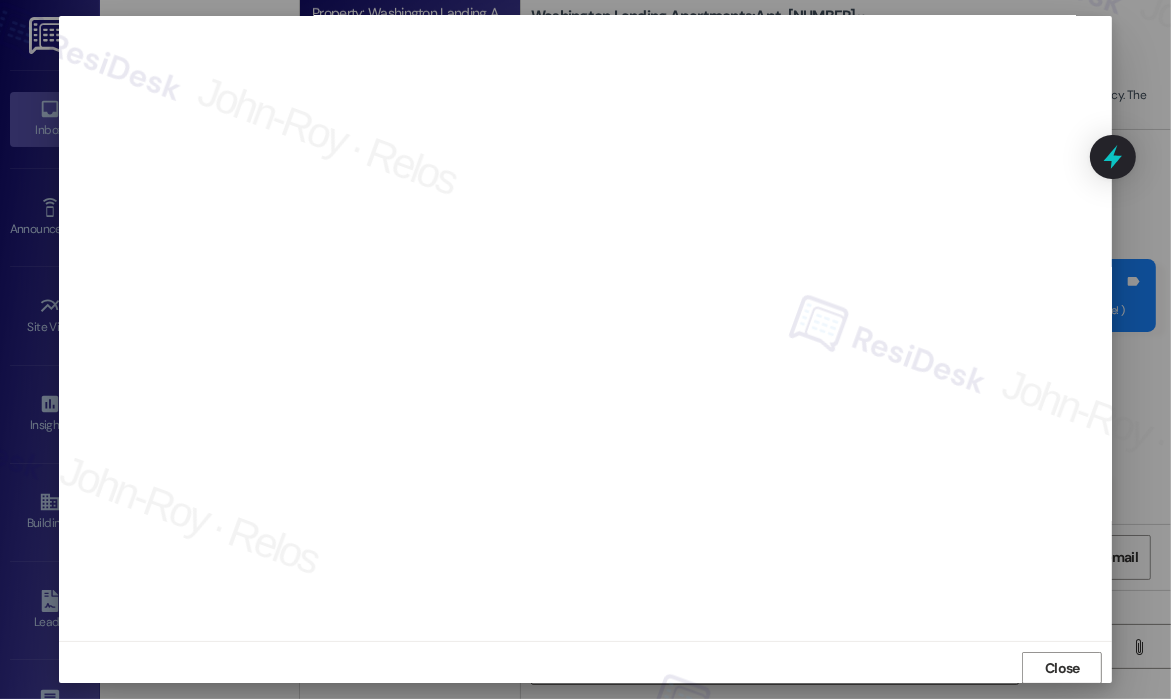 scroll, scrollTop: 15, scrollLeft: 0, axis: vertical 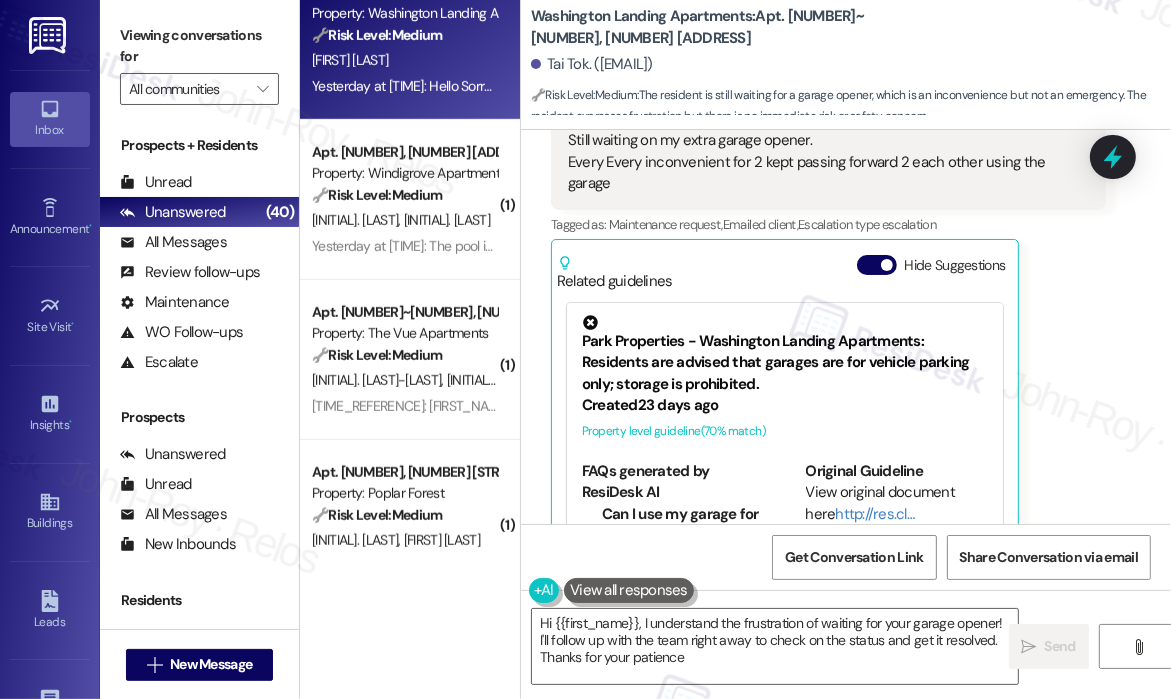 type on "Hi {{first_name}}, I understand the frustration of waiting for your garage opener! I'll follow up with the team right away to check on the status and get it resolved. Thanks for your patience!" 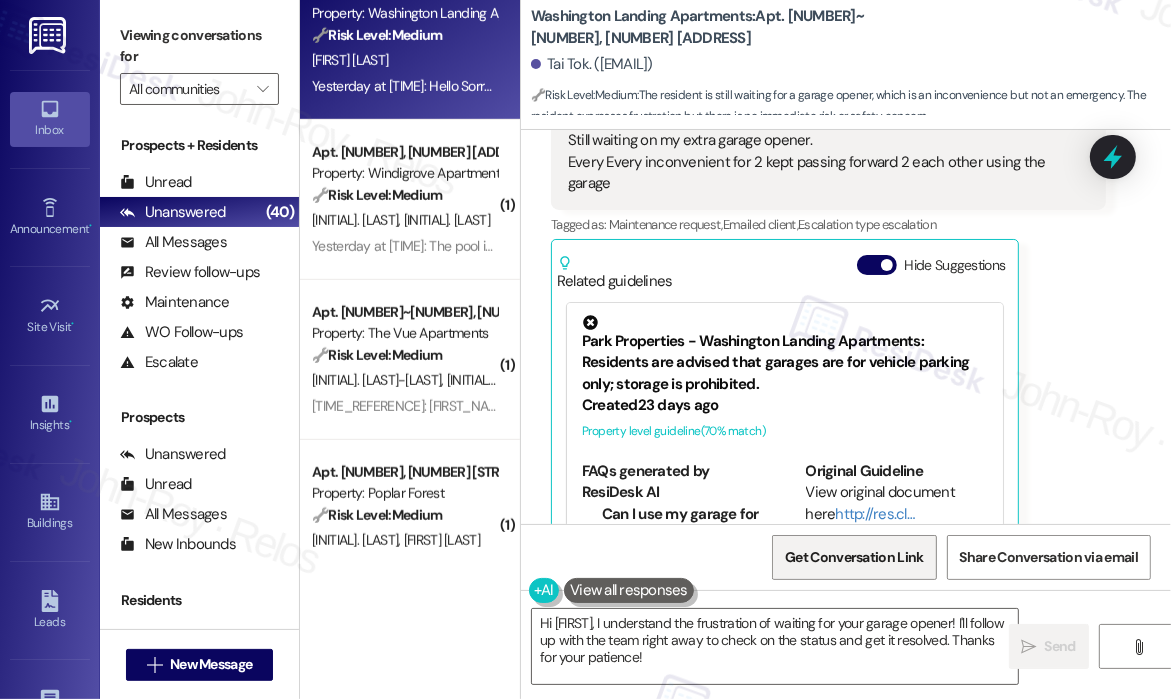 click on "Get Conversation Link" at bounding box center (854, 557) 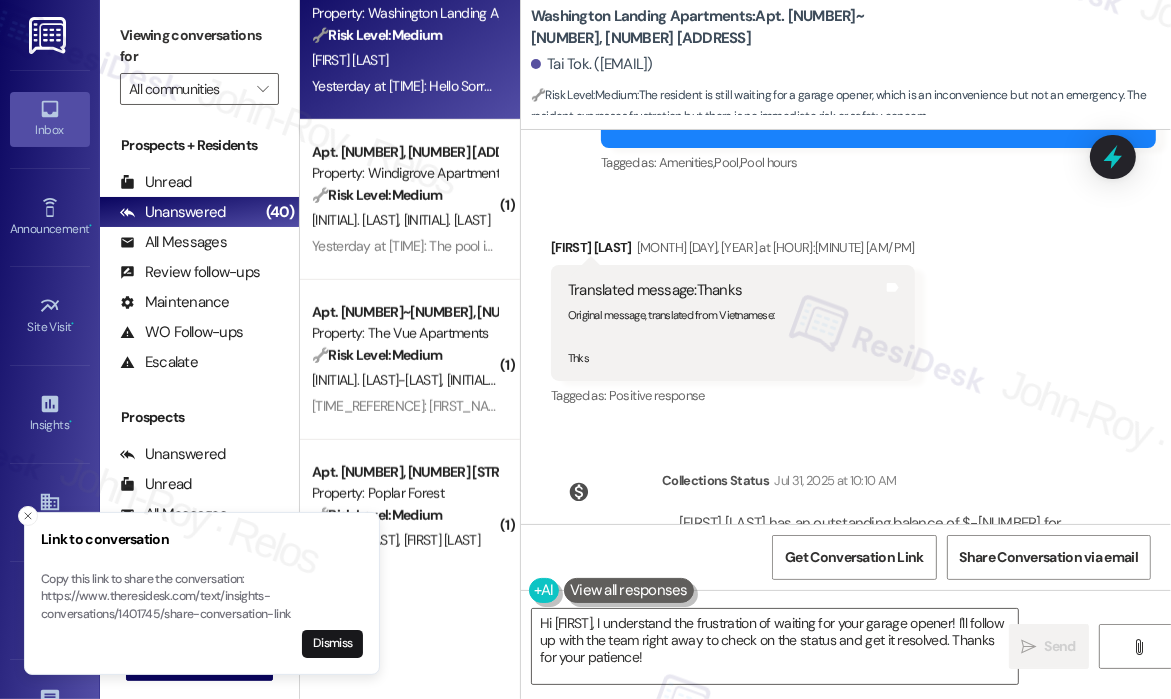 scroll, scrollTop: 21782, scrollLeft: 0, axis: vertical 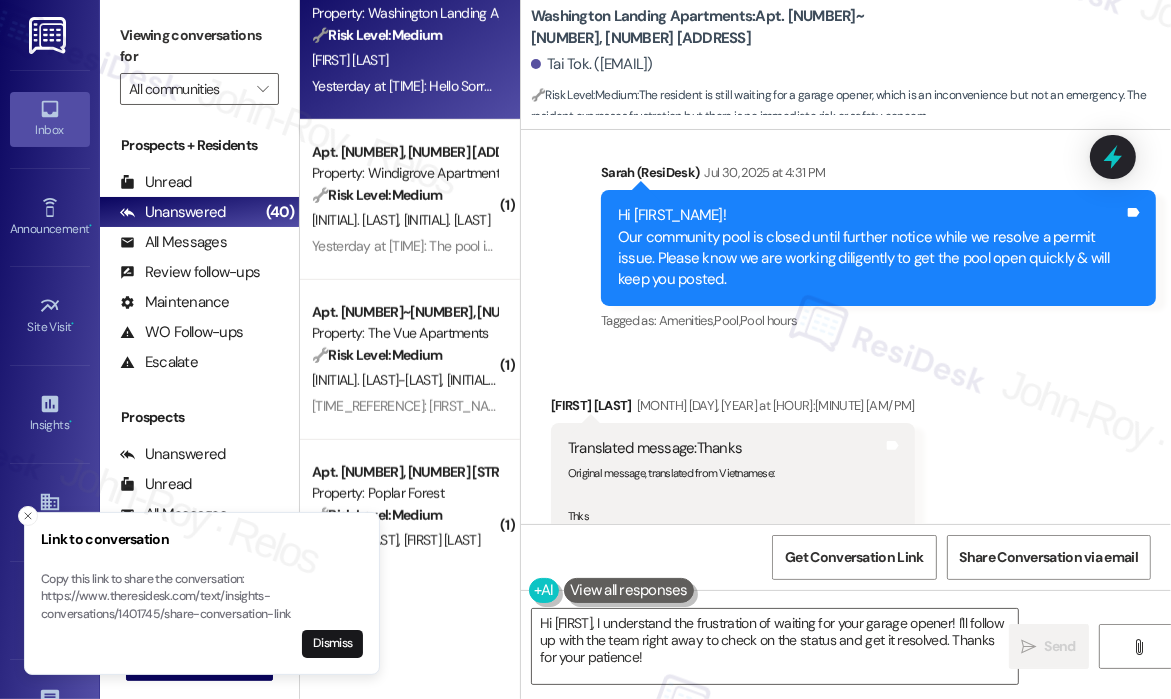 type 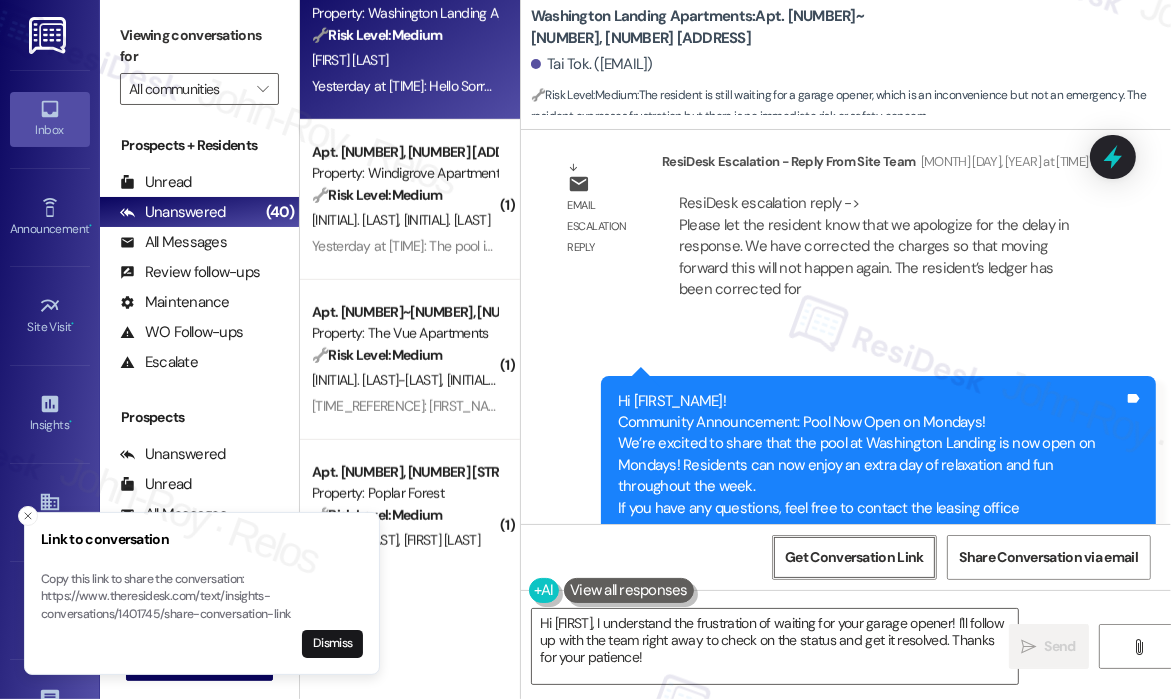 scroll, scrollTop: 16082, scrollLeft: 0, axis: vertical 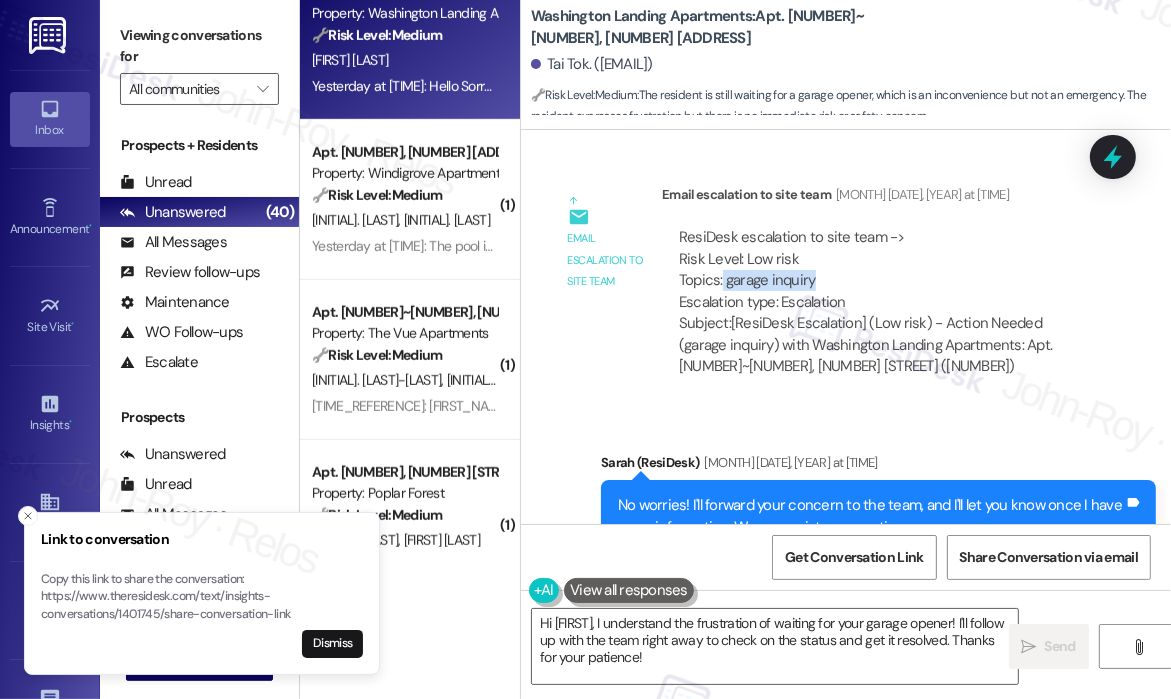 drag, startPoint x: 833, startPoint y: 278, endPoint x: 723, endPoint y: 279, distance: 110.00455 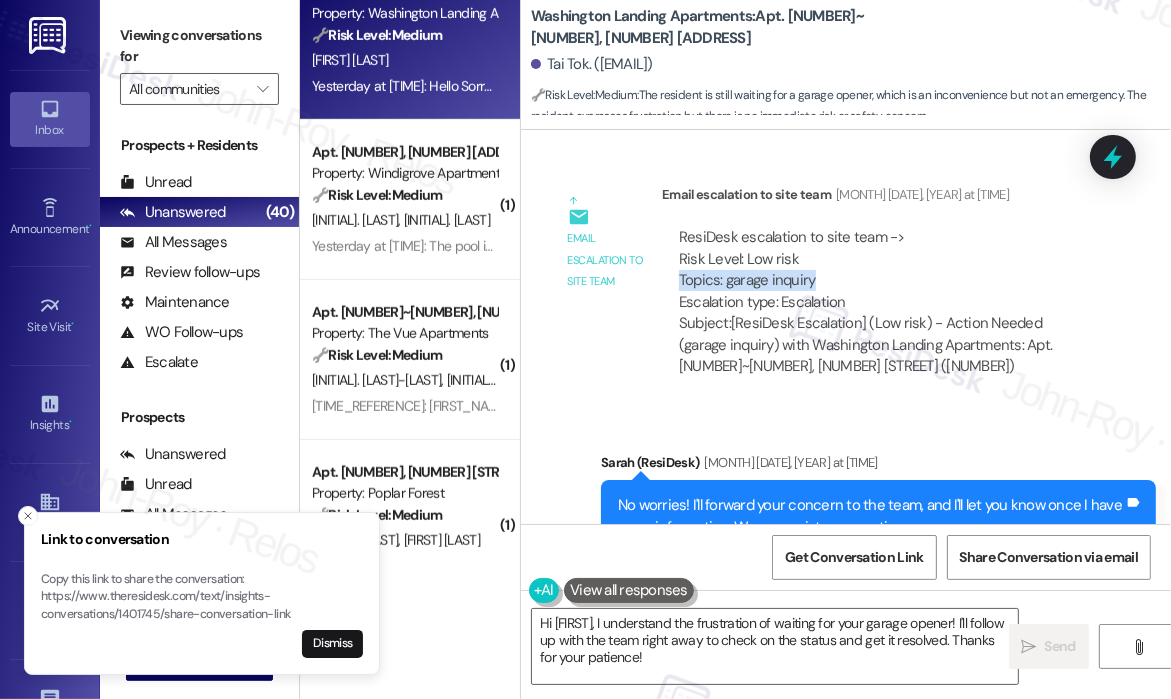 click on "ResiDesk escalation to site team ->
Risk Level: Low risk
Topics: garage inquiry
Escalation type: Escalation" at bounding box center (884, 270) 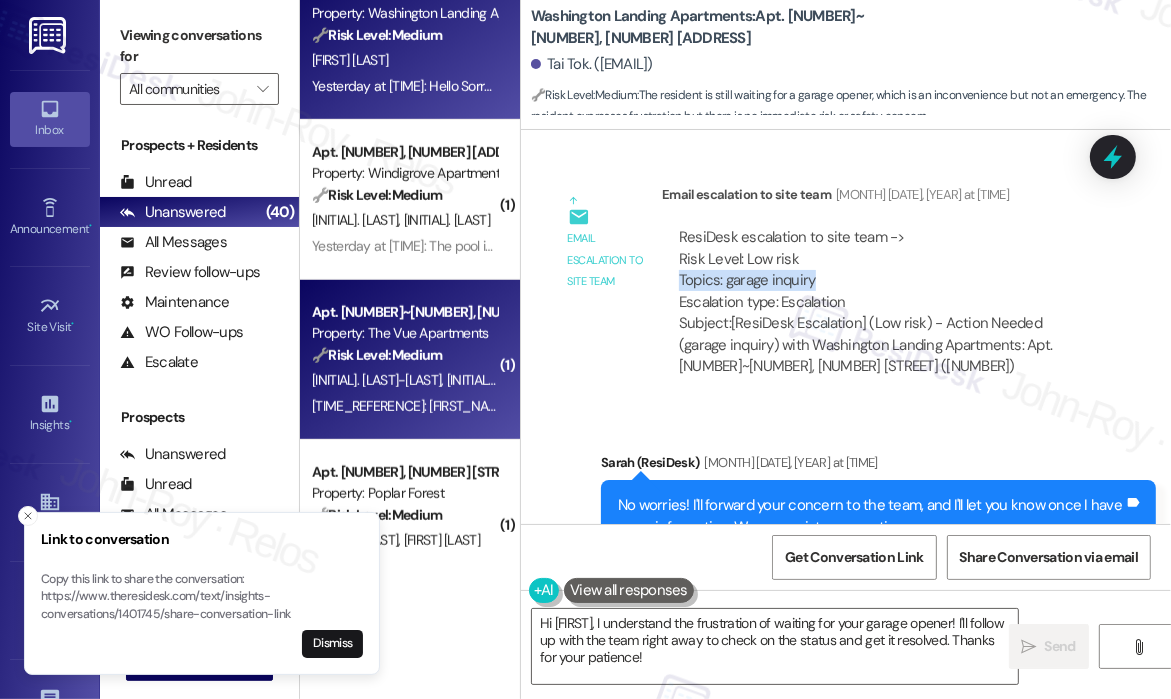 scroll, scrollTop: 800, scrollLeft: 0, axis: vertical 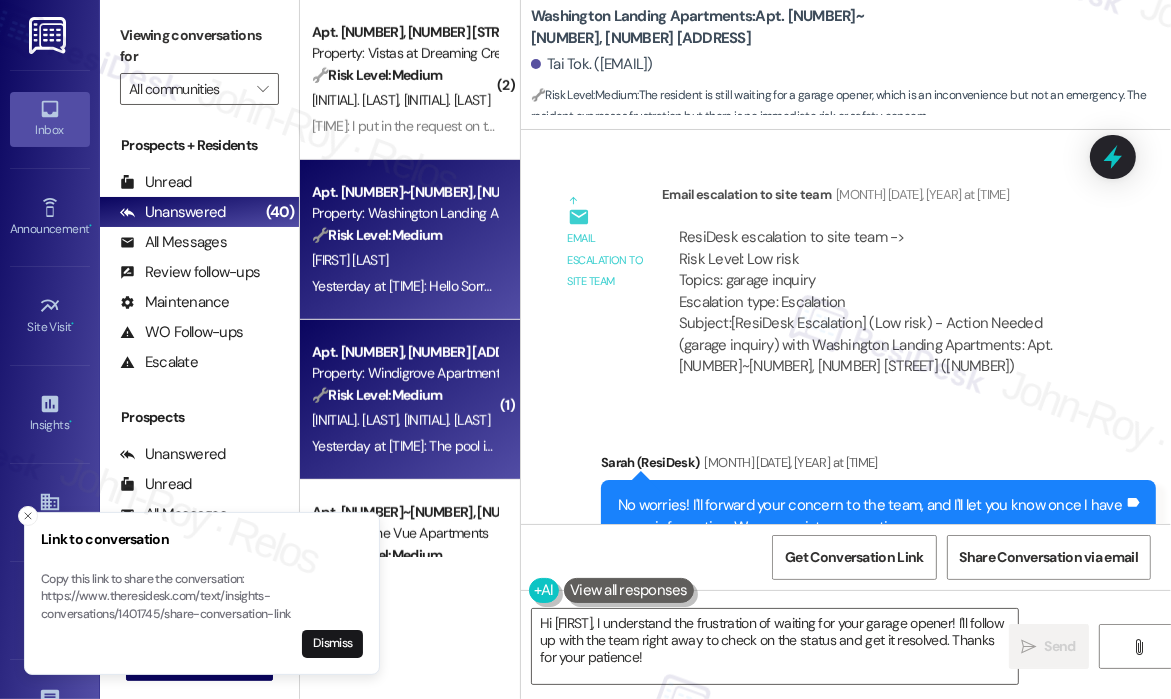 click on "🔧  Risk Level:  Medium" at bounding box center (377, 395) 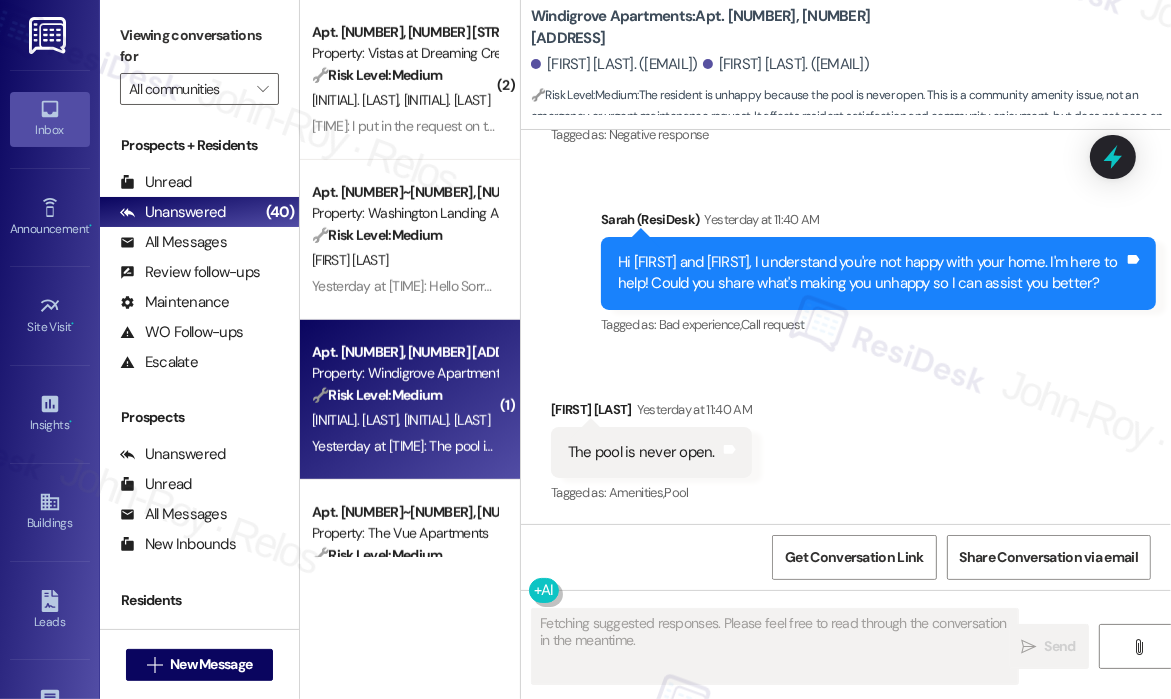 scroll, scrollTop: 939, scrollLeft: 0, axis: vertical 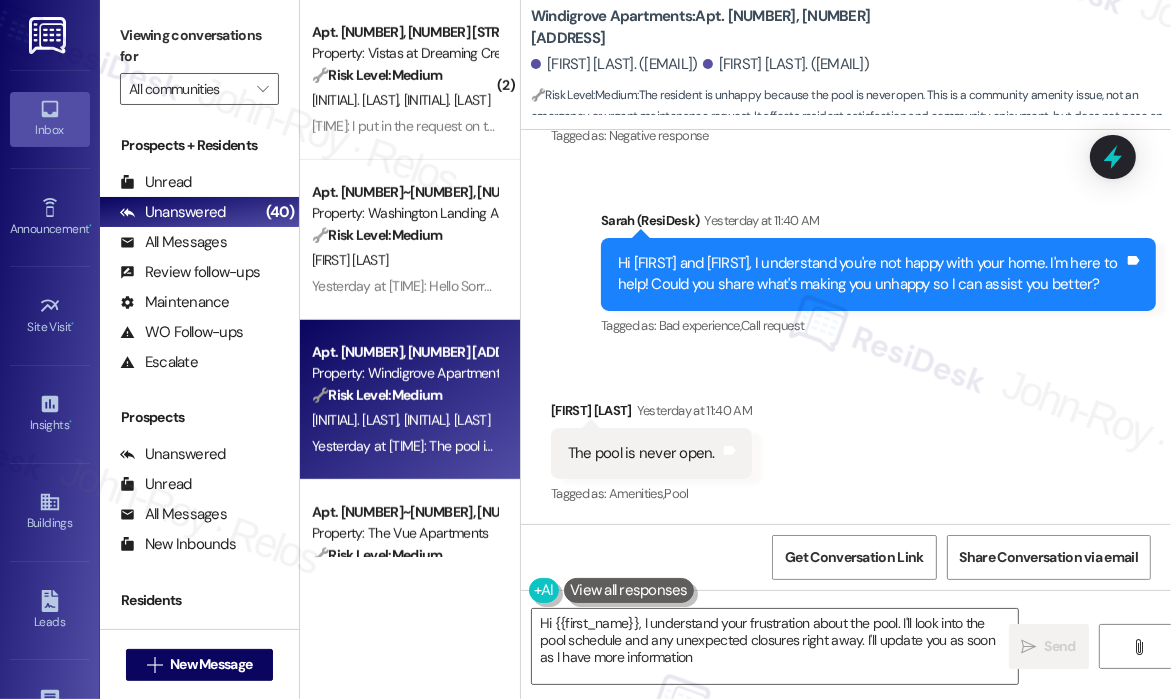 type on "Hi {{first_name}}, I understand your frustration about the pool. I'll look into the pool schedule and any unexpected closures right away. I'll update you as soon as I have more information!" 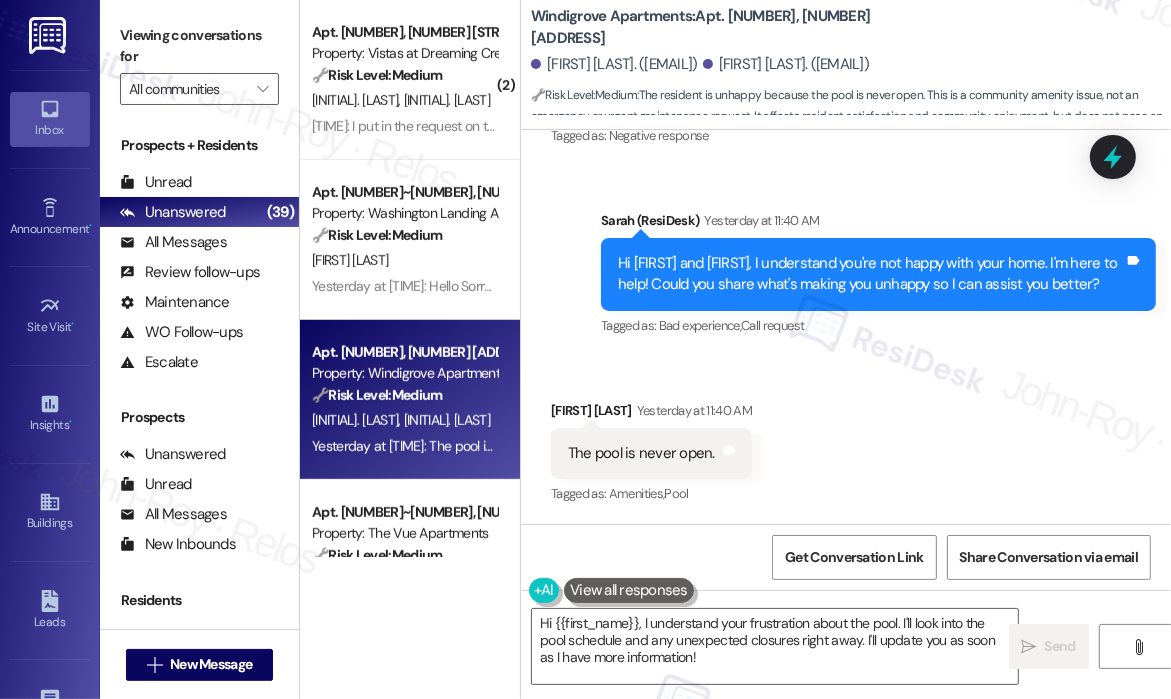 click on "The pool is never open." at bounding box center (641, 453) 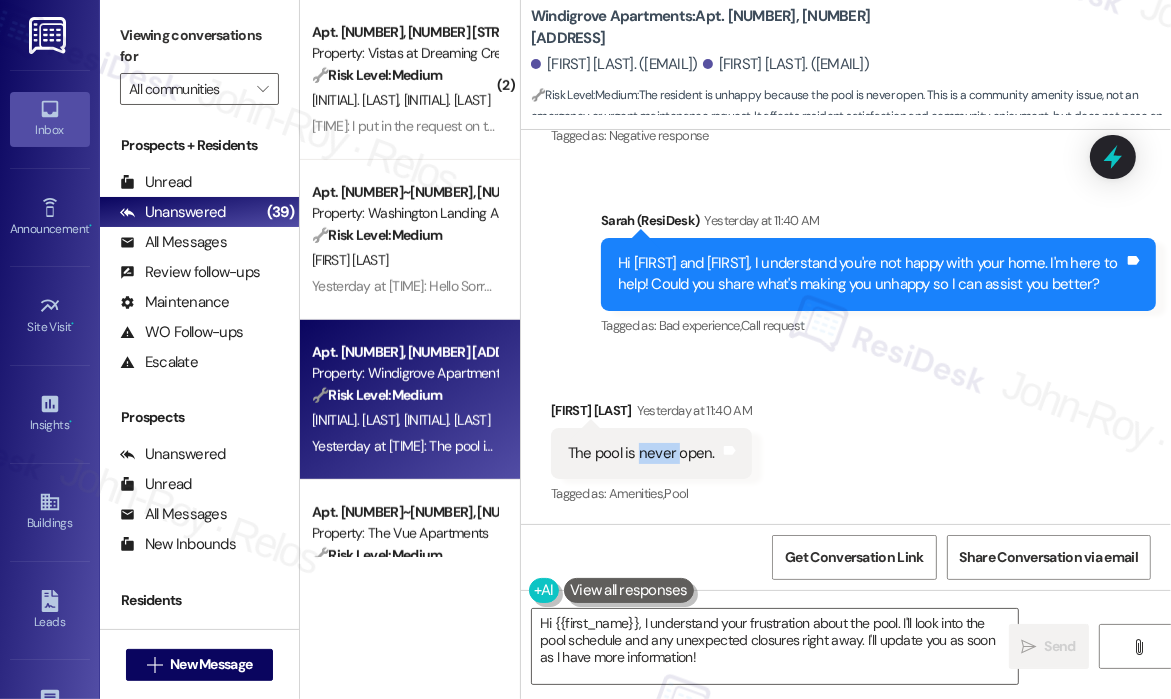 click on "The pool is never open." at bounding box center (641, 453) 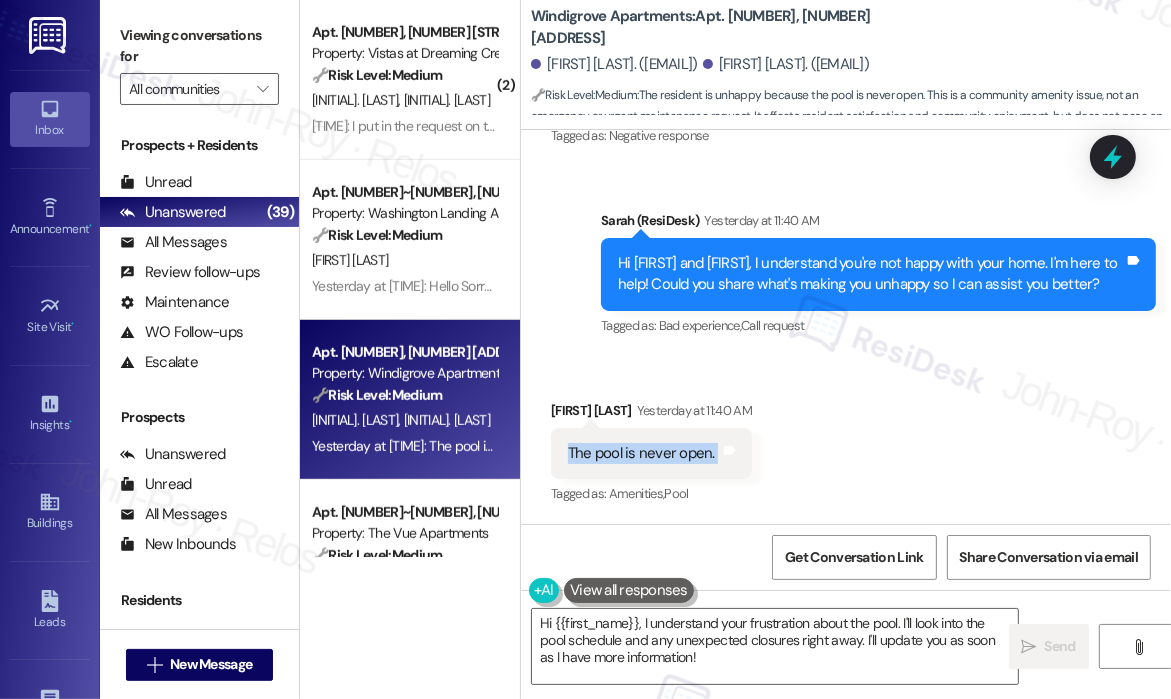 click on "The pool is never open." at bounding box center (641, 453) 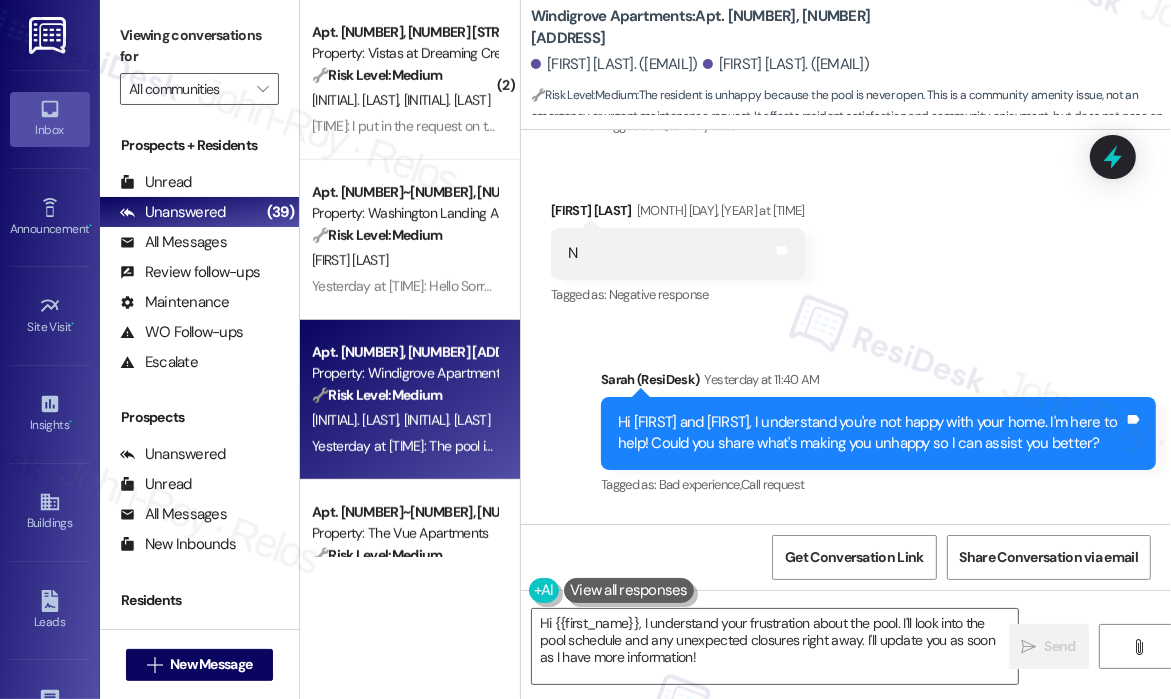 scroll, scrollTop: 740, scrollLeft: 0, axis: vertical 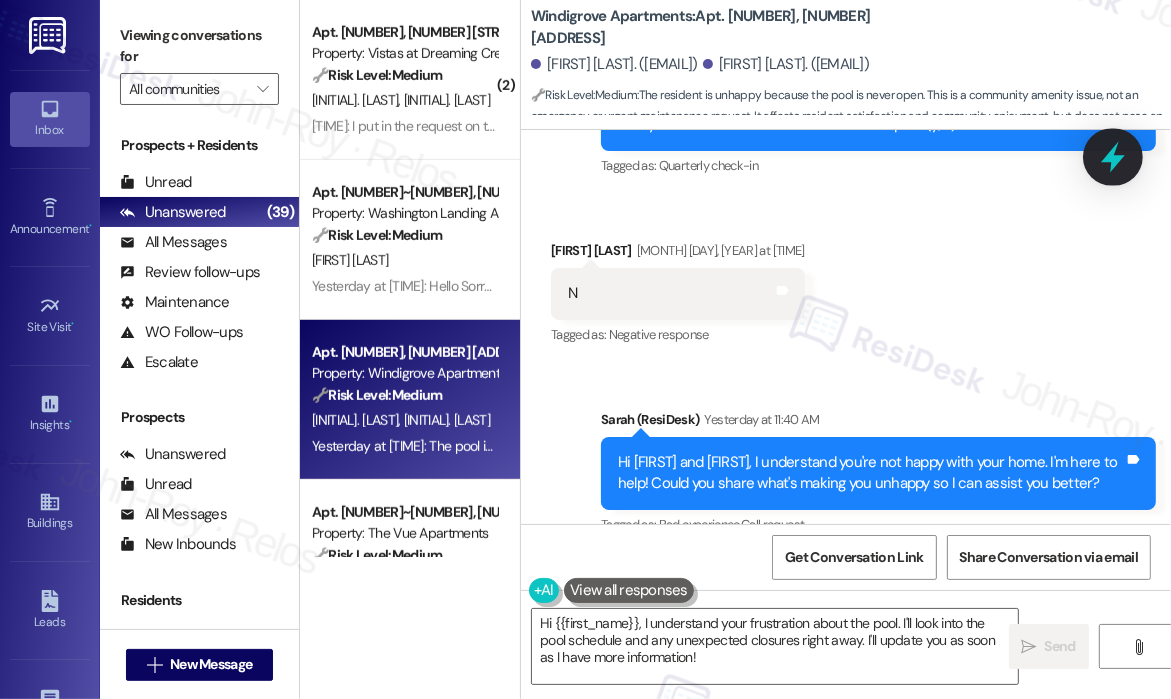 click 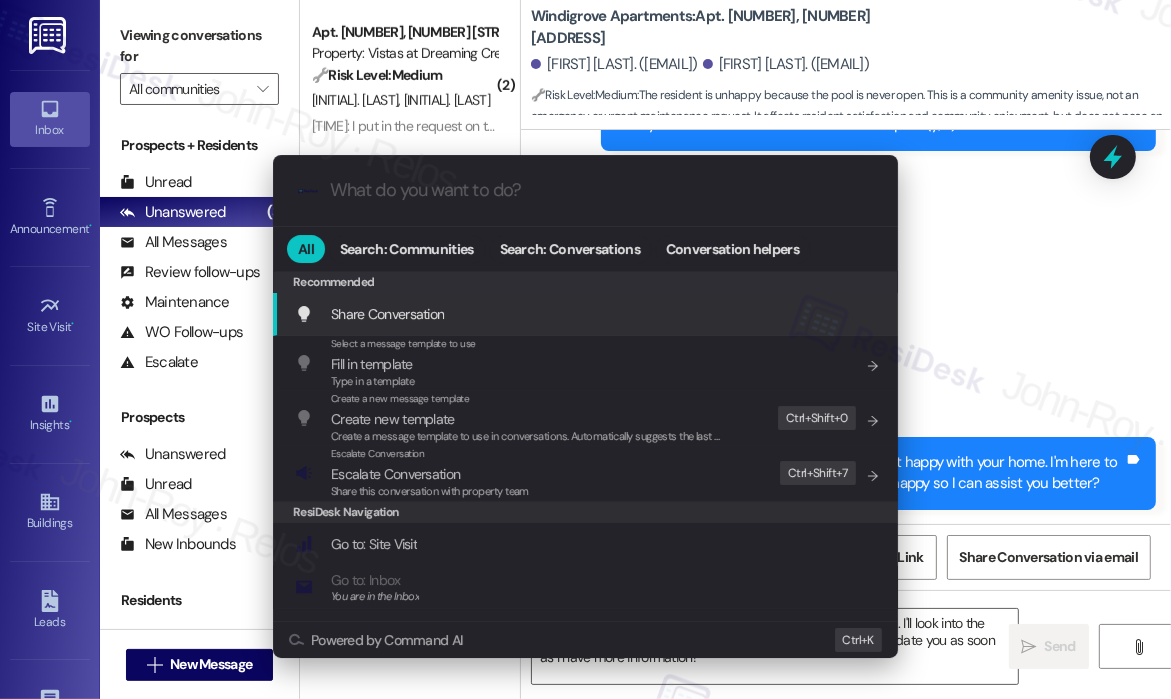 click at bounding box center [601, 190] 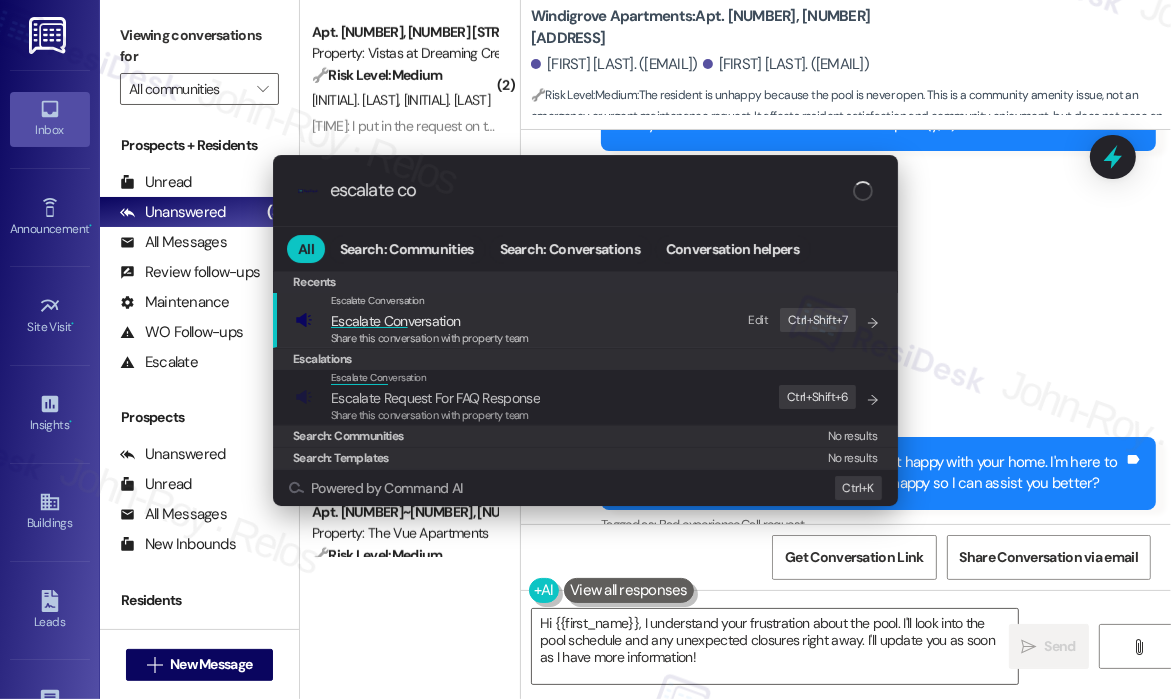 type on "escalate con" 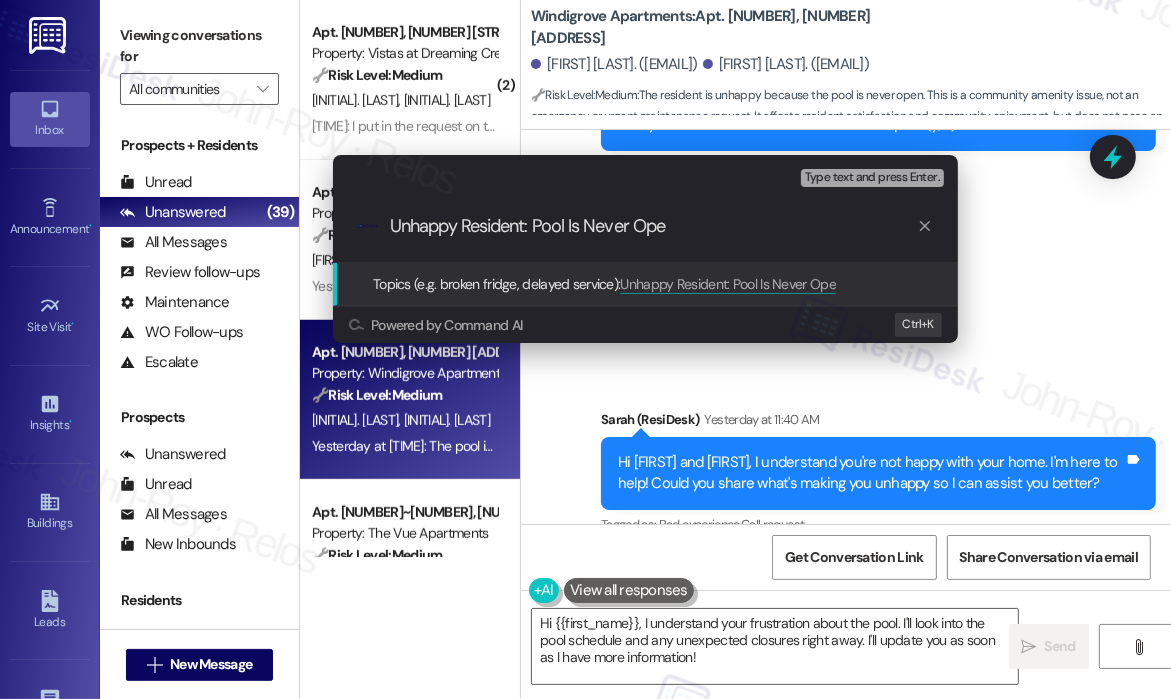 type on "Unhappy Resident: Pool Is Never Open" 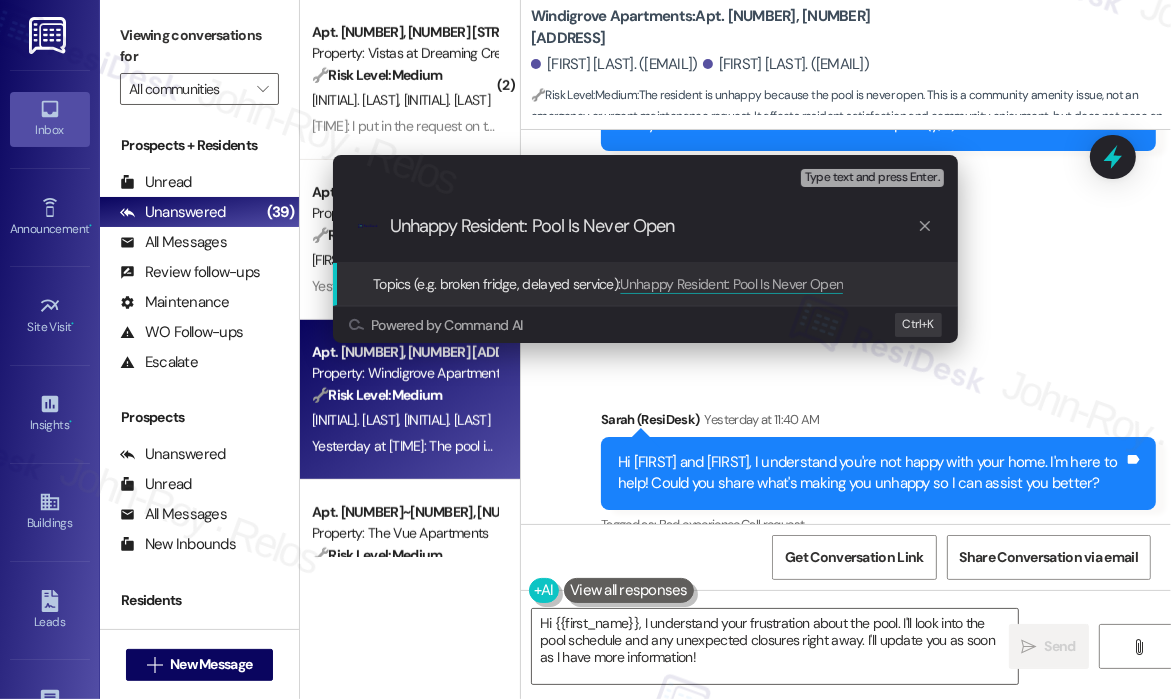 type 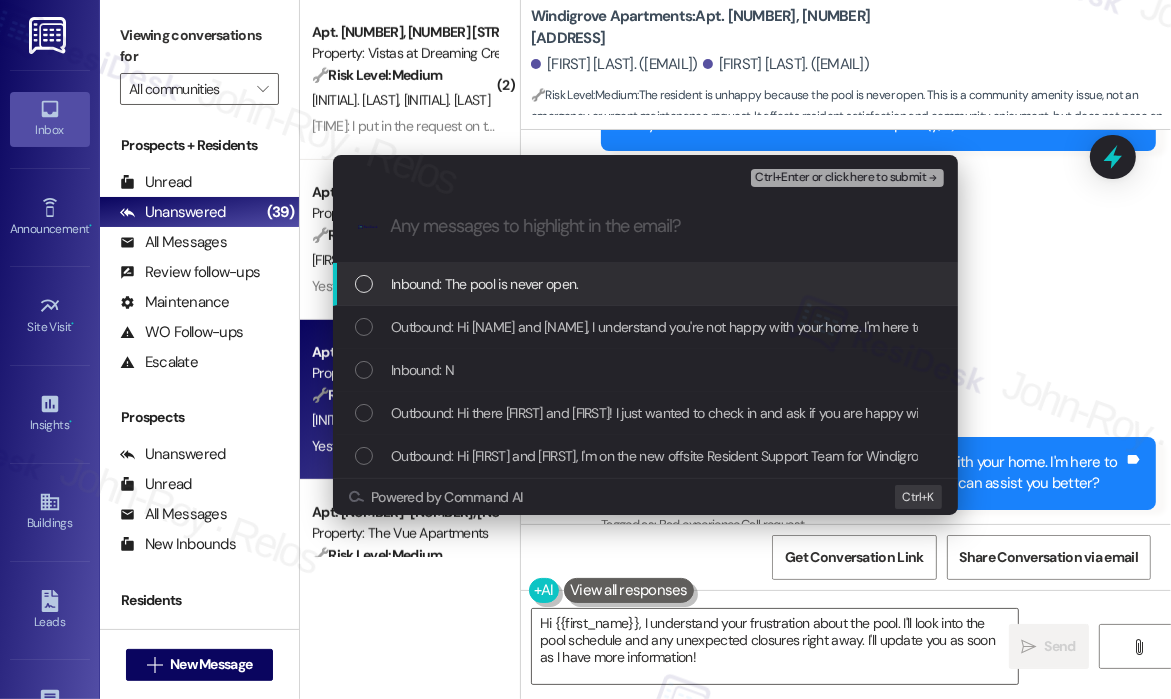 click on "Inbound: The pool is never open." at bounding box center (485, 284) 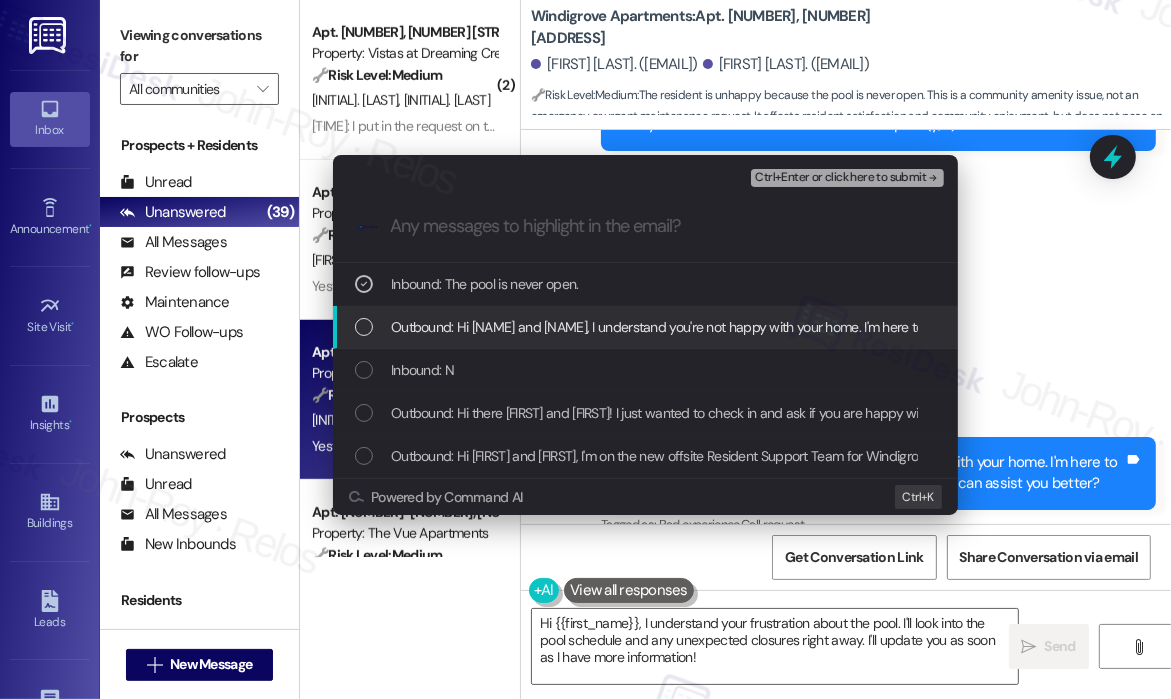 click on "Outbound: Hi Shasta and Samantha, I understand you're not happy with your home. I'm here to help! Could you share what's making you unhappy so I can assist you better?" at bounding box center [881, 327] 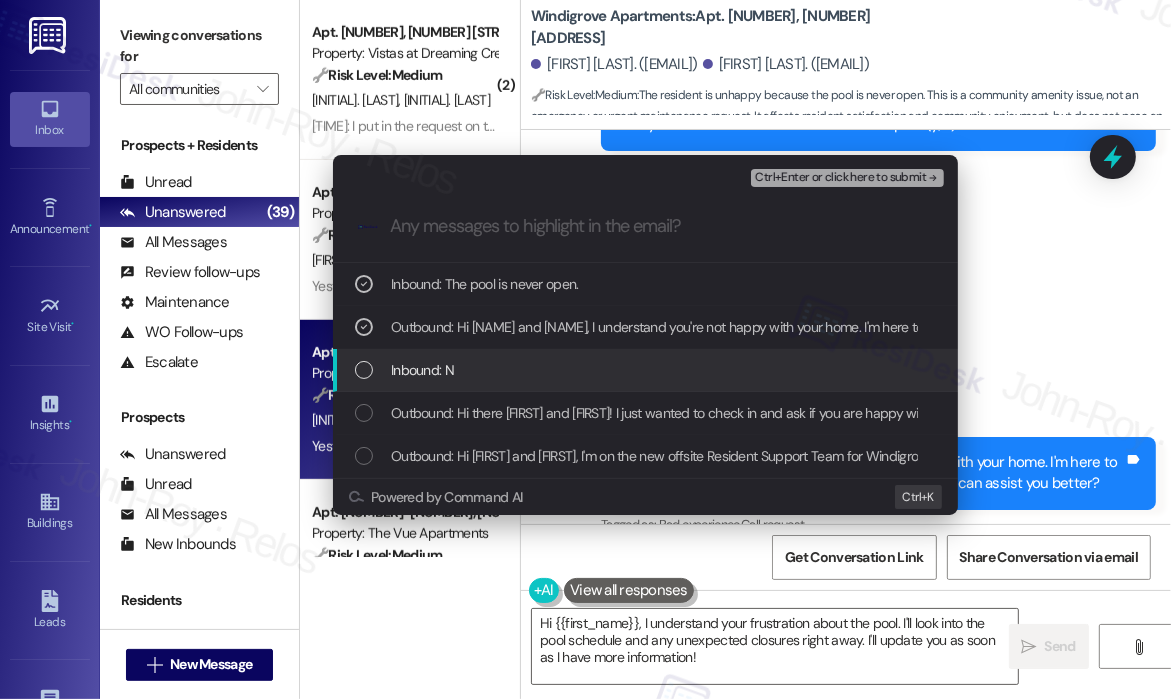 click on "Inbound: N" at bounding box center (647, 370) 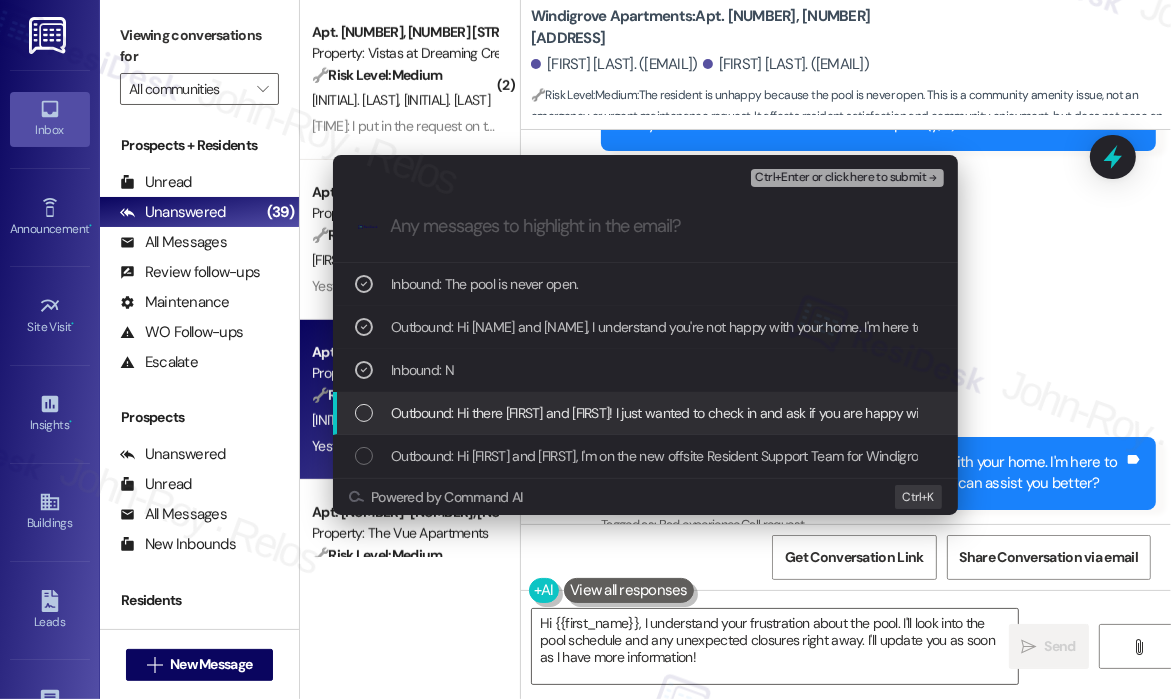 click on "Outbound: Hi there Shasta and Samantha! I just wanted to check in and ask if you are happy with your home.  Feel free to answer with a quick (y/n)" at bounding box center (803, 413) 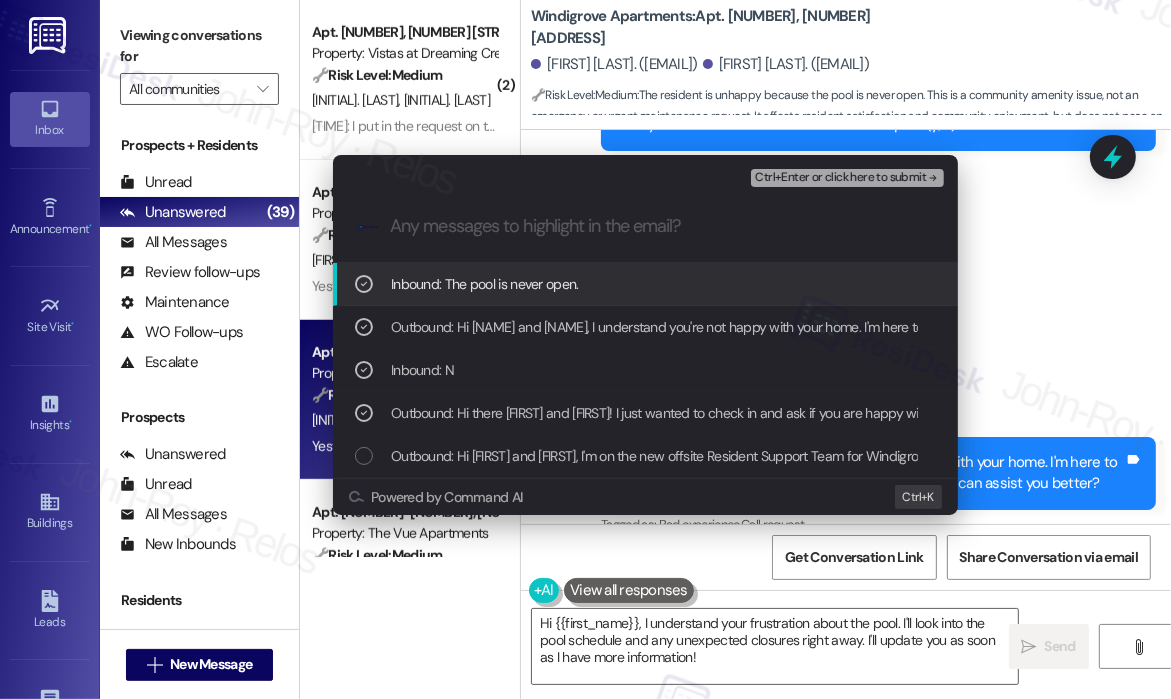 click on "Ctrl+Enter or click here to submit" at bounding box center (840, 178) 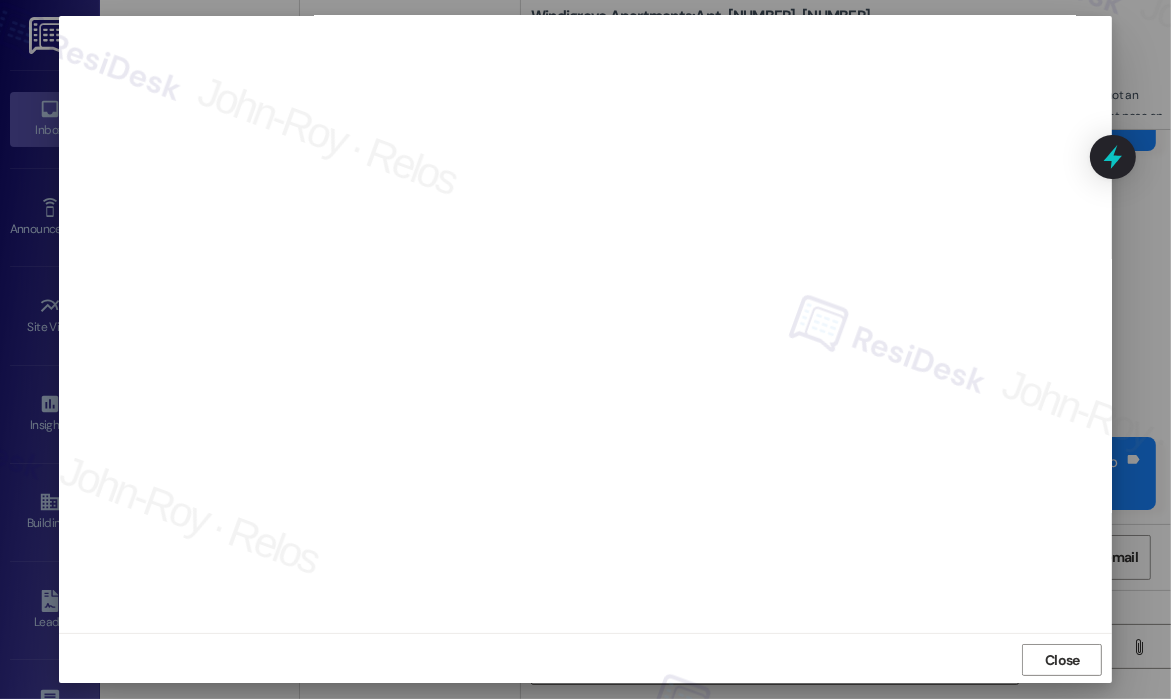 scroll, scrollTop: 15, scrollLeft: 0, axis: vertical 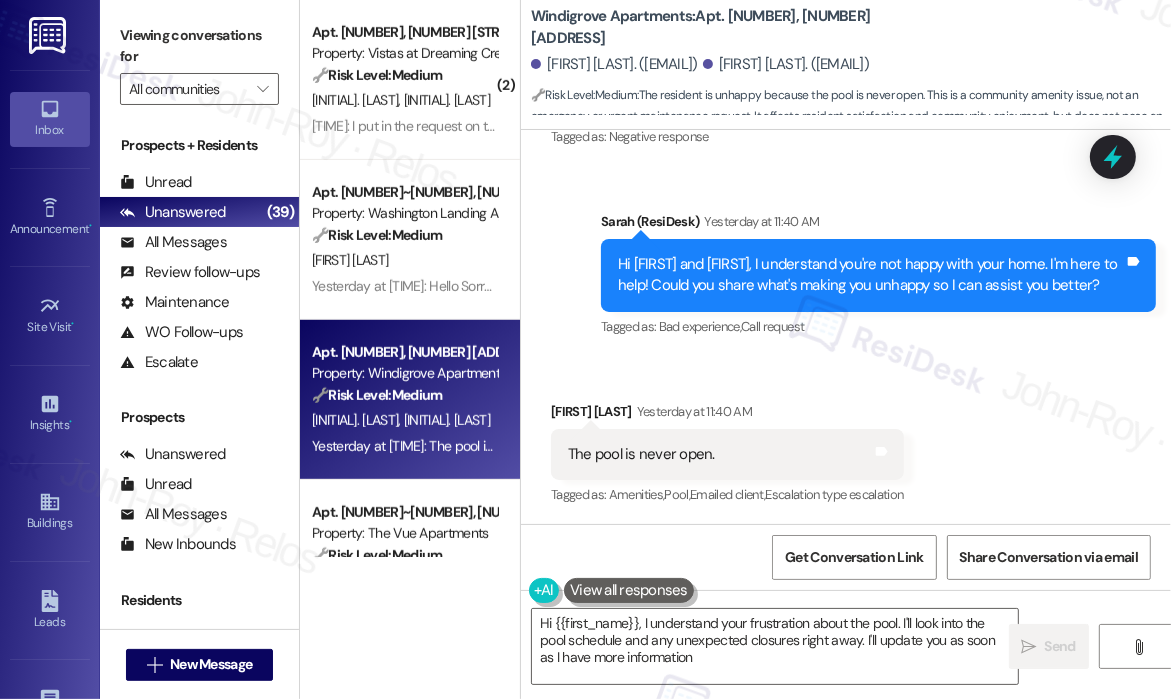 type on "Hi {{first_name}}, I understand your frustration about the pool. I'll look into the pool schedule and any unexpected closures right away. I'll update you as soon as I have more information!" 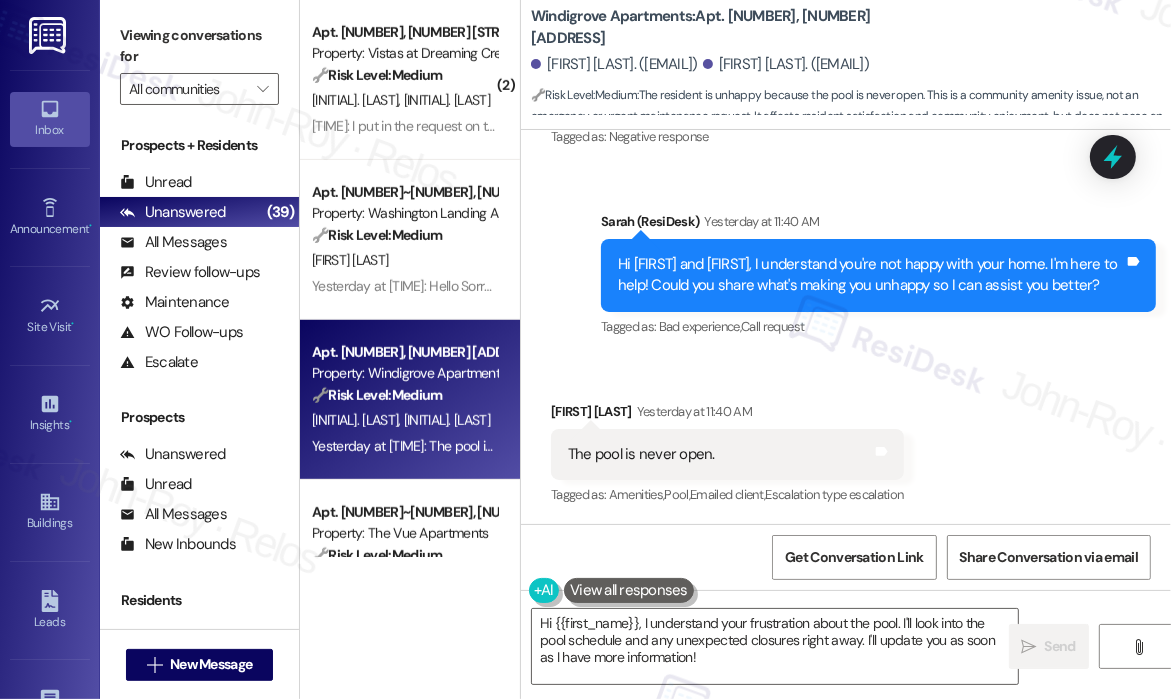 scroll, scrollTop: 939, scrollLeft: 0, axis: vertical 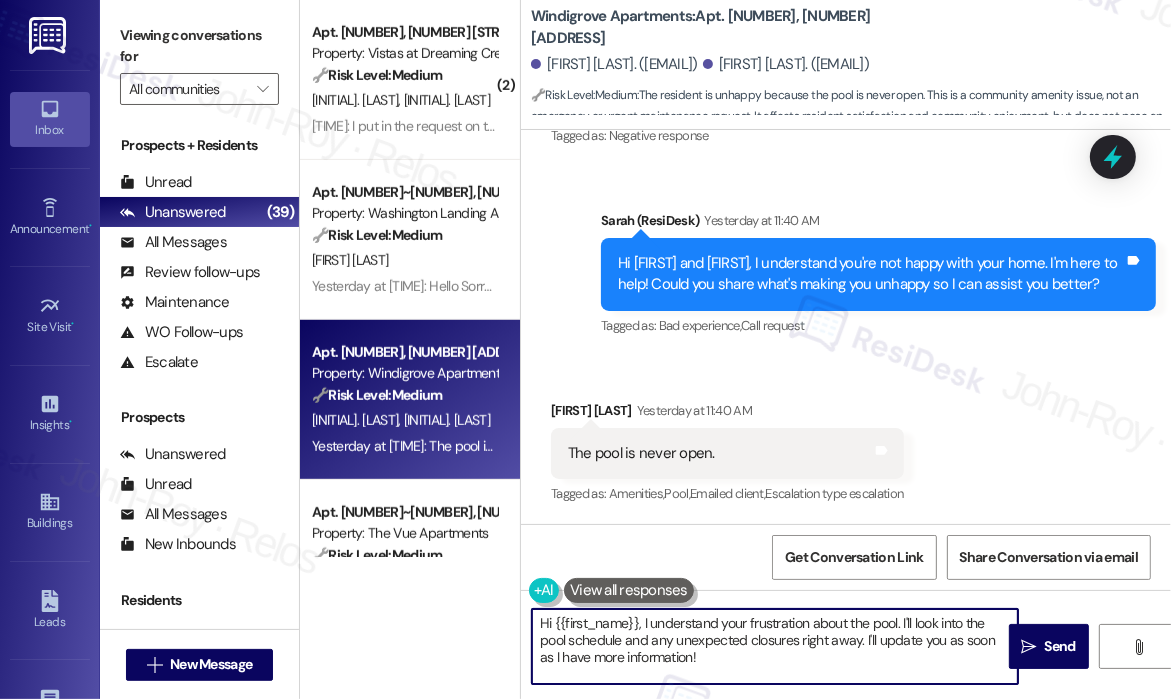 click on "Hi {{first_name}}, I understand your frustration about the pool. I'll look into the pool schedule and any unexpected closures right away. I'll update you as soon as I have more information!" at bounding box center (775, 646) 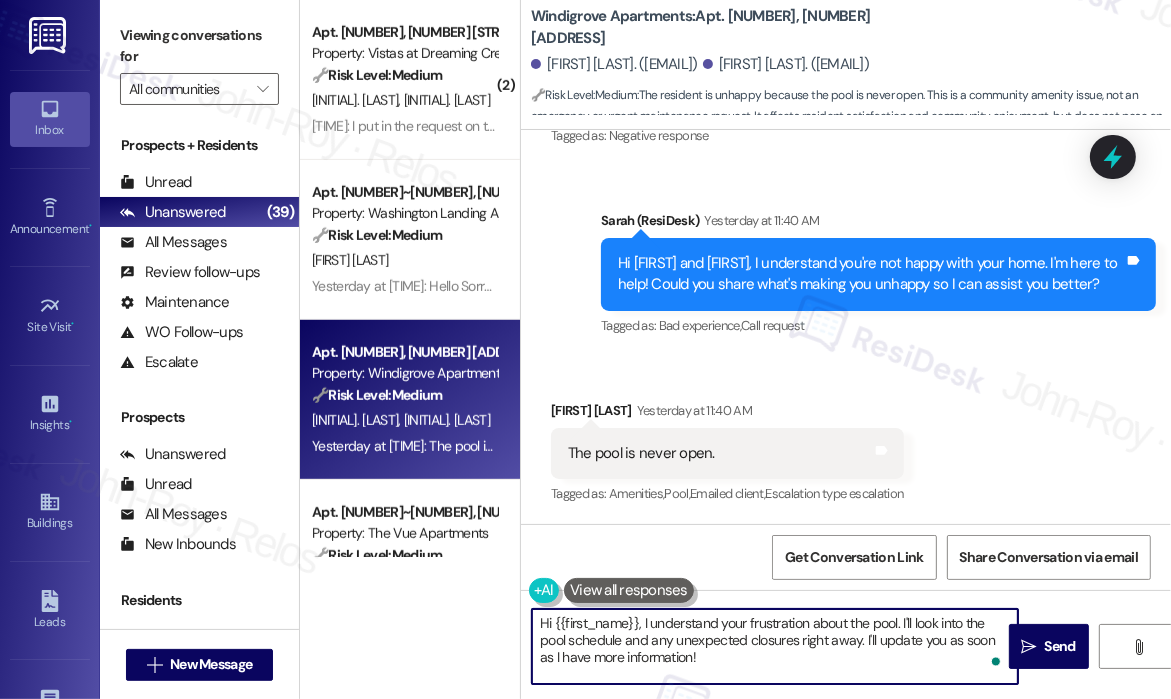 click on "Hi {{first_name}}, I understand your frustration about the pool. I'll look into the pool schedule and any unexpected closures right away. I'll update you as soon as I have more information!" at bounding box center (775, 646) 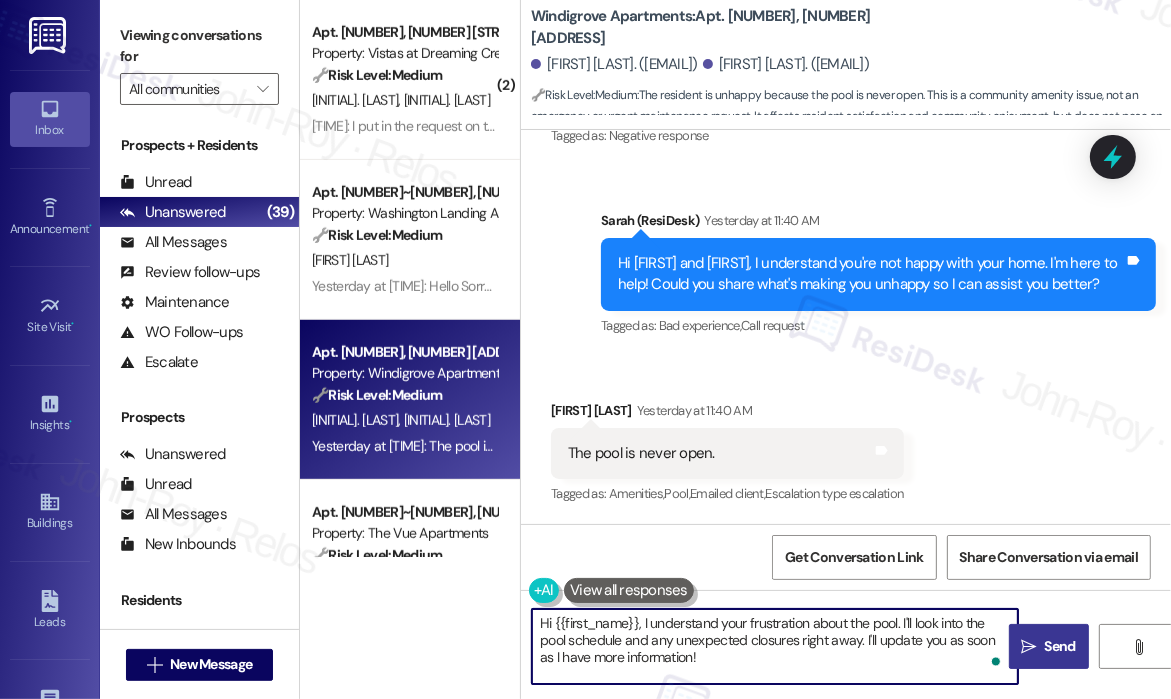 click on "" at bounding box center (1028, 647) 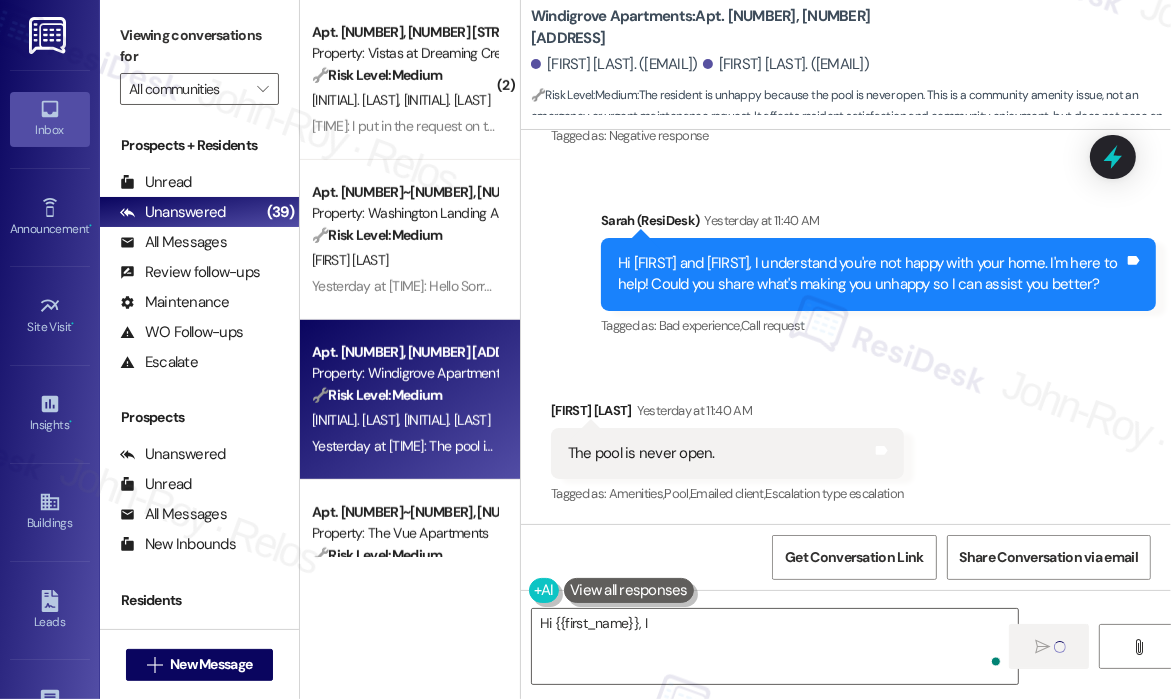 scroll, scrollTop: 938, scrollLeft: 0, axis: vertical 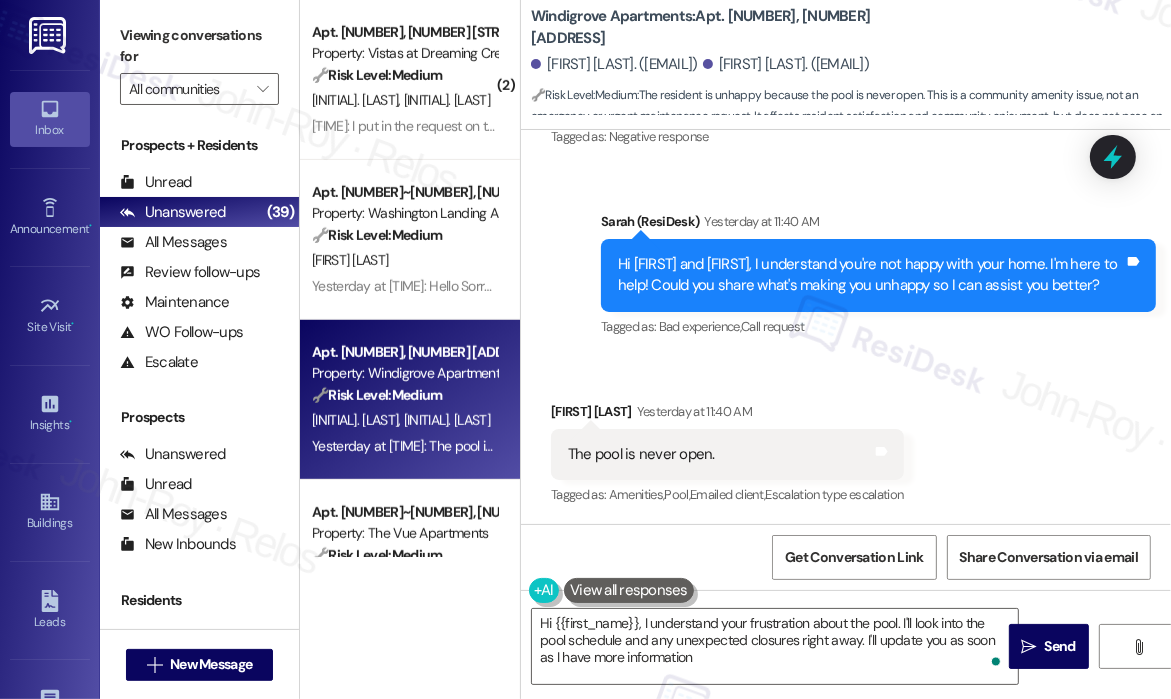 type on "Hi {{first_name}}, I understand your frustration about the pool. I'll look into the pool schedule and any unexpected closures right away. I'll update you as soon as I have more information!" 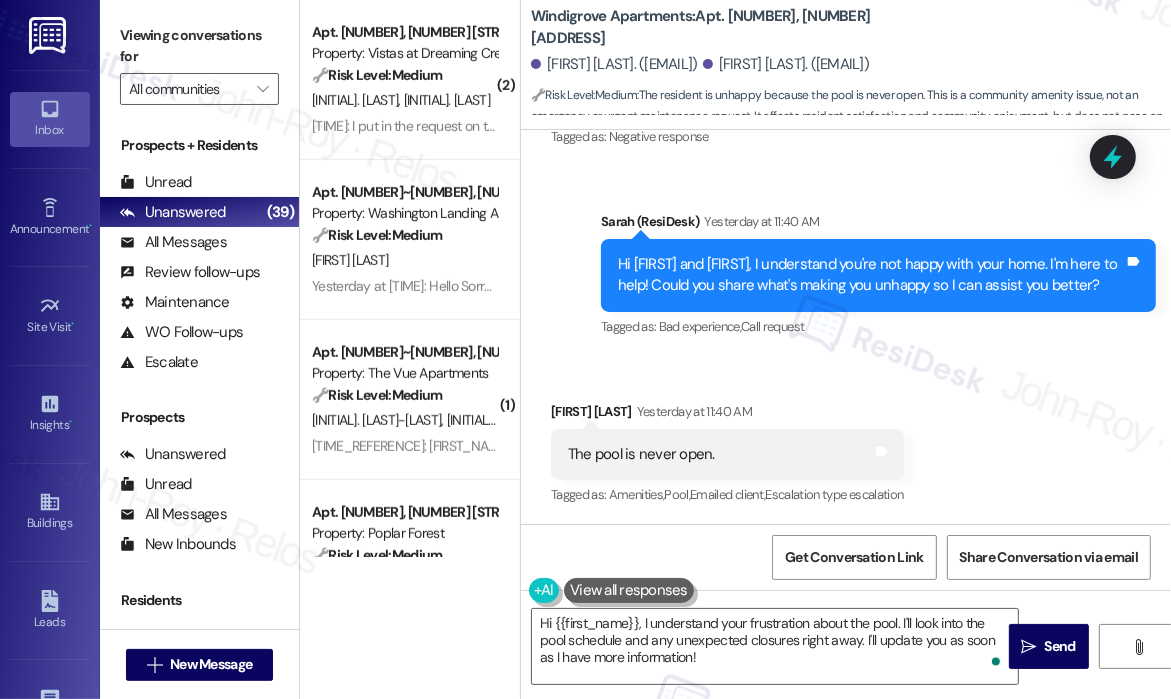 click on "Received via SMS Samantha Stoneberger Aug 06, 2025 at 12:21 PM N Tags and notes Tagged as:   Negative response Click to highlight conversations about Negative response" at bounding box center (678, 96) 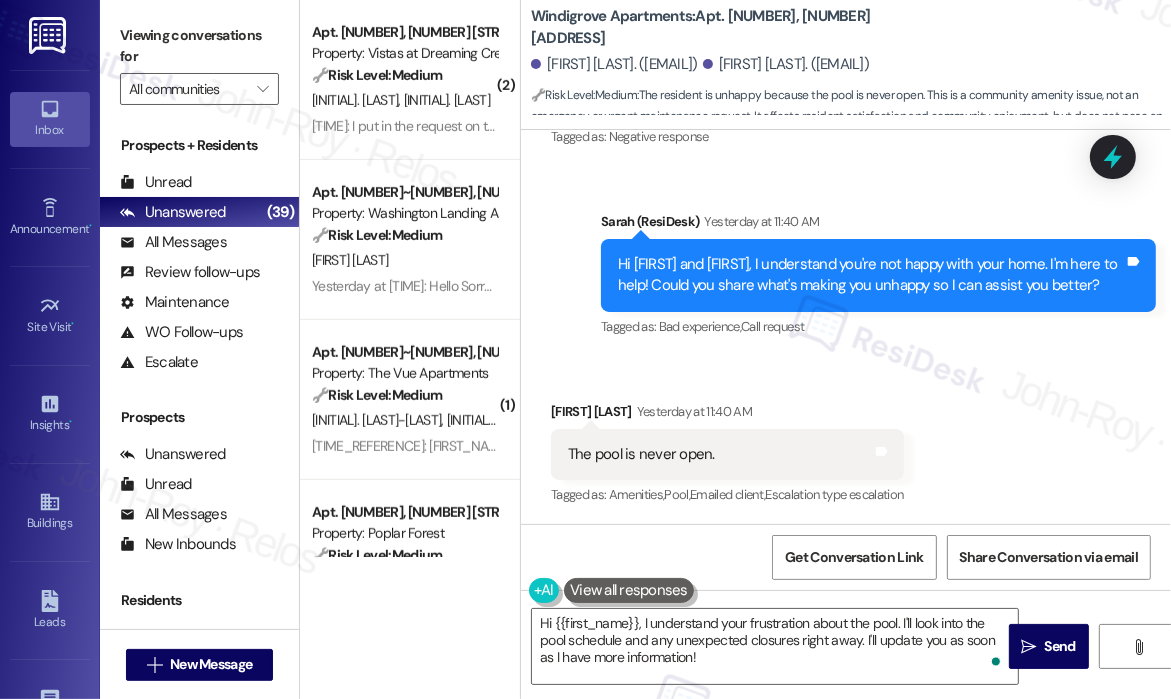 click on "Received via SMS Samantha Stoneberger Yesterday at 11:40 AM The pool is never open. Tags and notes Tagged as:   Amenities ,  Click to highlight conversations about Amenities Pool ,  Click to highlight conversations about Pool Emailed client ,  Click to highlight conversations about Emailed client Escalation type escalation Click to highlight conversations about Escalation type escalation" at bounding box center (846, 440) 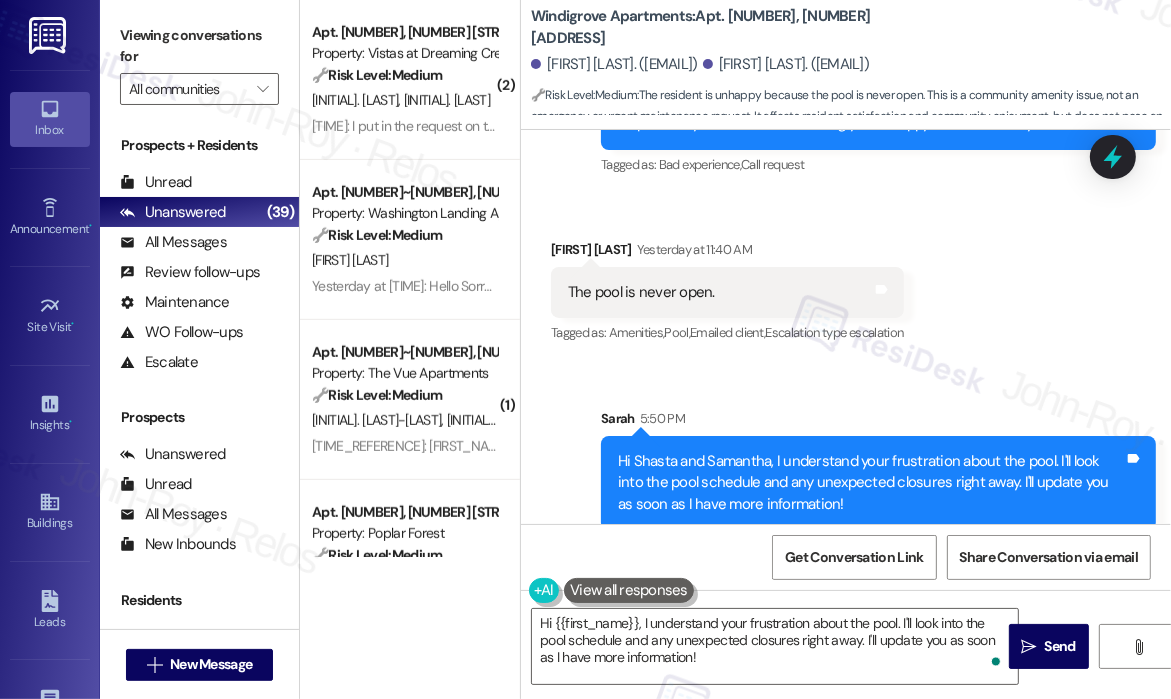 scroll, scrollTop: 1121, scrollLeft: 0, axis: vertical 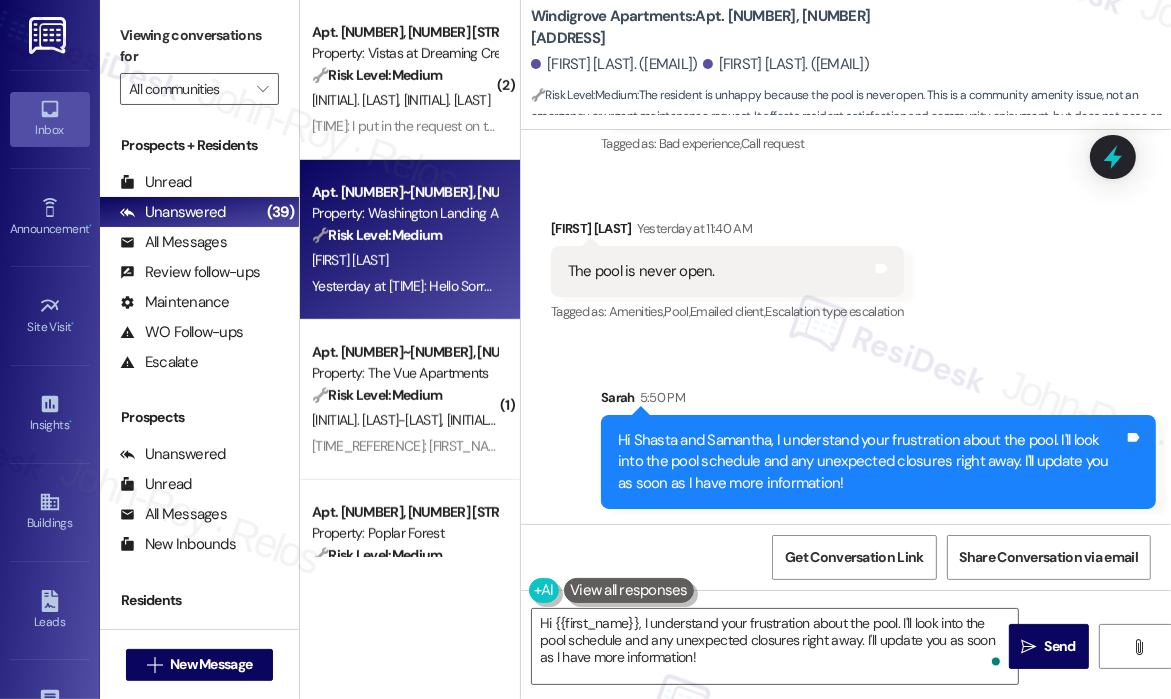 click on "T. Tok" at bounding box center (404, 260) 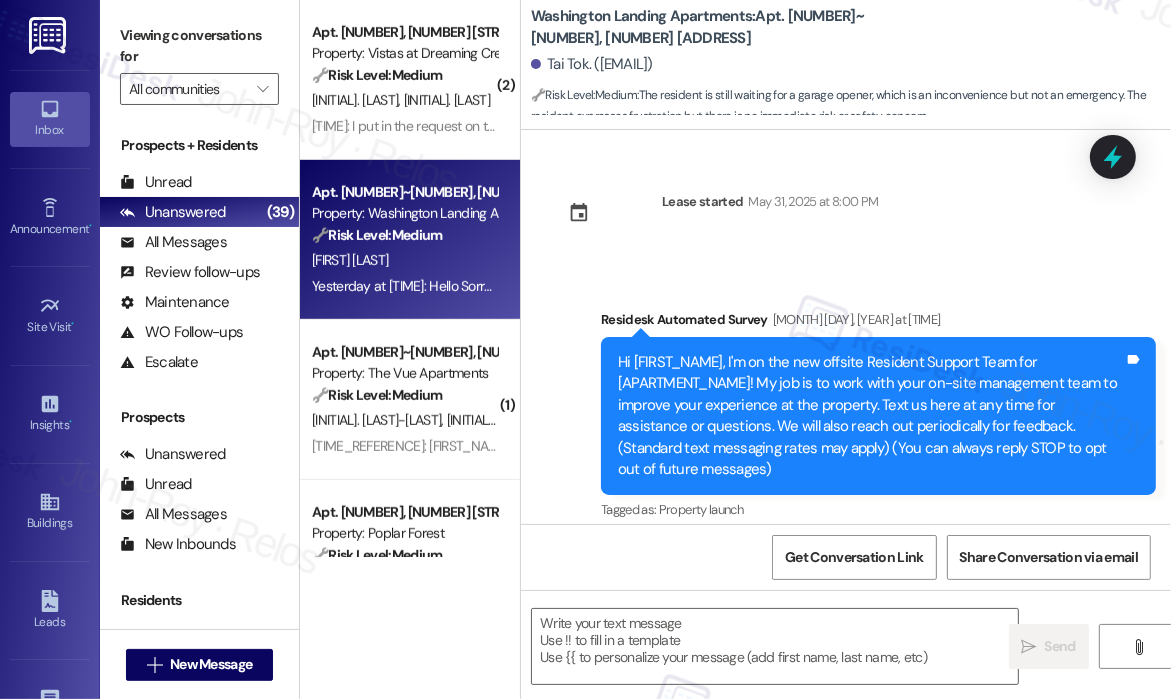 scroll, scrollTop: 23051, scrollLeft: 0, axis: vertical 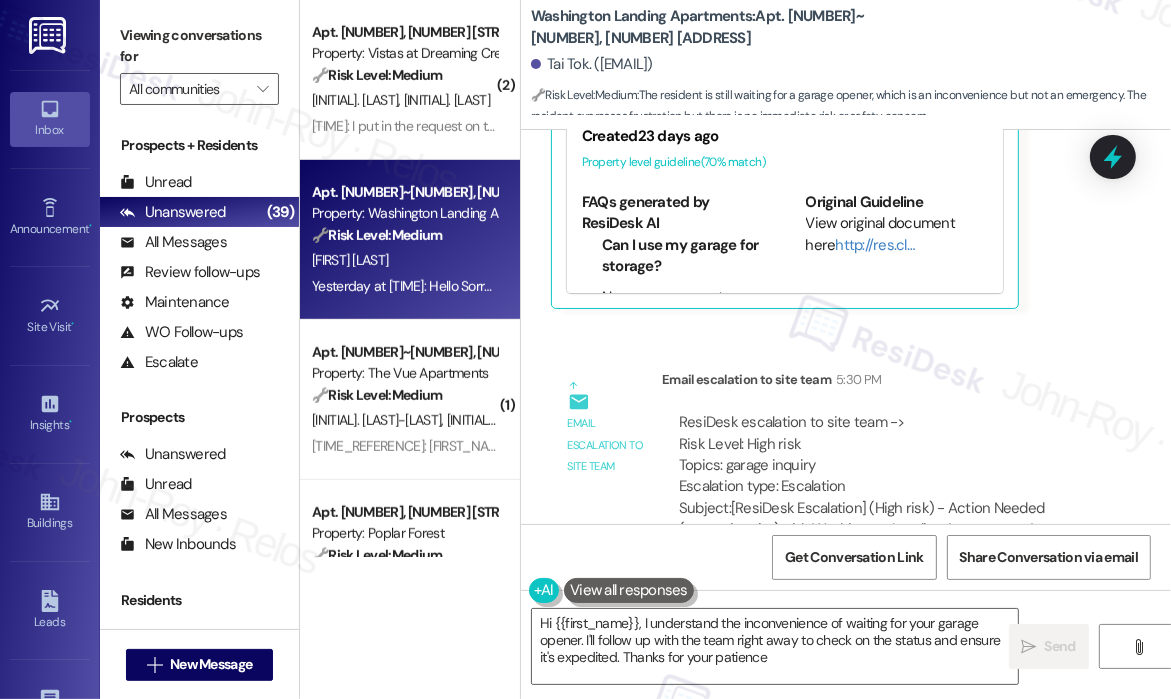 type on "Hi {{first_name}}, I understand the inconvenience of waiting for your garage opener. I'll follow up with the team right away to check on the status and ensure it's expedited. Thanks for your patience!" 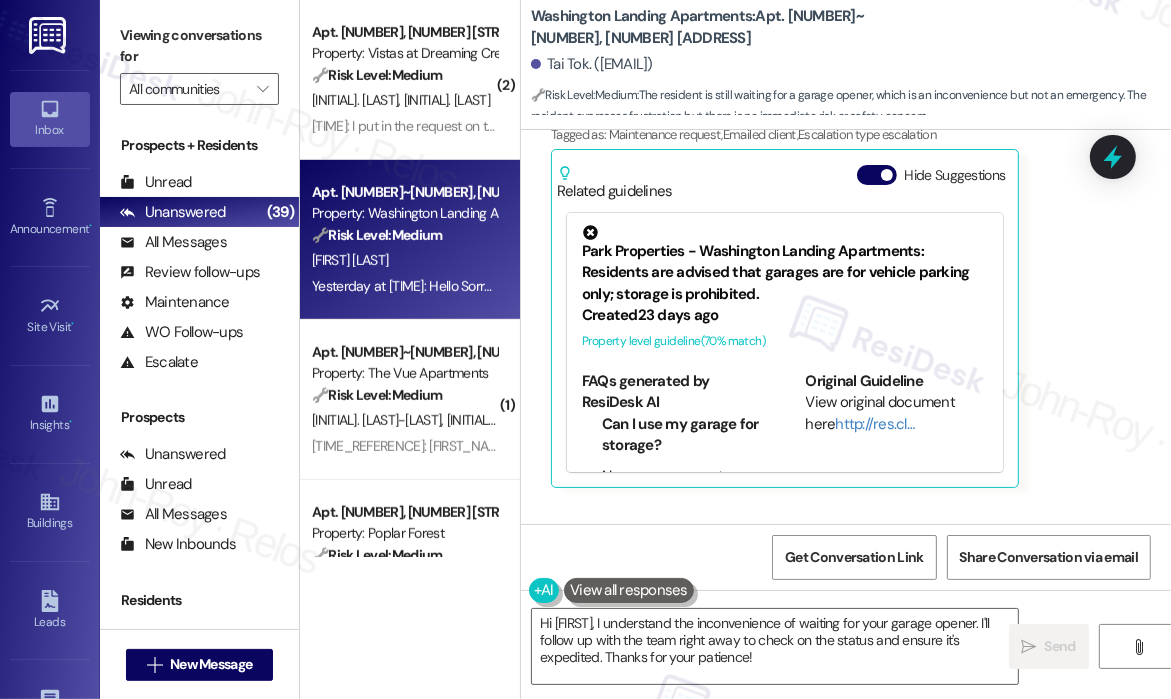 scroll, scrollTop: 22851, scrollLeft: 0, axis: vertical 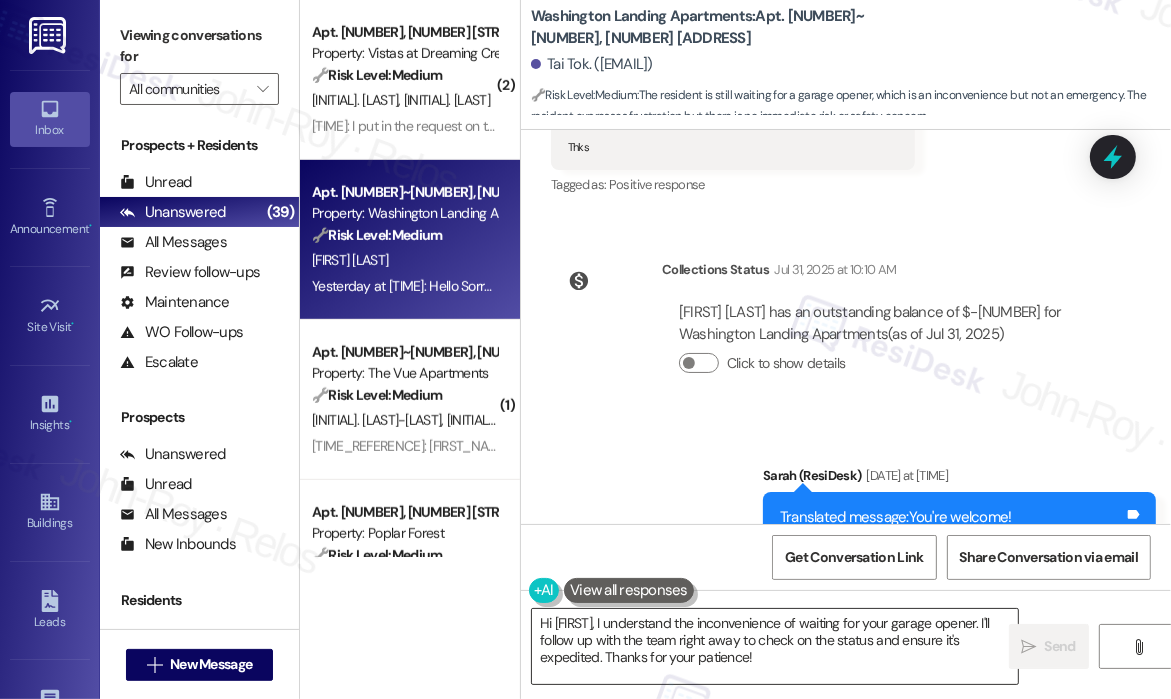 click on "Hi {{first_name}}, I understand the inconvenience of waiting for your garage opener. I'll follow up with the team right away to check on the status and ensure it's expedited. Thanks for your patience!" at bounding box center (775, 646) 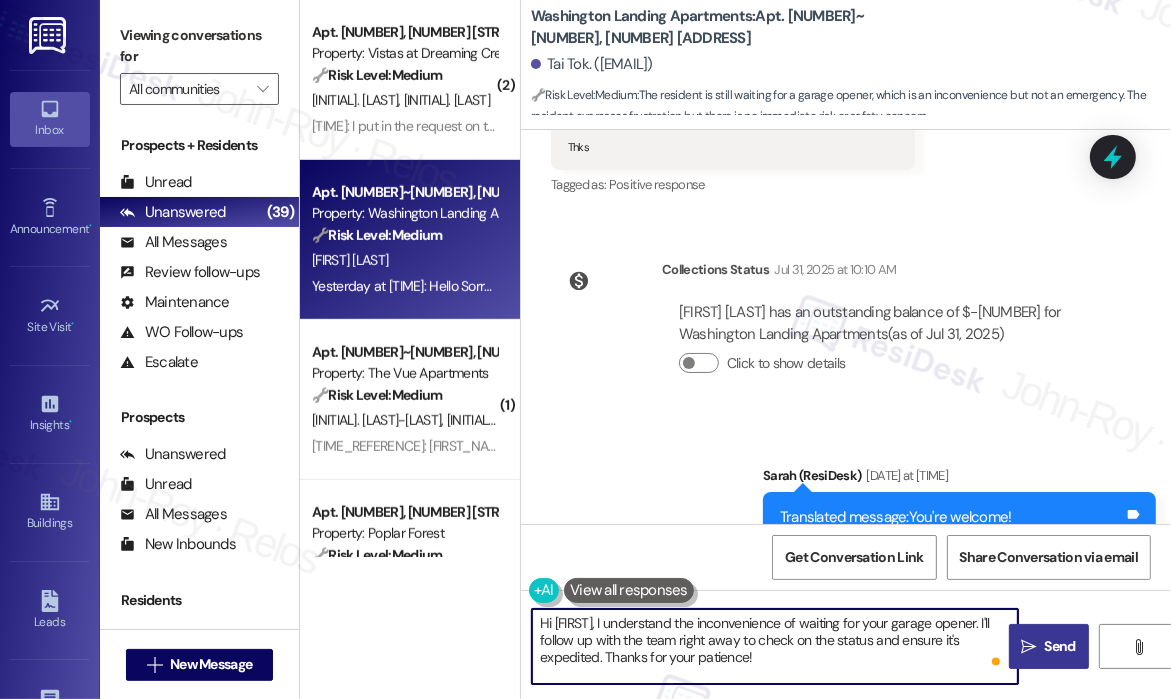 click on "Send" at bounding box center (1060, 646) 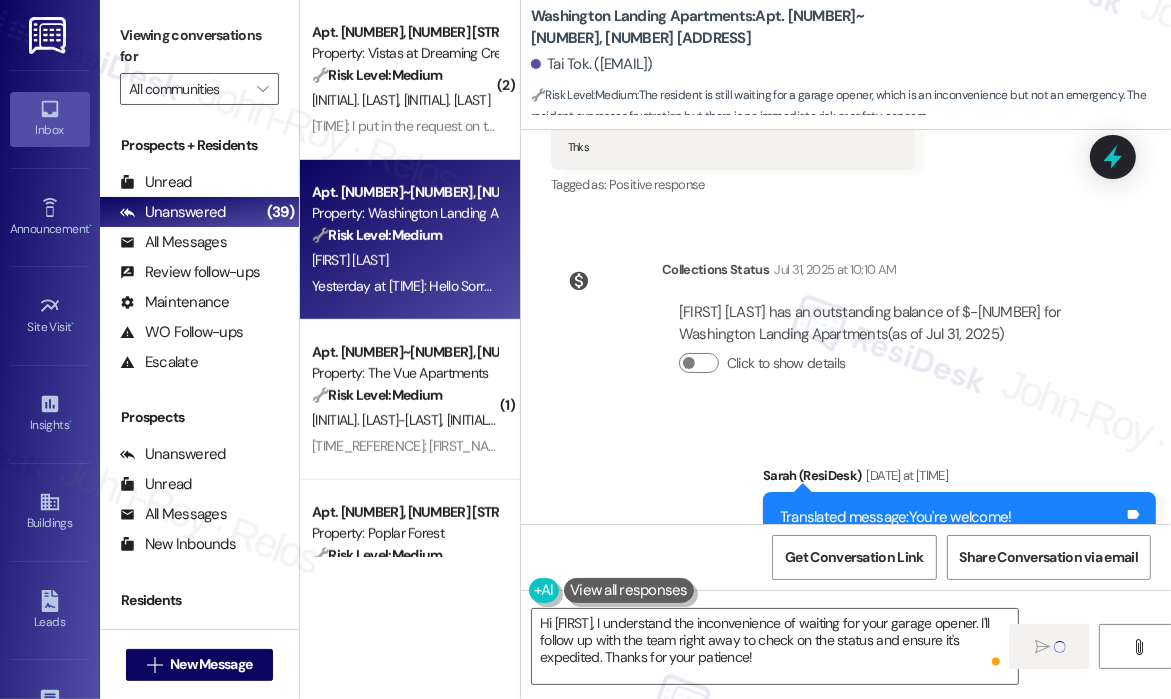 type 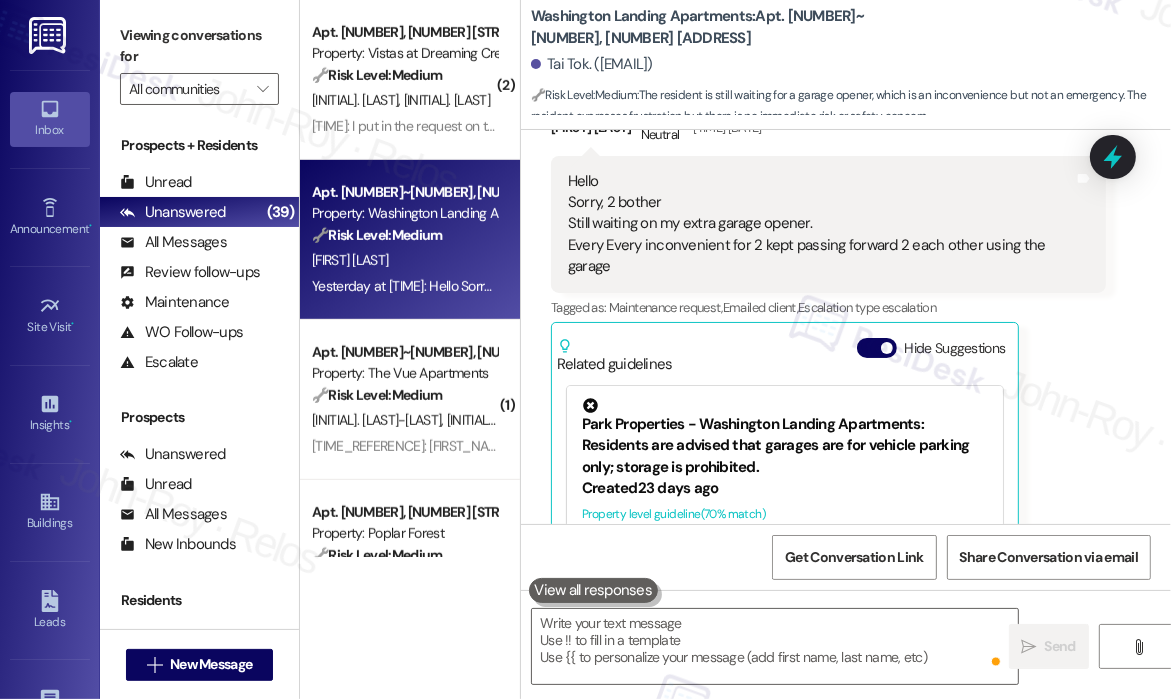 scroll, scrollTop: 22782, scrollLeft: 0, axis: vertical 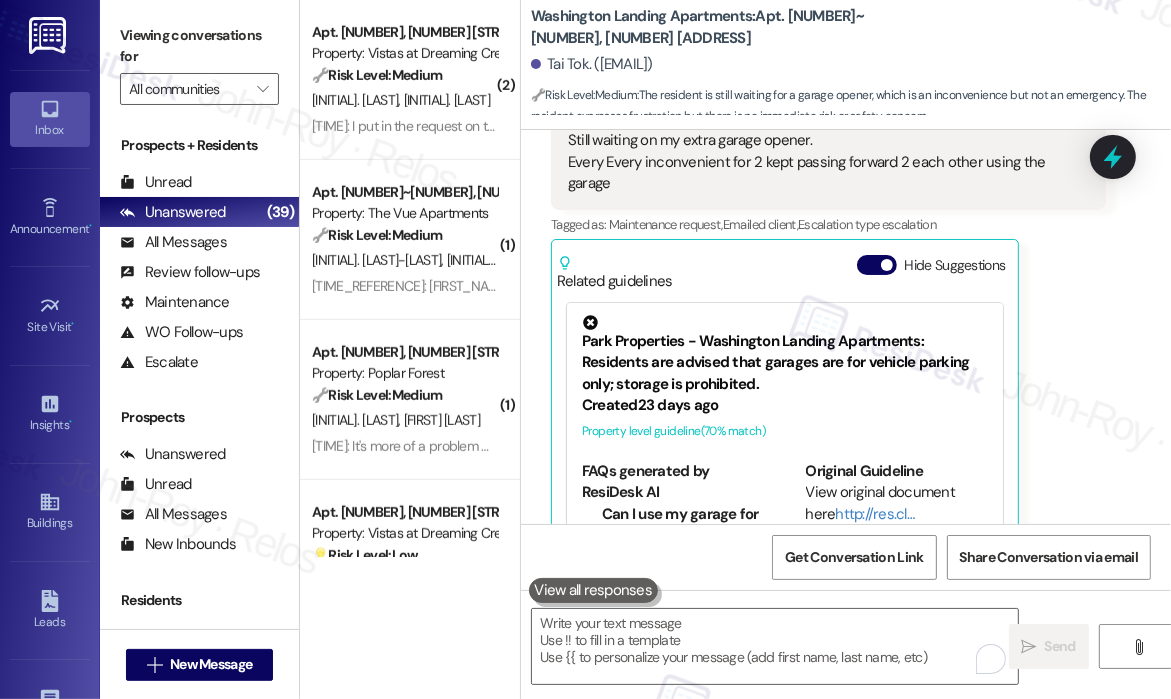 click on "Tai Tok   Neutral Yesterday at 12:50 PM Hello
Sorry, 2 bother
Still waiting on my extra garage opener.
Every Every inconvenient for 2 kept passing forward 2 each other using the garage Tags and notes Tagged as:   Maintenance request ,  Click to highlight conversations about Maintenance request Emailed client ,  Click to highlight conversations about Emailed client Escalation type escalation Click to highlight conversations about Escalation type escalation  Related guidelines Hide Suggestions Park Properties - Washington Landing Apartments: Residents are advised that garages are for vehicle parking only; storage is prohibited.
Created  23 days ago Property level guideline  ( 70 % match) FAQs generated by ResiDesk AI Can I use my garage for storage? No, garages are not permitted to be used for storage. They are designated for vehicle parking only. What is the proper use of the garage? The proper use of the garage is solely for vehicle parking. It should be kept clear of other items. Original Guideline" at bounding box center (828, 301) 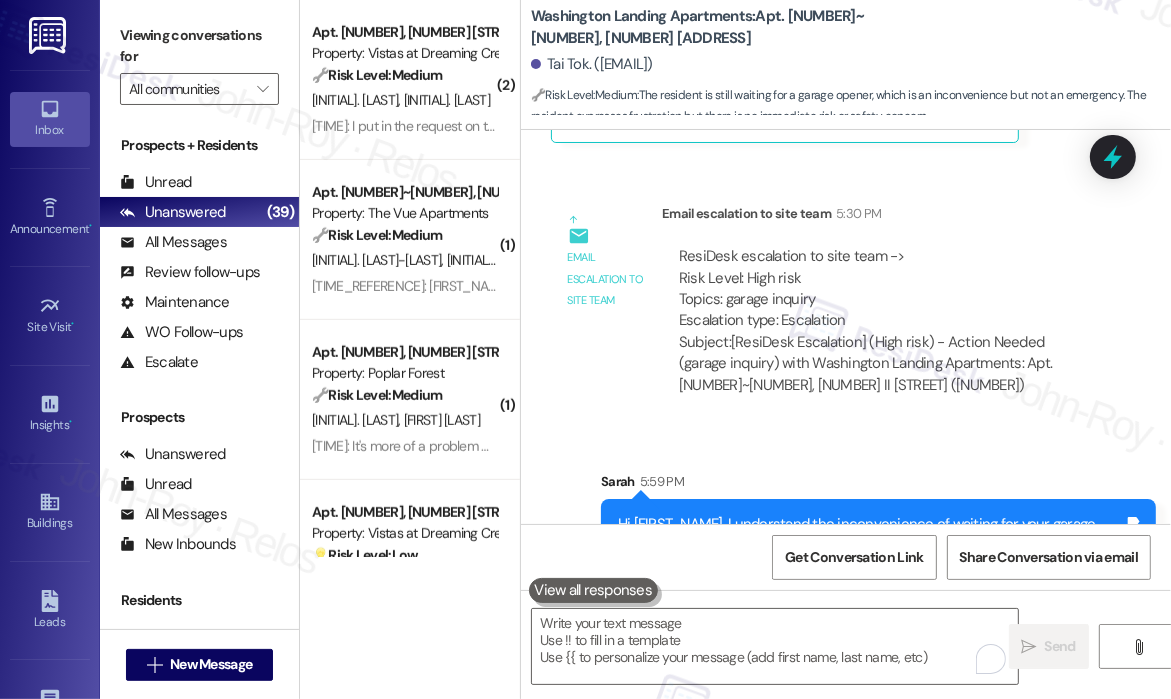 scroll, scrollTop: 23233, scrollLeft: 0, axis: vertical 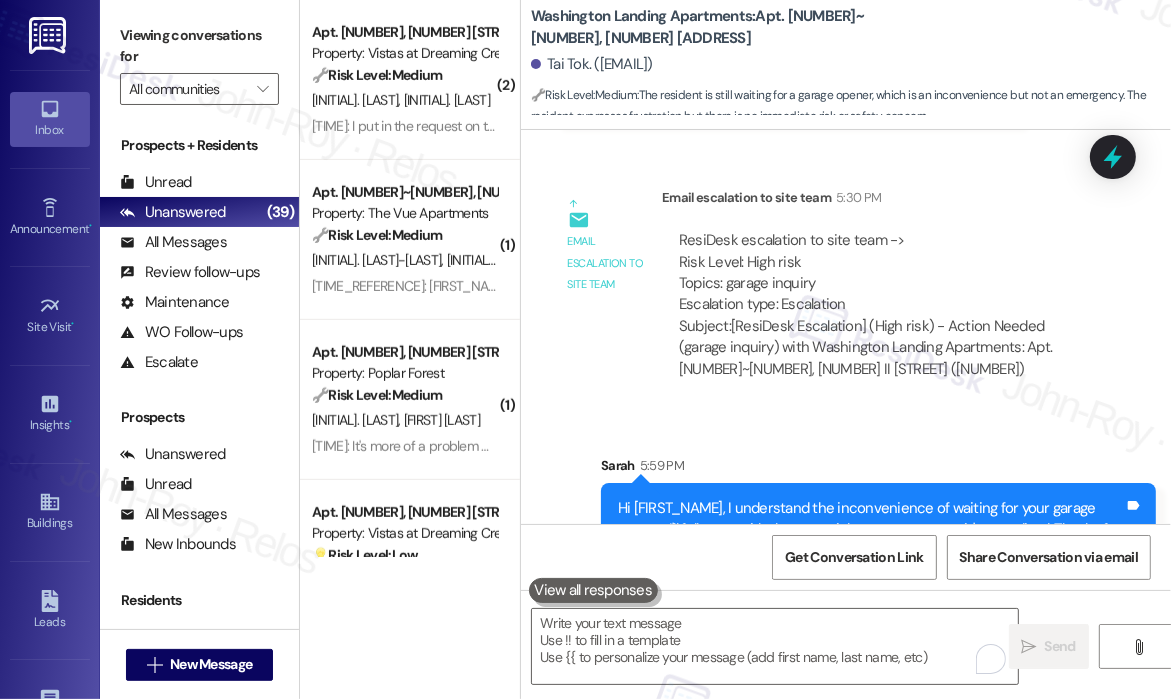 click on "Email escalation to site team Email escalation to site team 5:30 PM ResiDesk escalation to site team ->
Risk Level: High risk
Topics: garage inquiry
Escalation type: Escalation Subject:  [ResiDesk Escalation] (High risk) - Action Needed (garage inquiry) with Washington Landing  Apartments: Apt. 610~102, 650 II Summerchase Street (1401745)" at bounding box center (828, 291) 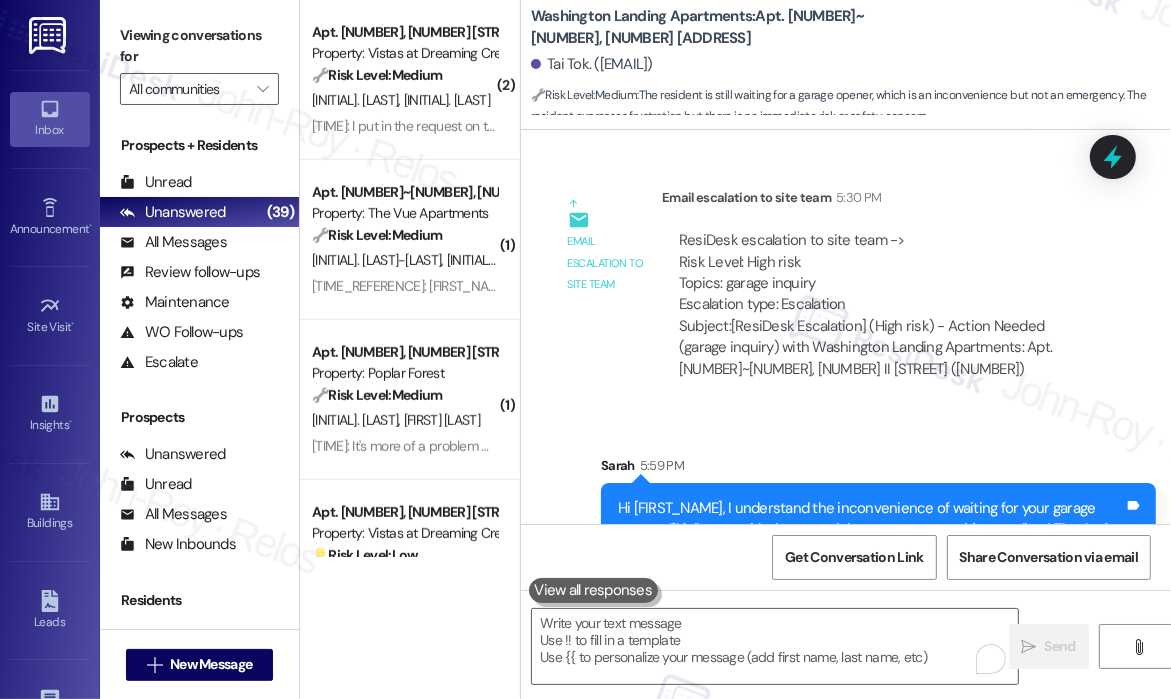 drag, startPoint x: 916, startPoint y: 48, endPoint x: 889, endPoint y: 48, distance: 27 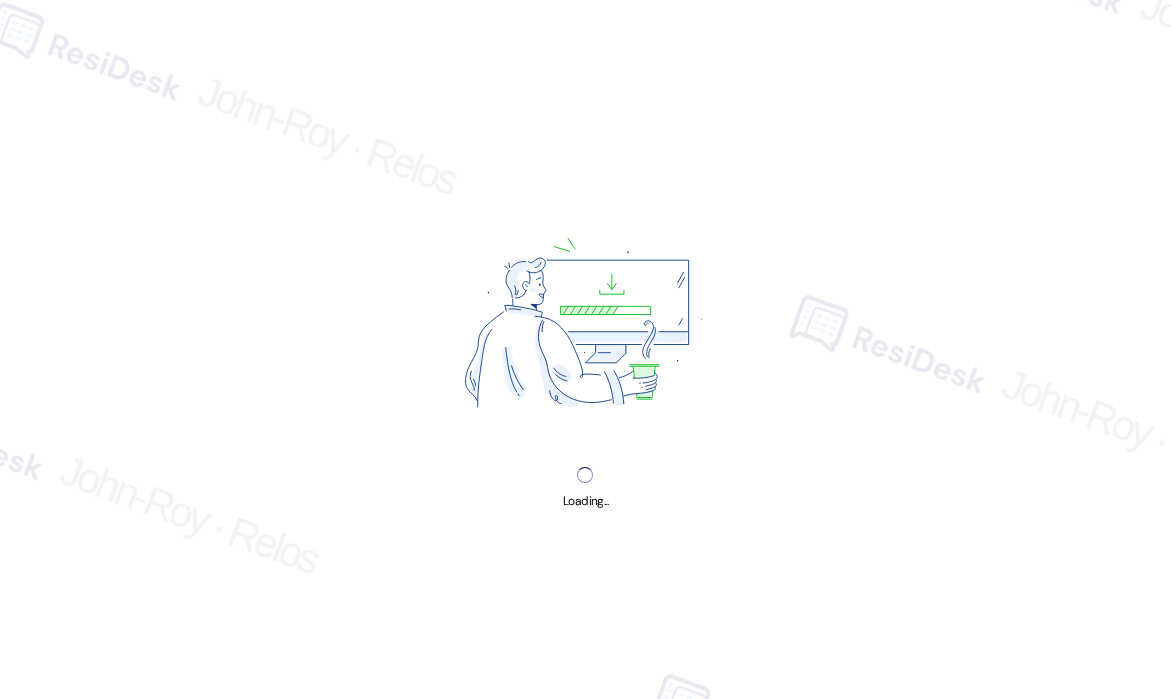 scroll, scrollTop: 0, scrollLeft: 0, axis: both 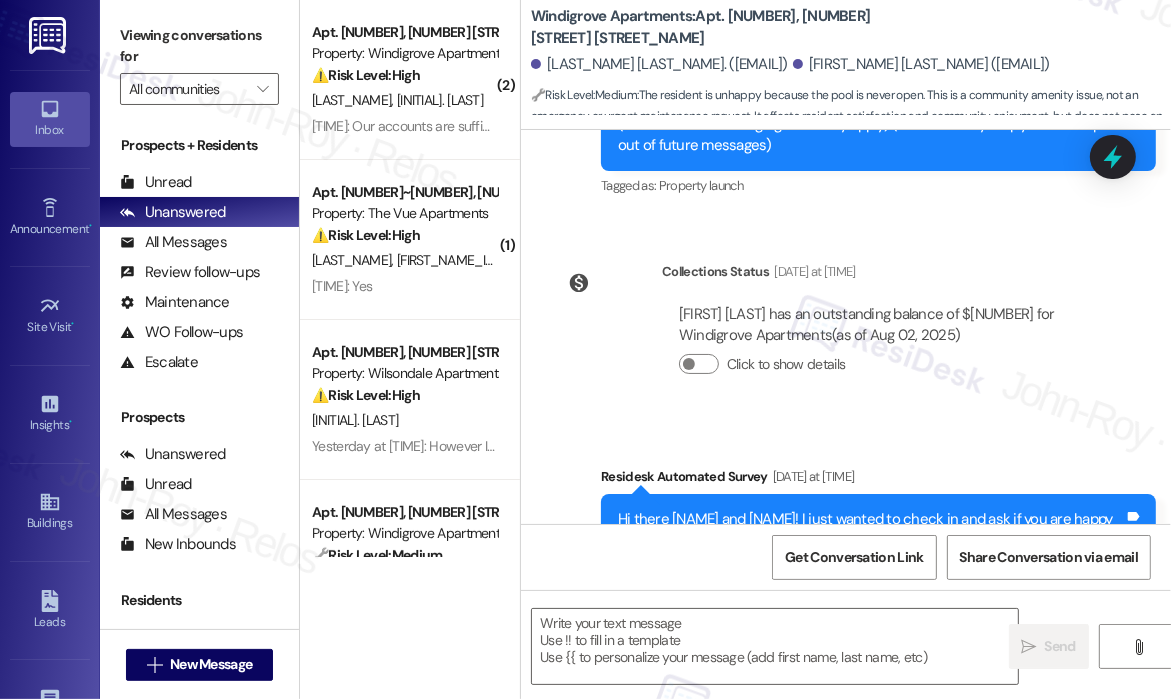 type on "Fetching suggested responses. Please feel free to read through the conversation in the meantime." 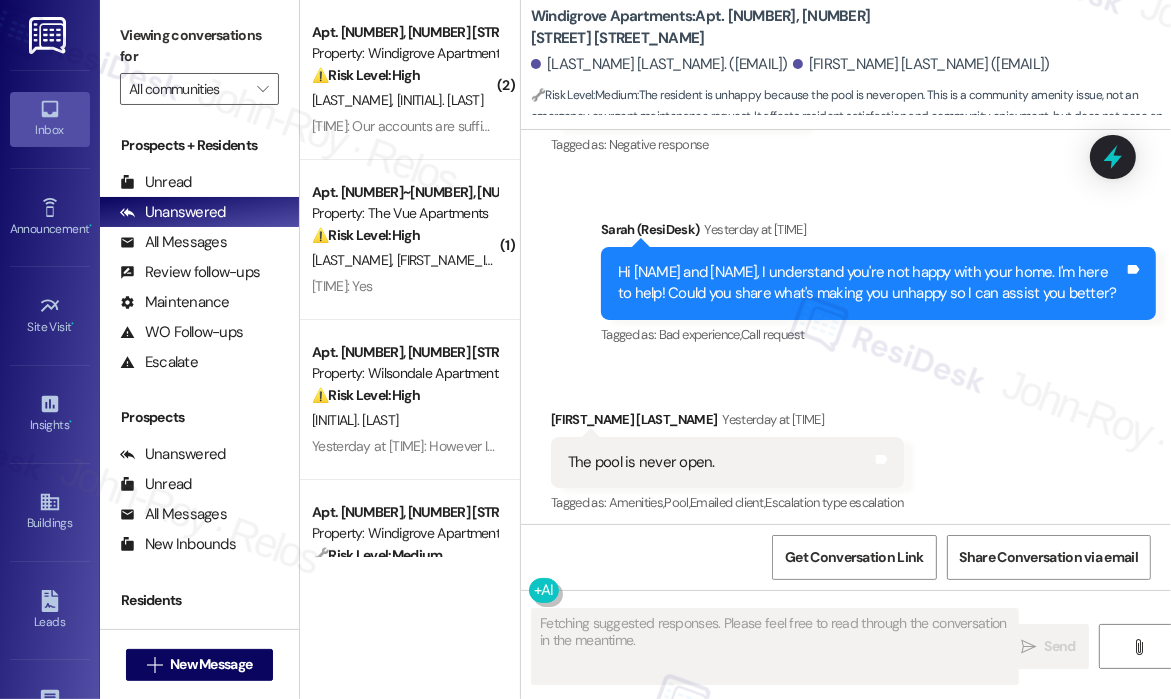 scroll, scrollTop: 938, scrollLeft: 0, axis: vertical 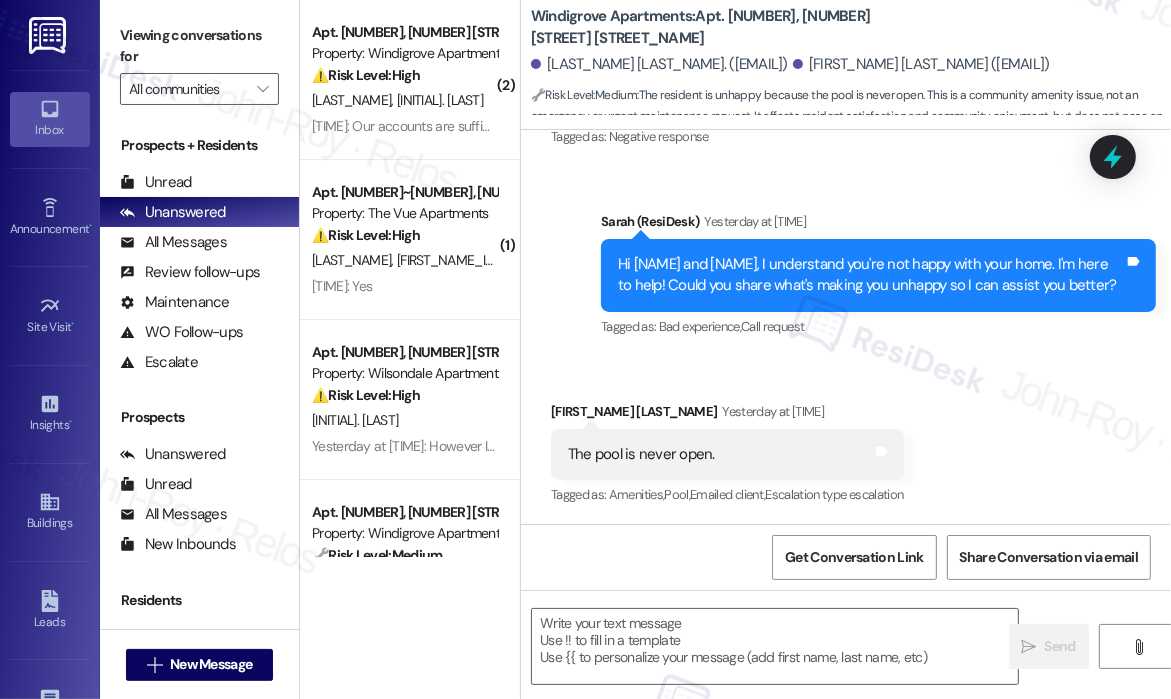 click on "Received via SMS [NAME] Yesterday at [TIME] The pool is never open. Tags and notes Tagged as:   Amenities ,  Click to highlight conversations about Amenities Pool ,  Click to highlight conversations about Pool Emailed client ,  Click to highlight conversations about Emailed client Escalation type escalation Click to highlight conversations about Escalation type escalation" at bounding box center [846, 440] 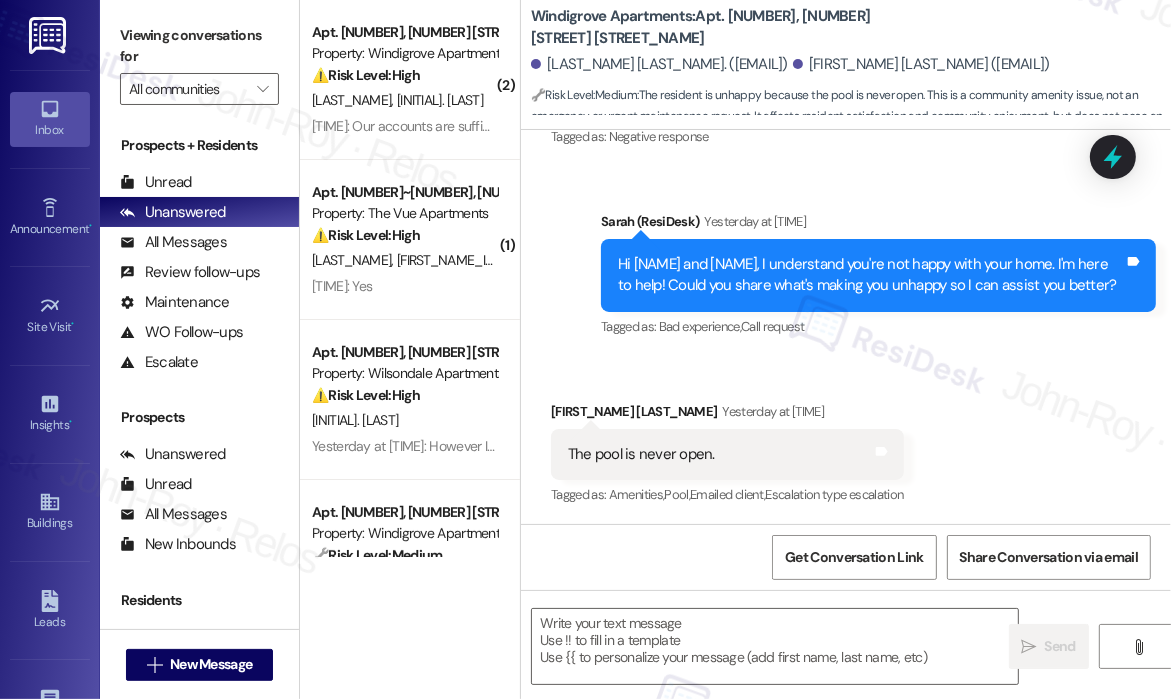 click on "Received via SMS [NAME] Yesterday at [TIME] The pool is never open. Tags and notes Tagged as:   Amenities ,  Click to highlight conversations about Amenities Pool ,  Click to highlight conversations about Pool Emailed client ,  Click to highlight conversations about Emailed client Escalation type escalation Click to highlight conversations about Escalation type escalation" at bounding box center (846, 440) 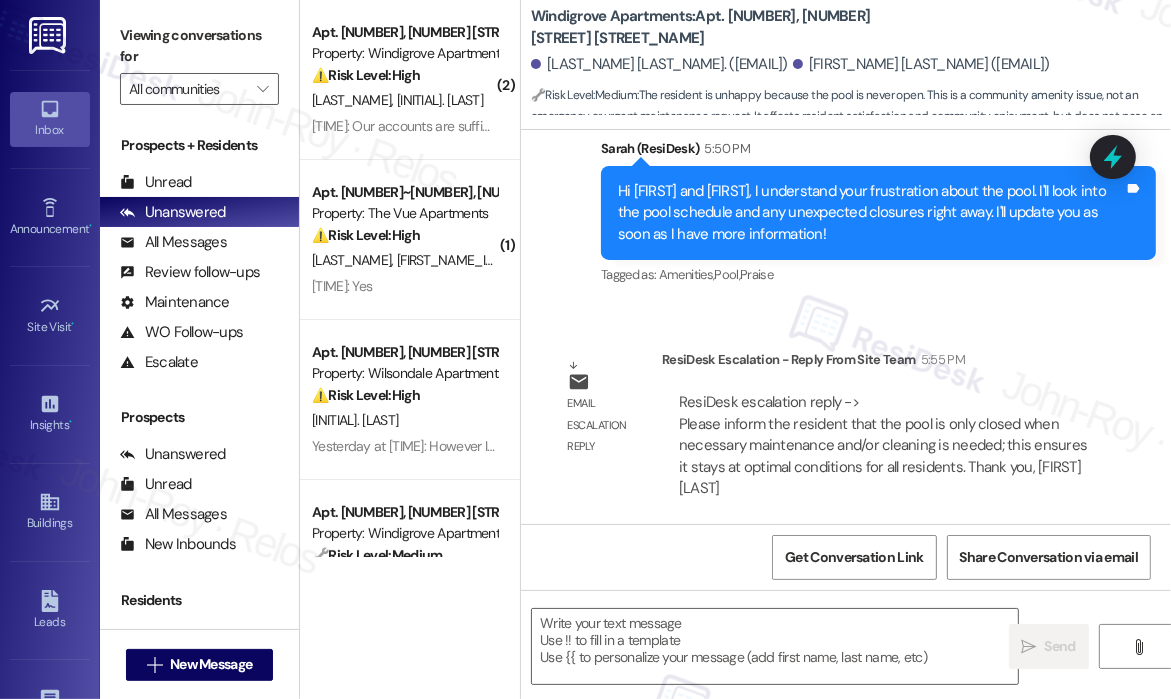scroll, scrollTop: 1644, scrollLeft: 0, axis: vertical 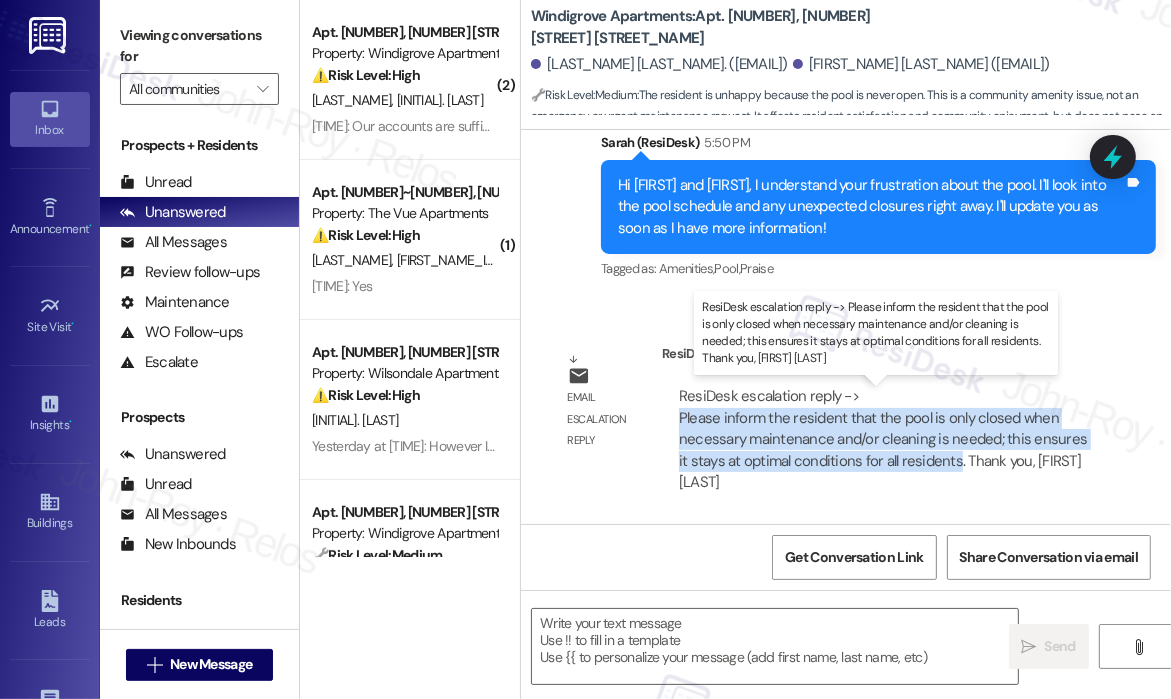 drag, startPoint x: 956, startPoint y: 462, endPoint x: 680, endPoint y: 427, distance: 278.21036 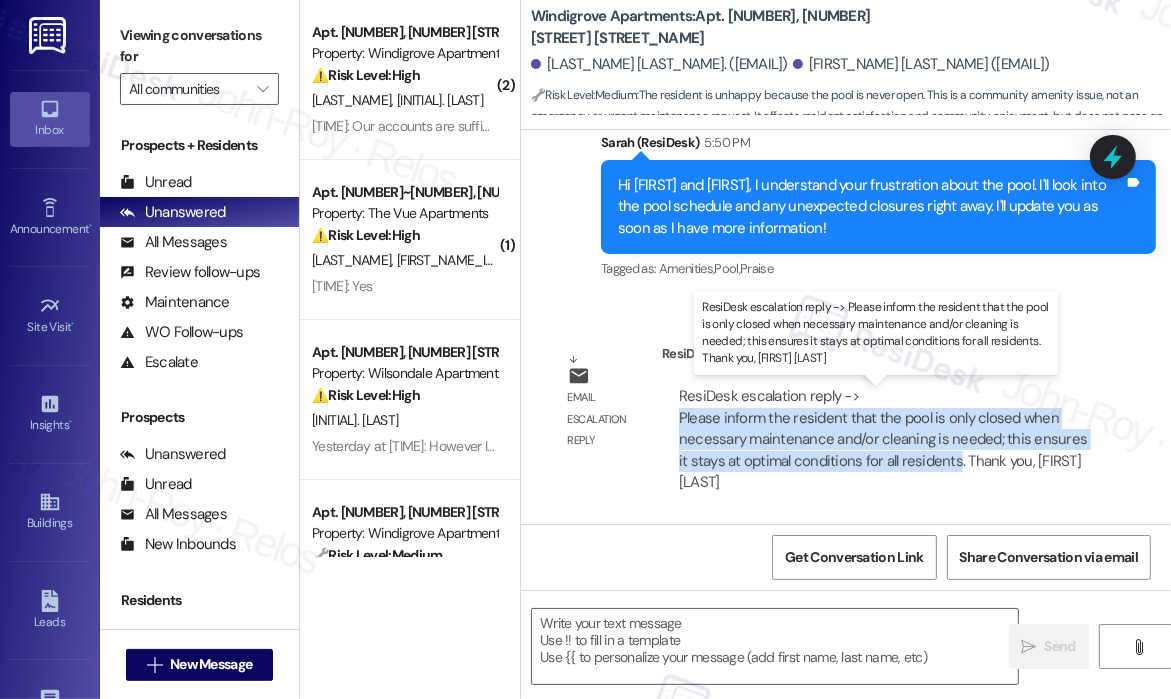 copy on "Please inform the resident that the pool is only closed when necessary maintenance and/or cleaning is needed; this ensures it stays at optimal conditions for all residents" 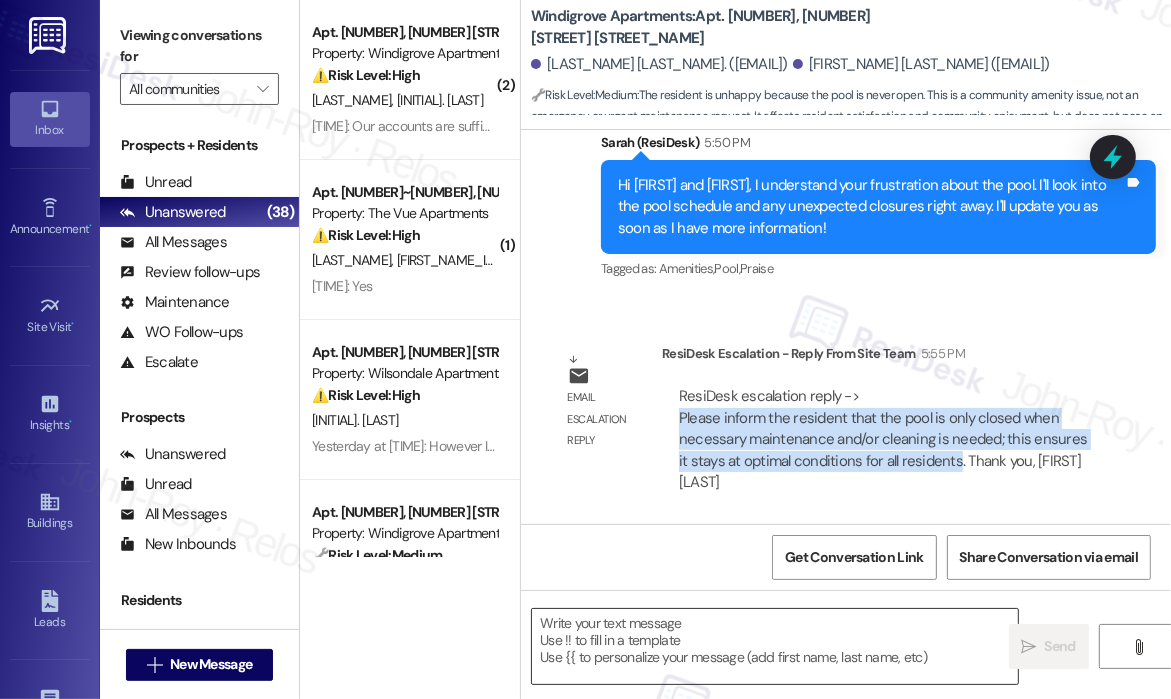 click at bounding box center [775, 646] 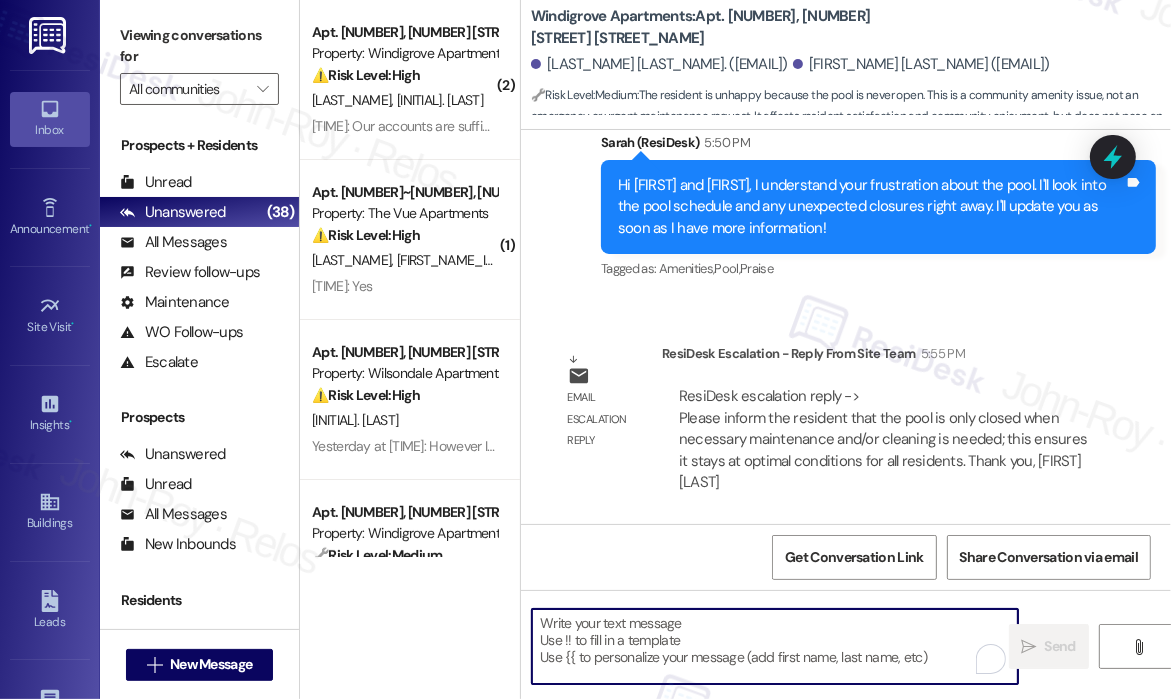paste on "The site team asked me to let you know that the pool will only be closed when necessary maintenance or cleaning is required, to ensure it remains in optimal condition for everyone’s use." 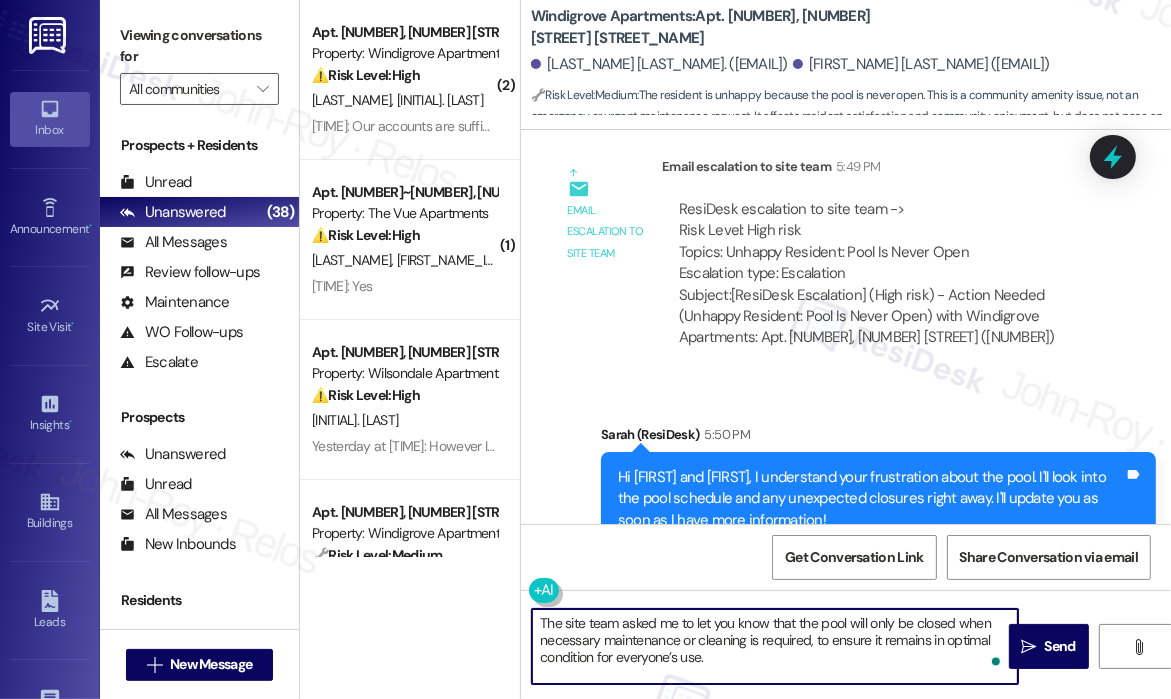 scroll, scrollTop: 1144, scrollLeft: 0, axis: vertical 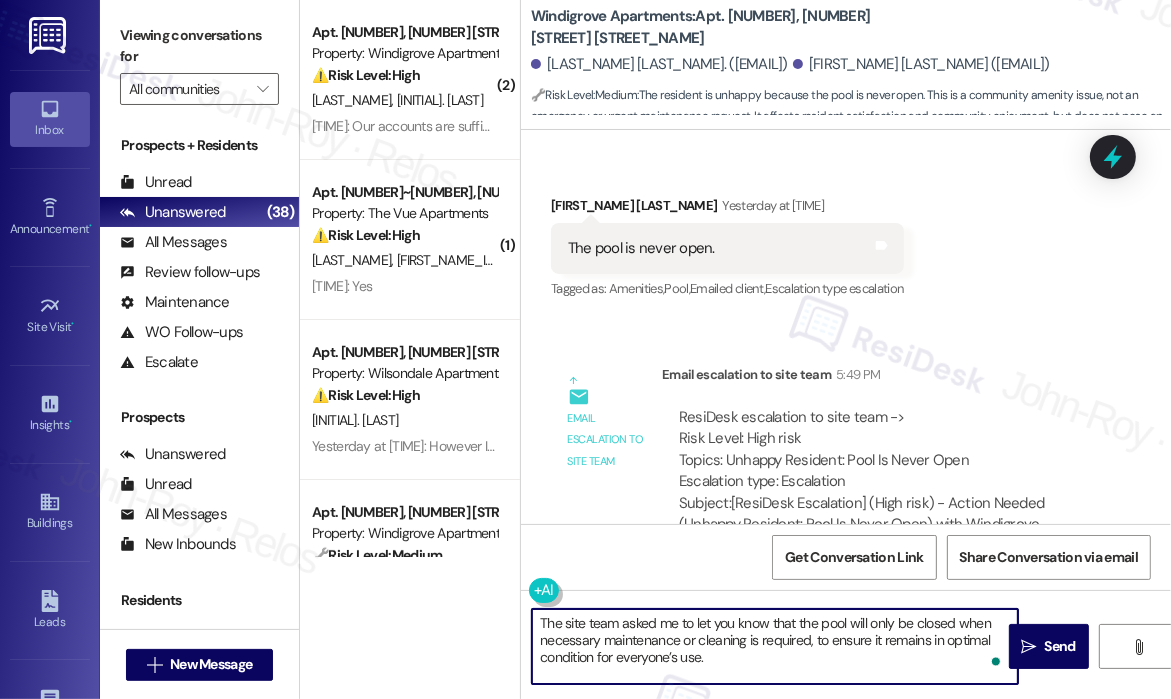 click on "The site team asked me to let you know that the pool will only be closed when necessary maintenance or cleaning is required, to ensure it remains in optimal condition for everyone’s use." at bounding box center [775, 646] 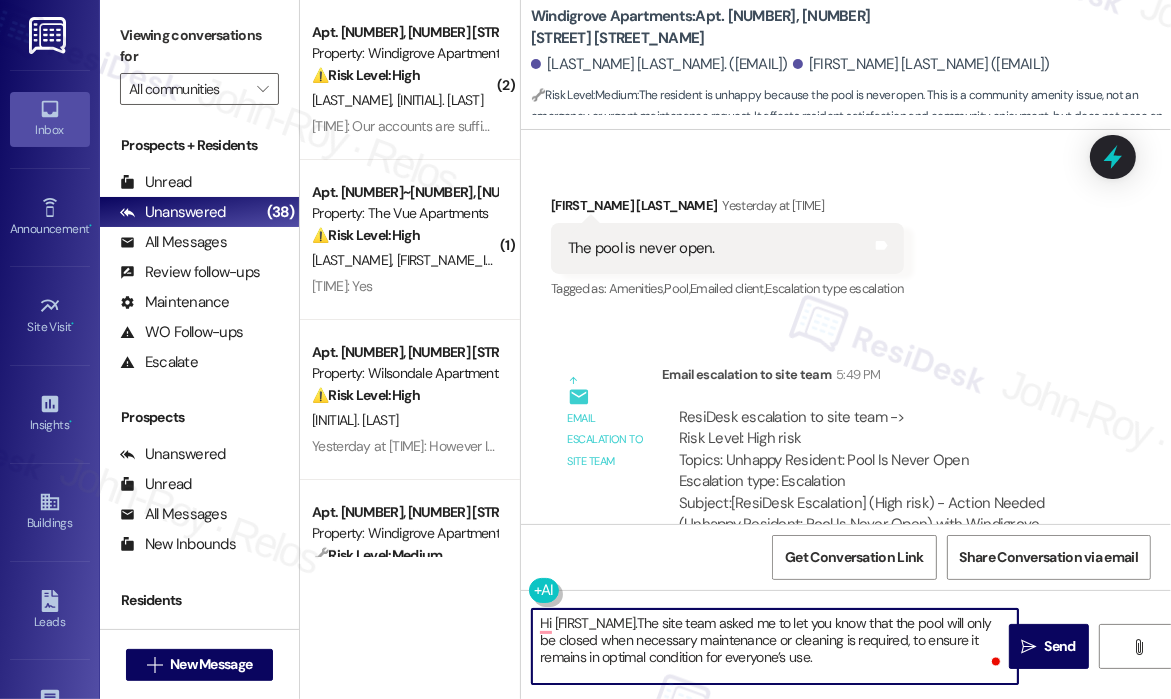 type on "Hi [FIRST]. The site team asked me to let you know that the pool will only be closed when necessary maintenance or cleaning is required, to ensure it remains in optimal condition for everyone’s use." 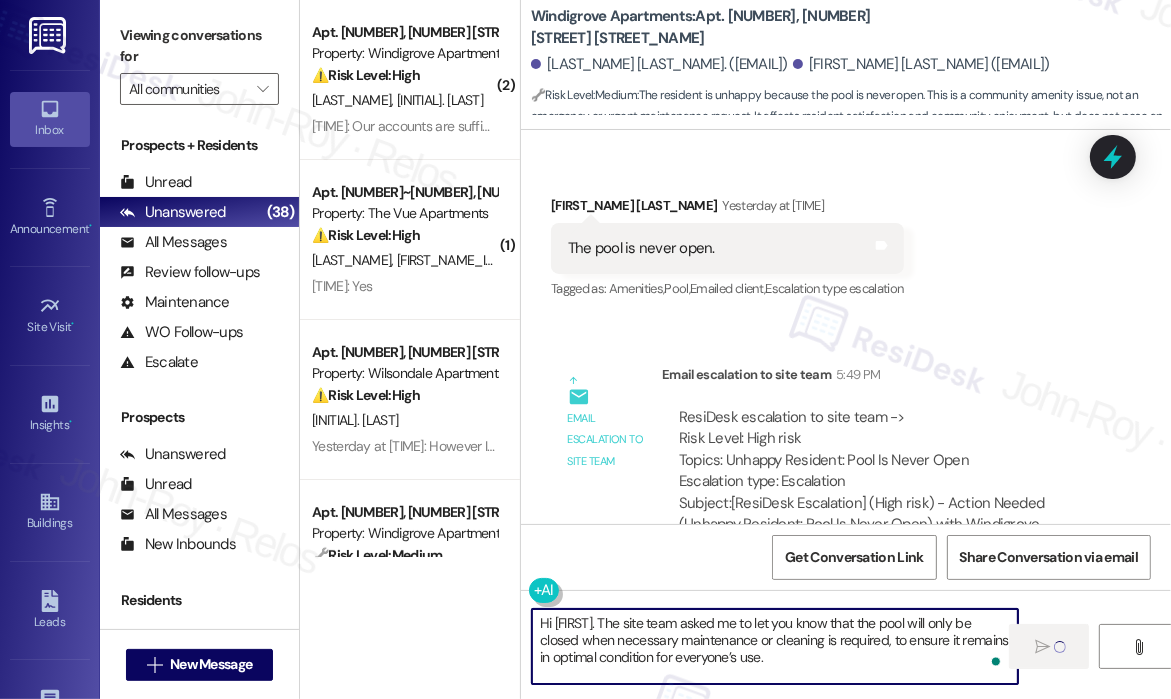 type 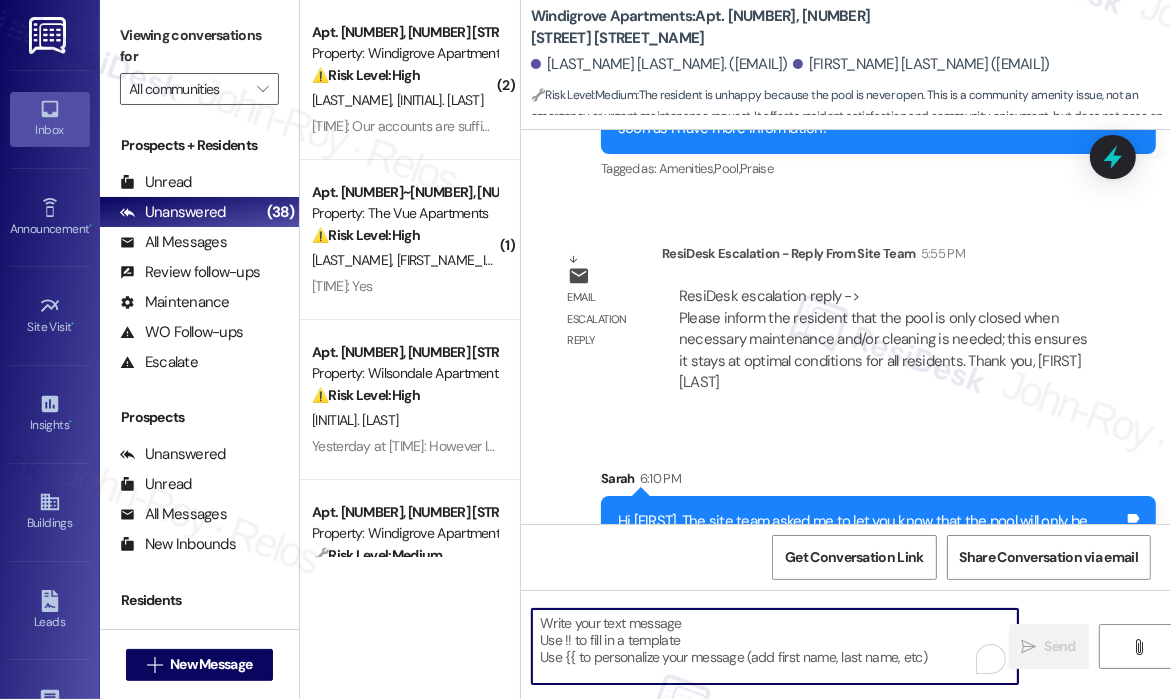 scroll, scrollTop: 1826, scrollLeft: 0, axis: vertical 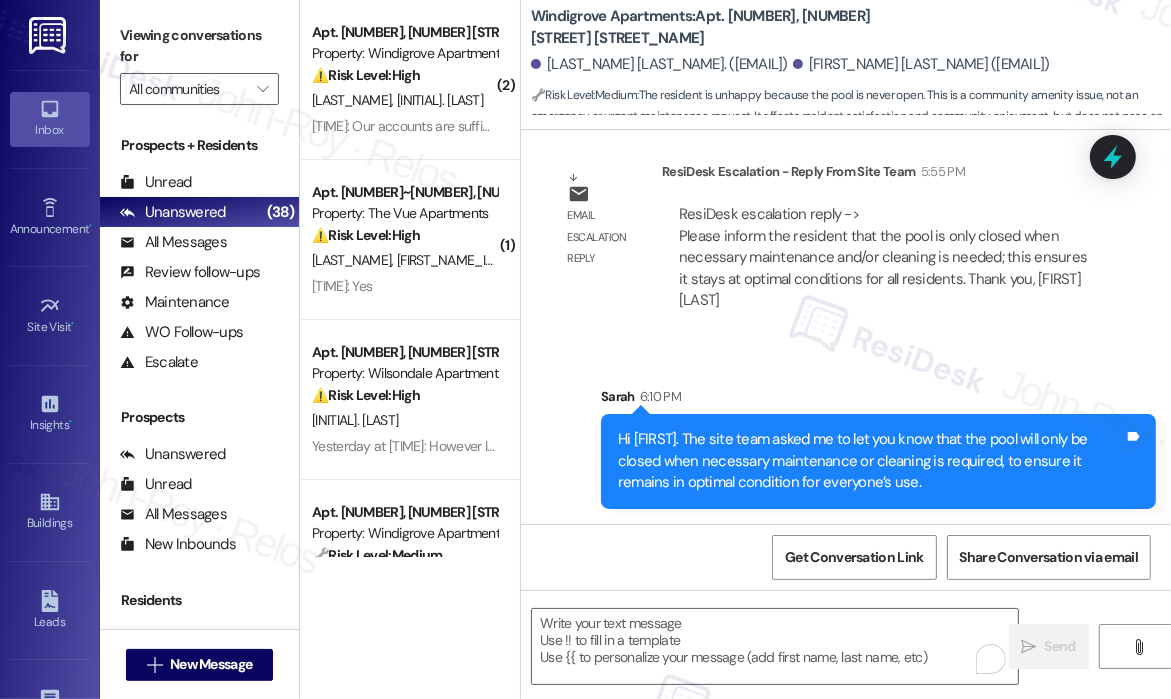 click on "[FIRST] [HOUR]:[MINUTE] [AM/PM]" at bounding box center (878, 400) 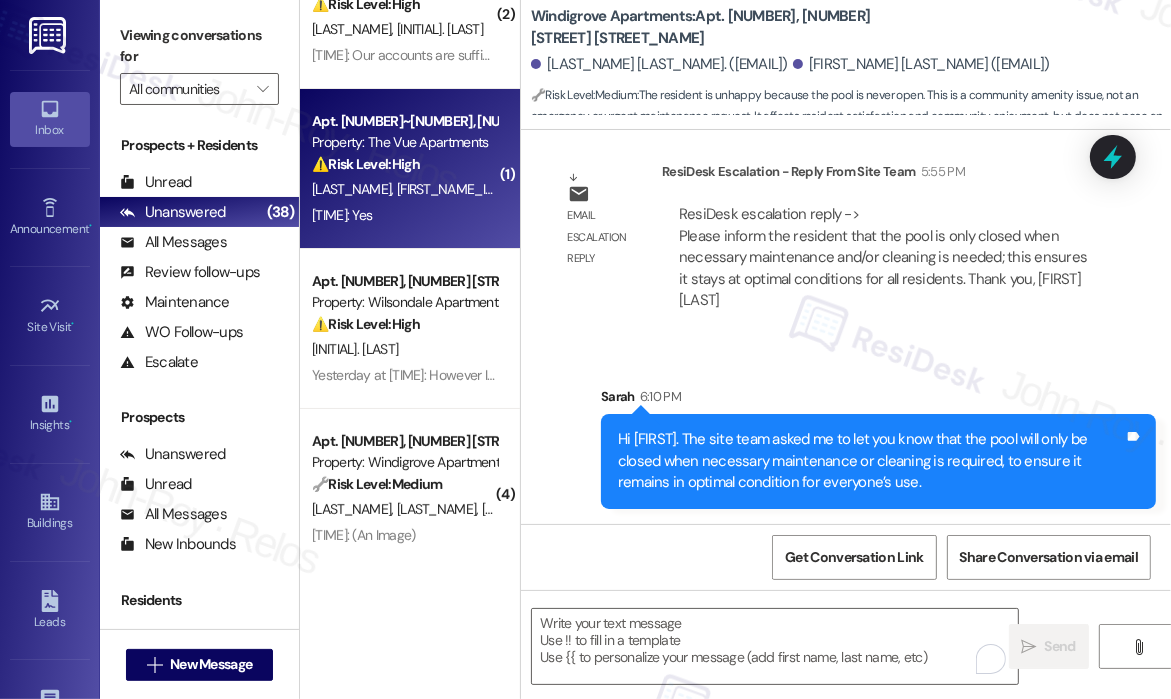 scroll, scrollTop: 100, scrollLeft: 0, axis: vertical 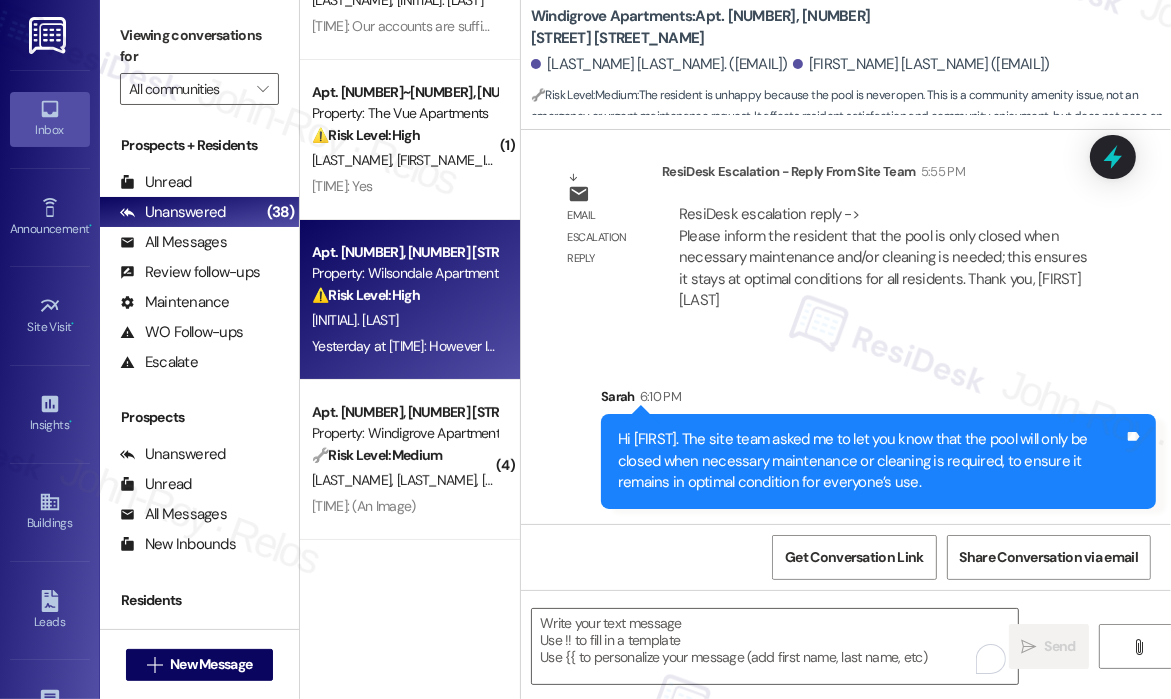 click on "Property: Wilsondale Apartments" at bounding box center (404, 273) 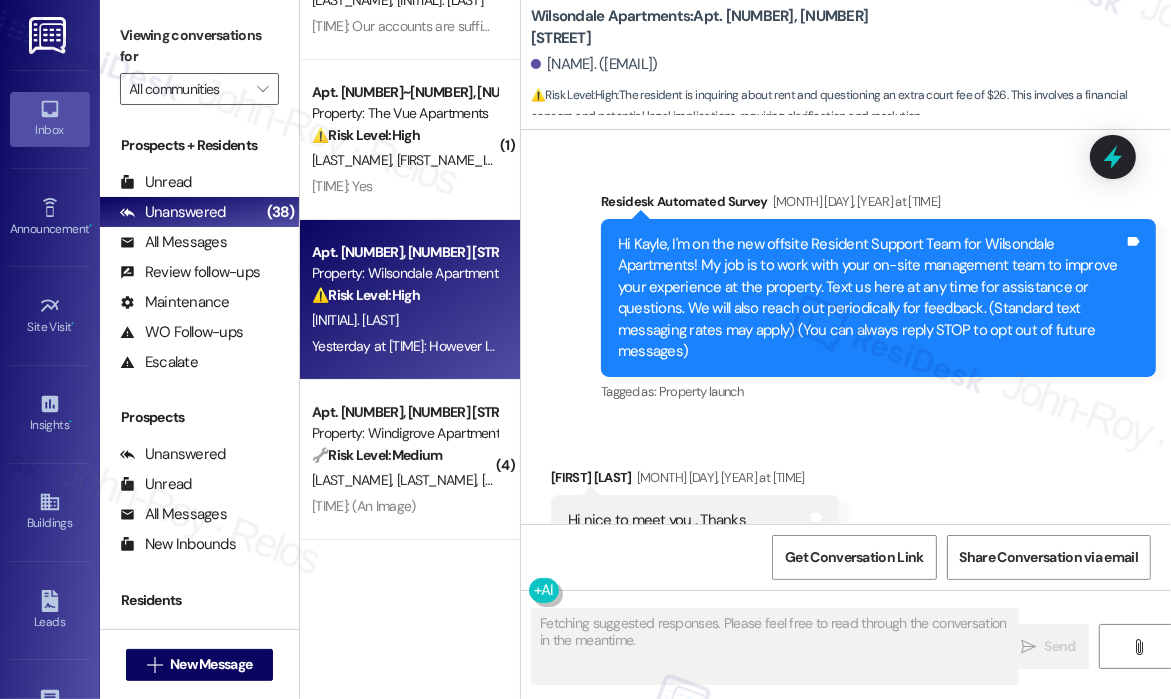 scroll, scrollTop: 60252, scrollLeft: 0, axis: vertical 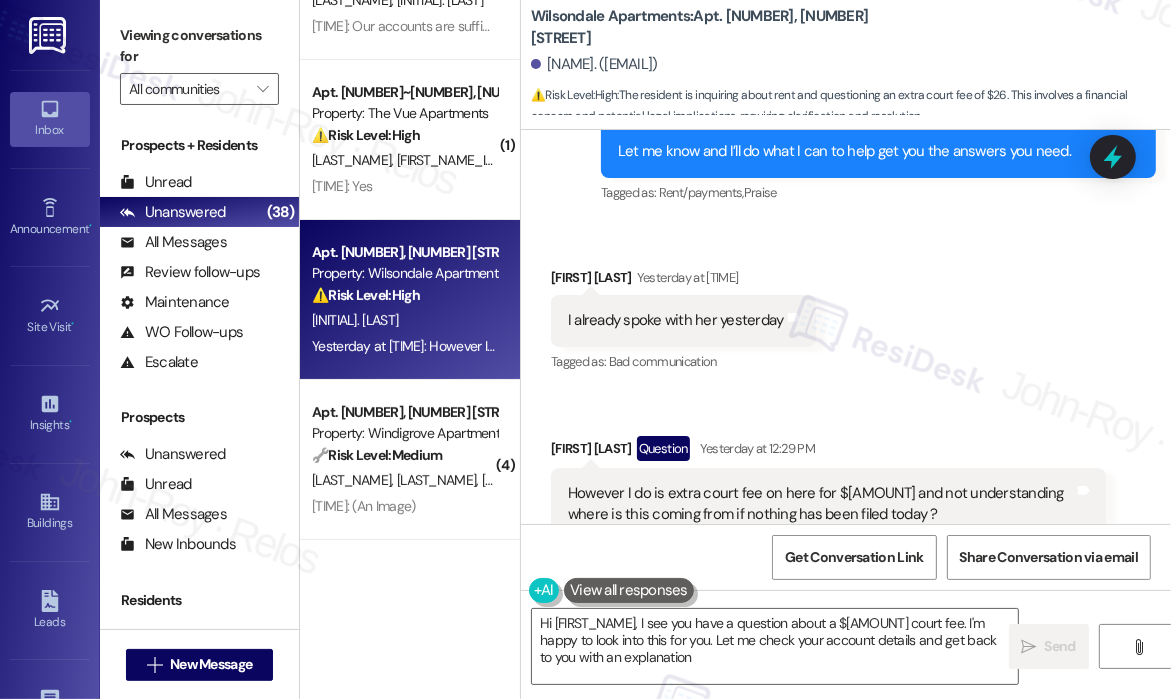 type on "Hi {{first_name}}, I see you have a question about a $[NUMBER] court fee. I'm happy to look into this for you. Let me check your account details and get back to you with an explanation!" 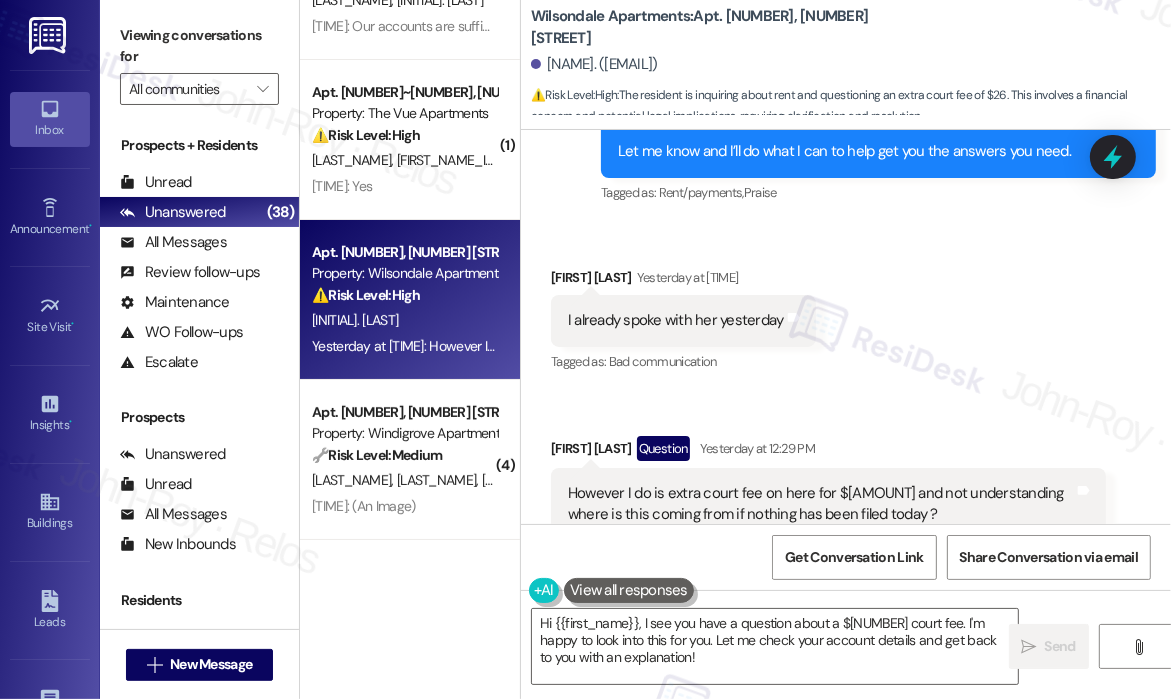 click on "Kayle Brown has an outstanding balance of $3847.87 for Wilsondale Apartments  (as of Aug 08, 2025) Click to show details" at bounding box center [884, 1055] 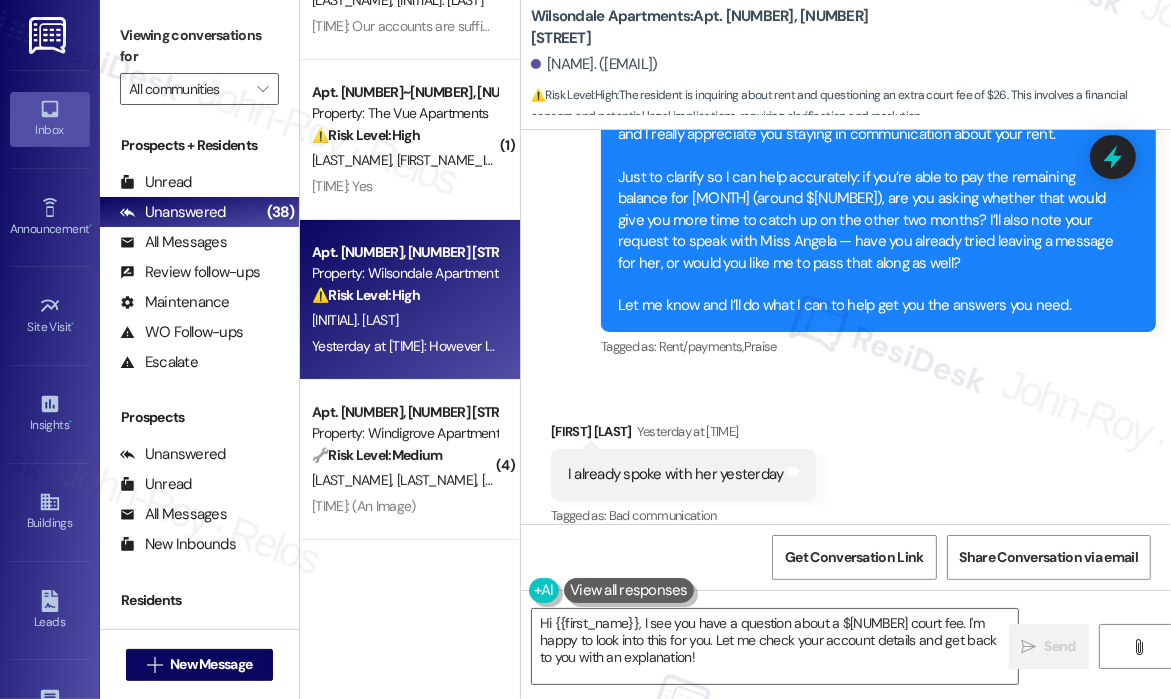 scroll, scrollTop: 59953, scrollLeft: 0, axis: vertical 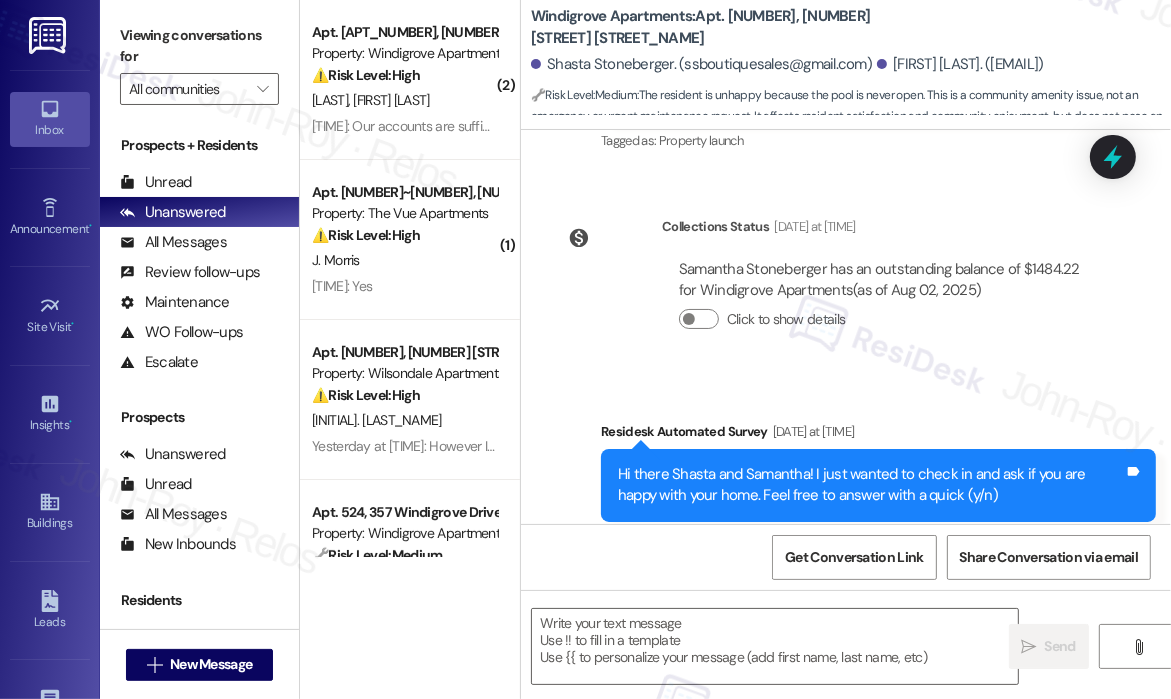 type on "Fetching suggested responses. Please feel free to read through the conversation in the meantime." 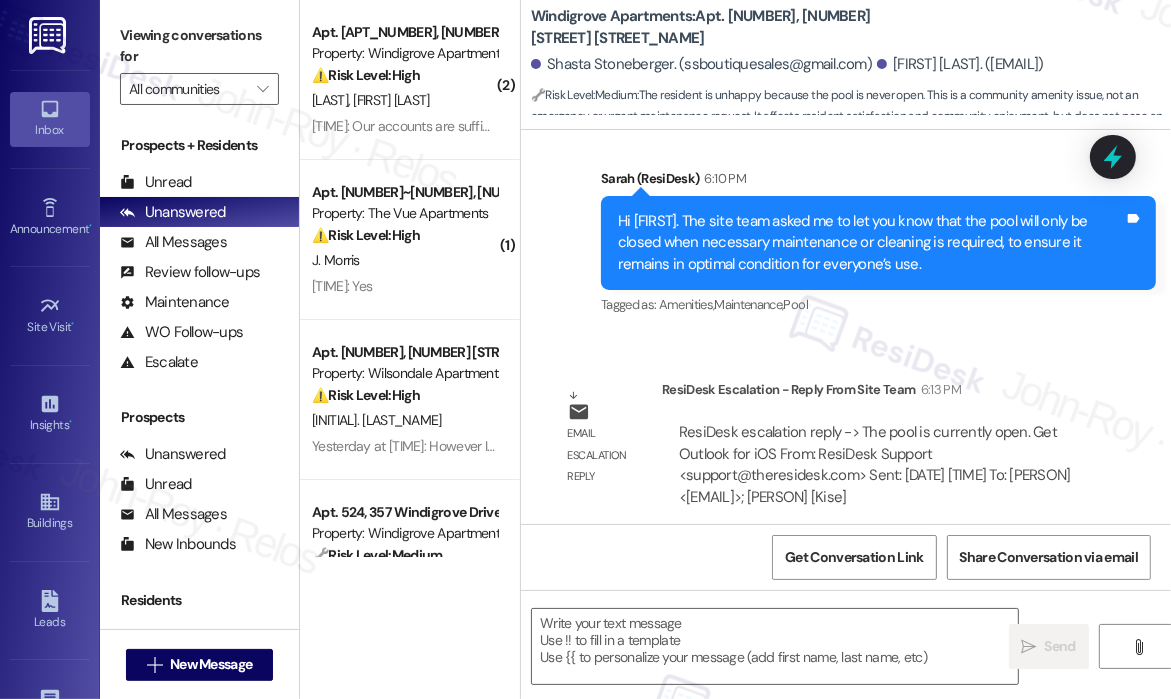 scroll, scrollTop: 2080, scrollLeft: 0, axis: vertical 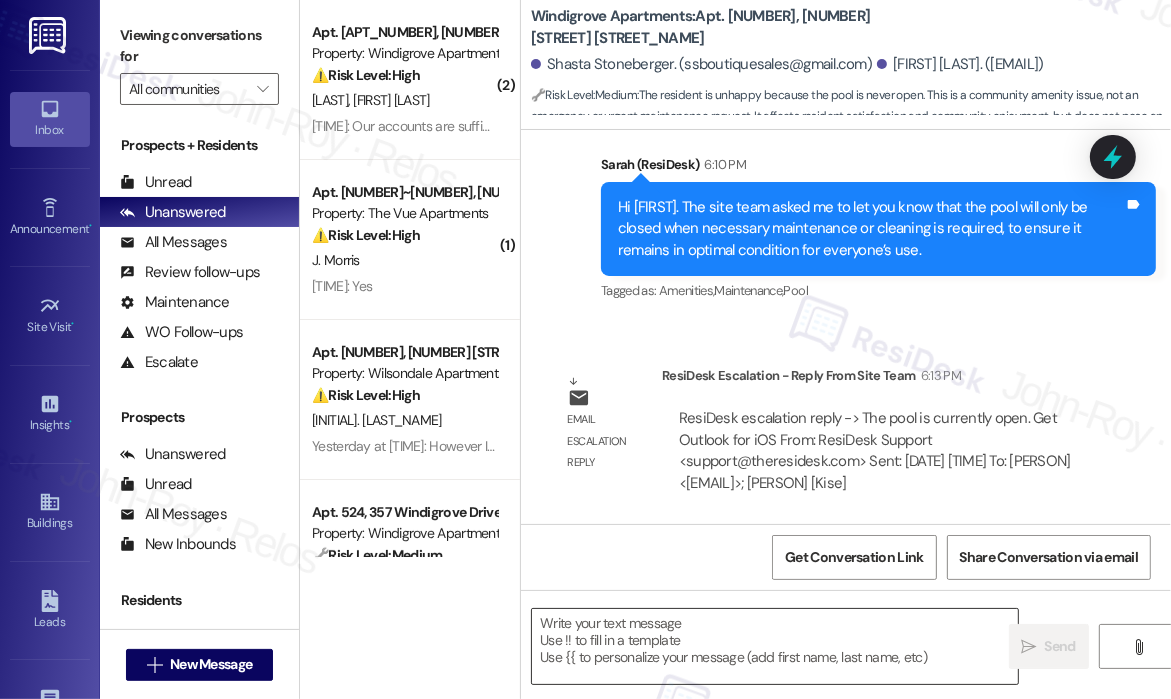 click at bounding box center [775, 646] 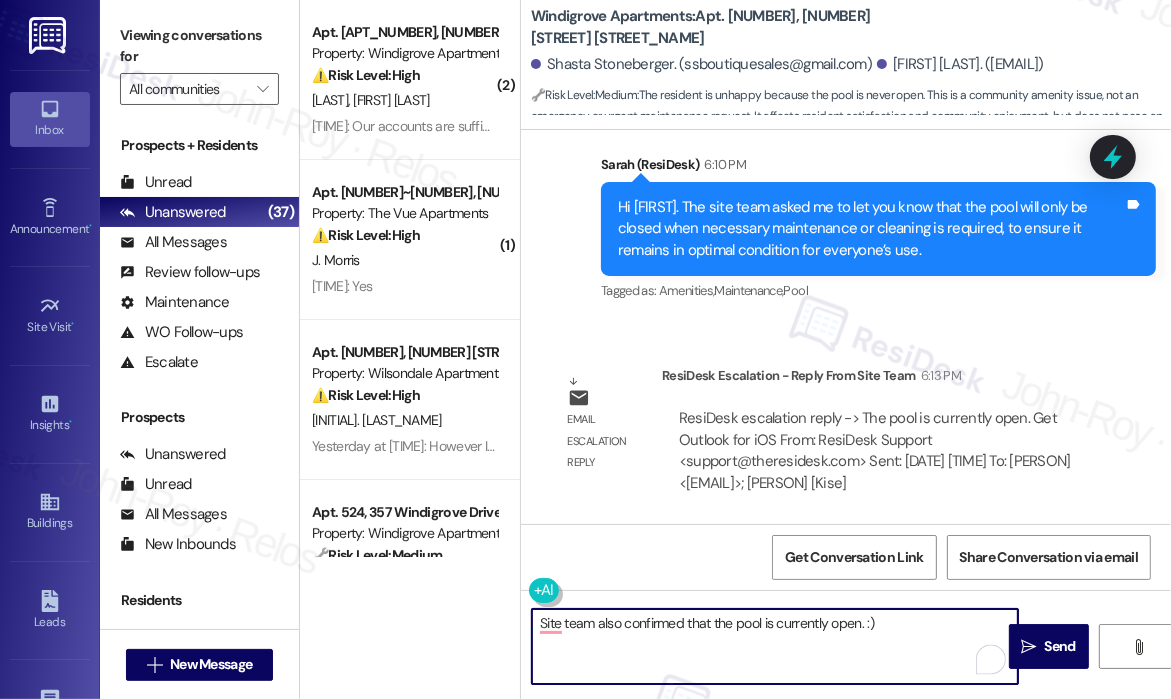 click on "Site team also confirmed that the pool is currently open. :)" at bounding box center [775, 646] 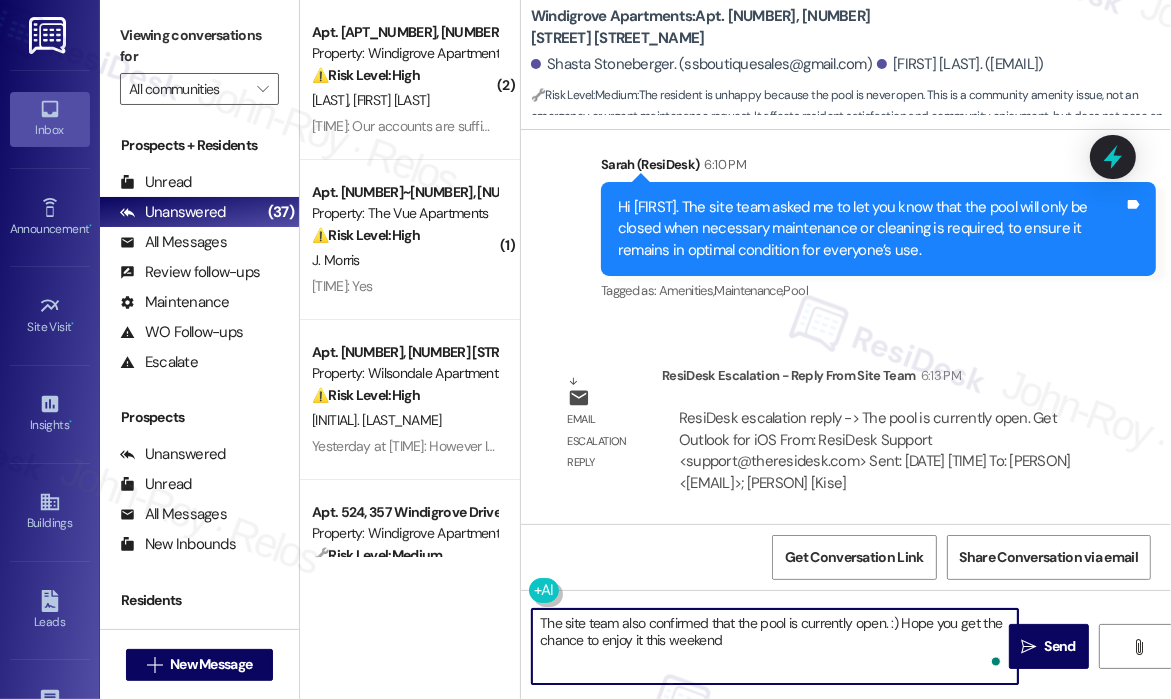 type on "The site team also confirmed that the pool is currently open. :) Hope you get the chance to enjoy it this weekend." 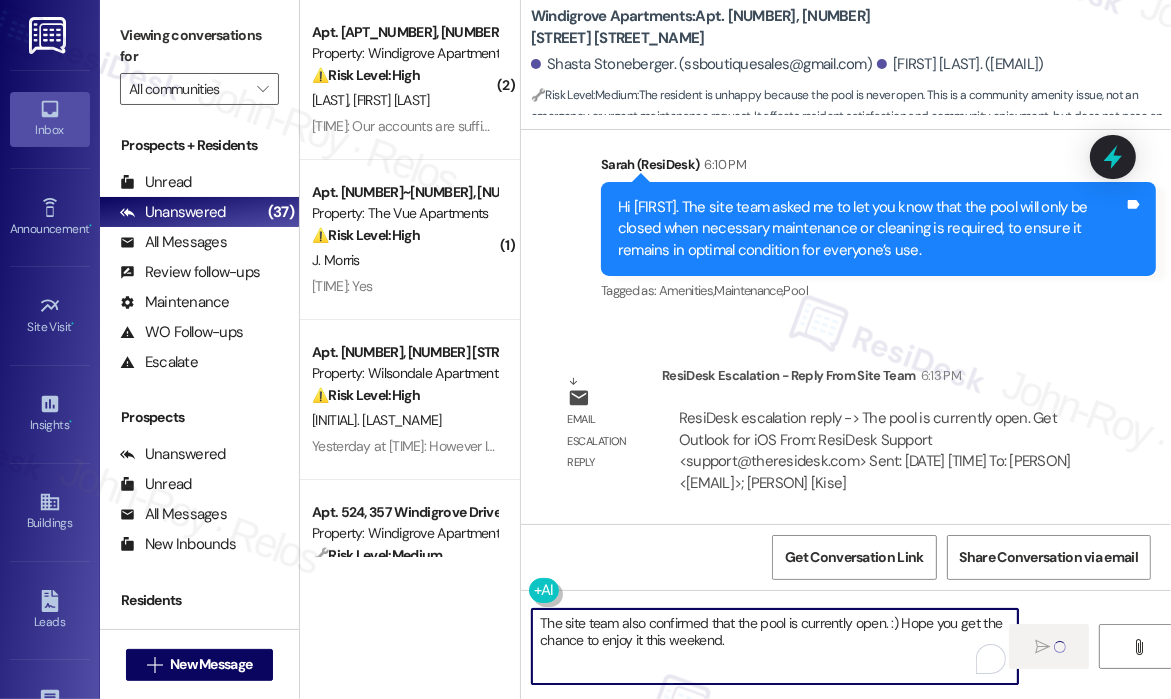 type 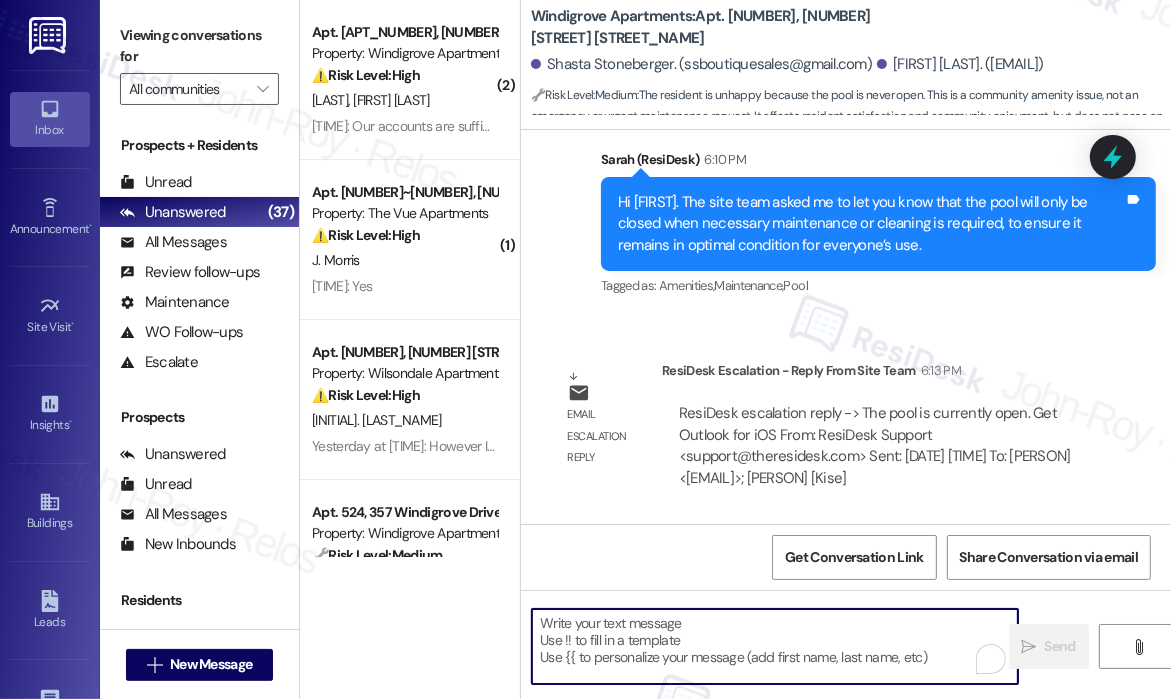 scroll, scrollTop: 2241, scrollLeft: 0, axis: vertical 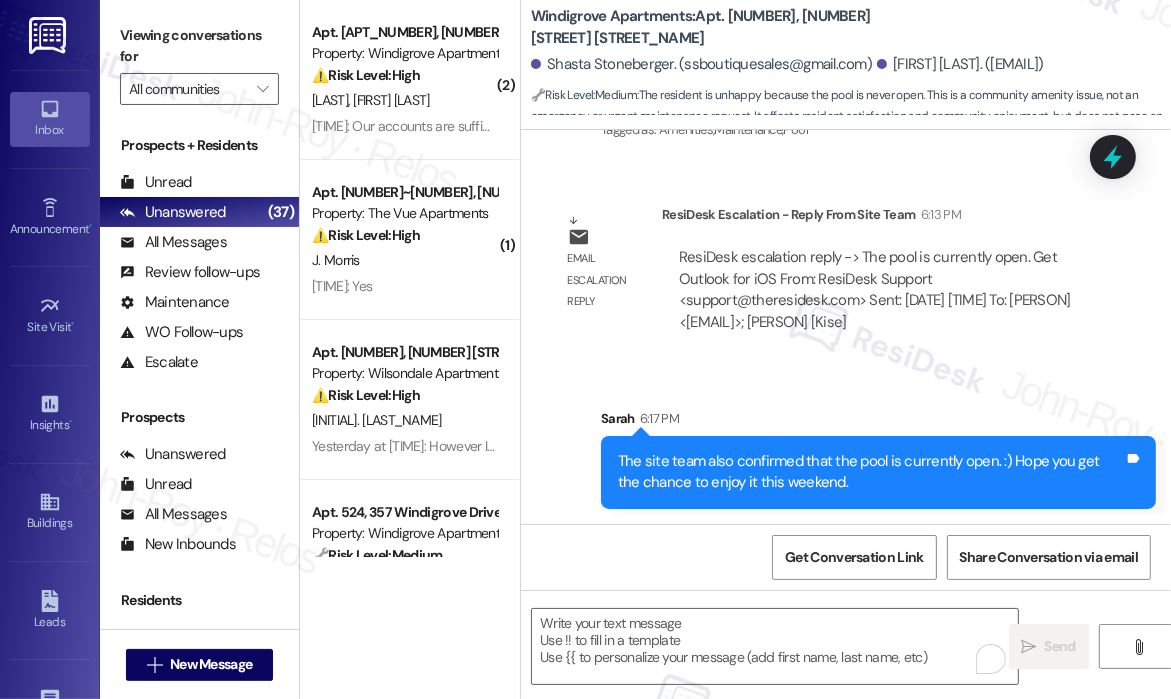 click on "[NAME] [TIME]" at bounding box center [878, 422] 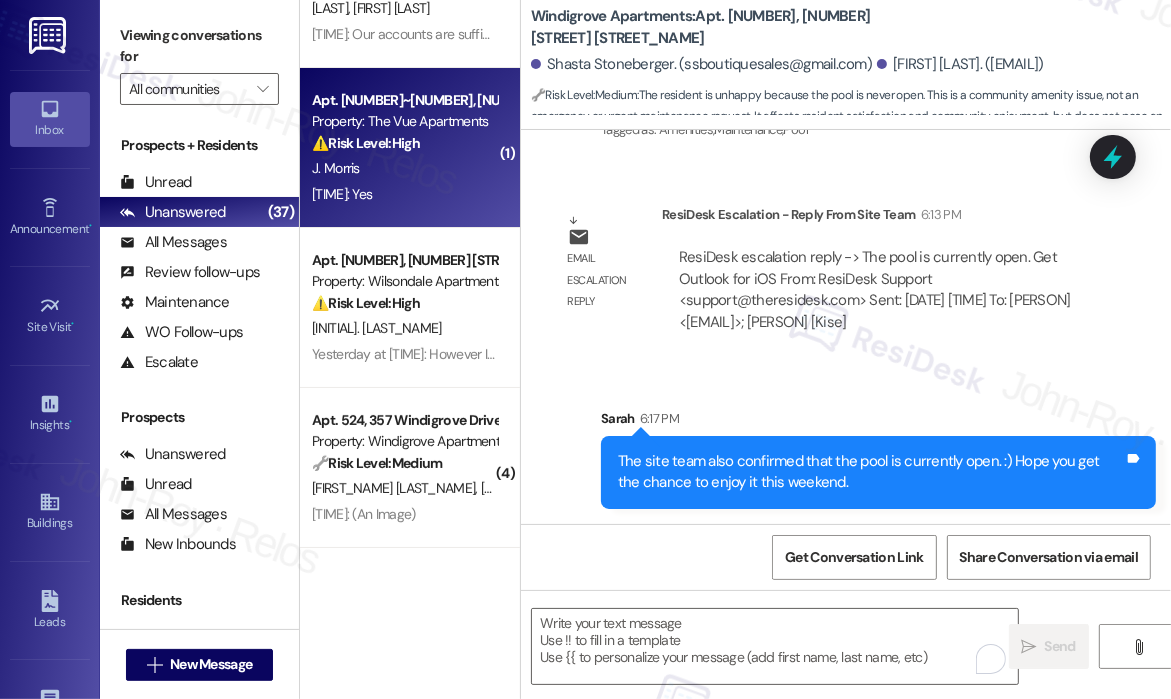 scroll, scrollTop: 300, scrollLeft: 0, axis: vertical 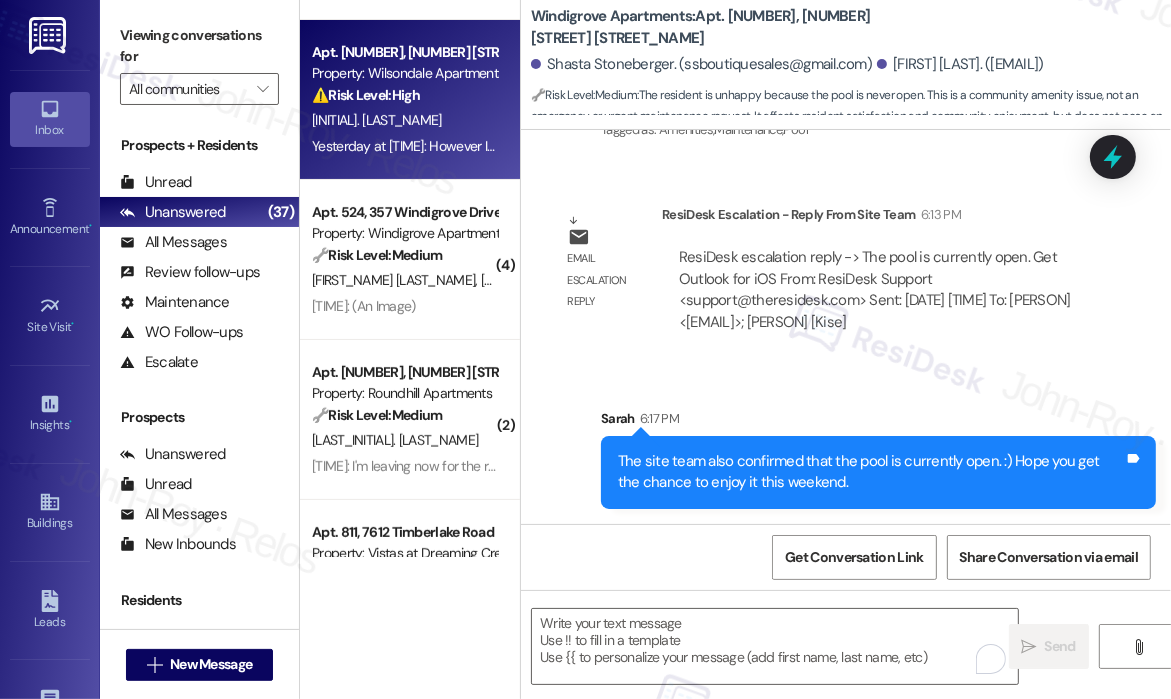 click on "[INITIAL]. [LAST_NAME]" at bounding box center [404, 120] 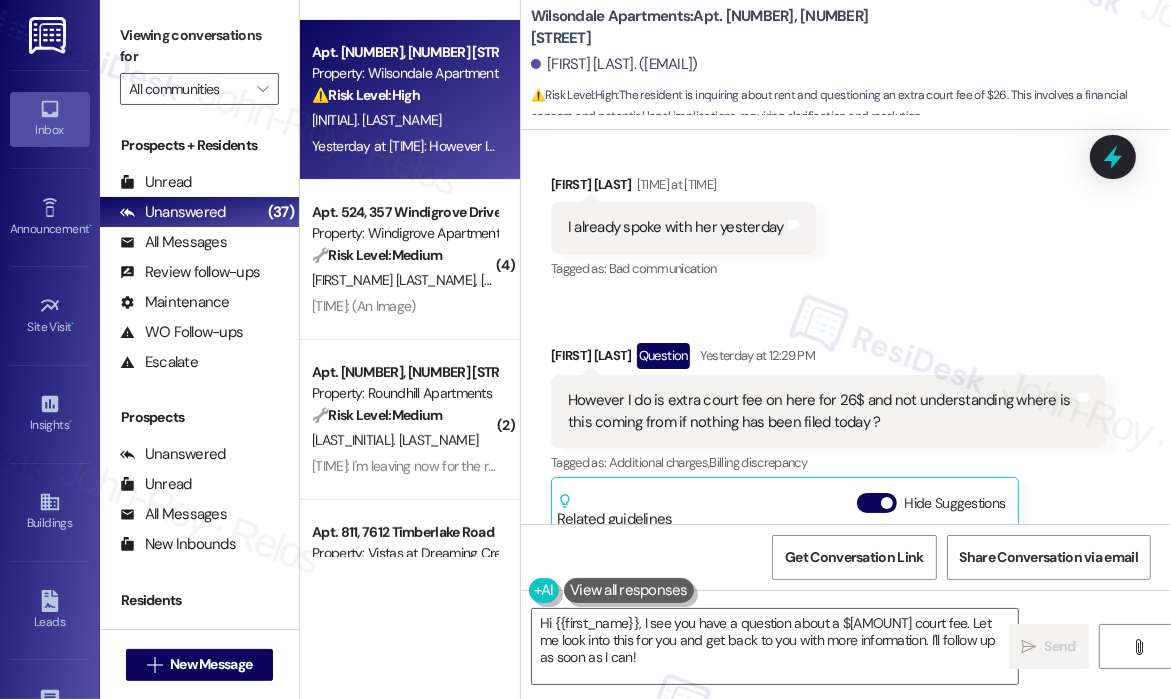 scroll, scrollTop: 59652, scrollLeft: 0, axis: vertical 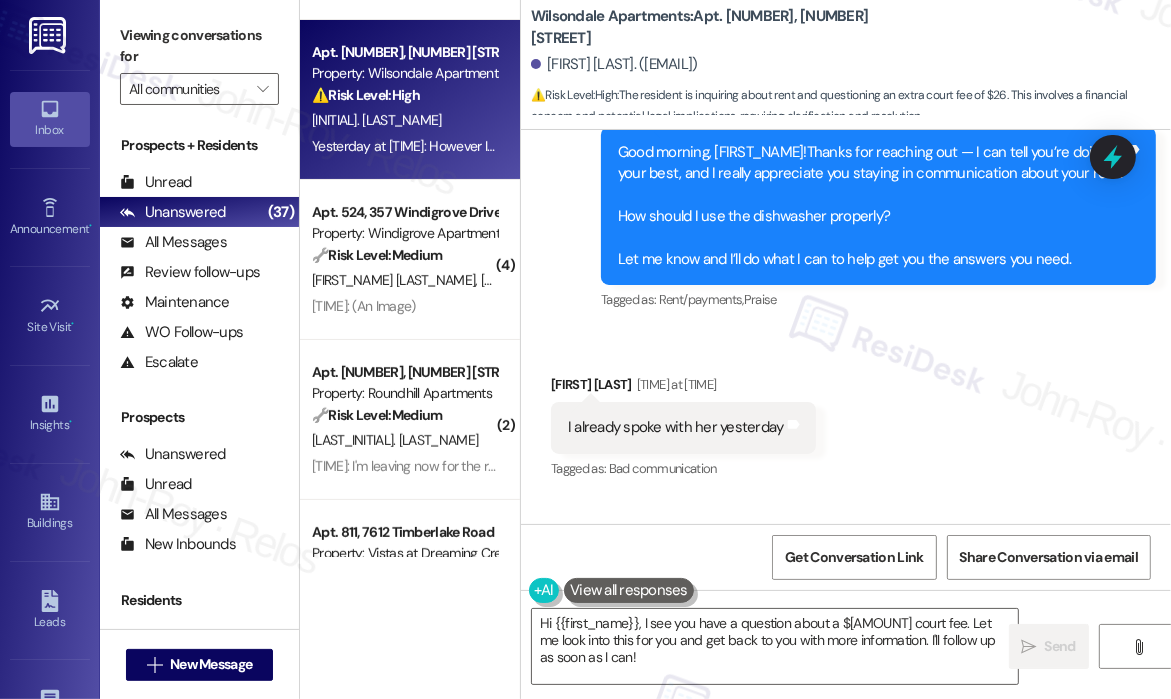 click on "Received via SMS [FIRST] [LAST] Yesterday at 11:08 AM I already spoke with her yesterday Tags and notes Tagged as:   Bad communication Click to highlight conversations about Bad communication Received via SMS [FIRST] [LAST] Question Yesterday at 12:29 PM However I do is extra court fee on here for 26$ and not understanding where is this coming from if nothing has been filed today ? Tags and notes Tagged as:   Additional charges ,  Click to highlight conversations about Additional charges Billing discrepancy Click to highlight conversations about Billing discrepancy  Related guidelines Hide Suggestions Park Properties - Wilsondale Apartments: Online rent payments only; after-hours emergency maintenance (specific issues listed, fees apply for non-emergencies); resident responsibility for sewer backups, pet cleanup, appliance damage, and utility costs; quiet hours enforced; trash disposal guidelines; lockout fees; parking restrictions; and guidelines for wall décor.
Created  5 months ago Property level guideline  (" at bounding box center (846, 680) 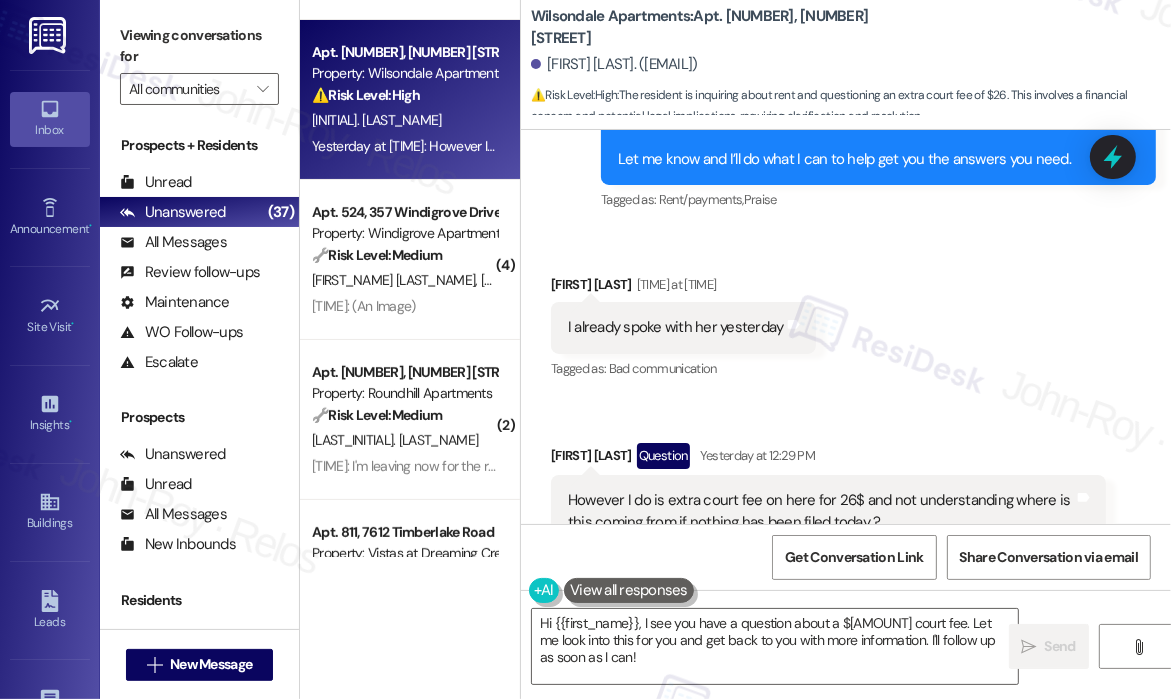 scroll, scrollTop: 59752, scrollLeft: 0, axis: vertical 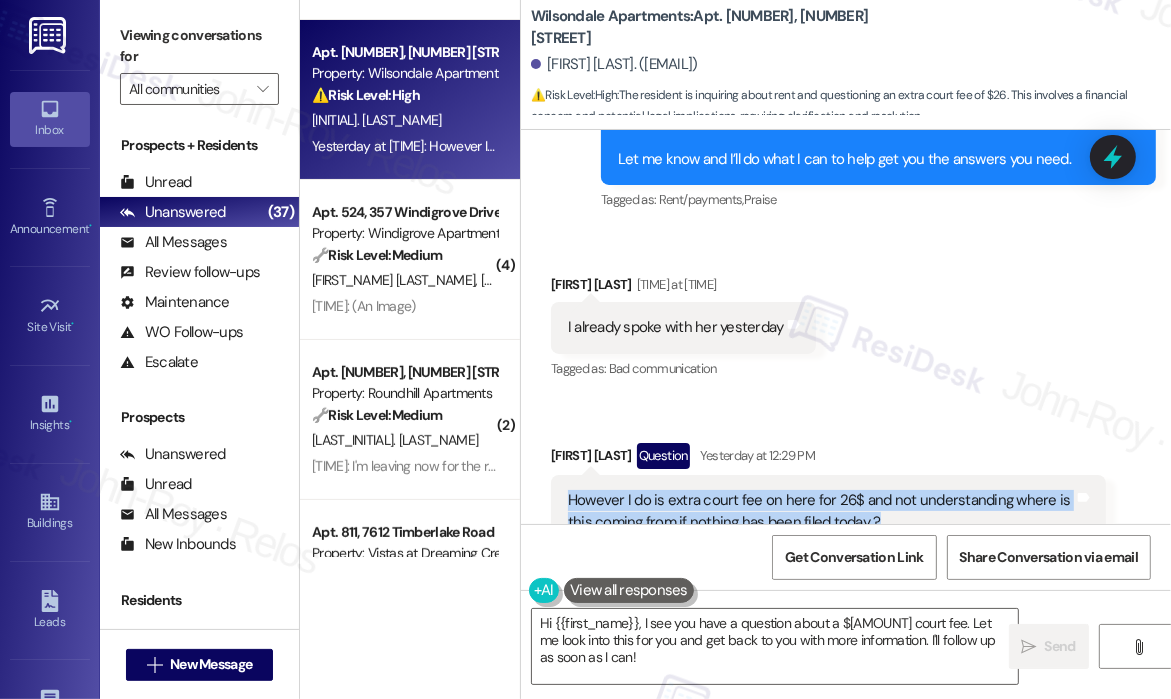 drag, startPoint x: 906, startPoint y: 412, endPoint x: 552, endPoint y: 391, distance: 354.62234 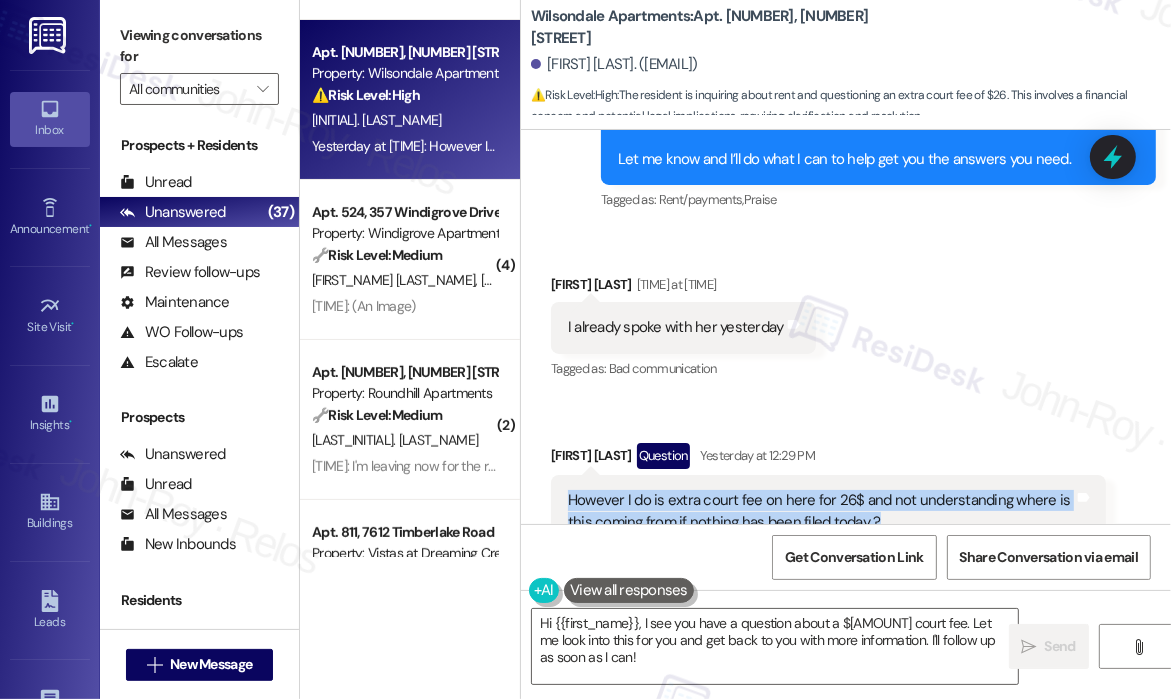 copy on "However I do is extra court fee on here for 26$ and not understanding where is this coming from if nothing has been filed today ?" 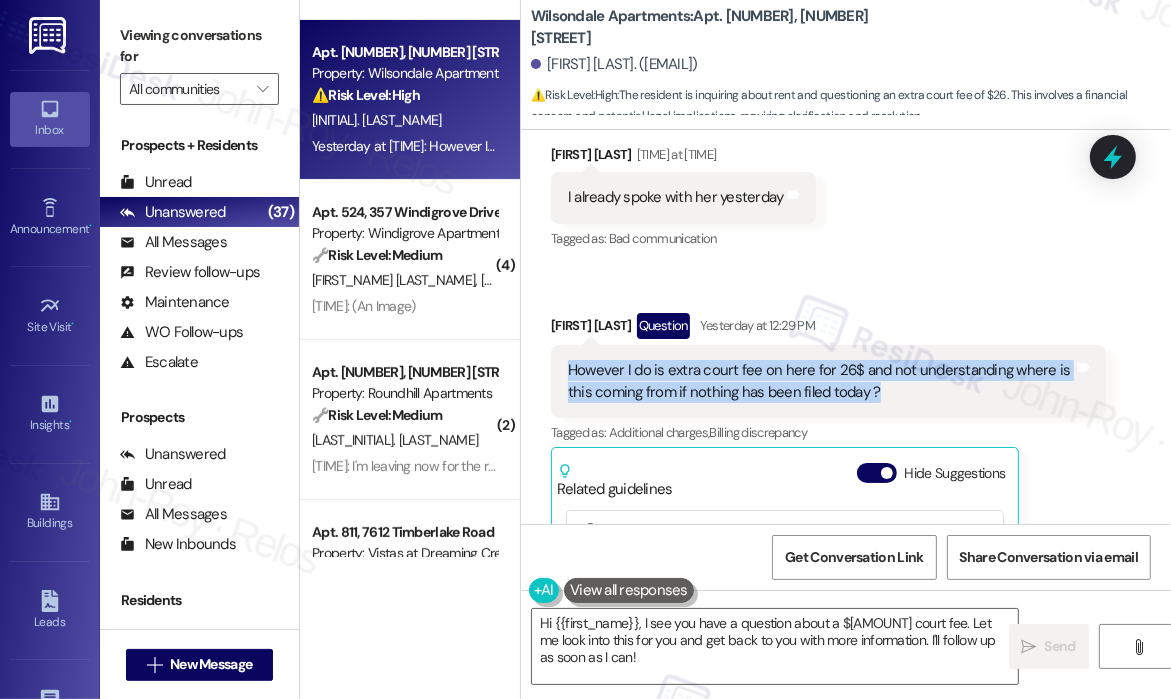 scroll, scrollTop: 60252, scrollLeft: 0, axis: vertical 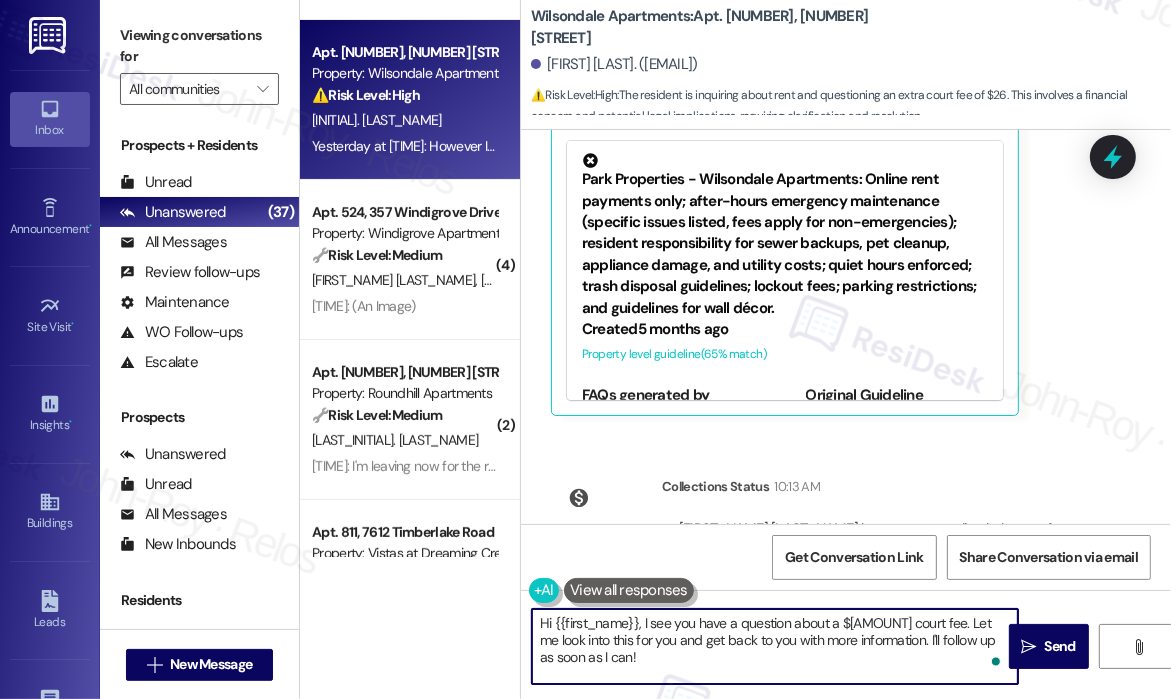 drag, startPoint x: 668, startPoint y: 666, endPoint x: 701, endPoint y: 690, distance: 40.804413 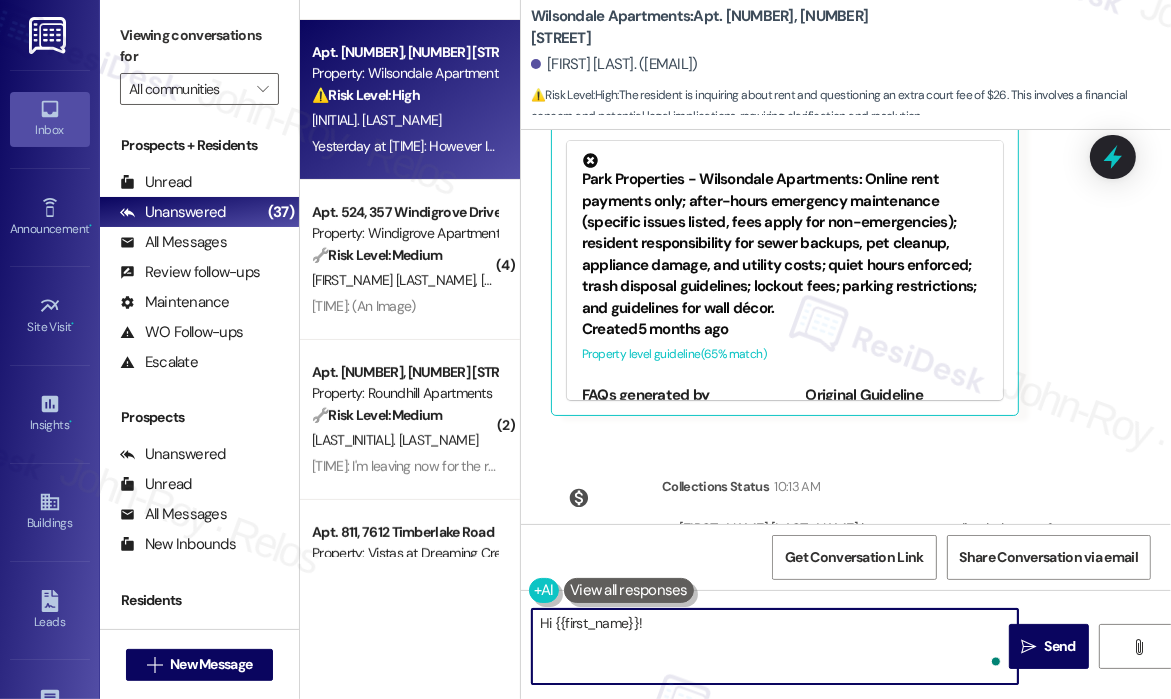 paste on "Can you clarify if you’re asking about a specific recent bill or statement? That way I can help you confirm exactly what the $26 court fee is for and where it came from." 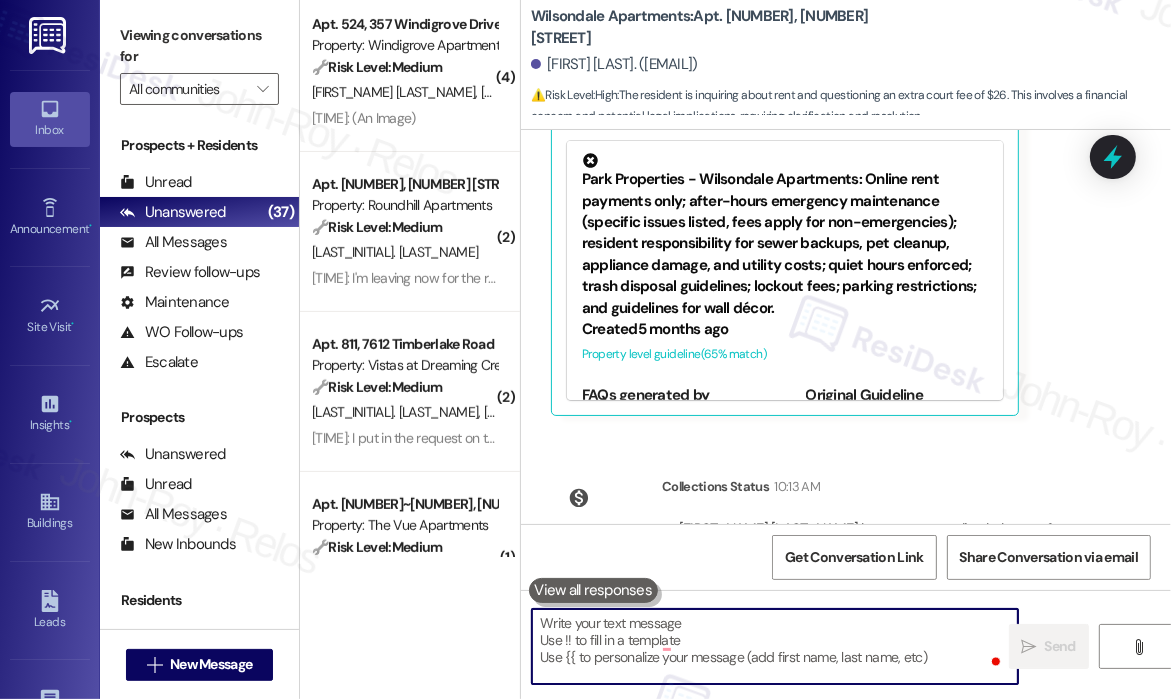 scroll, scrollTop: 600, scrollLeft: 0, axis: vertical 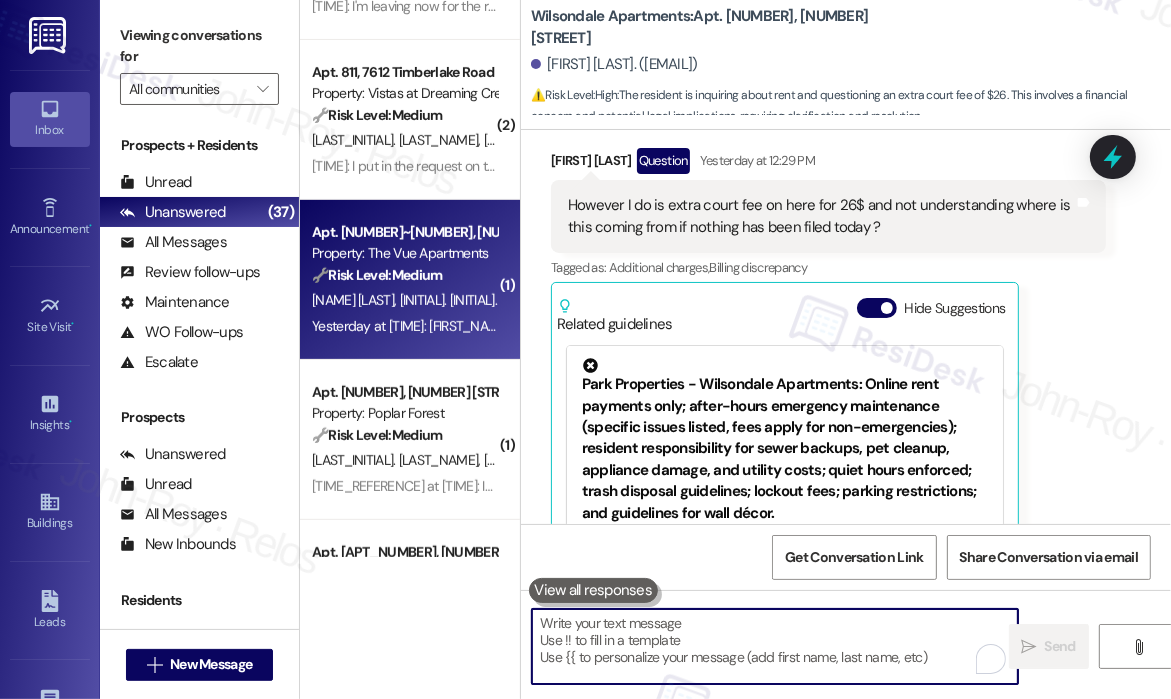 type 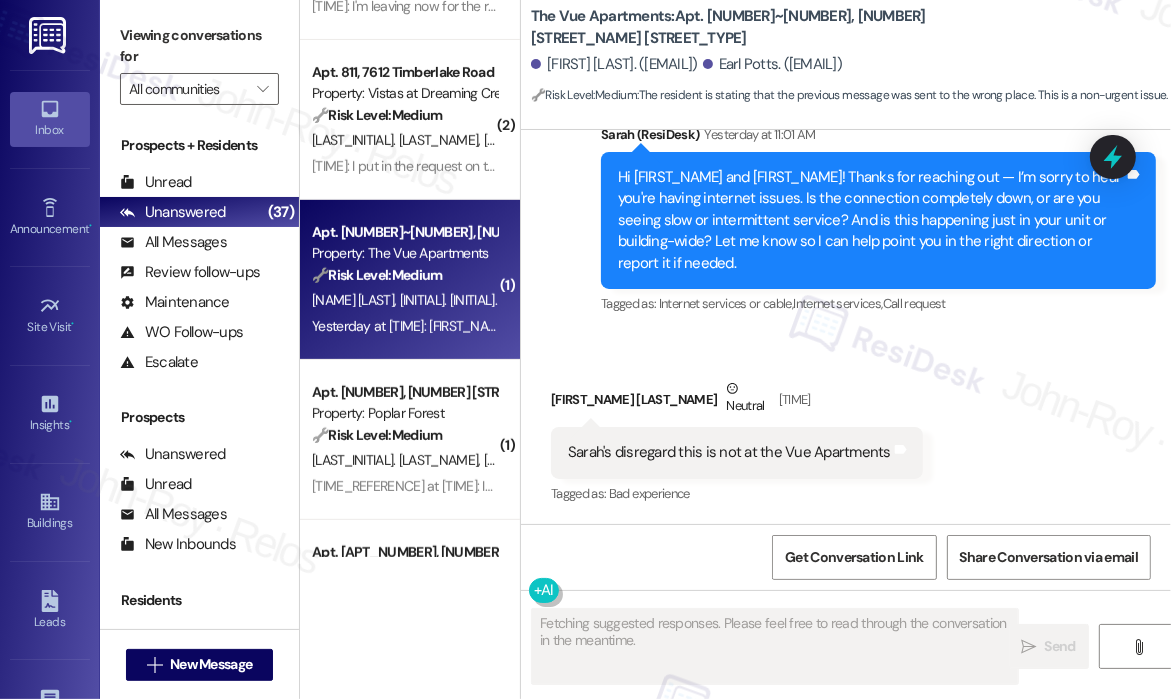scroll, scrollTop: 4056, scrollLeft: 0, axis: vertical 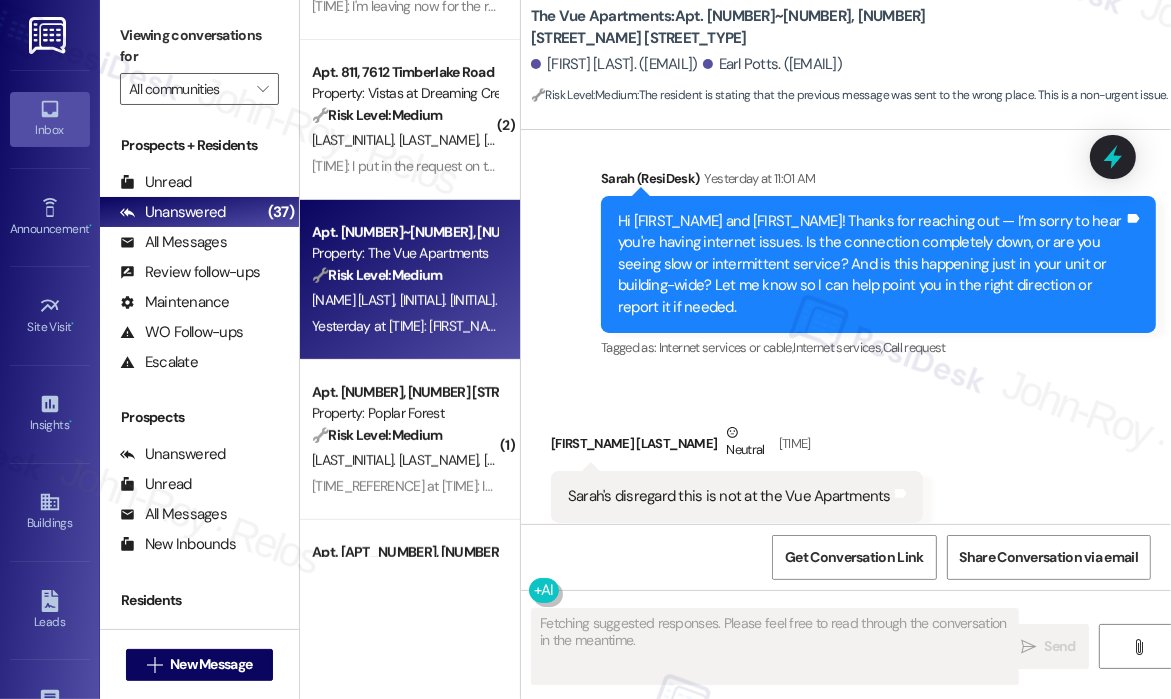 click on "Received via SMS Earl Potts   Neutral Yesterday at 11:06 AM Sarah's disregard this is not at the Vue Apartments  Tags and notes Tagged as:   Bad experience Click to highlight conversations about Bad experience" at bounding box center (846, 472) 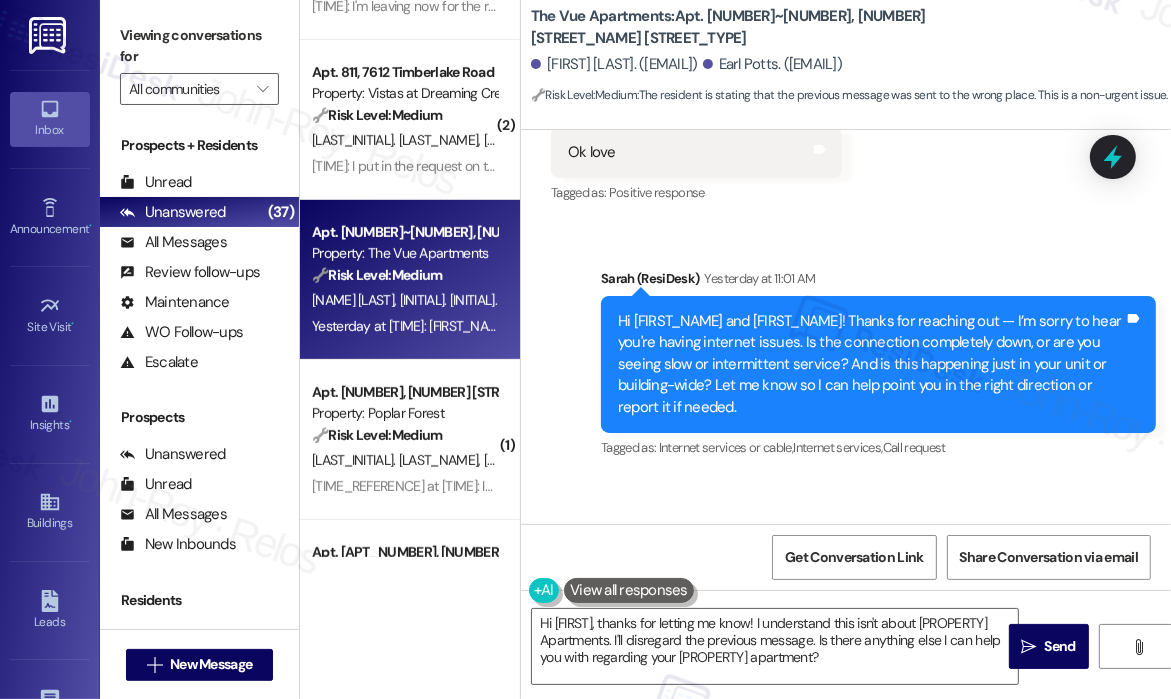 scroll, scrollTop: 4056, scrollLeft: 0, axis: vertical 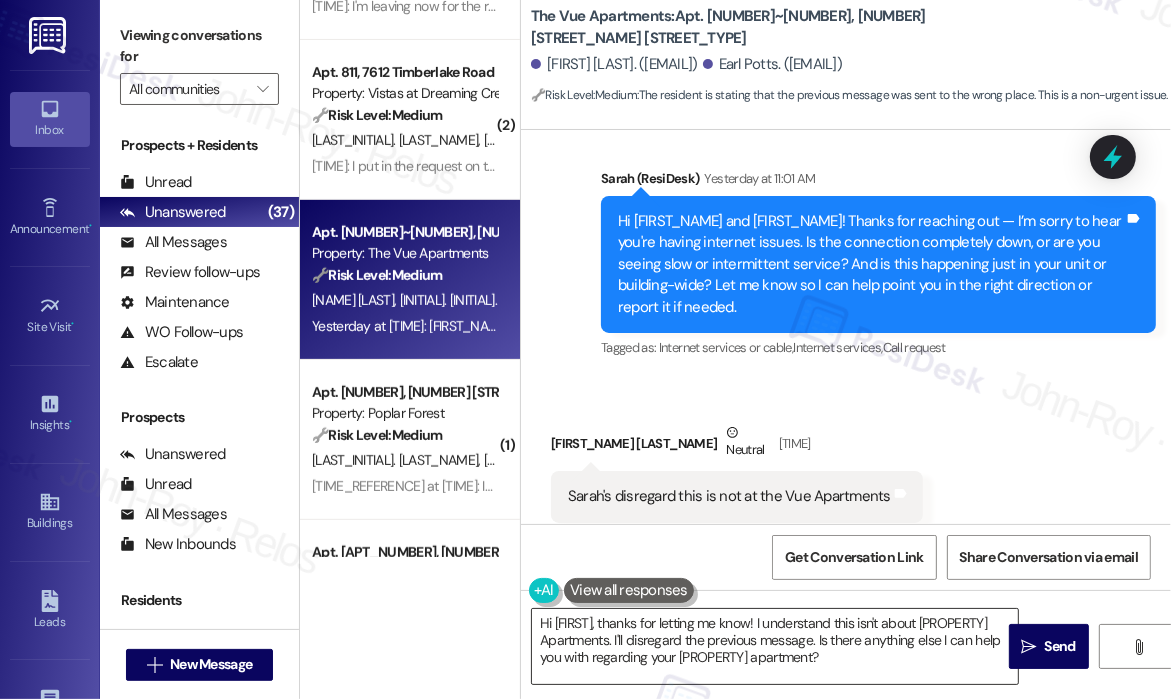 click on "Hi {{first_name}}, thanks for letting me know! I understand this isn't about Vue Apartments. I'll disregard the previous message. Is there anything else I can help you with regarding your Vue apartment?" at bounding box center (775, 646) 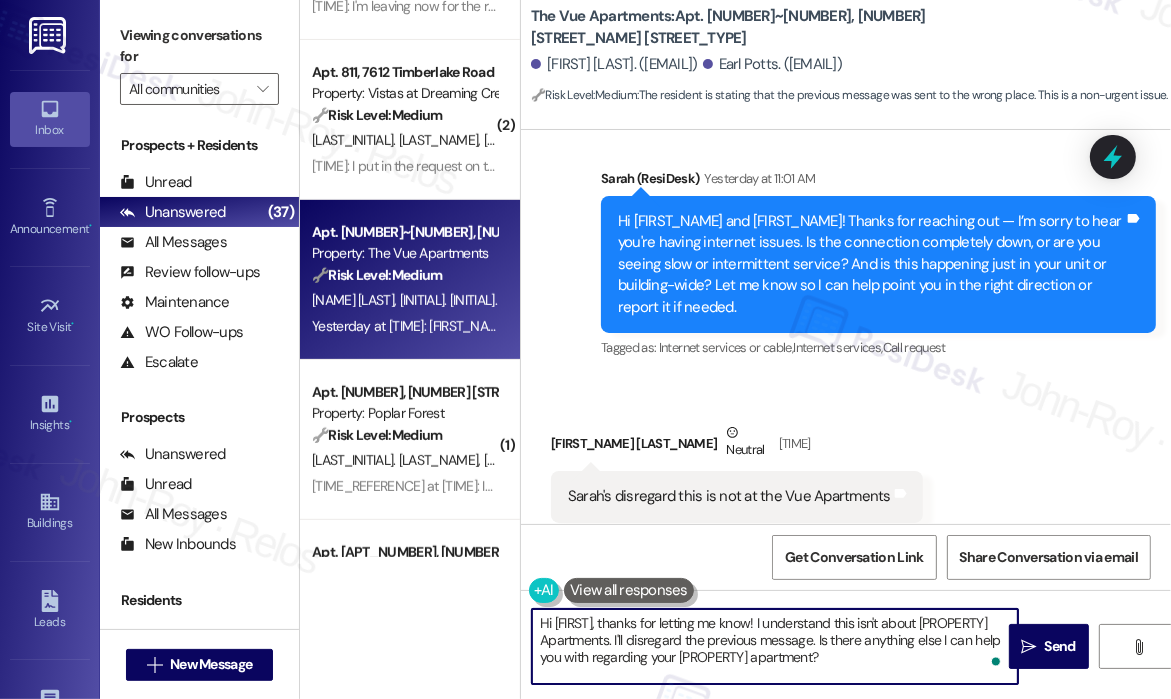 drag, startPoint x: 853, startPoint y: 654, endPoint x: 818, endPoint y: 641, distance: 37.336308 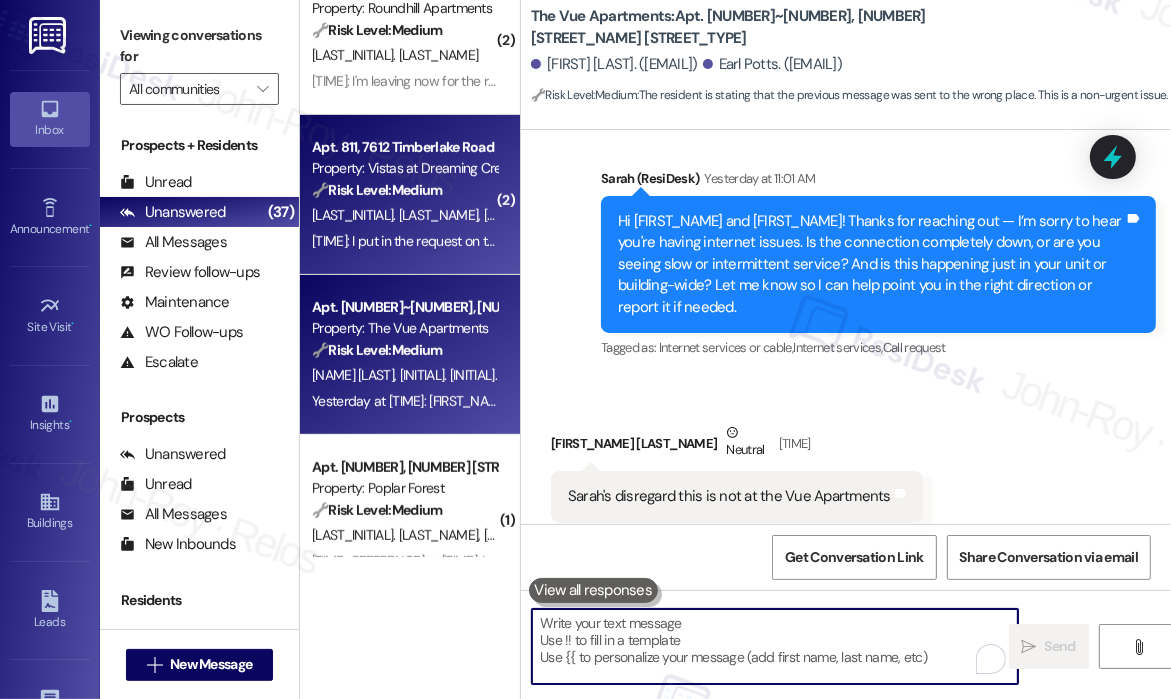 scroll, scrollTop: 800, scrollLeft: 0, axis: vertical 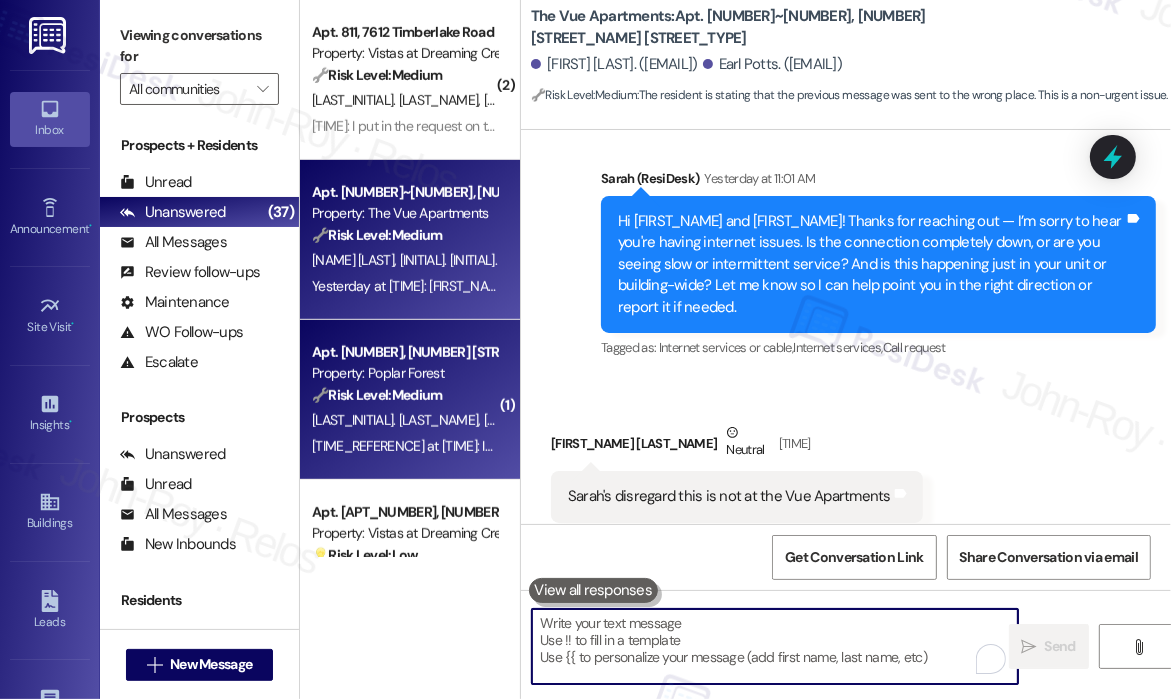 type 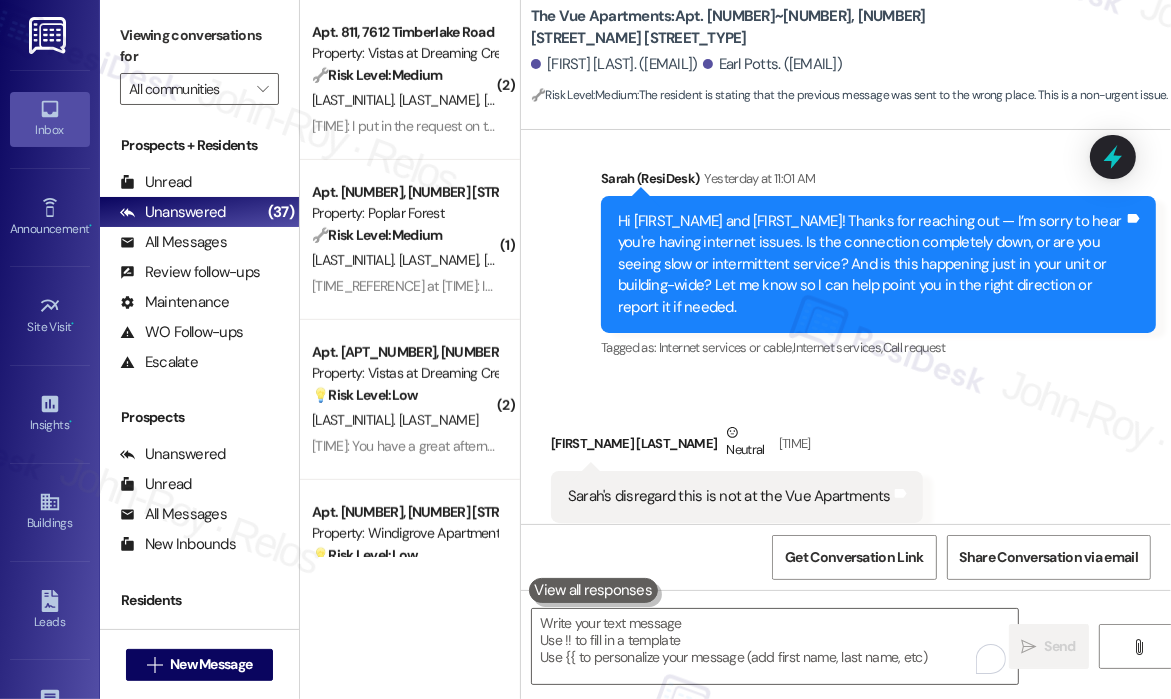 click on "💡  Risk Level:  Low" at bounding box center [365, 395] 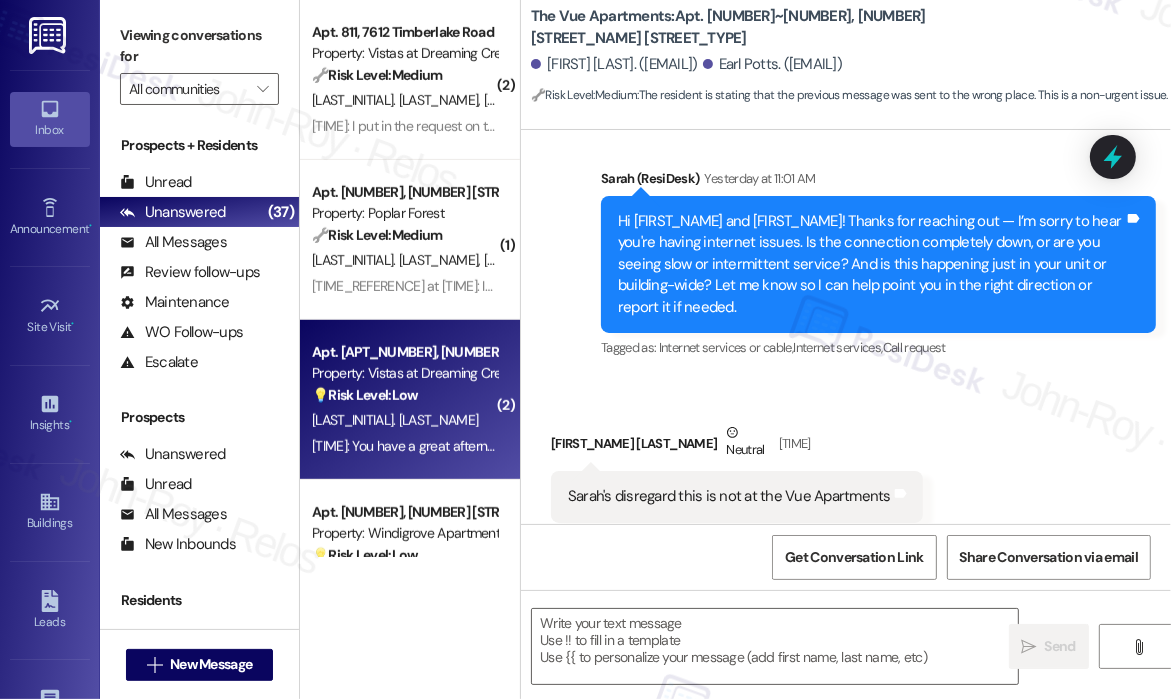 type on "Fetching suggested responses. Please feel free to read through the conversation in the meantime." 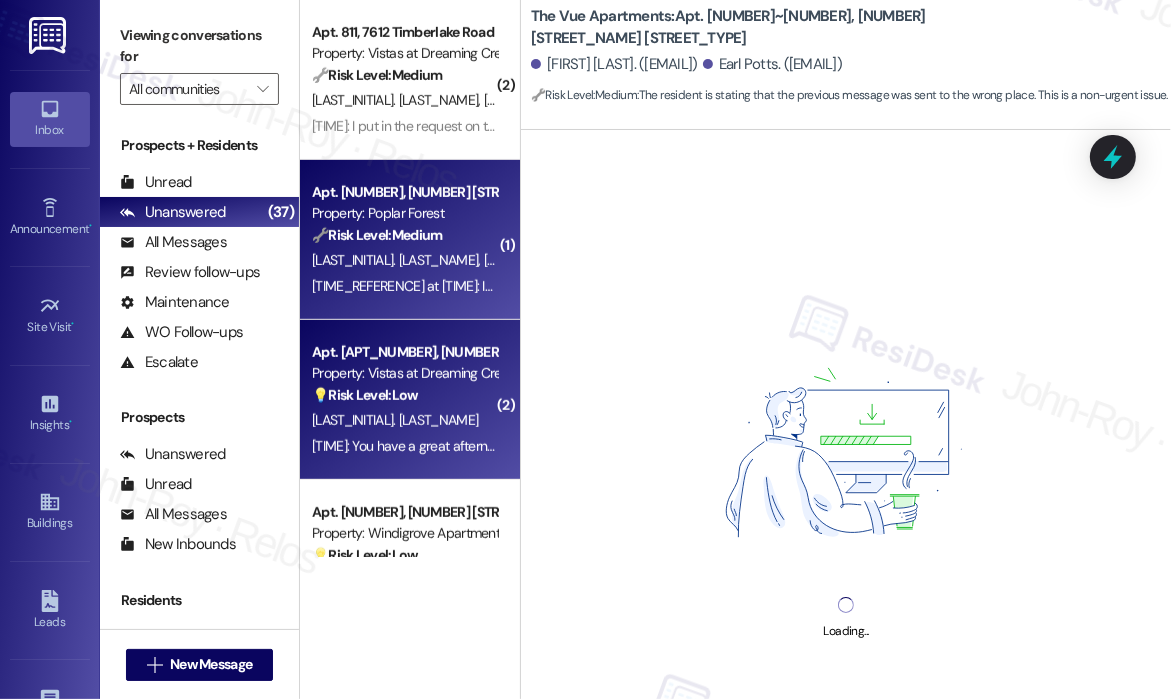 click on "Yesterday at 11:01 AM: It's more of a problem between the 800 and 900 buildings, but there have been times when our dumpster is full, and we have tried to use a different dumpster on the property instead, and all the others are full, too. This is a problem usually over the weekend and into Monday/Tuesday when the trash truck comes. Yesterday at 11:01 AM: It's more of a problem between the 800 and 900 buildings, but there have been times when our dumpster is full, and we have tried to use a different dumpster on the property instead, and all the others are full, too. This is a problem usually over the weekend and into Monday/Tuesday when the trash truck comes." at bounding box center (404, 286) 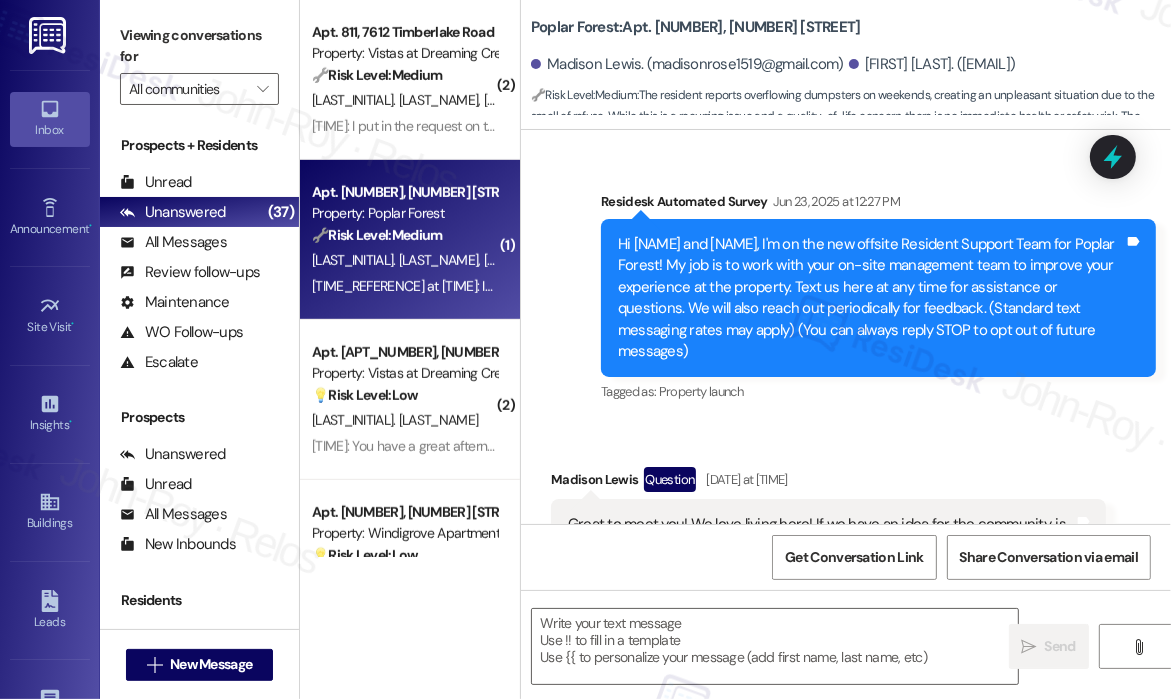 scroll, scrollTop: 3612, scrollLeft: 0, axis: vertical 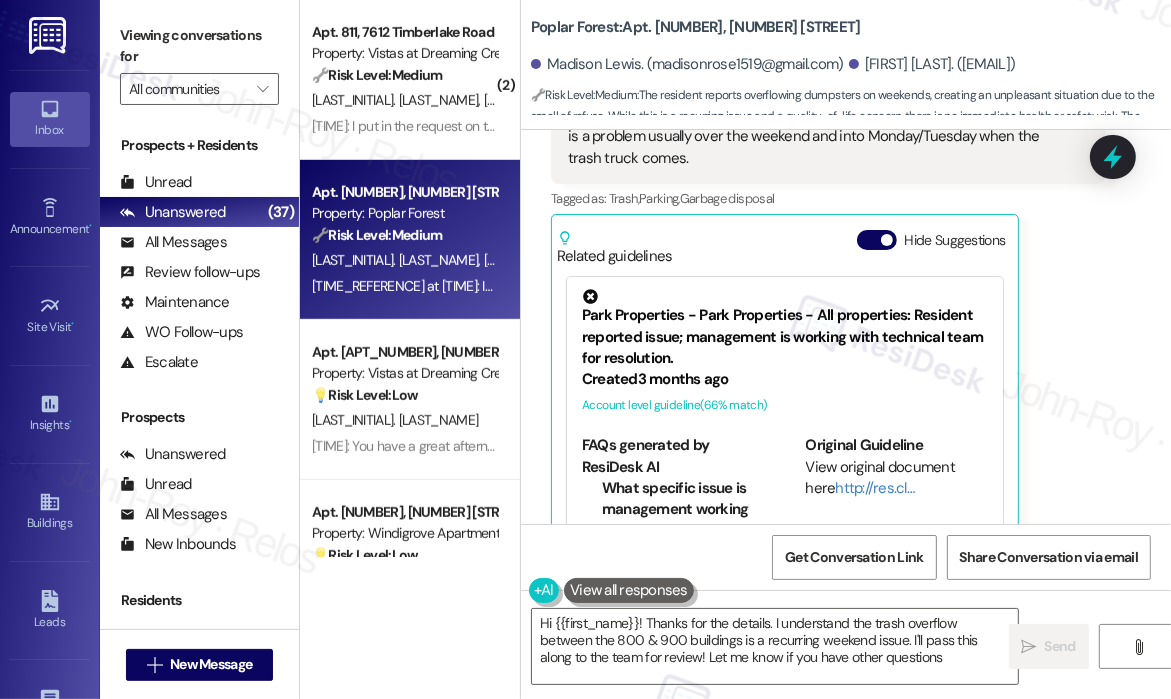 type on "Hi {{first_name}}! Thanks for the details. I understand the trash overflow between the 800 & 900 buildings is a recurring weekend issue. I'll pass this along to the team for review! Let me know if you have other questions." 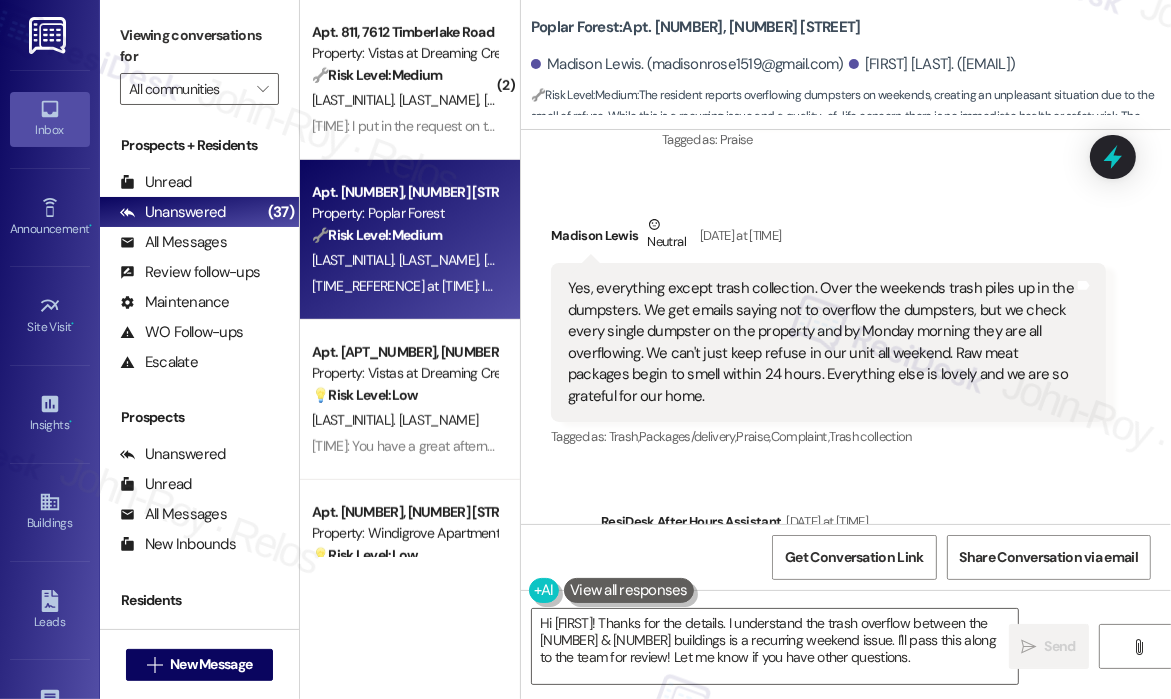 scroll, scrollTop: 2512, scrollLeft: 0, axis: vertical 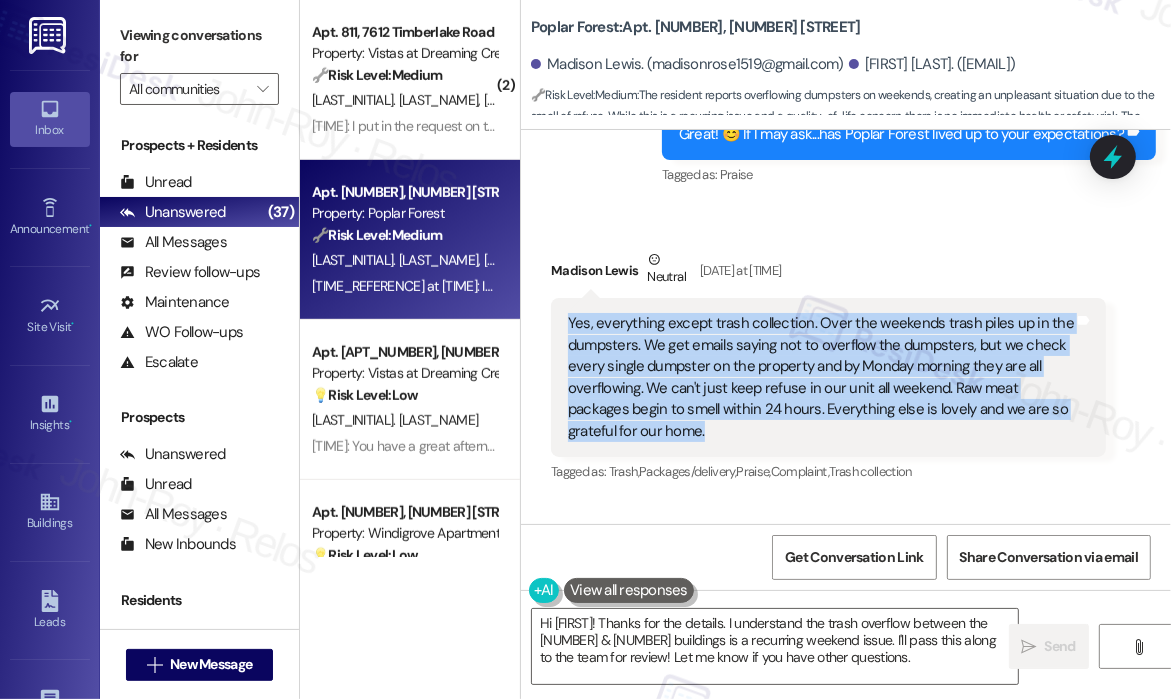 drag, startPoint x: 775, startPoint y: 413, endPoint x: 561, endPoint y: 302, distance: 241.07468 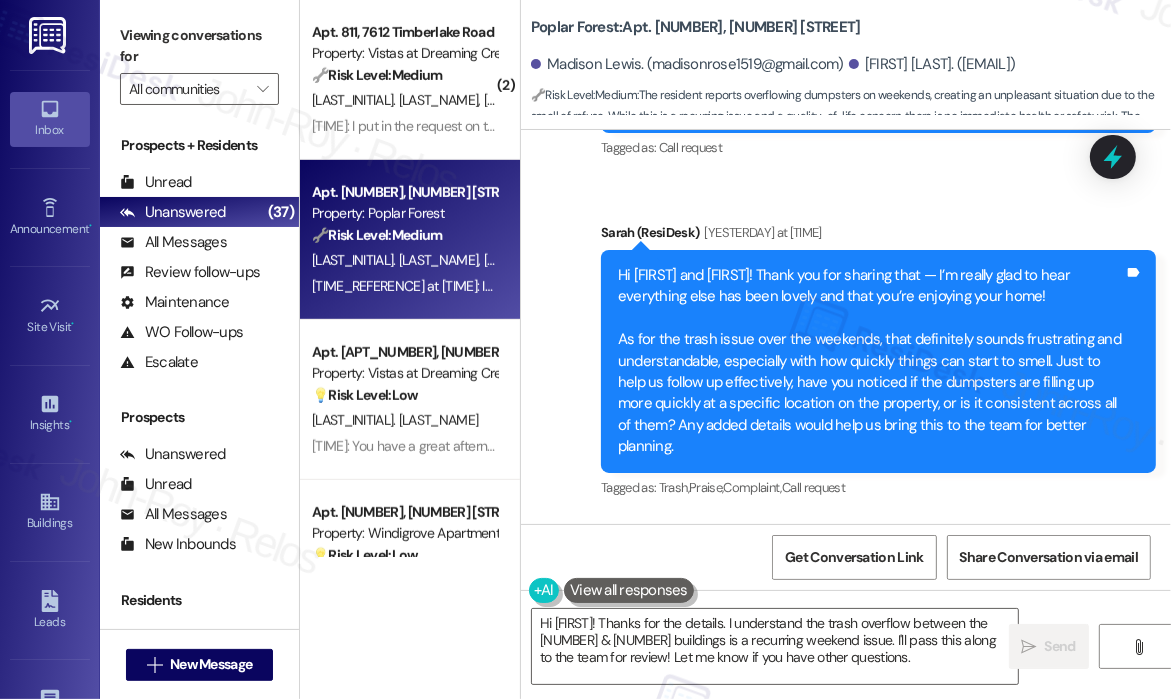scroll, scrollTop: 3212, scrollLeft: 0, axis: vertical 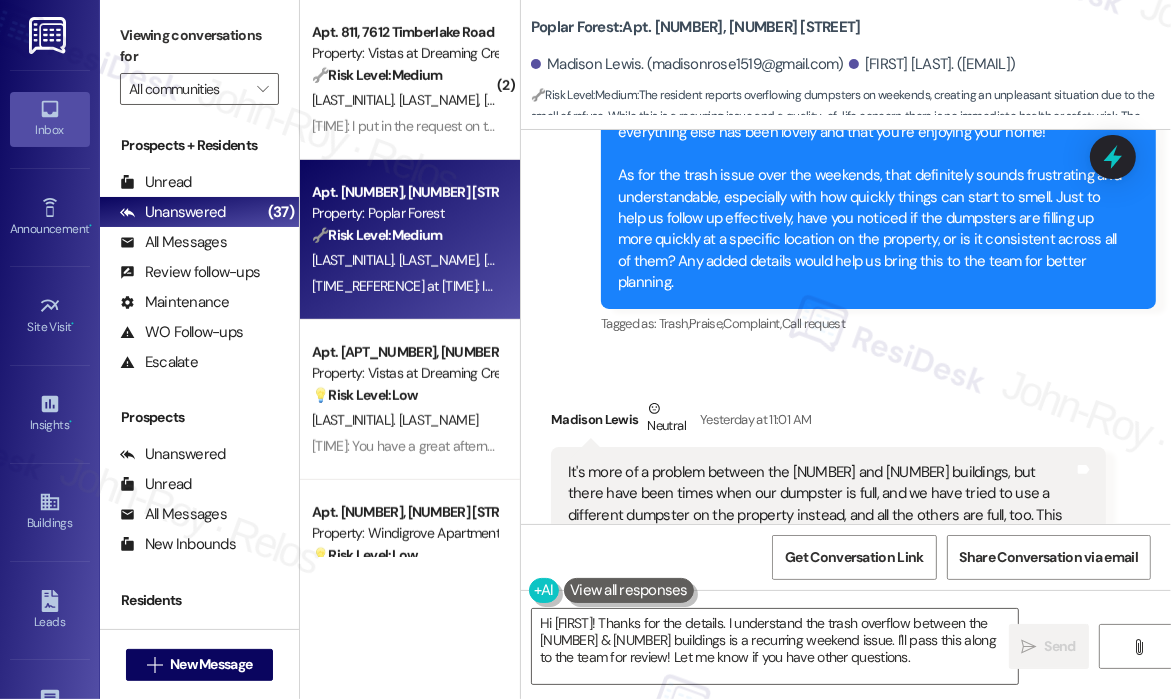 click on "It's more of a problem between the 800 and 900 buildings, but there have been times when our dumpster is full, and we have tried to use a different dumpster on the property instead, and all the others are full, too. This is a problem usually over the weekend and into Monday/Tuesday when the trash truck comes." at bounding box center [821, 515] 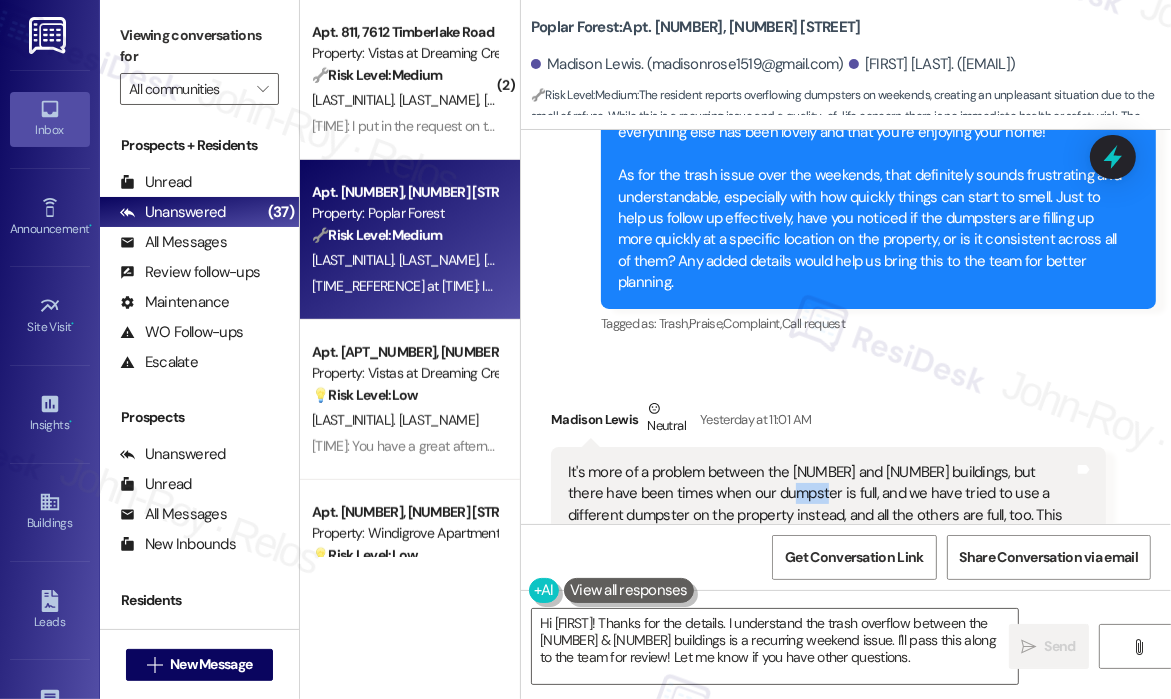 click on "It's more of a problem between the 800 and 900 buildings, but there have been times when our dumpster is full, and we have tried to use a different dumpster on the property instead, and all the others are full, too. This is a problem usually over the weekend and into Monday/Tuesday when the trash truck comes." at bounding box center [821, 515] 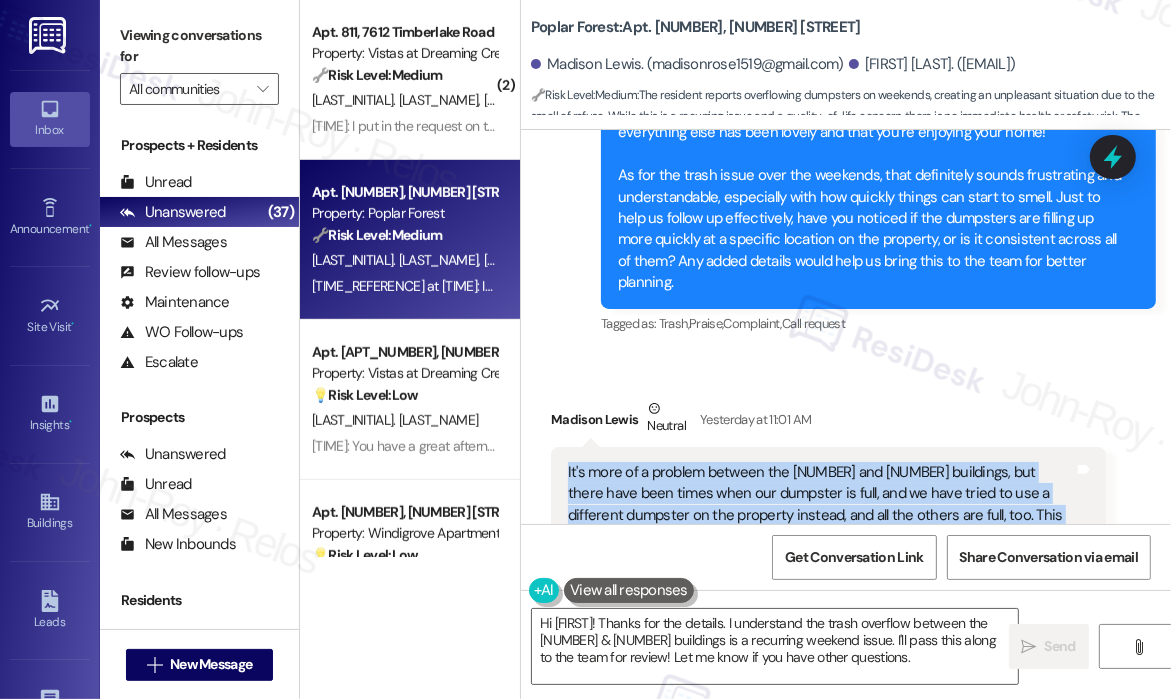 click on "It's more of a problem between the 800 and 900 buildings, but there have been times when our dumpster is full, and we have tried to use a different dumpster on the property instead, and all the others are full, too. This is a problem usually over the weekend and into Monday/Tuesday when the trash truck comes." at bounding box center [821, 515] 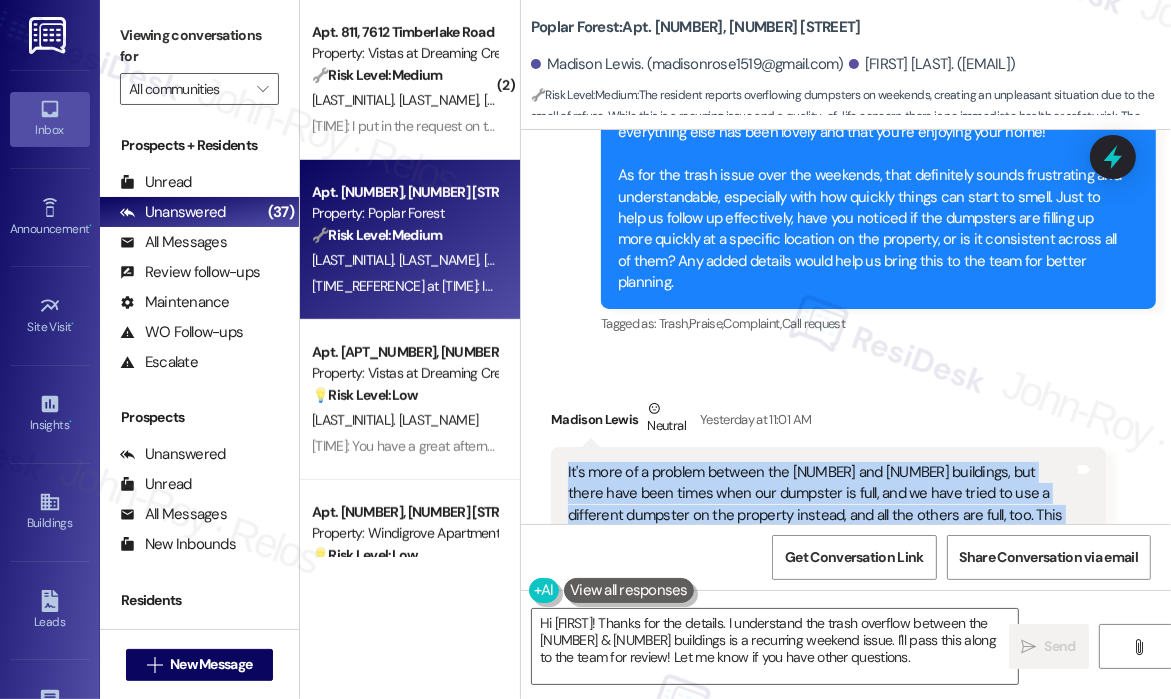copy on "It's more of a problem between the 800 and 900 buildings, but there have been times when our dumpster is full, and we have tried to use a different dumpster on the property instead, and all the others are full, too. This is a problem usually over the weekend and into Monday/Tuesday when the trash truck comes. Tags and notes" 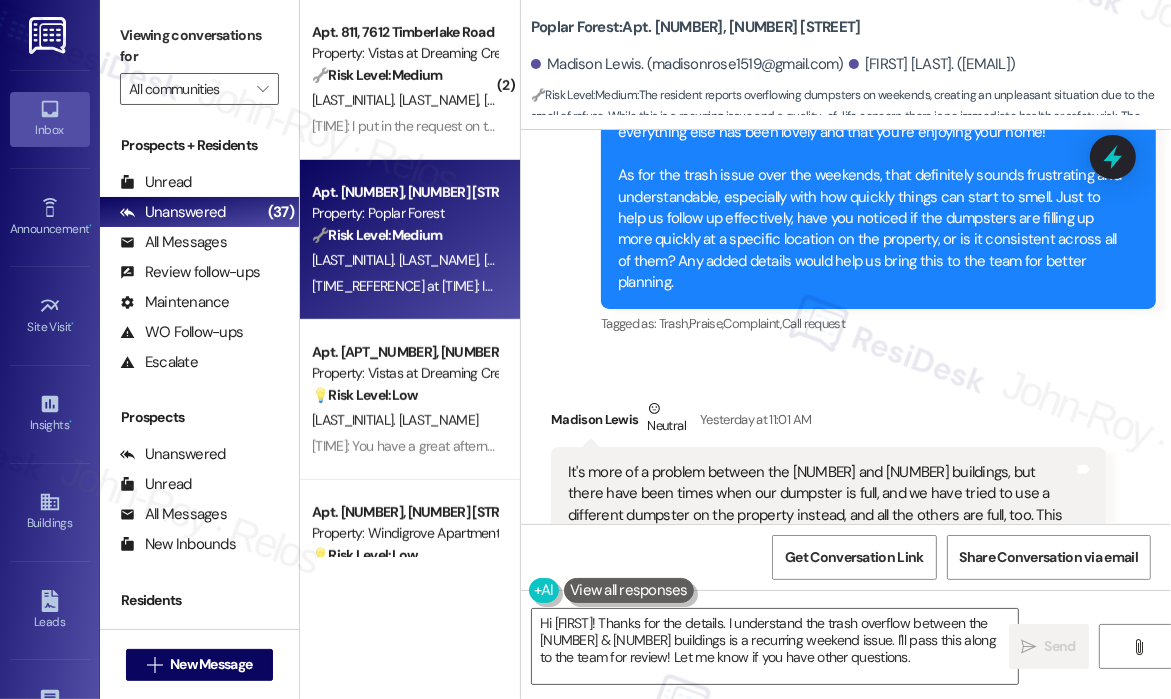drag, startPoint x: 1076, startPoint y: 377, endPoint x: 1082, endPoint y: 317, distance: 60.299255 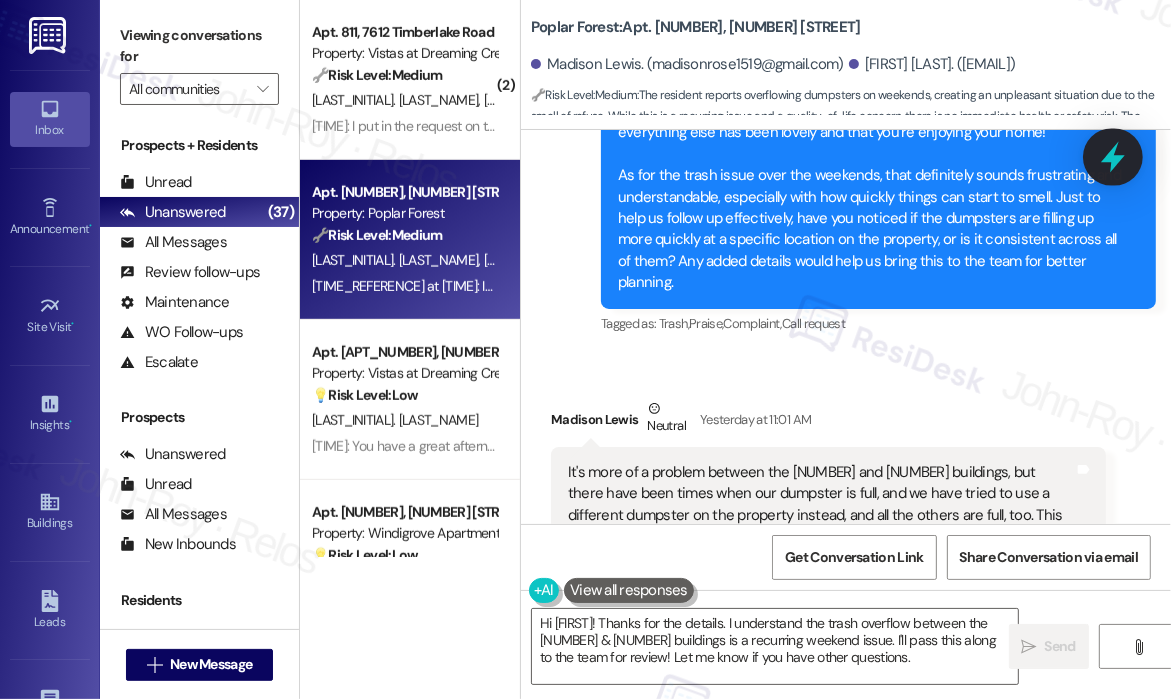 click 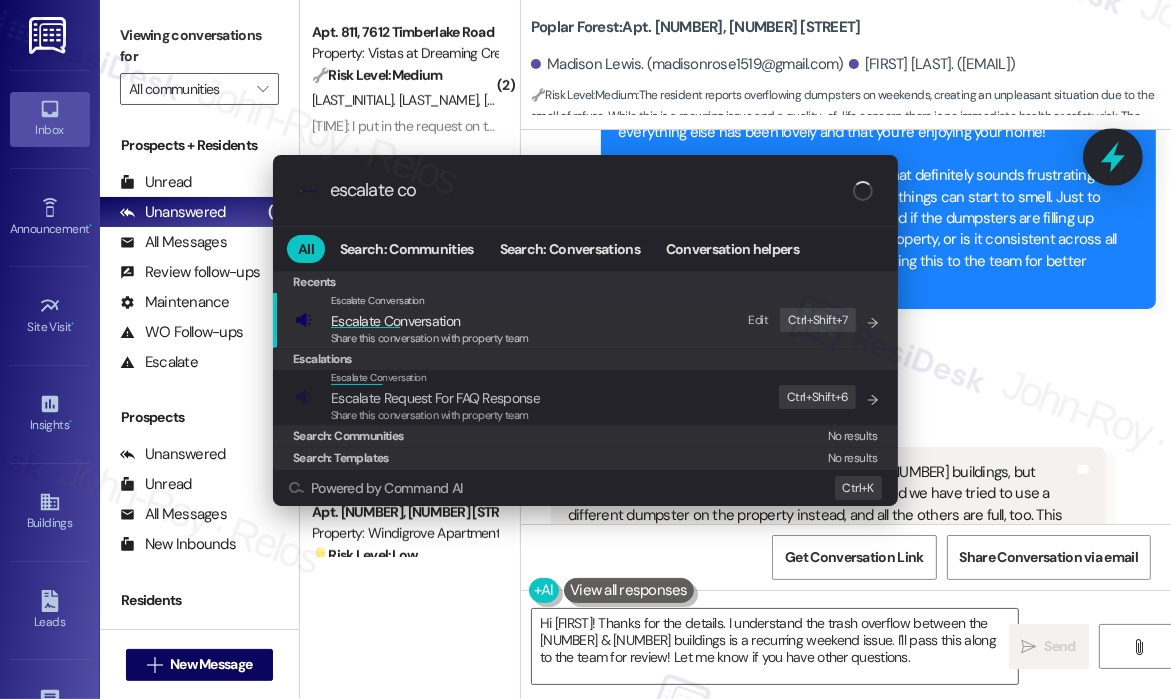 type on "escalate con" 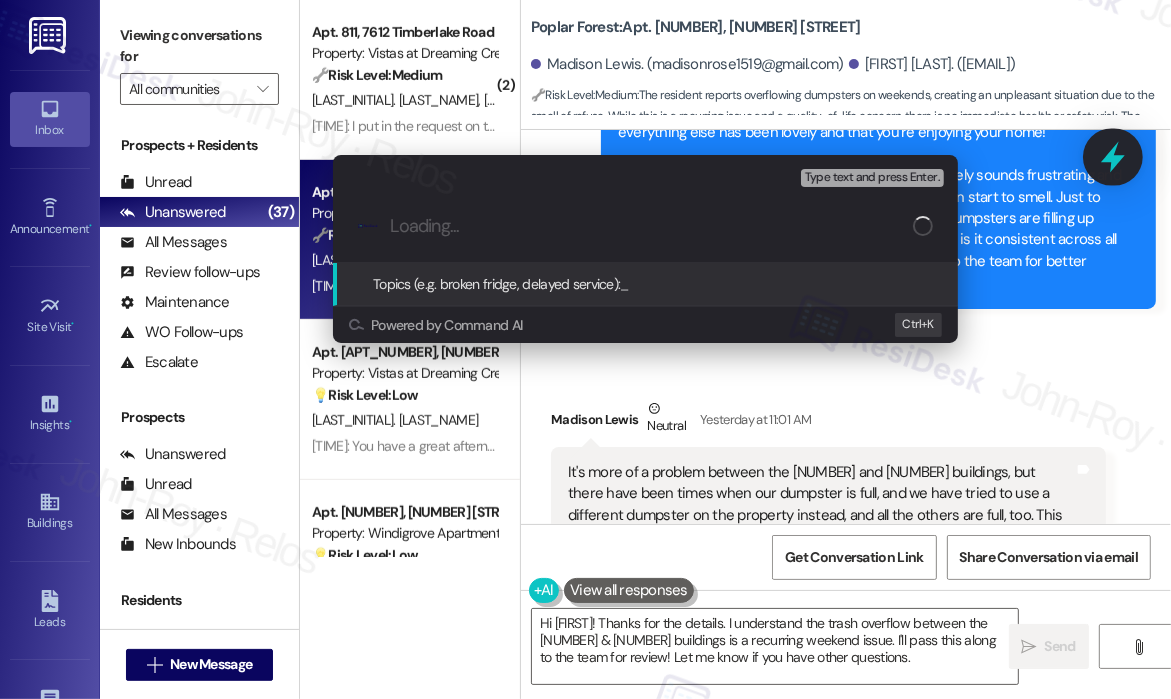 type on "Trash Collection Overflow Issue on Weekends" 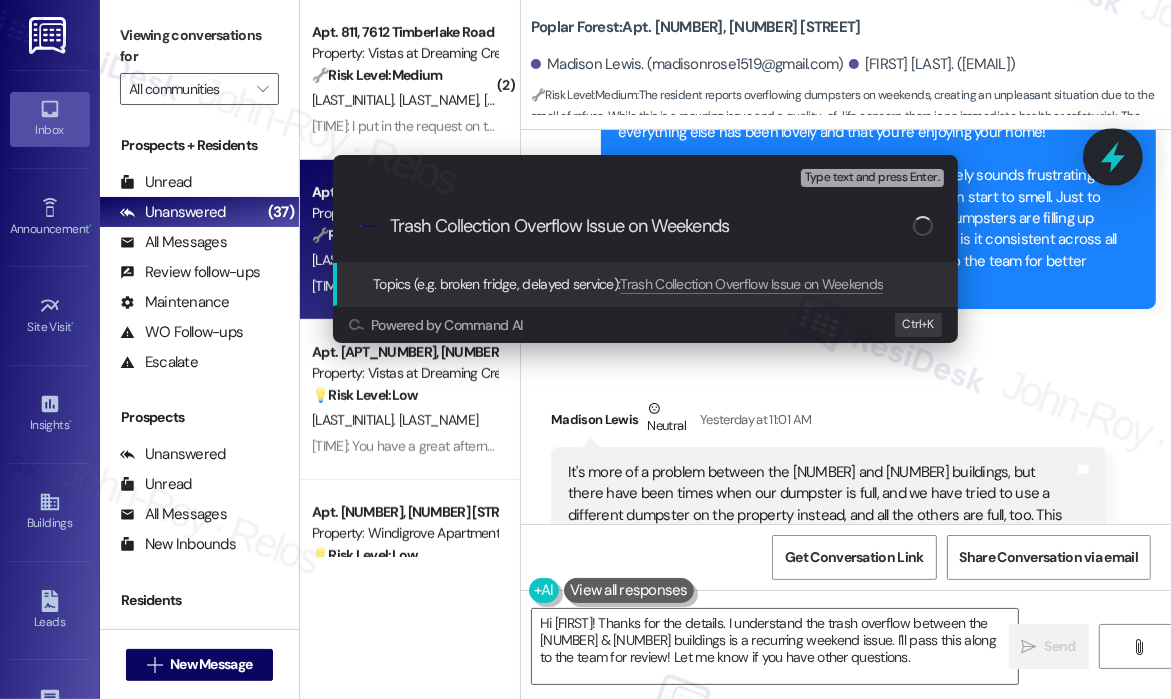 type 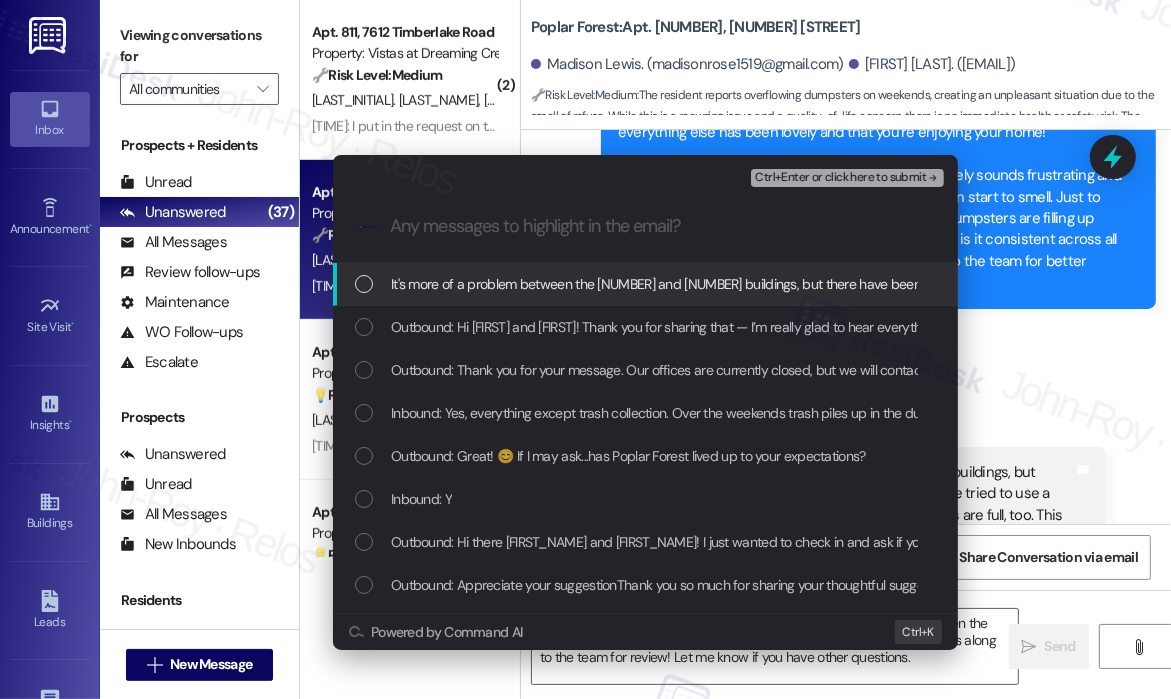 click on "Inbound: It's more of a problem between the 800 and 900 buildings, but there have been times when our dumpster is full, and we have tried to use a different dumpster on the property instead, and all the others are full, too. This is a problem usually over the weekend and into Monday/Tuesday when the trash truck comes." at bounding box center (1331, 284) 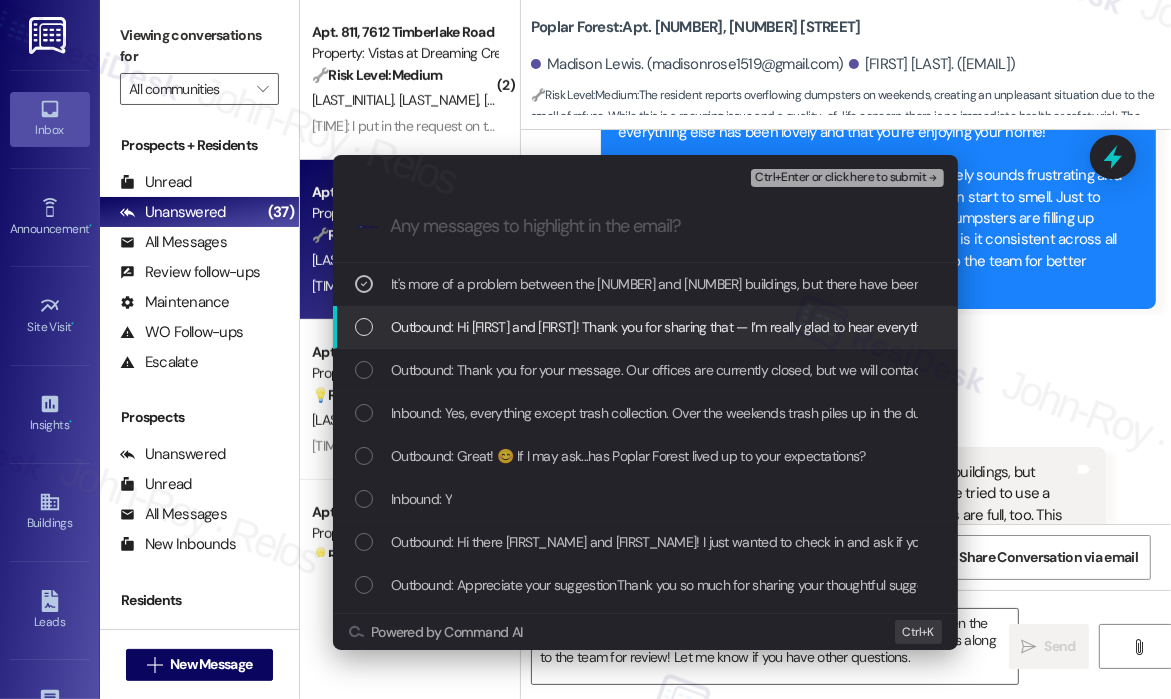 click on "Outbound: Hi Madison and Joseph! Thank you for sharing that — I’m really glad to hear everything else has been lovely and that you’re enjoying your home!
As for the trash issue over the weekends, that definitely sounds frustrating and understandable, especially with how quickly things can start to smell. Just to help us follow up effectively, have you noticed if the dumpsters are filling up more quickly at a specific location on the property, or is it consistent across all of them? Any added details would help us bring this to the team for better planning." at bounding box center (1974, 327) 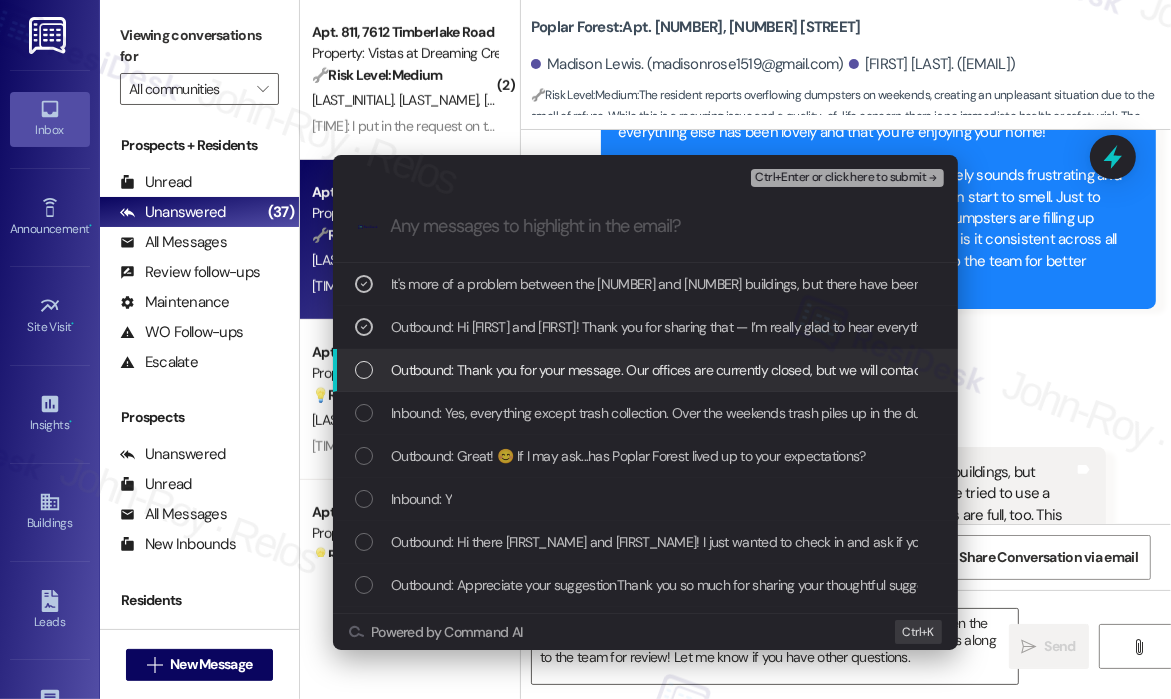 click on "Outbound: Thank you for your message. Our offices are currently closed, but we will contact you when we resume operations. For emergencies, please contact your emergency number 434-392-5300." at bounding box center [954, 370] 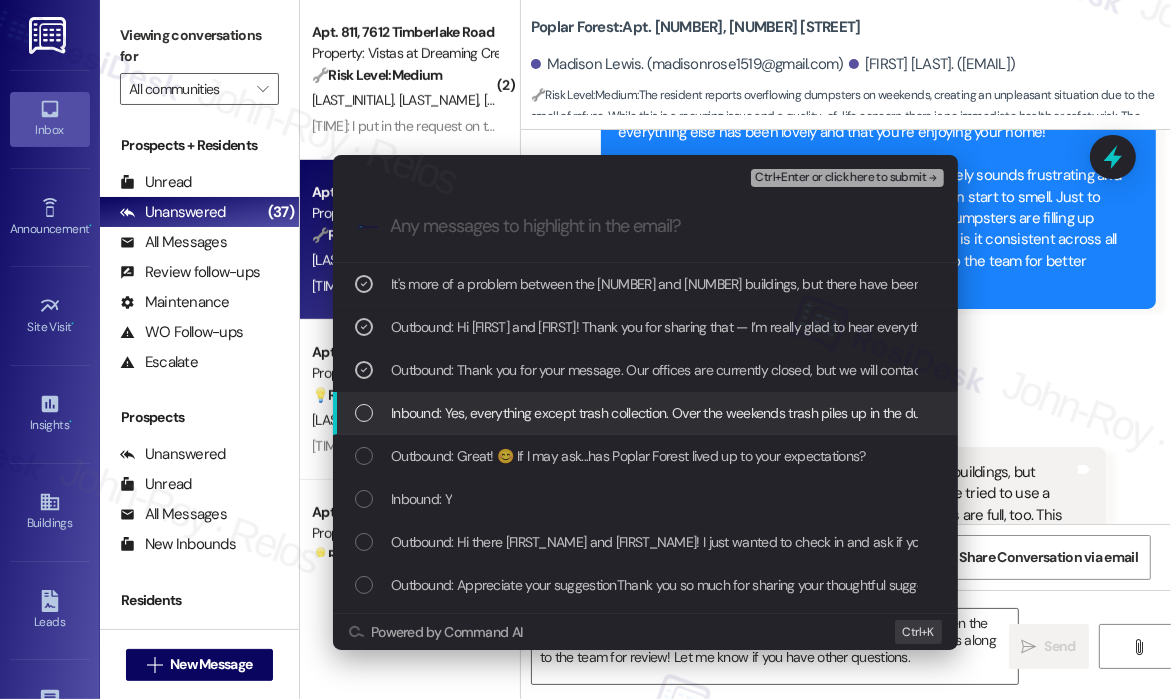 click on "Inbound: Yes, everything except trash collection. Over the weekends trash piles up in the dumpsters. We get emails saying not to overflow the dumpsters, but we check every single dumpster on the property and by Monday morning they are all overflowing. We can't just keep refuse in our unit all weekend. Raw meat packages begin to smell within 24 hours. Everything else is lovely and we are so grateful for our home." at bounding box center (1600, 413) 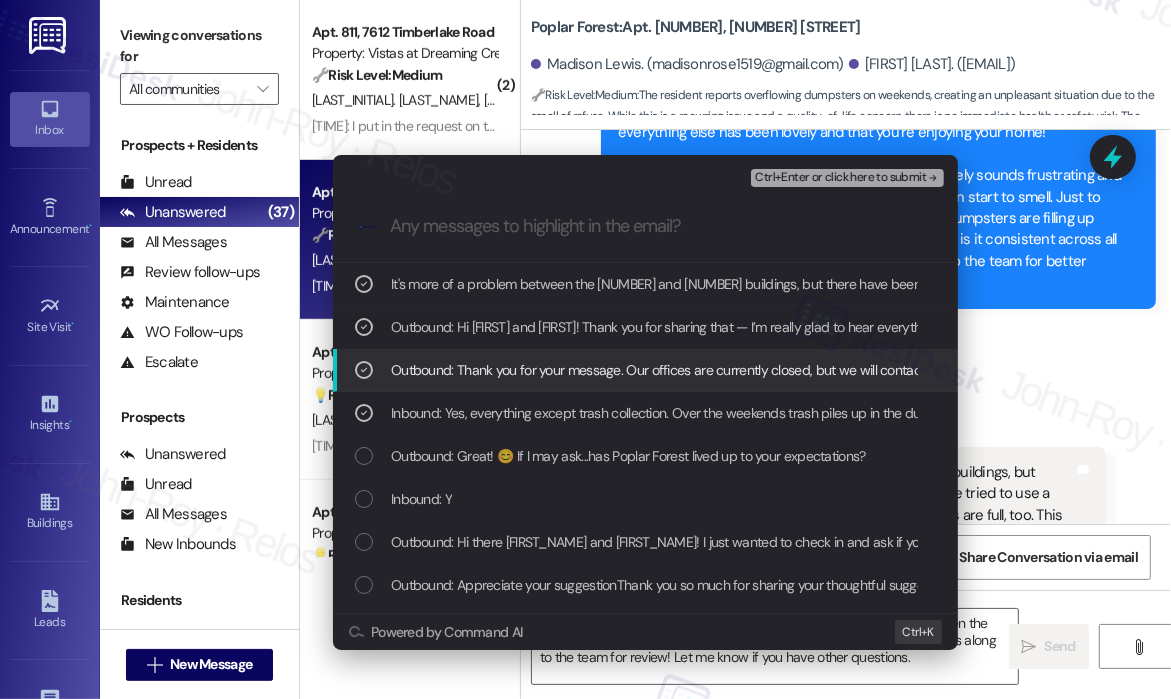 click on "Outbound: Thank you for your message. Our offices are currently closed, but we will contact you when we resume operations. For emergencies, please contact your emergency number 434-392-5300." at bounding box center (954, 370) 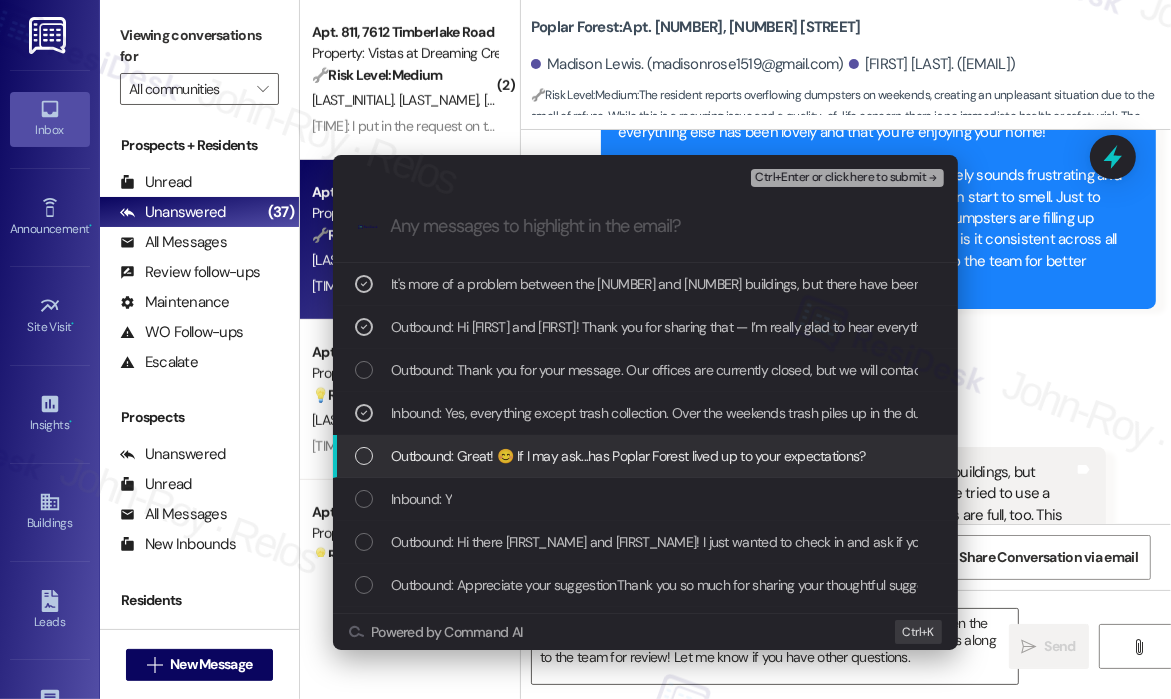 click on "Outbound: Great! 😊 If I may ask...has Poplar Forest lived up to your expectations?" at bounding box center [628, 456] 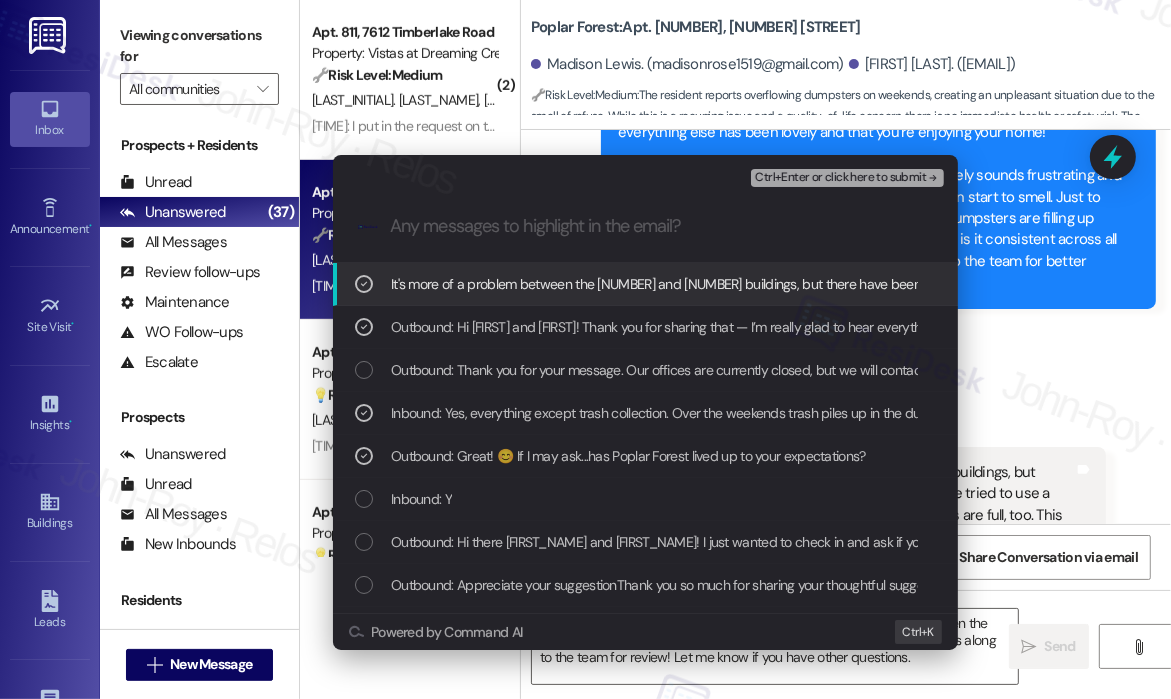 click on "Ctrl+Enter or click here to submit" at bounding box center [847, 178] 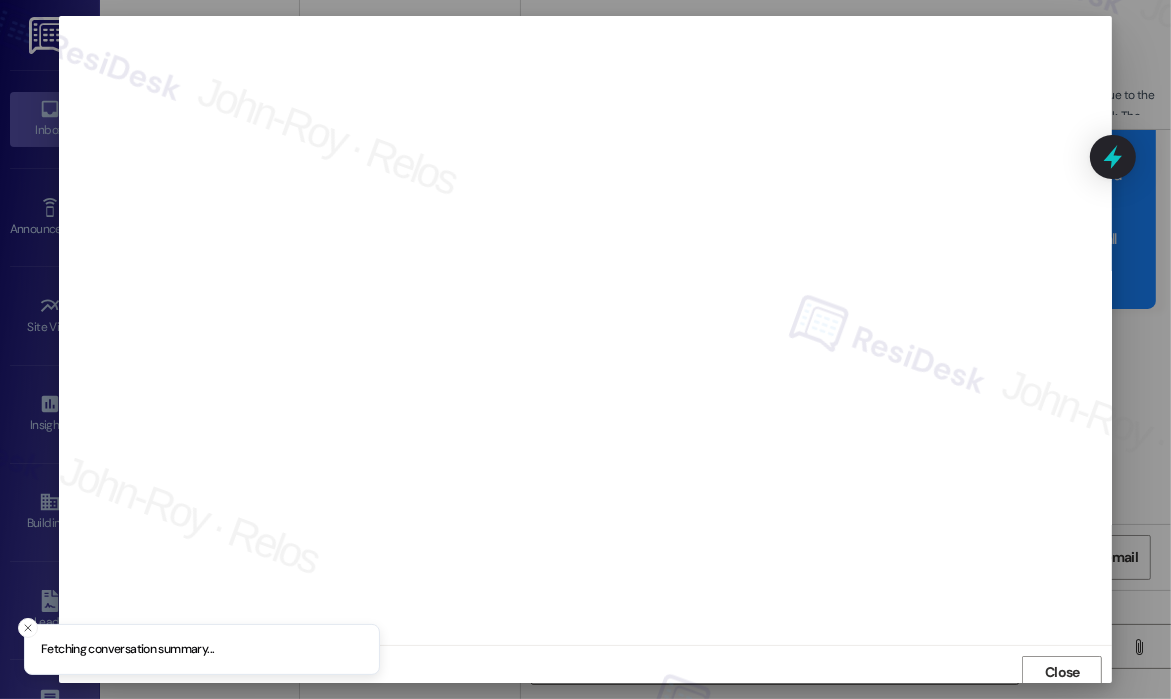 scroll, scrollTop: 4, scrollLeft: 0, axis: vertical 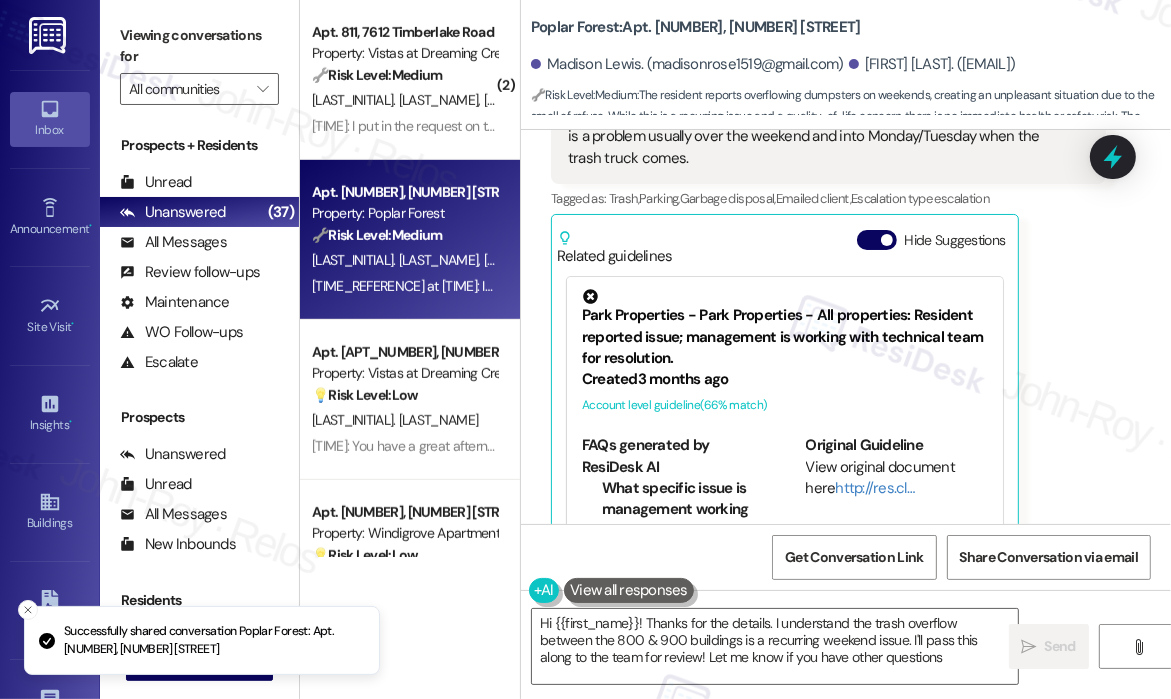 type on "Hi {{first_name}}! Thanks for the details. I understand the trash overflow between the 800 & 900 buildings is a recurring weekend issue. I'll pass this along to the team for review! Let me know if you have other questions." 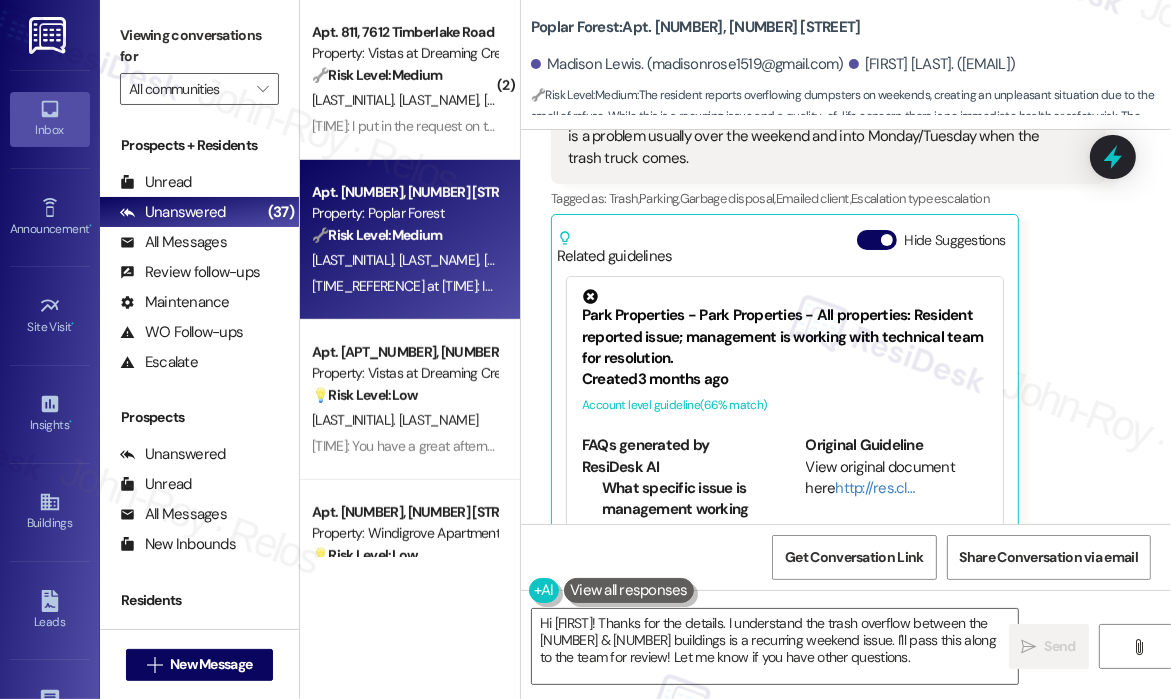 scroll, scrollTop: 3612, scrollLeft: 0, axis: vertical 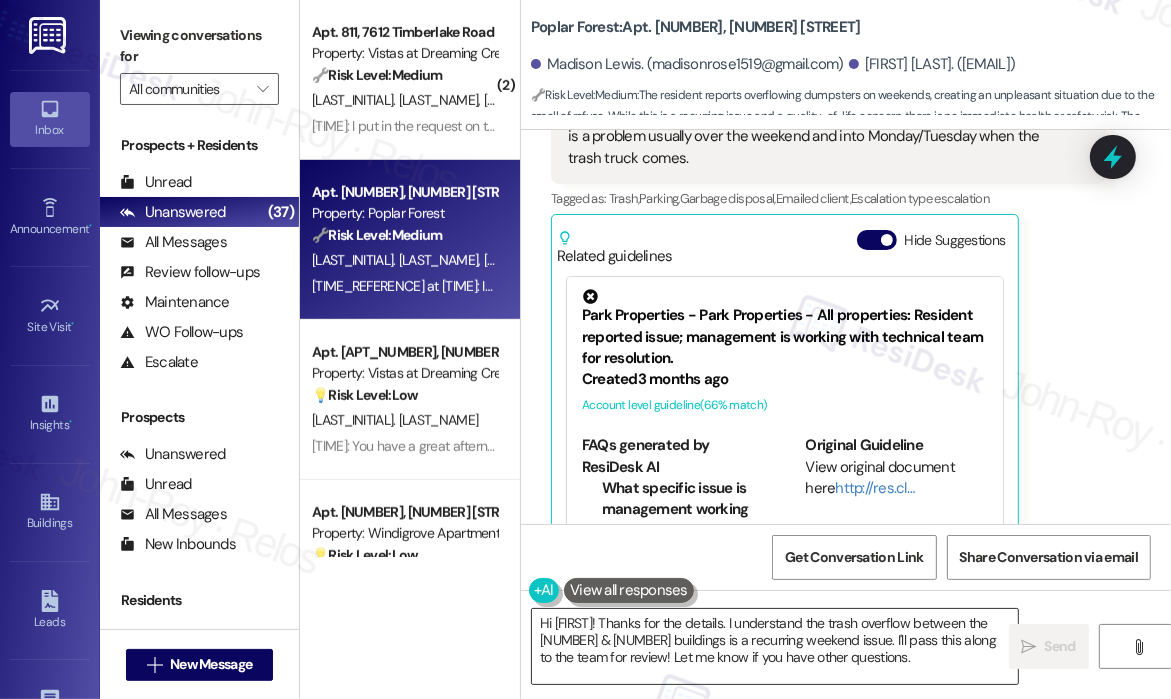click on "Hi {{first_name}}! Thanks for the details. I understand the trash overflow between the 800 & 900 buildings is a recurring weekend issue. I'll pass this along to the team for review! Let me know if you have other questions." at bounding box center [775, 646] 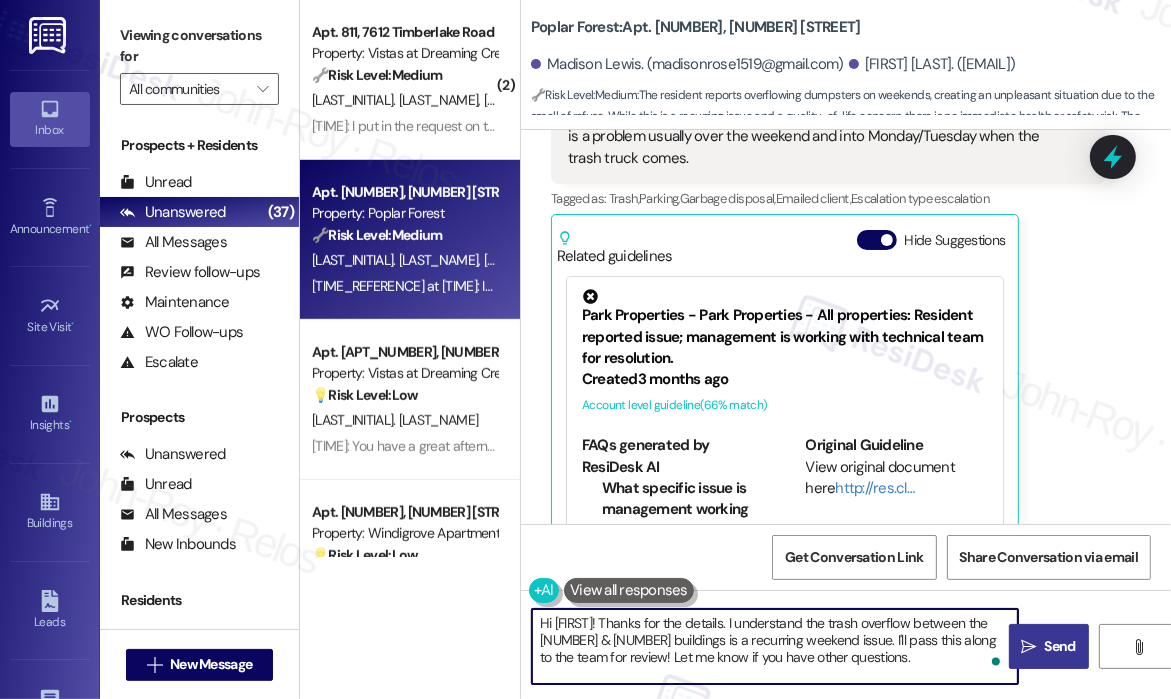 click on "Send" at bounding box center [1060, 646] 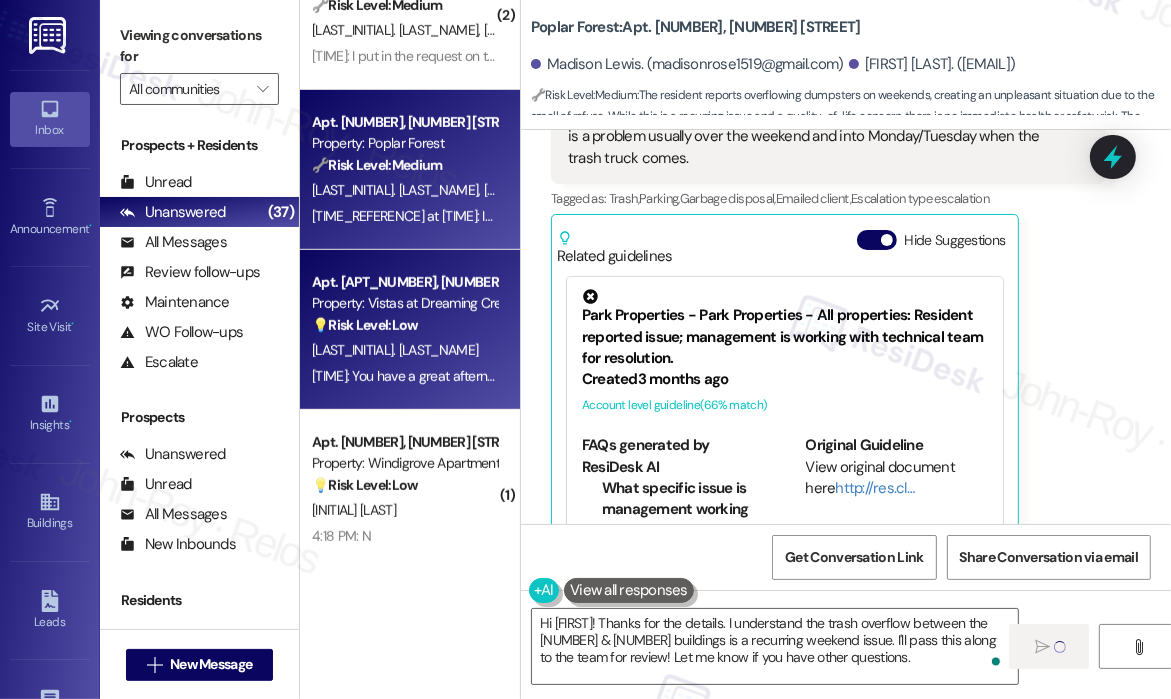scroll, scrollTop: 900, scrollLeft: 0, axis: vertical 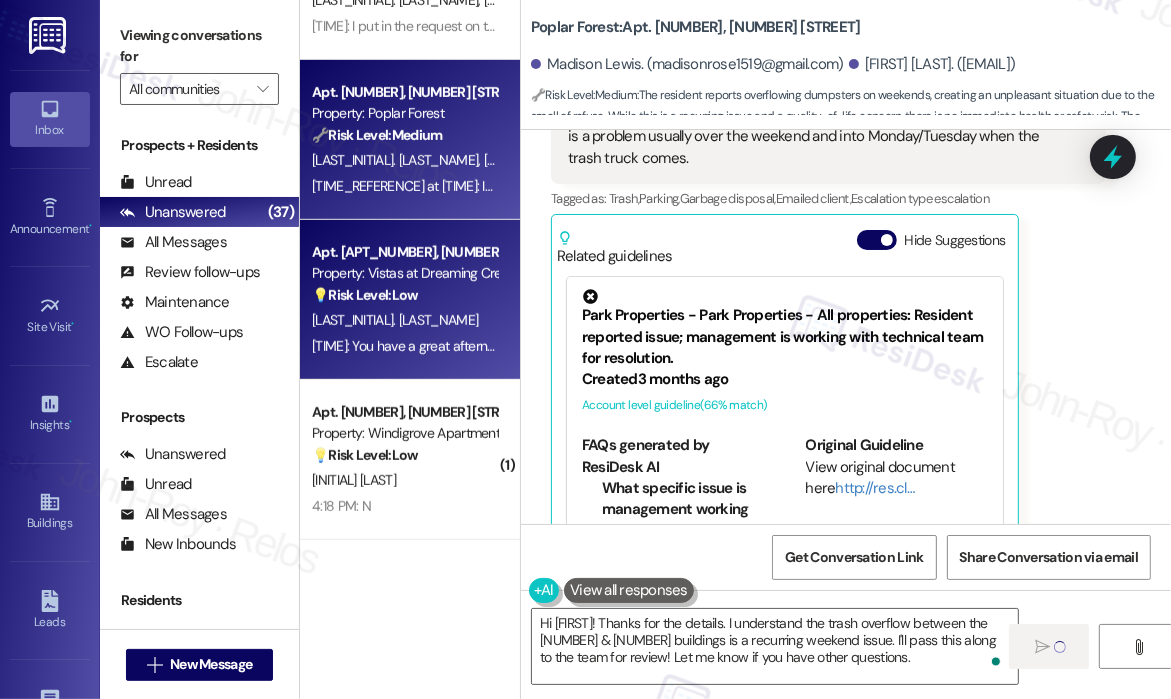 click on "5:07 PM: You have a great afternoon  5:07 PM: You have a great afternoon" at bounding box center [410, 346] 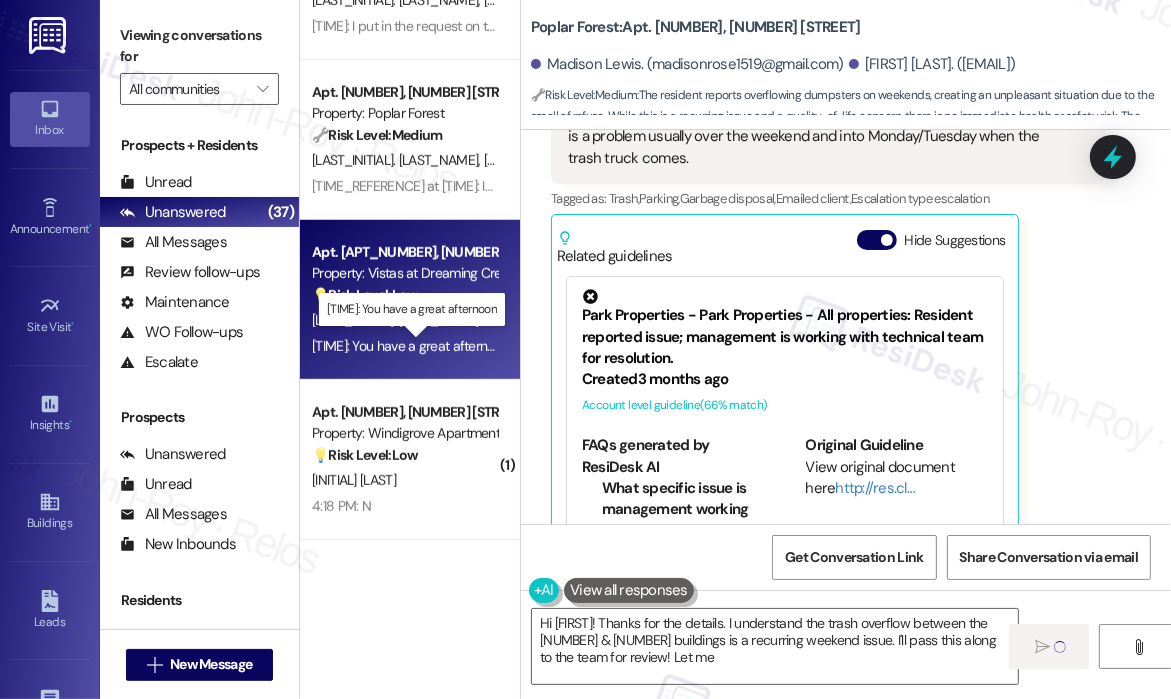 type on "Hi {{first_name}}! Thanks for the details. I understand the trash overflow between the 800 & 900 buildings is a recurring weekend issue. I'll pass this along to the team for review! Let me" 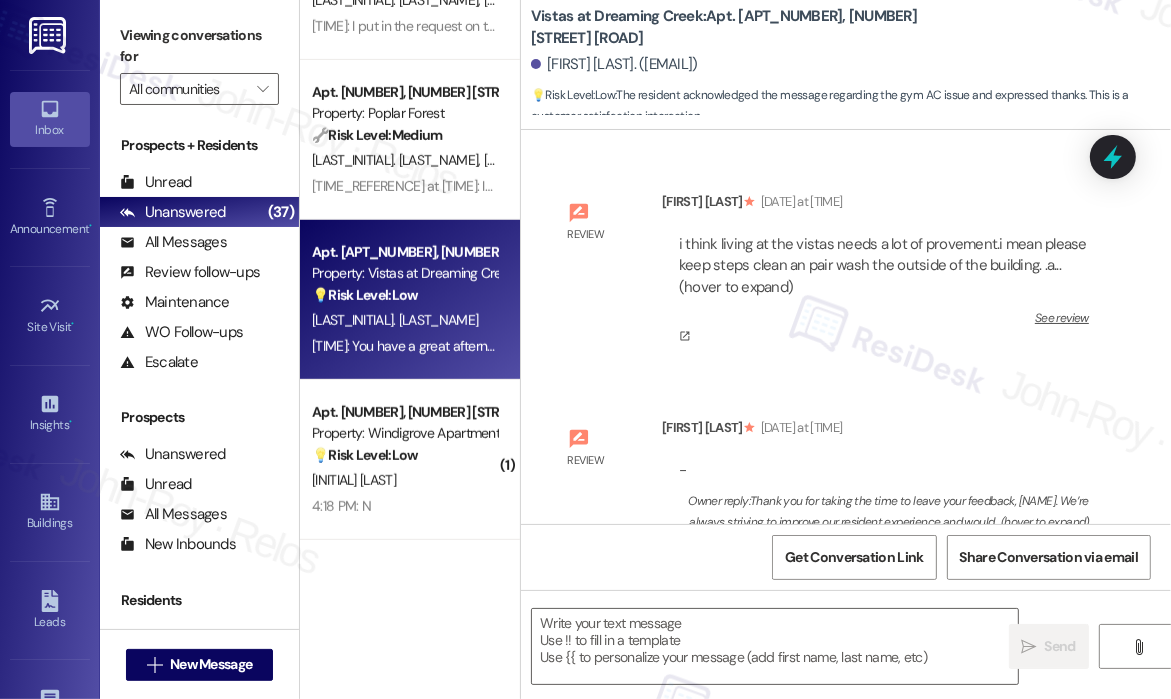 scroll, scrollTop: 20199, scrollLeft: 0, axis: vertical 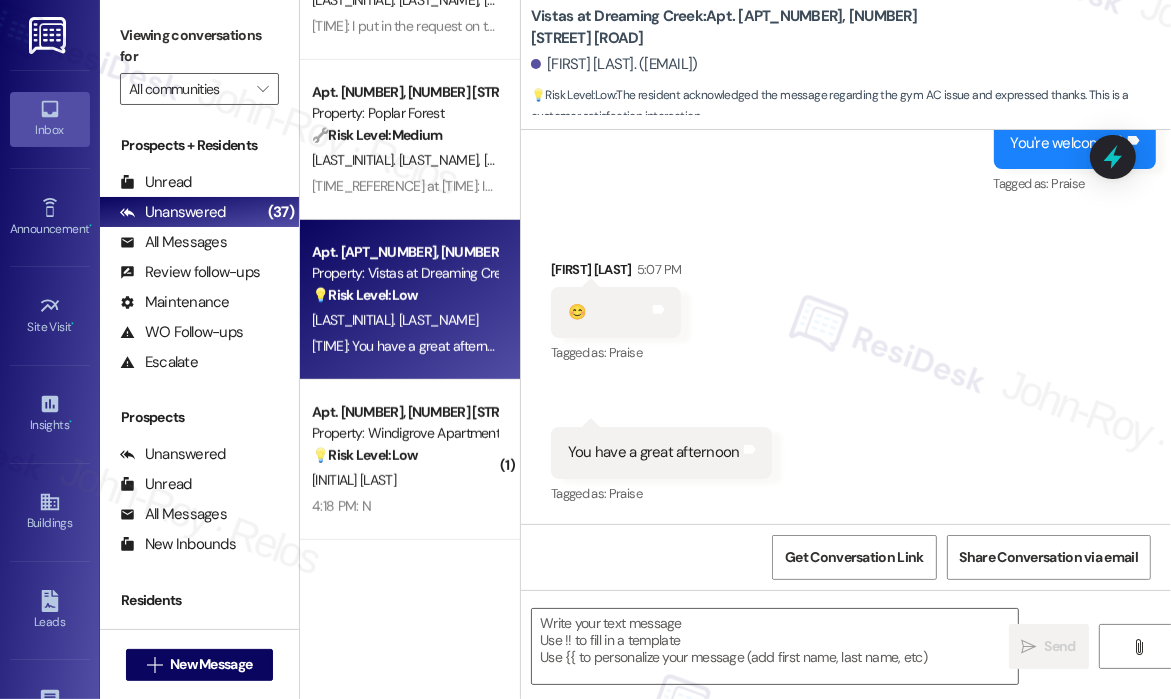 type on "Fetching suggested responses. Please feel free to read through the conversation in the meantime." 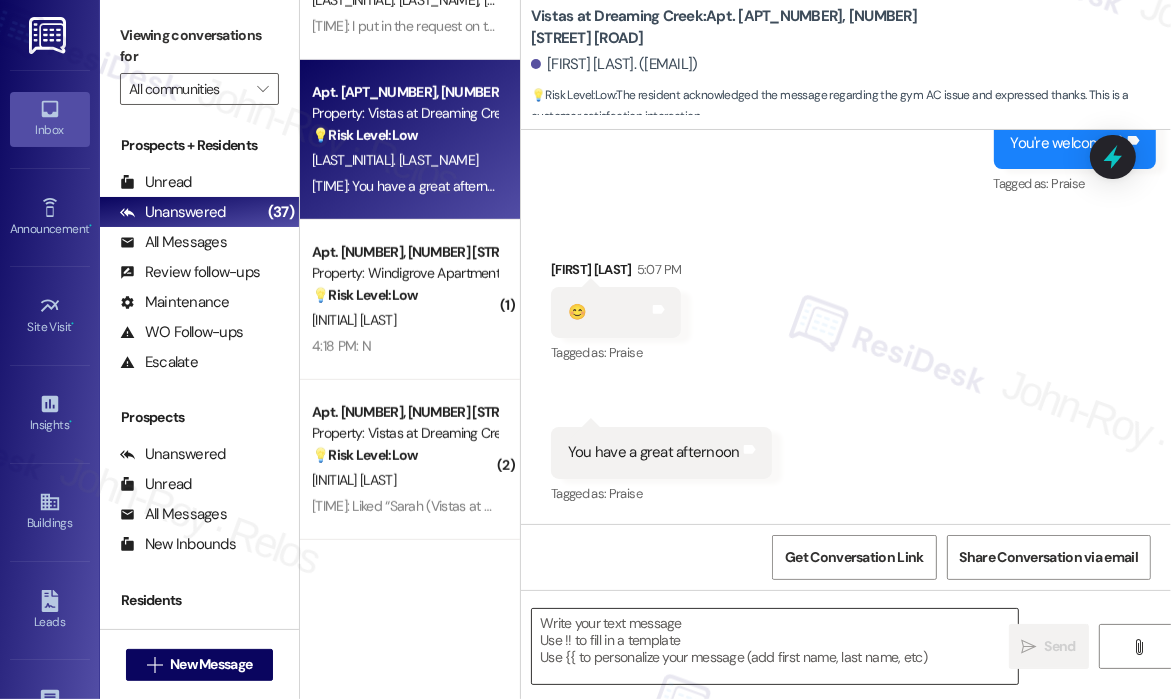 click at bounding box center (775, 646) 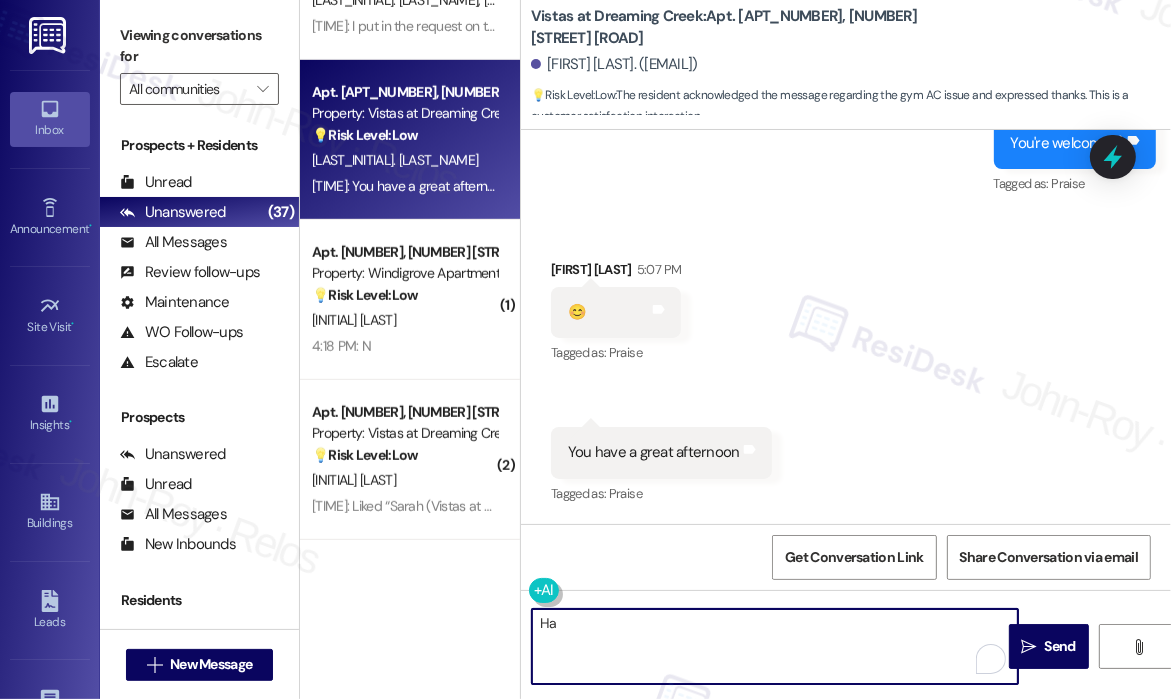 type on "H" 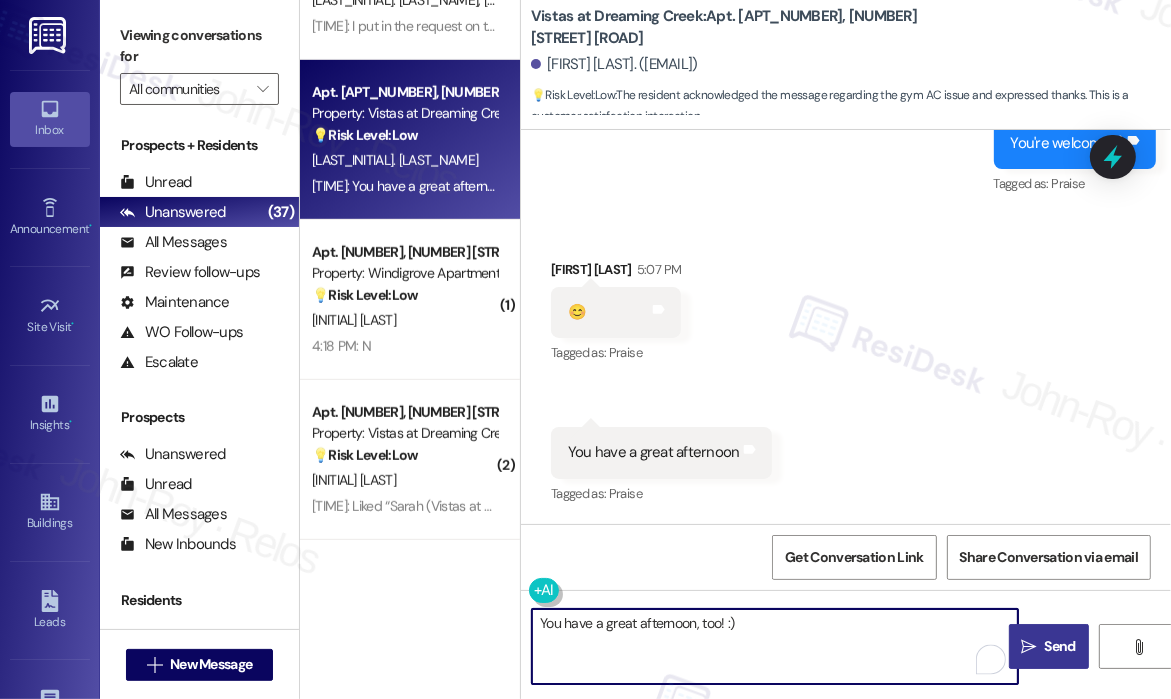 type on "You have a great afternoon, too! :)" 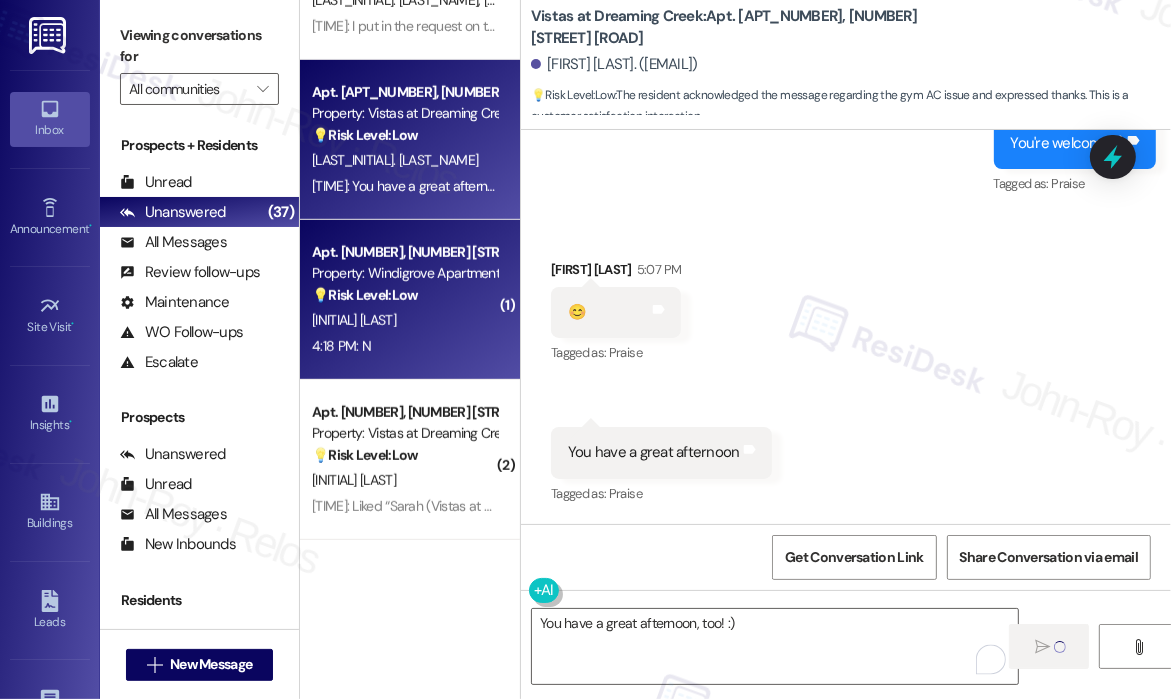 click on "4:18 PM: N 4:18 PM: N" at bounding box center (404, 346) 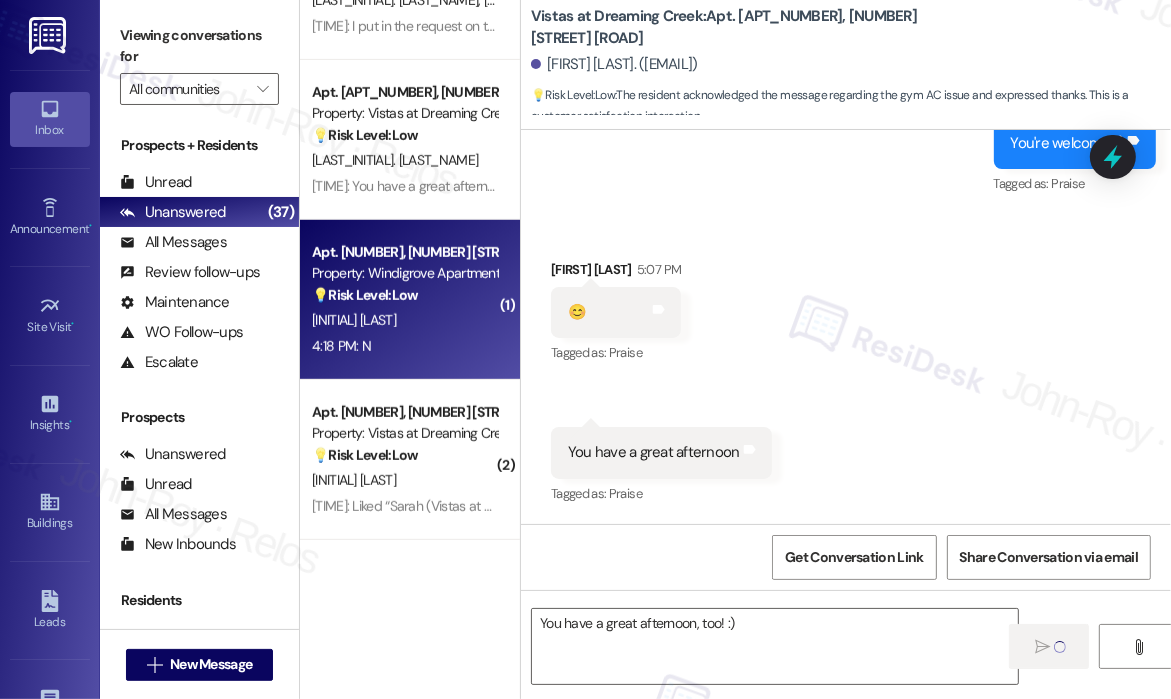 type on "Fetching suggested responses. Please feel free to read through the conversation in the meantime." 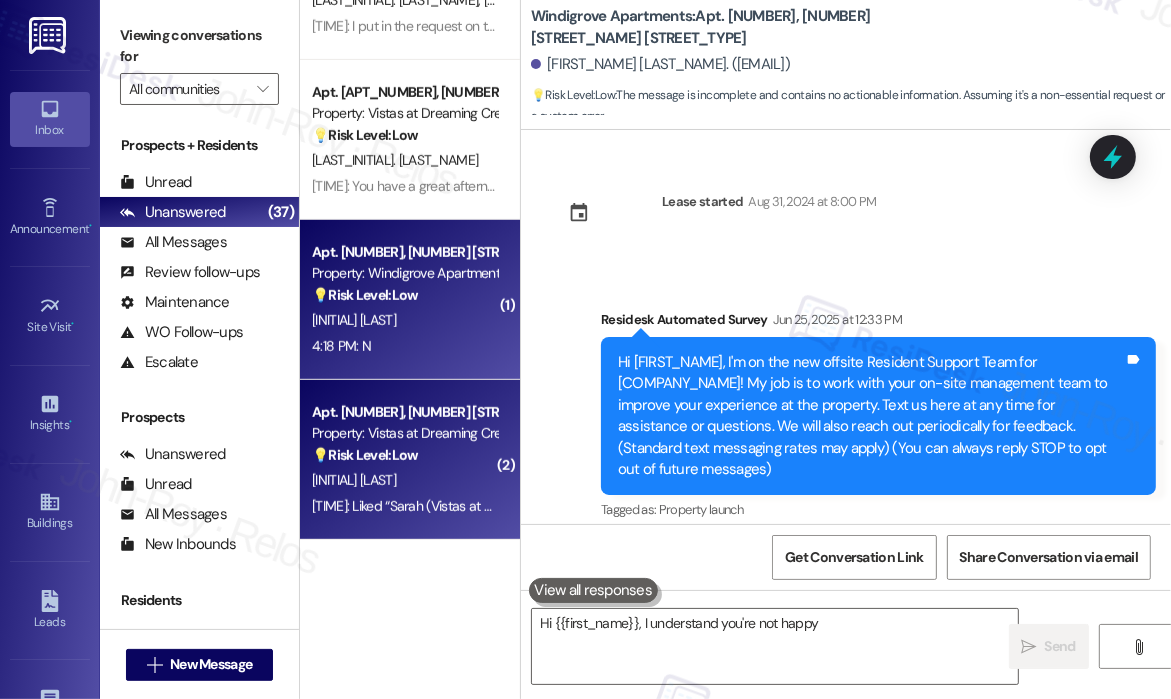 scroll, scrollTop: 1098, scrollLeft: 0, axis: vertical 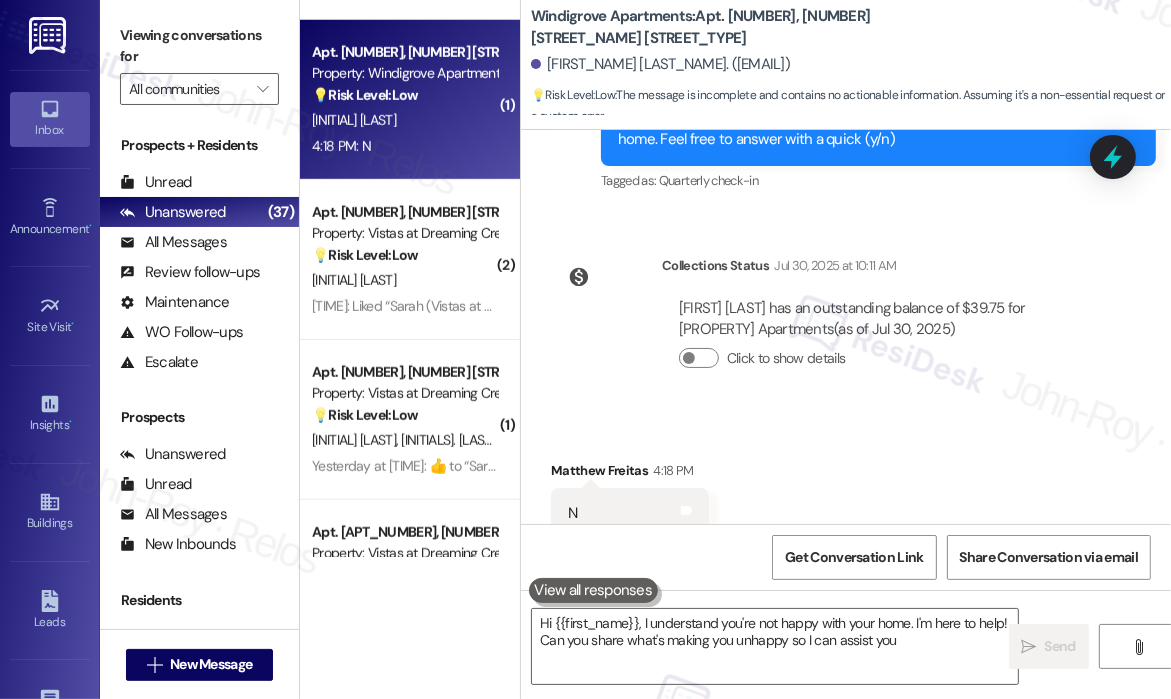 type on "Hi {{first_name}}, I understand you're not happy with your home. I'm here to help! Can you share what's making you unhappy so I can assist you?" 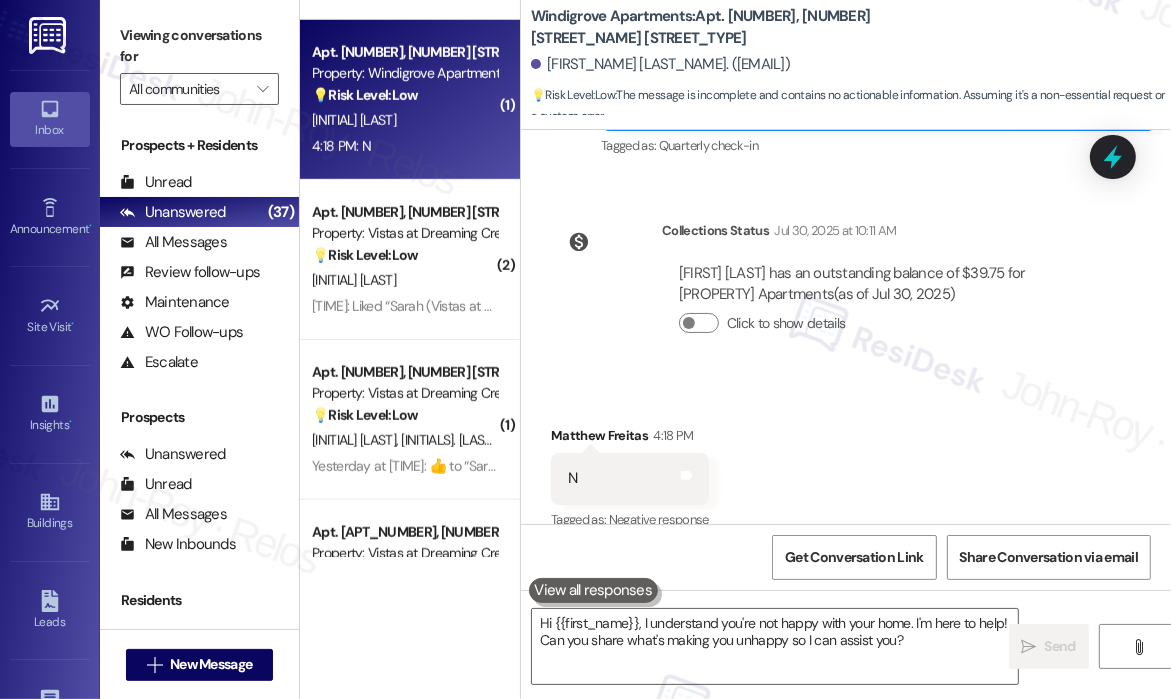 scroll, scrollTop: 580, scrollLeft: 0, axis: vertical 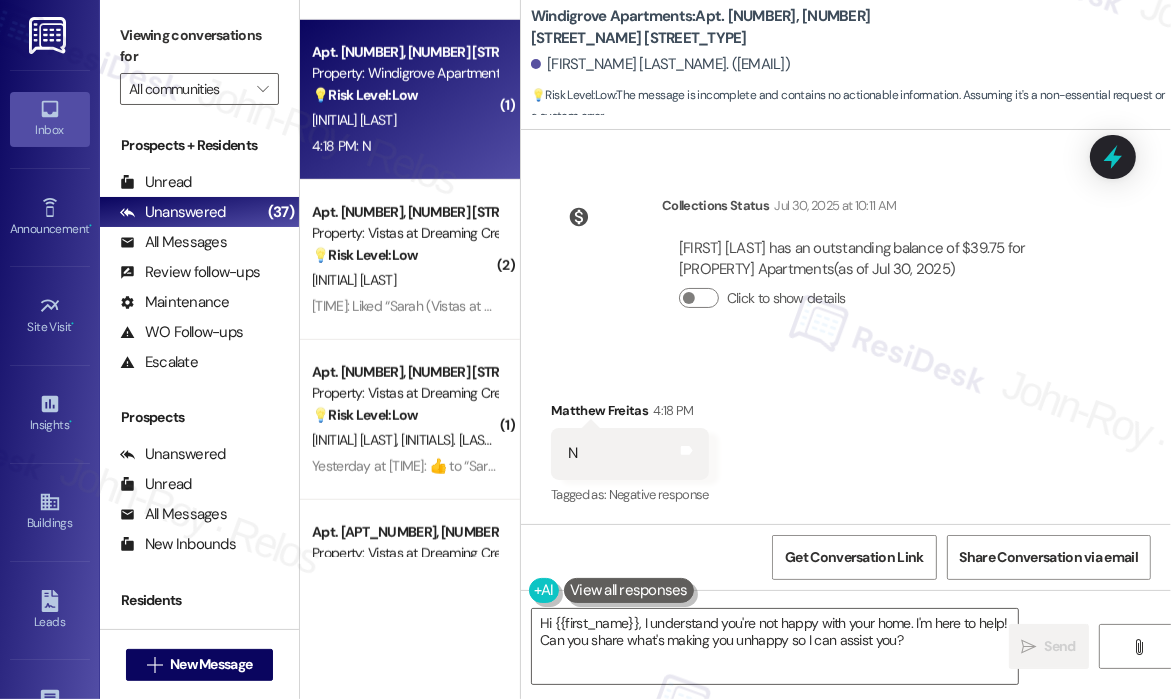 click on "Yesterday at 7:55 PM: Liked “Sarah (Vistas at Dreaming Creek): Hi Audrey!
We are aware that there is an issue with the gym AC. We have called someone to look at it, but we are not sure what day they will get here. We apologize for the inconvenience and will get it up and running again as soon as possible.” Yesterday at 7:55 PM: Liked “Sarah (Vistas at Dreaming Creek): Hi Audrey!
We are aware that there is an issue with the gym AC. We have called someone to look at it, but we are not sure what day they will get here. We apologize for the inconvenience and will get it up and running again as soon as possible.”" at bounding box center (1153, 306) 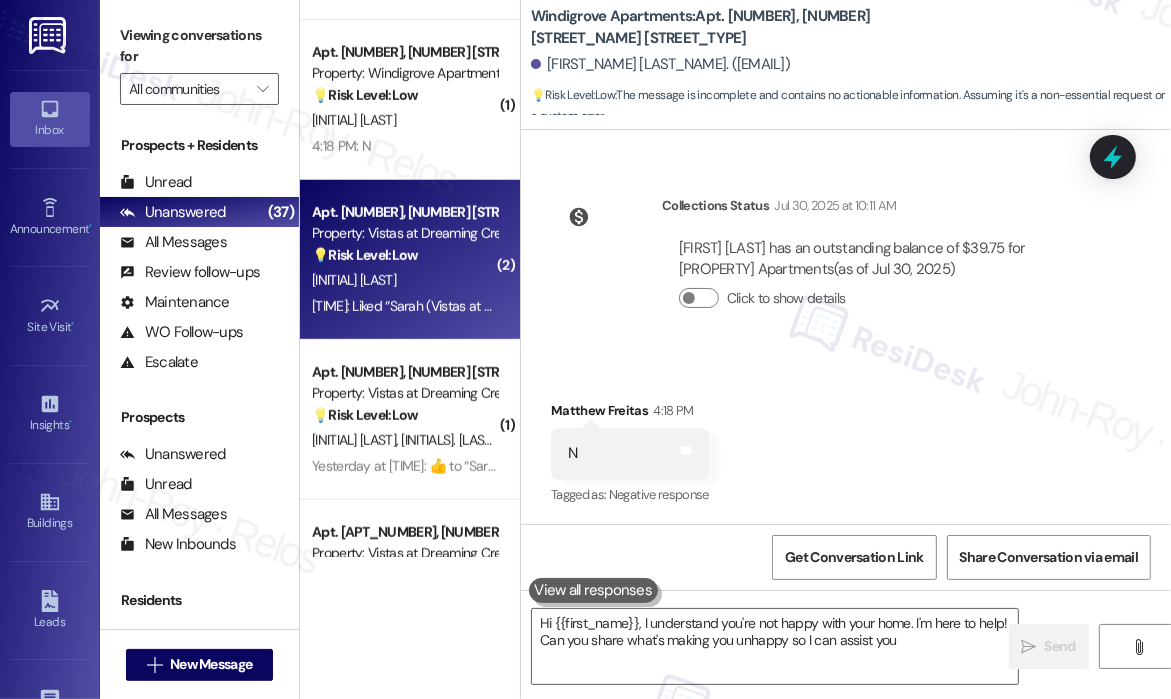 type on "Hi {{first_name}}, I understand you're not happy with your home. I'm here to help! Can you share what's making you unhappy so I can assist you?" 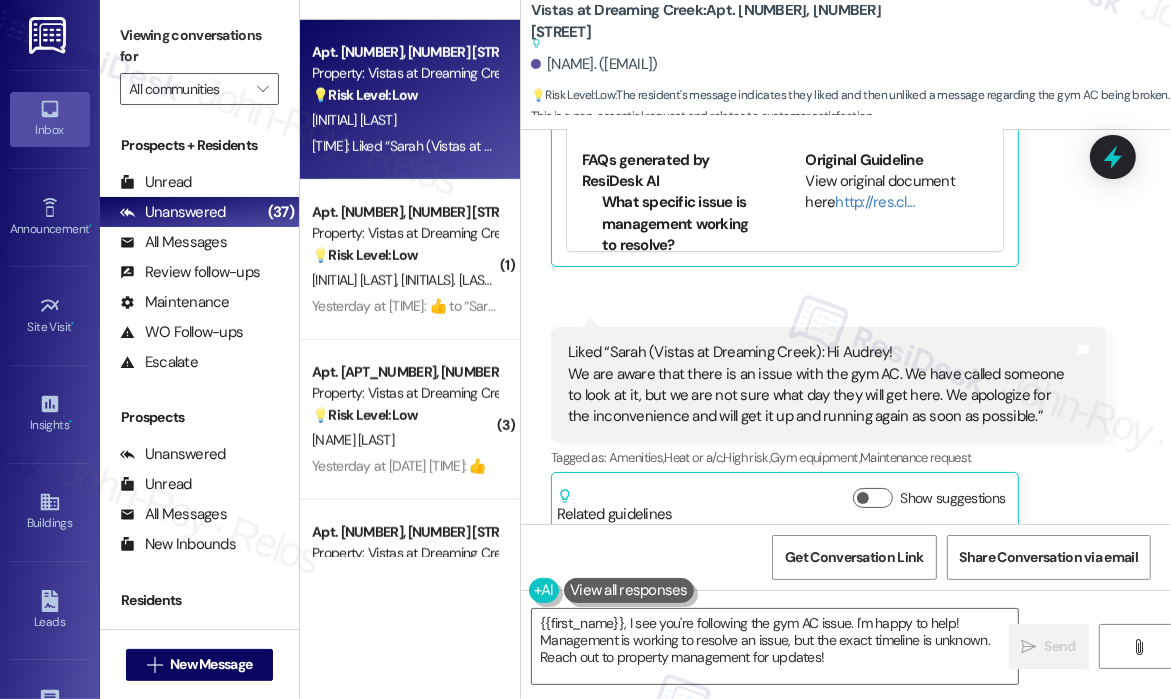 scroll, scrollTop: 4393, scrollLeft: 0, axis: vertical 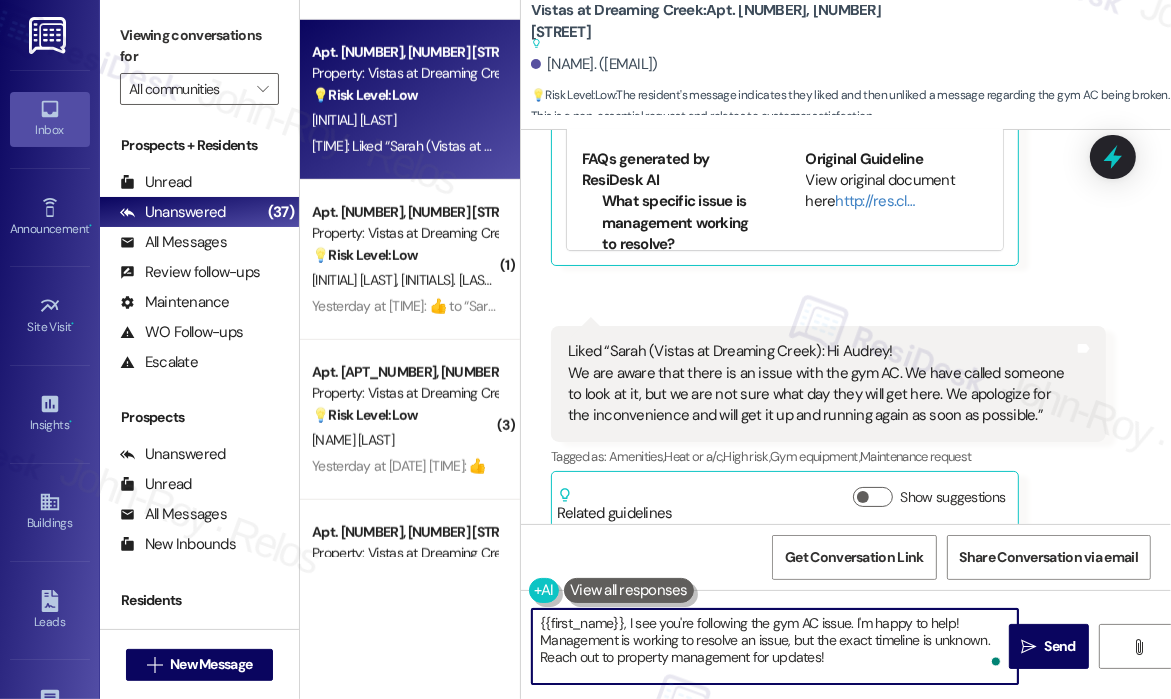 click on "{{first_name}}, I see you're following the gym AC issue. I'm happy to help! Management is working to resolve an issue, but the exact timeline is unknown. Reach out to property management for updates!" at bounding box center (775, 646) 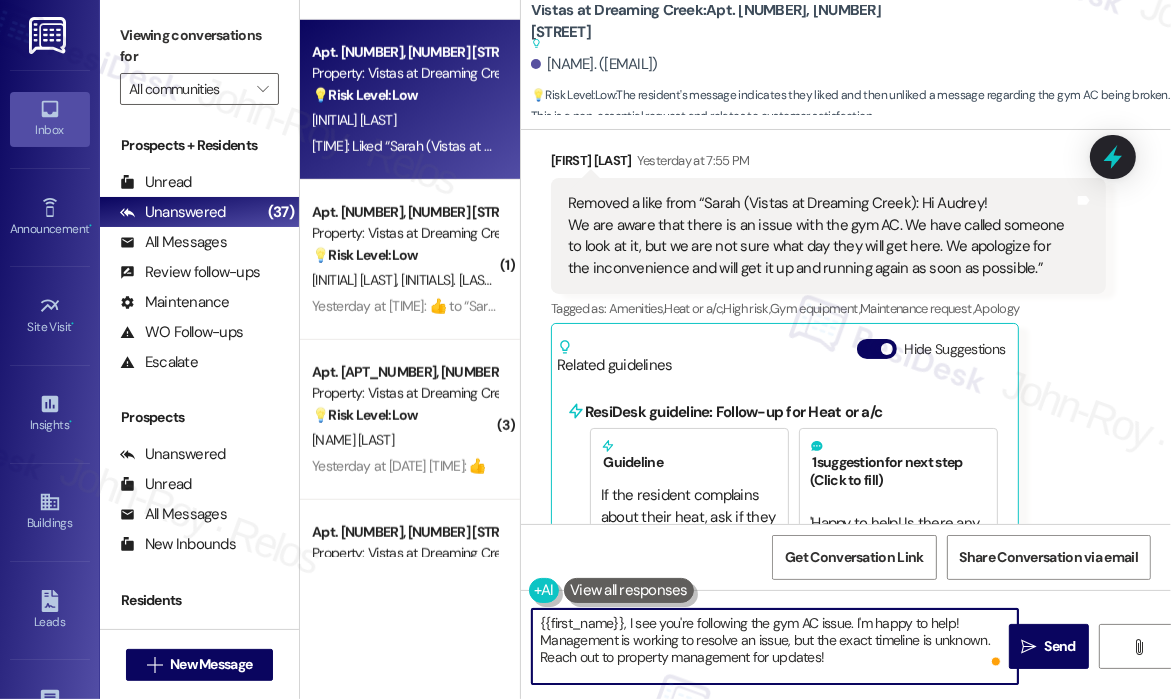 scroll, scrollTop: 3493, scrollLeft: 0, axis: vertical 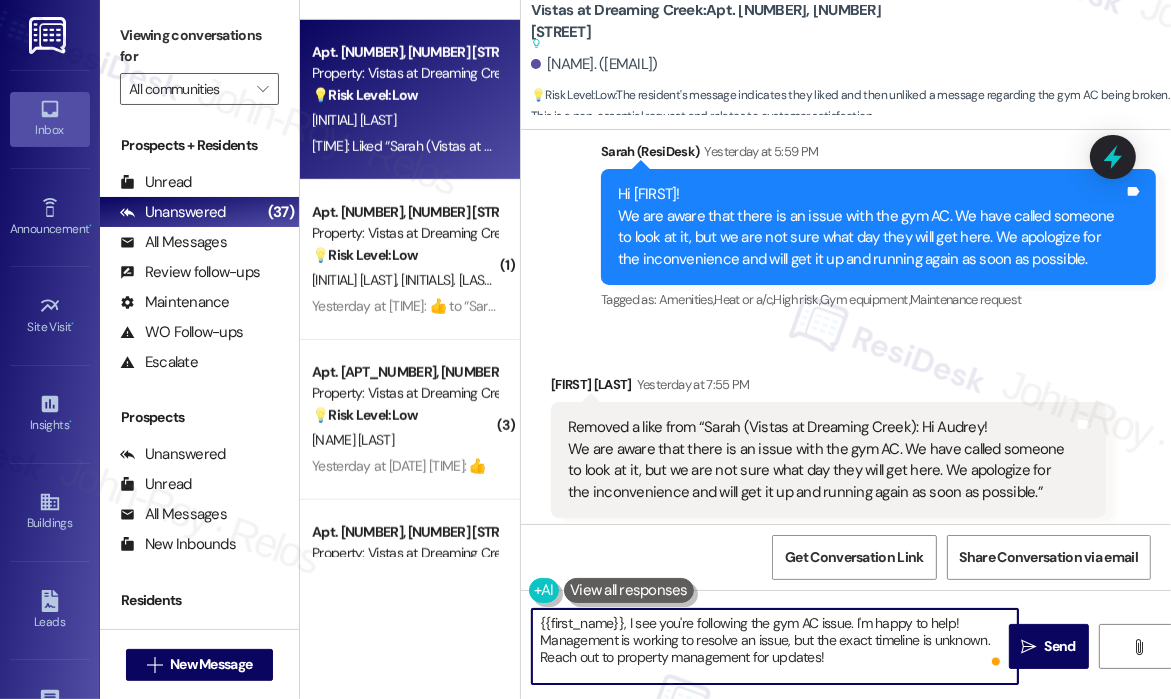 drag, startPoint x: 882, startPoint y: 661, endPoint x: 508, endPoint y: 611, distance: 377.32745 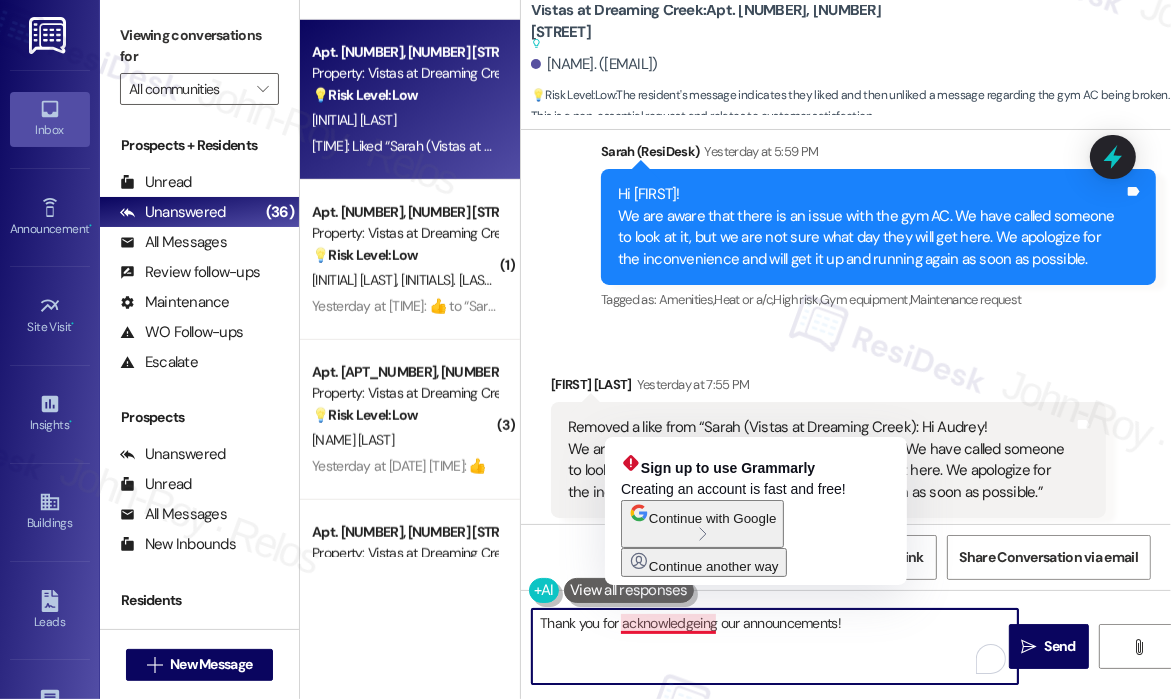 click on "Thank you for acknowledgeing our announcements!" at bounding box center (775, 646) 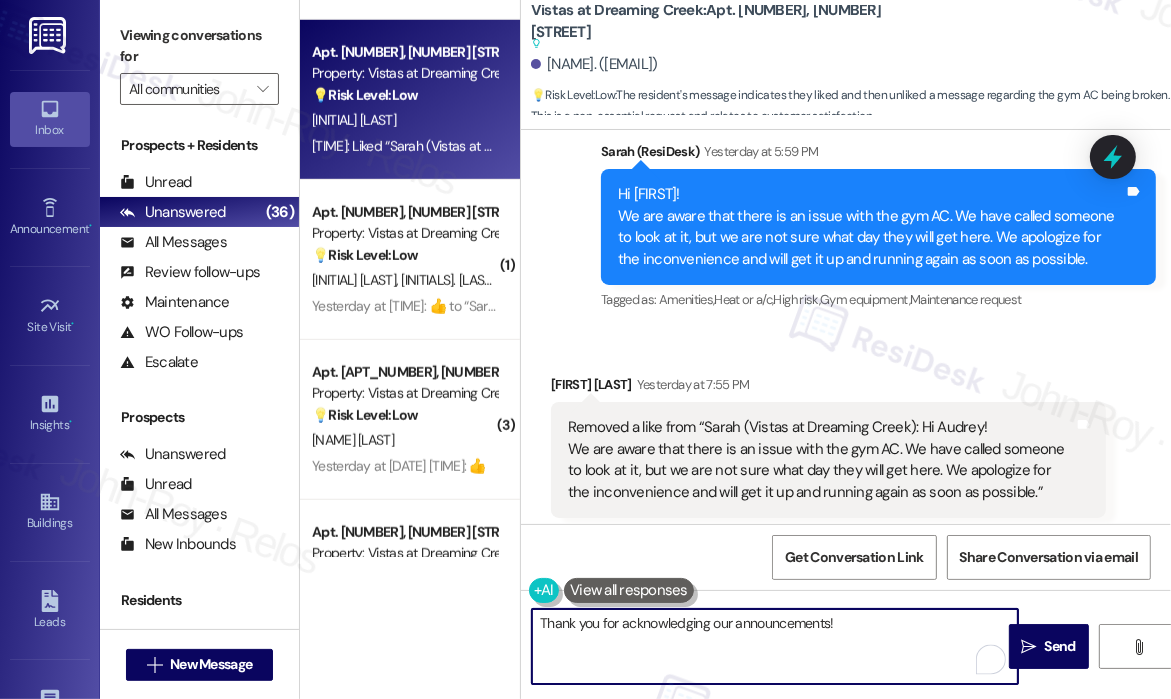 click on "Thank you for acknowledging our announcements!" at bounding box center (775, 646) 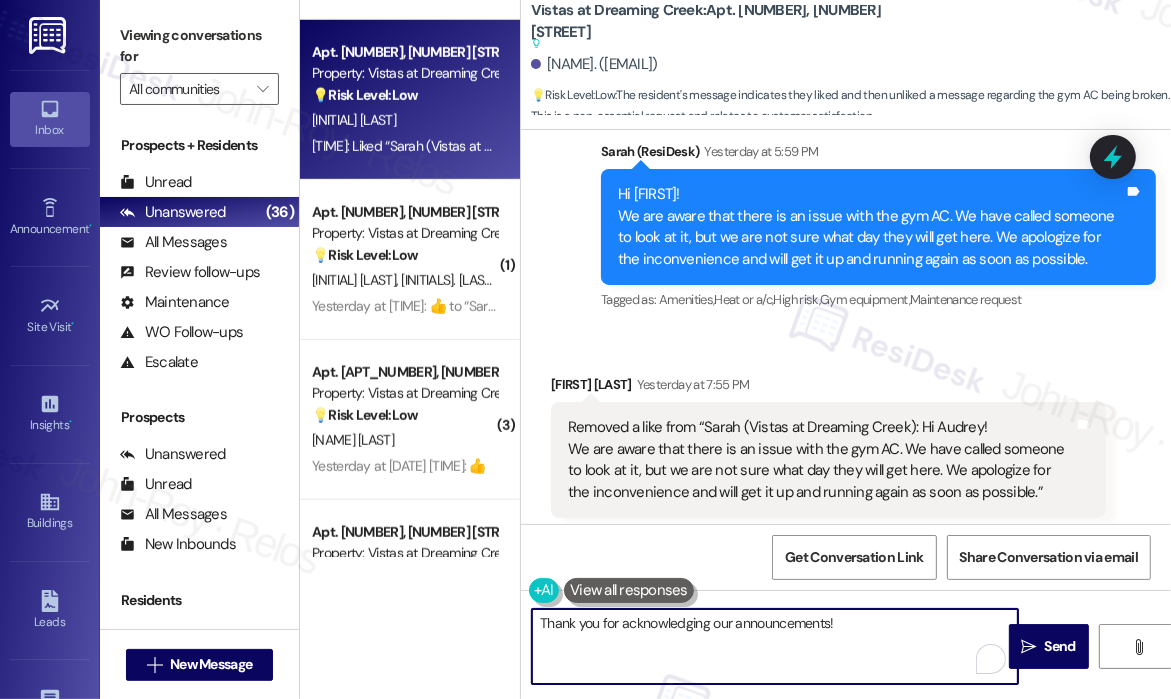 click on "Thank you for acknowledging our announcements!" at bounding box center (775, 646) 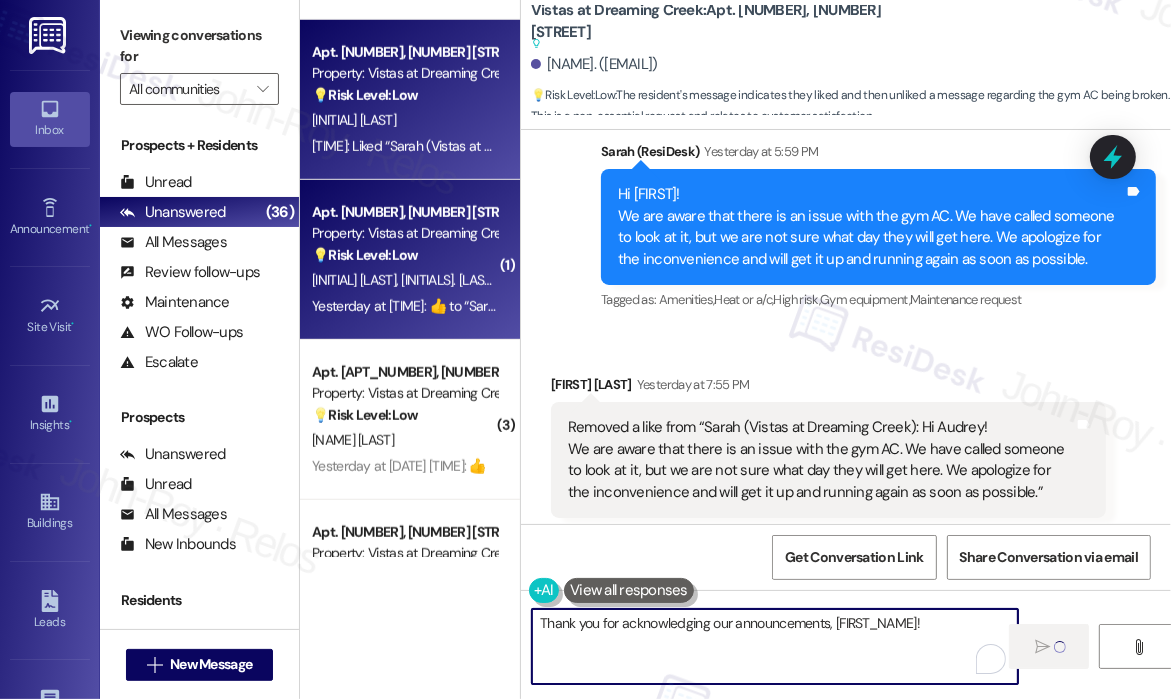 type on "Thank you for acknowledging our announcements, Audrey!" 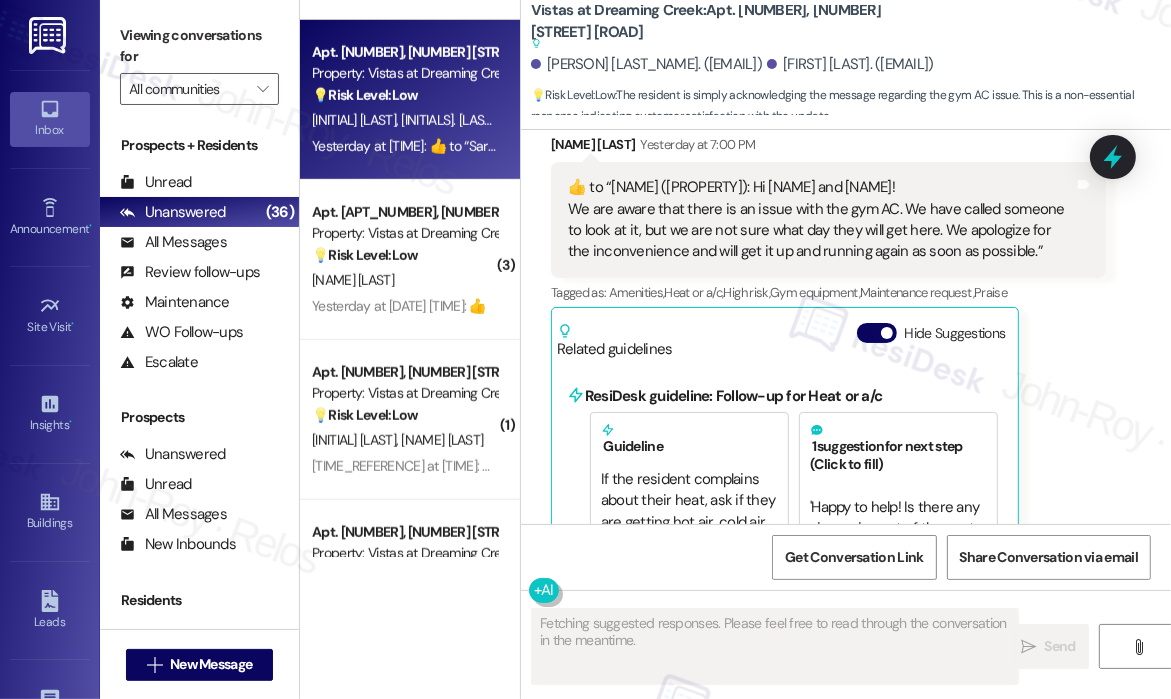 scroll, scrollTop: 3620, scrollLeft: 0, axis: vertical 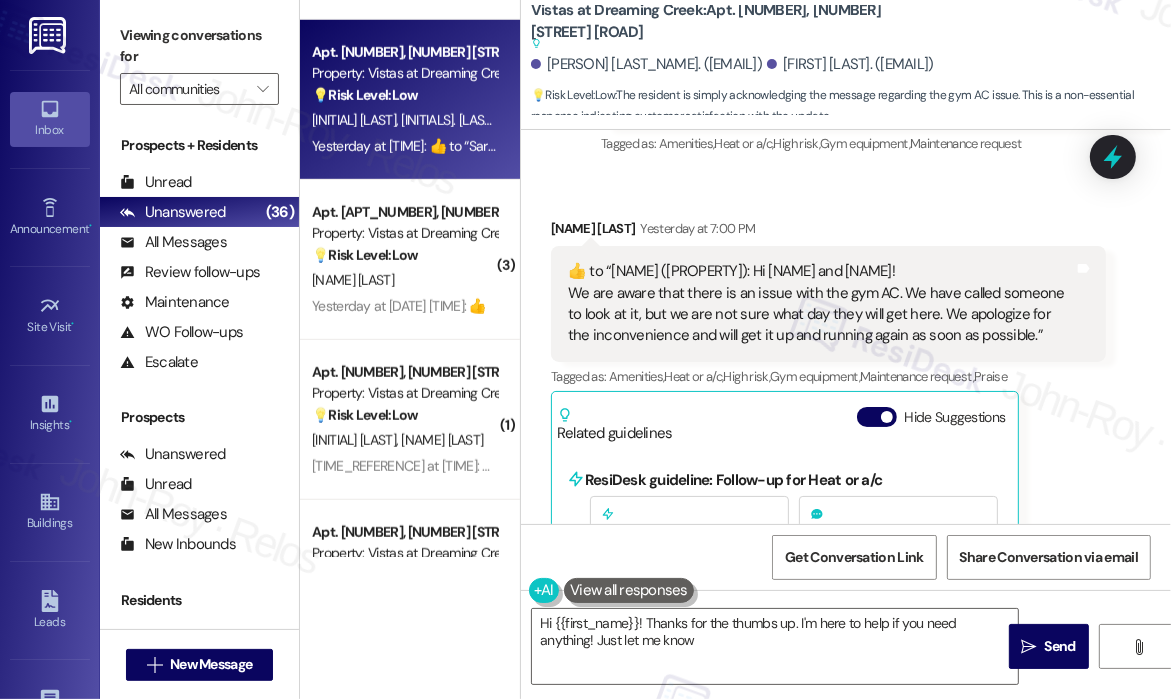 type on "Hi {{first_name}}! Thanks for the thumbs up. I'm here to help if you need anything! Just let me know." 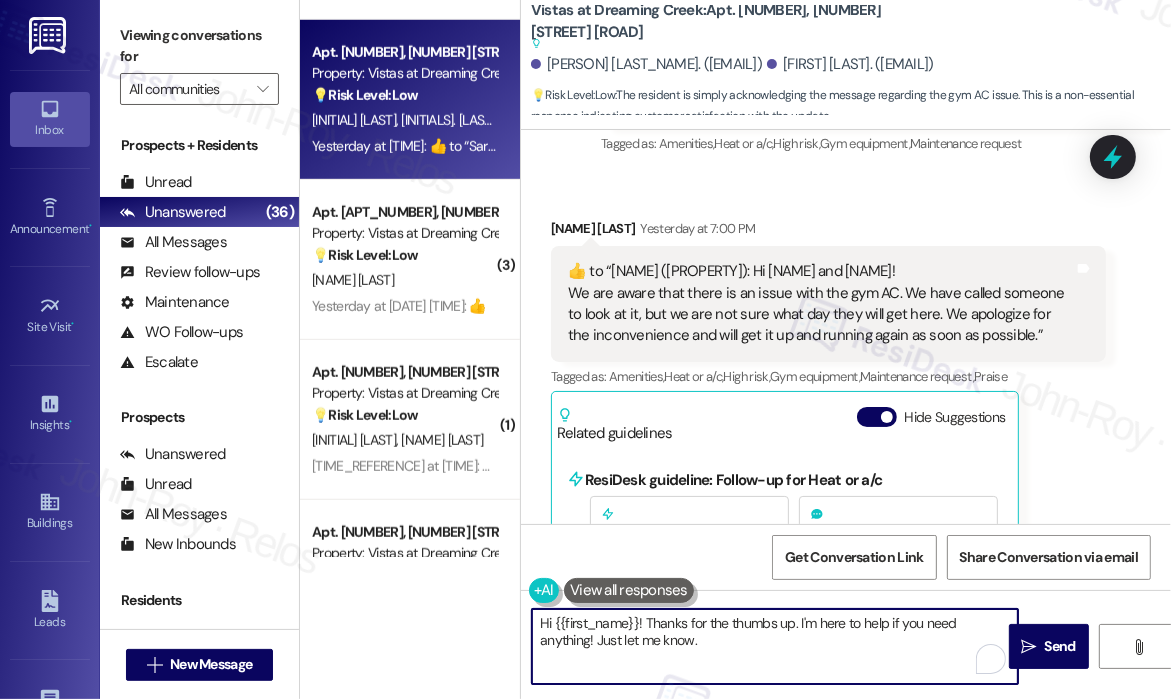 click on "Hi {{first_name}}! Thanks for the thumbs up. I'm here to help if you need anything! Just let me know." at bounding box center [775, 646] 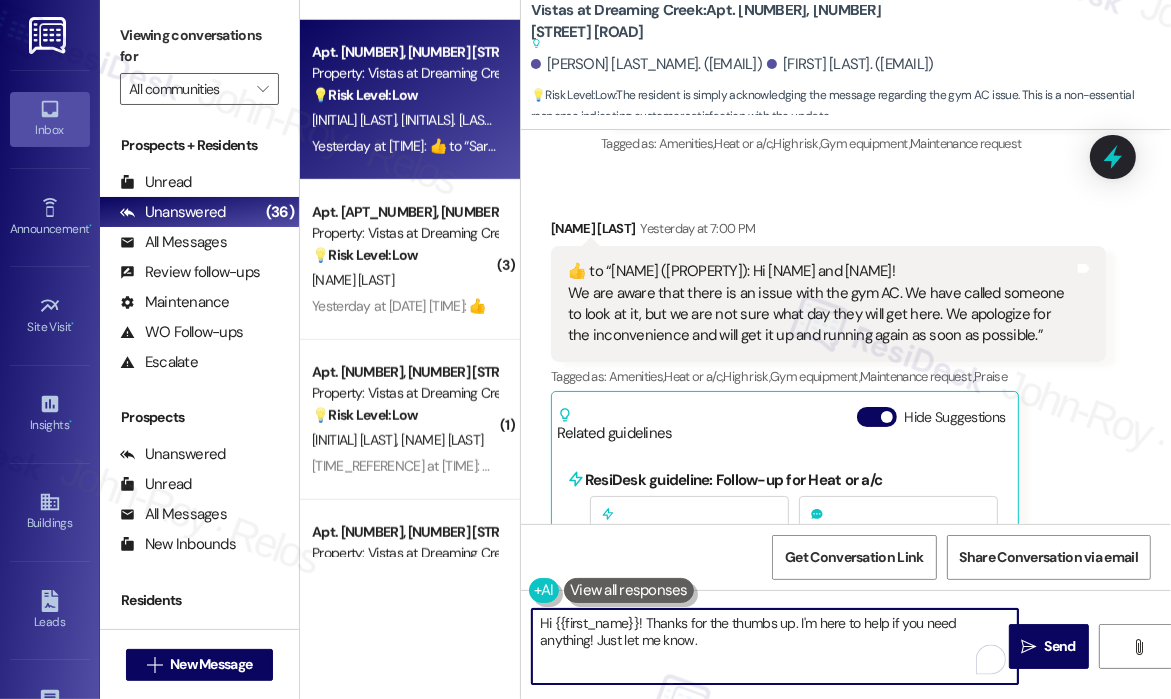 drag, startPoint x: 780, startPoint y: 645, endPoint x: 516, endPoint y: 622, distance: 265 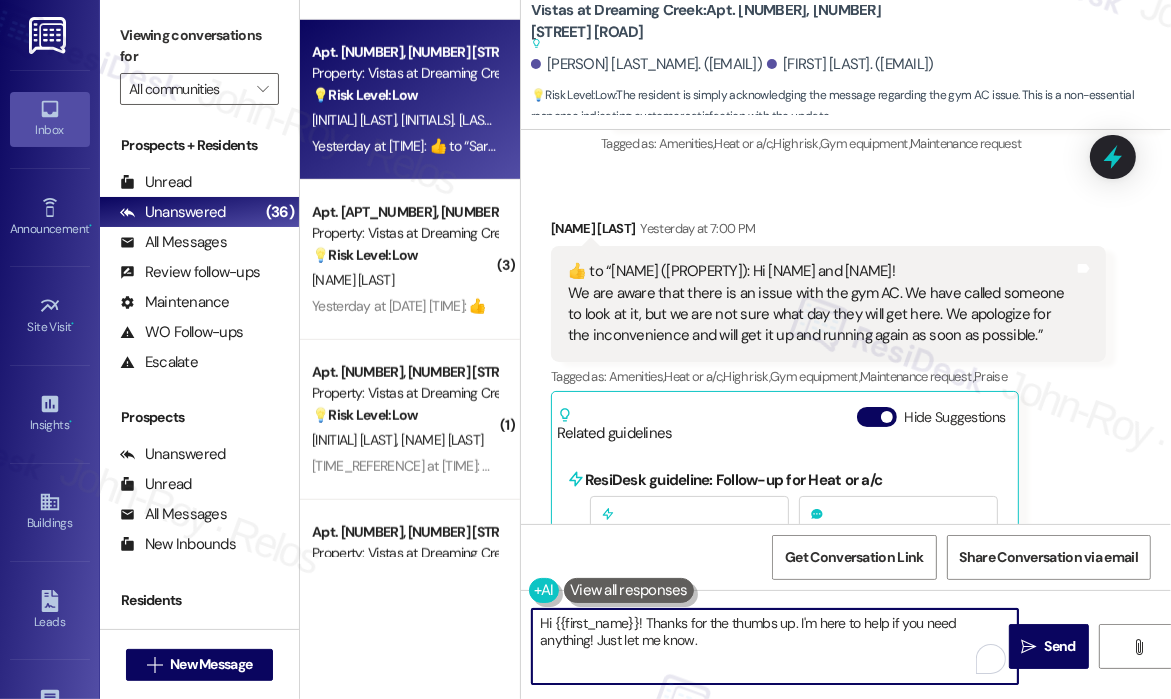 click on "Hi {{first_name}}! Thanks for the thumbs up. I'm here to help if you need anything! Just let me know." at bounding box center (775, 646) 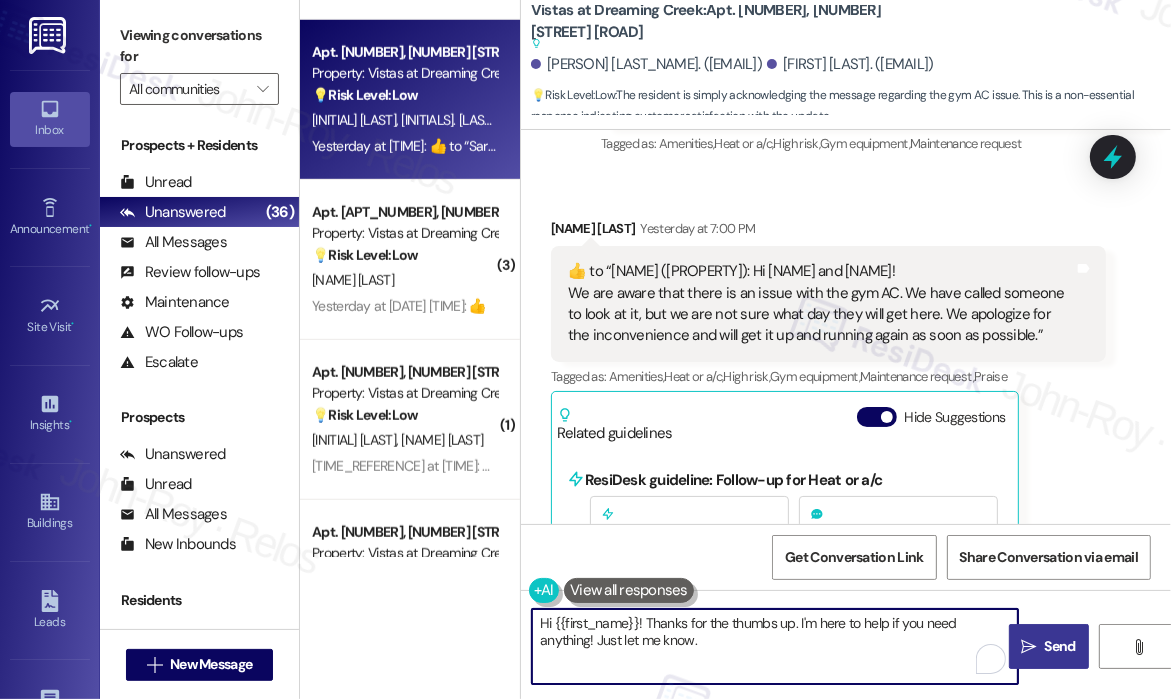 drag, startPoint x: 1039, startPoint y: 640, endPoint x: 850, endPoint y: 595, distance: 194.2833 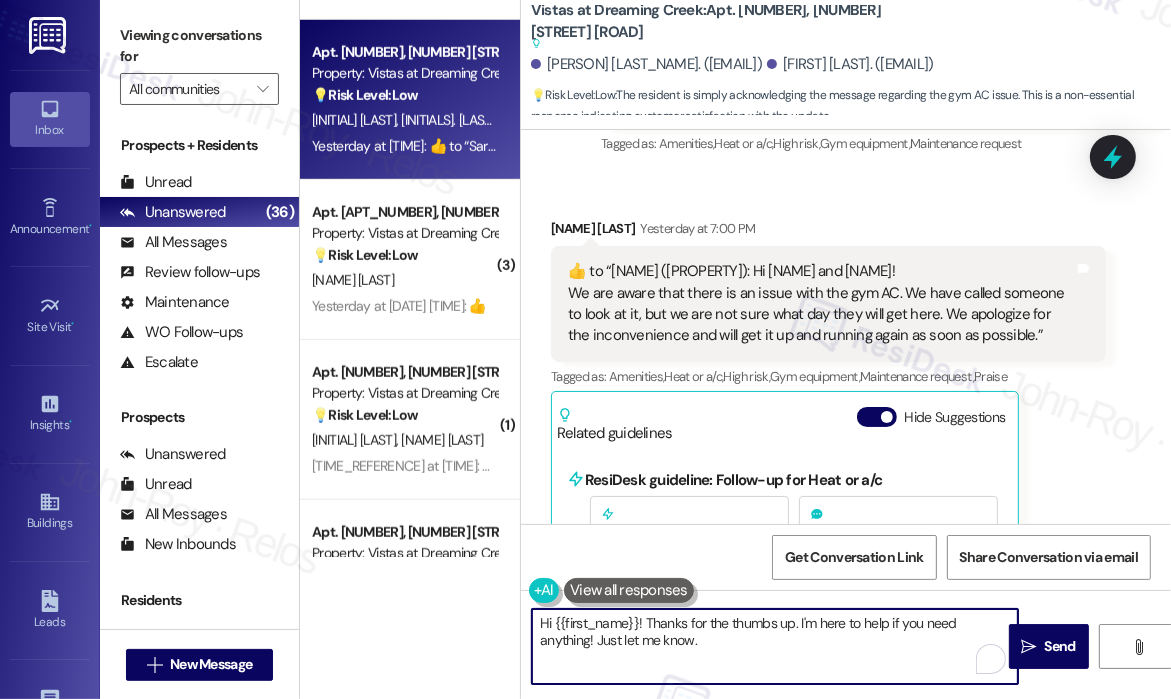 click on " Send" at bounding box center (1048, 646) 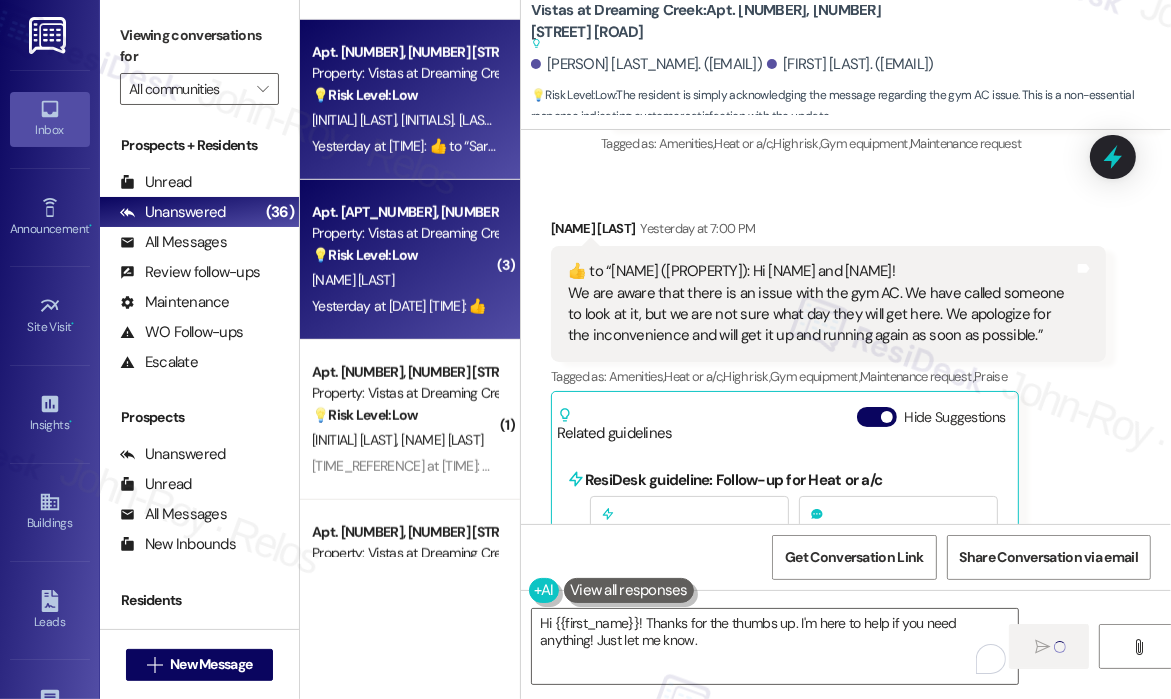 click on "Yesterday at 6:24 PM: 👍 Yesterday at 6:24 PM: 👍" at bounding box center [399, 306] 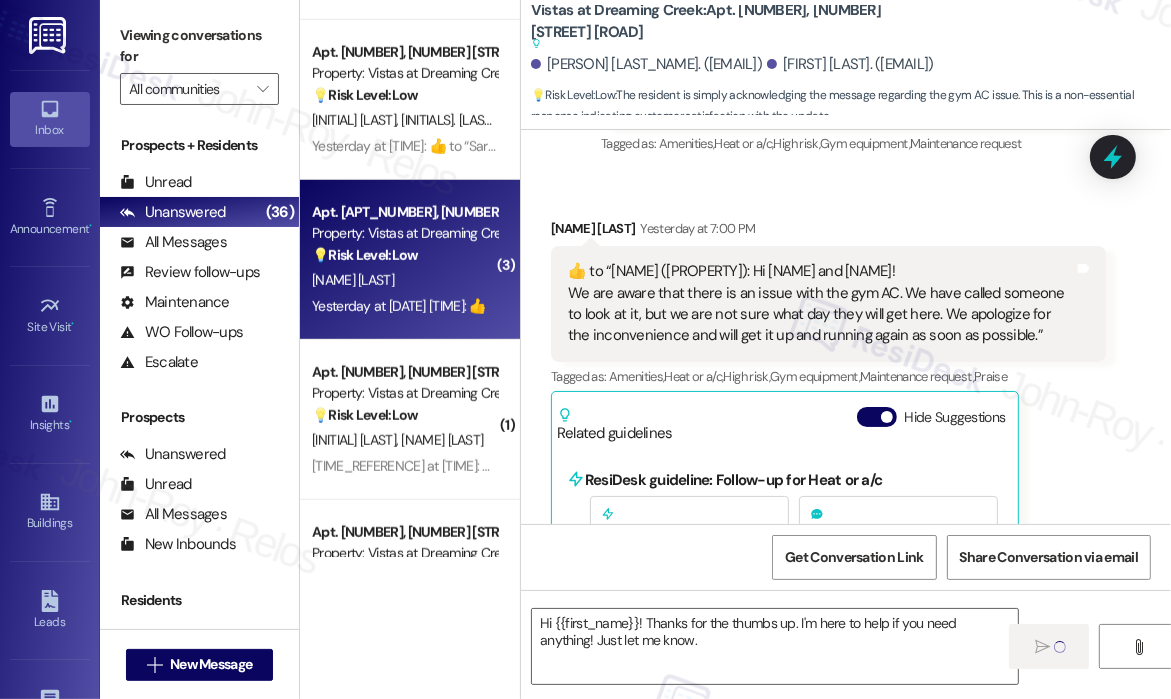 type on "Fetching suggested responses. Please feel free to read through the conversation in the meantime." 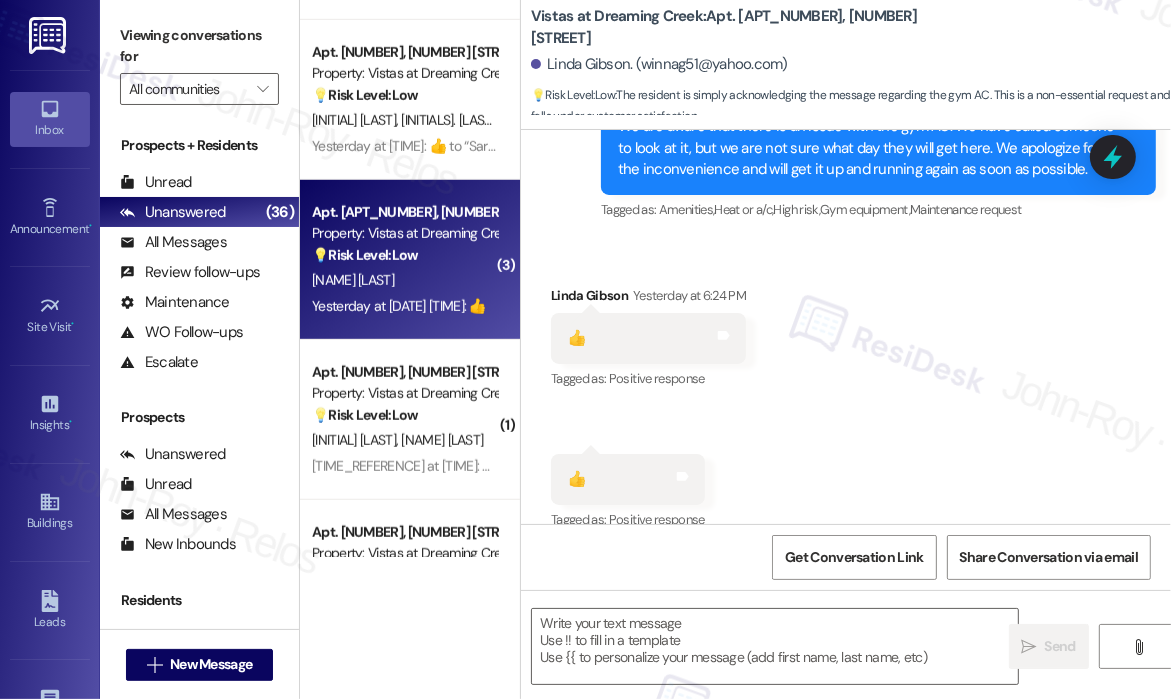 scroll, scrollTop: 6488, scrollLeft: 0, axis: vertical 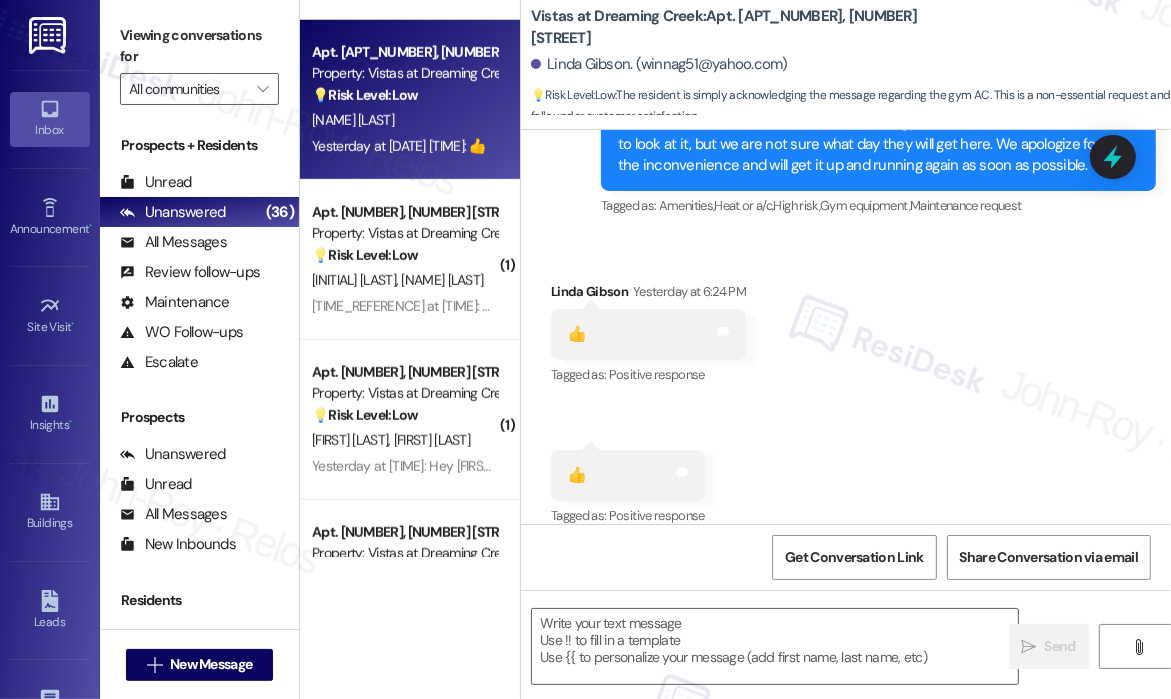click on "Received via SMS Linda Gibson Yesterday at 6:24 PM 👍 Tags and notes Tagged as:   Positive response Click to highlight conversations about Positive response Received via SMS 6:24 PM Linda Gibson Yesterday at 6:24 PM 👍 Tags and notes Tagged as:   Positive response Click to highlight conversations about Positive response" at bounding box center (846, 391) 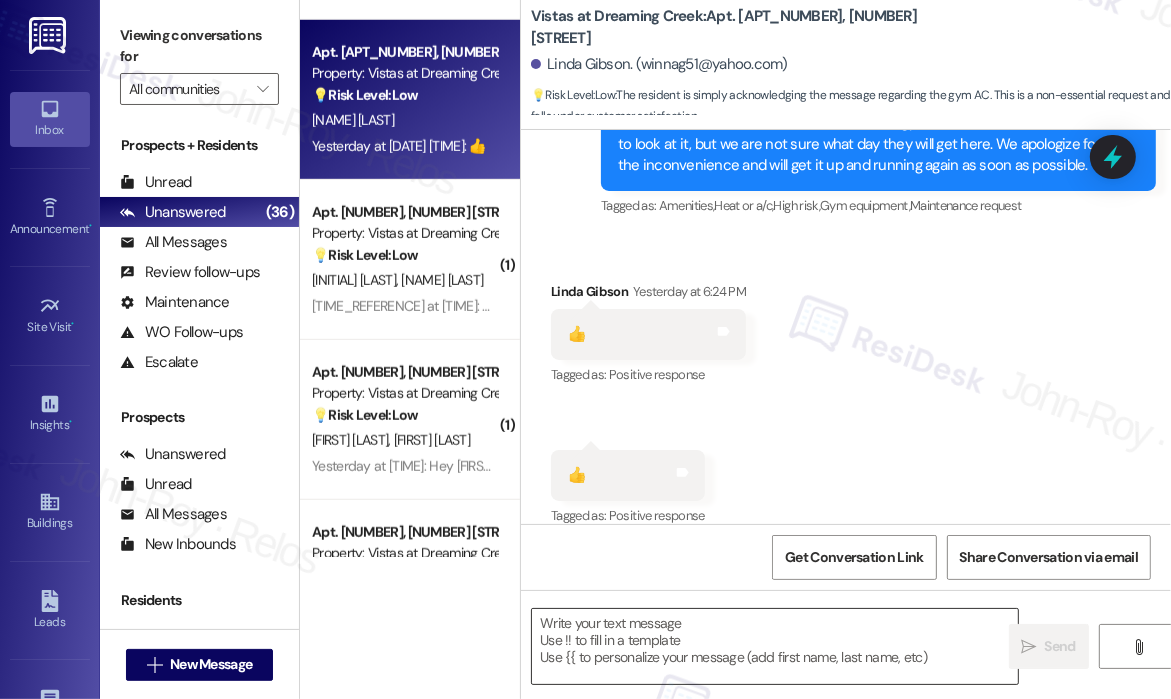 click at bounding box center (775, 646) 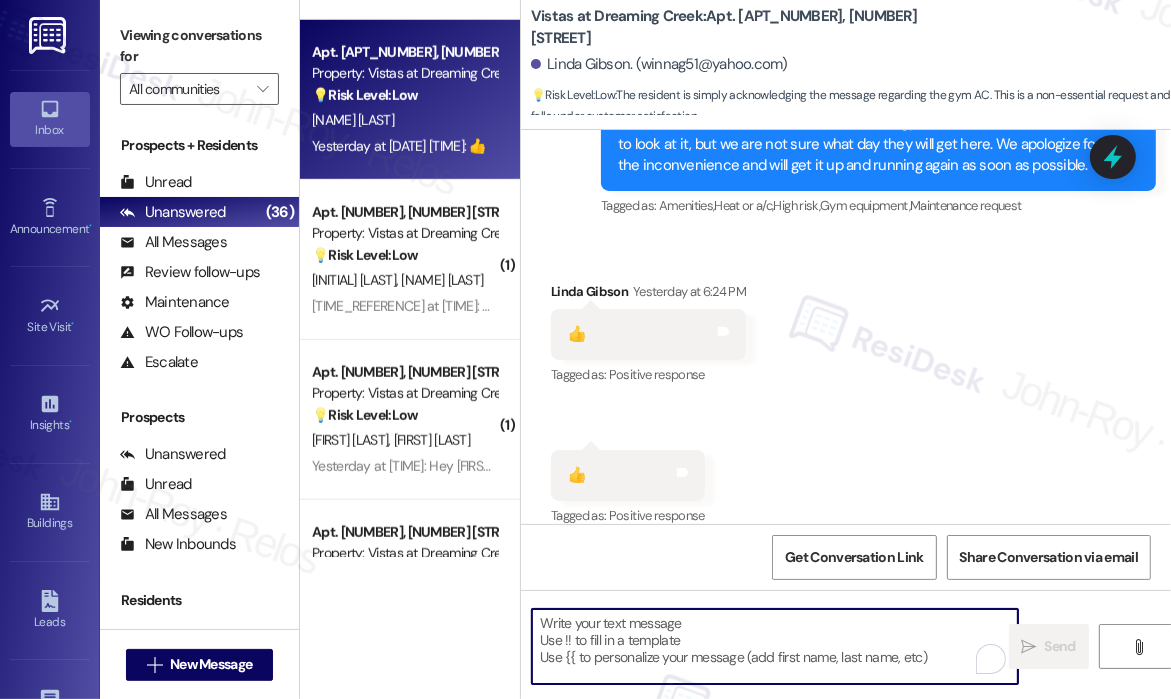 paste on "Hi {{first_name}}! Thanks for the thumbs up. I'm here to help if you need anything! Just let me know." 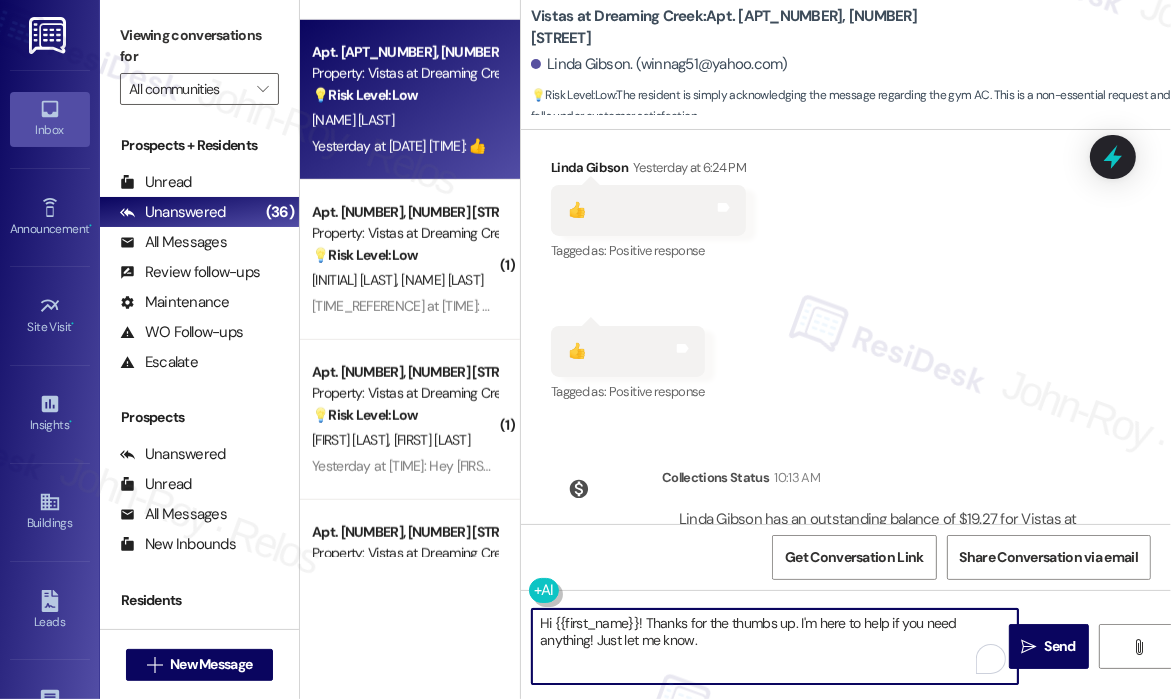 scroll, scrollTop: 6694, scrollLeft: 0, axis: vertical 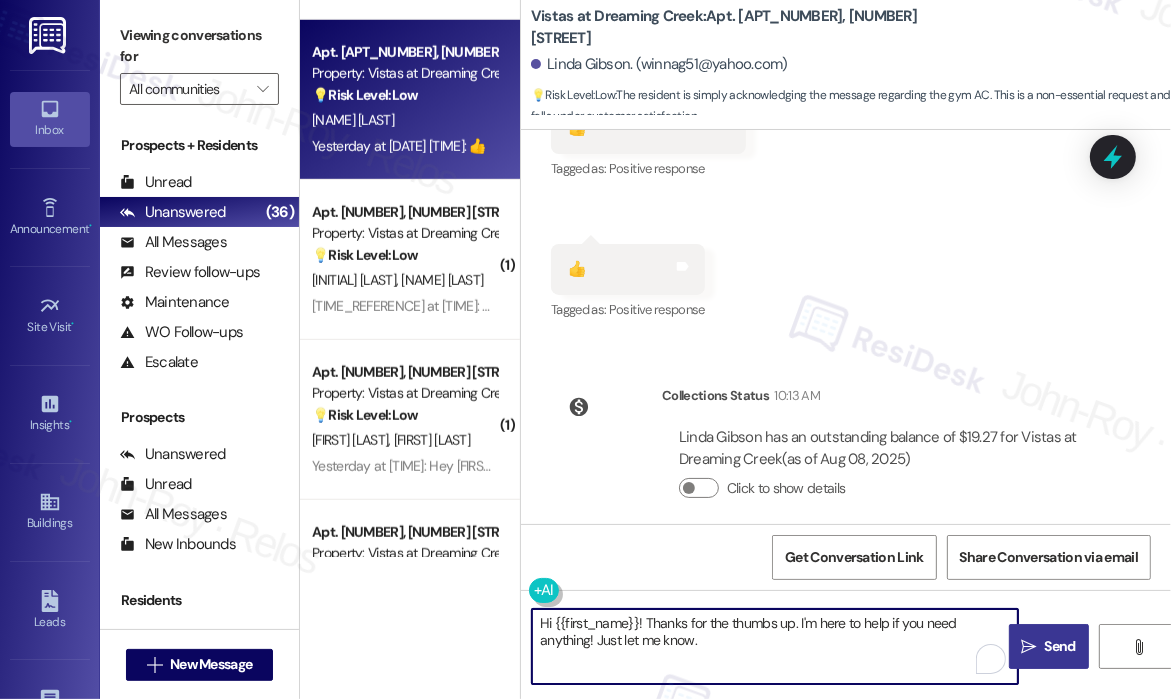 type on "Hi {{first_name}}! Thanks for the thumbs up. I'm here to help if you need anything! Just let me know." 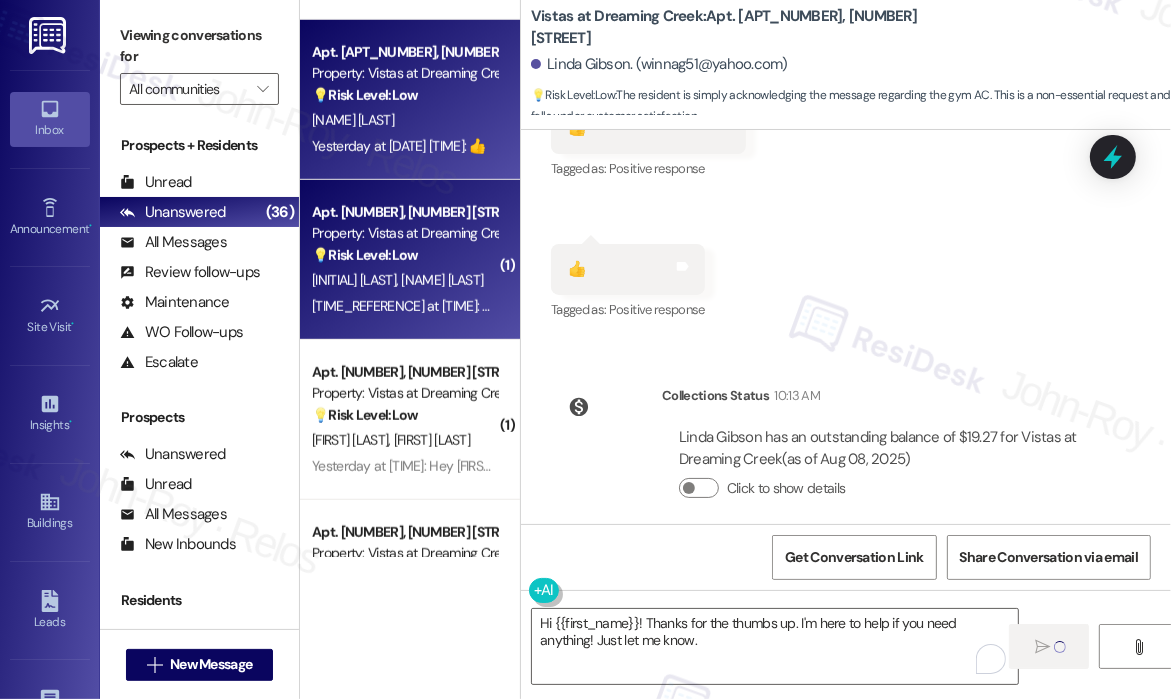 click on "💡  Risk Level:  Low" at bounding box center [365, 255] 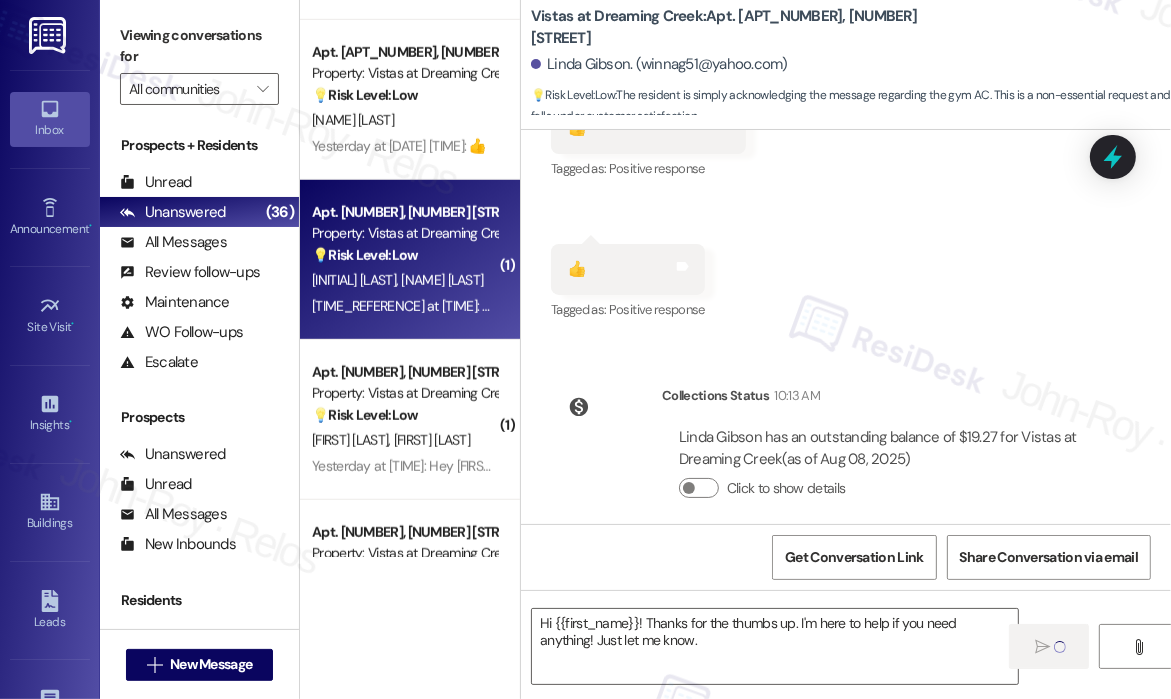 type on "Fetching suggested responses. Please feel free to read through the conversation in the meantime." 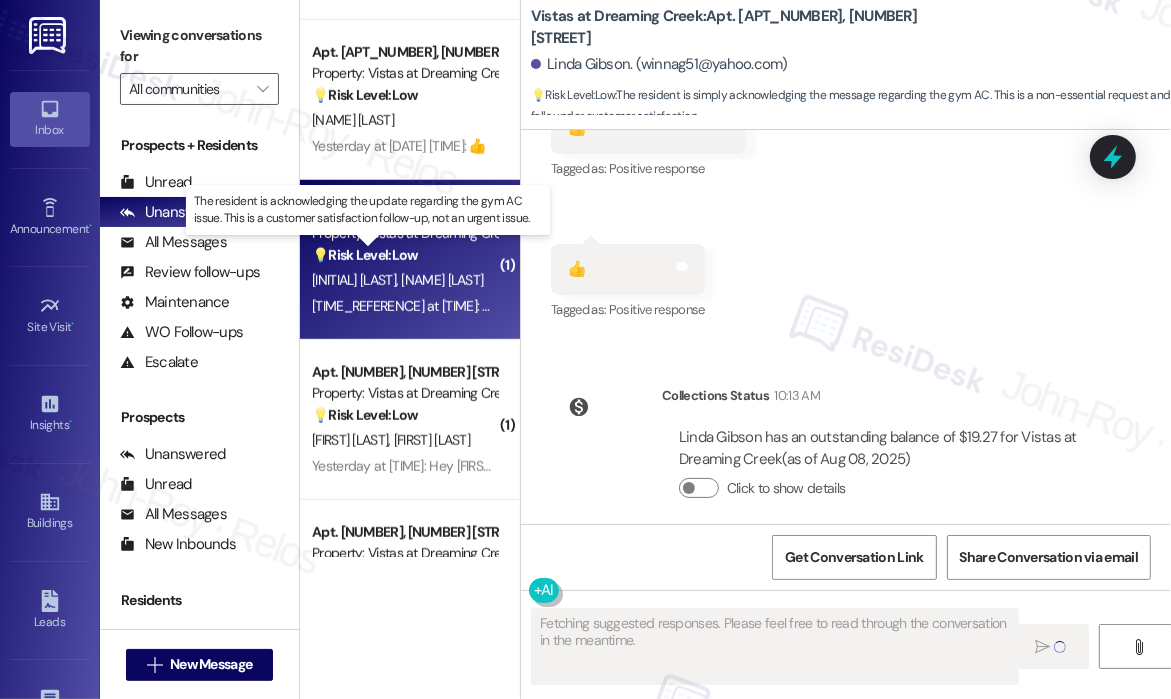 scroll, scrollTop: 5269, scrollLeft: 0, axis: vertical 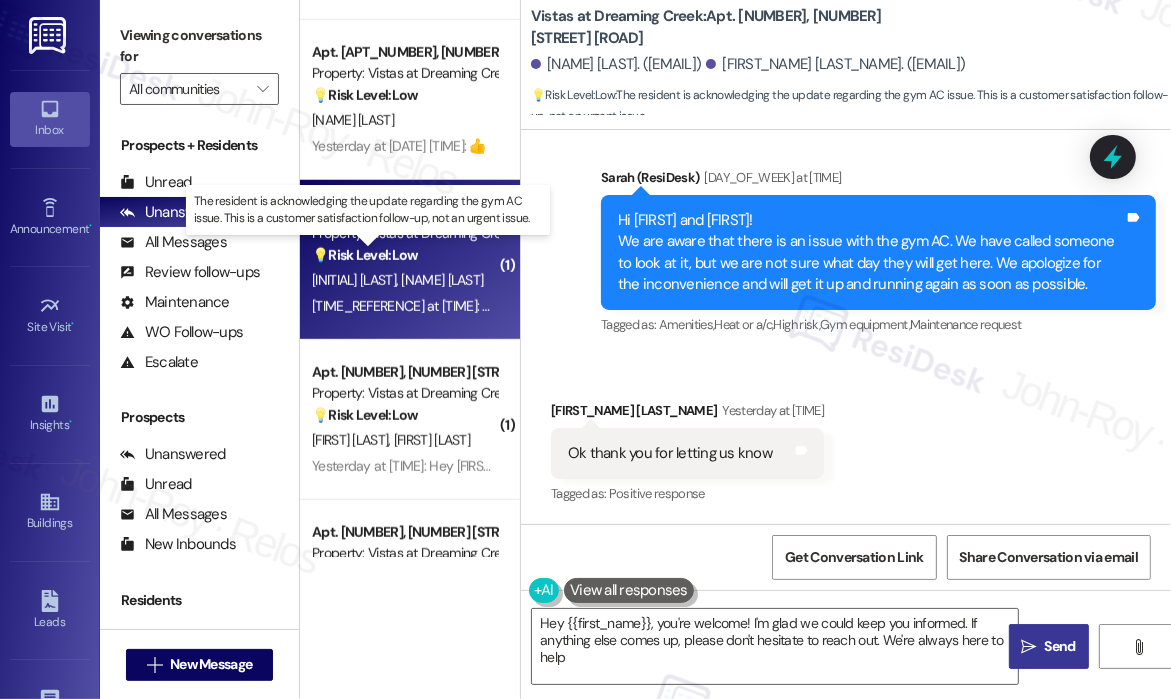 type on "Hey {{first_name}}, you're welcome! I'm glad we could keep you informed. If anything else comes up, please don't hesitate to reach out. We're always here to help!" 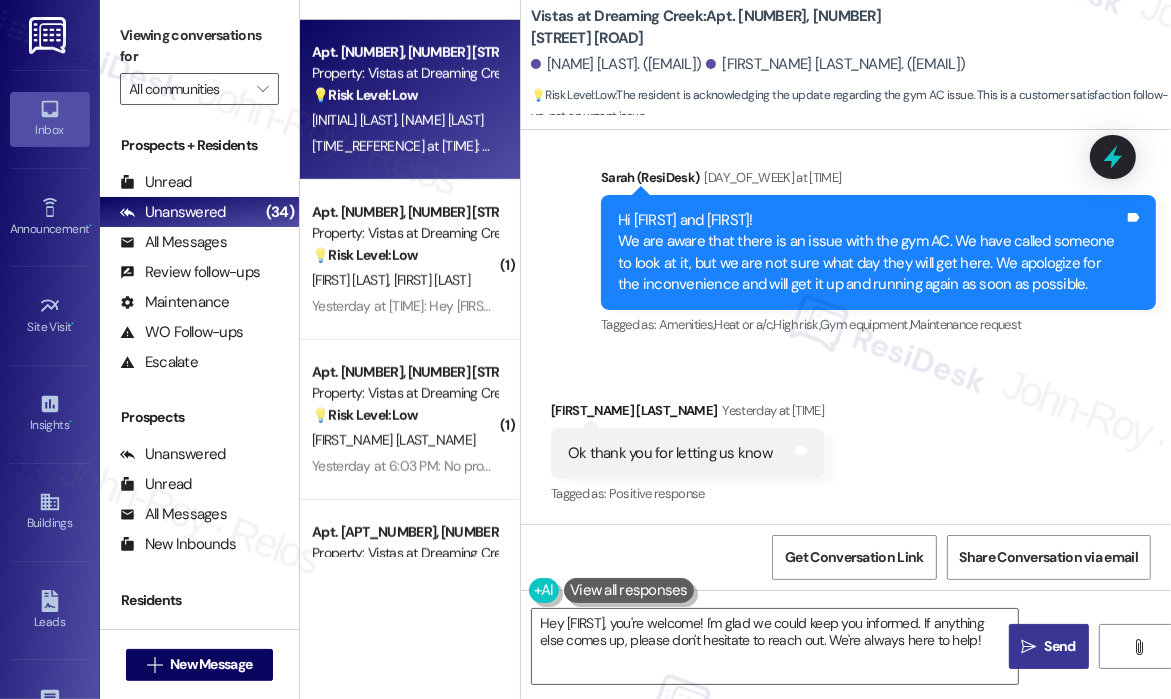 click on "Received via SMS Shawna Lamunyon Yesterday at 6:20 PM Ok thank you for letting us know  Tags and notes Tagged as:   Positive response Click to highlight conversations about Positive response" at bounding box center (846, 439) 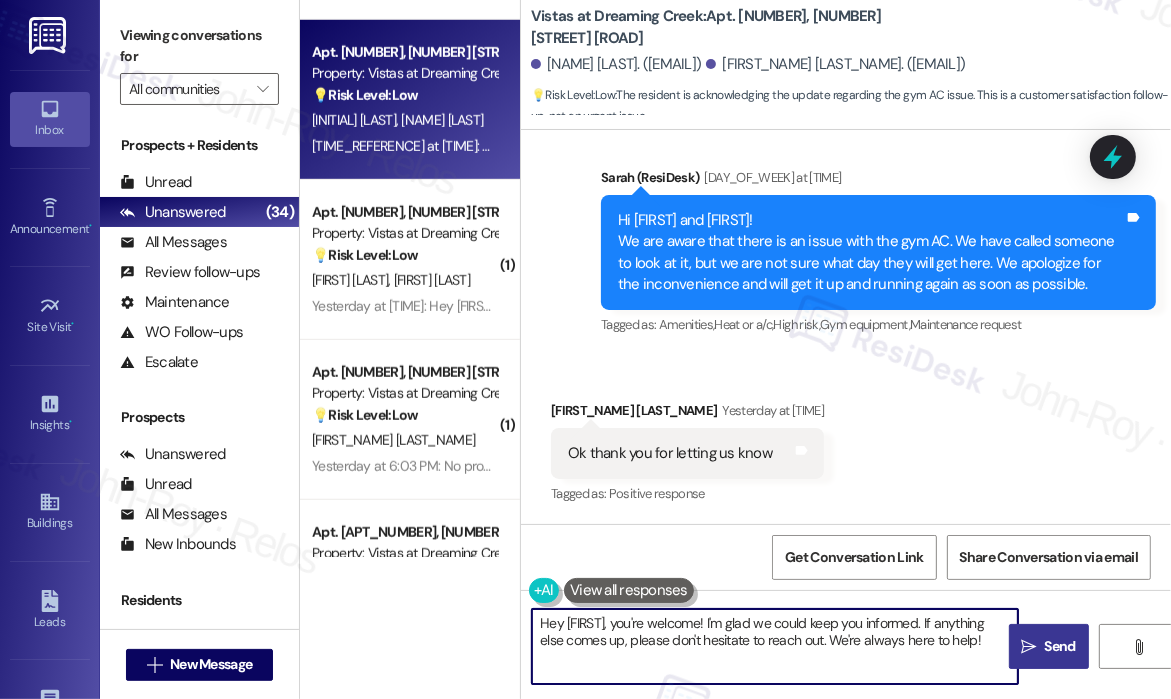 click on "Hey {{first_name}}, you're welcome! I'm glad we could keep you informed. If anything else comes up, please don't hesitate to reach out. We're always here to help!" at bounding box center [775, 646] 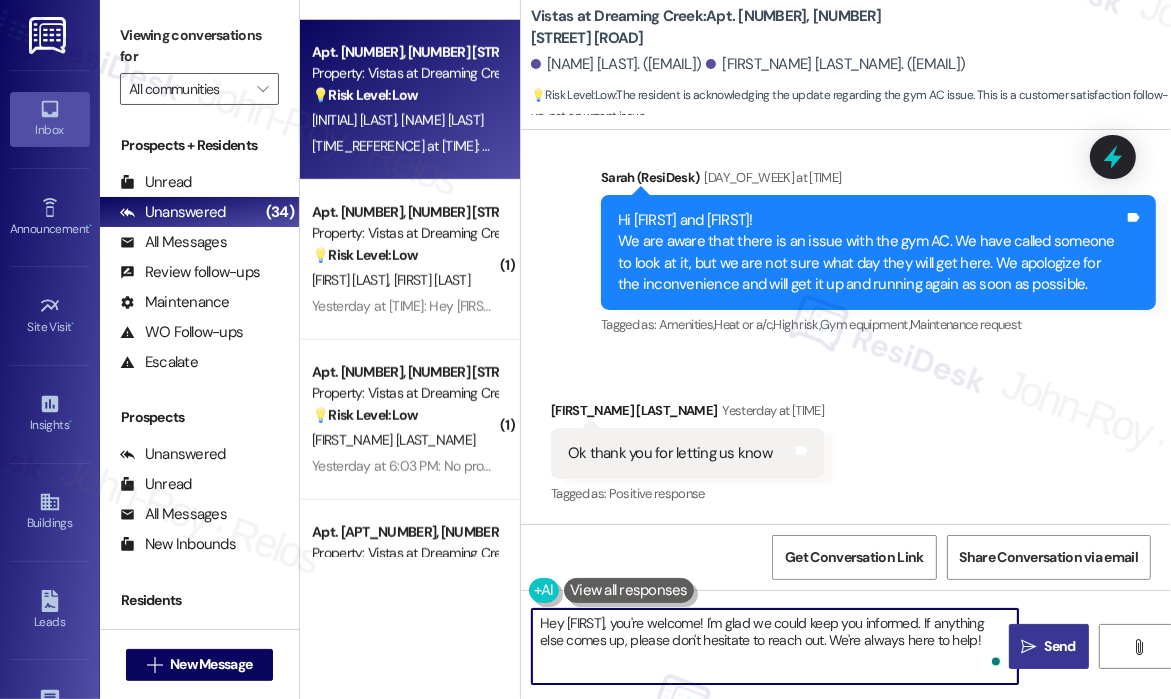 click on "Hey {{first_name}}, you're welcome! I'm glad we could keep you informed. If anything else comes up, please don't hesitate to reach out. We're always here to help!" at bounding box center (775, 646) 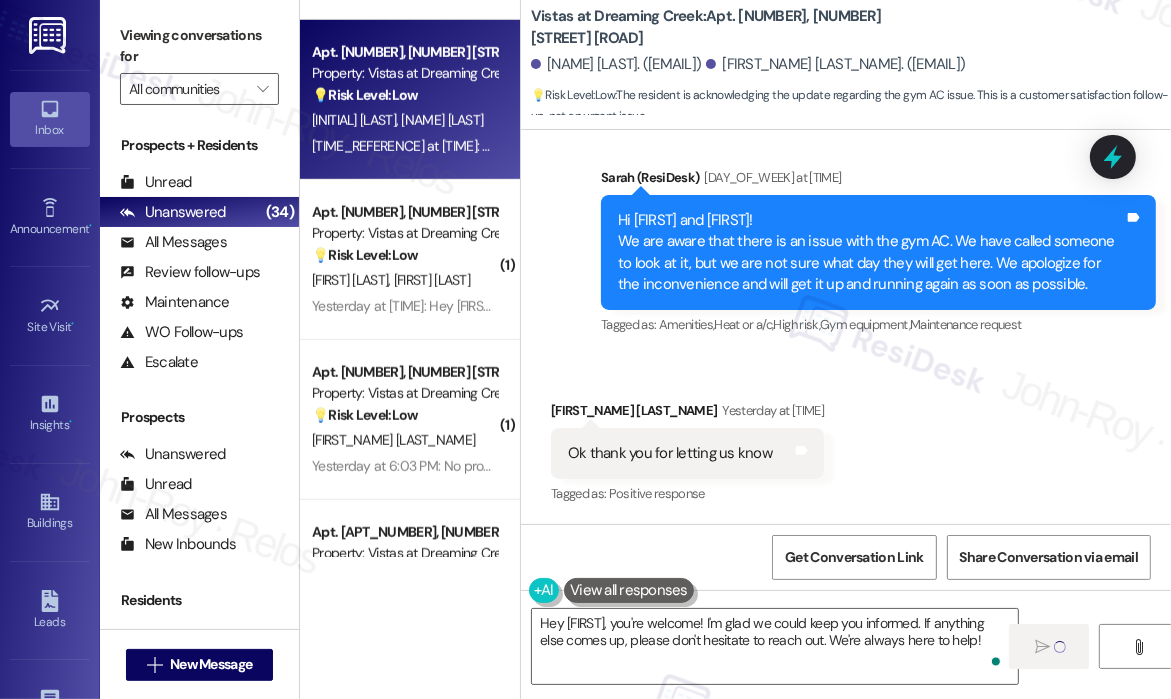 type 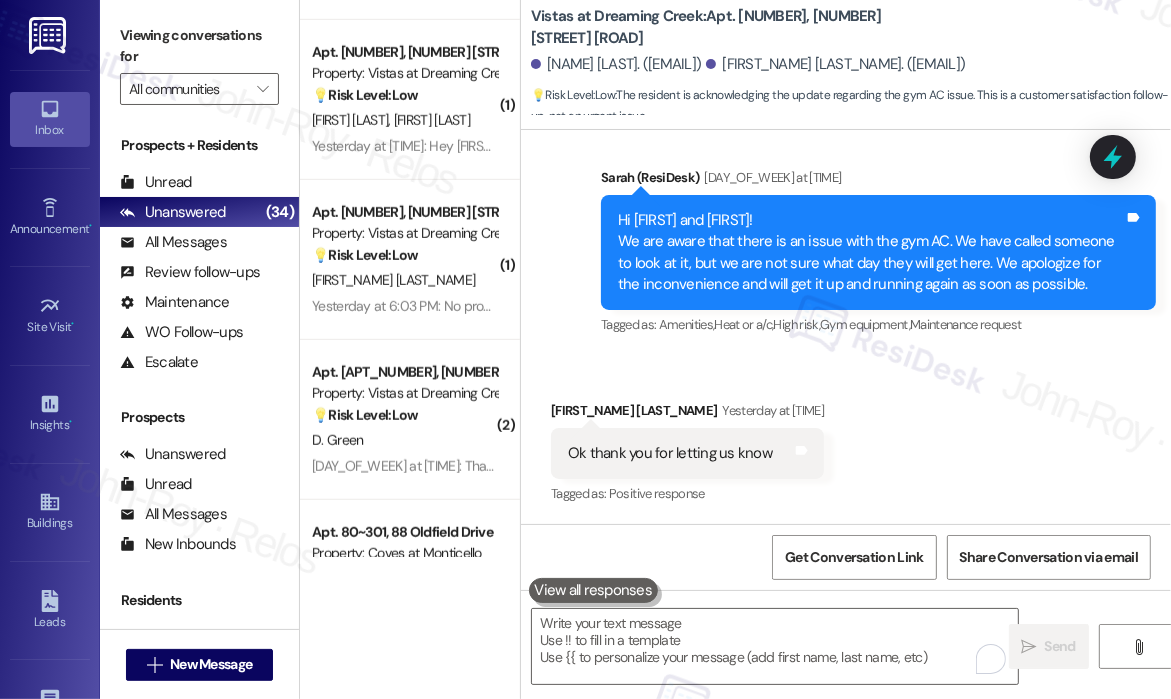click on "Received via SMS Shawna Lamunyon Yesterday at 6:20 PM Ok thank you for letting us know  Tags and notes Tagged as:   Positive response Click to highlight conversations about Positive response" at bounding box center (846, 439) 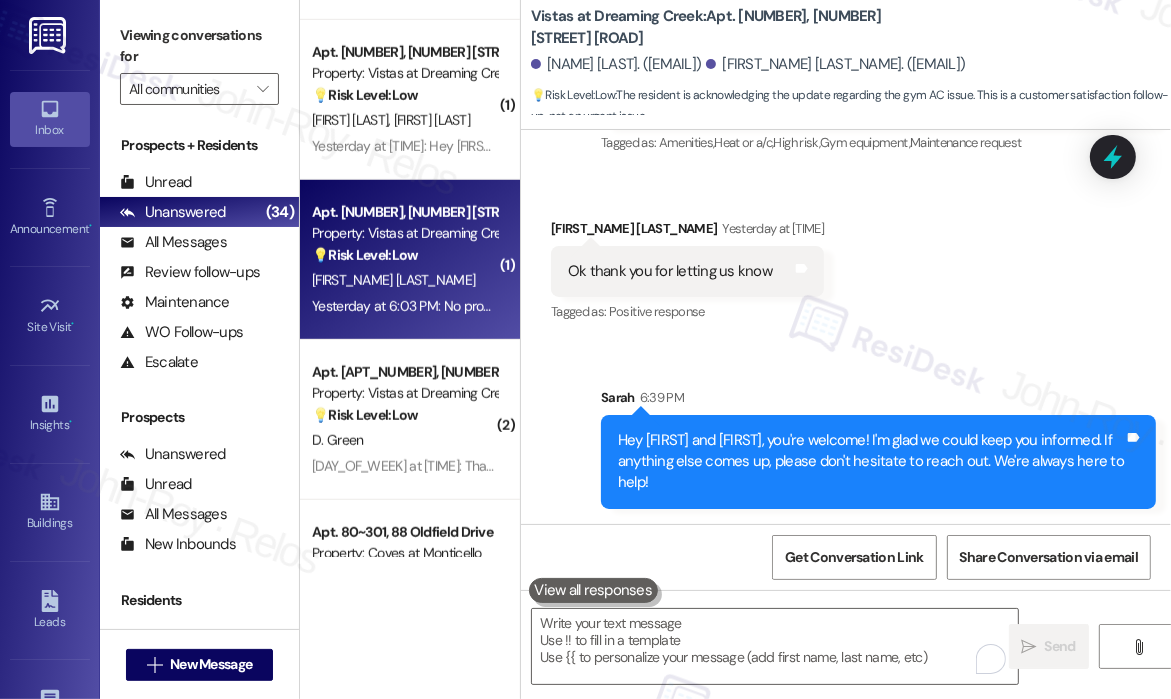 scroll, scrollTop: 900, scrollLeft: 0, axis: vertical 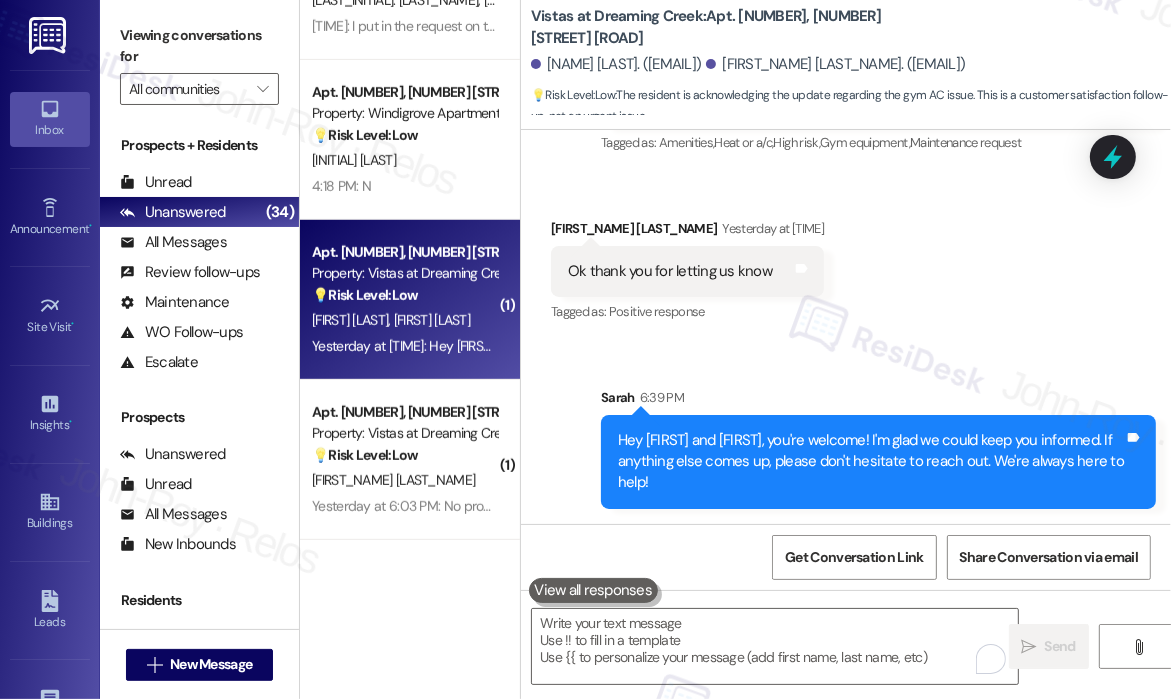 click on "💡  Risk Level:  Low The resident acknowledges the message regarding the gym AC issue and expresses understanding. This indicates customer satisfaction with the communication and no urgent need for further action." at bounding box center [404, 295] 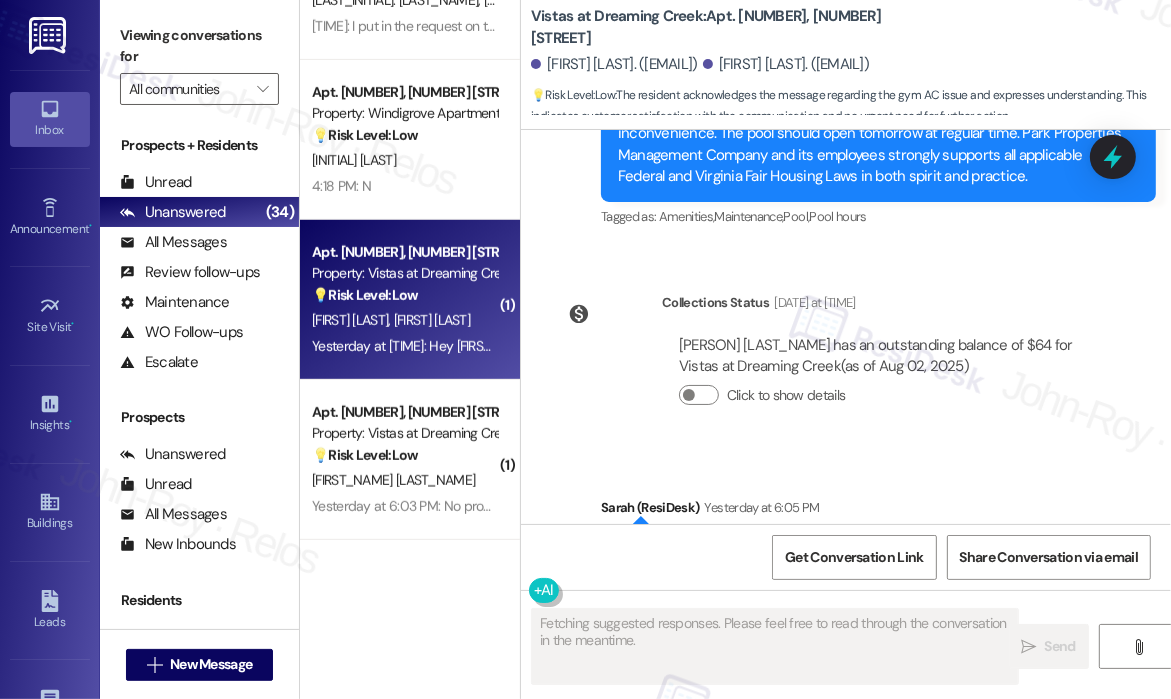 scroll, scrollTop: 5458, scrollLeft: 0, axis: vertical 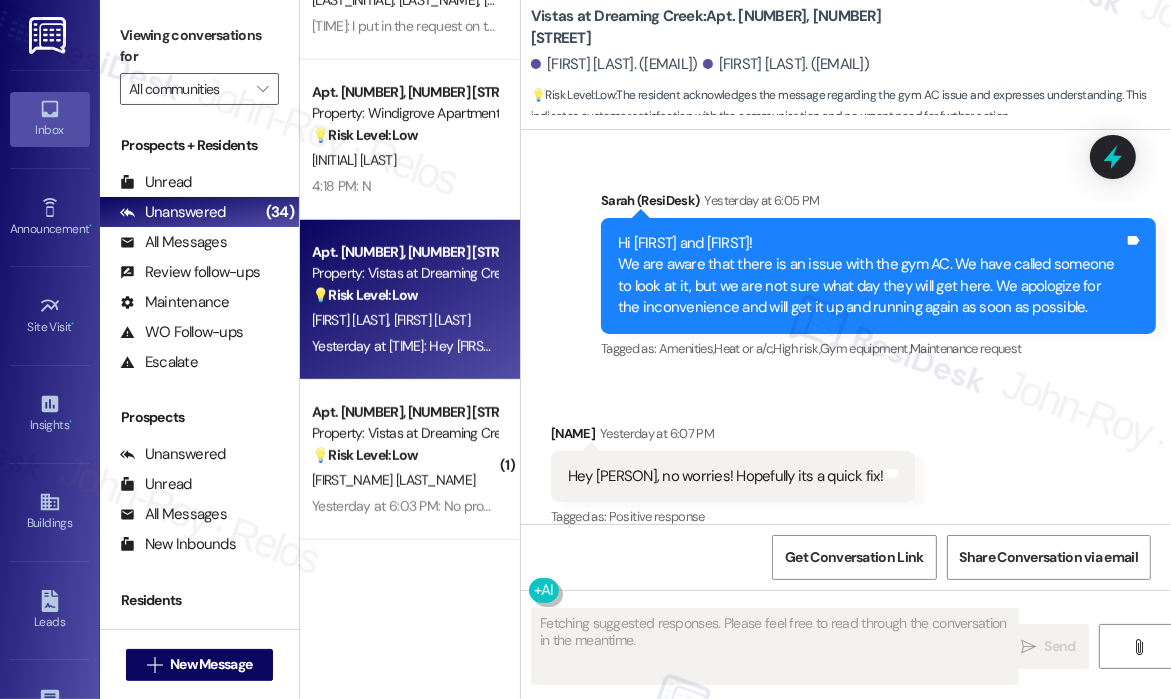 click on "Announcement, sent via SMS Sarah   (ResiDesk) Yesterday at 6:05 PM Hi Kendall and Meaghan!
We are aware that there is an issue with the gym AC. We have called someone to look at it, but we are not sure what day they will get here. We apologize for the inconvenience and will get it up and running again as soon as possible. Tags and notes Tagged as:   Amenities ,  Click to highlight conversations about Amenities Heat or a/c ,  Click to highlight conversations about Heat or a/c High risk ,  Click to highlight conversations about High risk Gym equipment ,  Click to highlight conversations about Gym equipment Maintenance request Click to highlight conversations about Maintenance request" at bounding box center [878, 276] 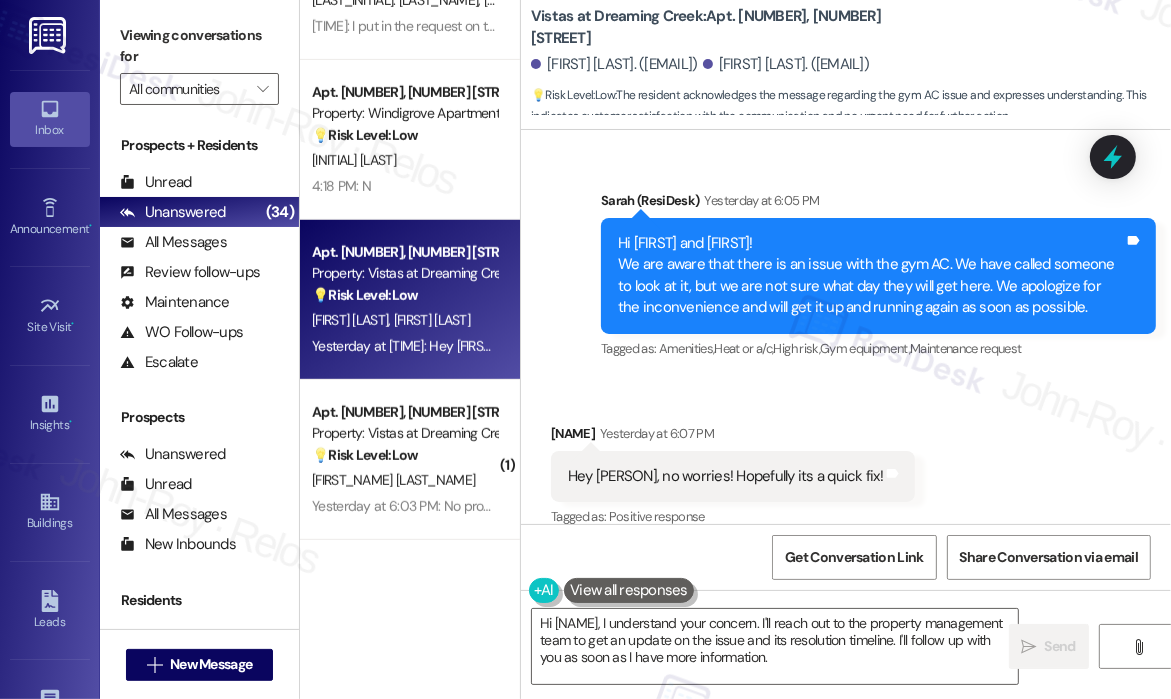 click on "Received via SMS Kendall Cogar Yesterday at 6:07 PM Hey Sarah,  no worries! Hopefully its a quick fix! Tags and notes Tagged as:   Positive response Click to highlight conversations about Positive response" at bounding box center [846, 462] 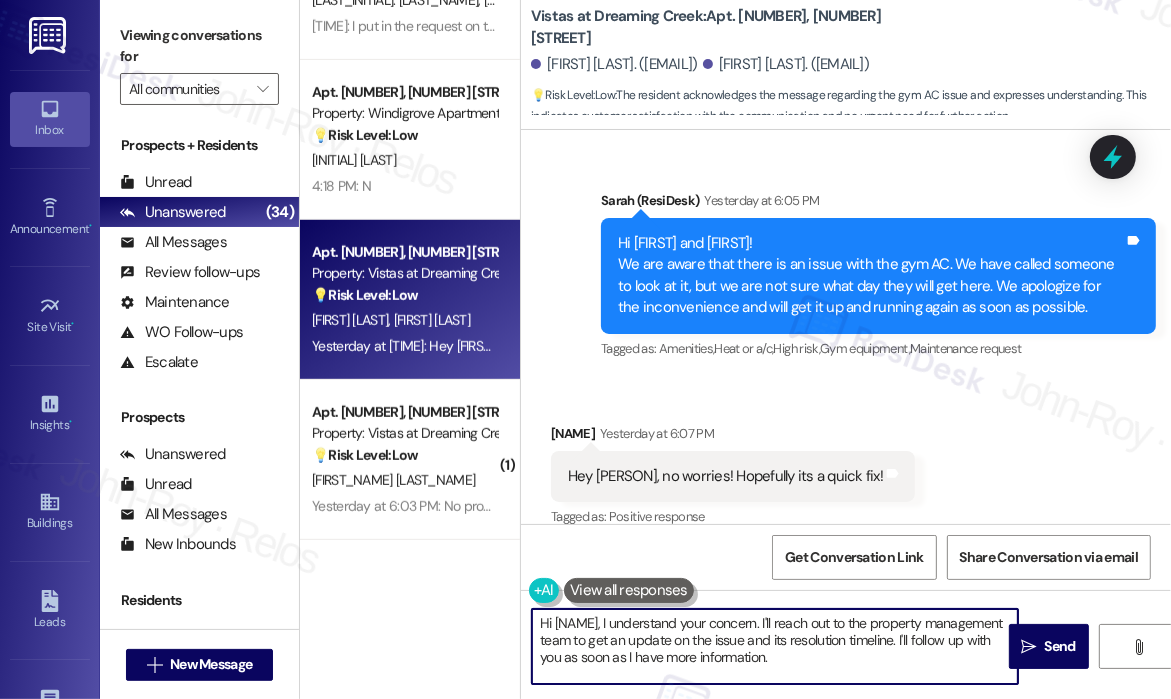 click on "Hi {{first_name}}, I understand your concern. I'll reach out to the property management team to get an update on the issue and its resolution timeline. I'll follow up with you as soon as I have more information." at bounding box center [775, 646] 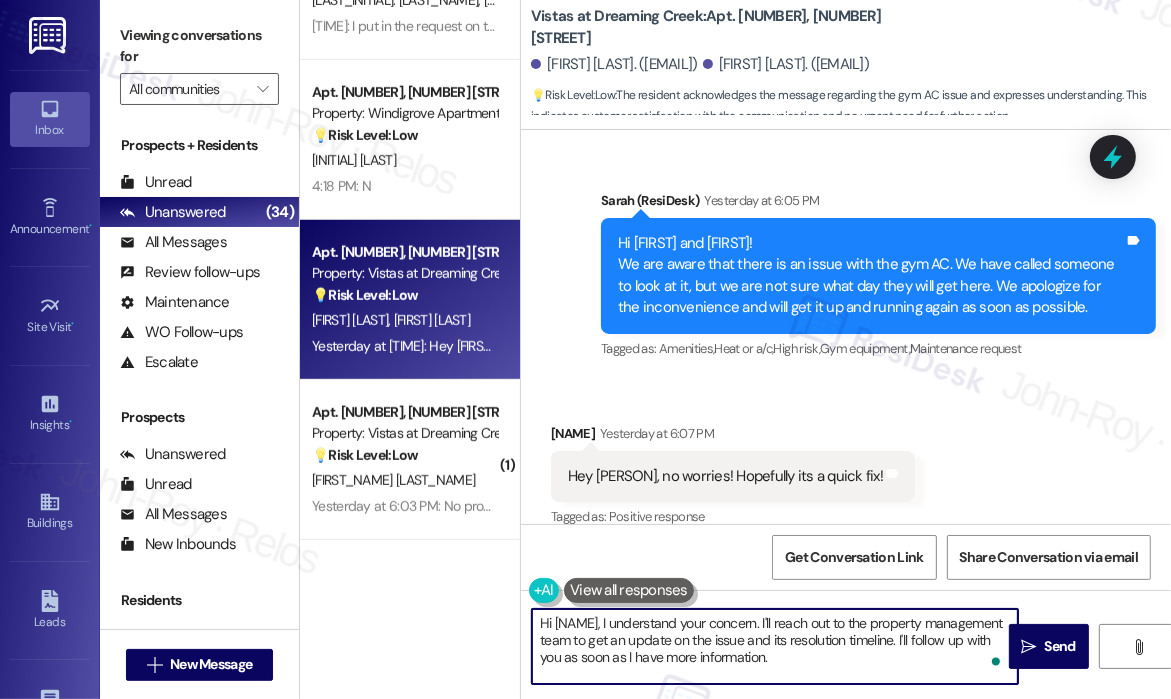 click on "Hi {{first_name}}, I understand your concern. I'll reach out to the property management team to get an update on the issue and its resolution timeline. I'll follow up with you as soon as I have more information." at bounding box center (775, 646) 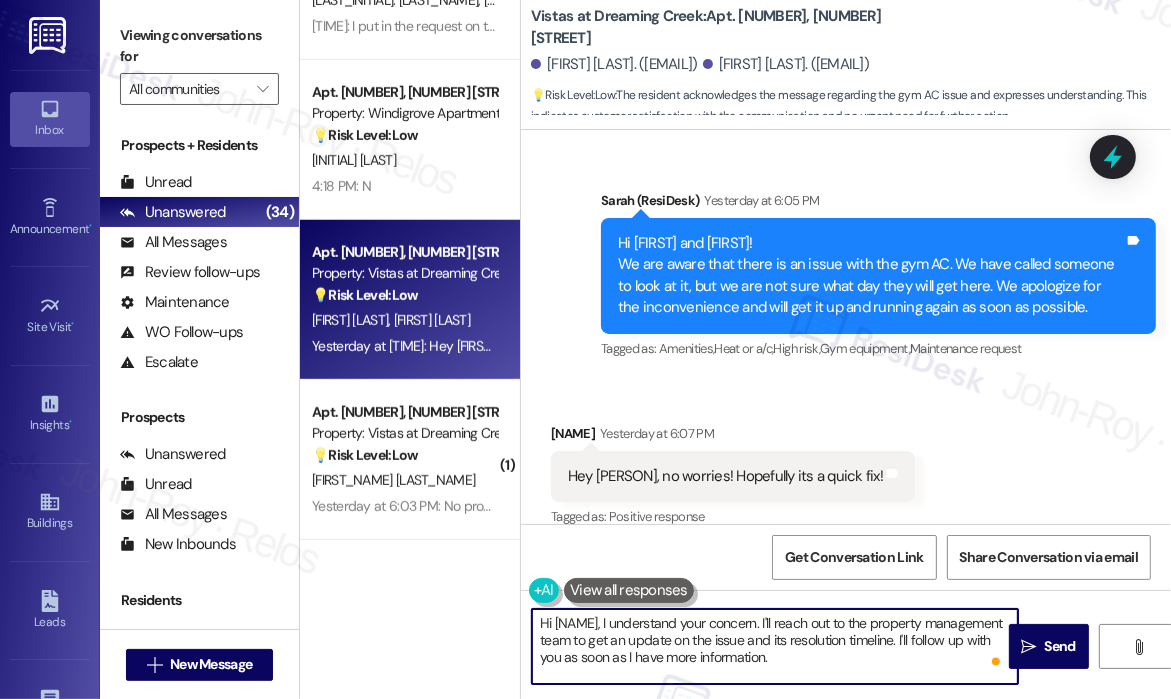 click on "Hi {{first_name}}, I understand your concern. I'll reach out to the property management team to get an update on the issue and its resolution timeline. I'll follow up with you as soon as I have more information." at bounding box center (775, 646) 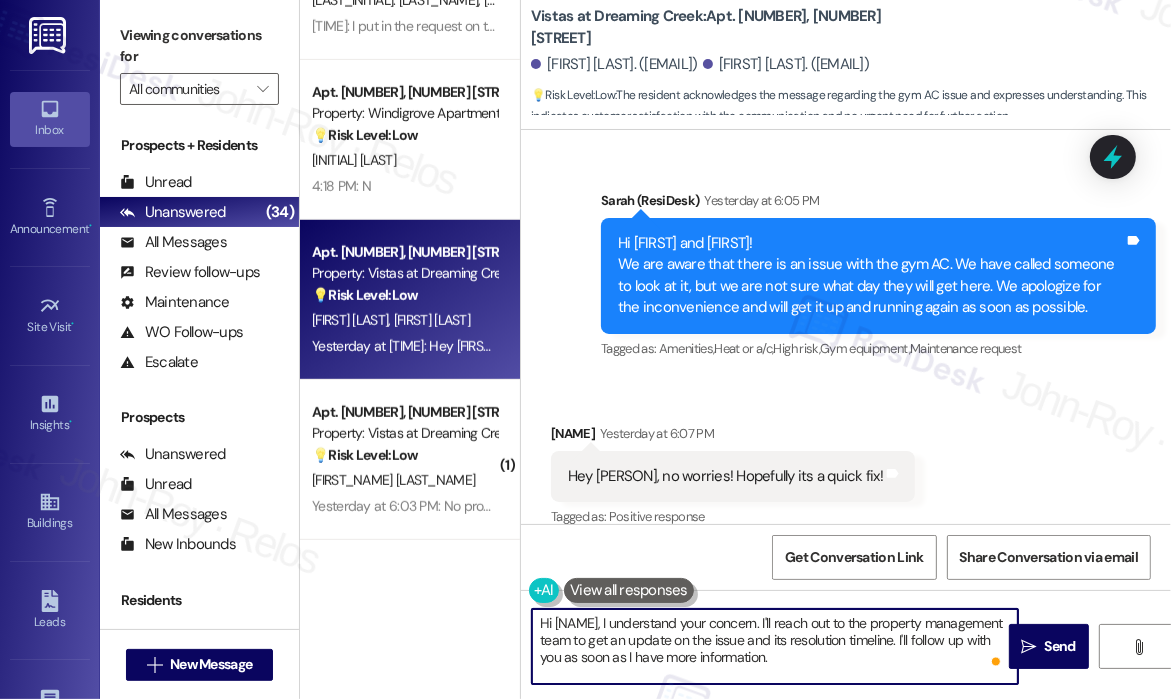 drag, startPoint x: 640, startPoint y: 620, endPoint x: 897, endPoint y: 681, distance: 264.1401 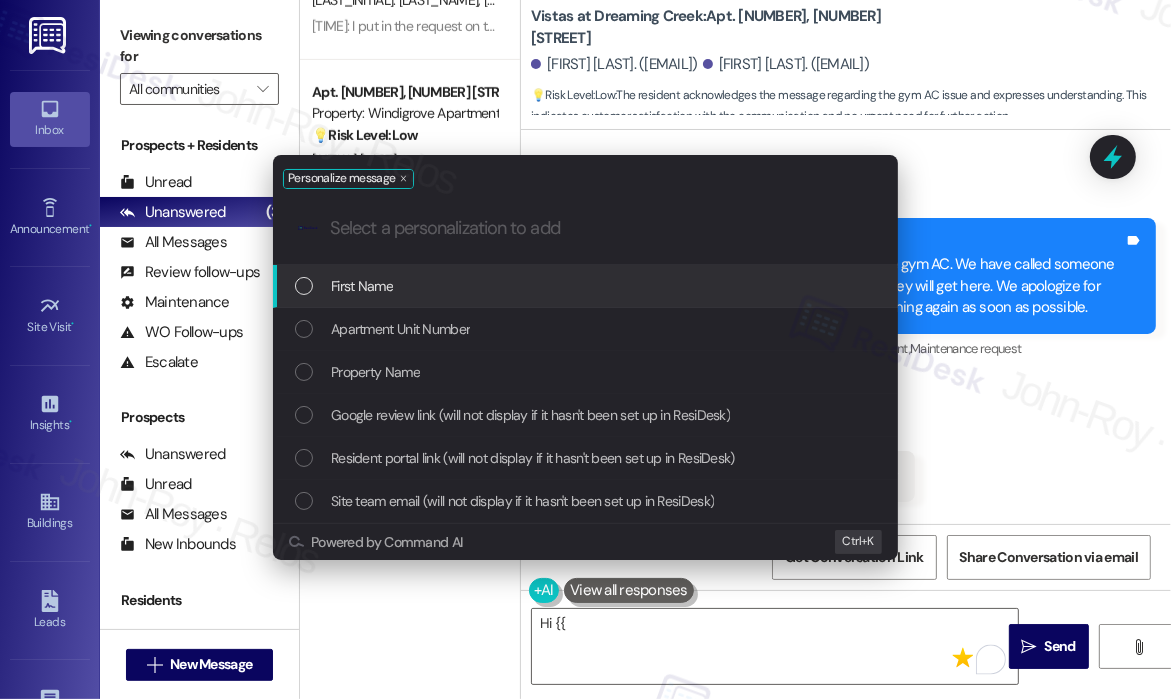 click on "Personalize message .cls-1{fill:#0a055f;}.cls-2{fill:#0cc4c4;} resideskLogoBlueOrange First Name Apartment Unit Number Property Name Google review link (will not display if it hasn't been set up in ResiDesk) Resident portal link (will not display if it hasn't been set up in ResiDesk) Site team email (will not display if it hasn't been set up in ResiDesk) Powered by Command AI Ctrl+ K" at bounding box center [585, 349] 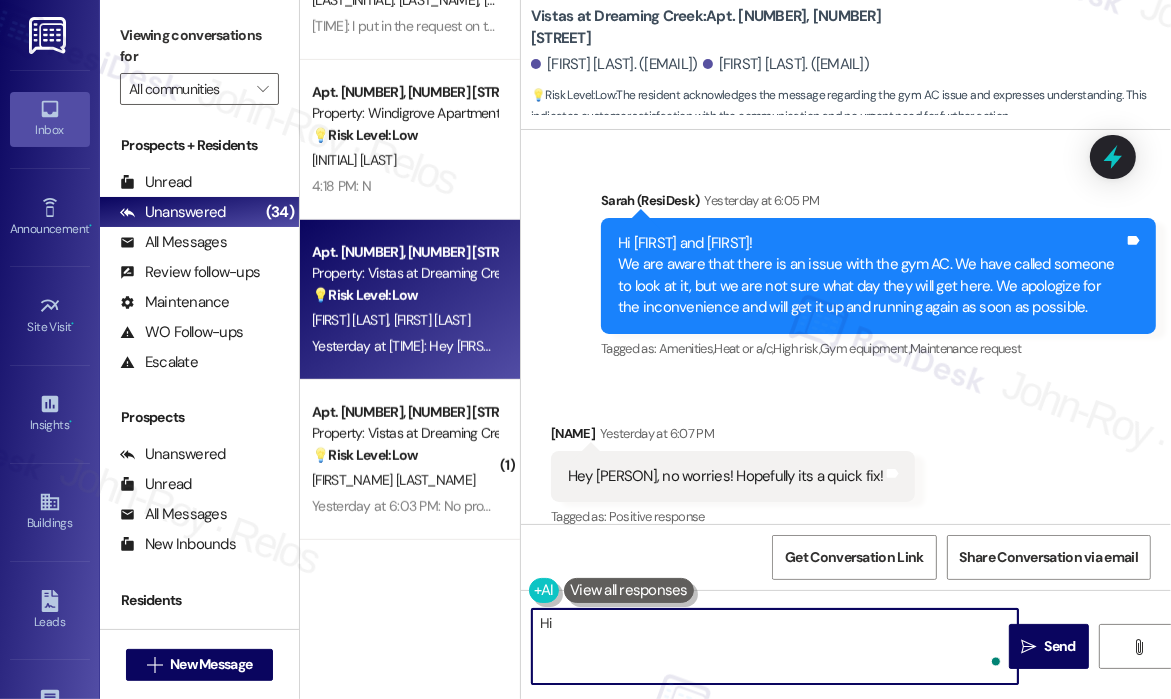 type on "H" 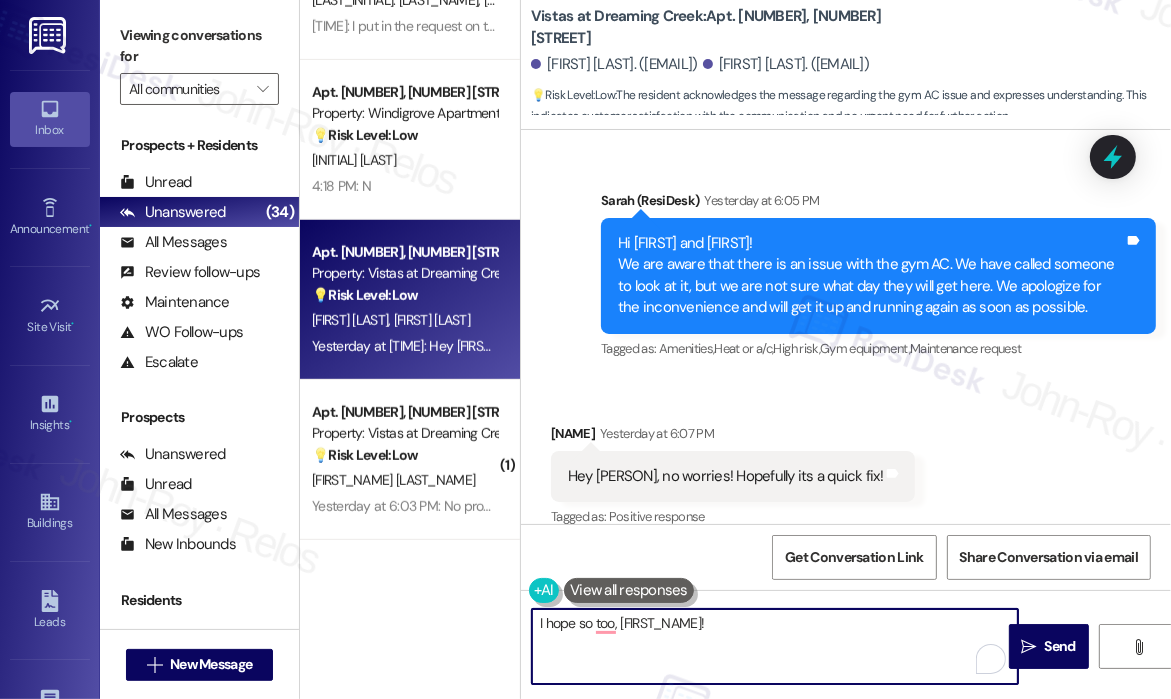 click on "I hope so too, Kendall!" at bounding box center (775, 646) 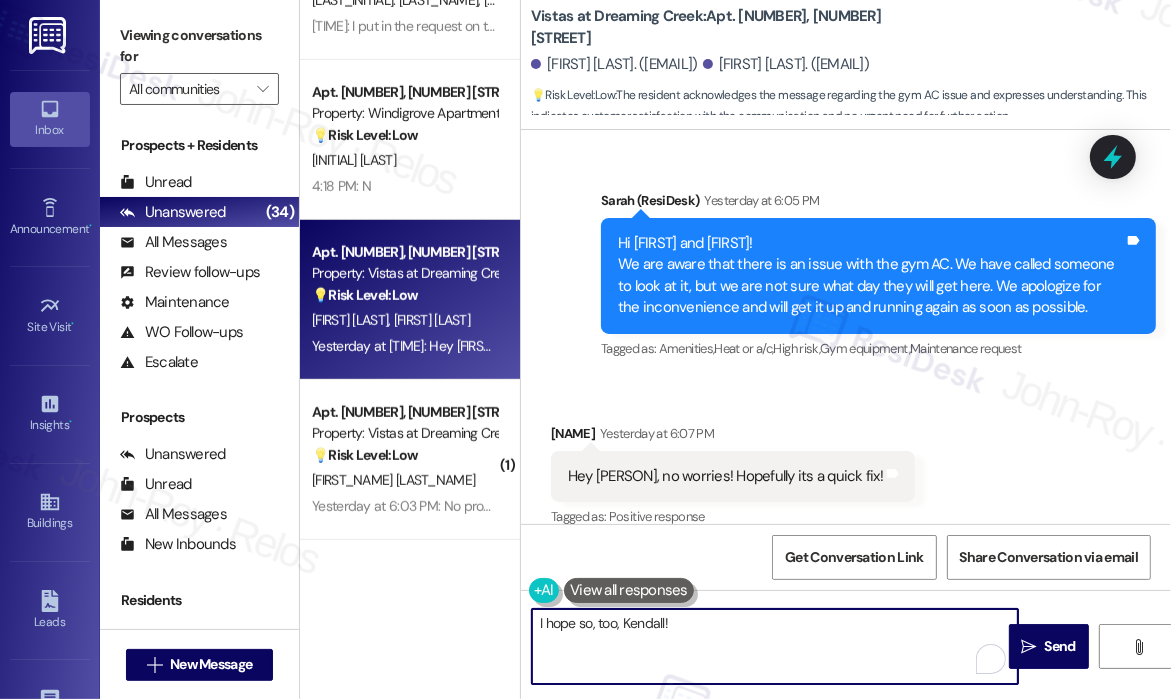 click on "I hope so, too, Kendall!" at bounding box center [775, 646] 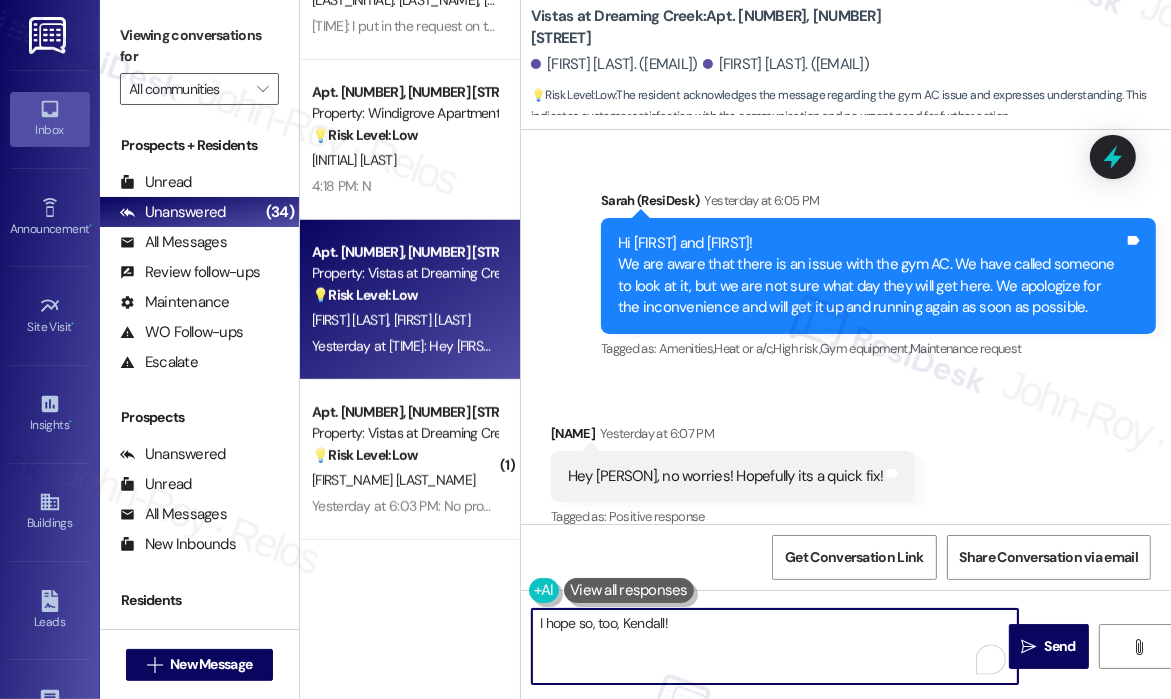 click on "I hope so, too, Kendall!" at bounding box center (775, 646) 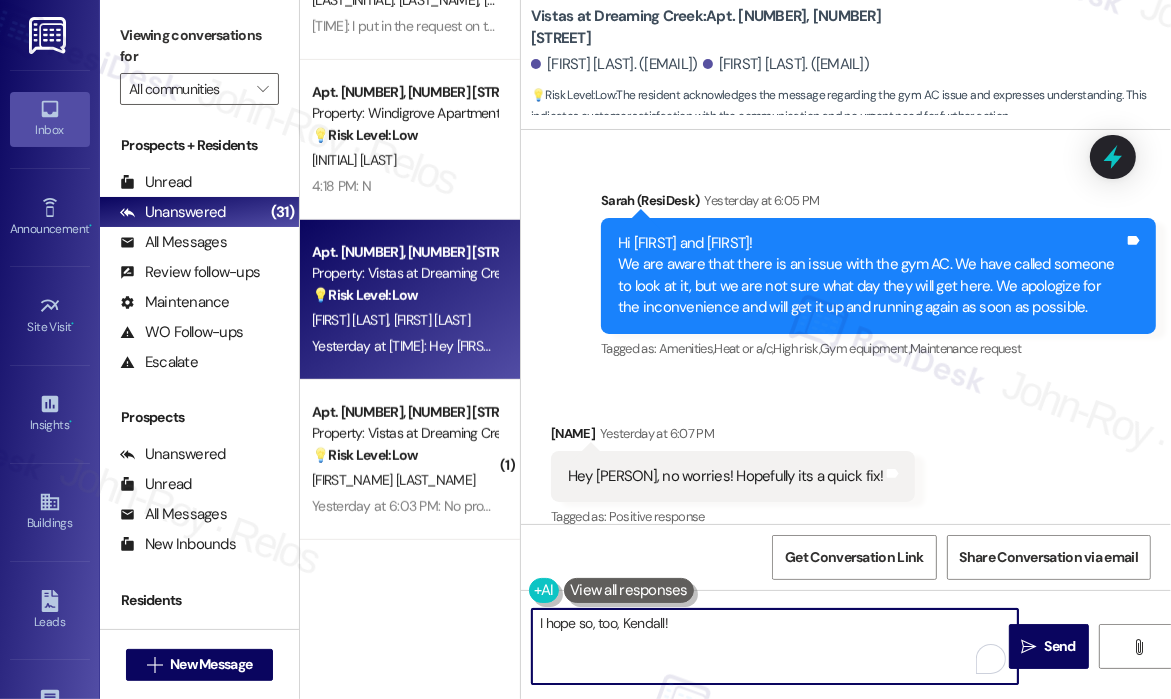 drag, startPoint x: 707, startPoint y: 633, endPoint x: 517, endPoint y: 618, distance: 190.59119 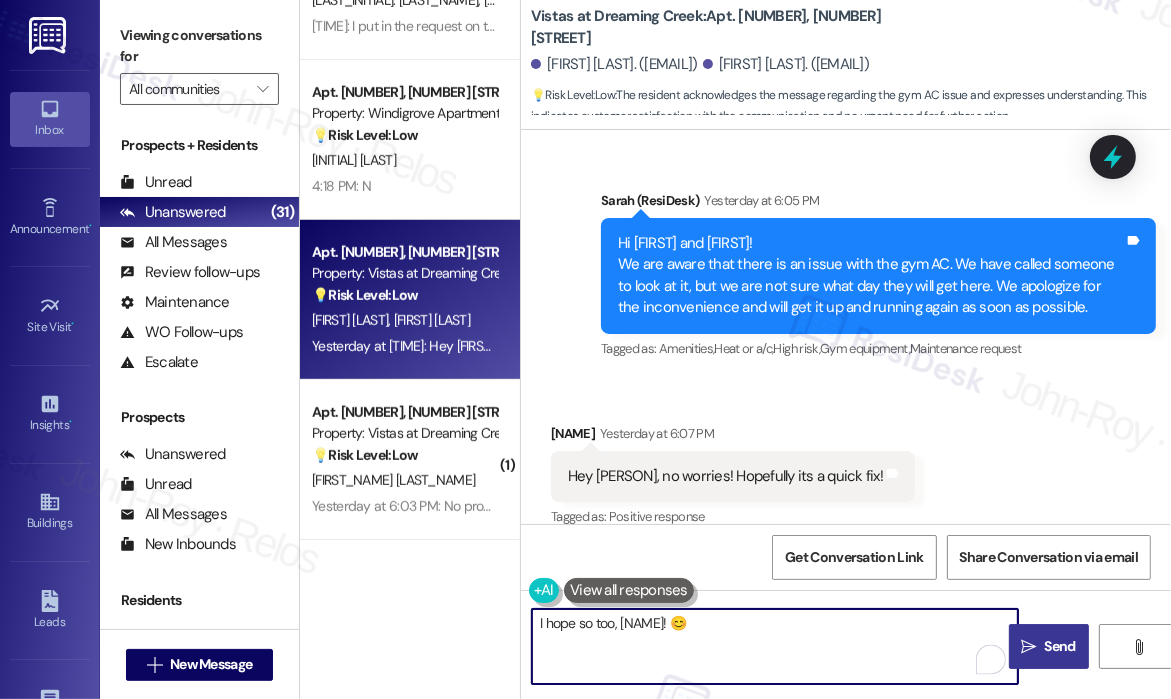 type on "I hope so too, Kendall! 😊" 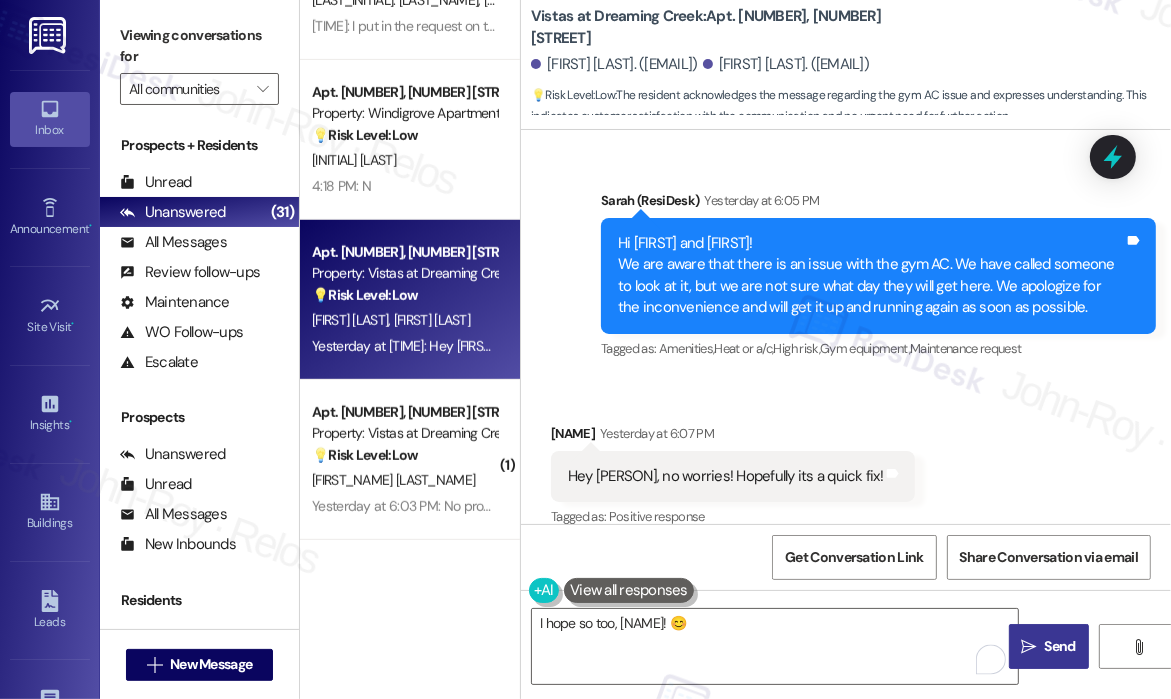 click on " Send" at bounding box center [1049, 646] 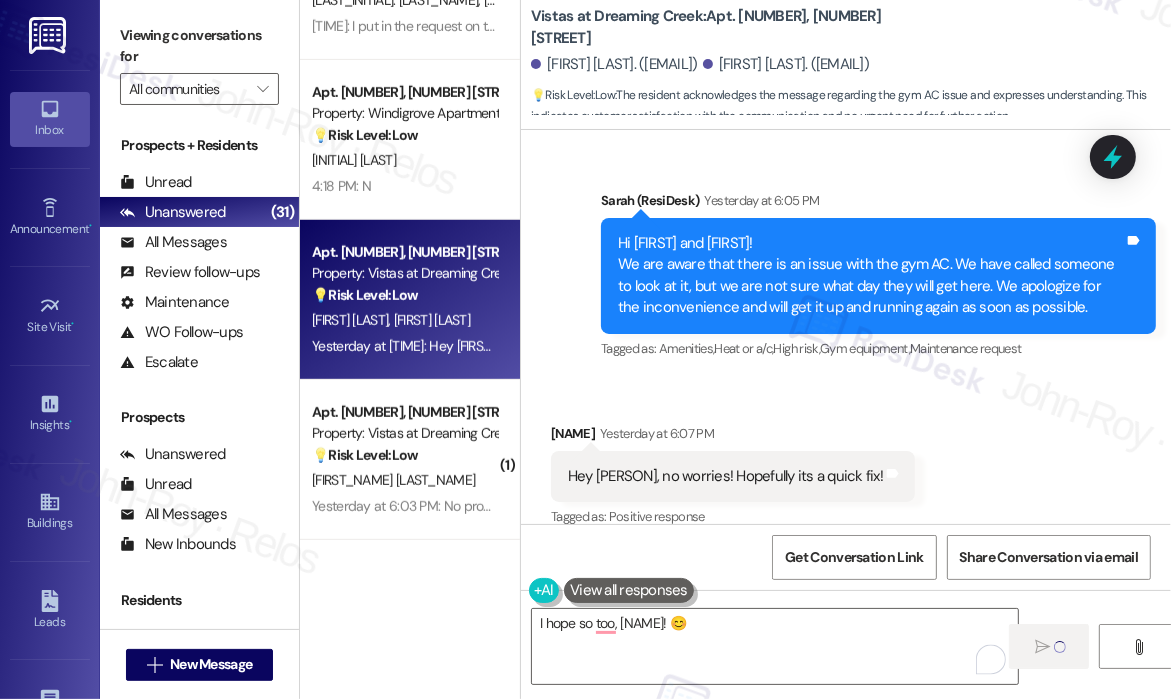 scroll, scrollTop: 1000, scrollLeft: 0, axis: vertical 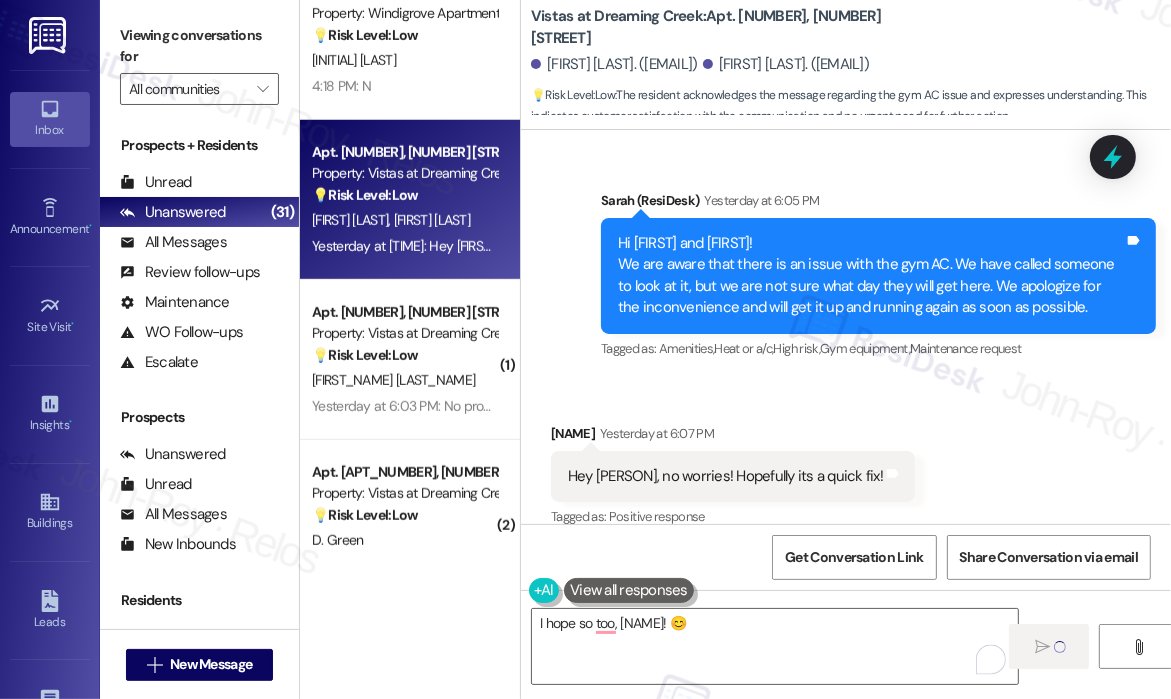 click on "💡  Risk Level:  Low The resident is acknowledging the message about the gym AC issue and expressing gratitude. This indicates customer satisfaction and a positive interaction." at bounding box center (404, 355) 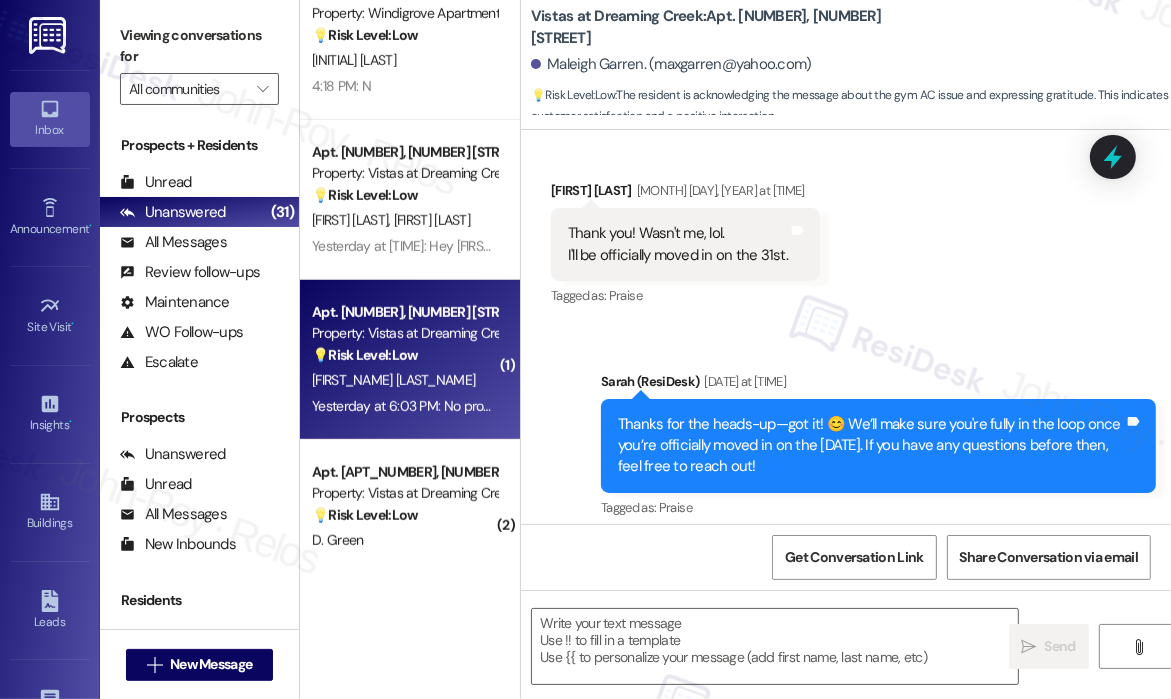 type on "Fetching suggested responses. Please feel free to read through the conversation in the meantime." 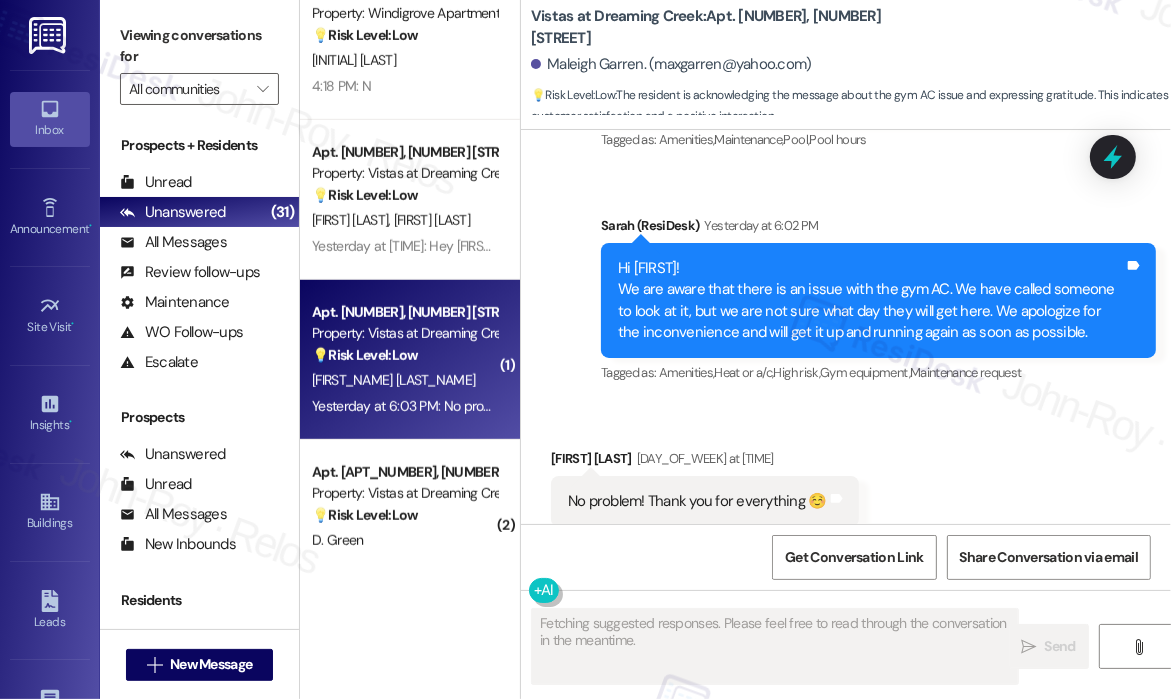 scroll, scrollTop: 2686, scrollLeft: 0, axis: vertical 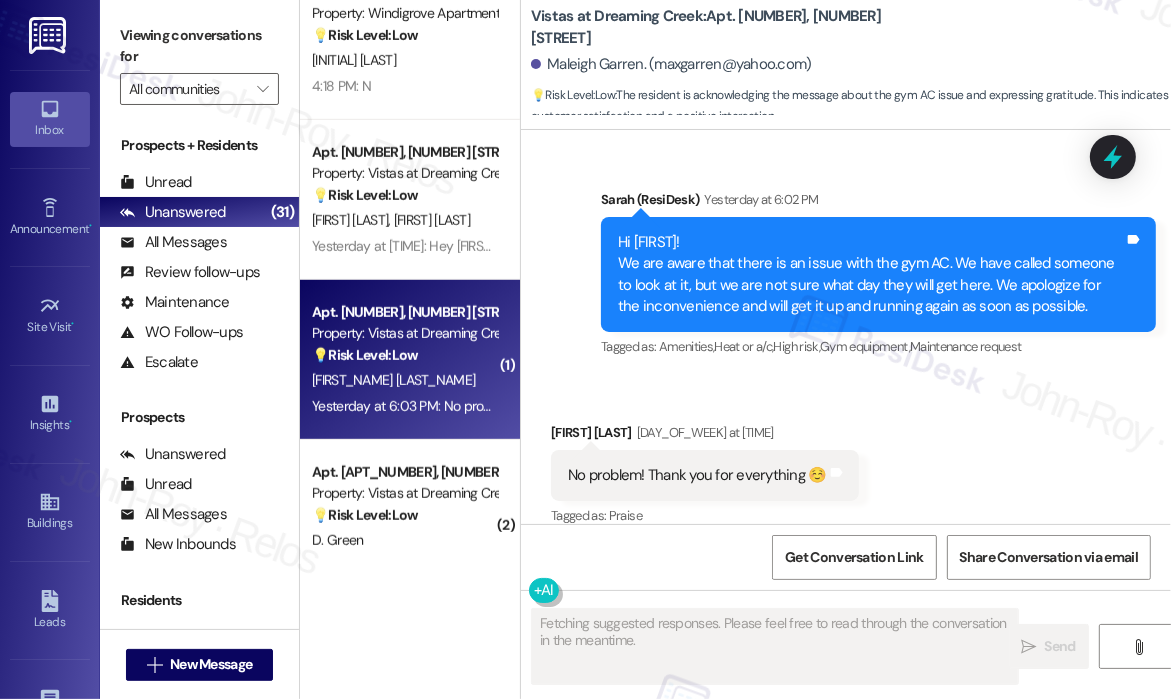 click on "Received via SMS Maleigh Garren Yesterday at 6:03 PM No problem! Thank you for everything ☺️ Tags and notes Tagged as:   Praise Click to highlight conversations about Praise" at bounding box center (846, 461) 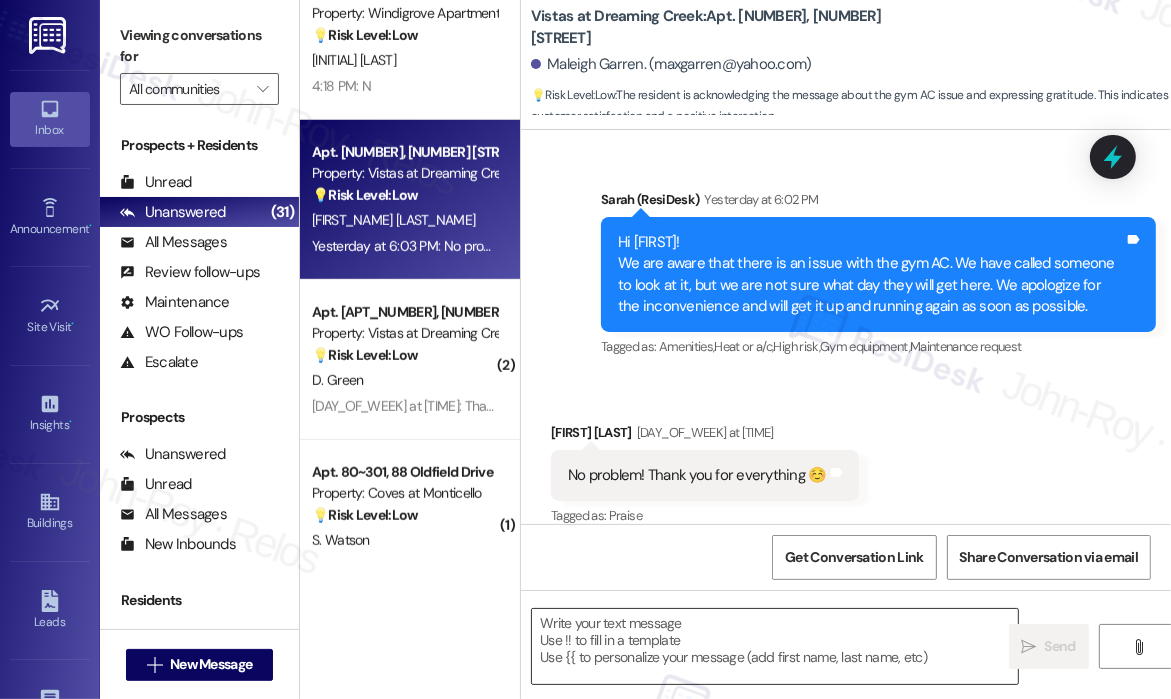 click at bounding box center [775, 646] 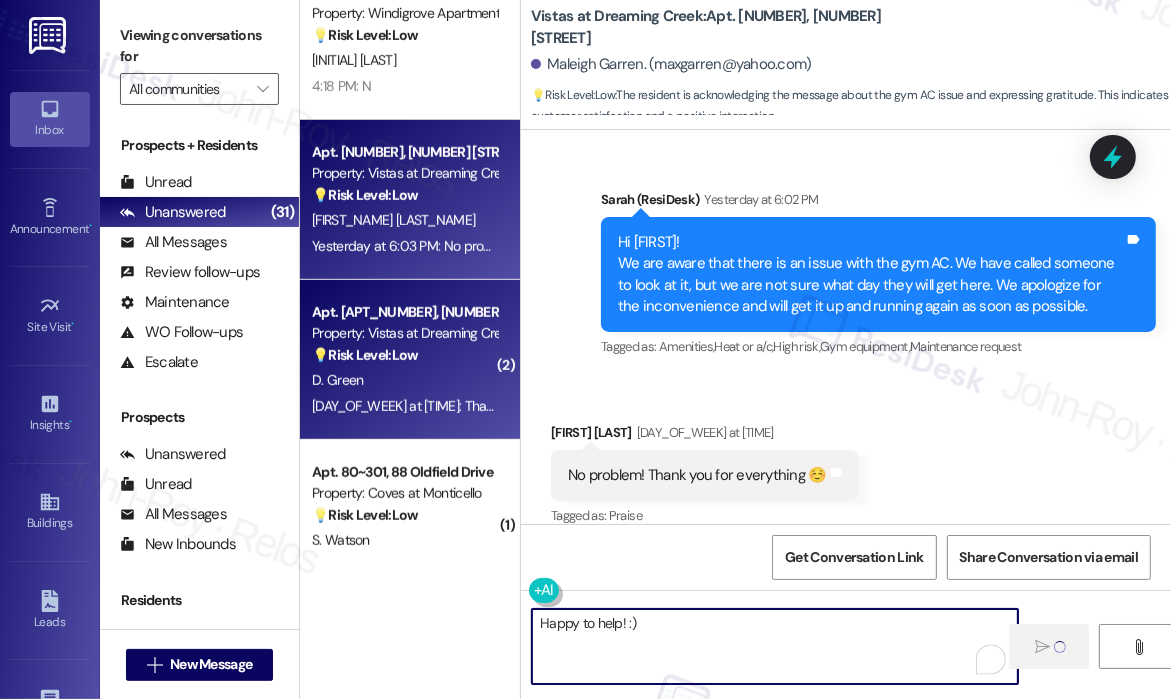 type on "Happy to help! :)" 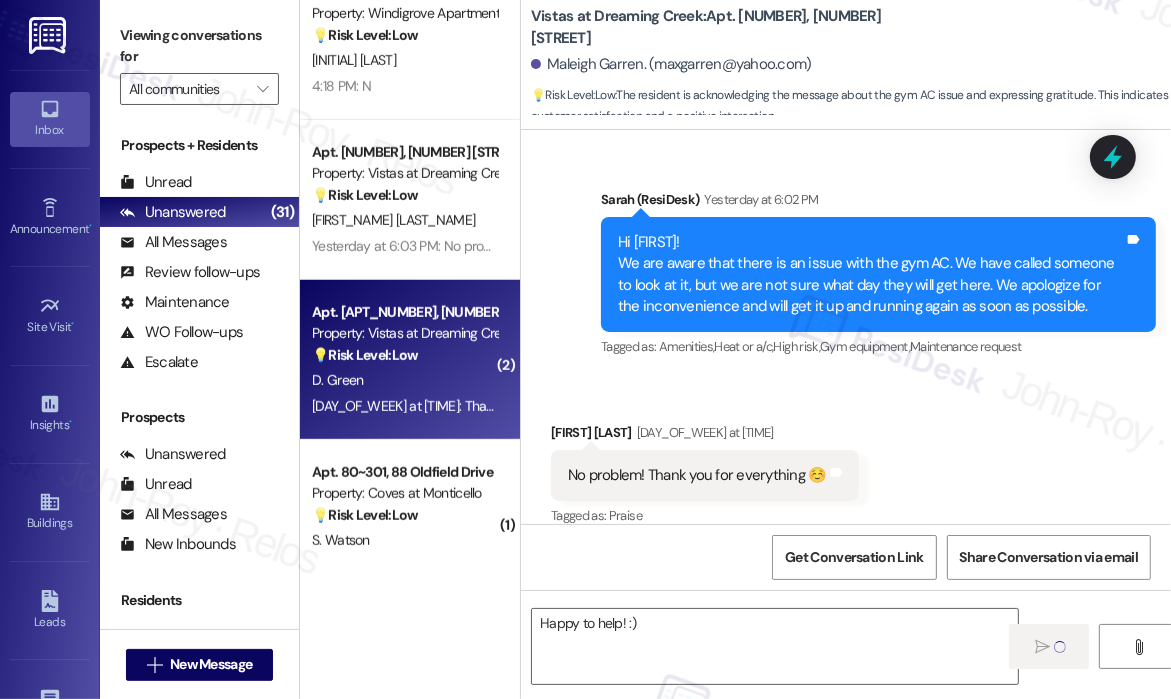 type on "Fetching suggested responses. Please feel free to read through the conversation in the meantime." 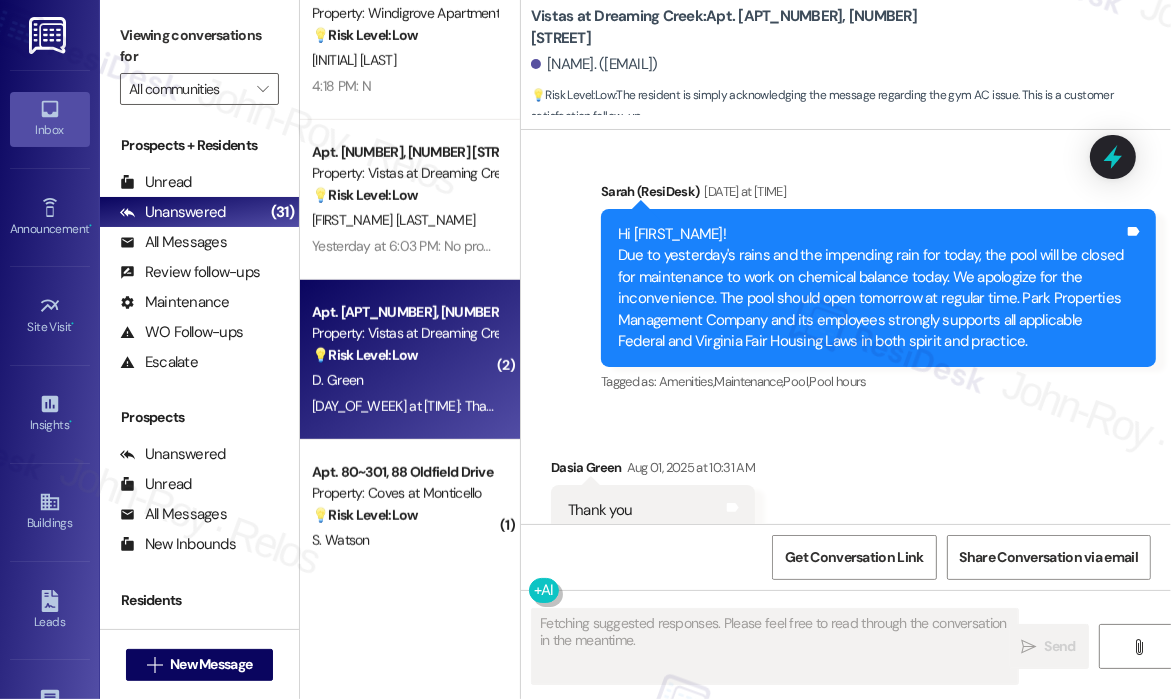 scroll, scrollTop: 7068, scrollLeft: 0, axis: vertical 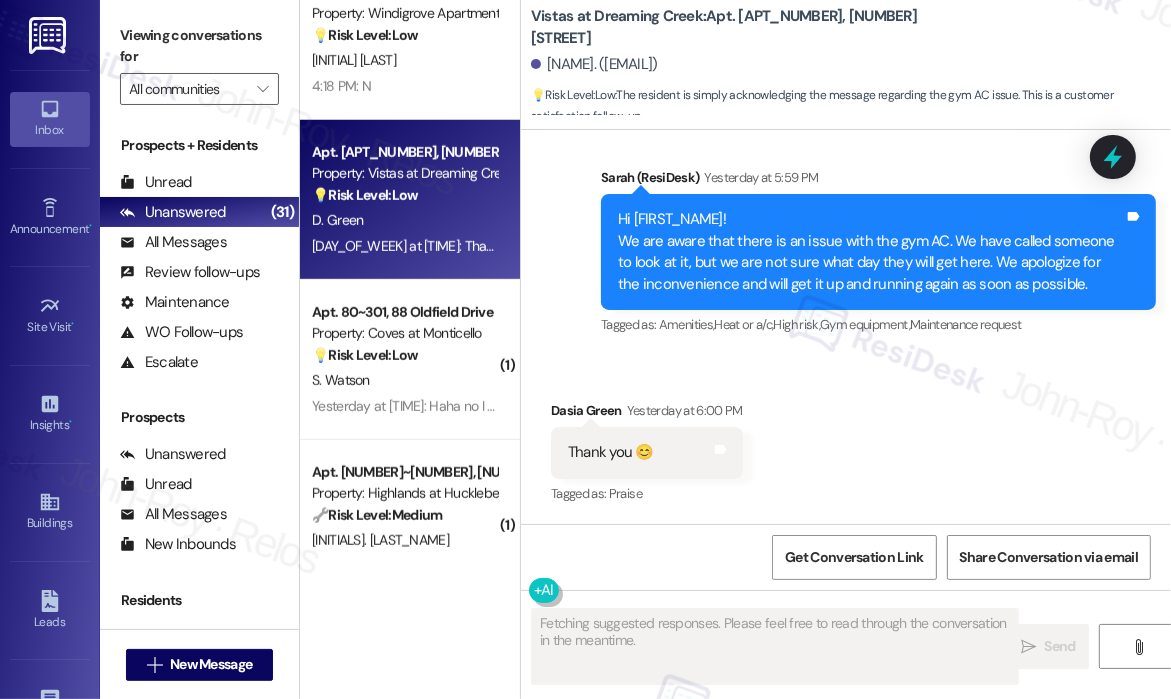 click on "Received via SMS Dasia Green Yesterday at 6:00 PM Thank you 😊  Tags and notes Tagged as:   Praise Click to highlight conversations about Praise" at bounding box center [846, 439] 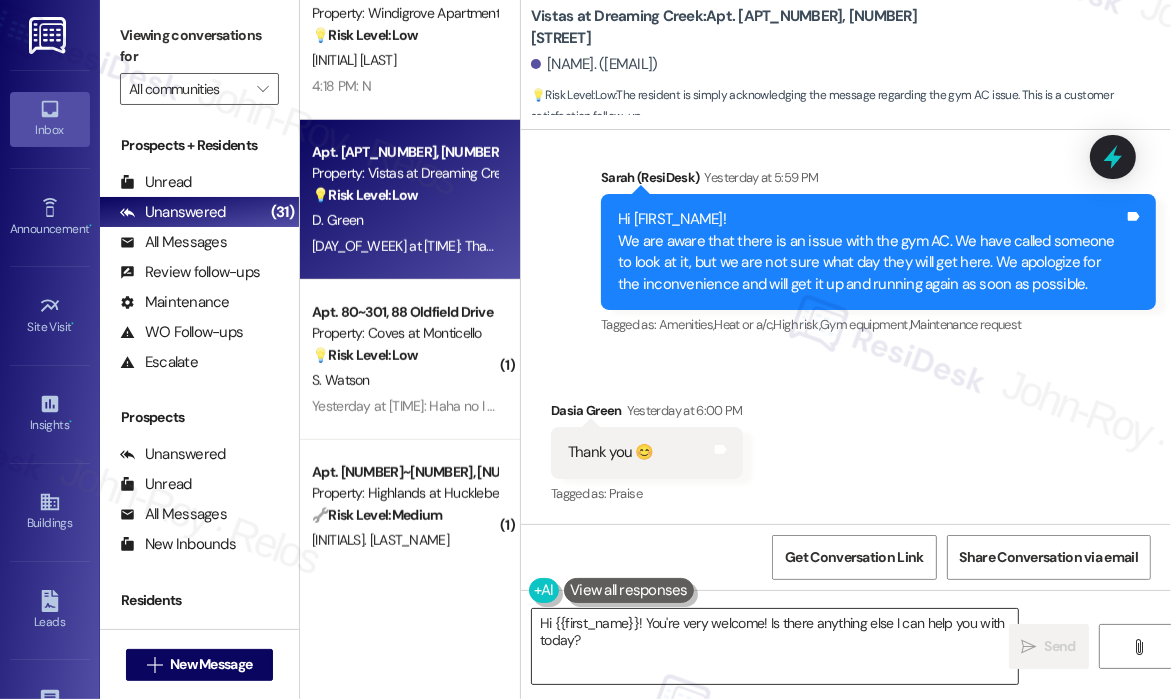 click on "Hi {{first_name}}! You're very welcome! Is there anything else I can help you with today?" at bounding box center (775, 646) 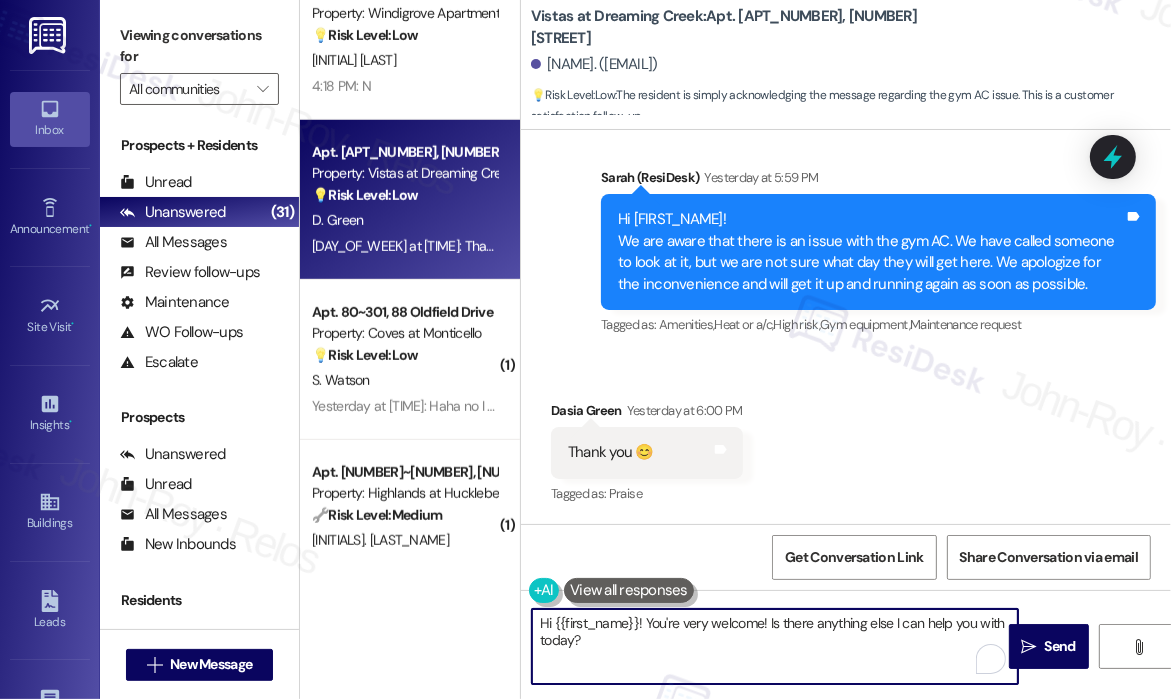 click on "Hi {{first_name}}! You're very welcome! Is there anything else I can help you with today?" at bounding box center (775, 646) 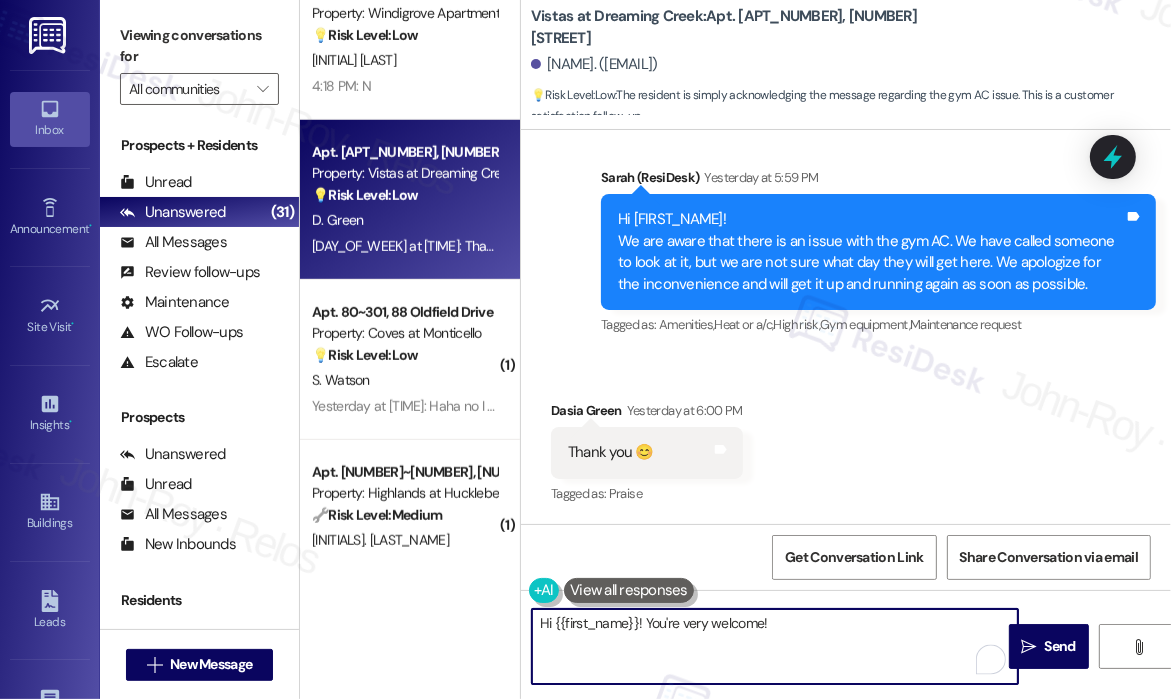 click on "Hi {{first_name}}! You're very welcome!" at bounding box center [775, 646] 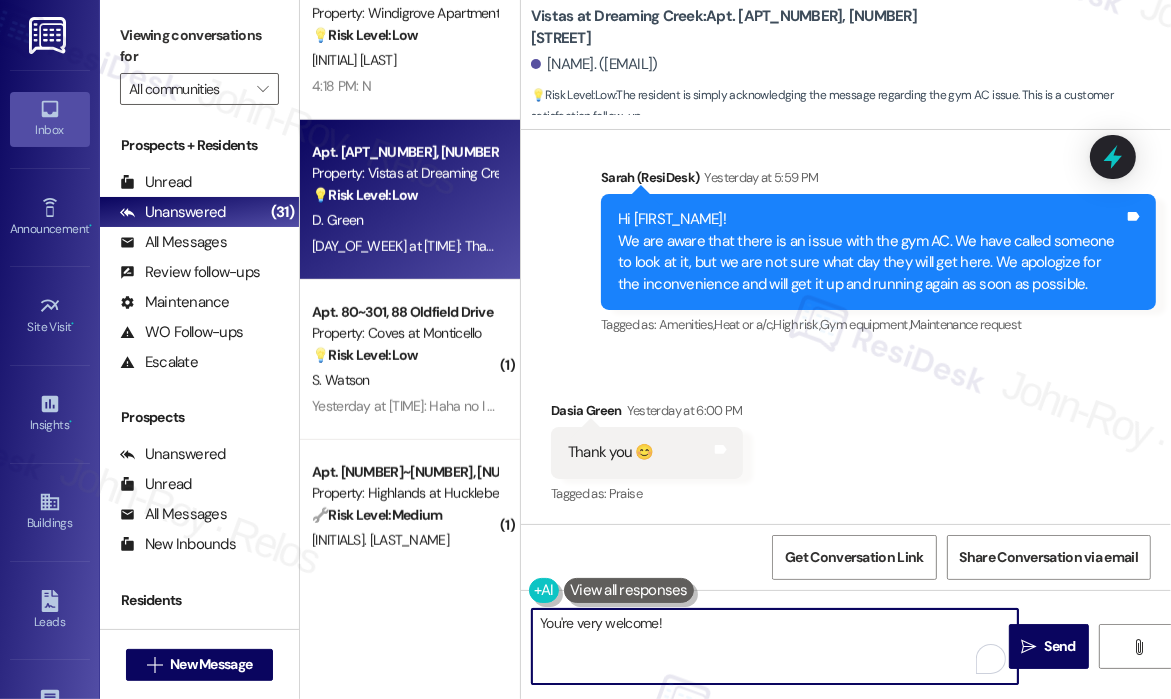 click on "You're very welcome!" at bounding box center (775, 646) 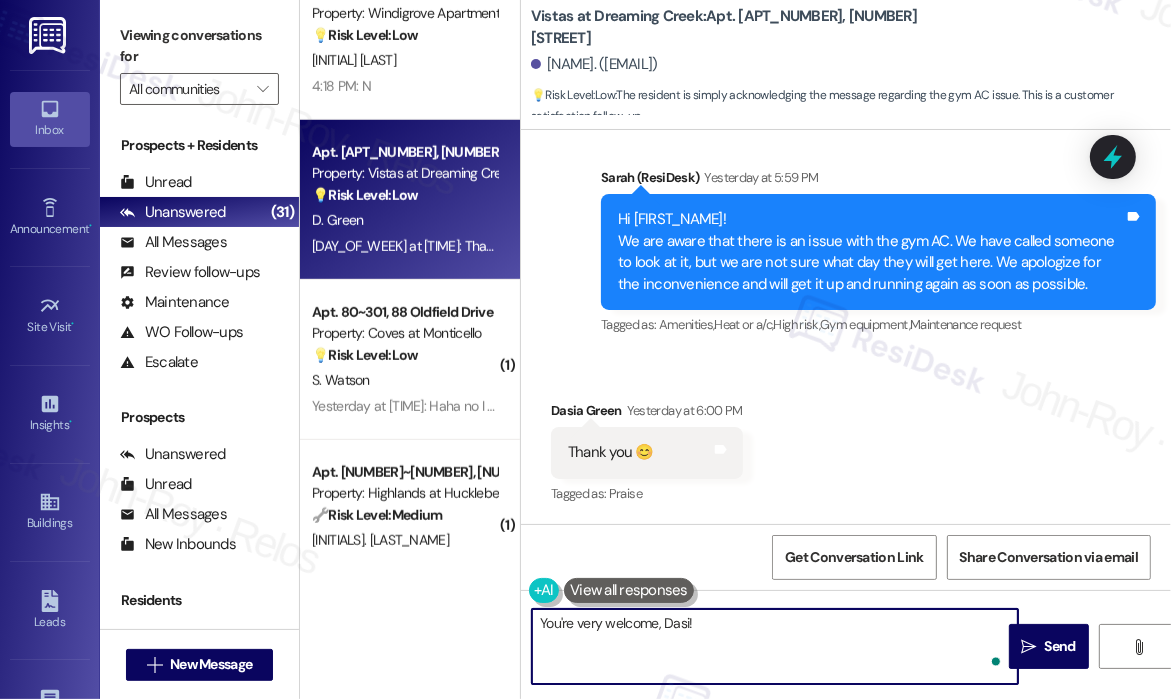 type on "You're very welcome, Dasia!" 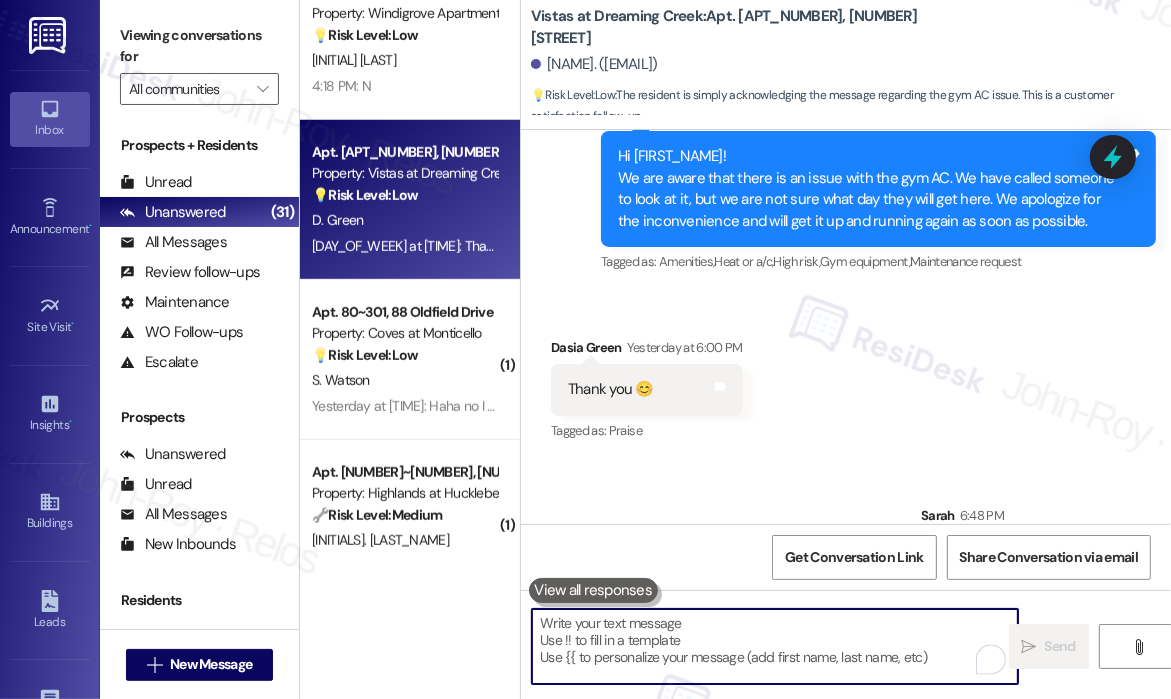 scroll, scrollTop: 1100, scrollLeft: 0, axis: vertical 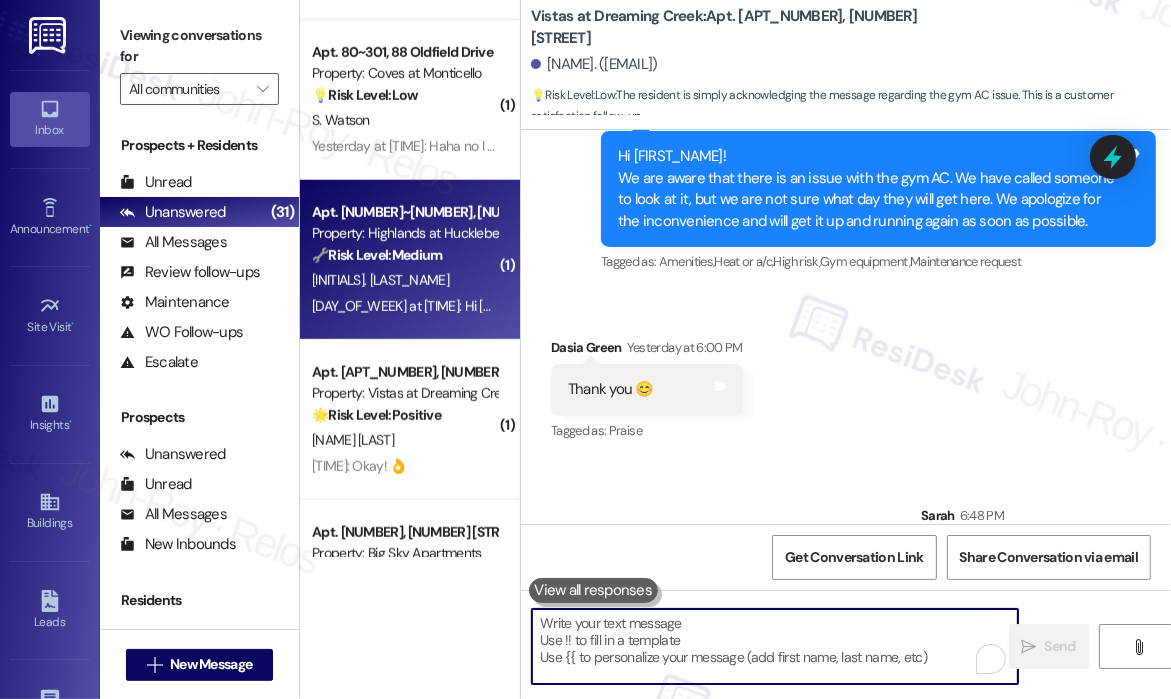 type 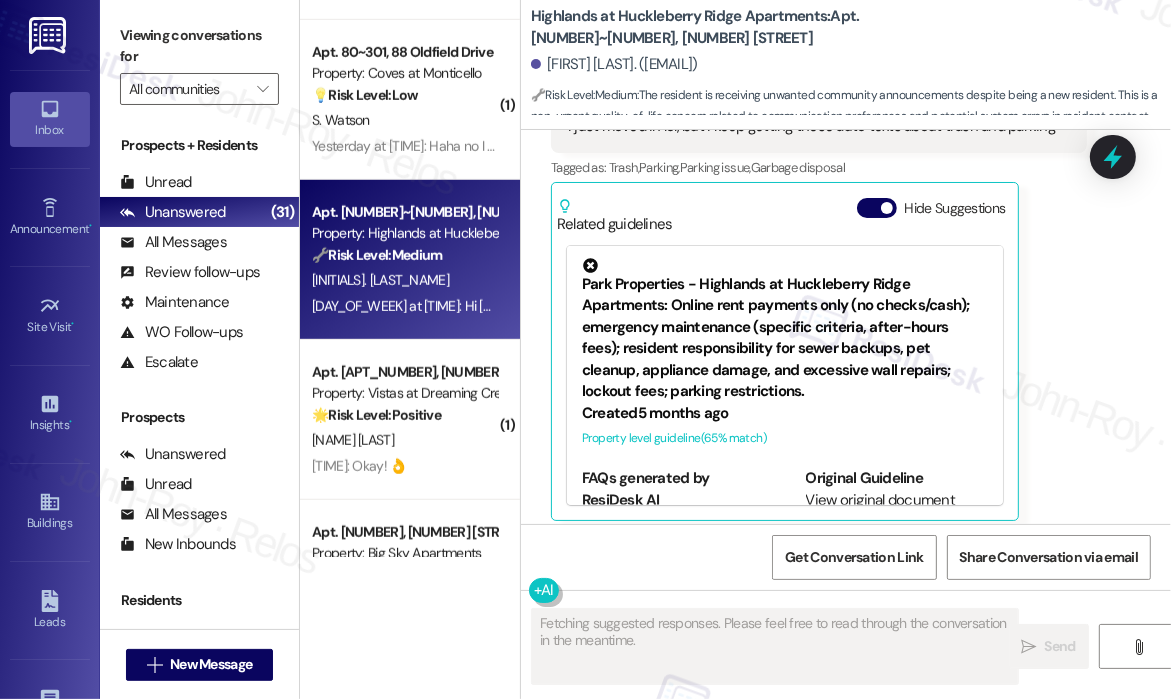 scroll, scrollTop: 1800, scrollLeft: 0, axis: vertical 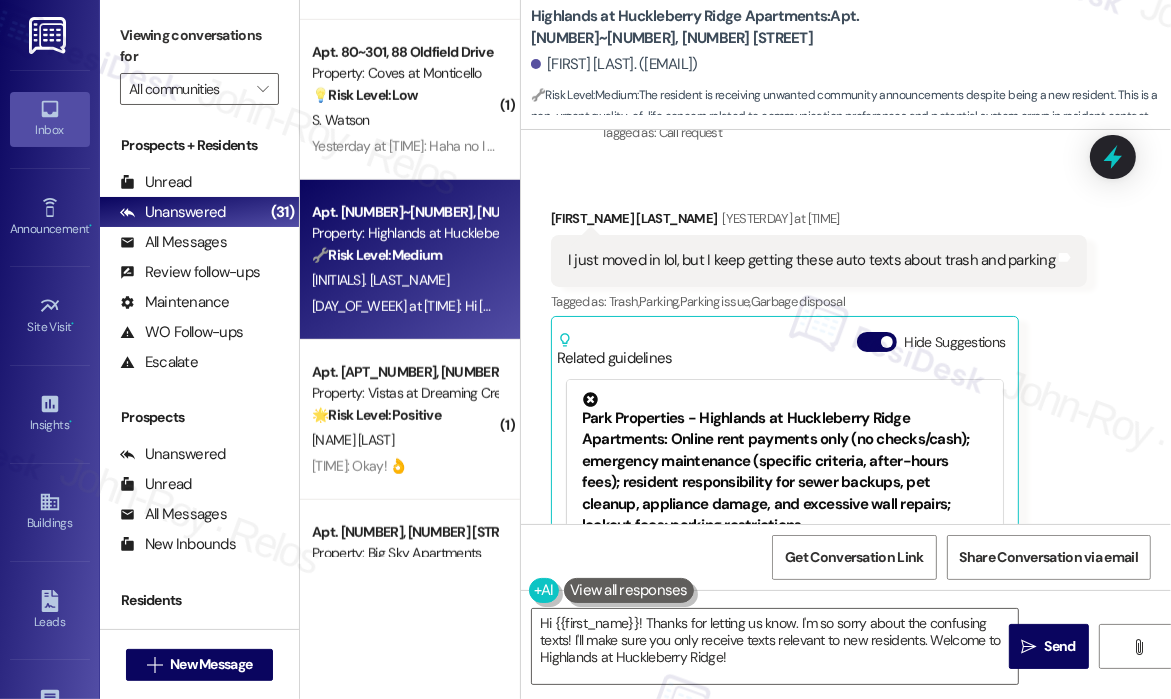 click on "Received via SMS Josh Deel Yesterday at 11:40 AM I just moved in lol, but I keep getting these auto texts about trash and parking  Tags and notes Tagged as:   Trash ,  Click to highlight conversations about Trash Parking ,  Click to highlight conversations about Parking Parking issue ,  Click to highlight conversations about Parking issue Garbage disposal Click to highlight conversations about Garbage disposal  Related guidelines Hide Suggestions Park Properties - Highlands at Huckleberry Ridge Apartments:  Online rent payments only (no checks/cash); emergency maintenance (specific criteria, after-hours fees); resident responsibility for sewer backups, pet cleanup, appliance damage, and excessive wall repairs; lockout fees; parking restrictions.
Created  5 months ago Property level guideline  ( 65 % match) FAQs generated by ResiDesk AI What is the property's phone number for emergencies? How can I pay my rent online? What situations are considered emergencies for maintenance? Original Guideline" at bounding box center [819, 432] 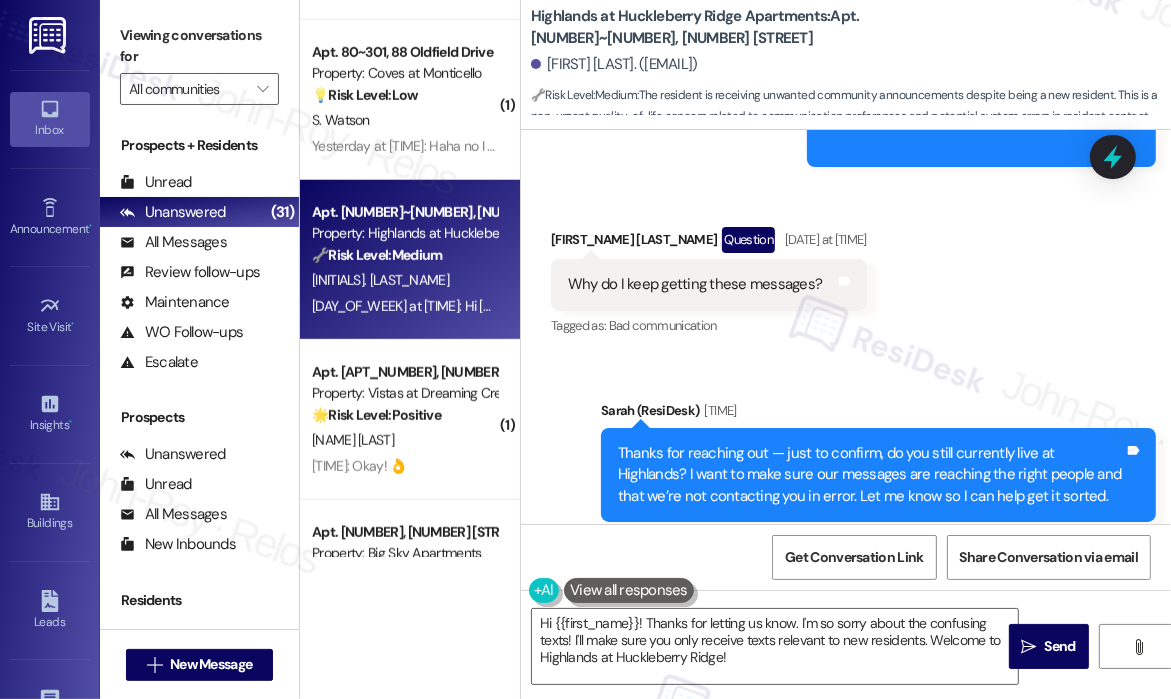 scroll, scrollTop: 1400, scrollLeft: 0, axis: vertical 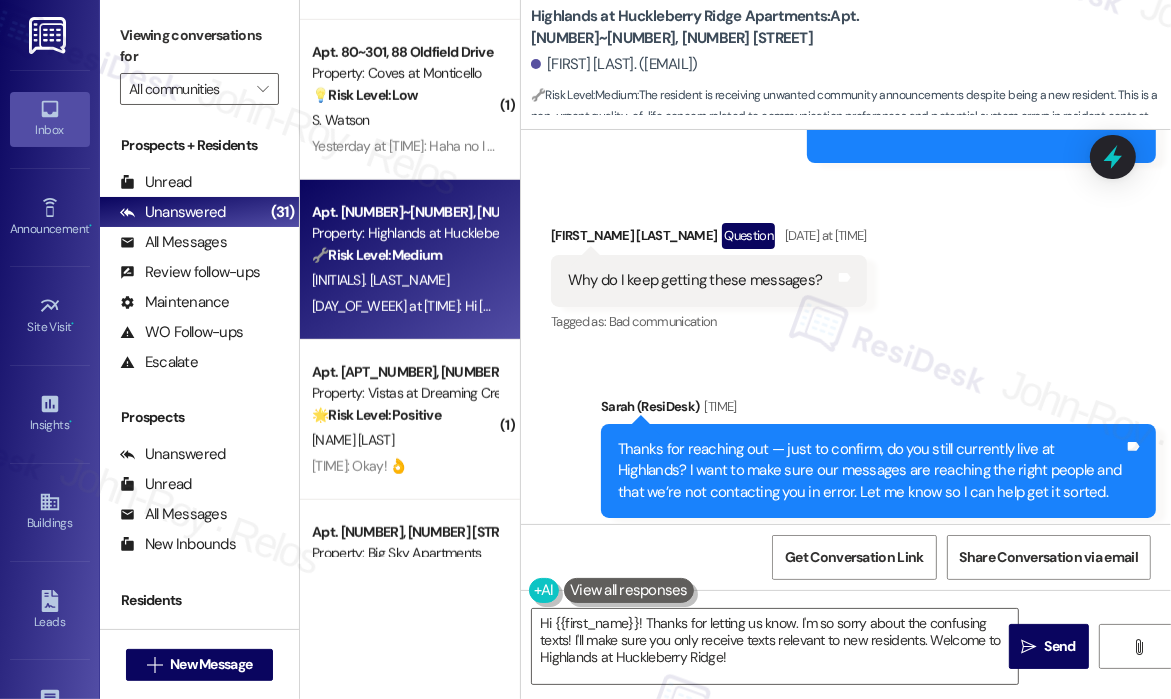 click on "Why do I keep getting these messages?" at bounding box center (695, 280) 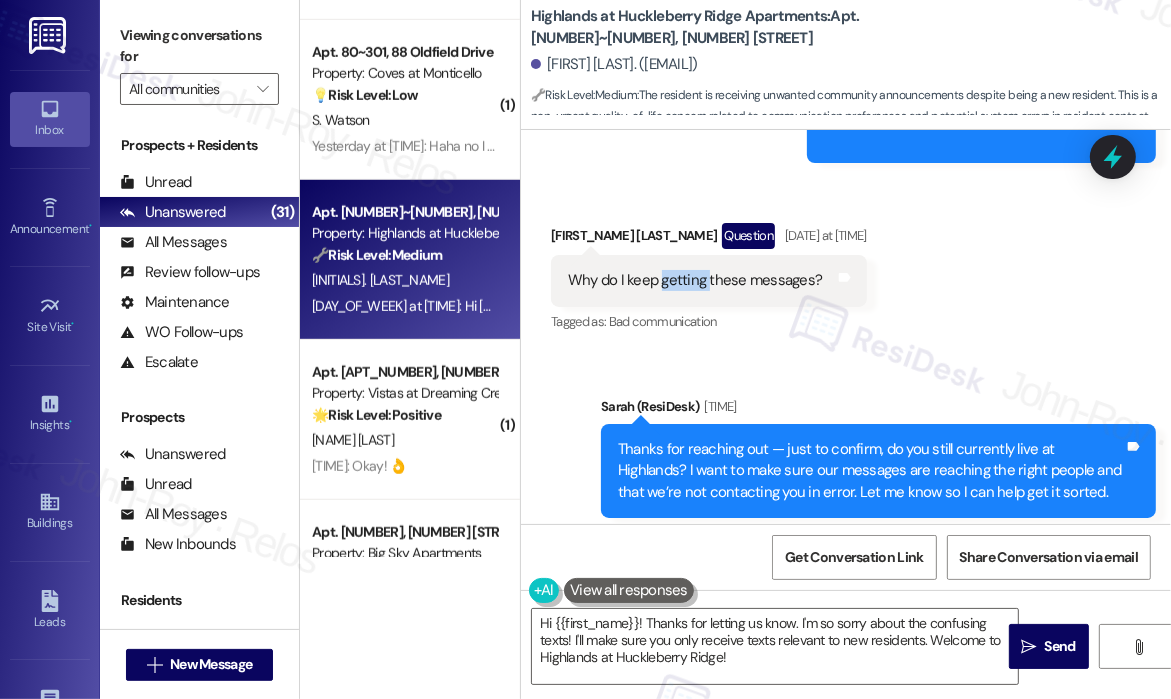 click on "Why do I keep getting these messages?" at bounding box center (695, 280) 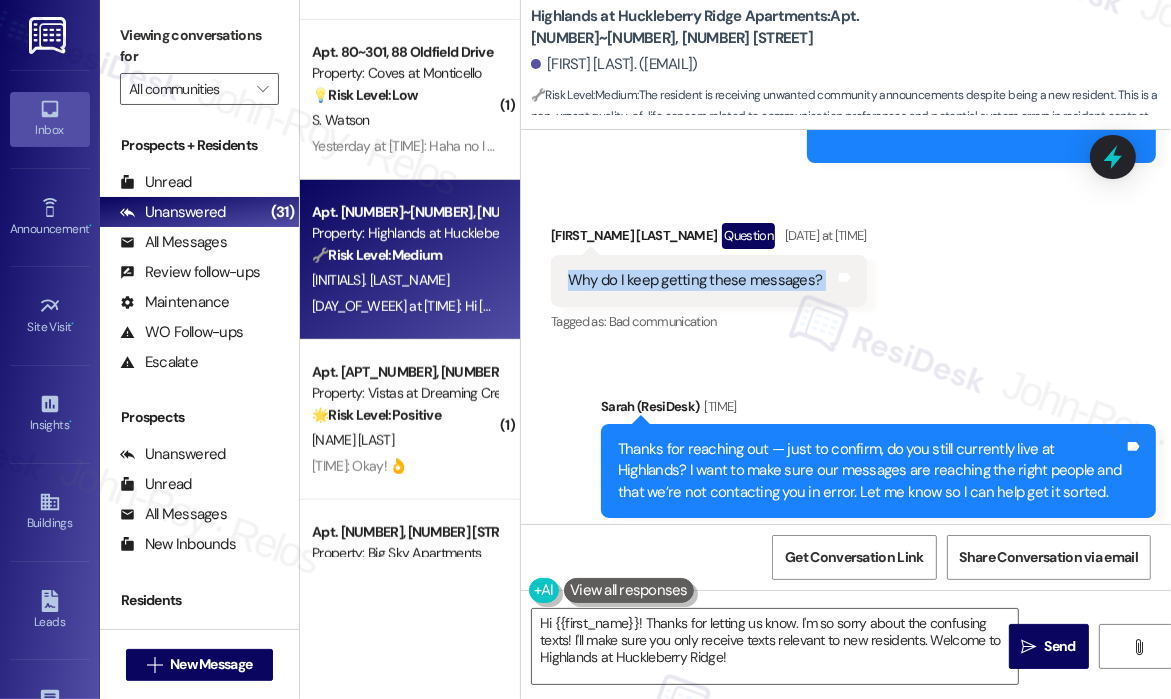 click on "Why do I keep getting these messages?" at bounding box center [695, 280] 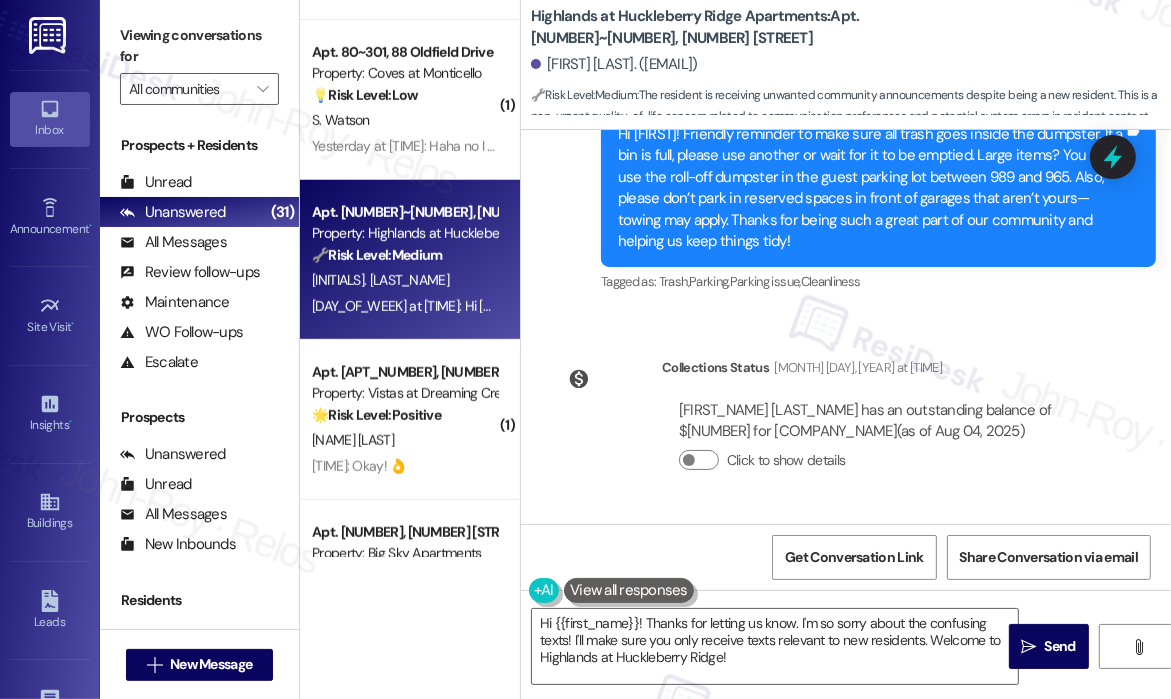 scroll, scrollTop: 300, scrollLeft: 0, axis: vertical 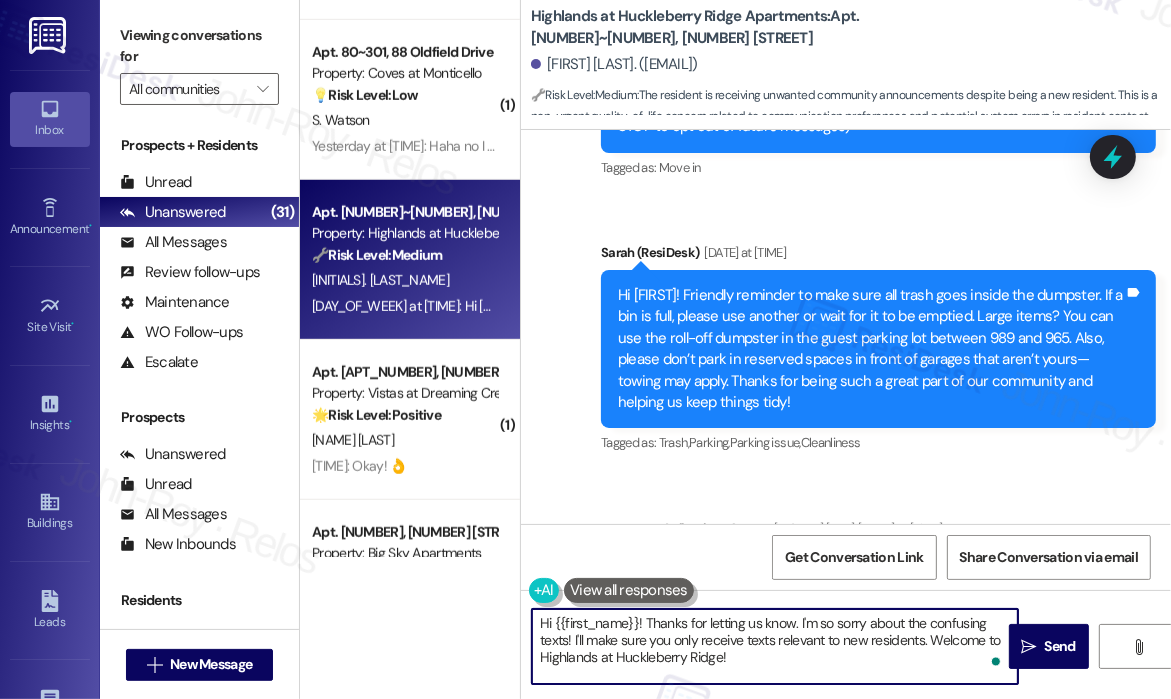 drag, startPoint x: 768, startPoint y: 669, endPoint x: 644, endPoint y: 622, distance: 132.60844 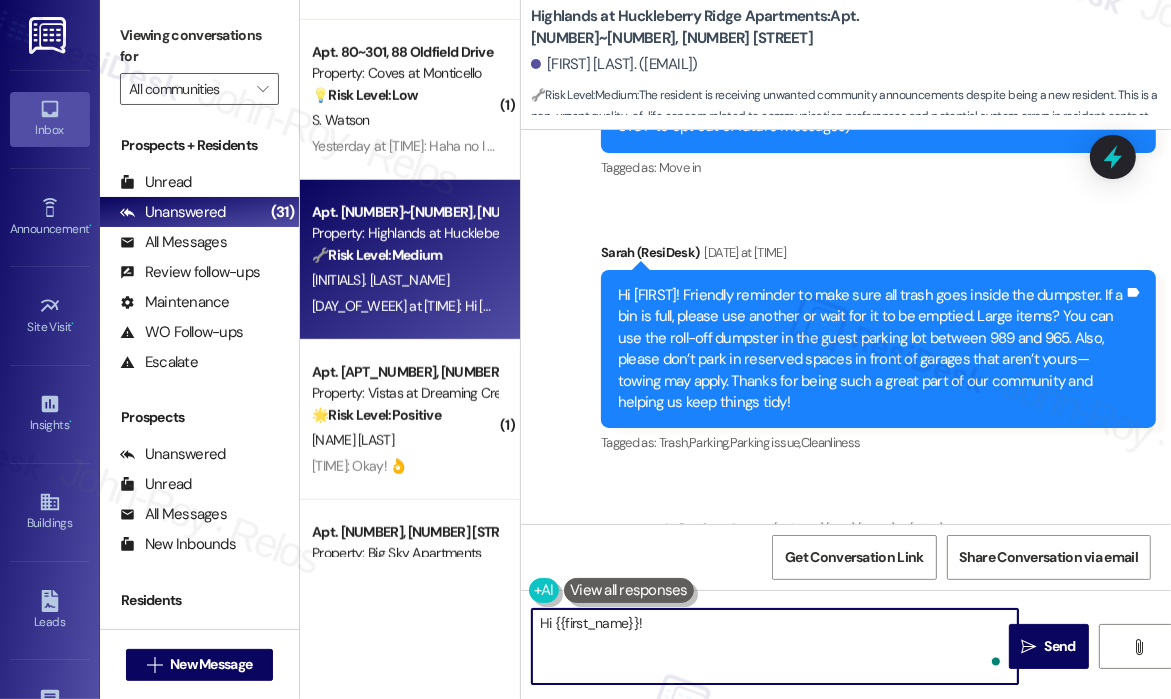 paste on "Hi {{first_name}}, I understand it can be a bit much getting those notifications. They’re property-wide announcements sent to all residents. If you’d prefer not to receive them, you can simply text STOP to opt out anytime." 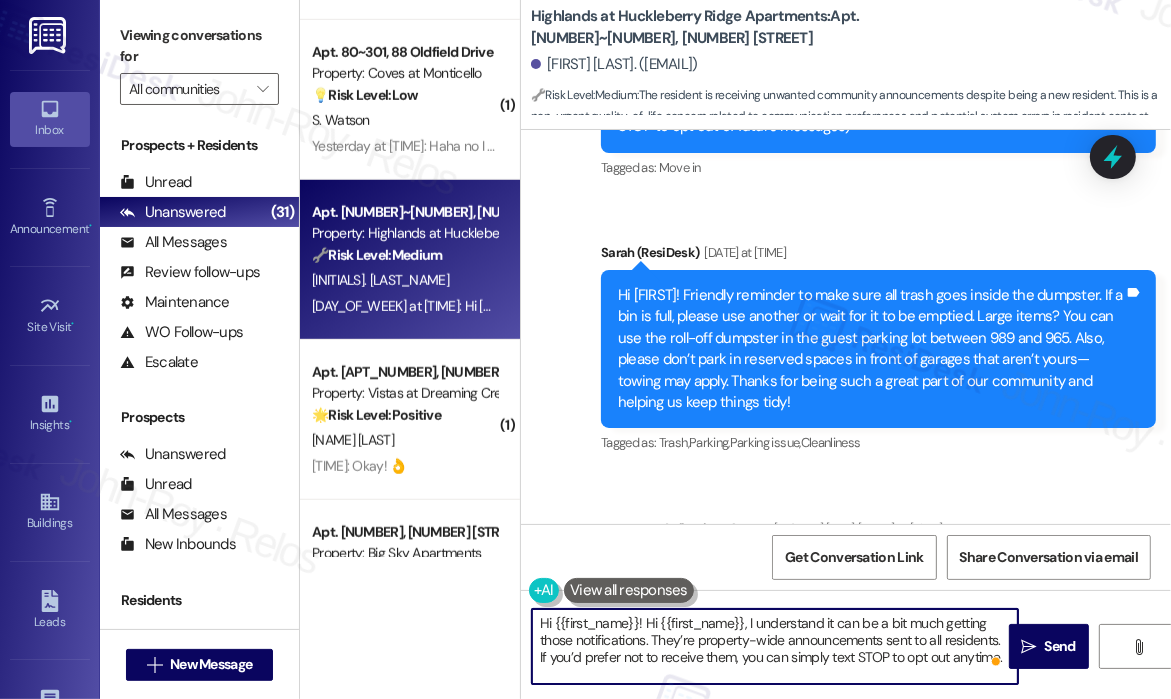 click on "Hi {{first_name}}! Hi {{first_name}}, I understand it can be a bit much getting those notifications. They’re property-wide announcements sent to all residents. If you’d prefer not to receive them, you can simply text STOP to opt out anytime." at bounding box center (775, 646) 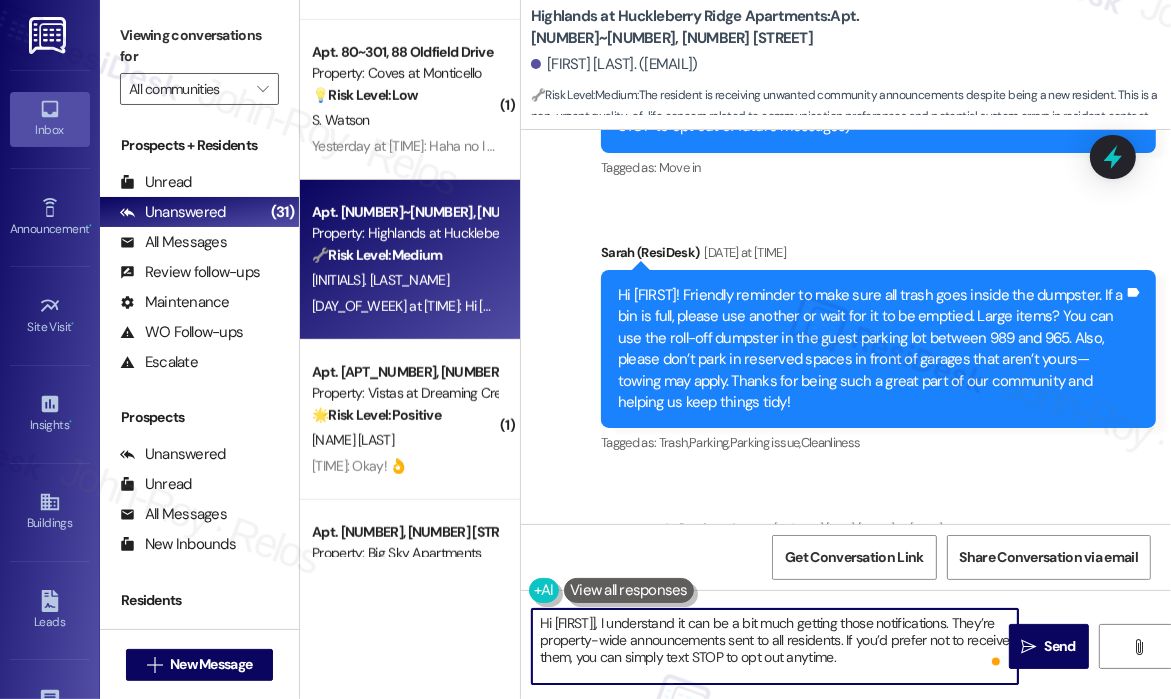 click on "Hi {{first_name}}, I understand it can be a bit much getting those notifications. They’re property-wide announcements sent to all residents. If you’d prefer not to receive them, you can simply text STOP to opt out anytime." at bounding box center [775, 646] 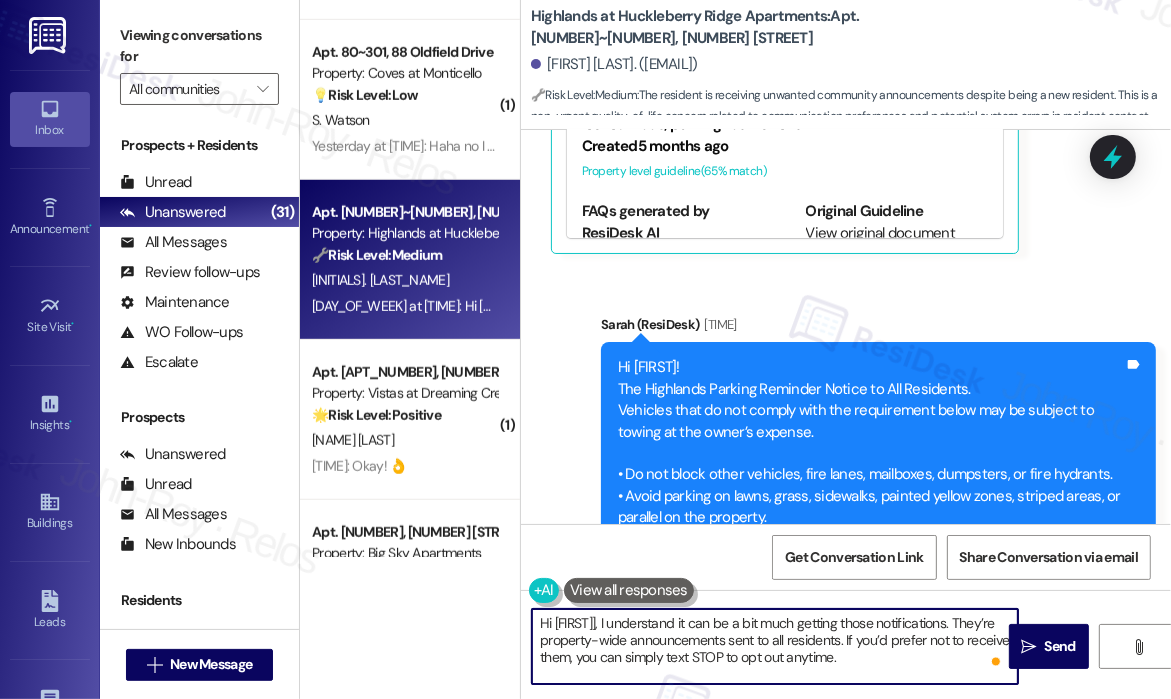 scroll, scrollTop: 1801, scrollLeft: 0, axis: vertical 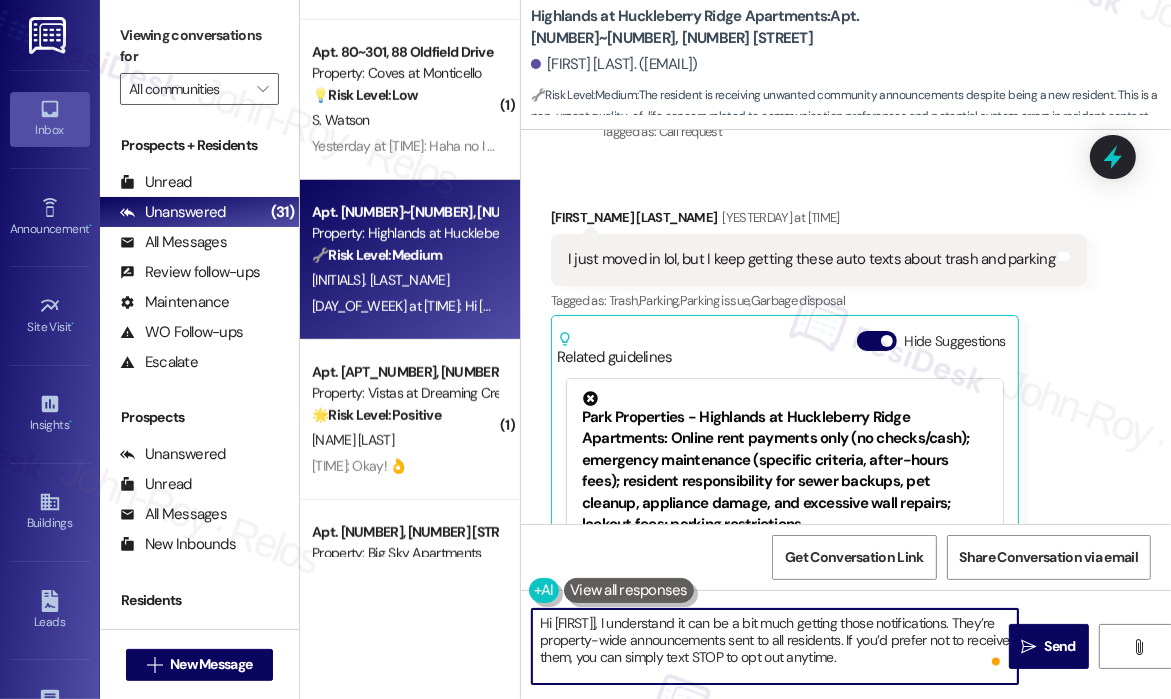 click on "Hi {{first_name}}, I understand it can be a bit much getting those notifications. They’re property-wide announcements sent to all residents. If you’d prefer not to receive them, you can simply text STOP to opt out anytime." at bounding box center (775, 646) 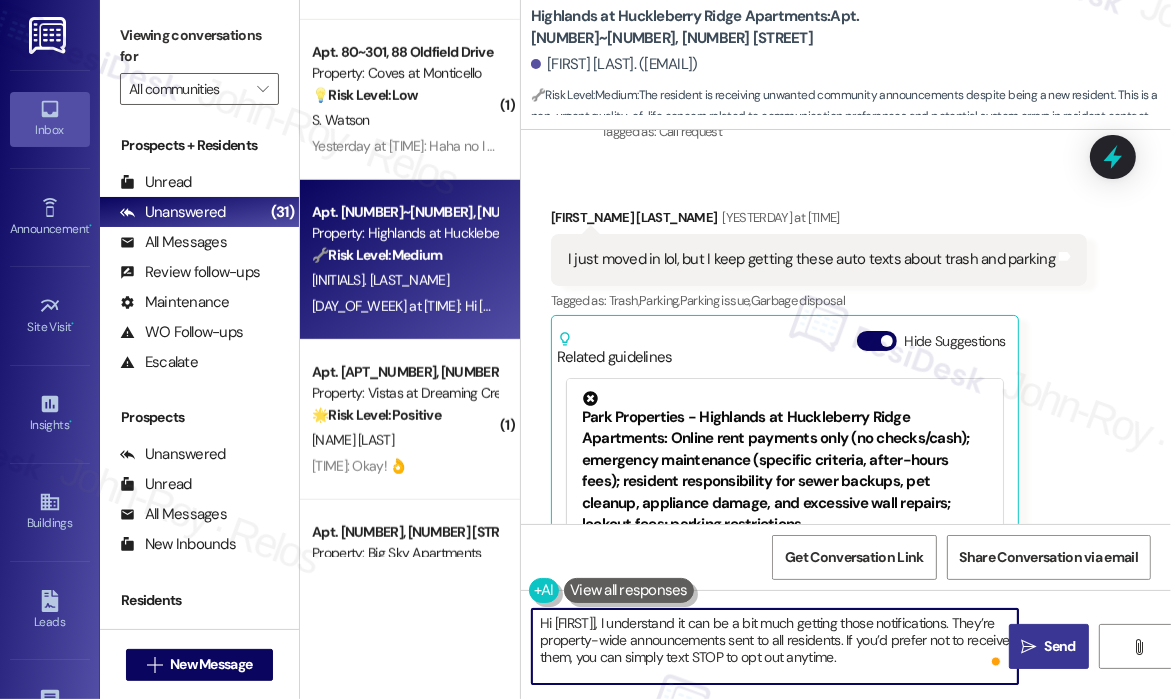 type on "Hi {{first_name}}, I understand it can be a bit much getting those notifications. They’re property-wide announcements sent to all residents. If you’d prefer not to receive them, you can simply text STOP to opt out anytime." 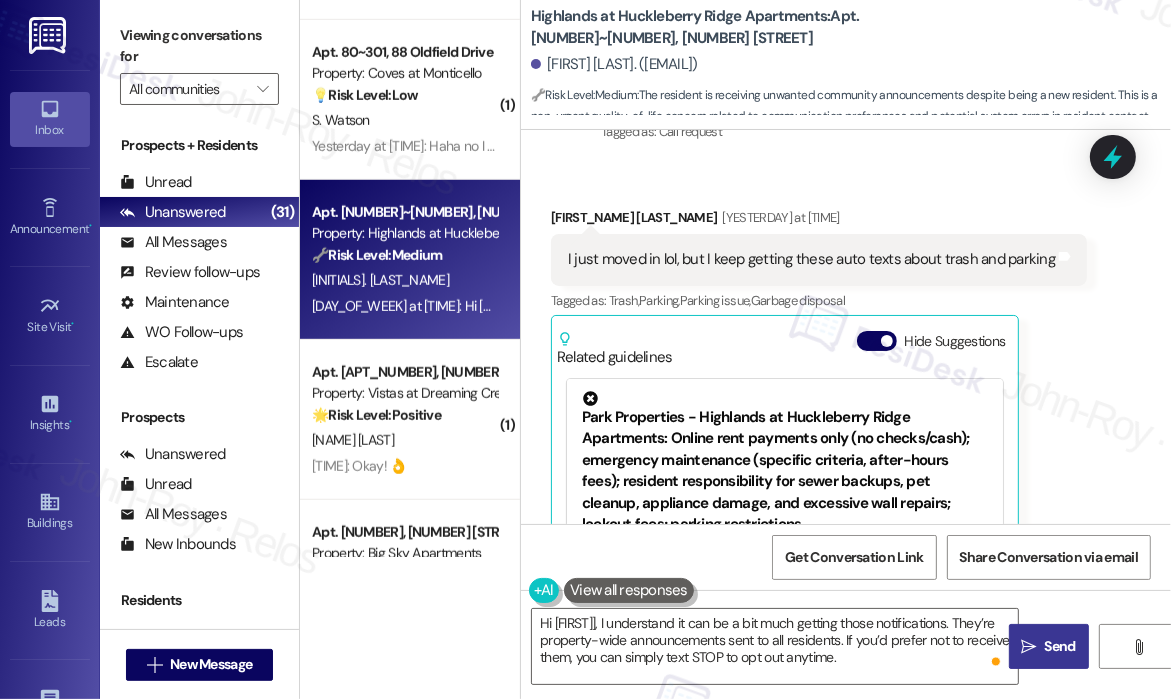click on " Send" at bounding box center [1048, 646] 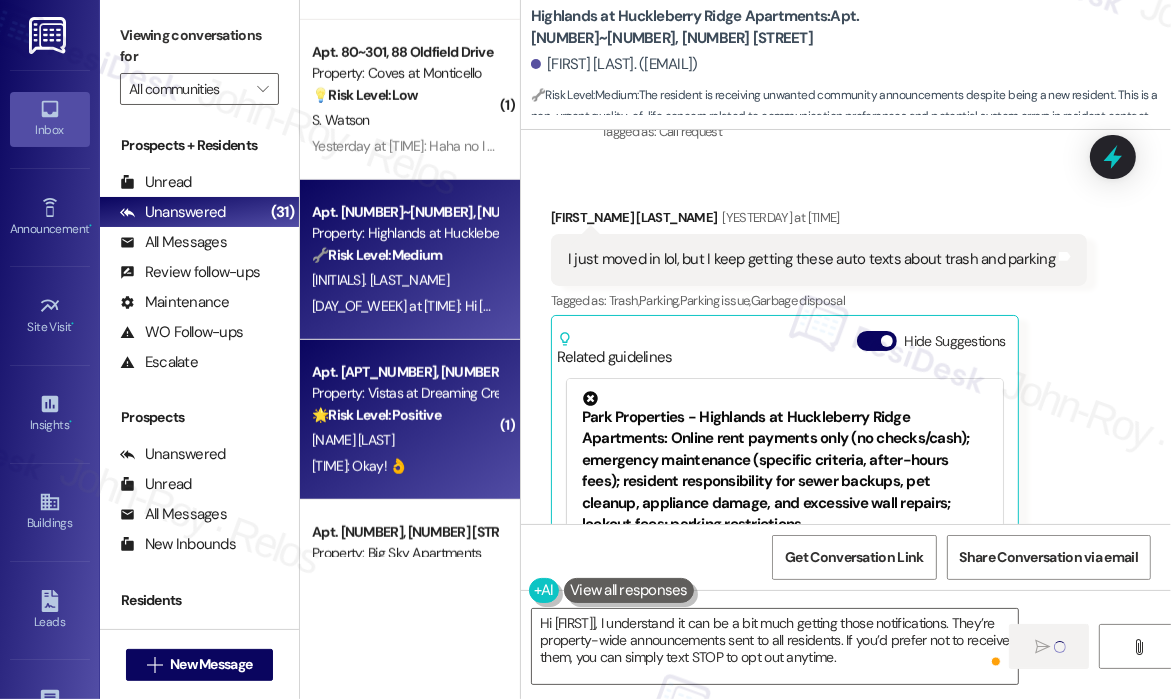 click on "L. Gibson" at bounding box center [404, 440] 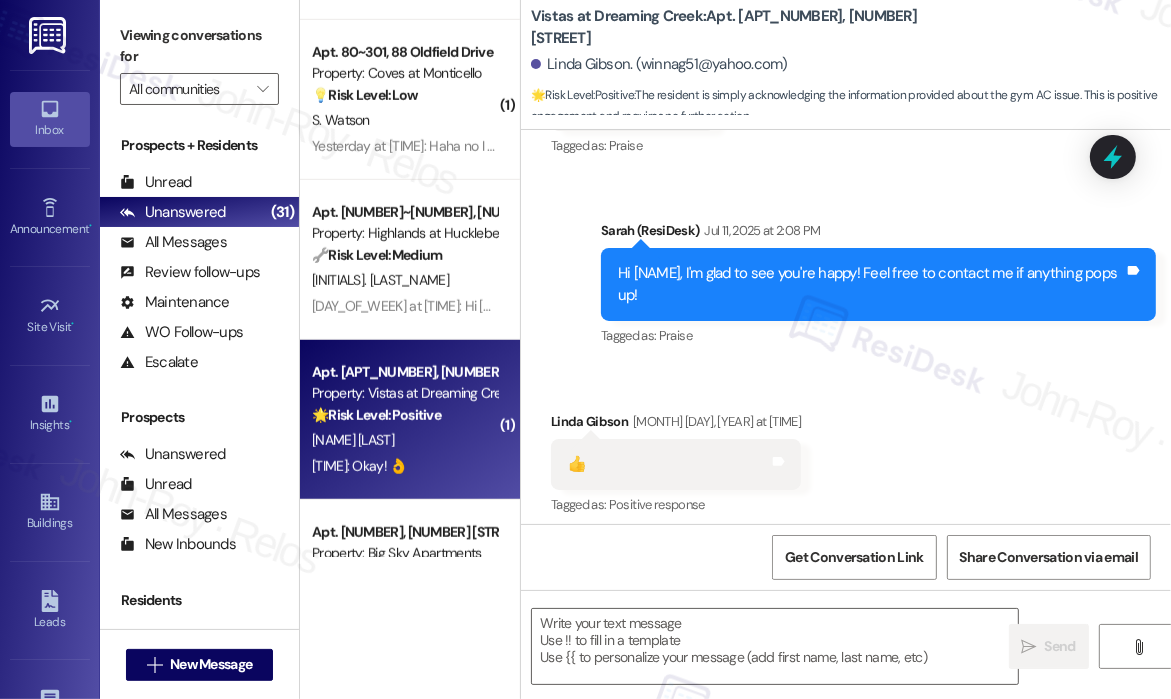 type on "Fetching suggested responses. Please feel free to read through the conversation in the meantime." 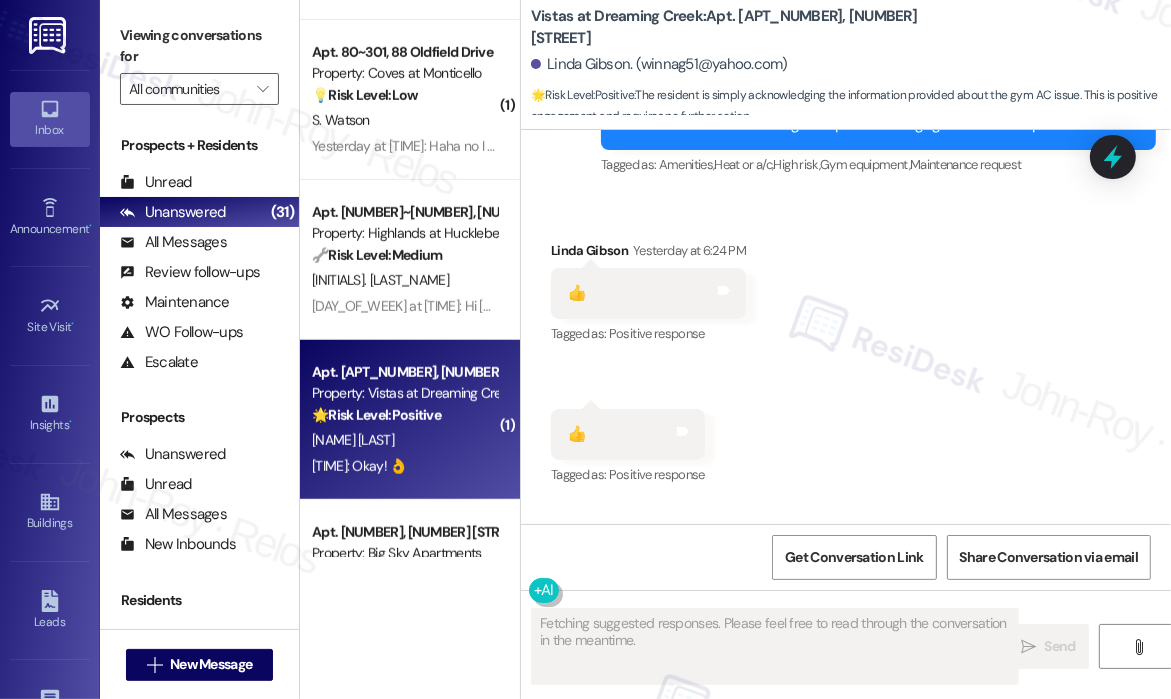 scroll, scrollTop: 7052, scrollLeft: 0, axis: vertical 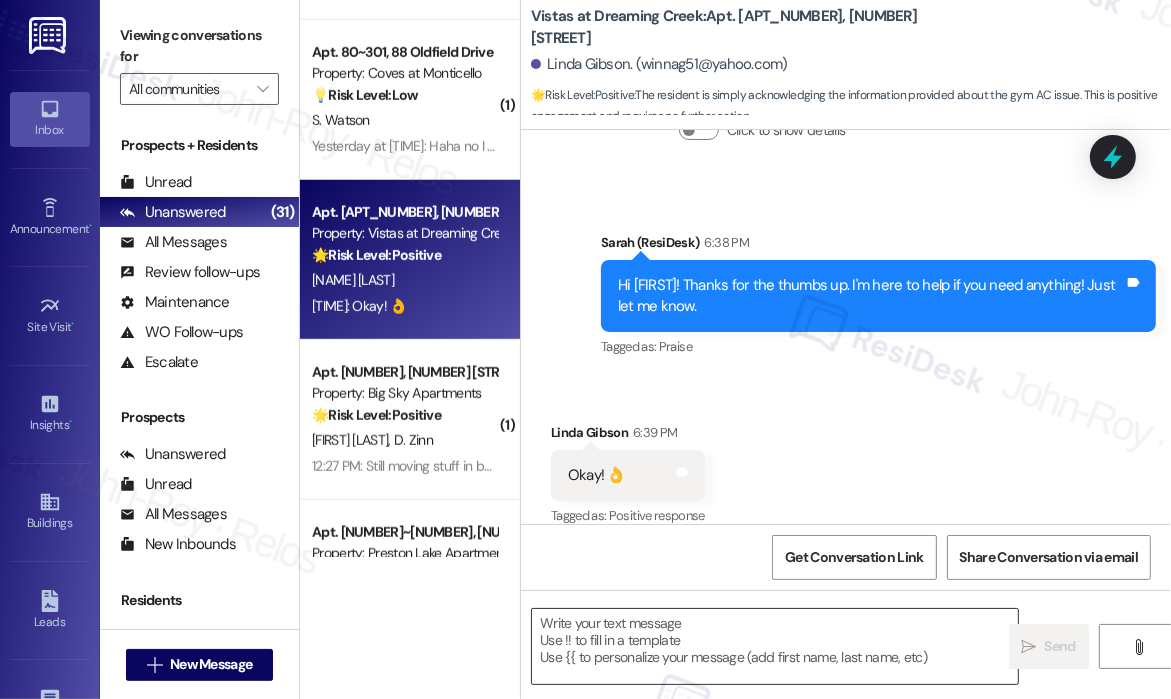 click at bounding box center (775, 646) 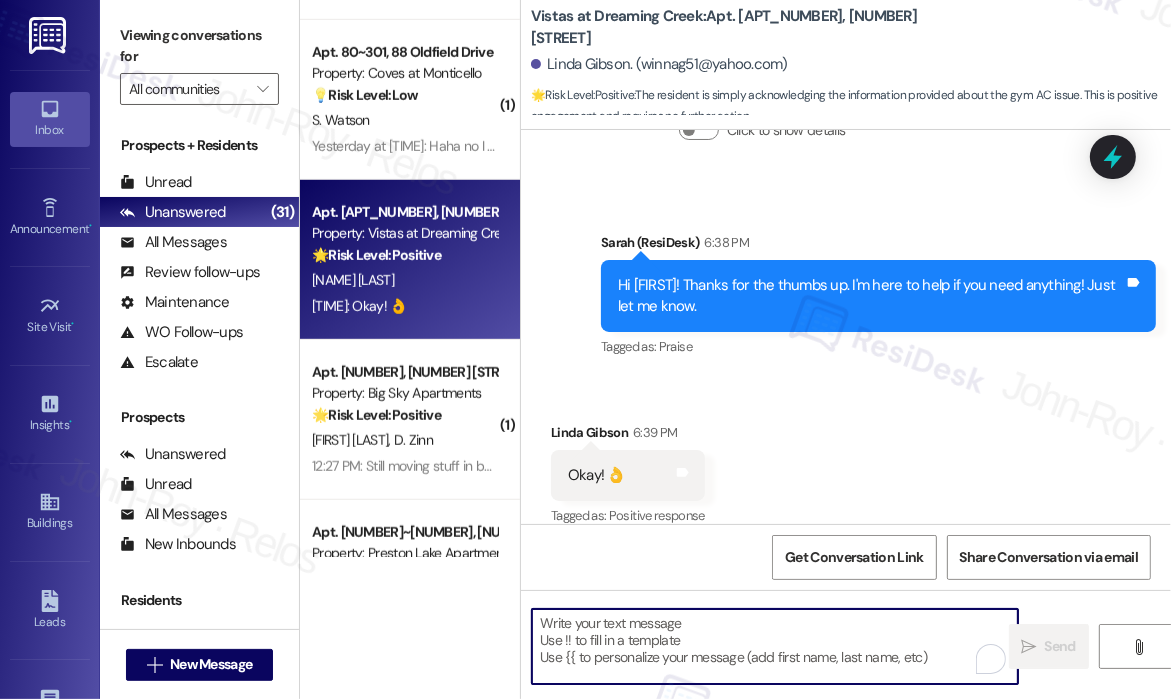paste on "👍​" 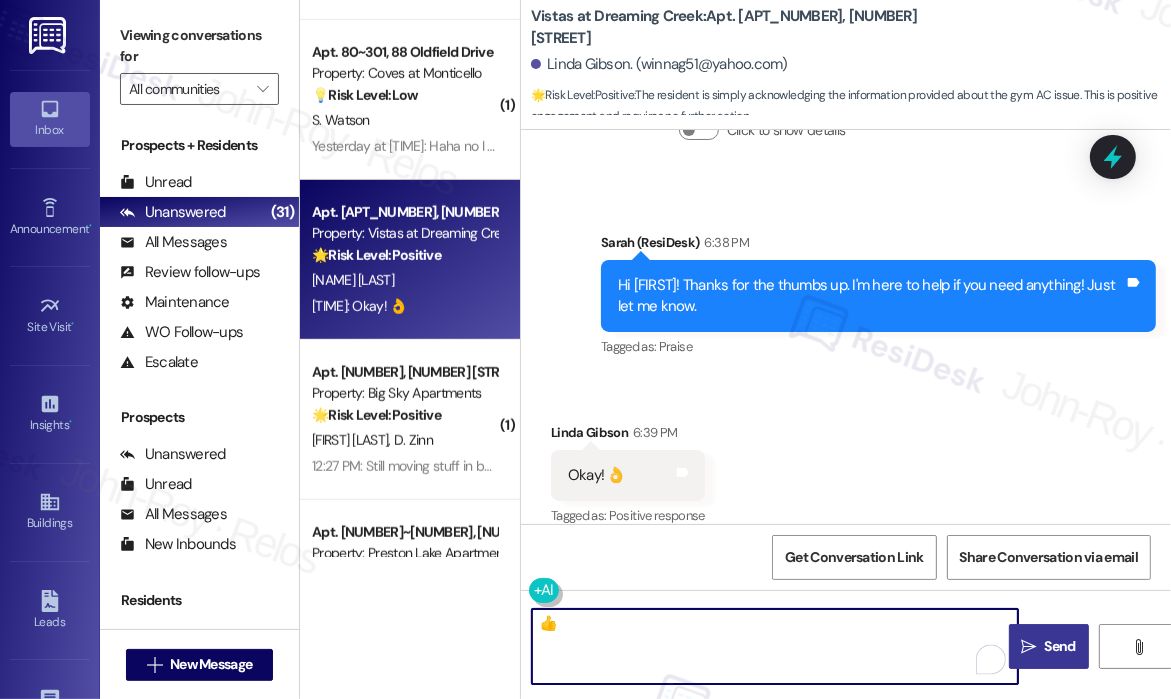 type on "👍​" 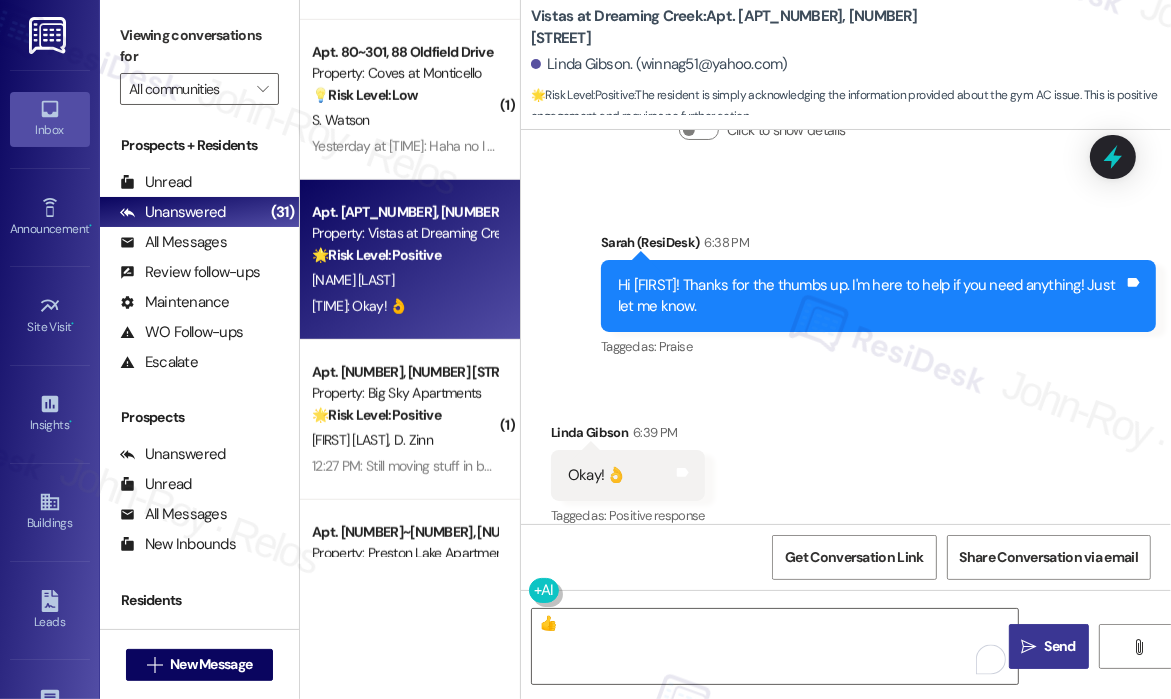click on "" at bounding box center (1028, 647) 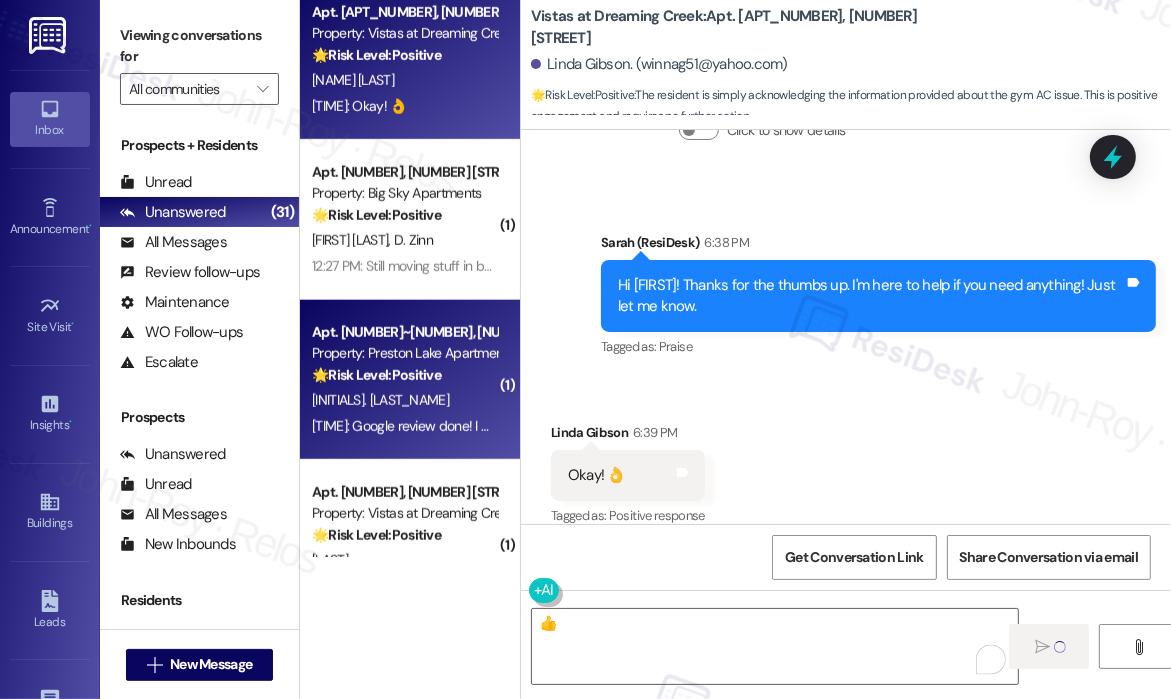 scroll, scrollTop: 1500, scrollLeft: 0, axis: vertical 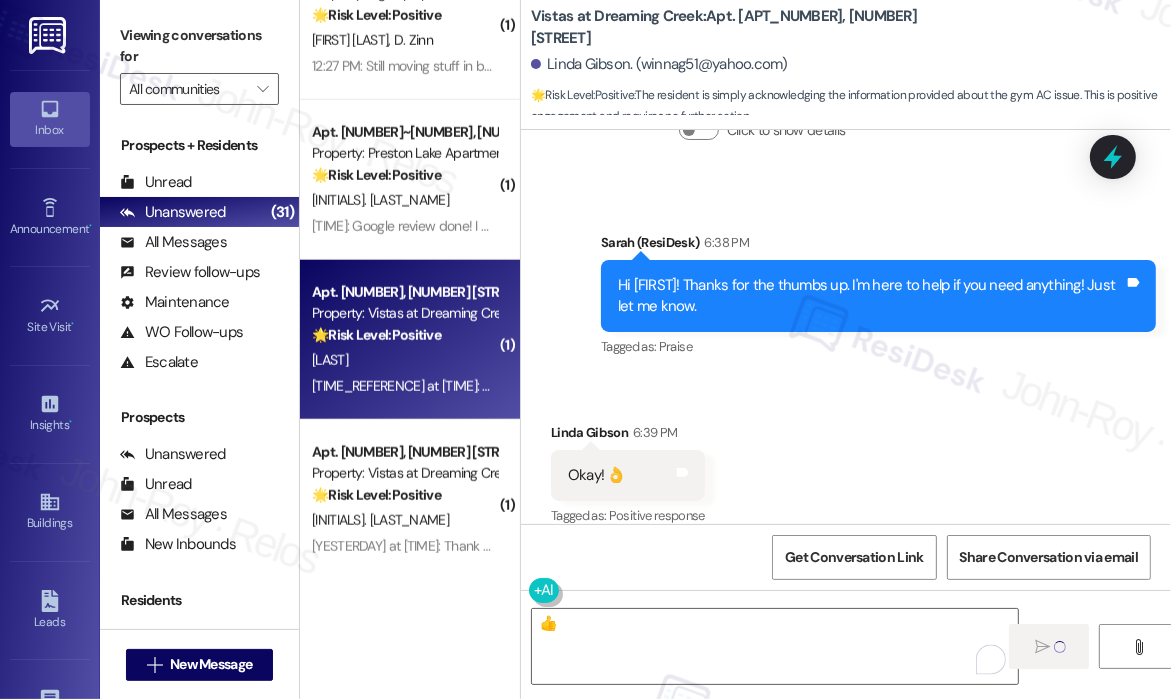 click on "Yesterday at 7:51 PM: Thank you for letting me know, Sarah 🙏😊😀 Yesterday at 7:51 PM: Thank you for letting me know, Sarah 🙏😊😀" at bounding box center [404, 386] 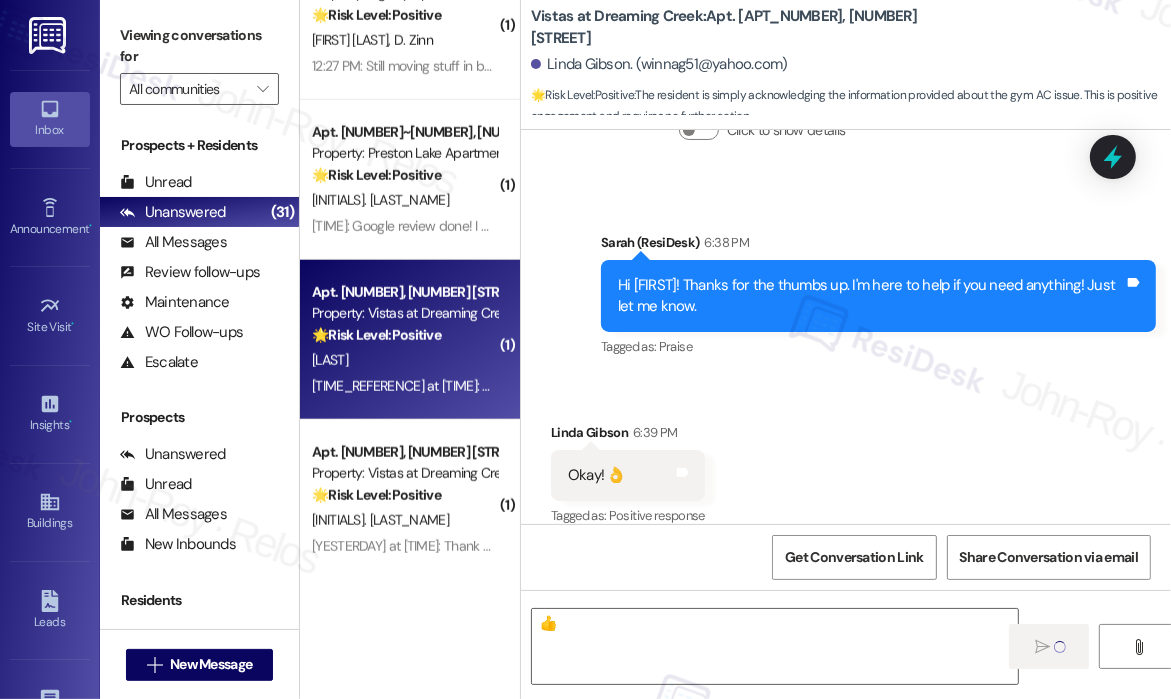 type on "Fetching suggested responses. Please feel free to read through the conversation in the meantime." 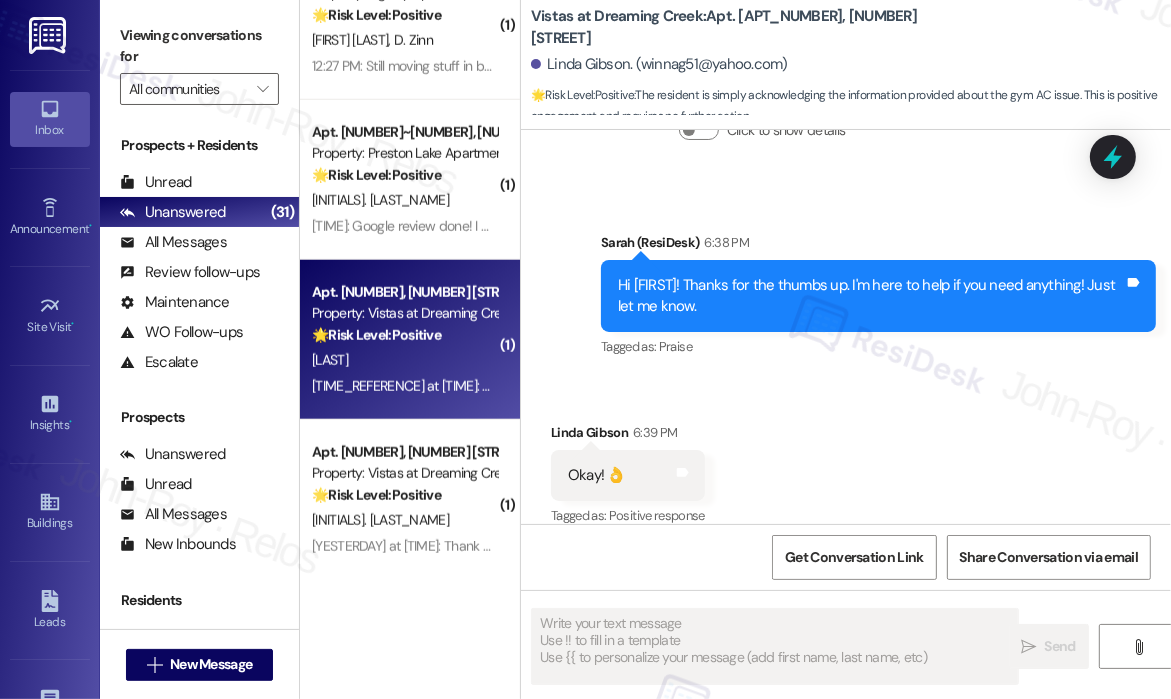 scroll, scrollTop: 6280, scrollLeft: 0, axis: vertical 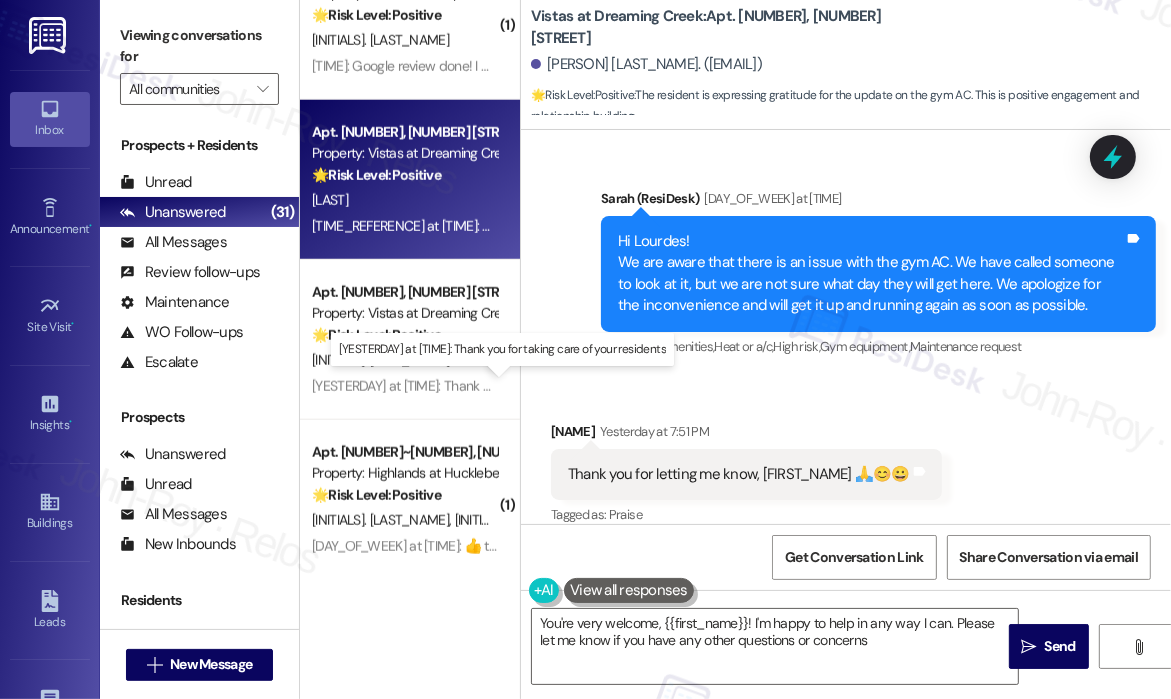 type on "You're very welcome, {{first_name}}! I'm happy to help in any way I can. Please let me know if you have any other questions or concerns!" 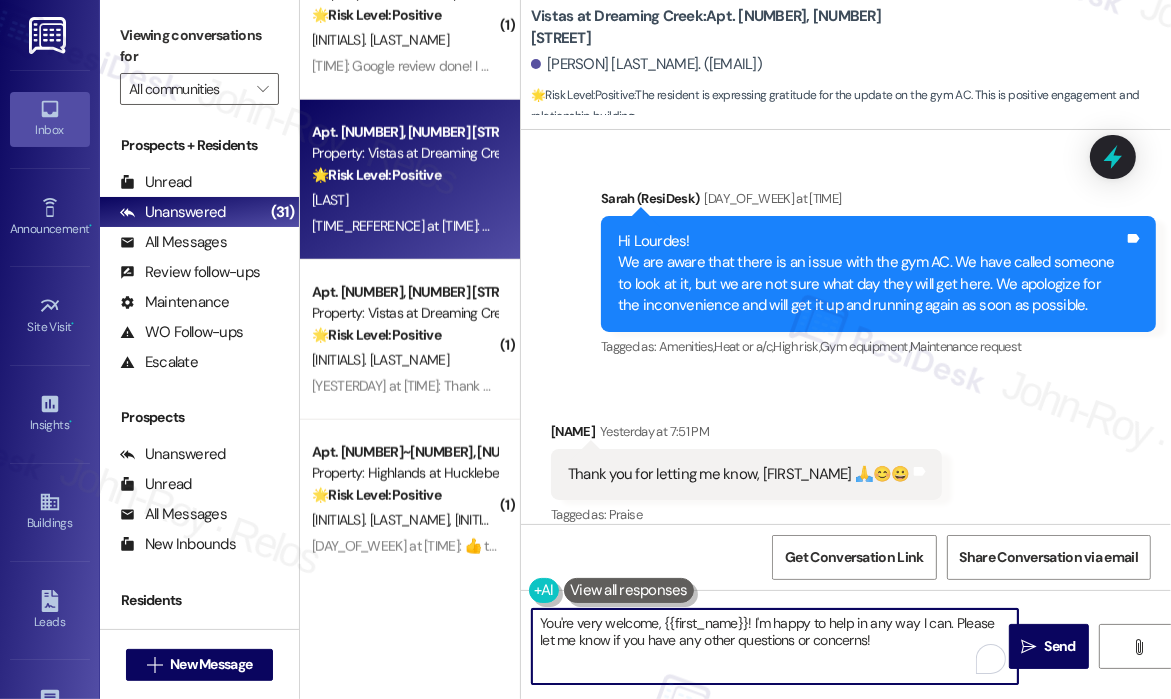 click on "You're very welcome, {{first_name}}! I'm happy to help in any way I can. Please let me know if you have any other questions or concerns!" at bounding box center (775, 646) 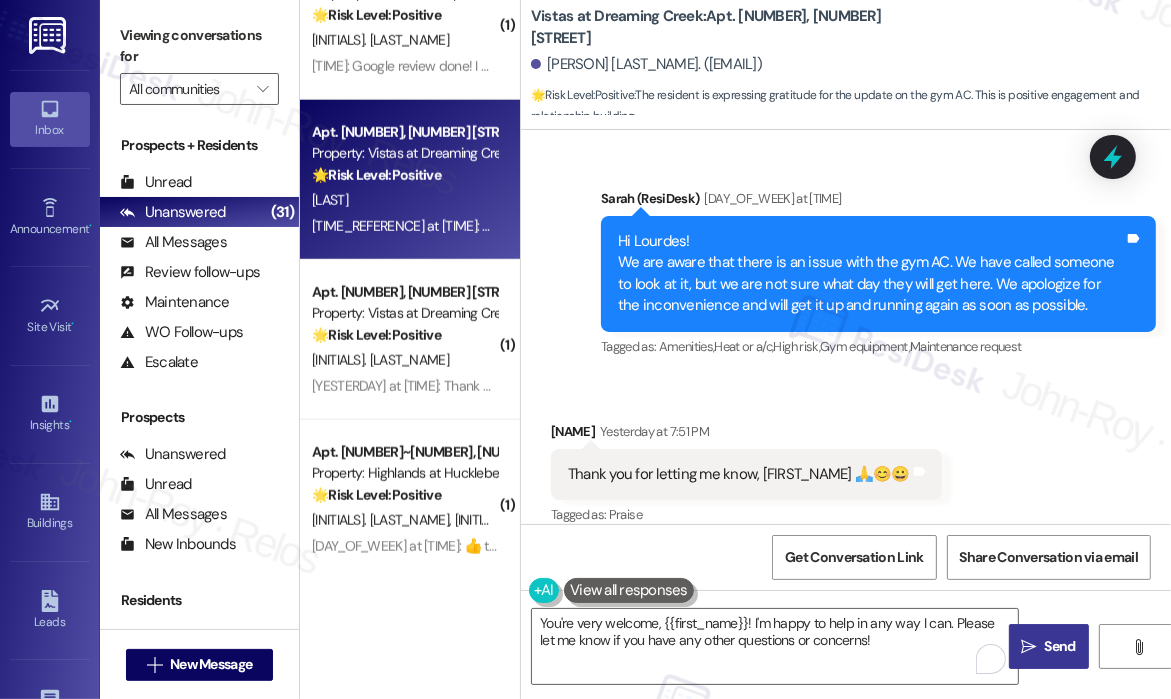 click on "Send" at bounding box center [1060, 646] 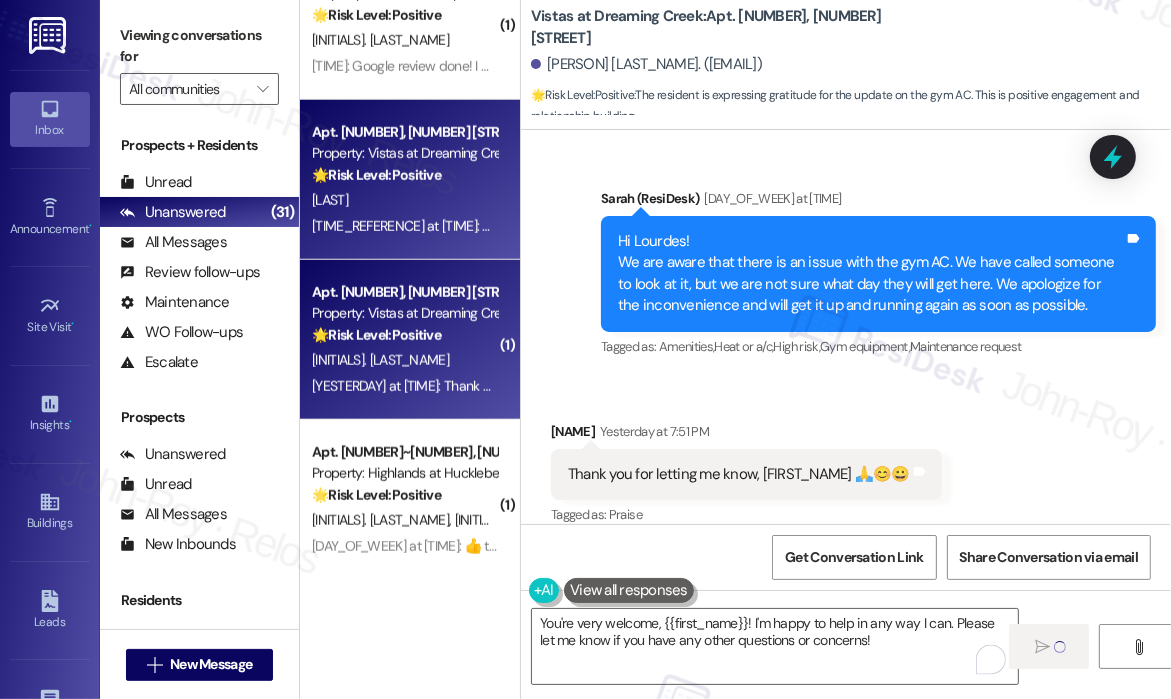 click on "A. Muncher" at bounding box center (404, 360) 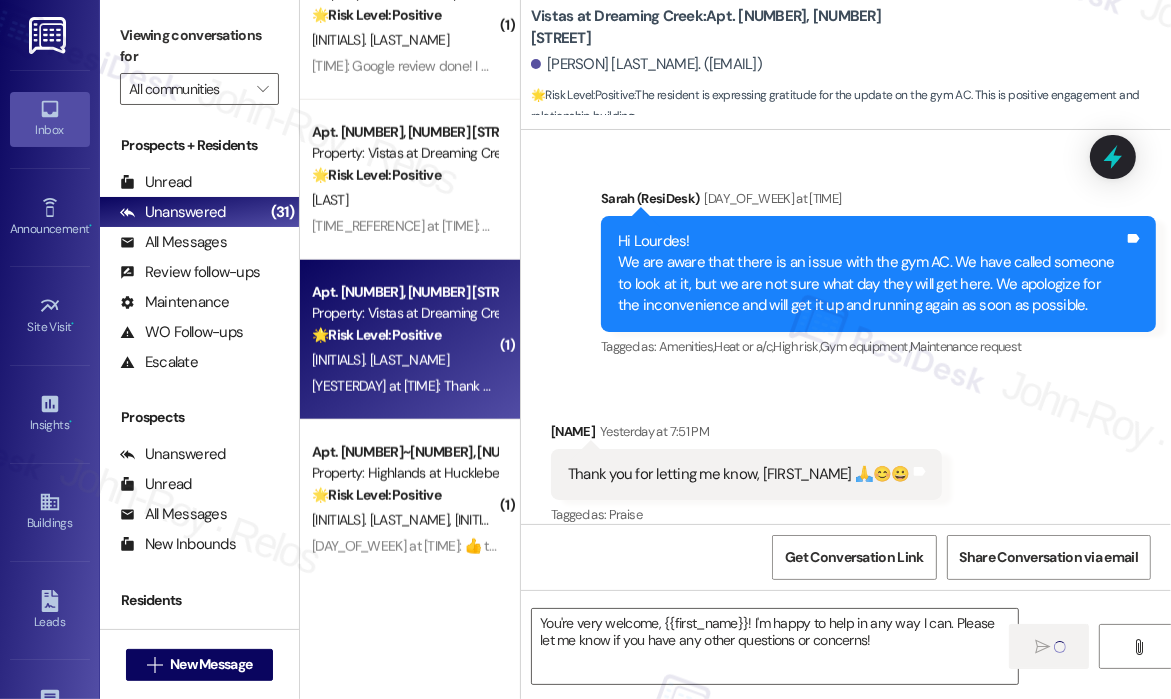 type on "Fetching suggested responses. Please feel free to read through the conversation in the meantime." 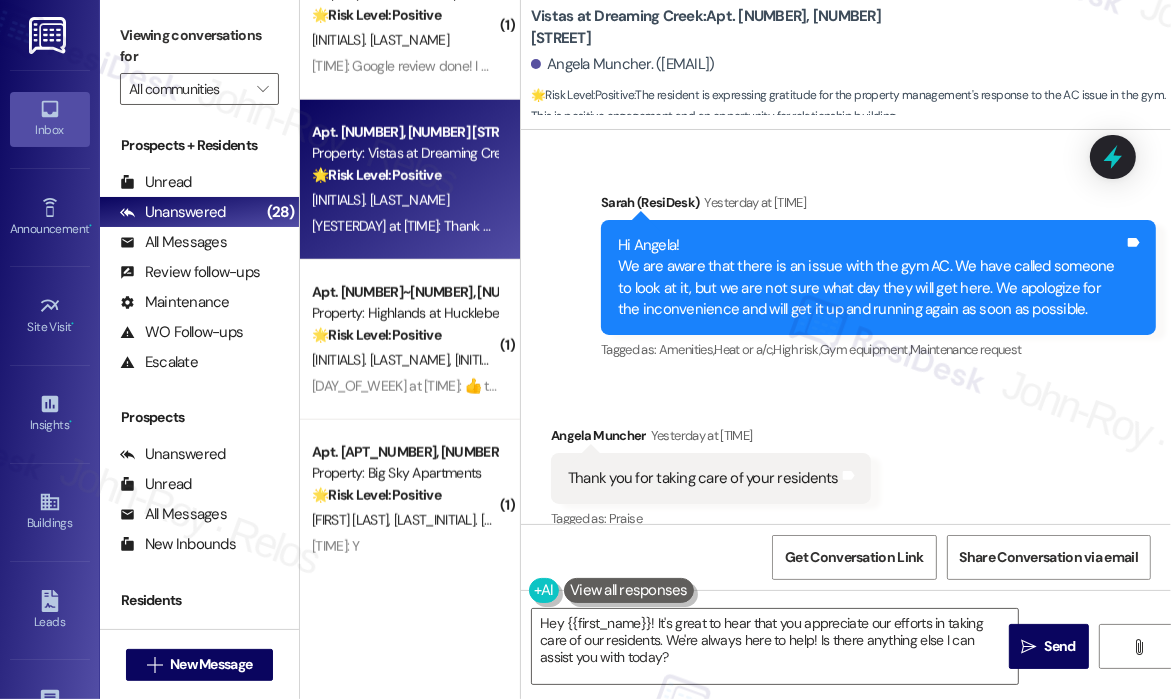 scroll, scrollTop: 8065, scrollLeft: 0, axis: vertical 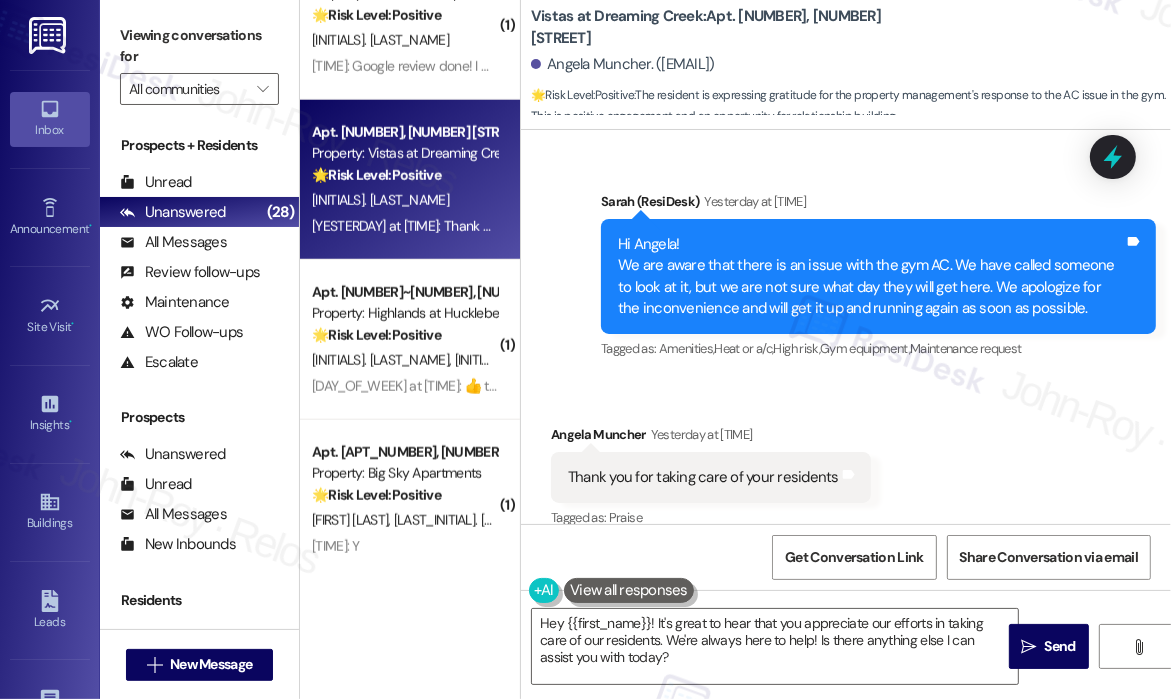 click on "Received via SMS Angela Muncher Yesterday at 6:04 PM Thank you for taking care of your residents Tags and notes Tagged as:   Praise Click to highlight conversations about Praise" at bounding box center (846, 463) 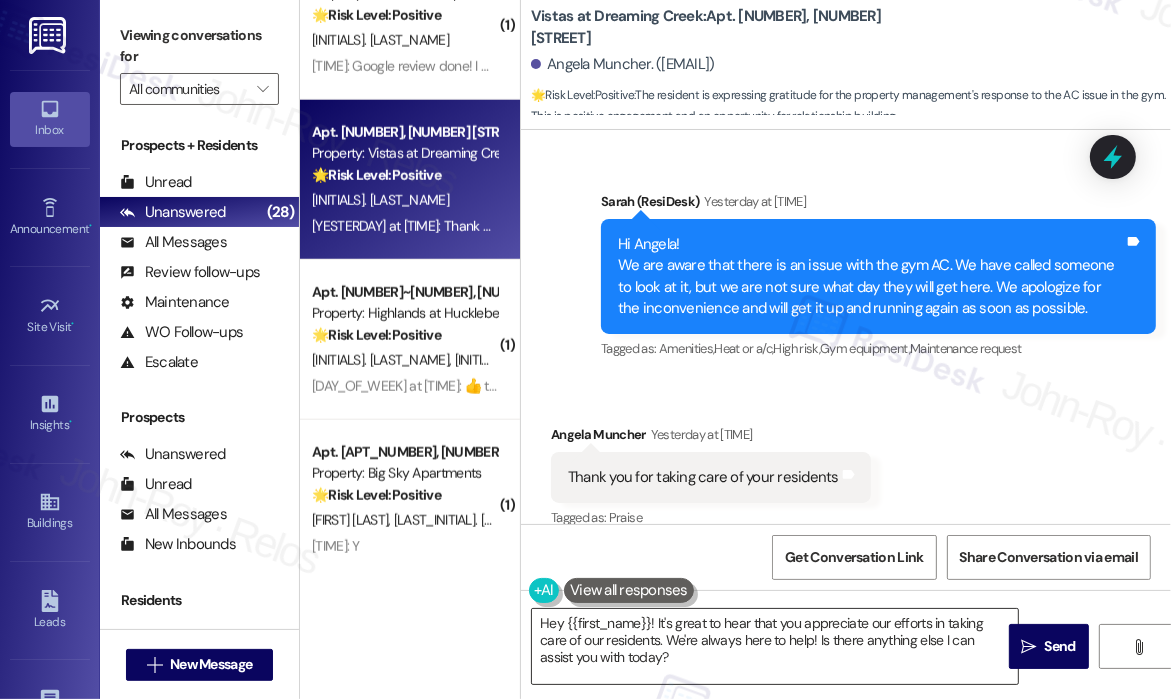 click on "Hey {{first_name}}! It's great to hear that you appreciate our efforts in taking care of our residents. We're always here to help! Is there anything else I can assist you with today?" at bounding box center (775, 646) 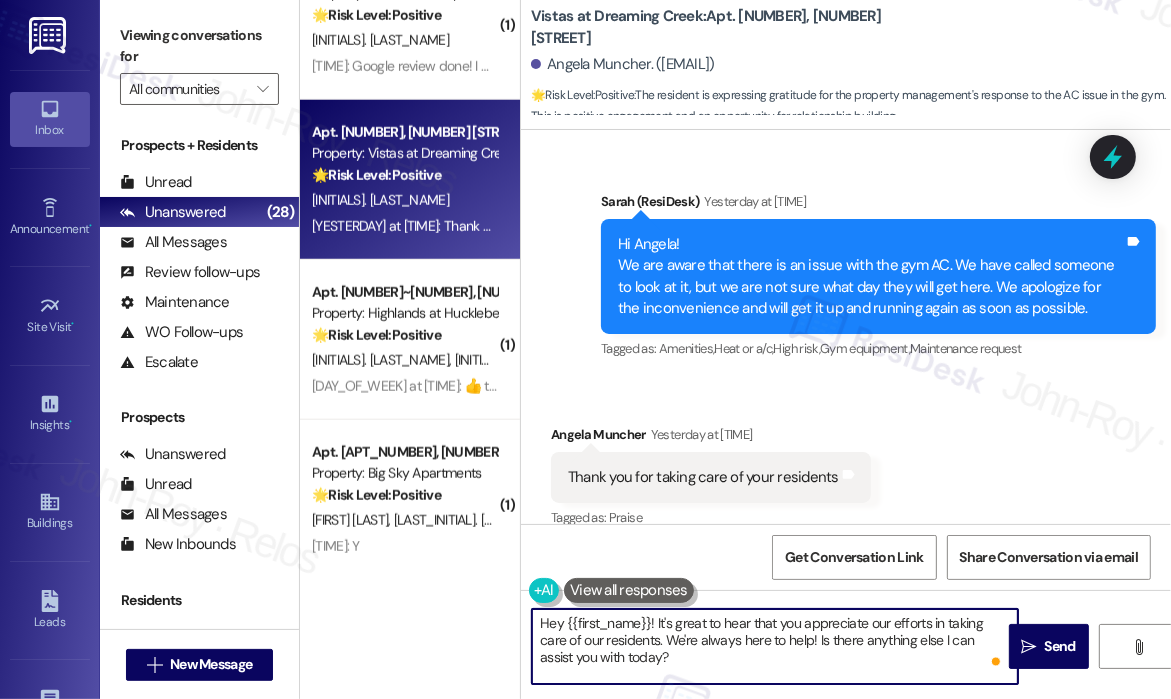 drag, startPoint x: 788, startPoint y: 639, endPoint x: 796, endPoint y: 684, distance: 45.705578 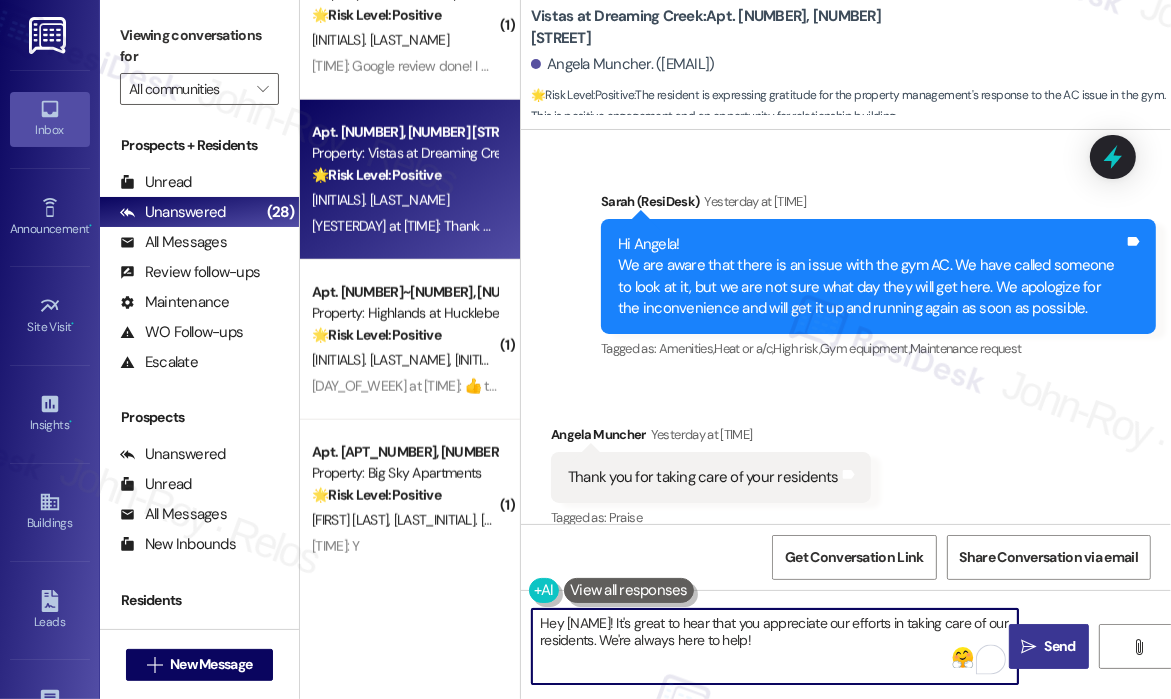 type on "Hey {{first_name}}! It's great to hear that you appreciate our efforts in taking care of our residents. We're always here to help!" 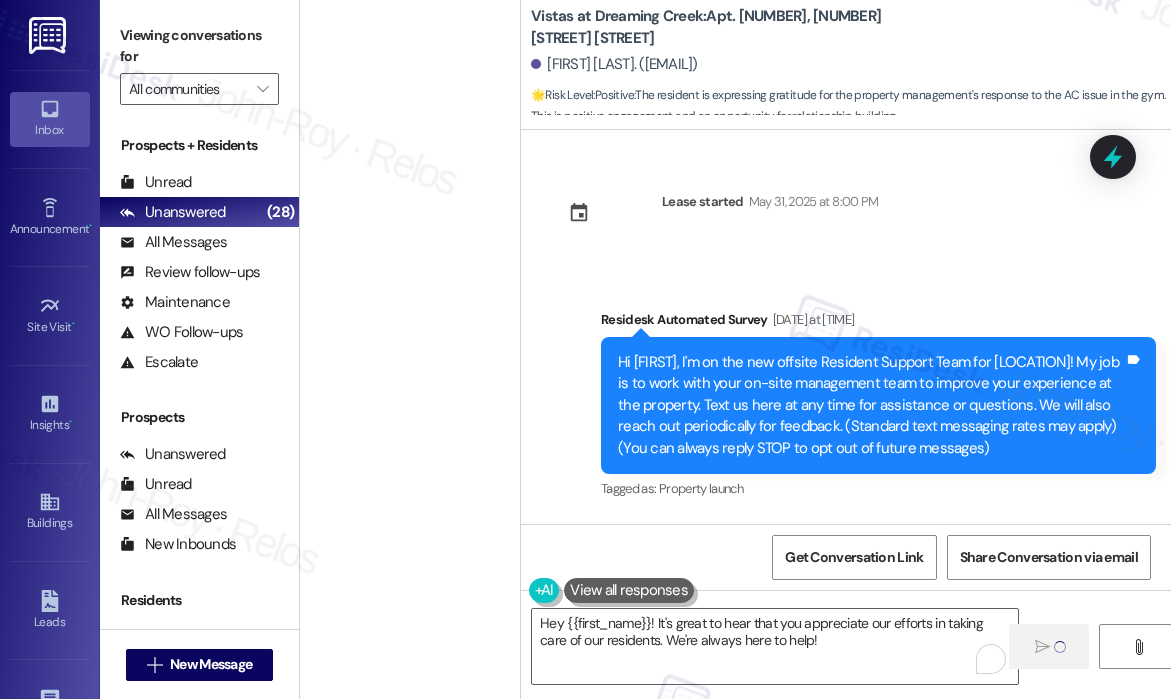 scroll, scrollTop: 0, scrollLeft: 0, axis: both 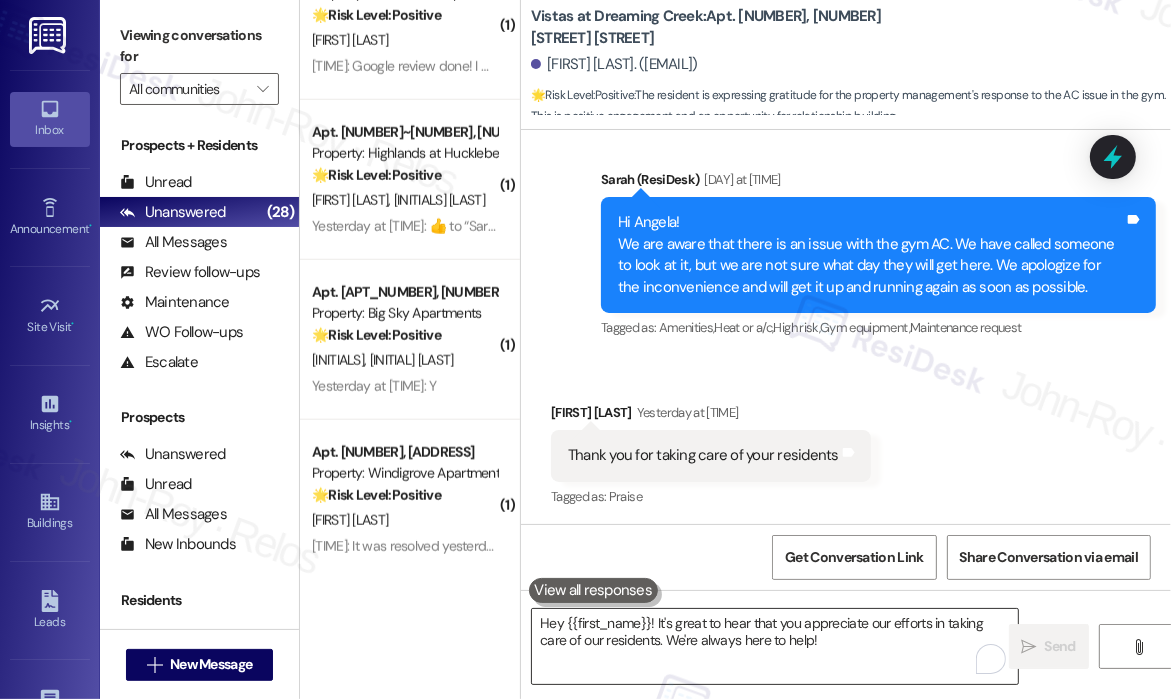click on "Hey {{first_name}}! It's great to hear that you appreciate our efforts in taking care of our residents. We're always here to help!" at bounding box center [775, 646] 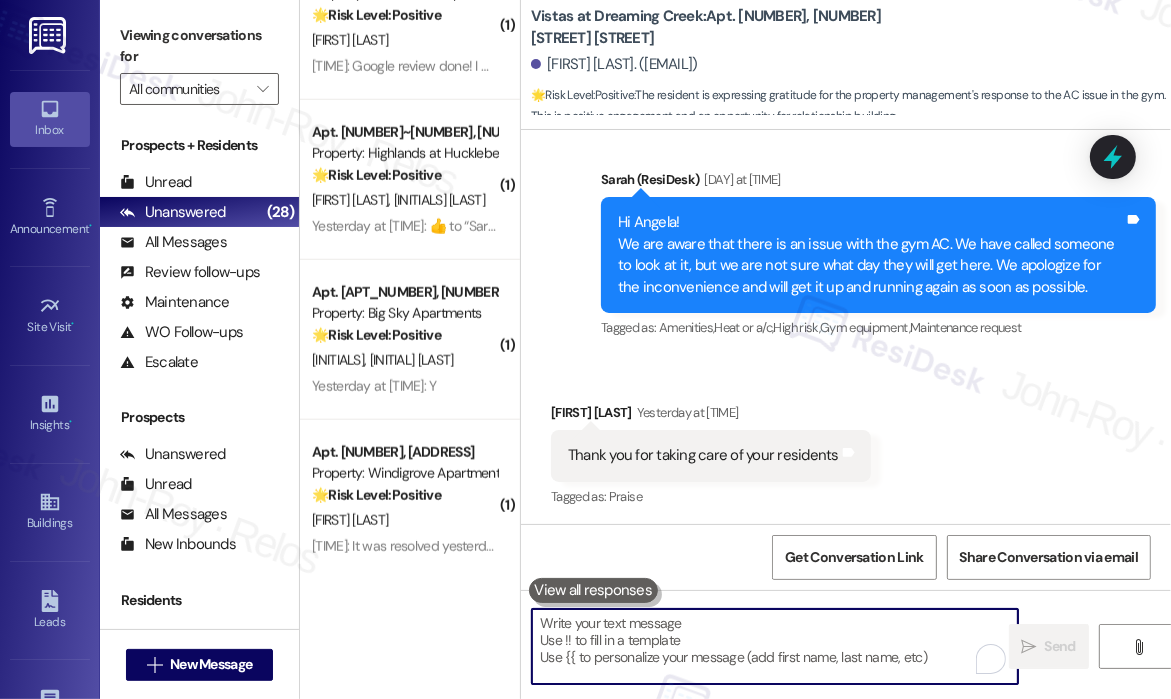 paste on "If I may ask...has {{property}} lived up to your expectations?" 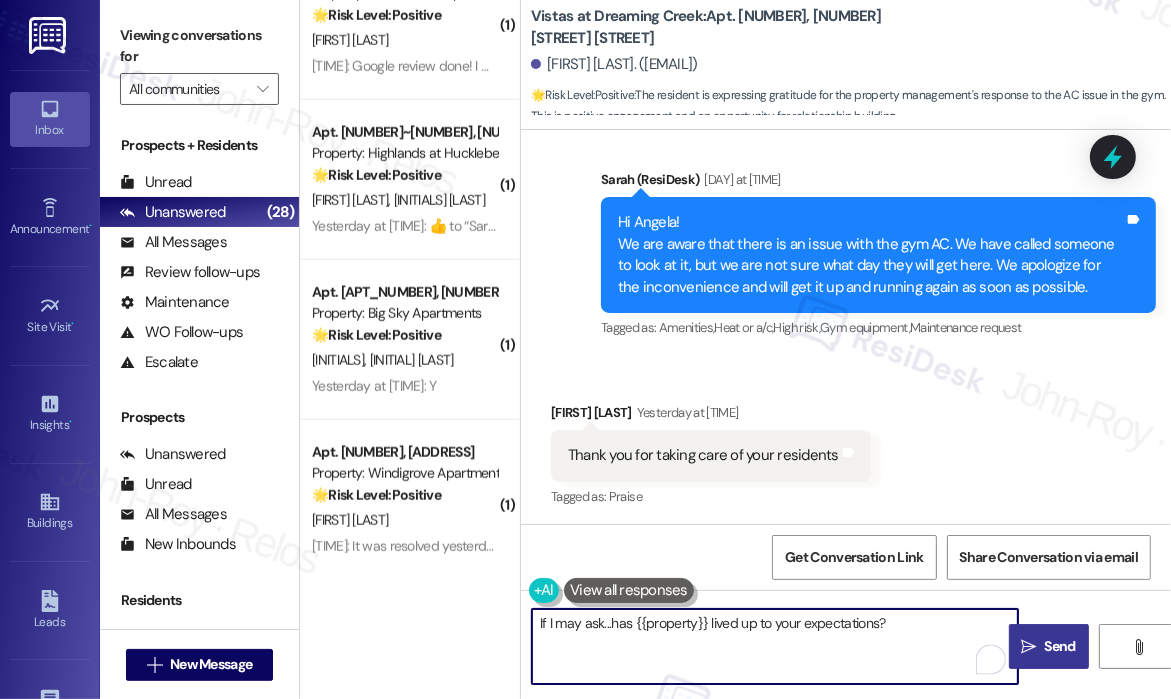 type on "If I may ask...has {{property}} lived up to your expectations?" 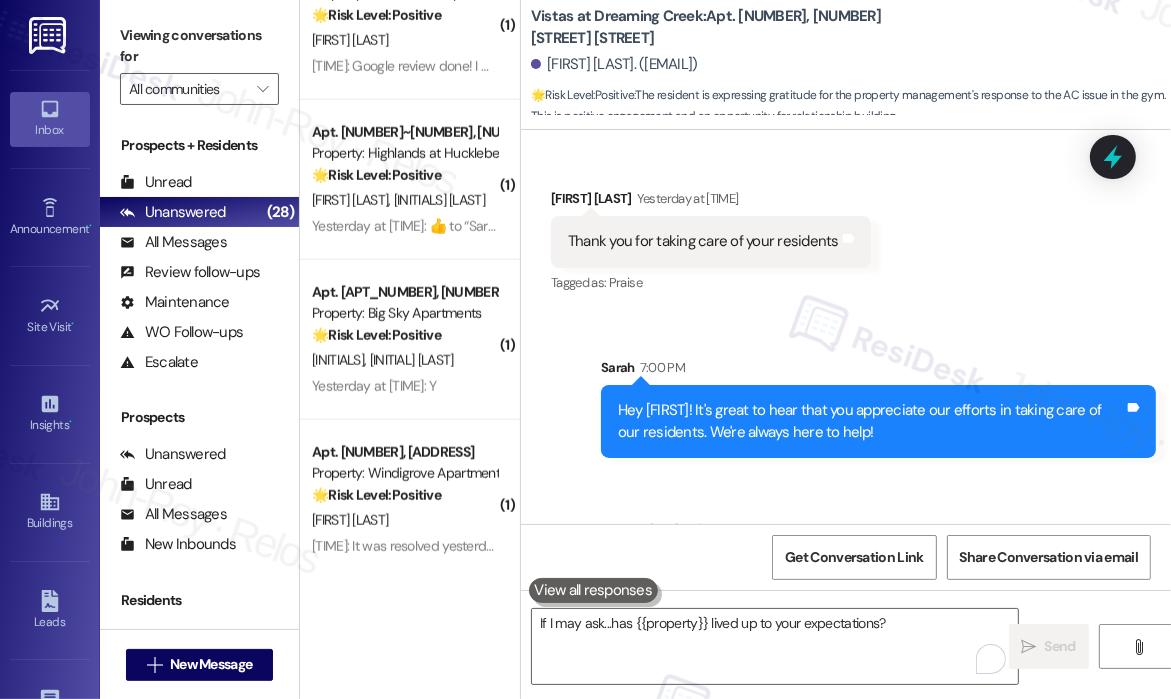 scroll, scrollTop: 8365, scrollLeft: 0, axis: vertical 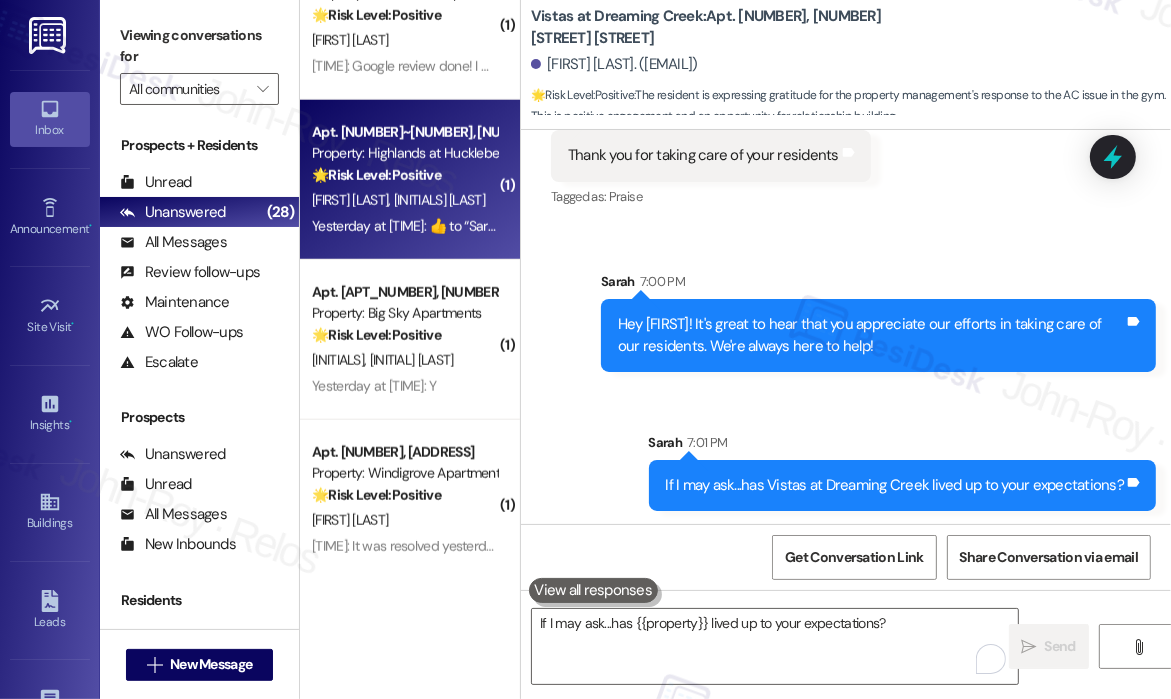 click on "Yesterday at [TIME]:  ​👍​ to “ Sarah (Highlands at Huckleberry Ridge Apartments): Hi Abigail and Ashley!
The Highlands Parking Reminder Notice to All Residents.
Vehicles that do not comply with the requirement below may be subject to towing at the owner’s expense.
• Do not block other vehicles, fire lanes, mailboxes, dumpsters, or fire hydrants.
• Avoid parking on lawns, grass, sidewalks, painted yellow zones, striped areas, or parallel on the property.
• Only use one designated space per vehicle.
• Parking permits or decals are required at all times
• Visitors can park in the overflow lot between buildings 965 and 989 (resident decals or visitor without decals allowed).
• Handicap vehicles must display a proper tag.
• Garages and reserved spaces may only be occupied by those with a garage agreement. All others may be towed.
• Unauthorized parking may result in towing, and violations are monitored 24/7.
Thank you for your cooperation.
The Highlands Management Team ”" at bounding box center [3139, 226] 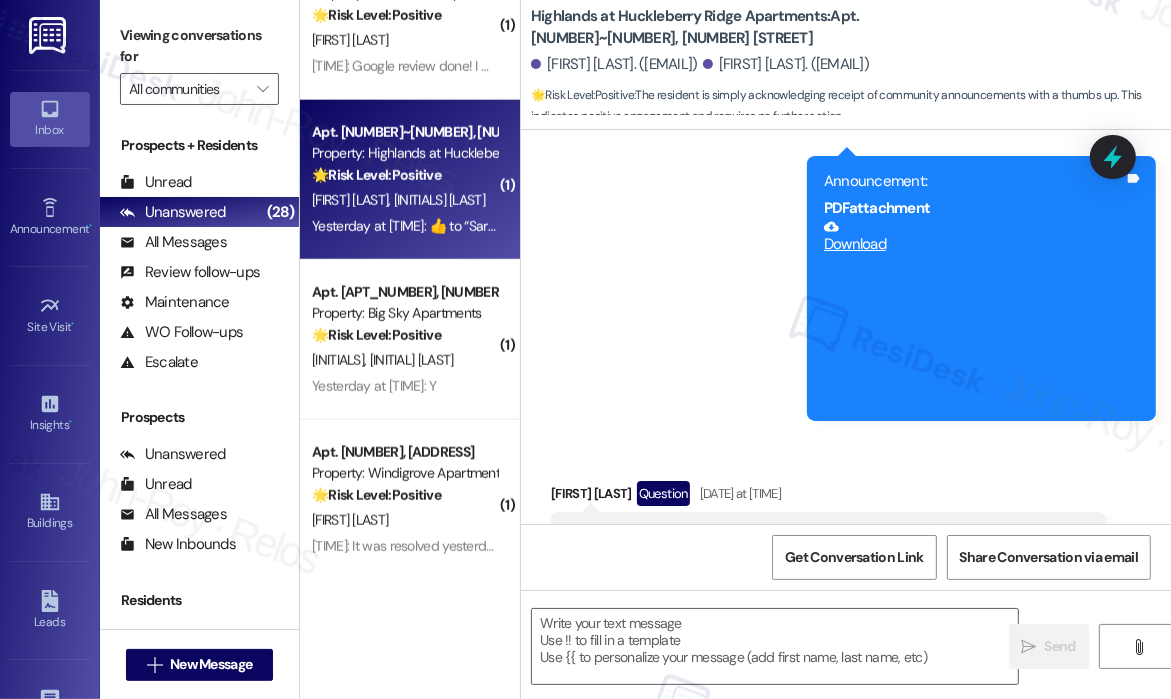 type on "Fetching suggested responses. Please feel free to read through the conversation in the meantime." 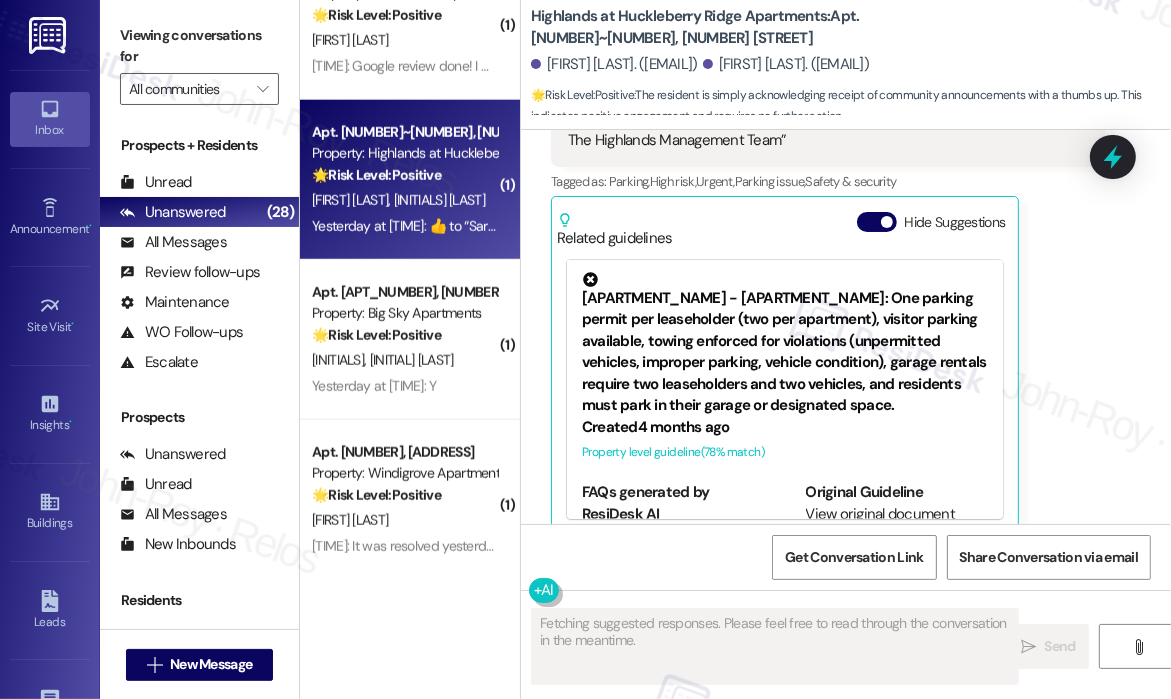 scroll, scrollTop: 2571, scrollLeft: 0, axis: vertical 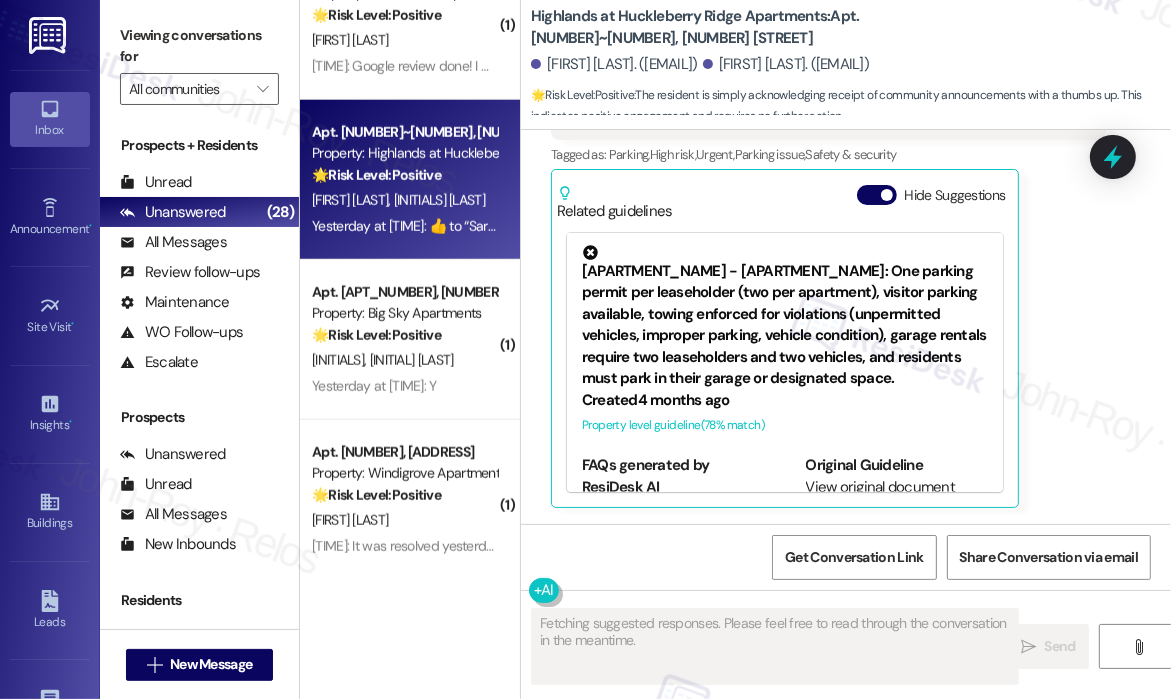 click on "10:55 AM: Google review done! I don't know what Kingsley is...so 🤷🏼‍♀️ 10:55 AM: Google review done! I don't know what Kingsley is...so 🤷🏼‍♀️" at bounding box center (495, 66) 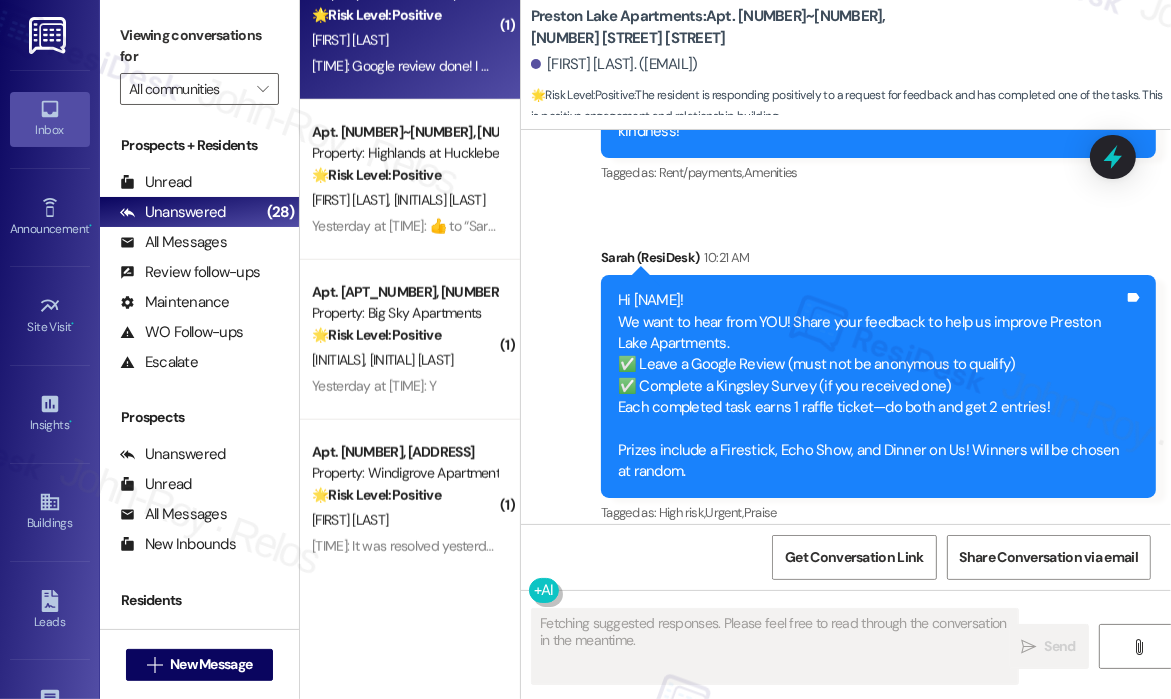 scroll, scrollTop: 2164, scrollLeft: 0, axis: vertical 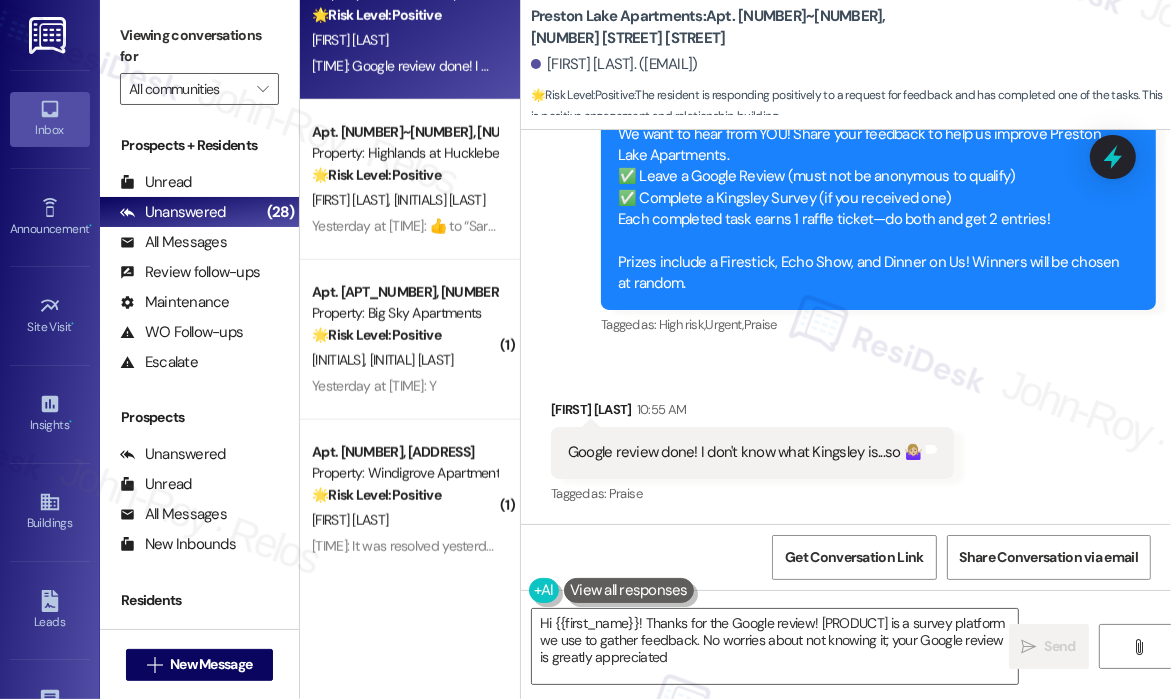 type on "Hi {{first_name}}! Thanks for the Google review! Kingsley is a survey platform we use to gather feedback. No worries about not knowing it; your Google review is greatly appreciated!" 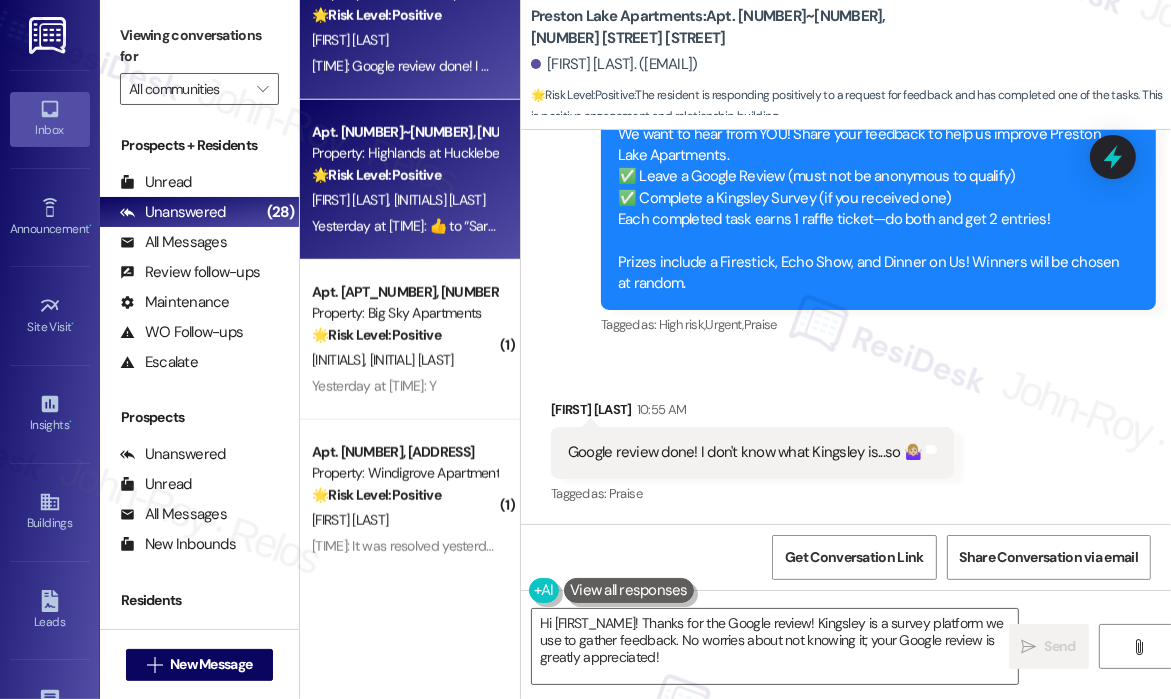 click on "[DAY_OF_WEEK] at [TIME]:  ​👍​ to “ [FIRST] ([LOCATION] Apartments): Hi [FIRST] and [FIRST]!
The Highlands Parking Reminder Notice to All Residents.
Vehicles that do not comply with the requirement below may be subject to towing at the owner’s expense.
• Do not block other vehicles, fire lanes, mailboxes, dumpsters, or fire hydrants.
• Avoid parking on lawns, grass, sidewalks, painted yellow zones, striped areas, or parallel on the property.
• Only use one designated space per vehicle.
• Parking permits or decals are required at all times
• Visitors can park in the overflow lot between buildings [NUMBER] and [NUMBER] (resident decals or visitor without decals allowed).
• Handicap vehicles must display a proper tag.
• Garages and reserved spaces may only be occupied by those with a garage agreement. All others may be towed.
• Unauthorized parking may result in towing, and violations are monitored 24/7.
Thank you for your cooperation.
The Highlands Management Team ”" at bounding box center [3139, 226] 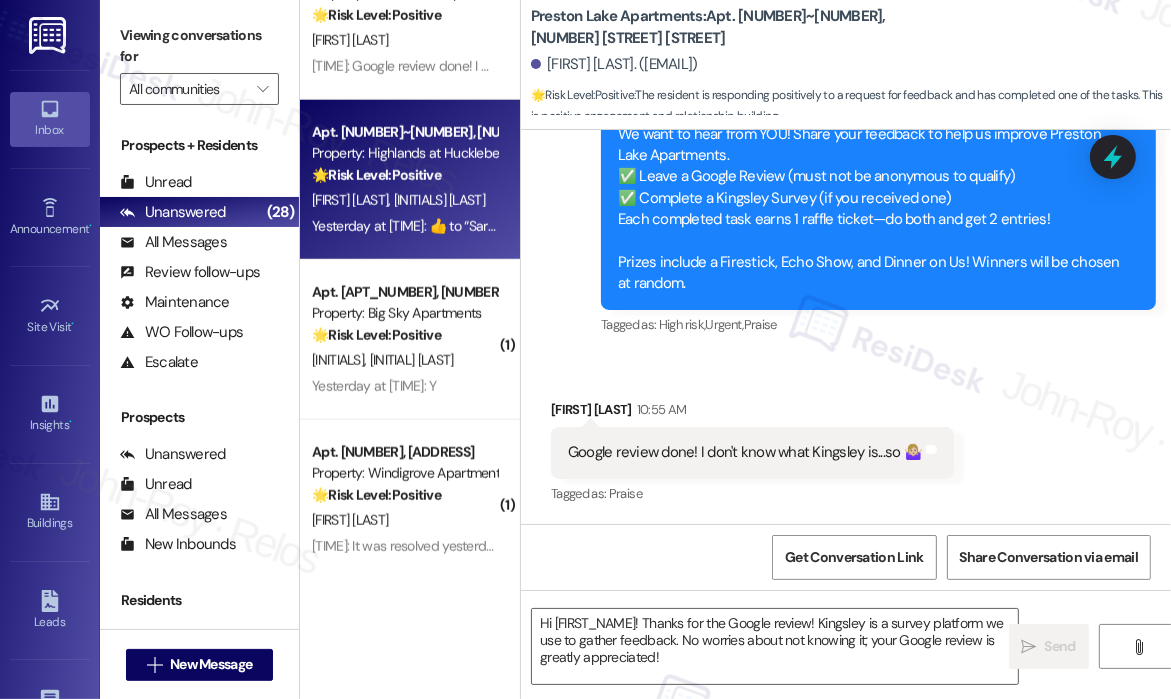 type on "Fetching suggested responses. Please feel free to read through the conversation in the meantime." 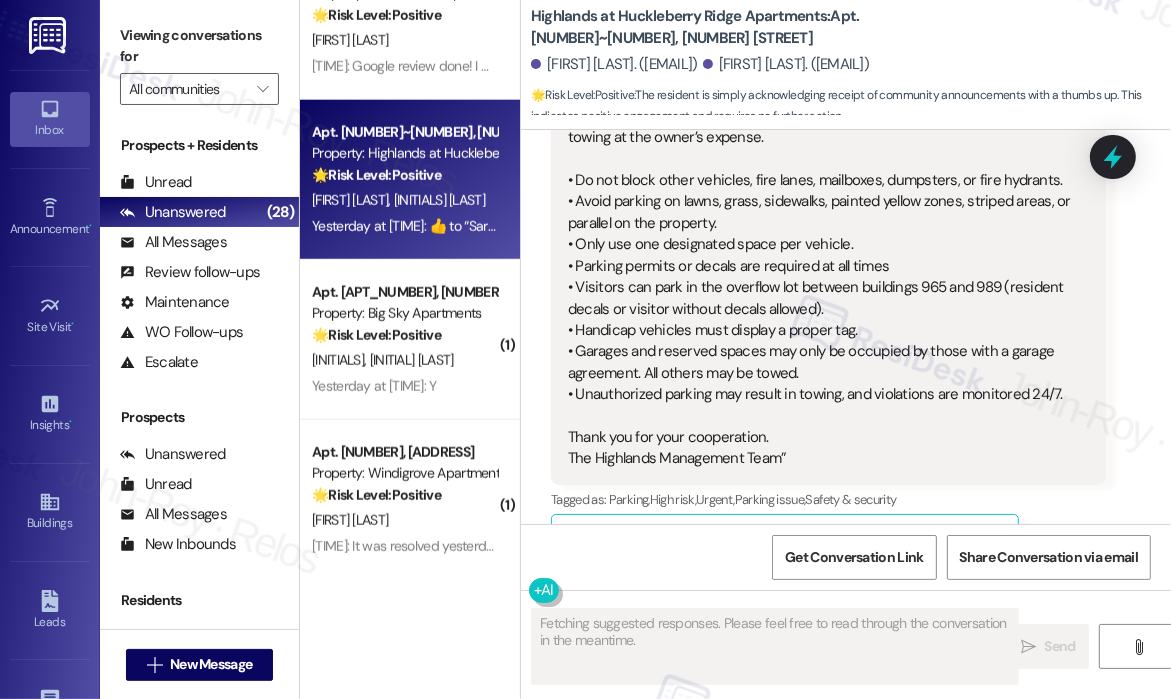 scroll, scrollTop: 2571, scrollLeft: 0, axis: vertical 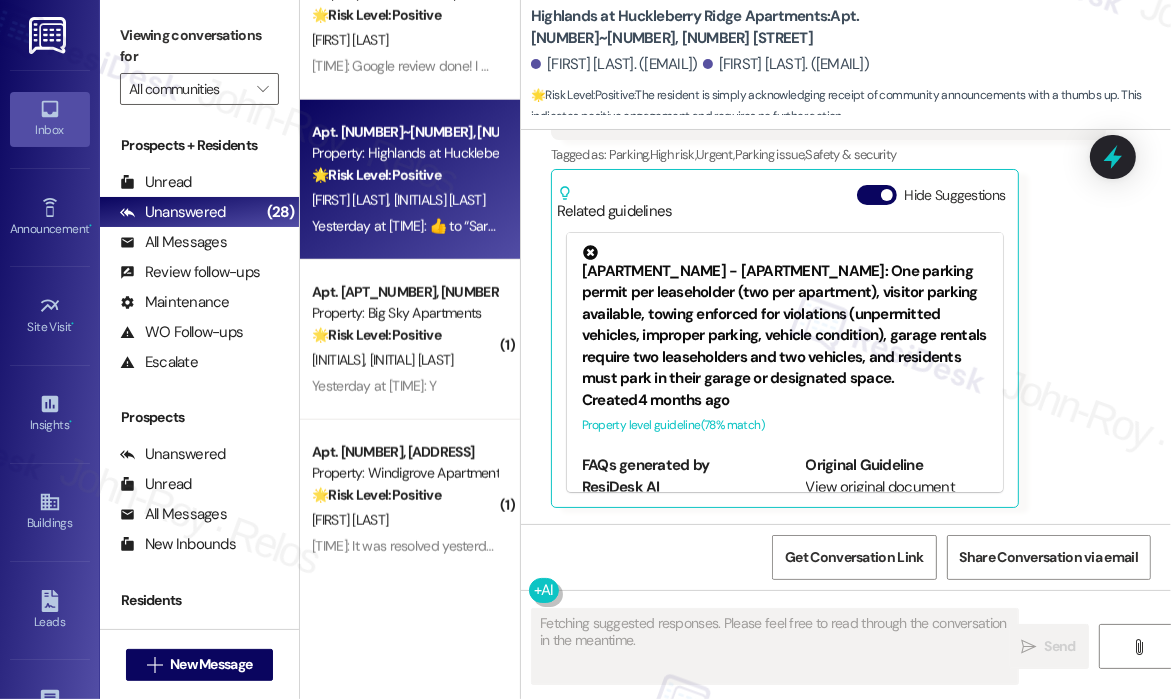 click on "Ashley Powell Yesterday at 2:31 PM  ​👍​ to “ Sarah (Highlands at Huckleberry Ridge Apartments): Hi Abigail and Ashley!
The Highlands Parking Reminder Notice to All Residents.
Vehicles that do not comply with the requirement below may be subject to towing at the owner’s expense.
• Do not block other vehicles, fire lanes, mailboxes, dumpsters, or fire hydrants.
• Avoid parking on lawns, grass, sidewalks, painted yellow zones, striped areas, or parallel on the property.
• Only use one designated space per vehicle.
• Parking permits or decals are required at all times
• Visitors can park in the overflow lot between buildings 965 and 989 (resident decals or visitor without decals allowed).
• Handicap vehicles must display a proper tag.
• Garages and reserved spaces may only be occupied by those with a garage agreement. All others may be towed.
• Unauthorized parking may result in towing, and violations are monitored 24/7.
Thank you for your cooperation." at bounding box center (828, 91) 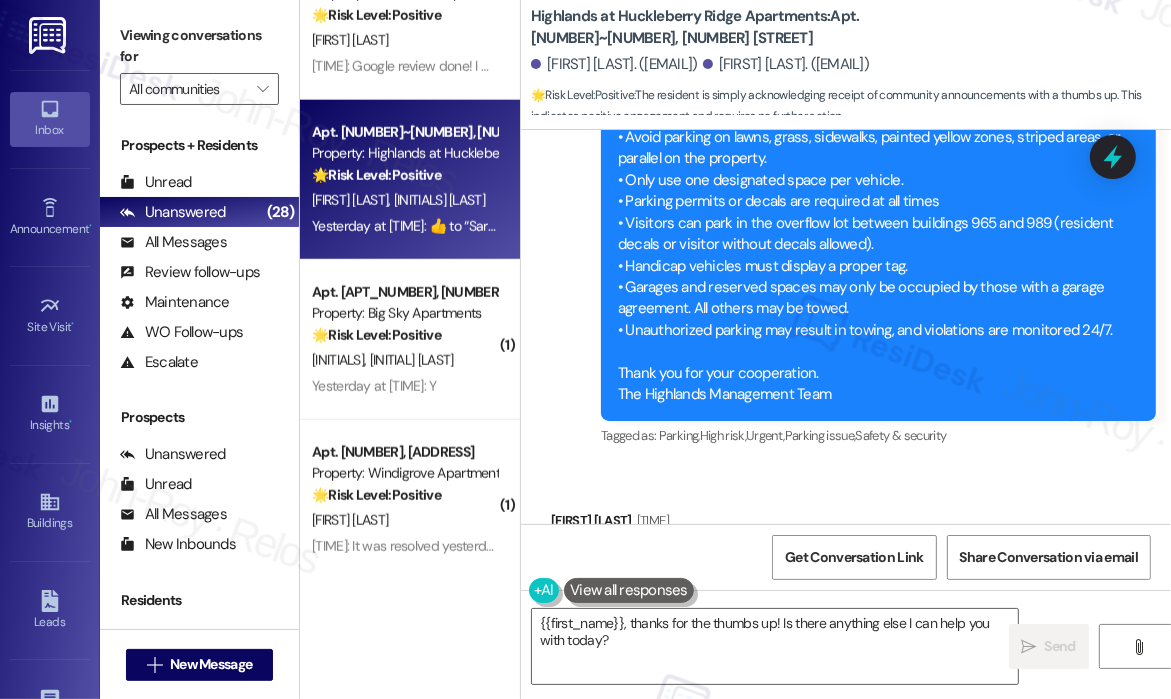 scroll, scrollTop: 1671, scrollLeft: 0, axis: vertical 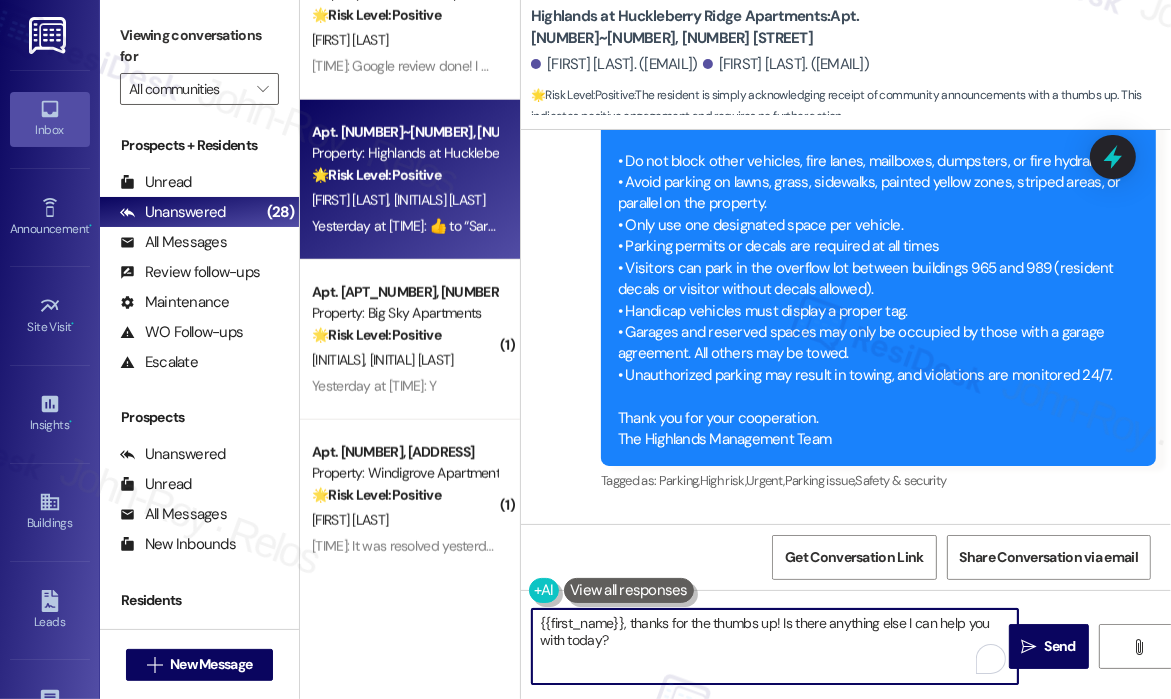 drag, startPoint x: 780, startPoint y: 621, endPoint x: 790, endPoint y: 654, distance: 34.48188 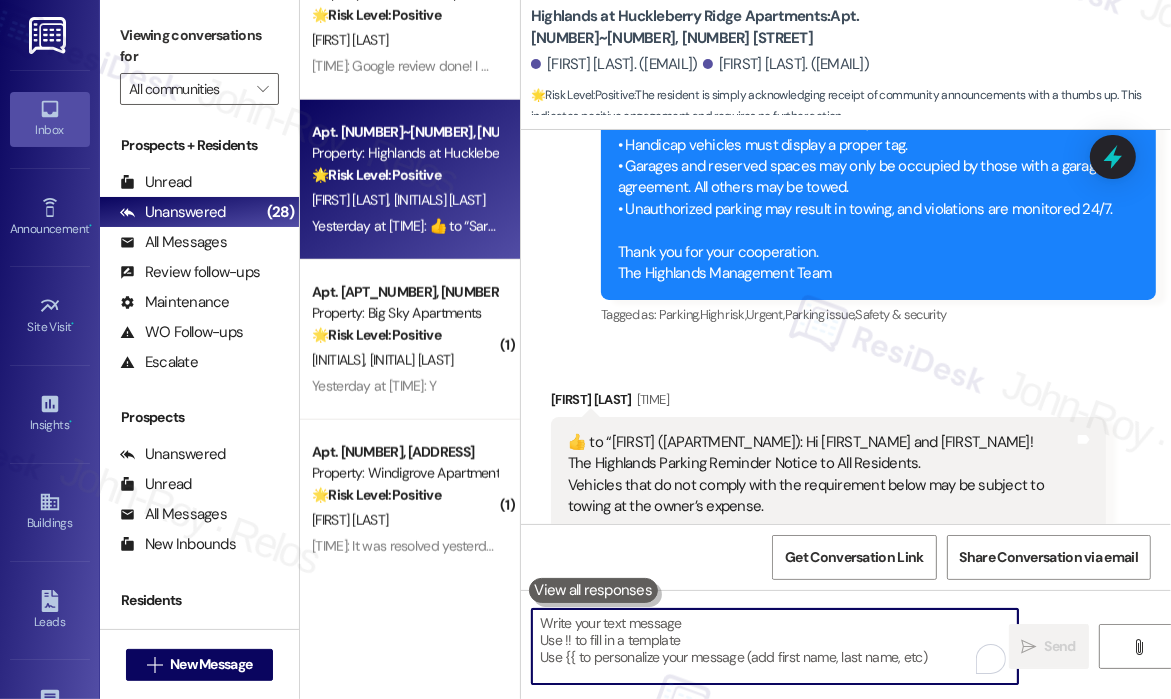 type 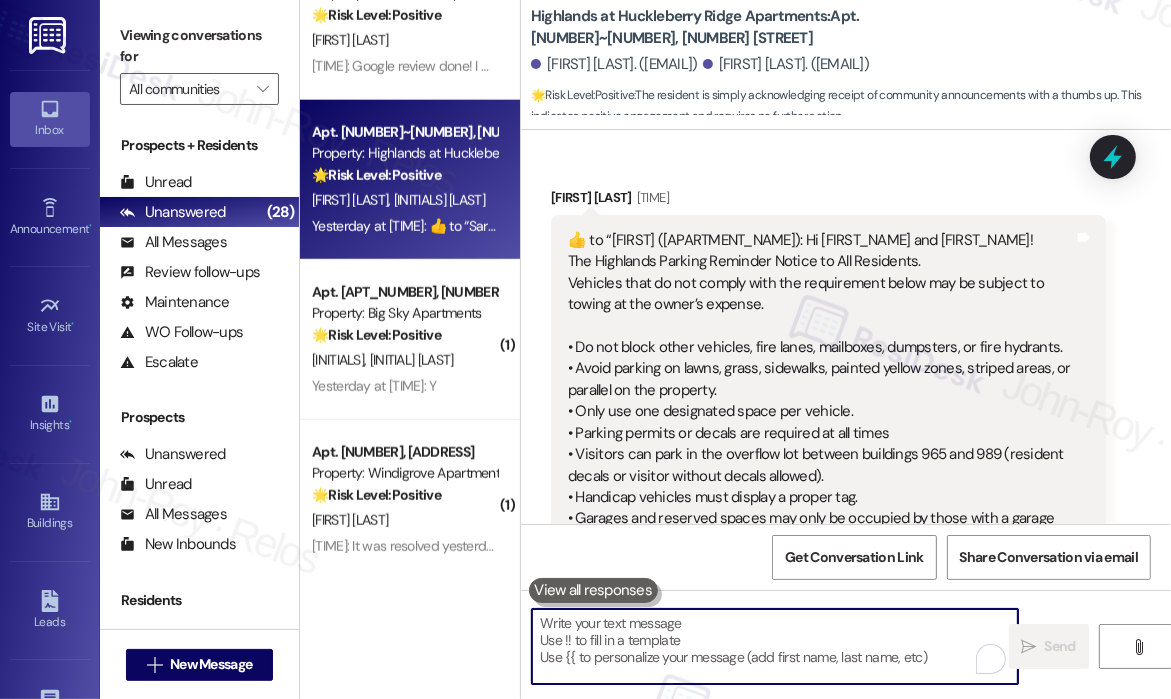 click on "Yesterday at 1:12 PM: Y Yesterday at 1:12 PM: Y" at bounding box center (404, 386) 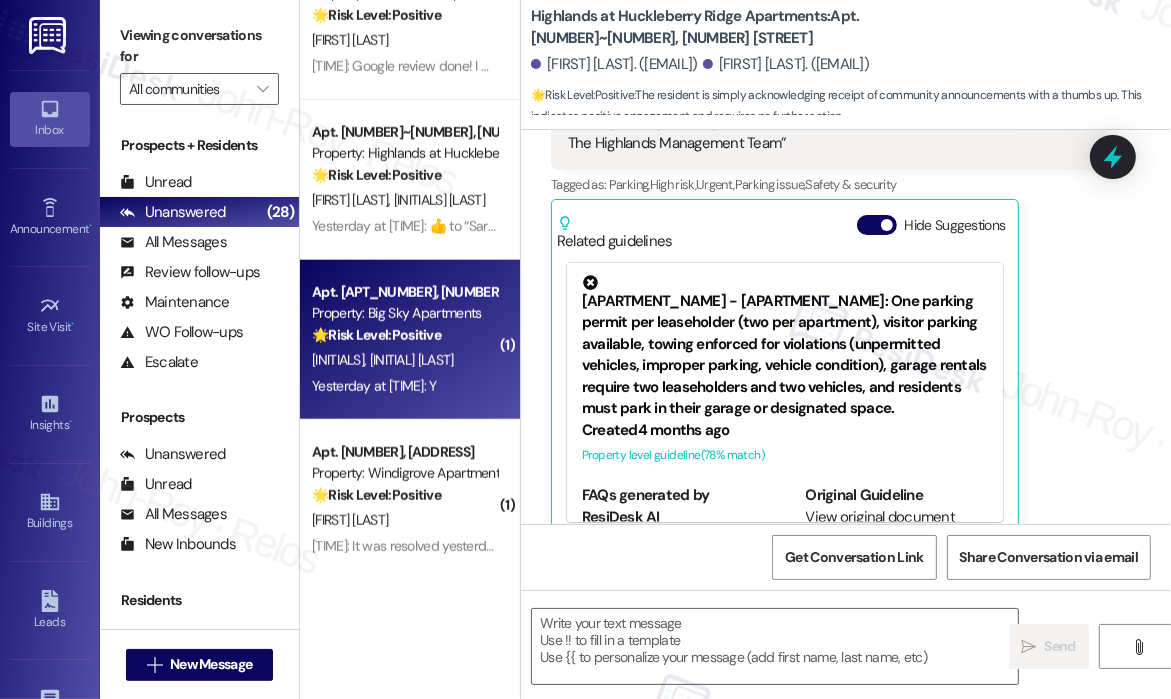 scroll, scrollTop: 2571, scrollLeft: 0, axis: vertical 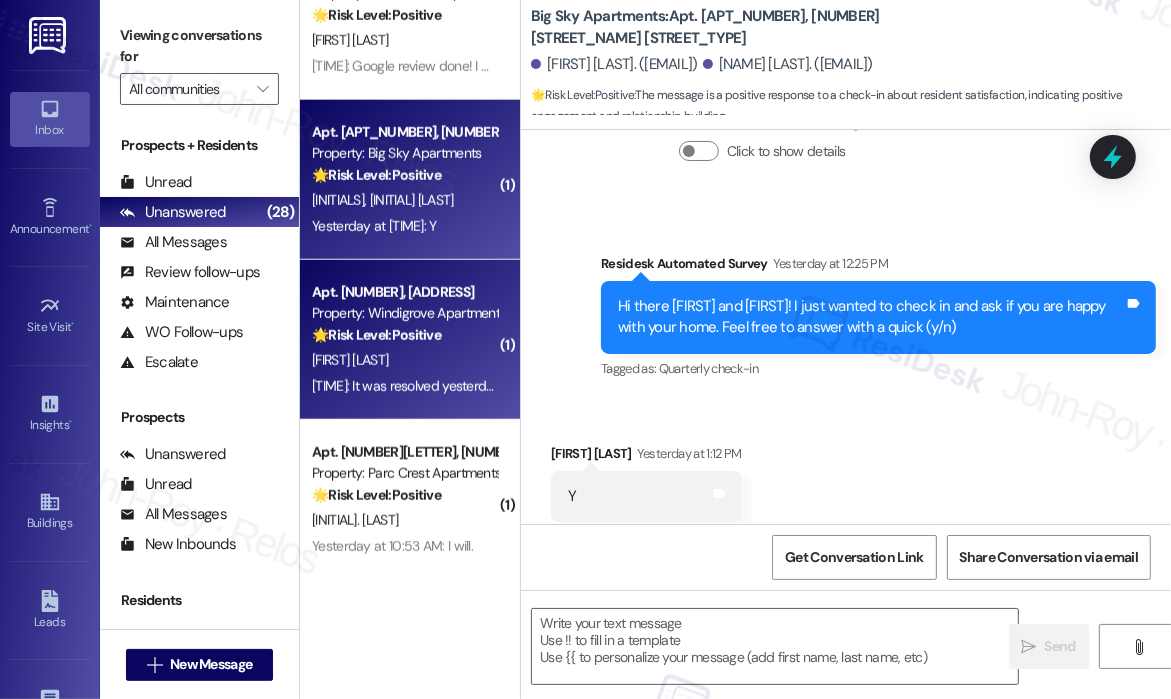 type on "Fetching suggested responses. Please feel free to read through the conversation in the meantime." 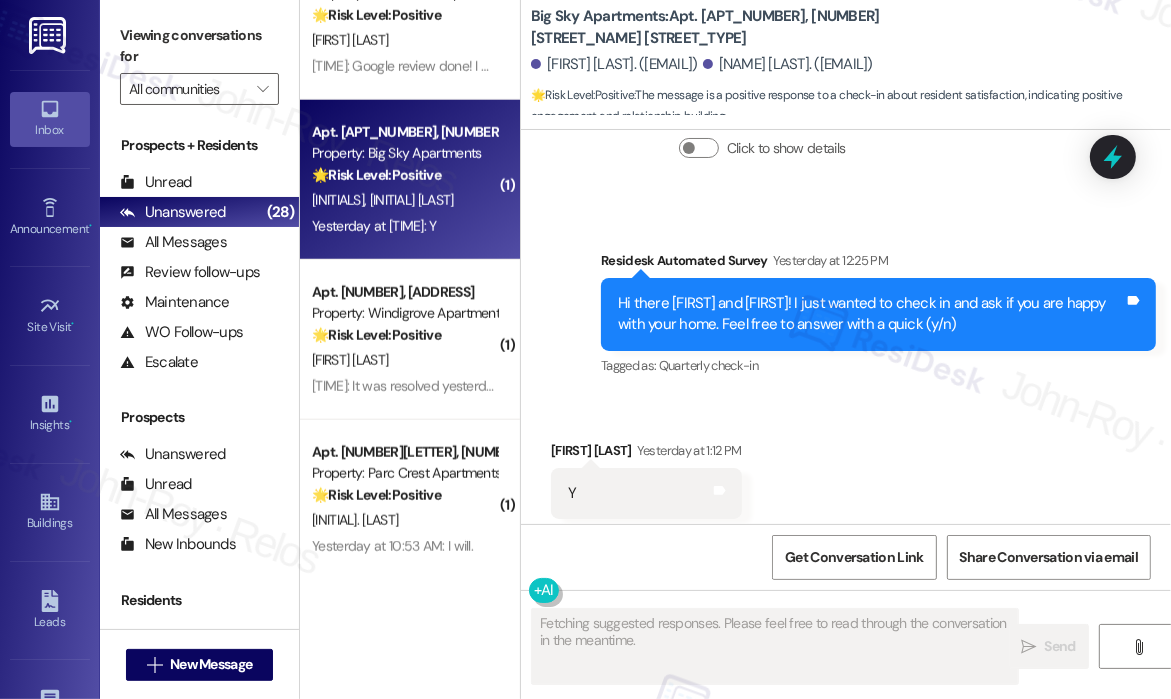 scroll, scrollTop: 622, scrollLeft: 0, axis: vertical 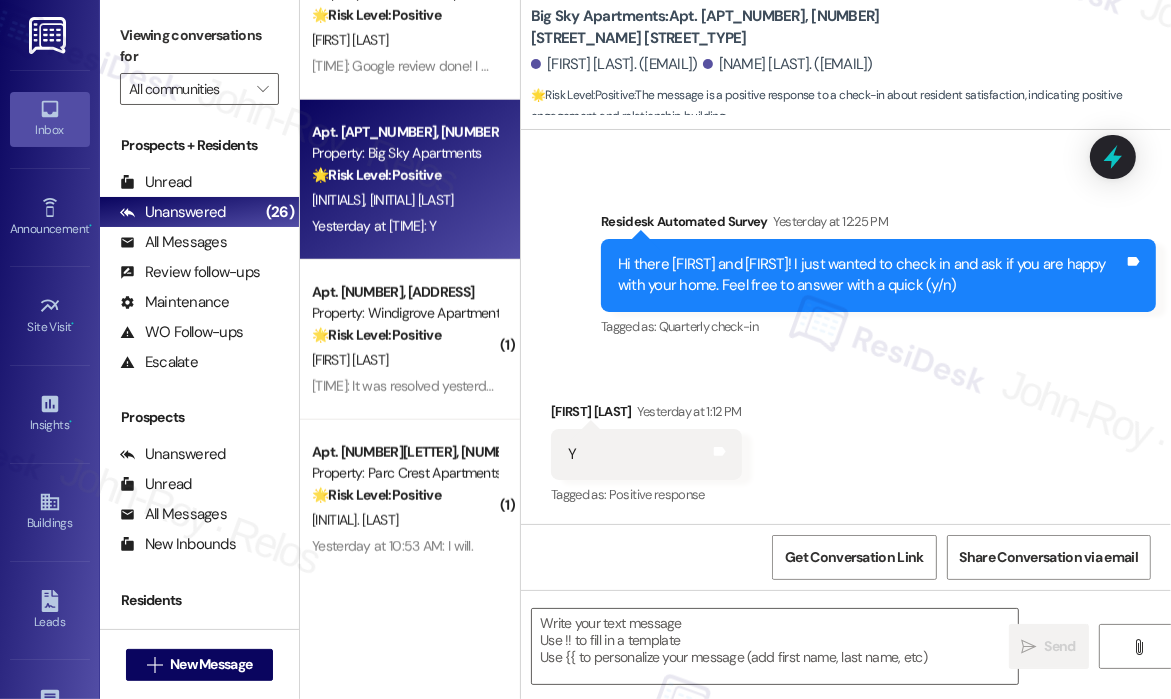click on "Survey, sent via SMS Residesk Automated Survey Yesterday at 12:25 PM Hi there Keith and Sharon! I just wanted to check in and ask if you are happy with your home.  Feel free to answer with a quick (y/n) Tags and notes Tagged as:   Quarterly check-in Click to highlight conversations about Quarterly check-in" at bounding box center [846, 261] 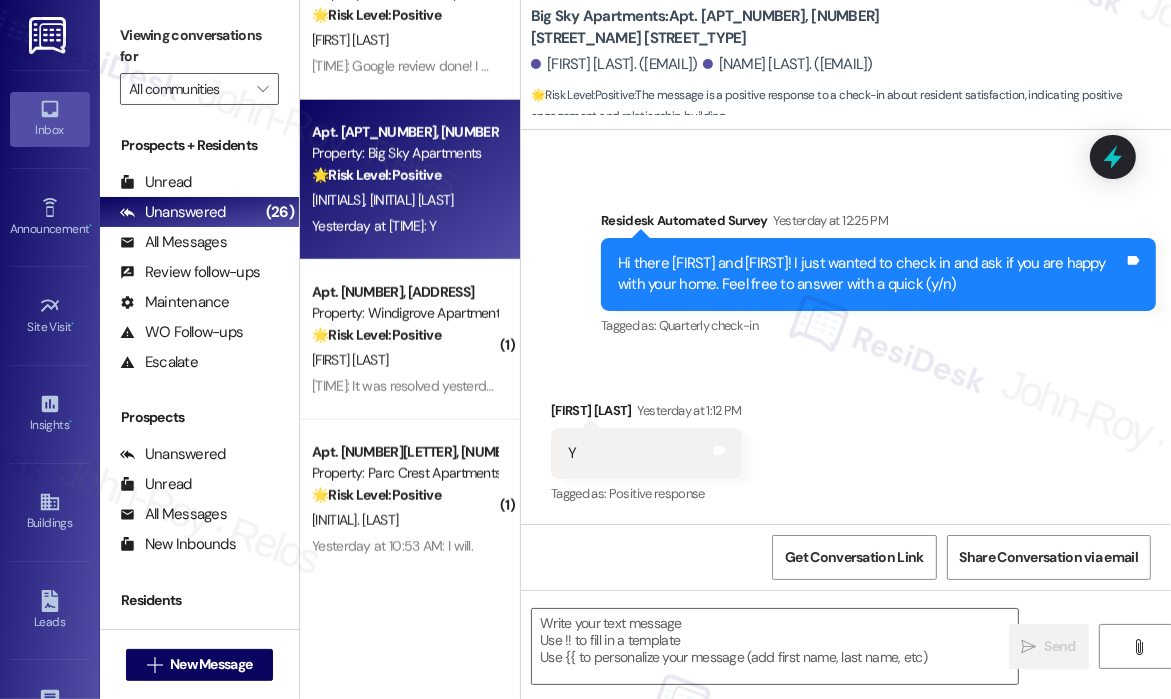 click on "Received via SMS Keith Dickinson Yesterday at 1:12 PM Y Tags and notes Tagged as:   Positive response Click to highlight conversations about Positive response" at bounding box center (846, 439) 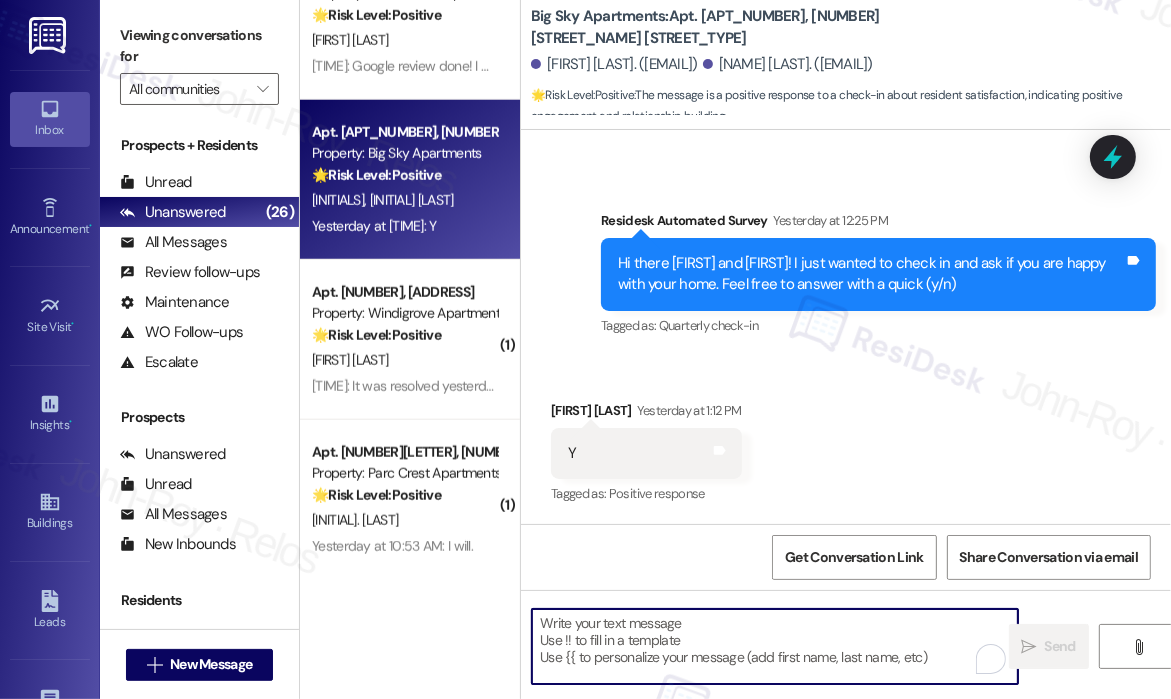 click at bounding box center (775, 646) 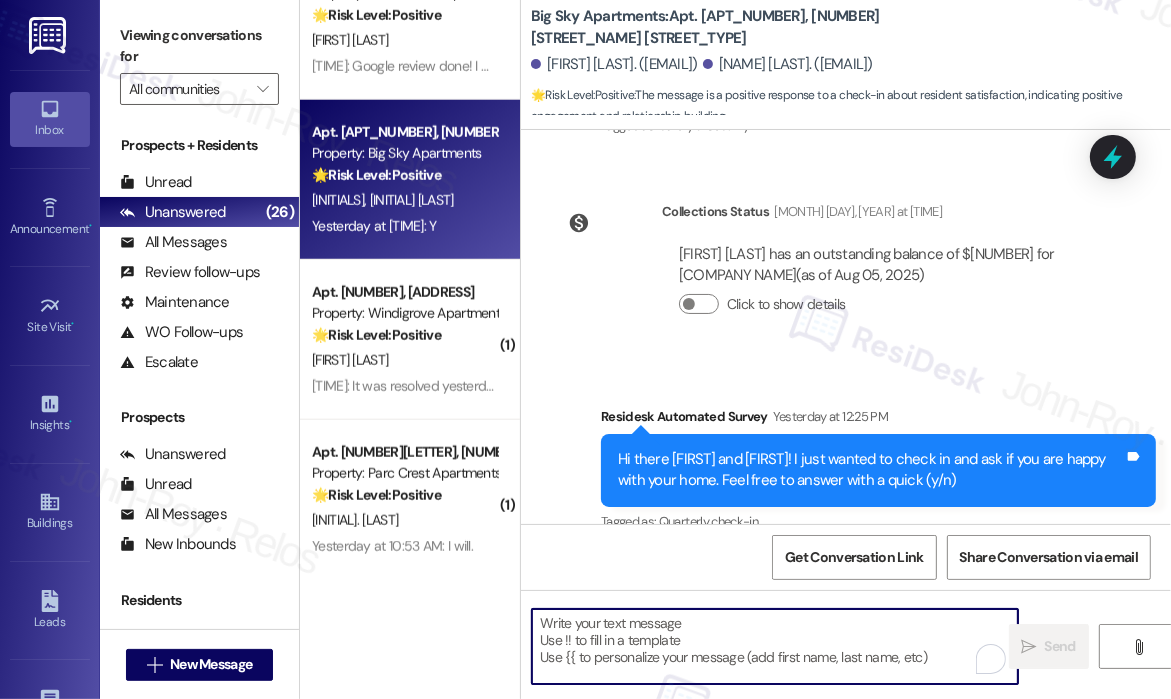 scroll, scrollTop: 423, scrollLeft: 0, axis: vertical 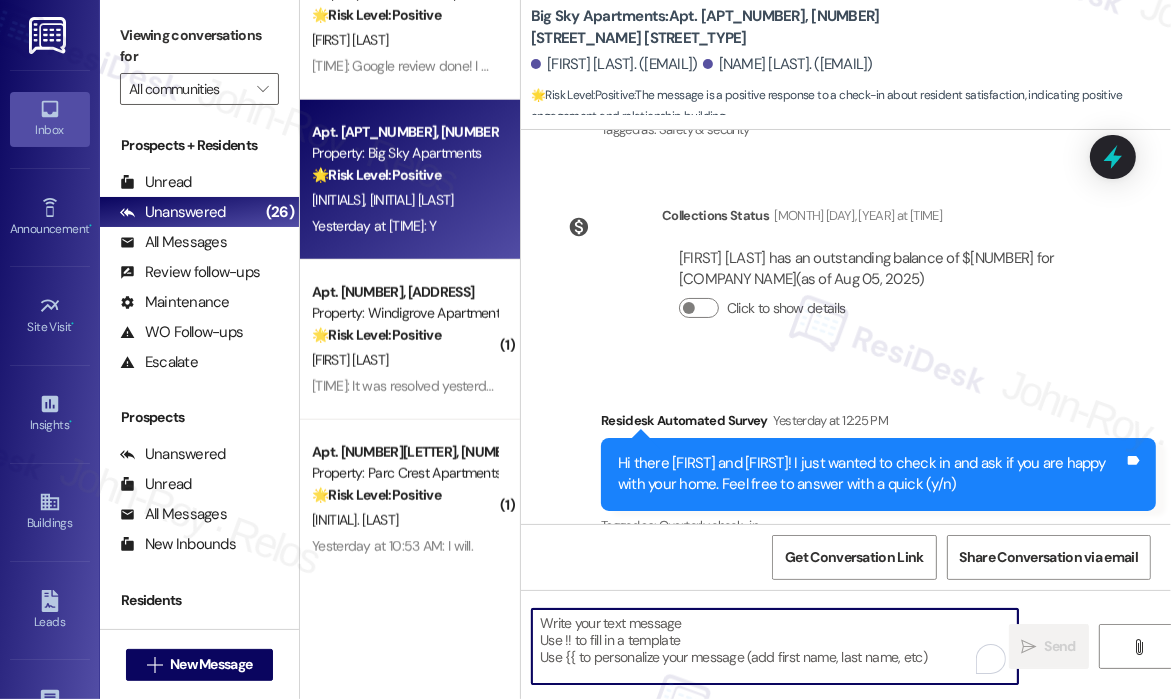 drag, startPoint x: 748, startPoint y: 666, endPoint x: 761, endPoint y: 631, distance: 37.336308 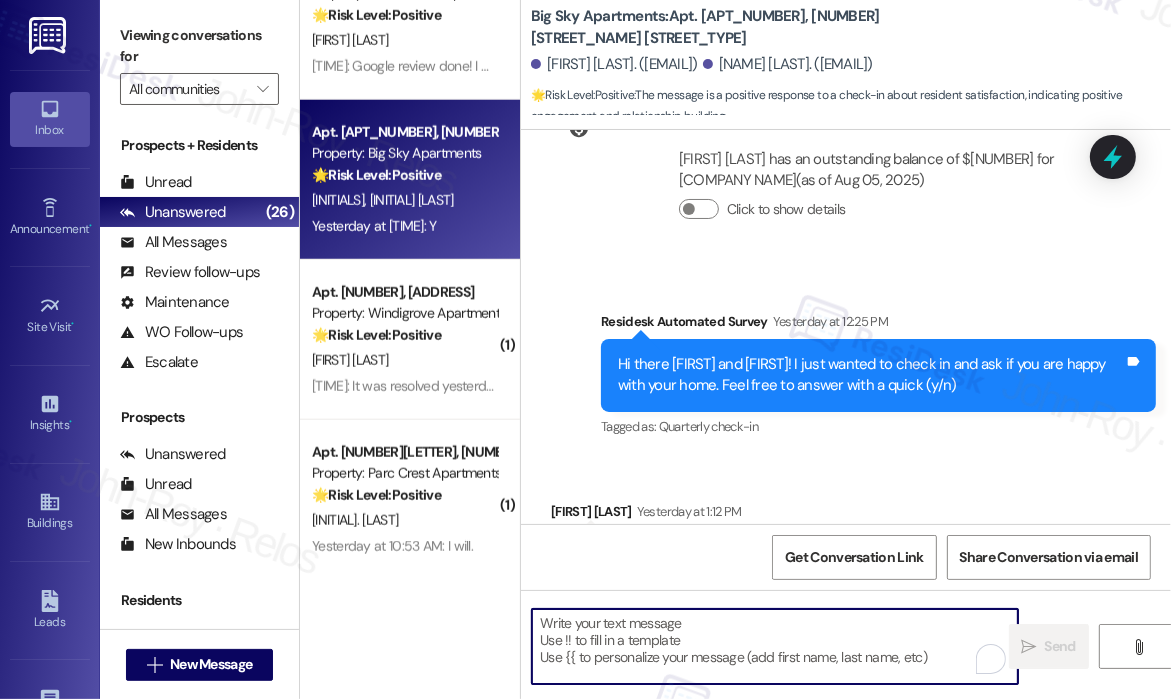 scroll, scrollTop: 623, scrollLeft: 0, axis: vertical 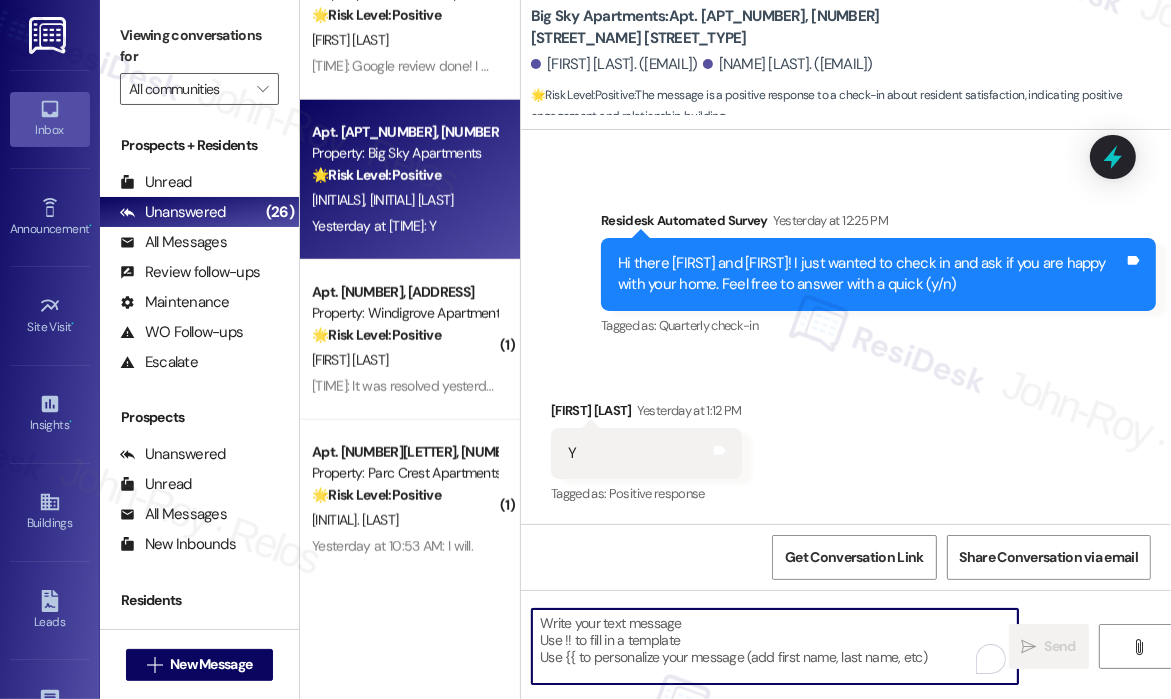 paste on "If I may ask...has {{property}} lived up to your expectations?" 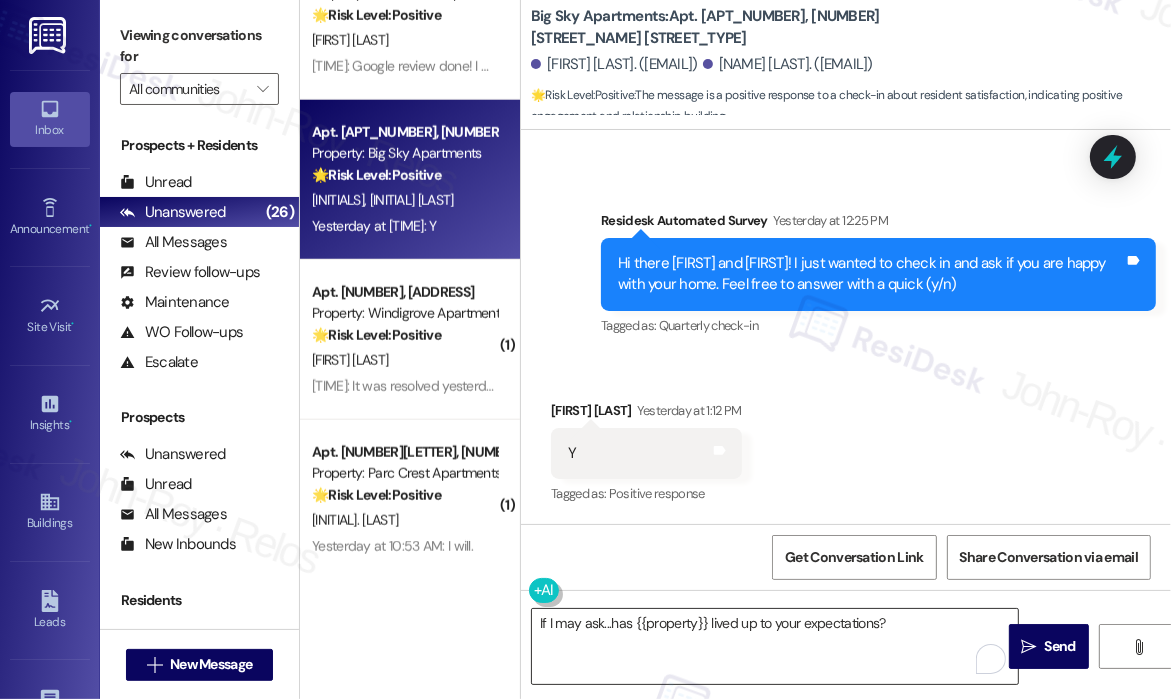 click on "If I may ask...has {{property}} lived up to your expectations?" at bounding box center [775, 646] 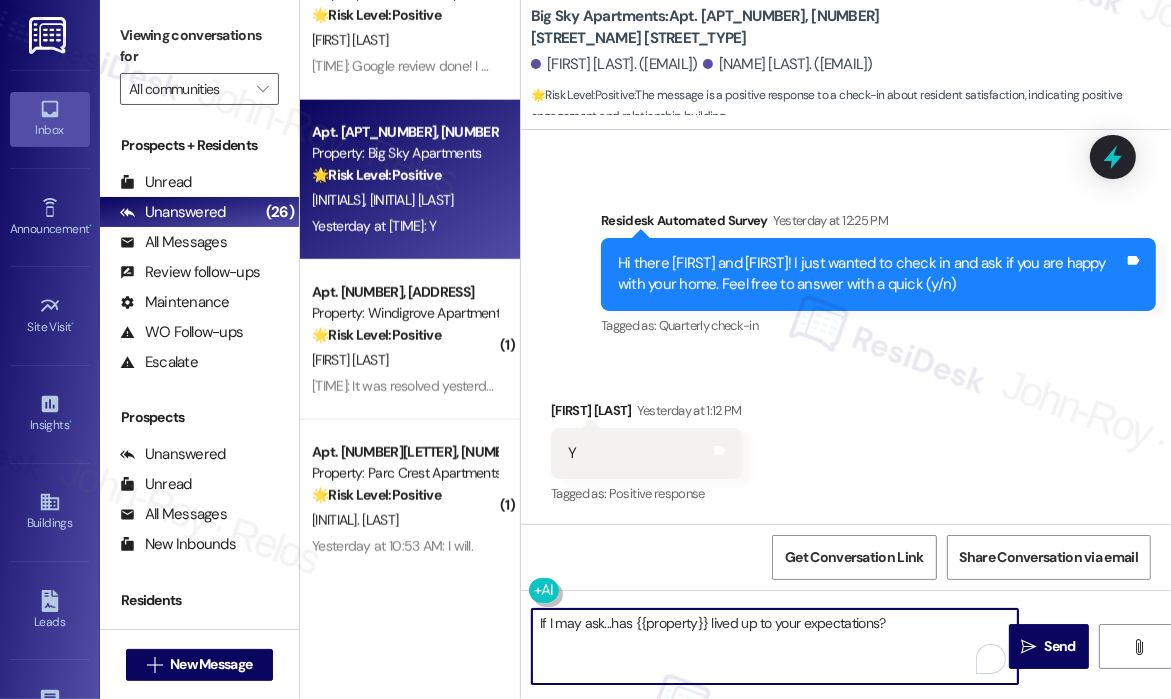paste on "Great! 😊" 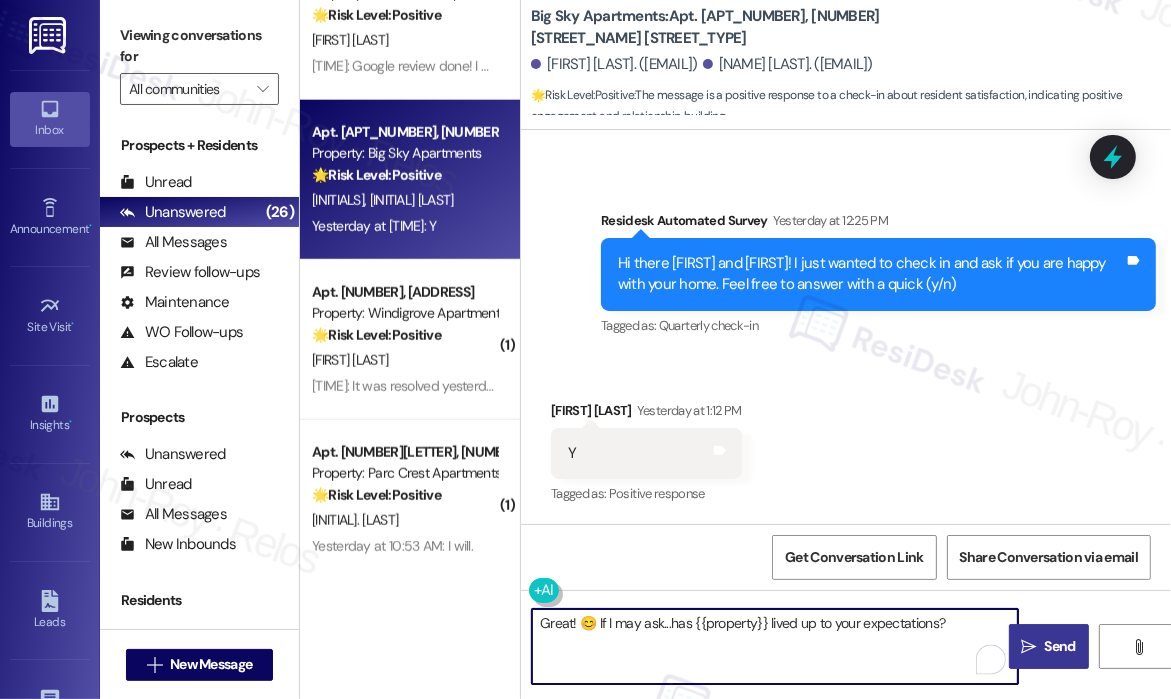 type on "Great! 😊 If I may ask...has {{property}} lived up to your expectations?" 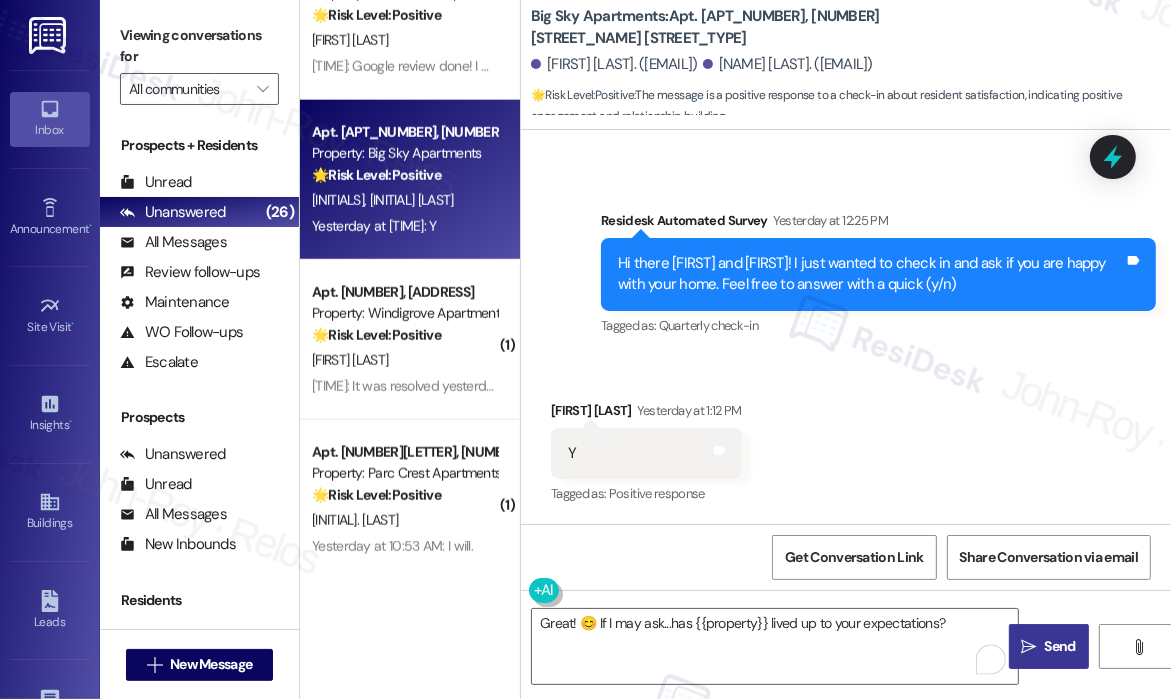 click on "Send" at bounding box center (1060, 646) 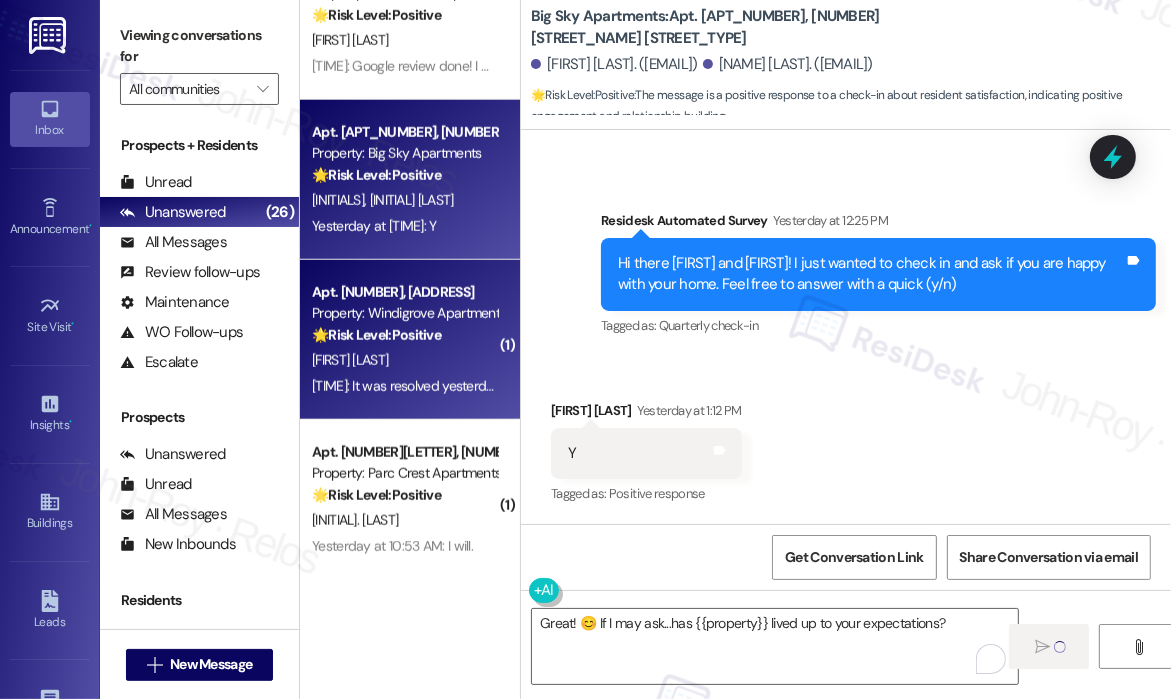 click on "B. Teachey" at bounding box center (404, 360) 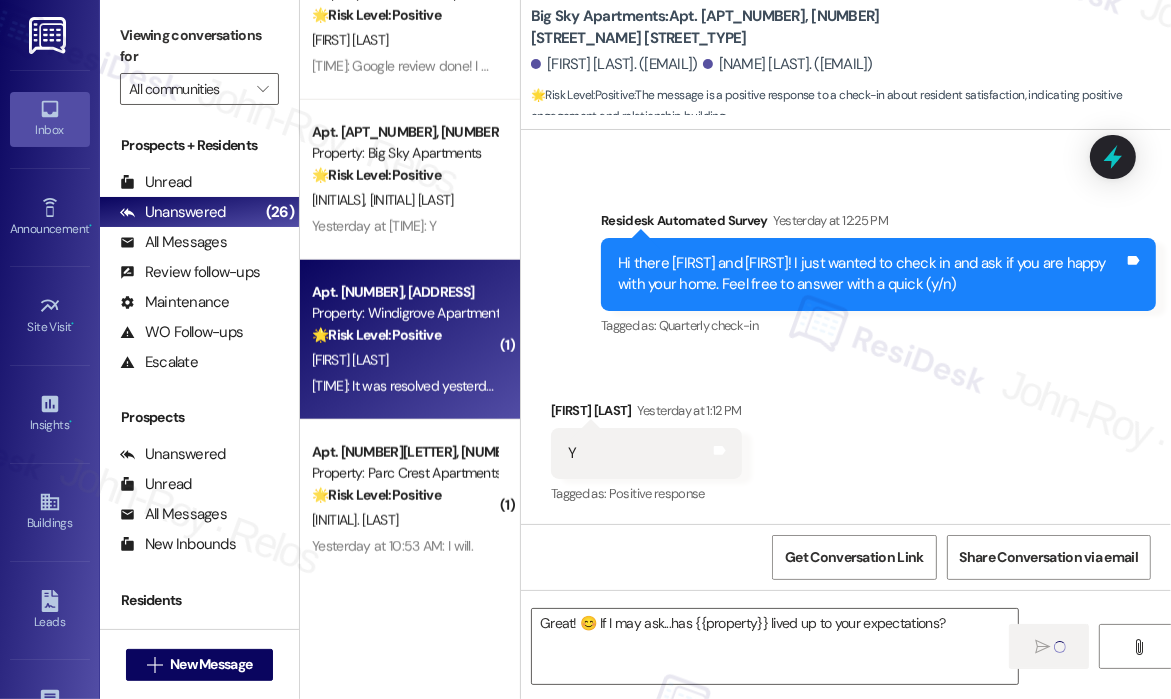 type on "Fetching suggested responses. Please feel free to read through the conversation in the meantime." 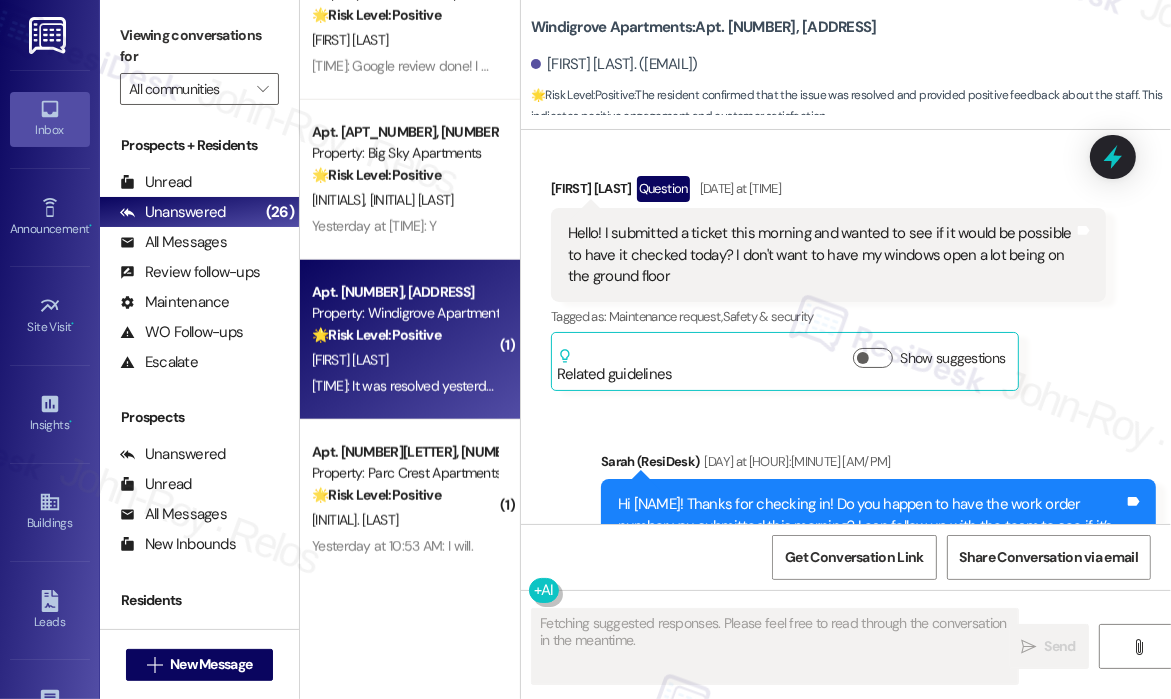 scroll, scrollTop: 1066, scrollLeft: 0, axis: vertical 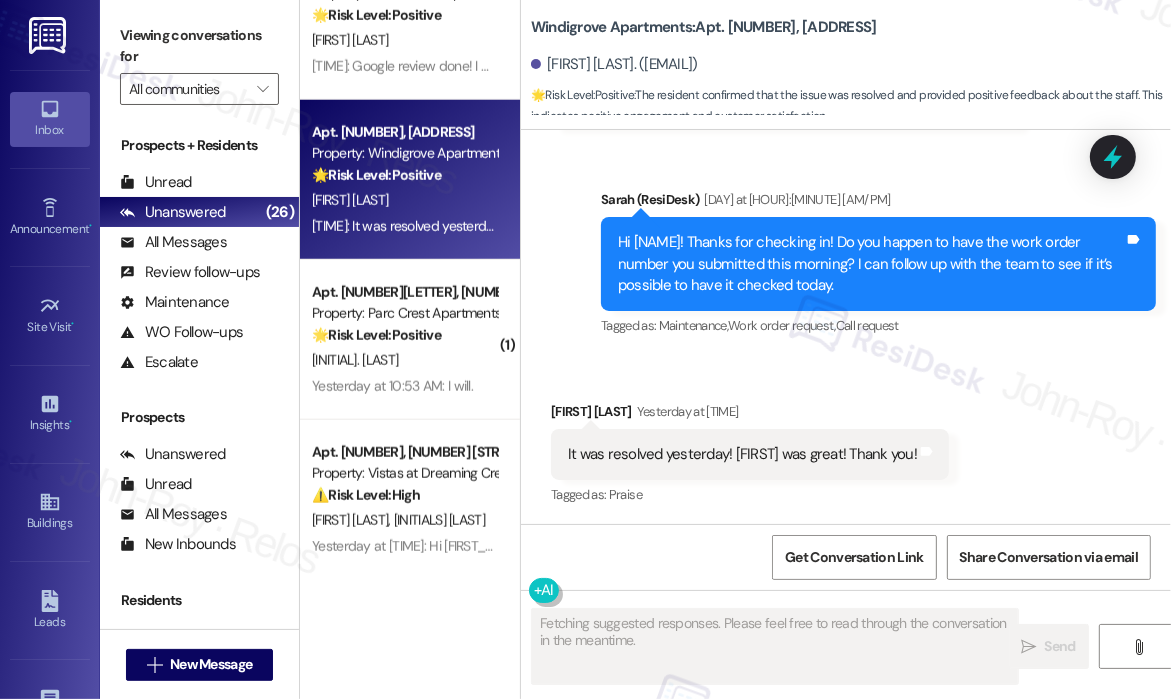 click on "Received via SMS Belinda Teachey Yesterday at 11:07 AM It was resolved yesterday! Ken was great! Thank you! Tags and notes Tagged as:   Praise Click to highlight conversations about Praise" at bounding box center (846, 440) 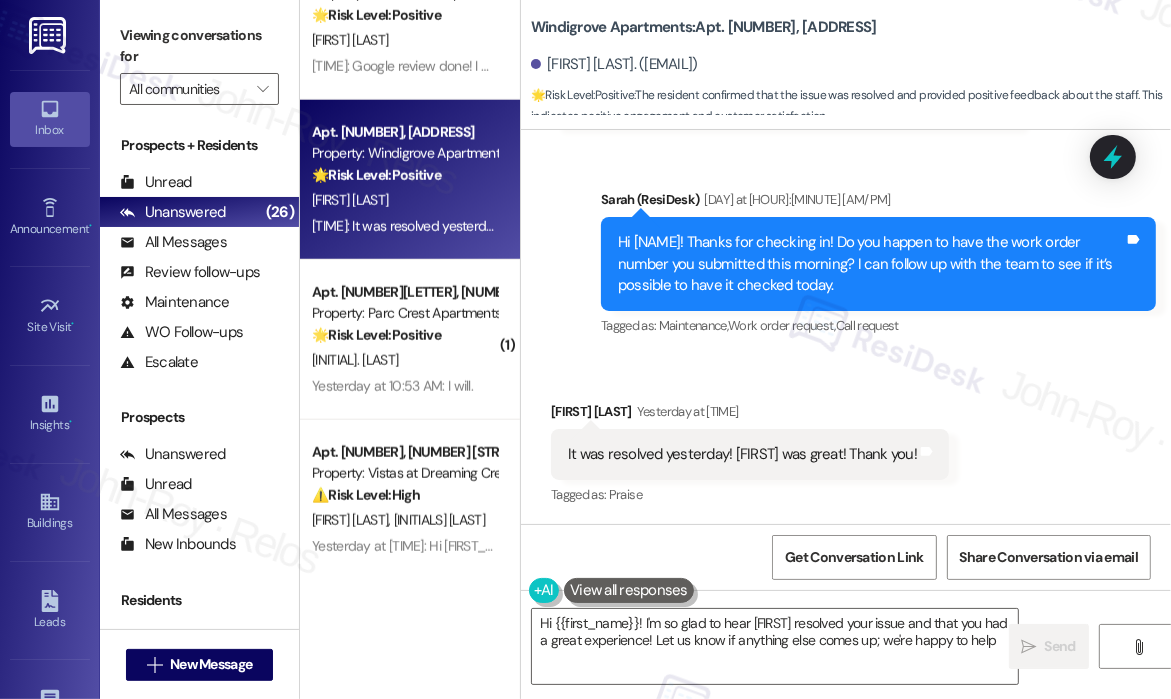 type on "Hi {{first_name}}! I'm so glad to hear Ken resolved your issue and that you had a great experience! Let us know if anything else comes up; we're happy to help!" 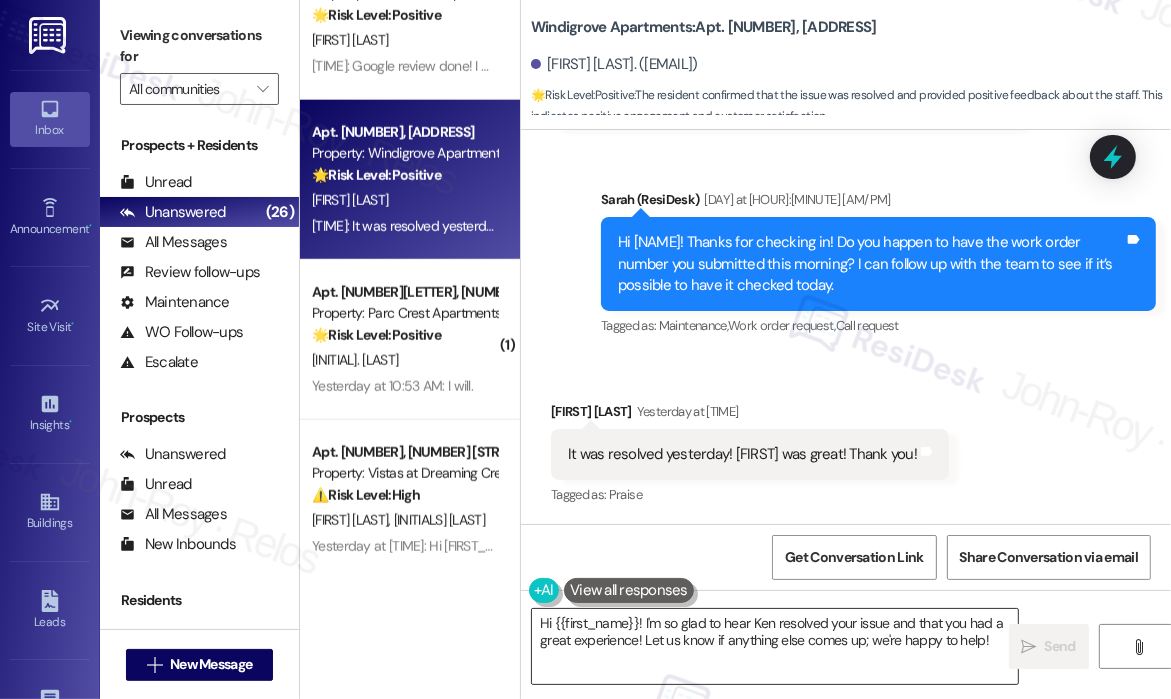 click on "Hi {{first_name}}! I'm so glad to hear Ken resolved your issue and that you had a great experience! Let us know if anything else comes up; we're happy to help!" at bounding box center [775, 646] 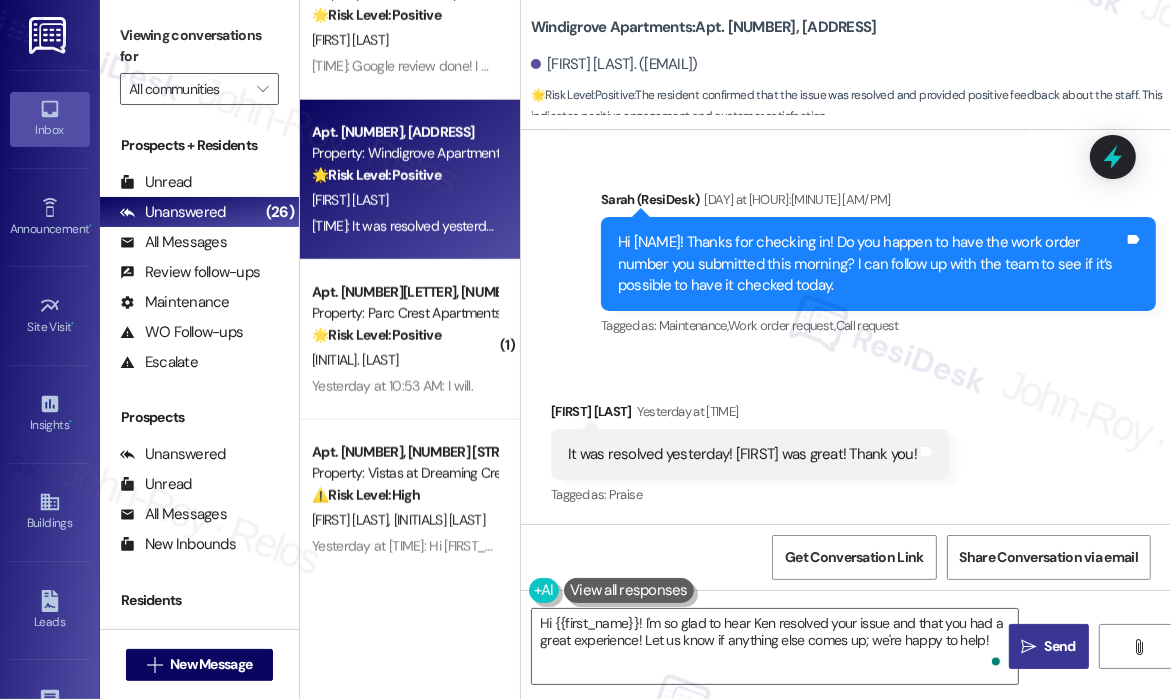 click on "" at bounding box center (1028, 647) 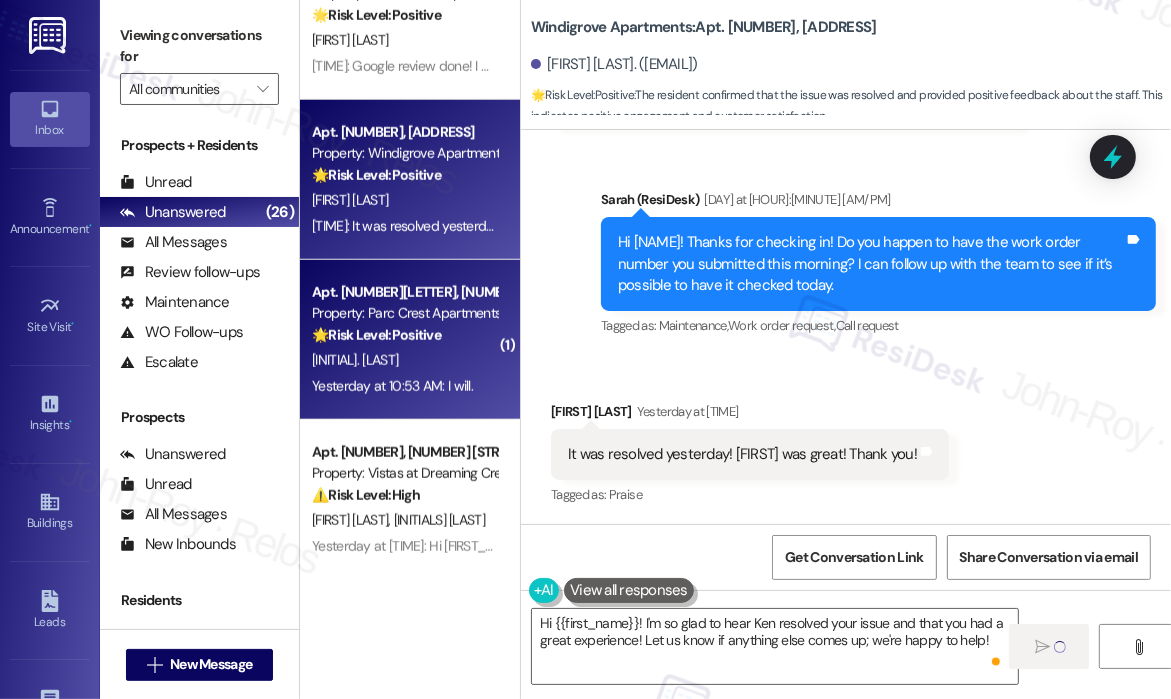 click on "S. Dowdy" at bounding box center [404, 360] 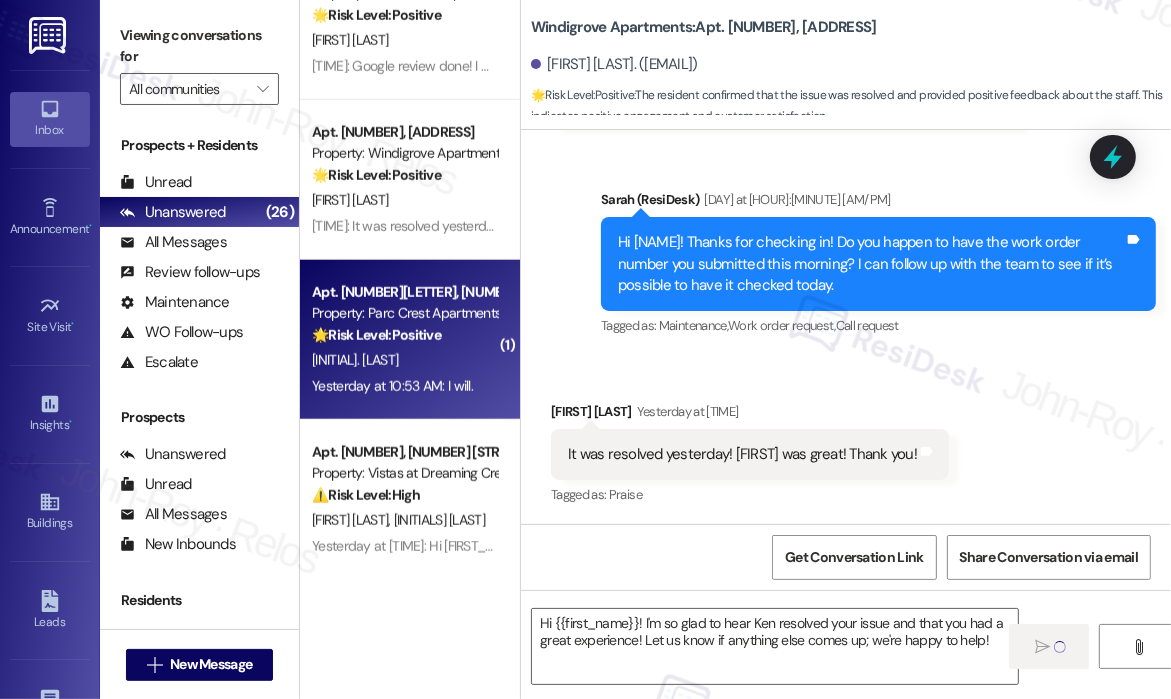 type on "Fetching suggested responses. Please feel free to read through the conversation in the meantime." 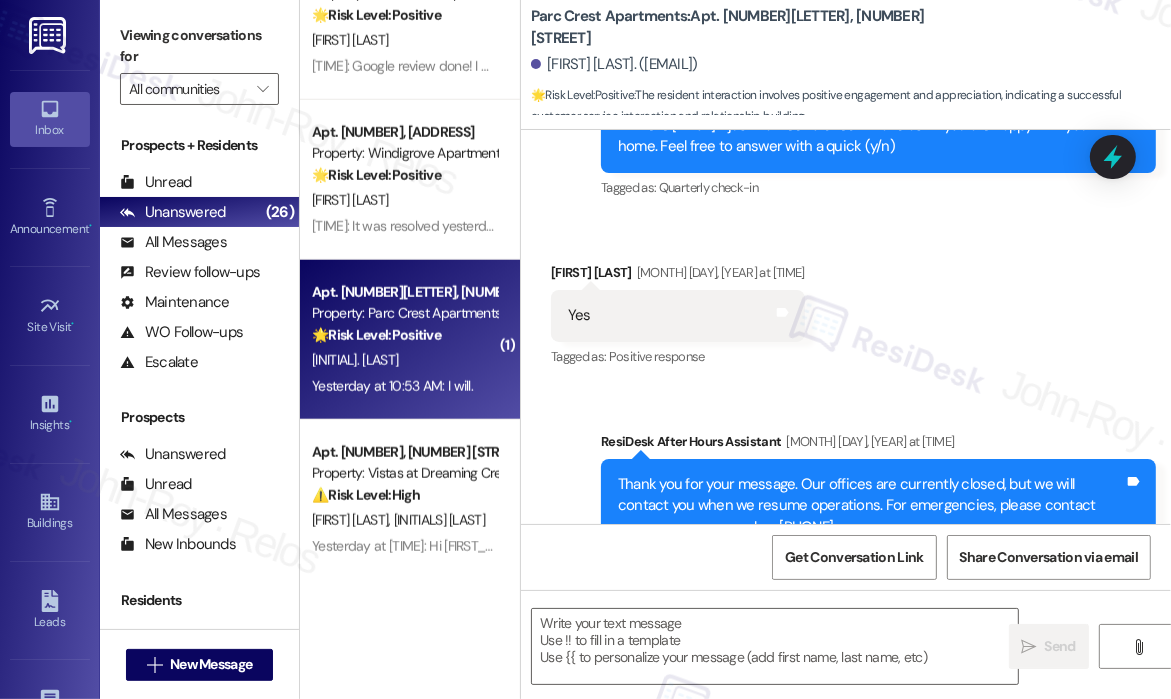 type on "Fetching suggested responses. Please feel free to read through the conversation in the meantime." 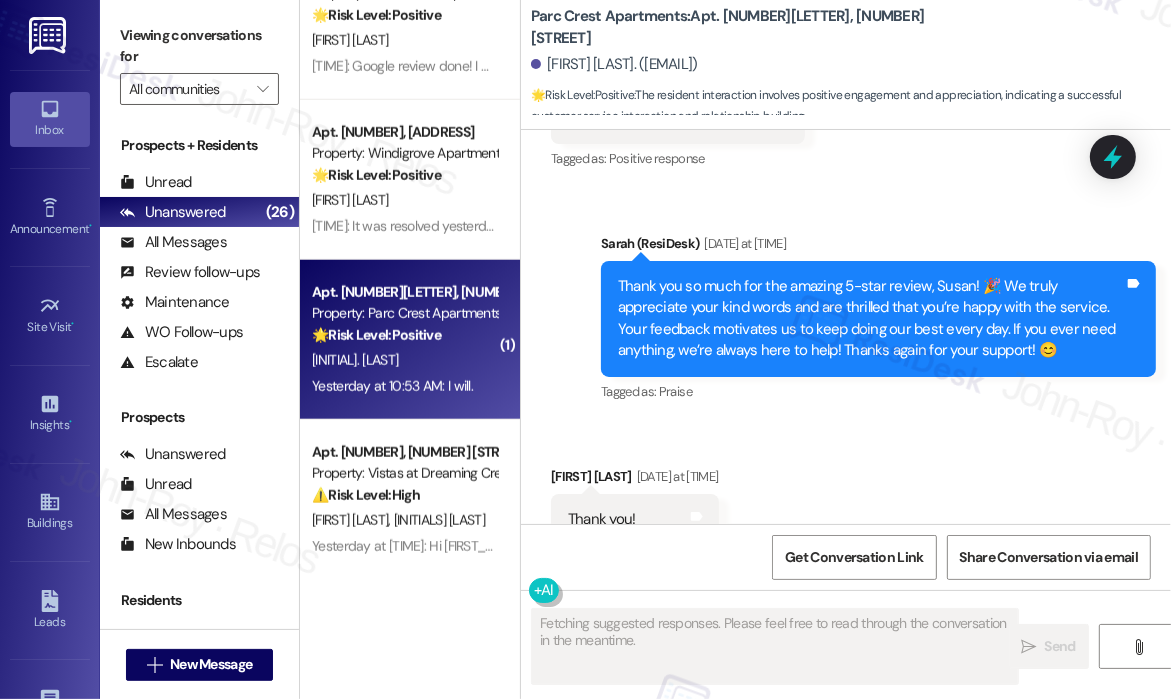 scroll, scrollTop: 2377, scrollLeft: 0, axis: vertical 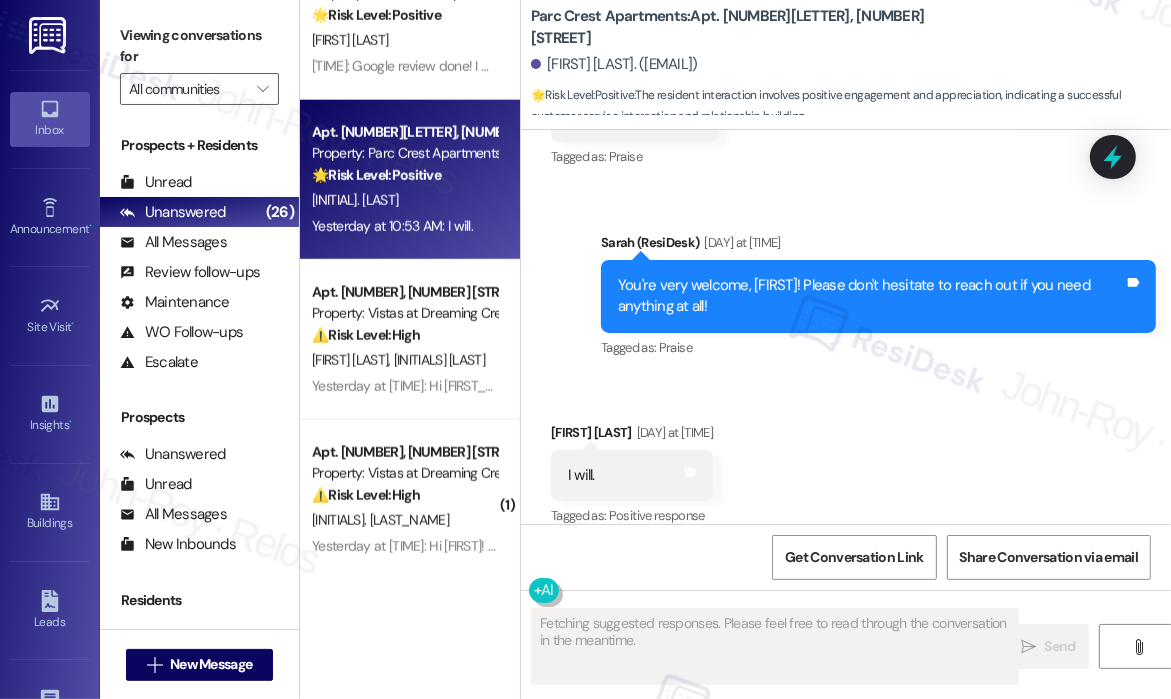 type 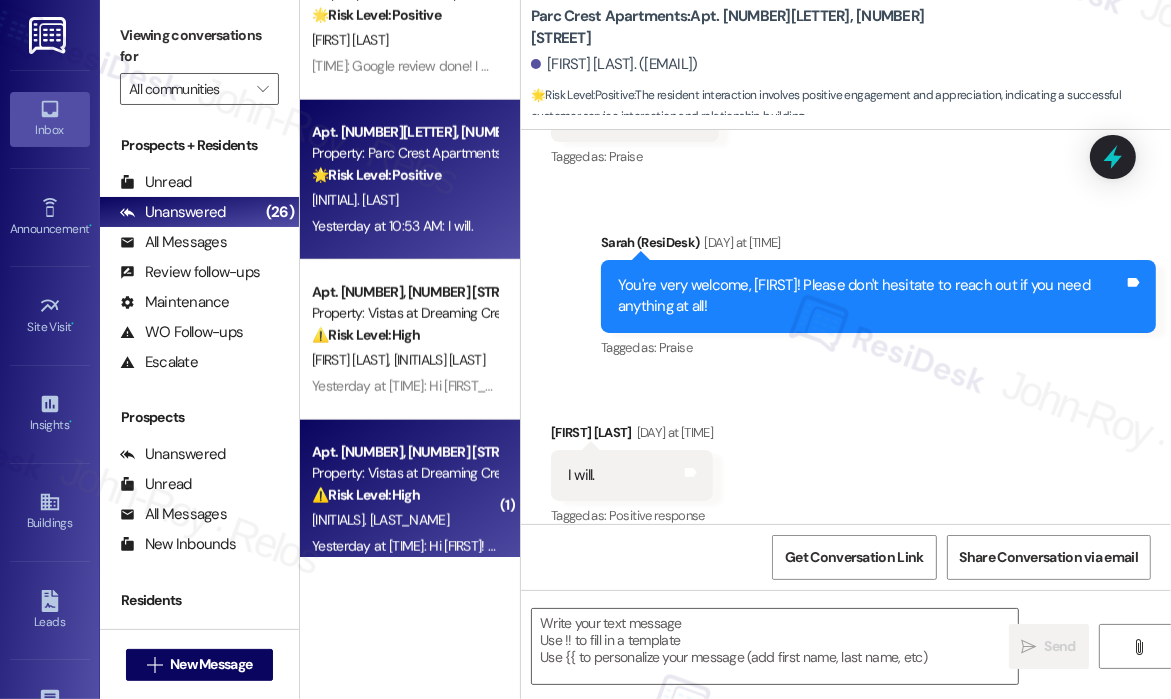 click on "Apt. 1344, 7612 II Timberlake Road" at bounding box center (404, 452) 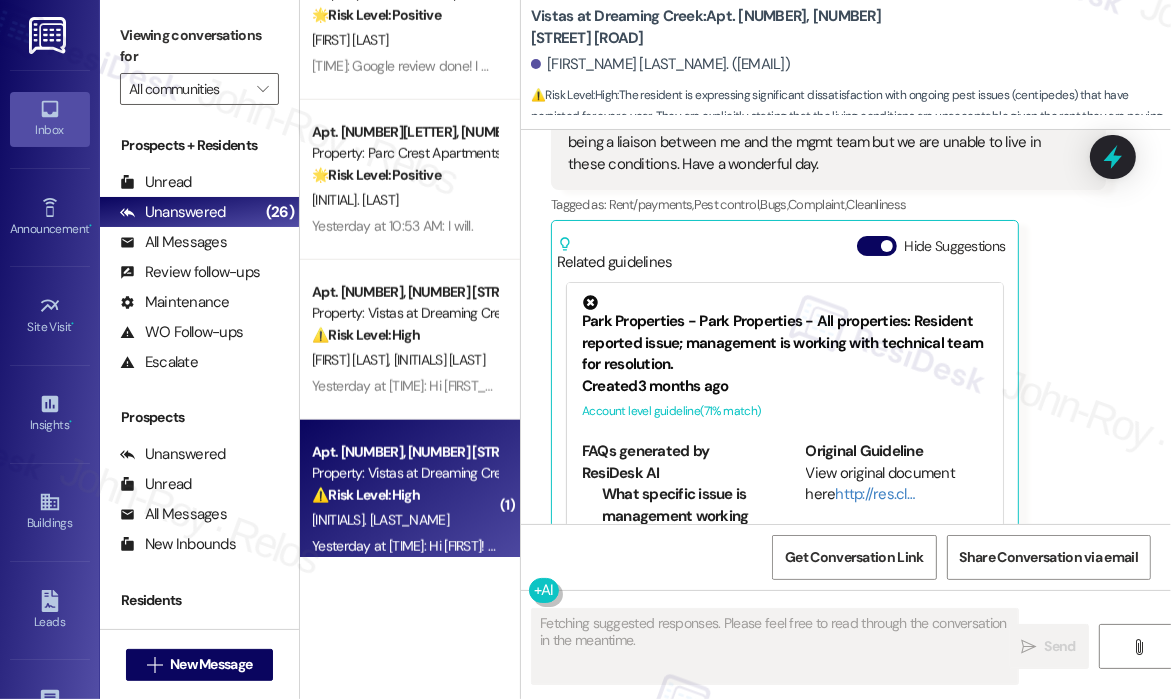 scroll, scrollTop: 8275, scrollLeft: 0, axis: vertical 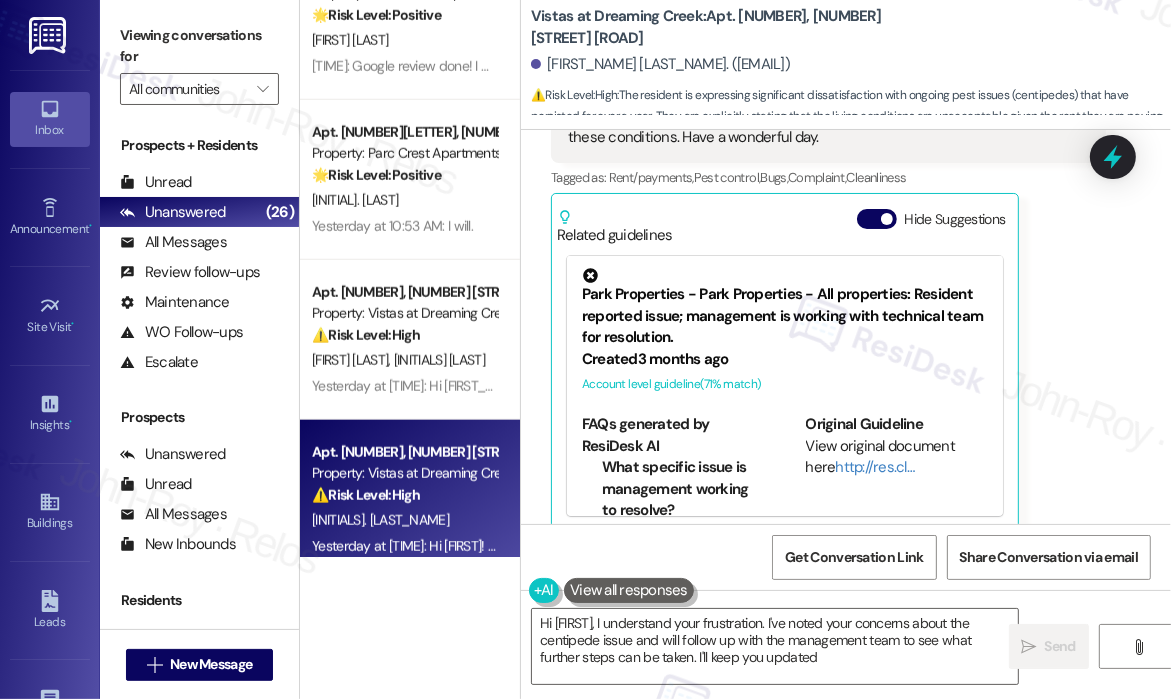 type on "Hi {{first_name}}, I understand your frustration. I've noted your concerns about the centipede issue and will follow up with the management team to see what further steps can be taken. I'll keep you updated!" 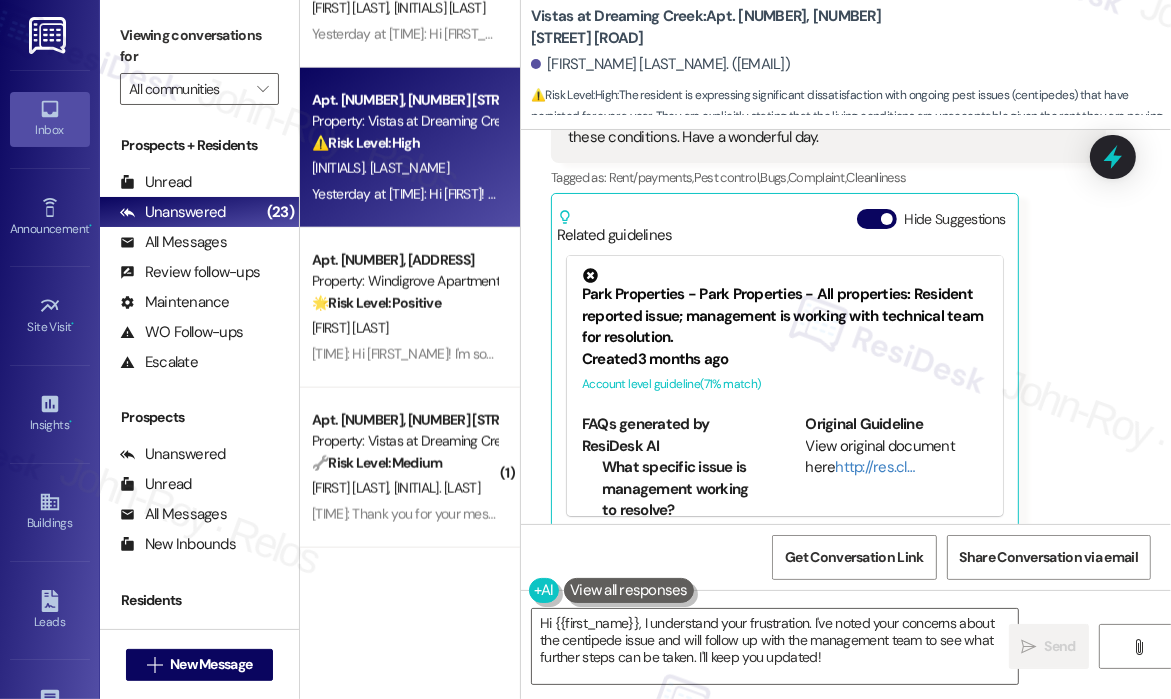scroll, scrollTop: 2100, scrollLeft: 0, axis: vertical 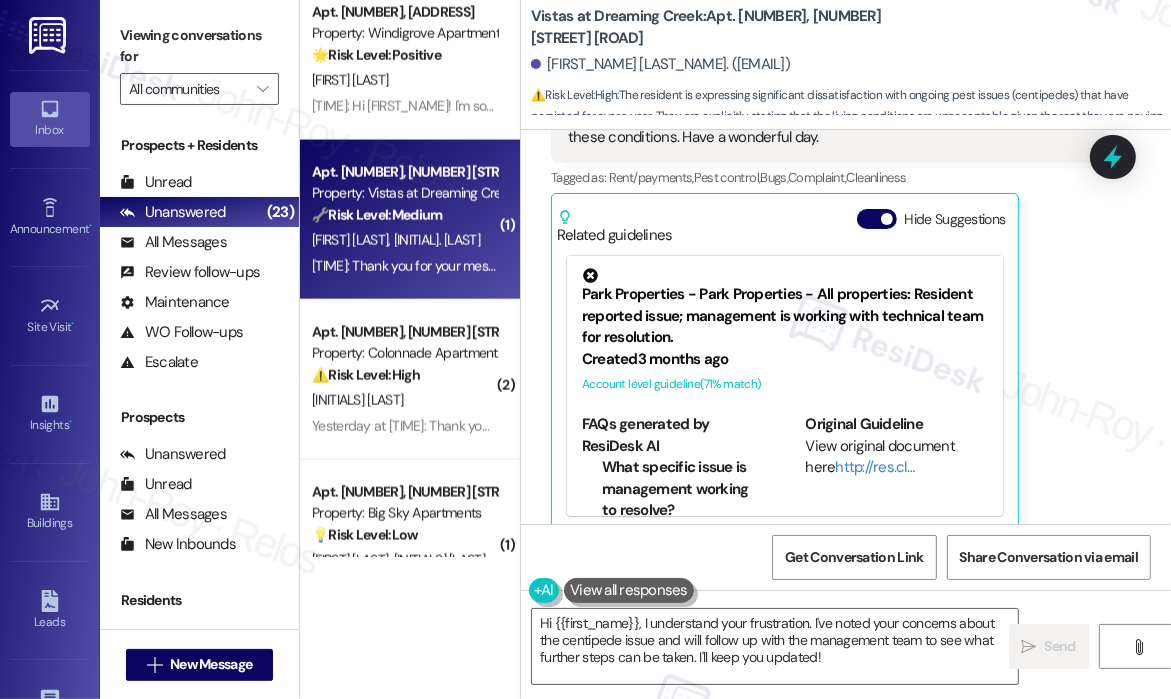 click on "M. Baca J. Baca" at bounding box center (404, 240) 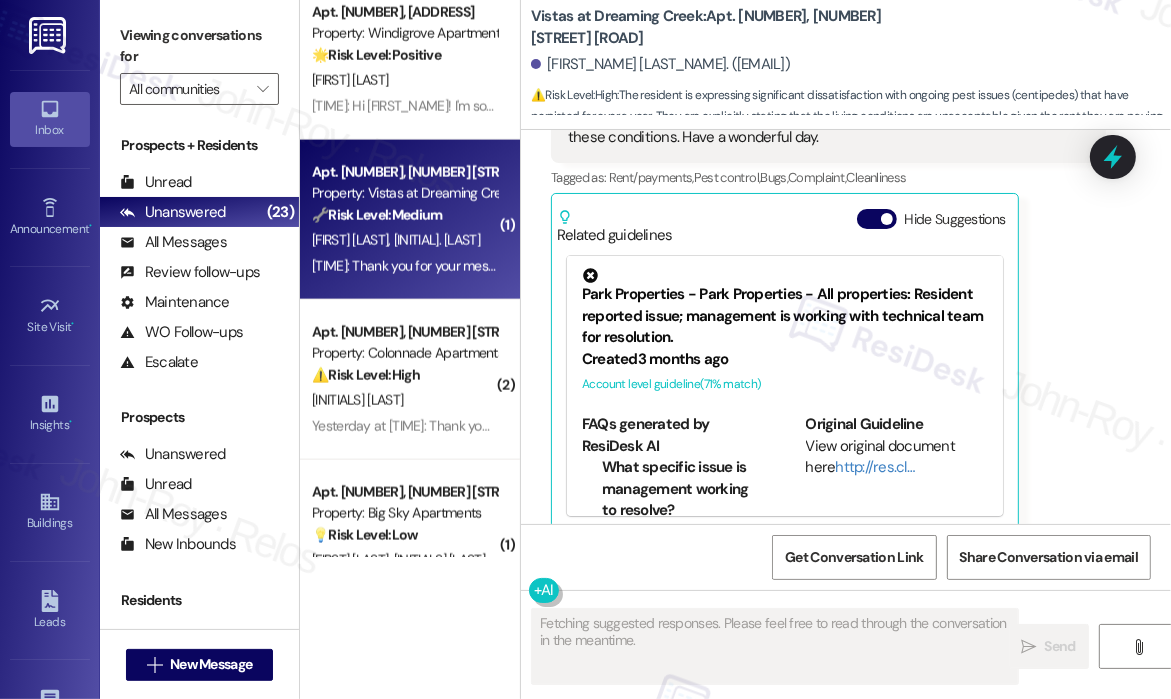 scroll, scrollTop: 7215, scrollLeft: 0, axis: vertical 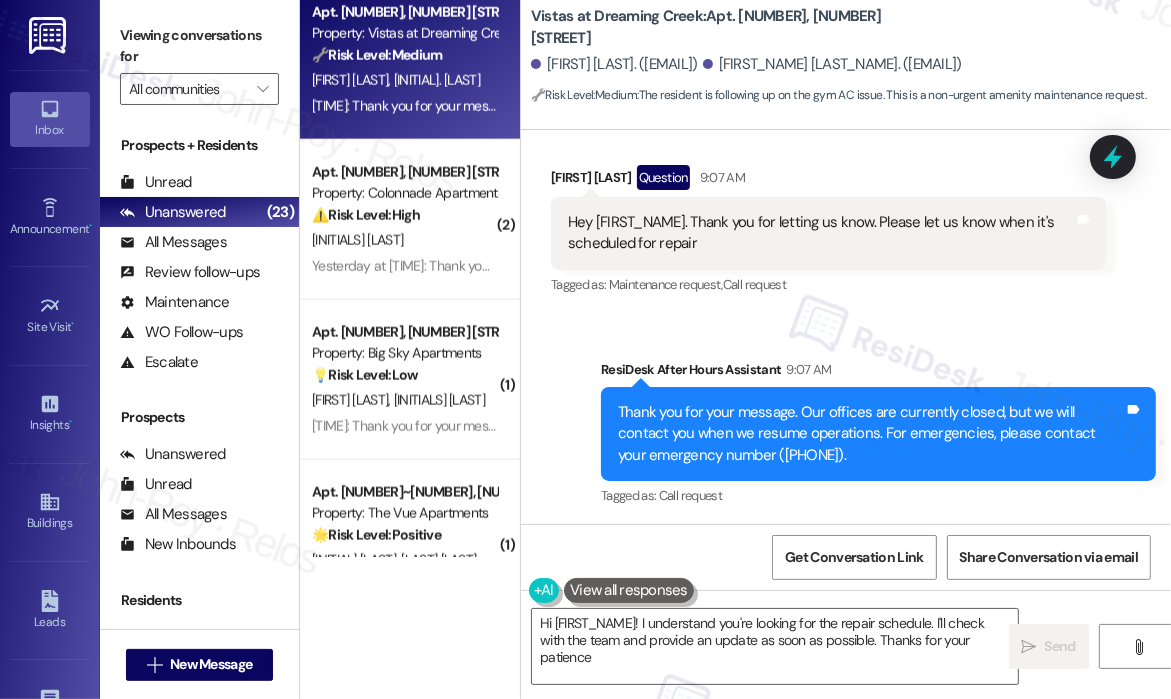 type on "Hi {{first_name}}! I understand you're looking for the repair schedule. I'll check with the team and provide an update as soon as possible. Thanks for your patience!" 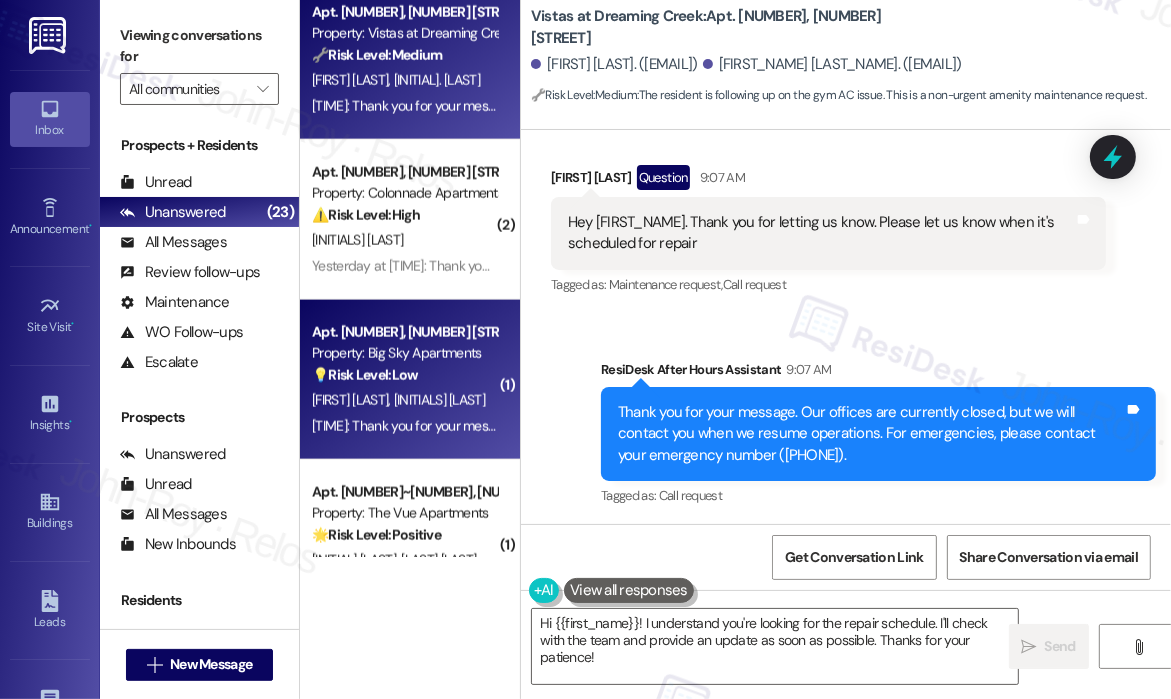 click on "Apt. [NUMBER], [NUMBER] [STREET]" at bounding box center (404, 332) 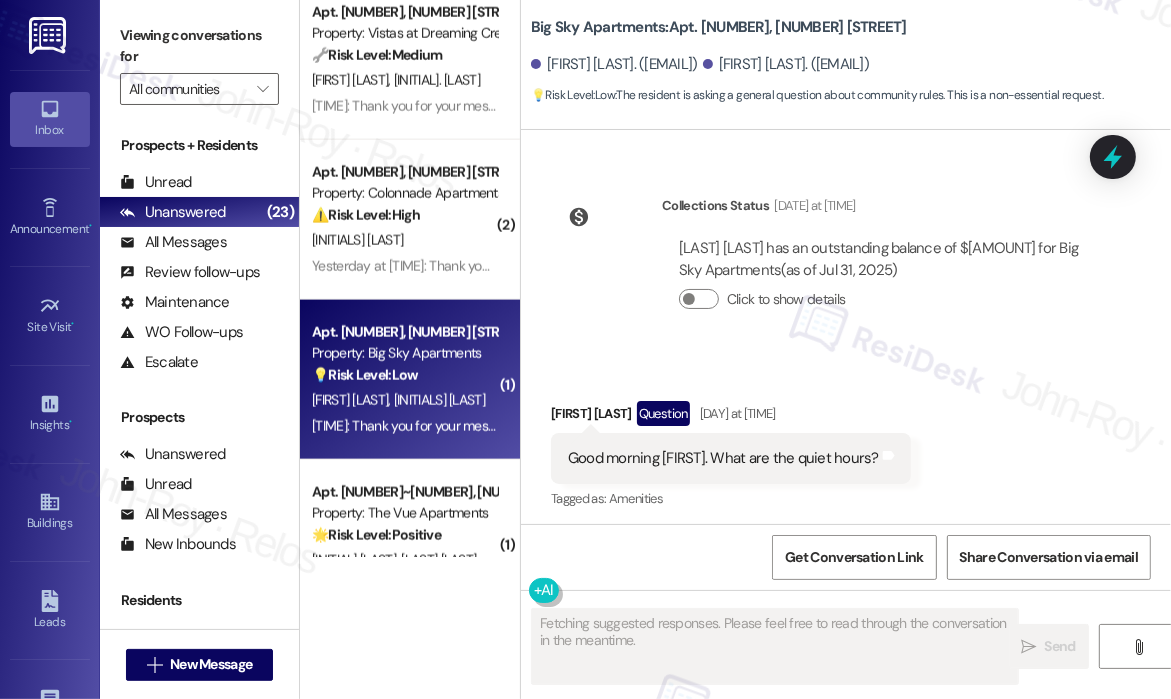 scroll, scrollTop: 2709, scrollLeft: 0, axis: vertical 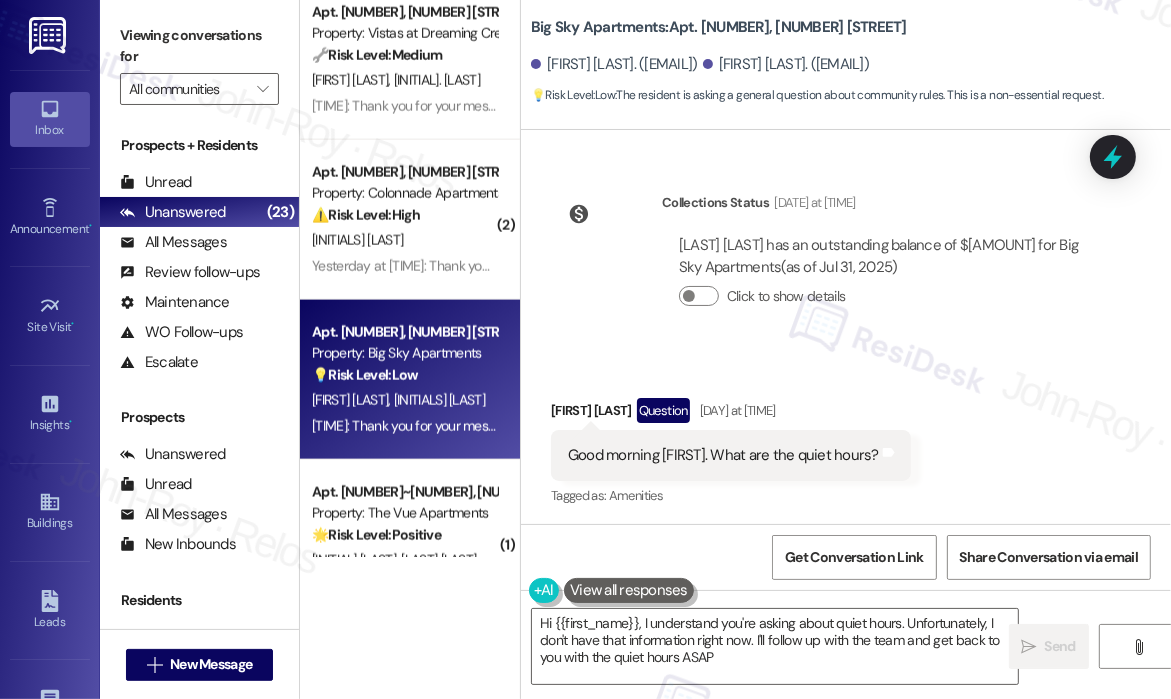 type on "Hi {{first_name}}, I understand you're asking about quiet hours. Unfortunately, I don't have that information right now. I'll follow up with the team and get back to you with the quiet hours ASAP!" 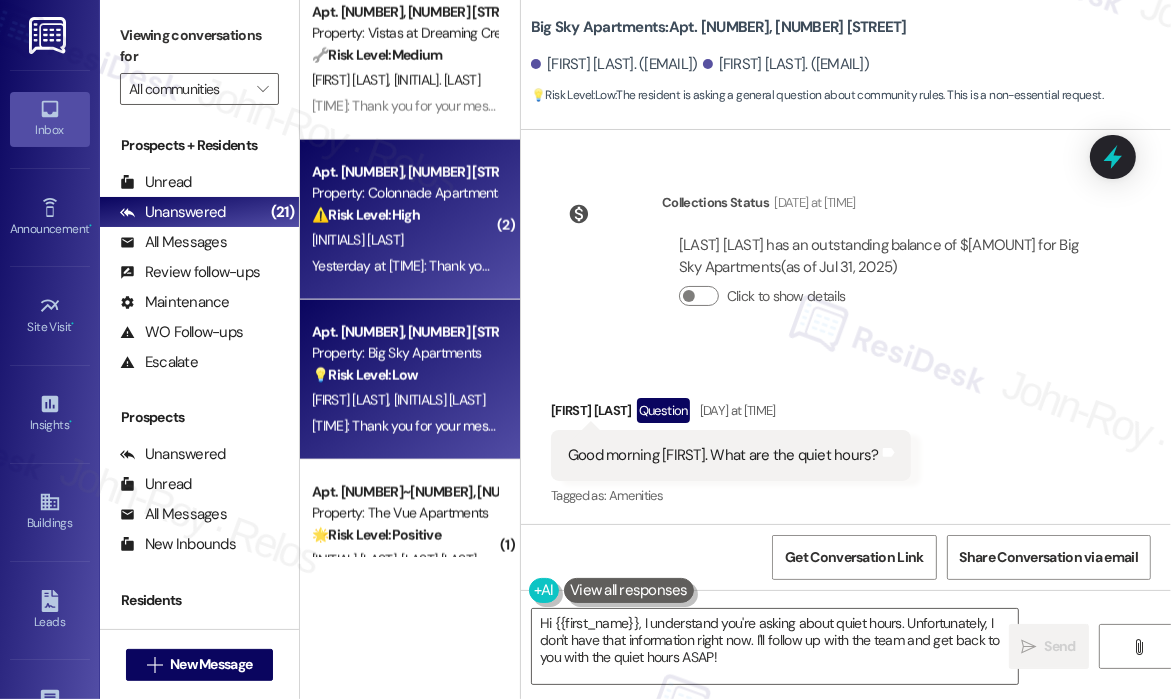 scroll, scrollTop: 2300, scrollLeft: 0, axis: vertical 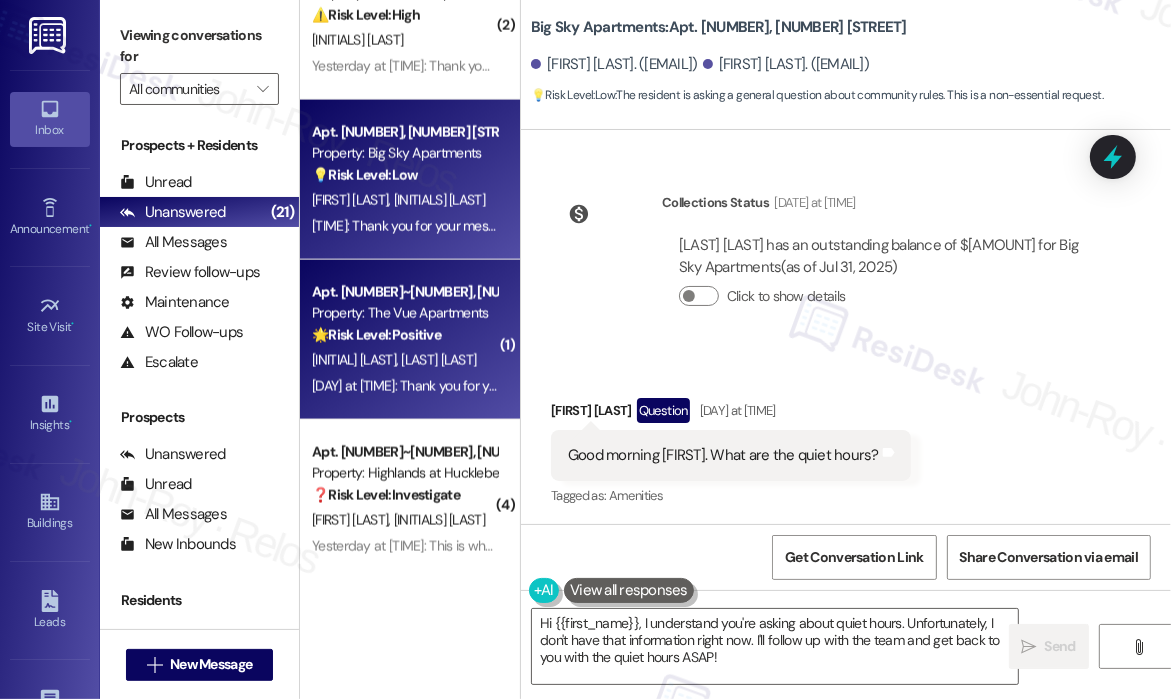 click on "Apt. 3200~104, 3000 Vue Avenue" at bounding box center (404, 292) 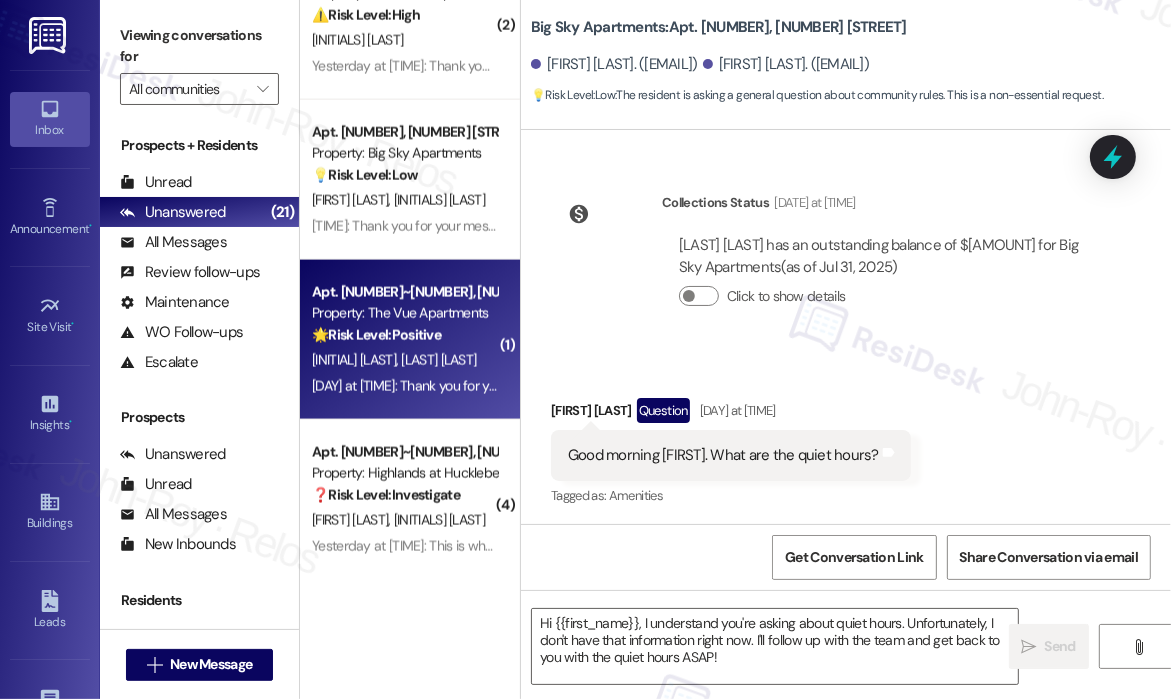 type on "Fetching suggested responses. Please feel free to read through the conversation in the meantime." 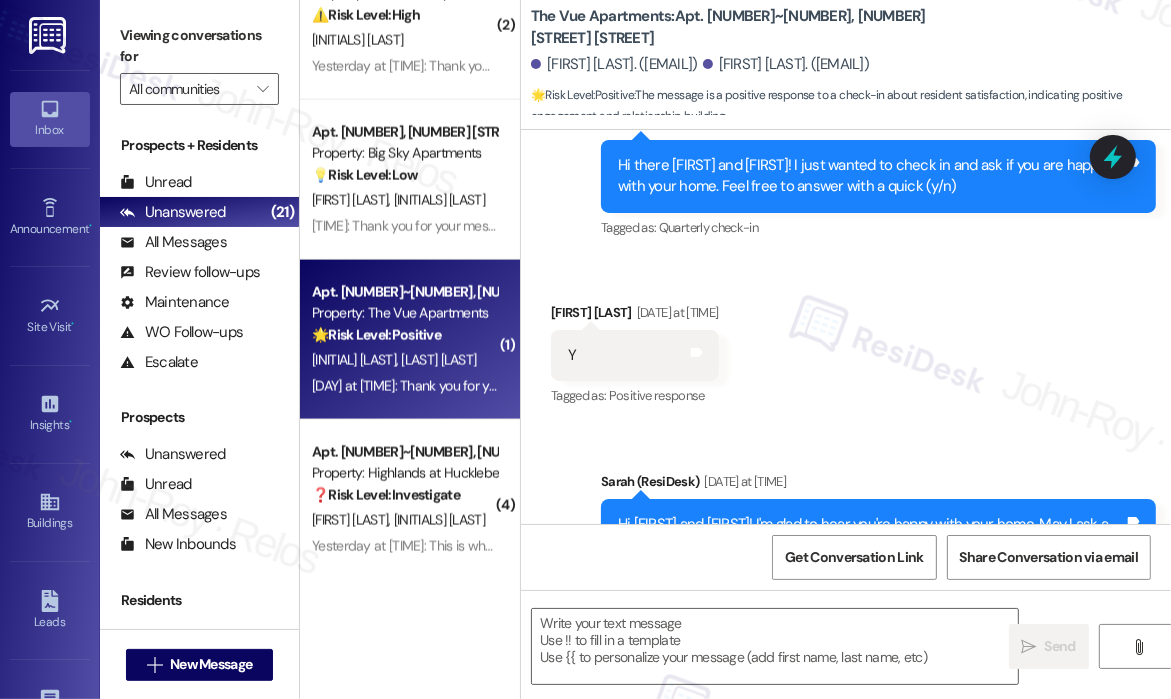 type on "Fetching suggested responses. Please feel free to read through the conversation in the meantime." 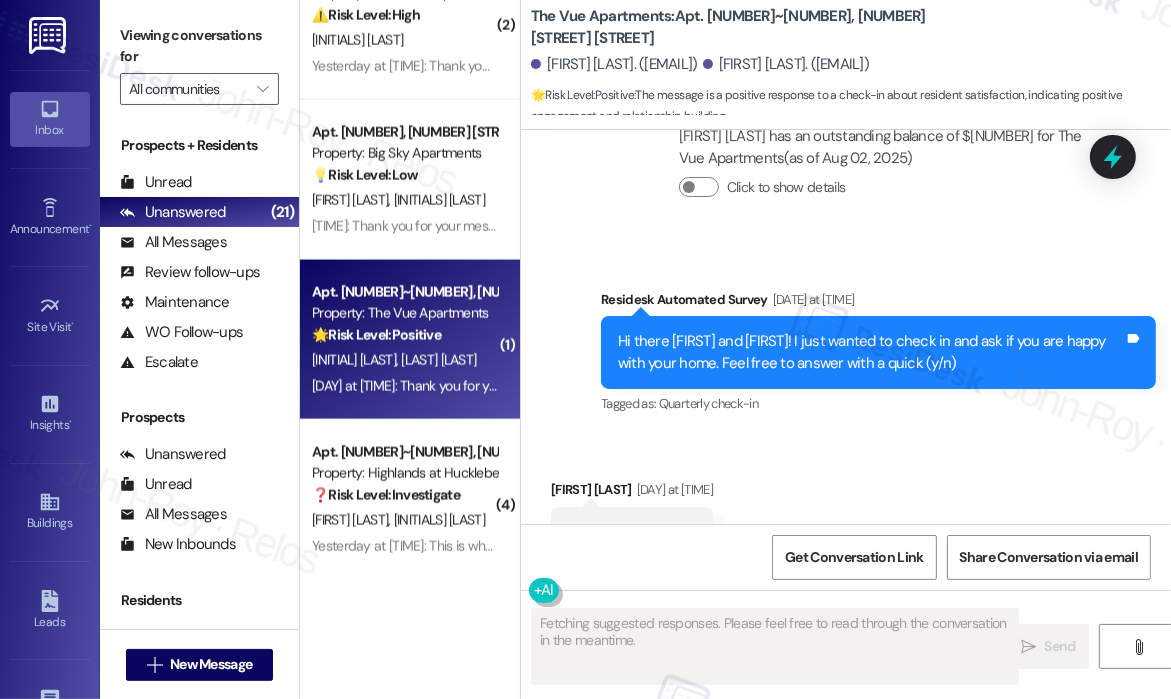 scroll, scrollTop: 1150, scrollLeft: 0, axis: vertical 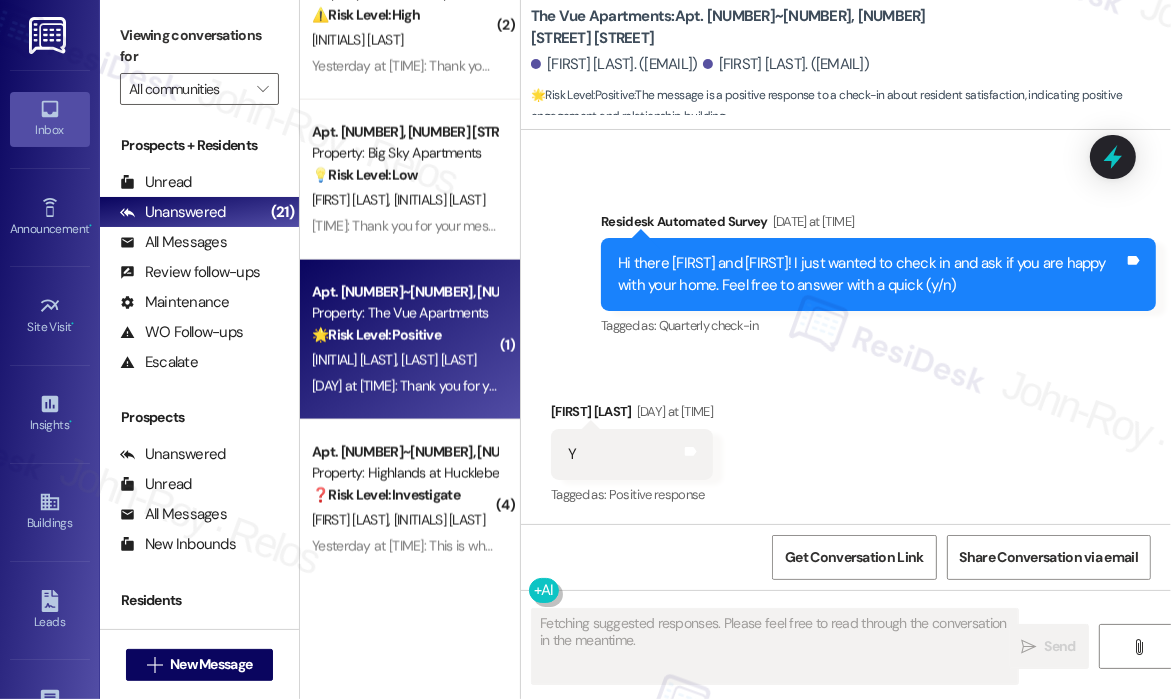type 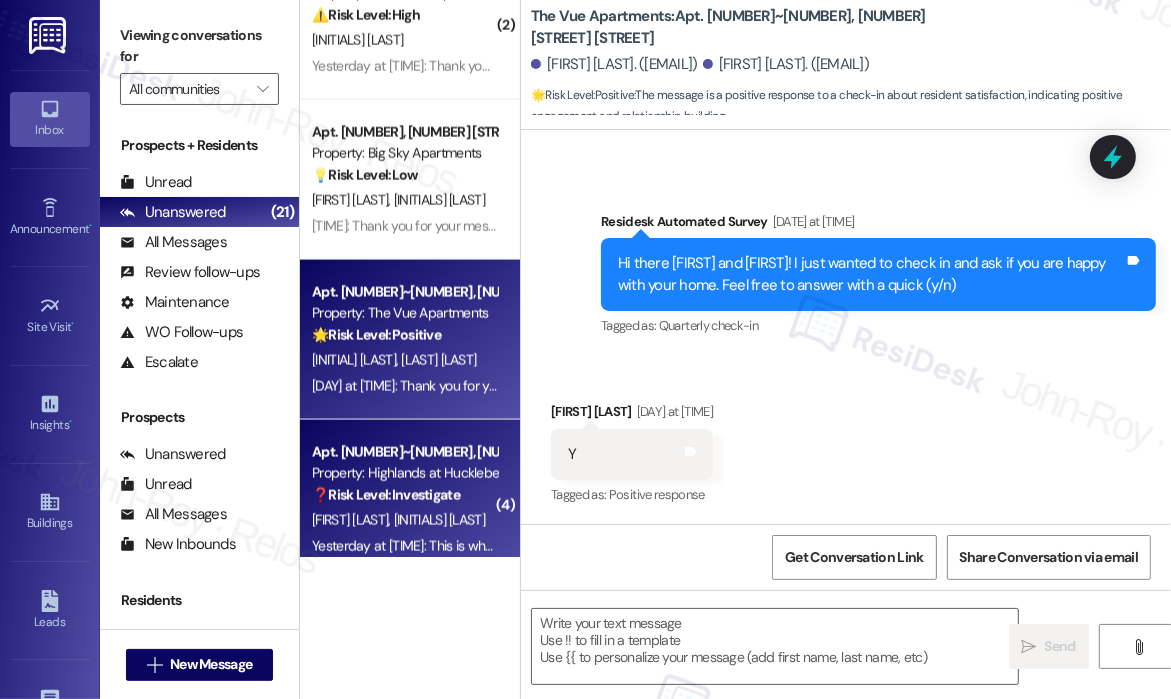 scroll, scrollTop: 2500, scrollLeft: 0, axis: vertical 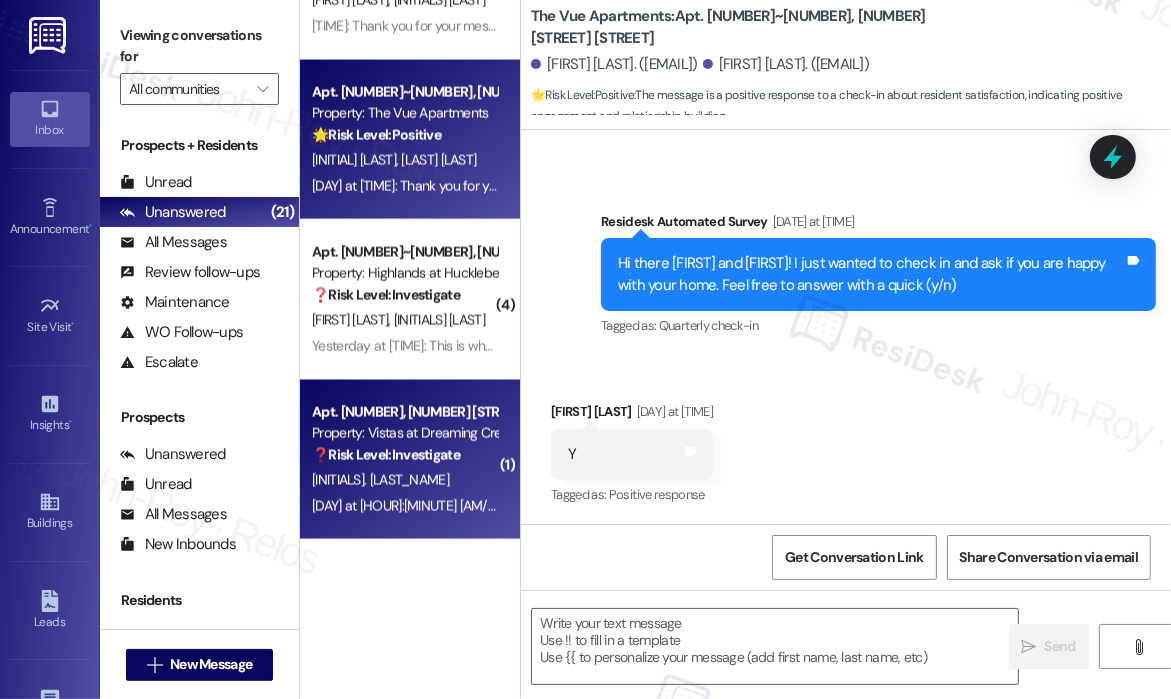 click on "L. Owen" at bounding box center [404, 480] 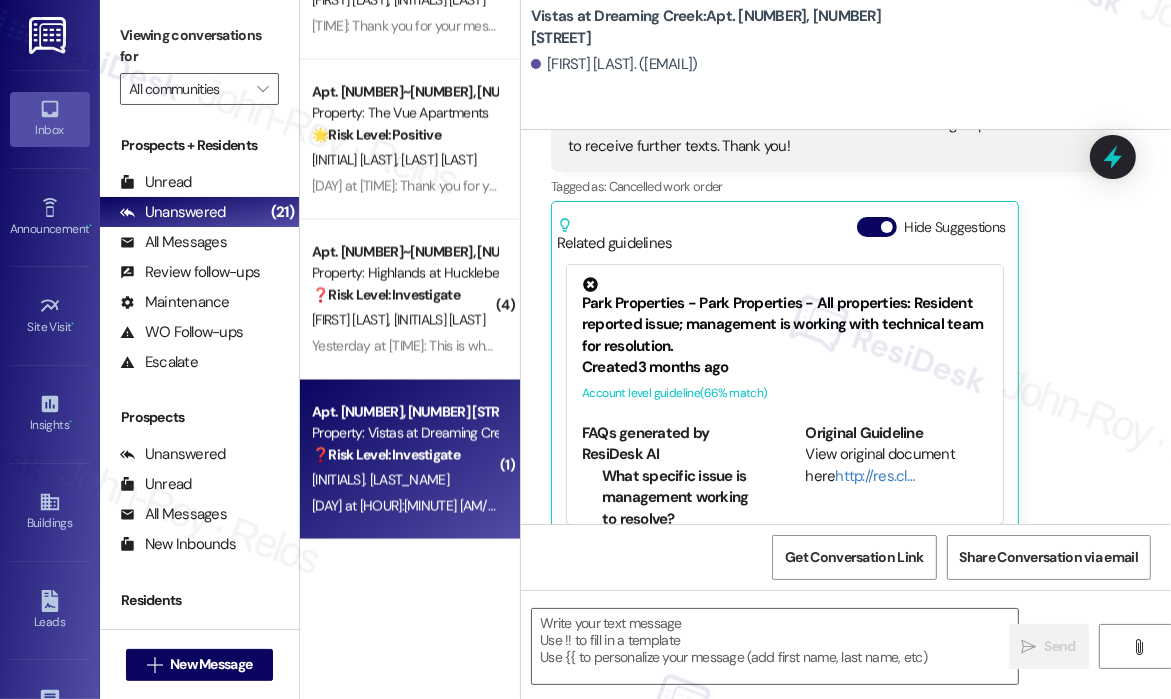 scroll, scrollTop: 6837, scrollLeft: 0, axis: vertical 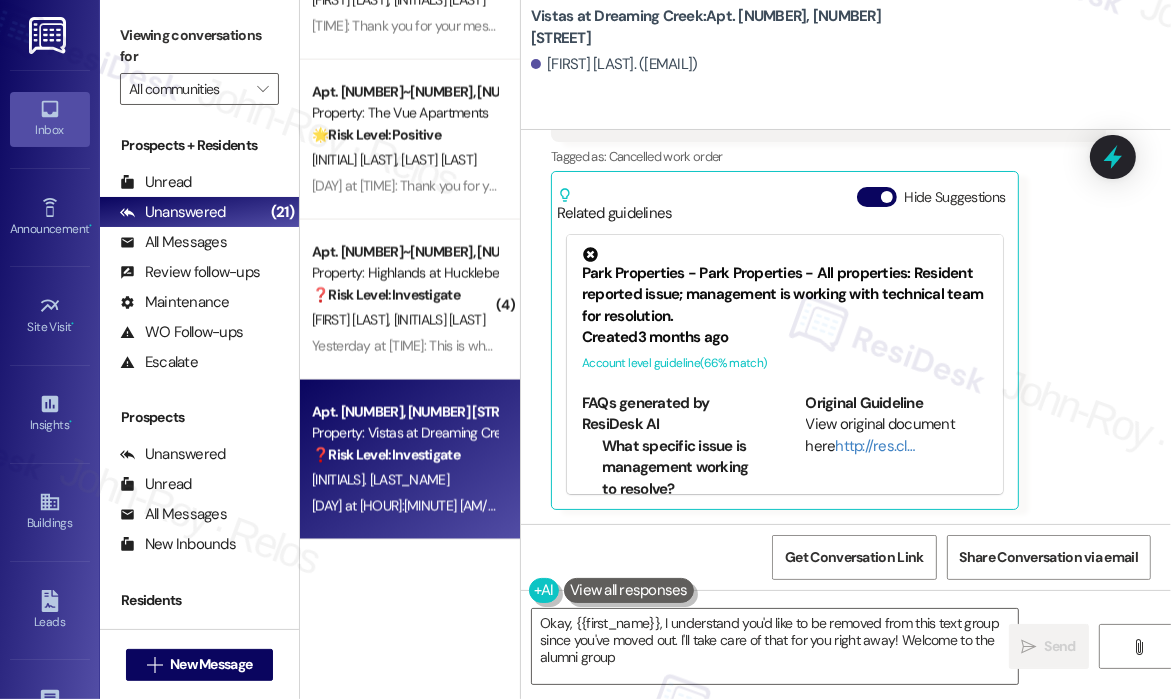 type on "Okay, {{first_name}}, I understand you'd like to be removed from this text group since you've moved out. I'll take care of that for you right away! Welcome to the alumni group!" 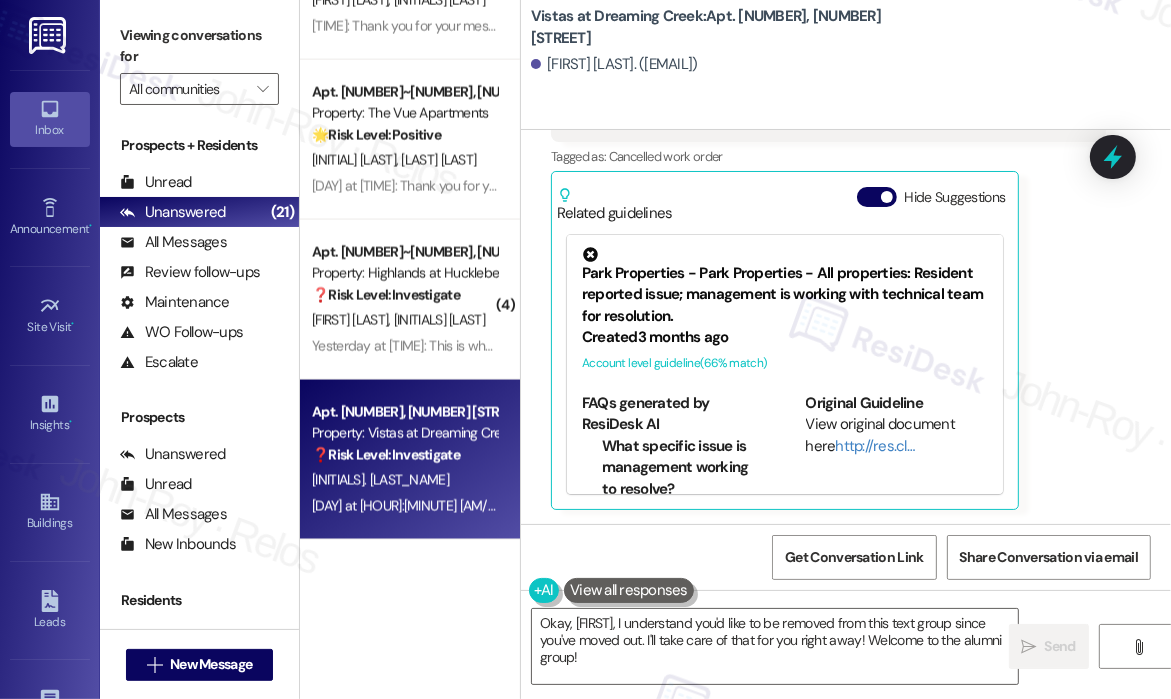 scroll, scrollTop: 6838, scrollLeft: 0, axis: vertical 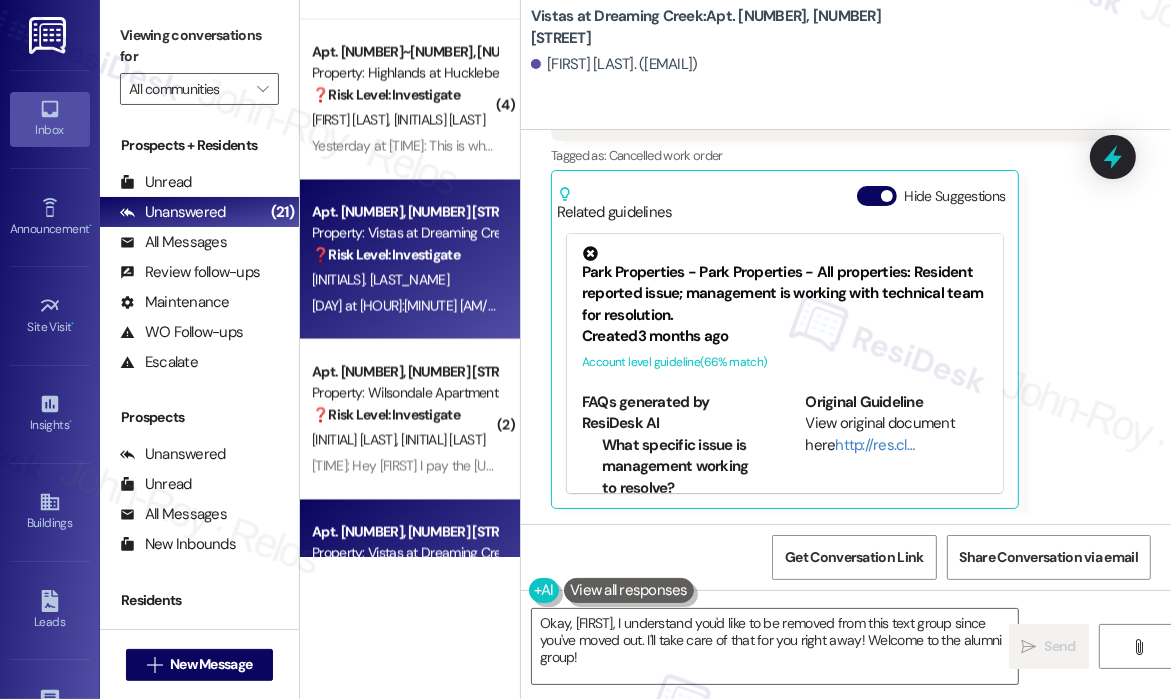 click on "Apt. 434, 7612 Timberlake Road Property: Vistas at Dreaming Creek ❓  Risk Level:  Investigate J. Quigley Z. Lingenfelter N. Walker Yesterday at 6:12 PM: (An Image) Yesterday at 6:12 PM: (An Image)" at bounding box center [410, 580] 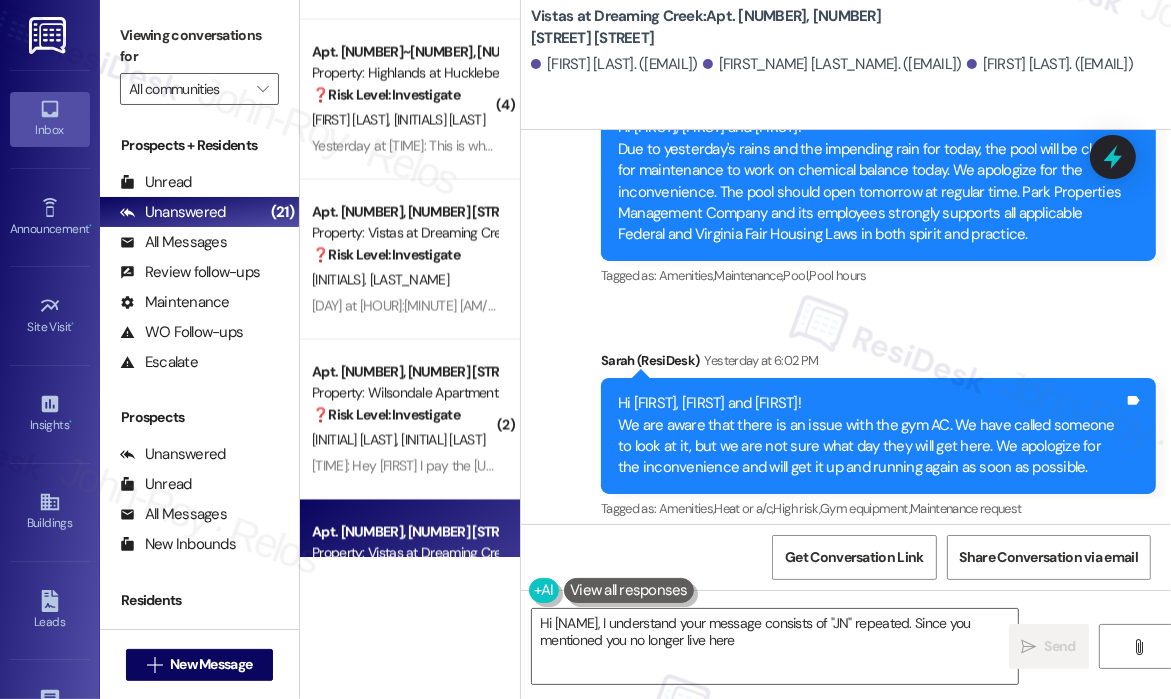 scroll, scrollTop: 3943, scrollLeft: 0, axis: vertical 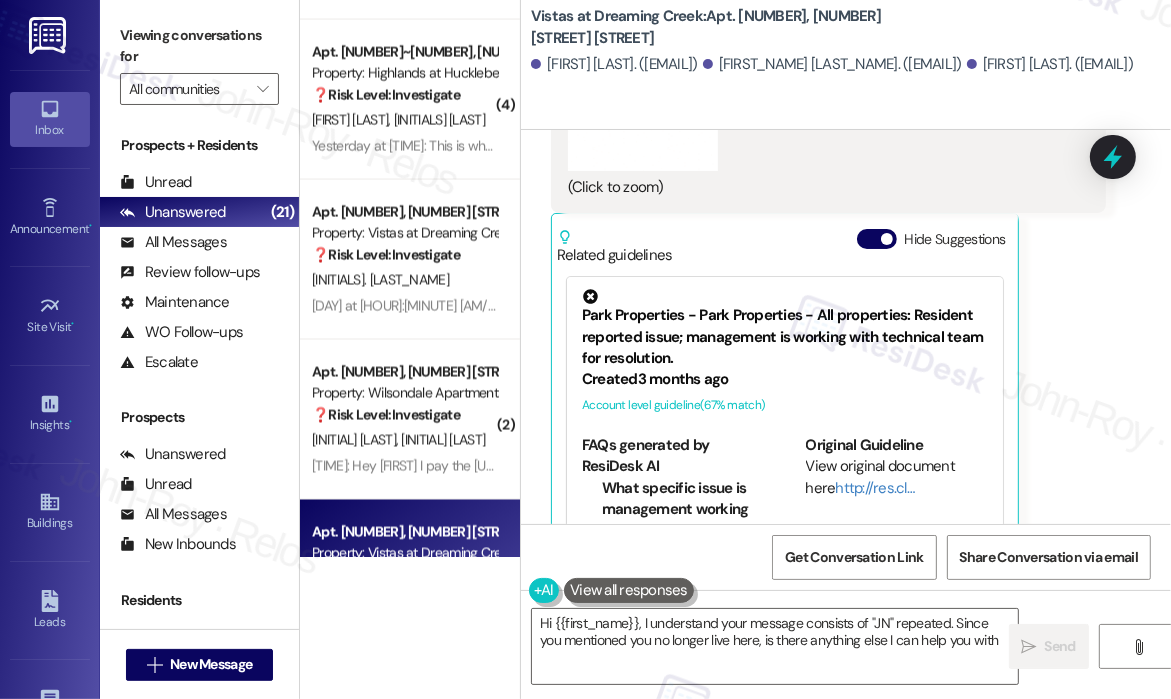 type on "Hi {{first_name}}, I understand your message consists of "JN" repeated. Since you mentioned you no longer live here, is there anything else I can help you with?" 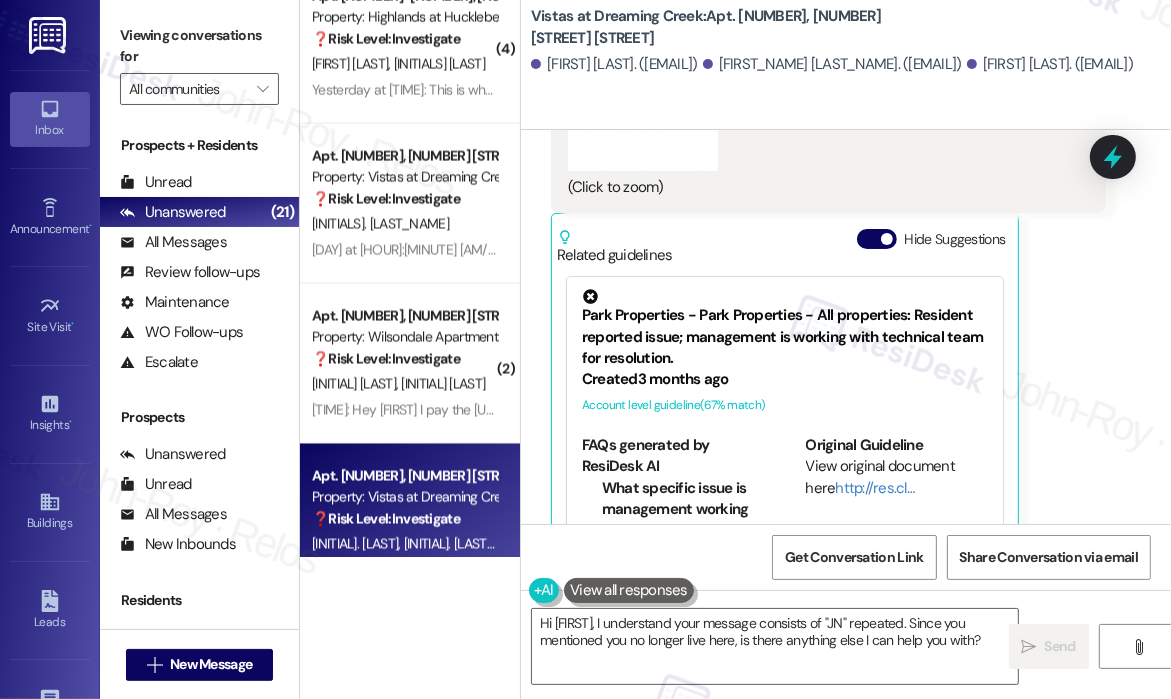 scroll, scrollTop: 2803, scrollLeft: 0, axis: vertical 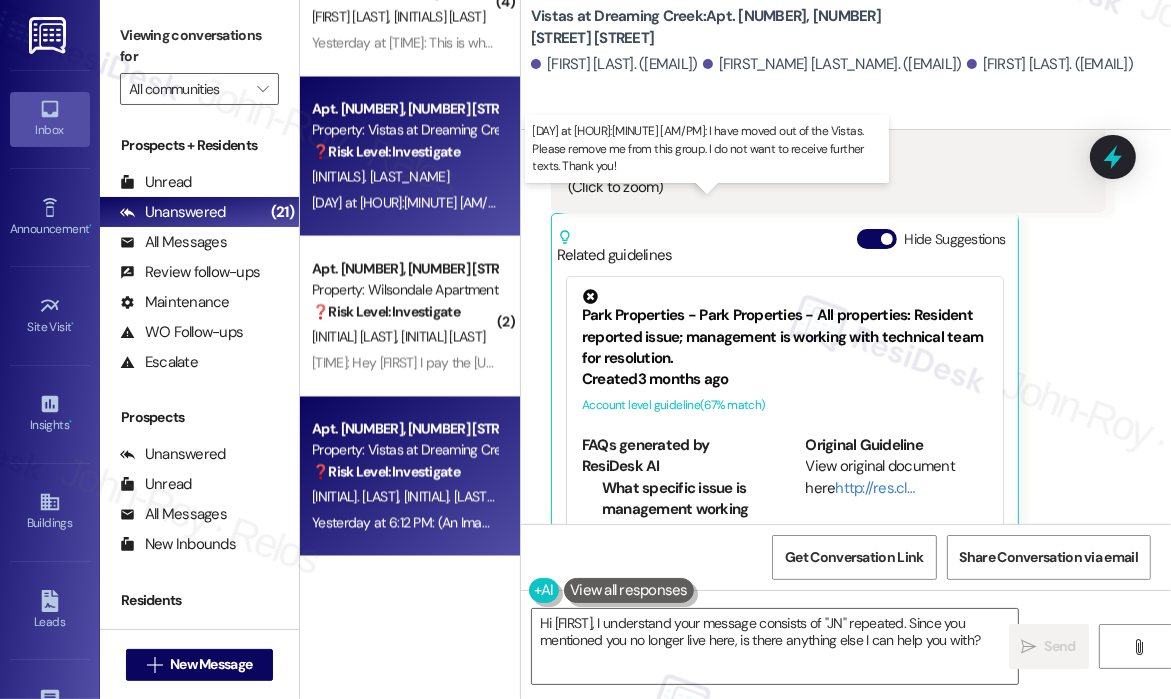 click on "Yesterday at 7:04 PM: I have moved out of the Vistas. Please remove me from this group. I do not want to receive further texts. Thank you! Yesterday at 7:04 PM: I have moved out of the Vistas. Please remove me from this group. I do not want to receive further texts. Thank you!" at bounding box center [745, 203] 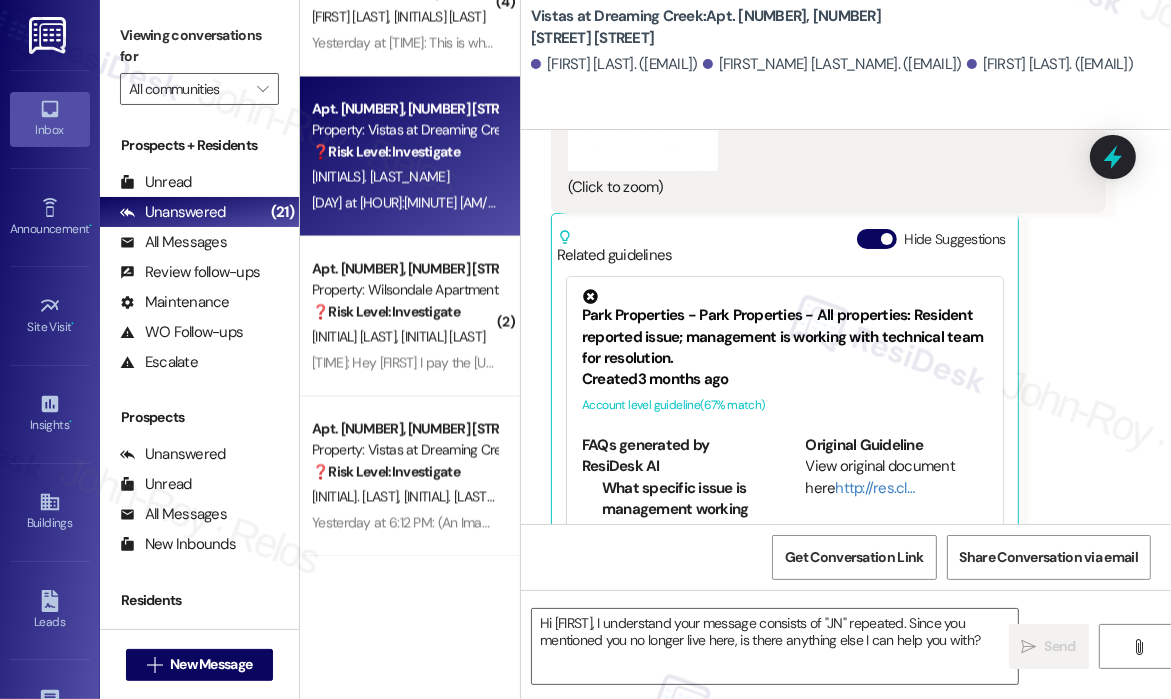 type on "Fetching suggested responses. Please feel free to read through the conversation in the meantime." 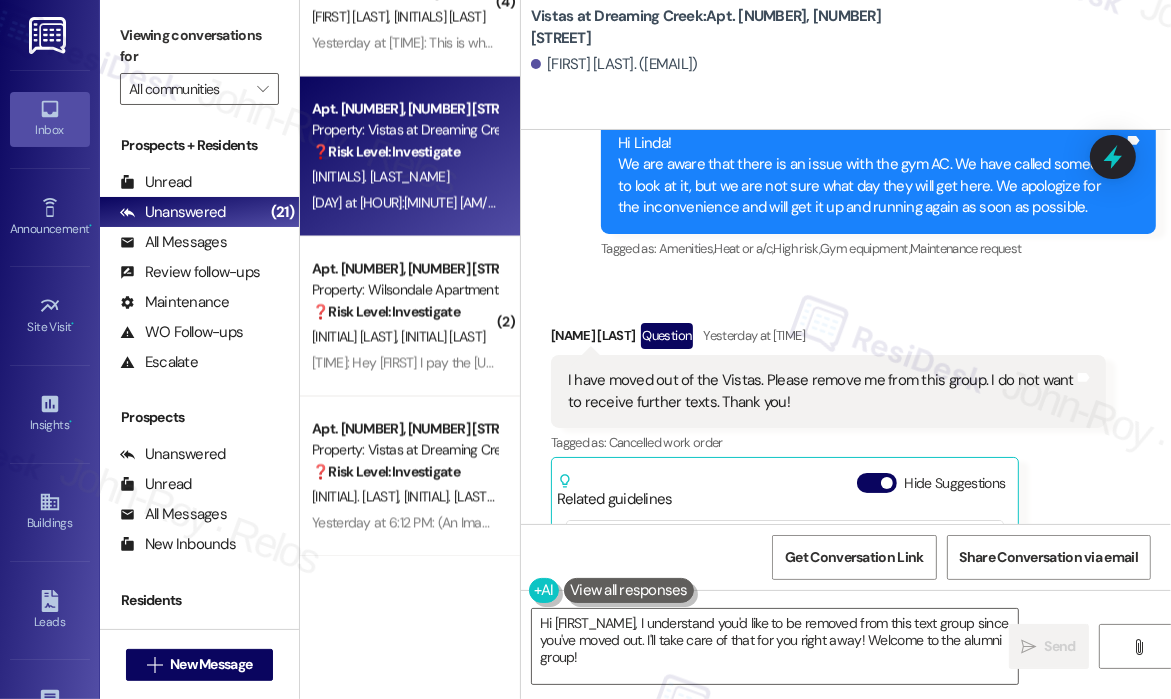 scroll, scrollTop: 6537, scrollLeft: 0, axis: vertical 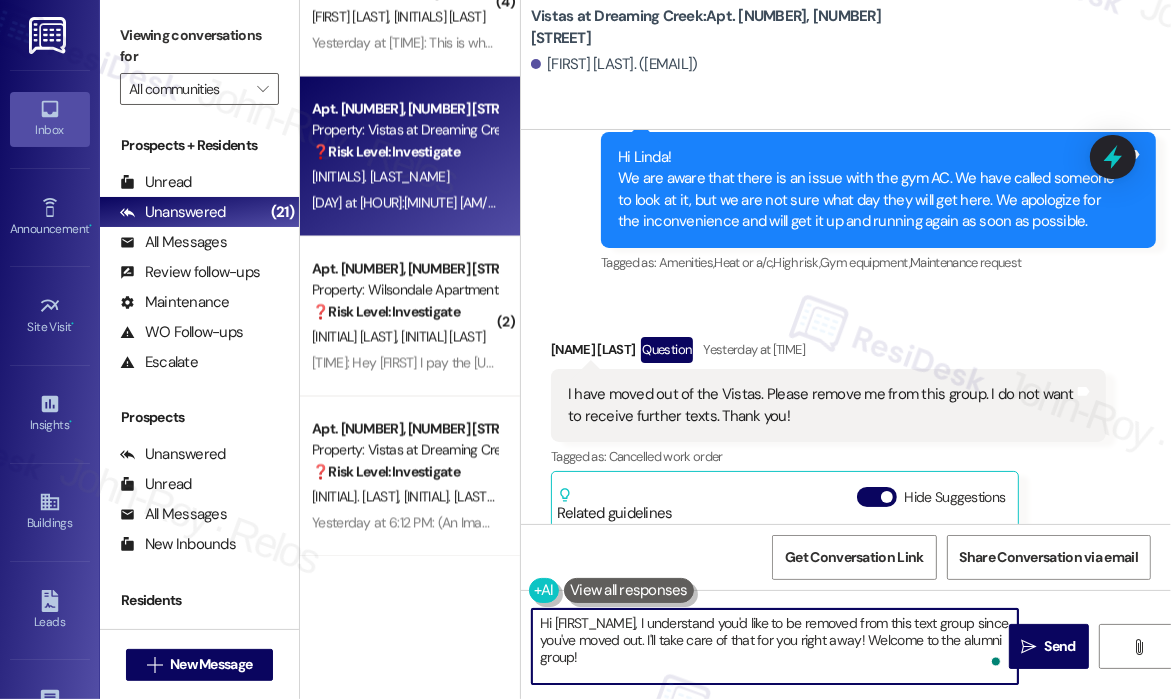 drag, startPoint x: 706, startPoint y: 658, endPoint x: 523, endPoint y: 617, distance: 187.53667 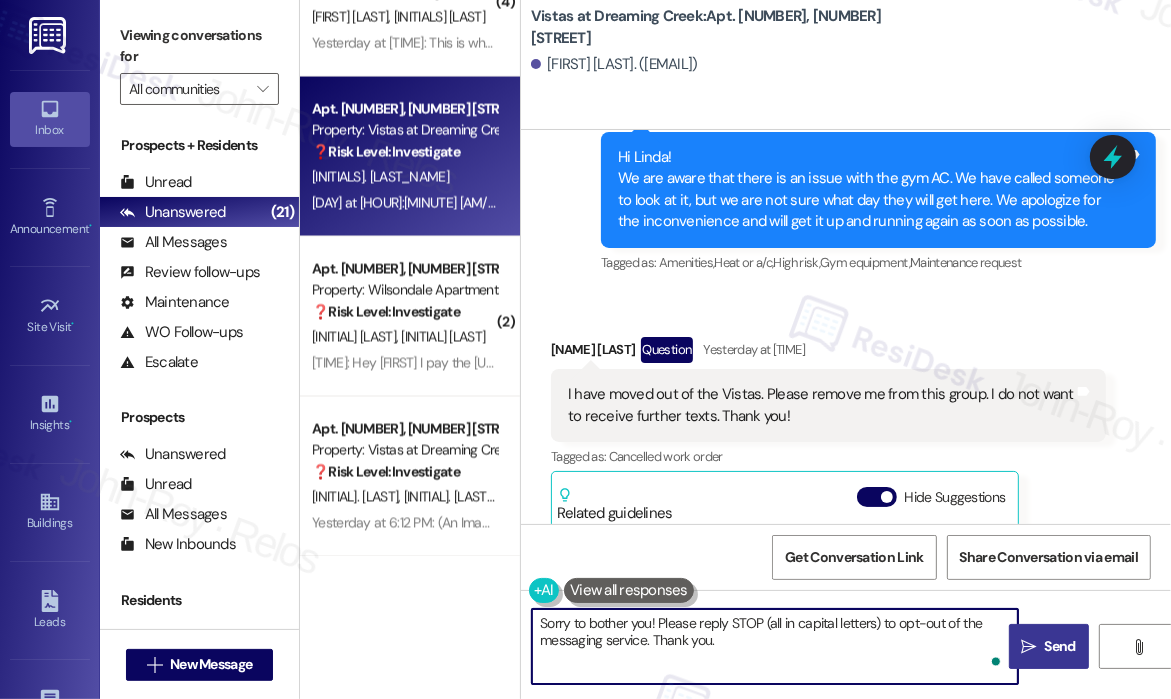 type on "Sorry to bother you! Please reply STOP (all in capital letters) to opt-out of the messaging service. Thank you." 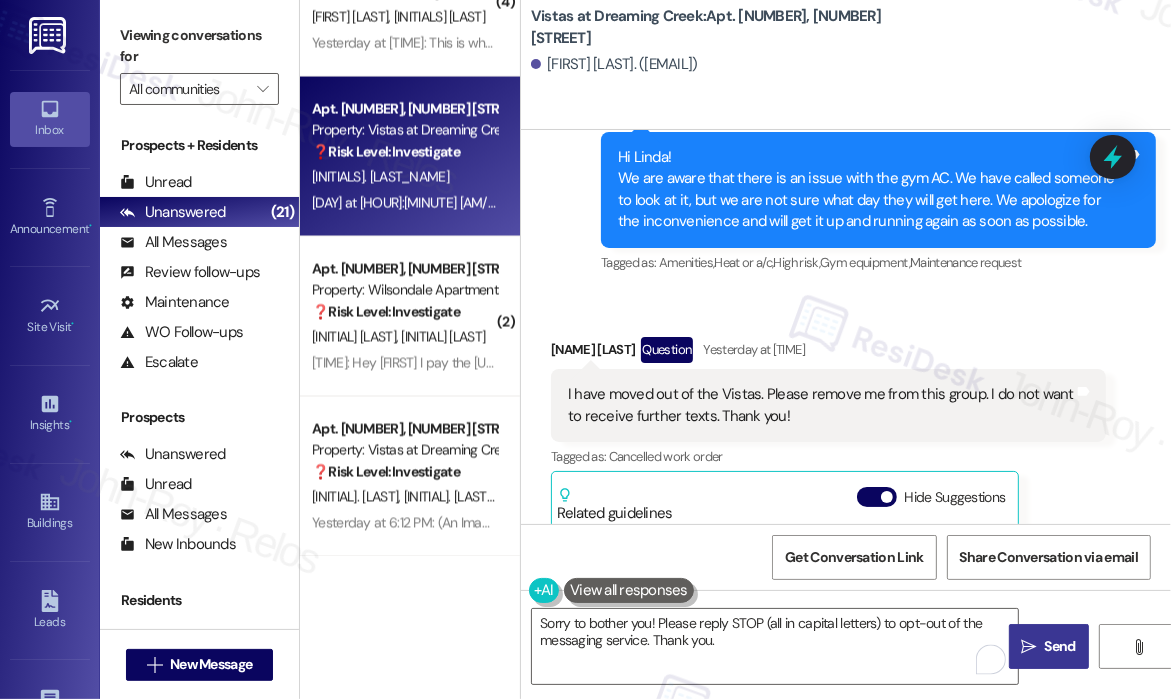 click on "Send" at bounding box center [1060, 646] 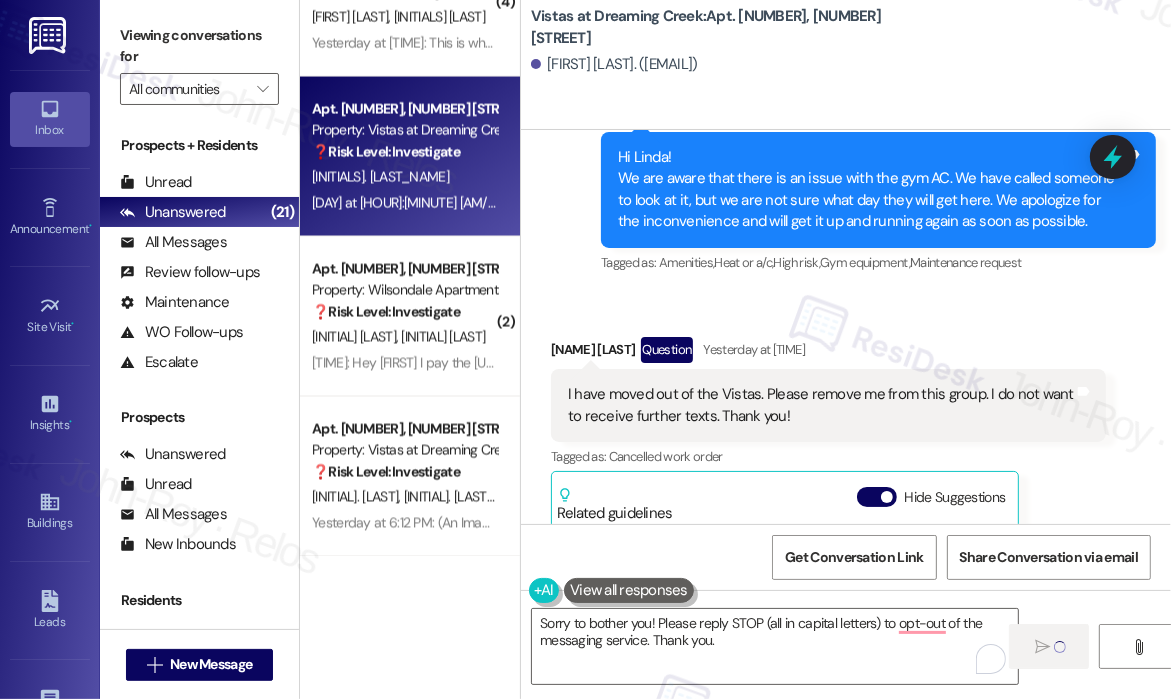 type 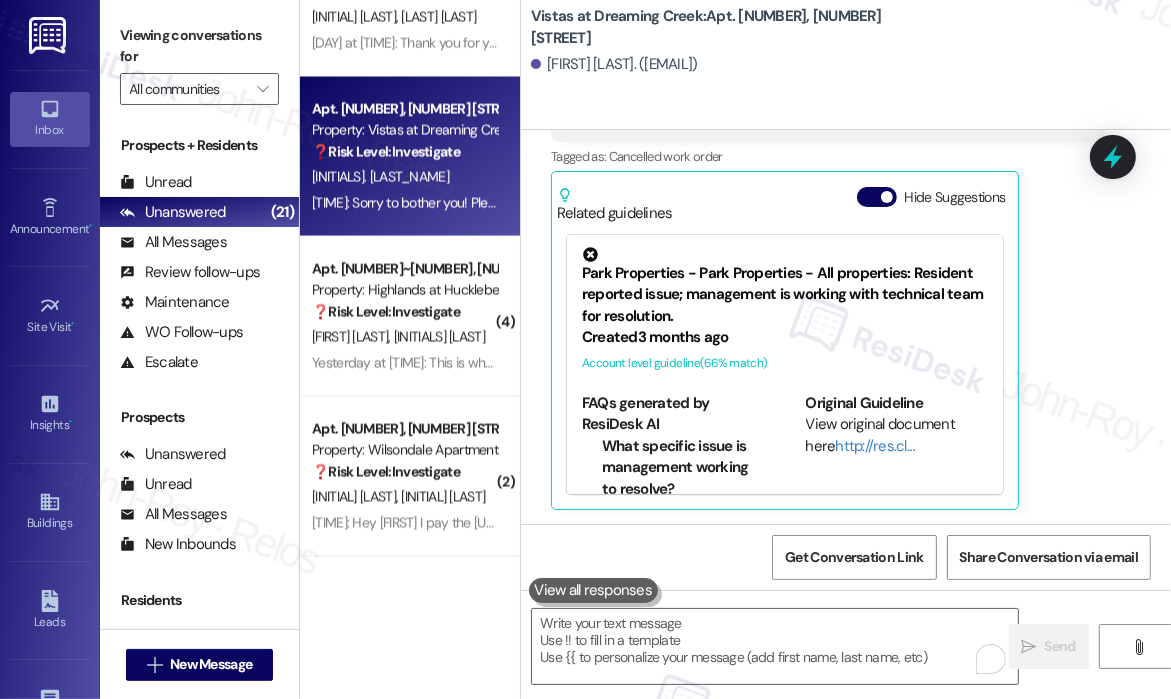 scroll, scrollTop: 6999, scrollLeft: 0, axis: vertical 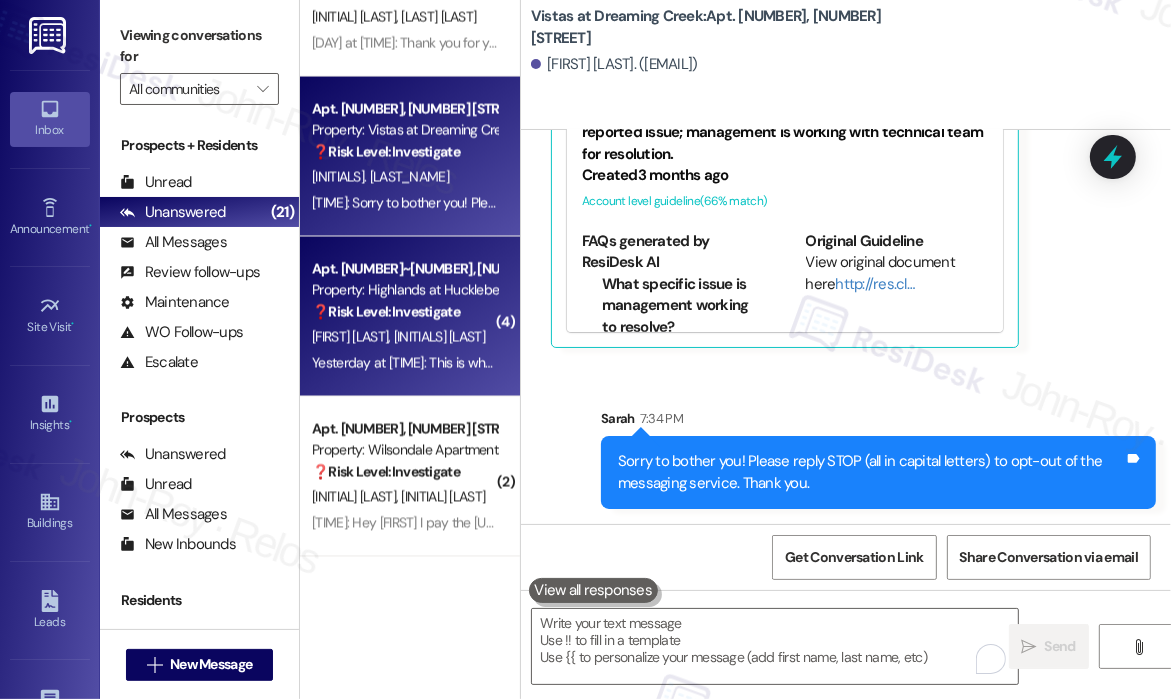 click on "Yesterday at 7:26 PM: This is where the water is constantly being left and molding the liner which has been molded since we moved in Yesterday at 7:26 PM: This is where the water is constantly being left and molding the liner which has been molded since we moved in" at bounding box center (694, 363) 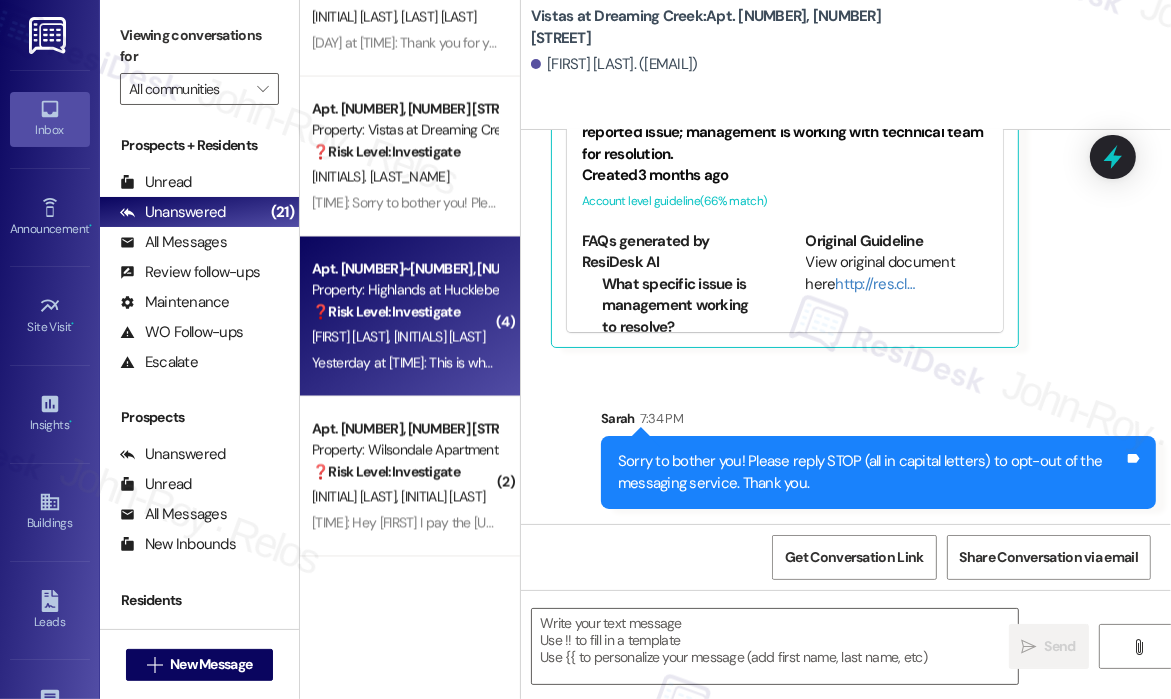 type on "Fetching suggested responses. Please feel free to read through the conversation in the meantime." 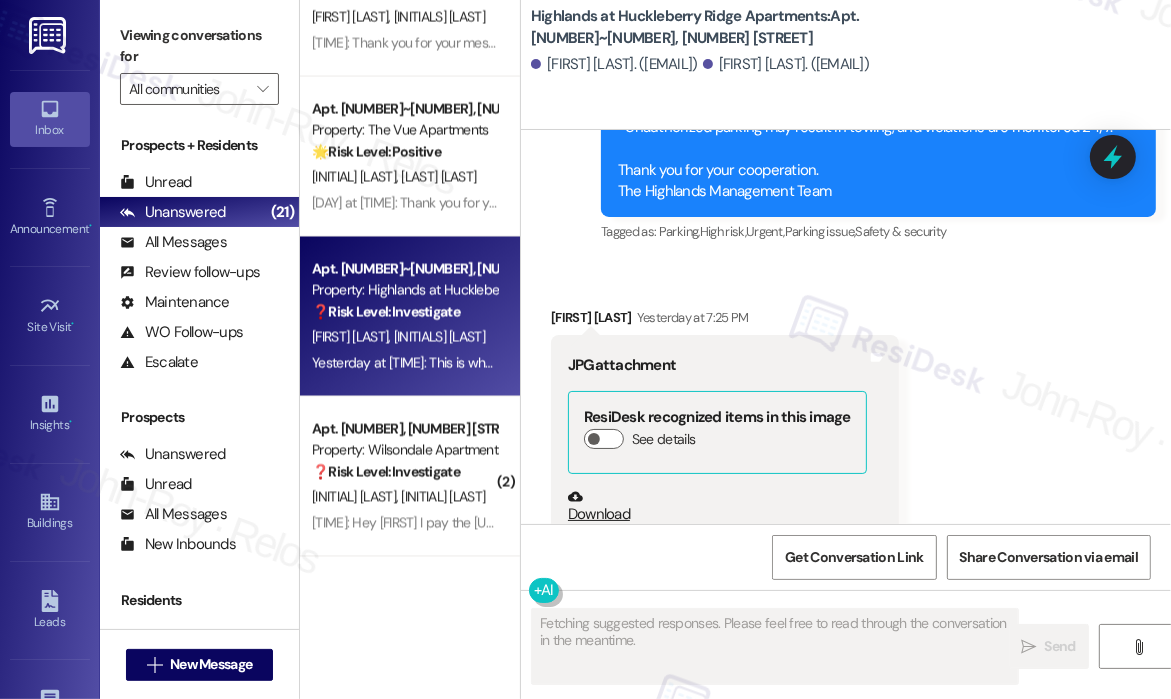 scroll, scrollTop: 53968, scrollLeft: 0, axis: vertical 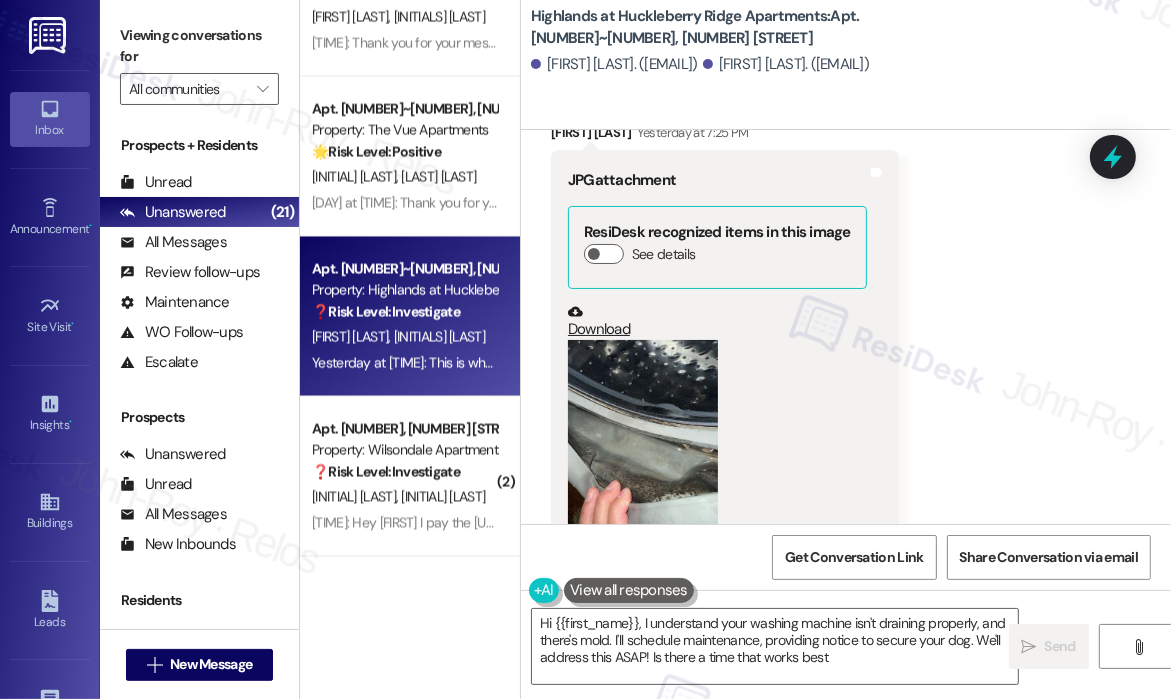 type on "Hi {{first_name}}, I understand your washing machine isn't draining properly, and there's mold. I'll schedule maintenance, providing notice to secure your dog. We'll address this ASAP! Is there a time that works best?" 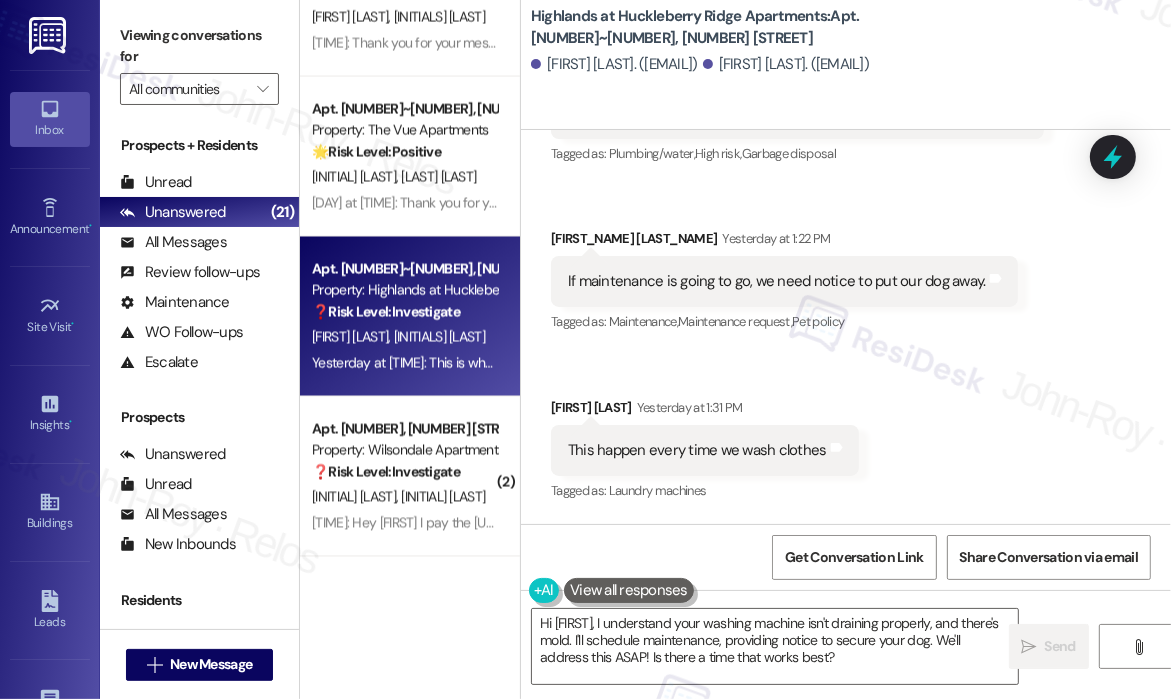 scroll, scrollTop: 52968, scrollLeft: 0, axis: vertical 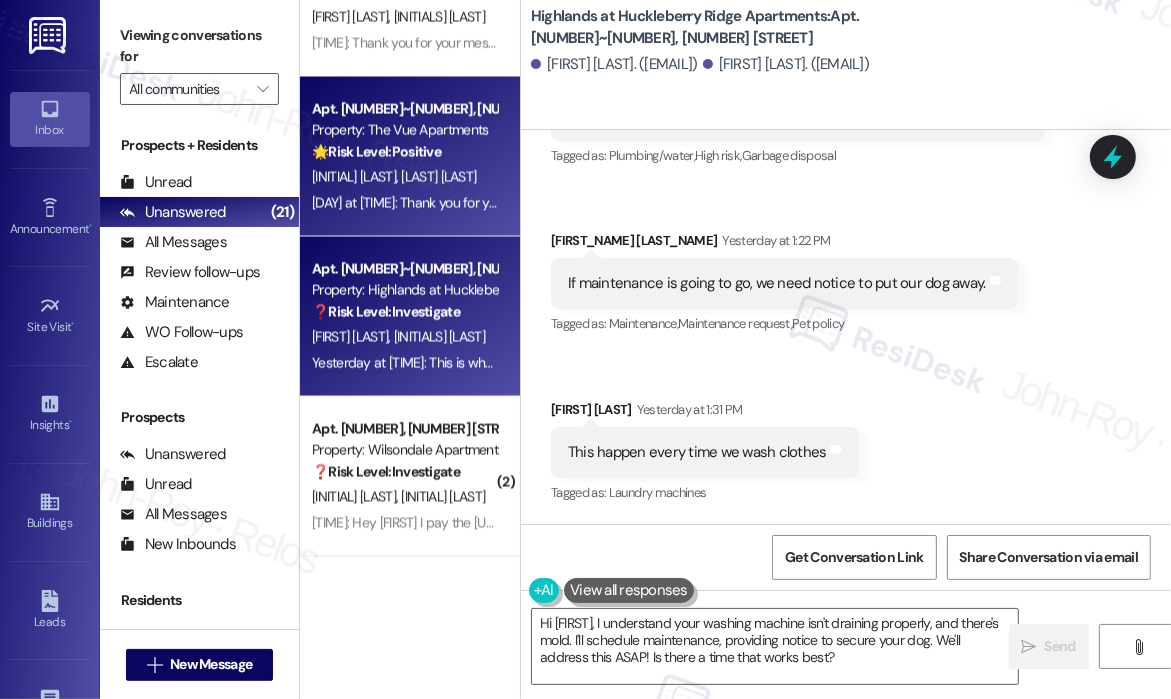 click on "W. Wolf P. Wolf" at bounding box center [404, 177] 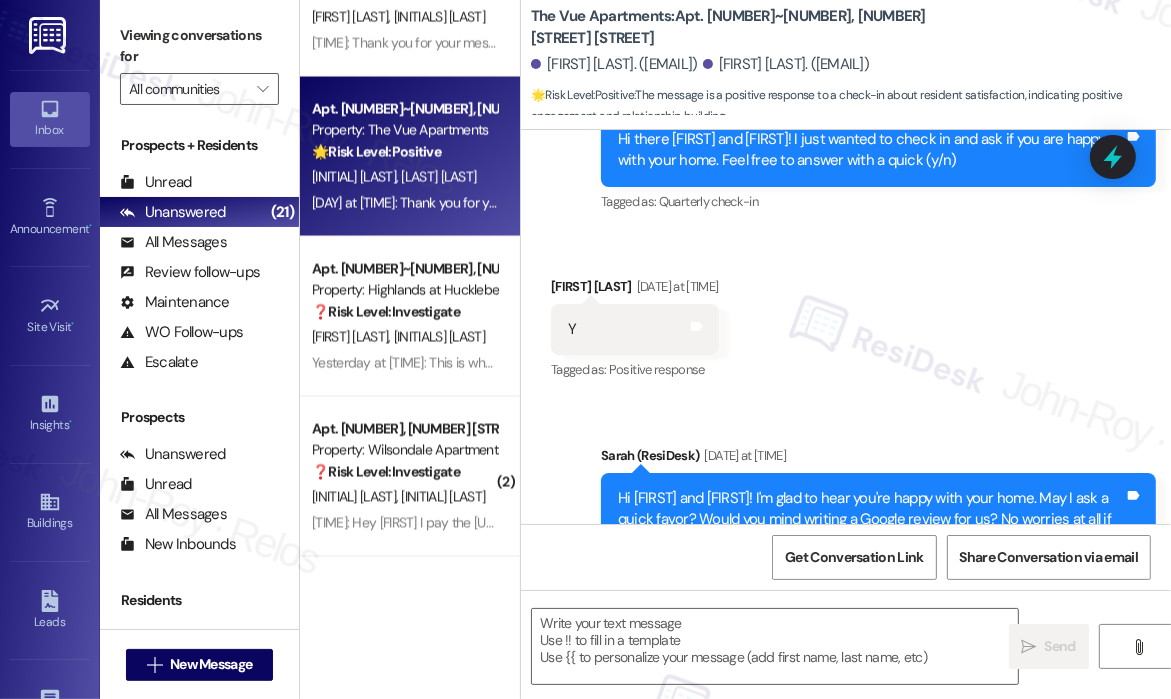 type on "Fetching suggested responses. Please feel free to read through the conversation in the meantime." 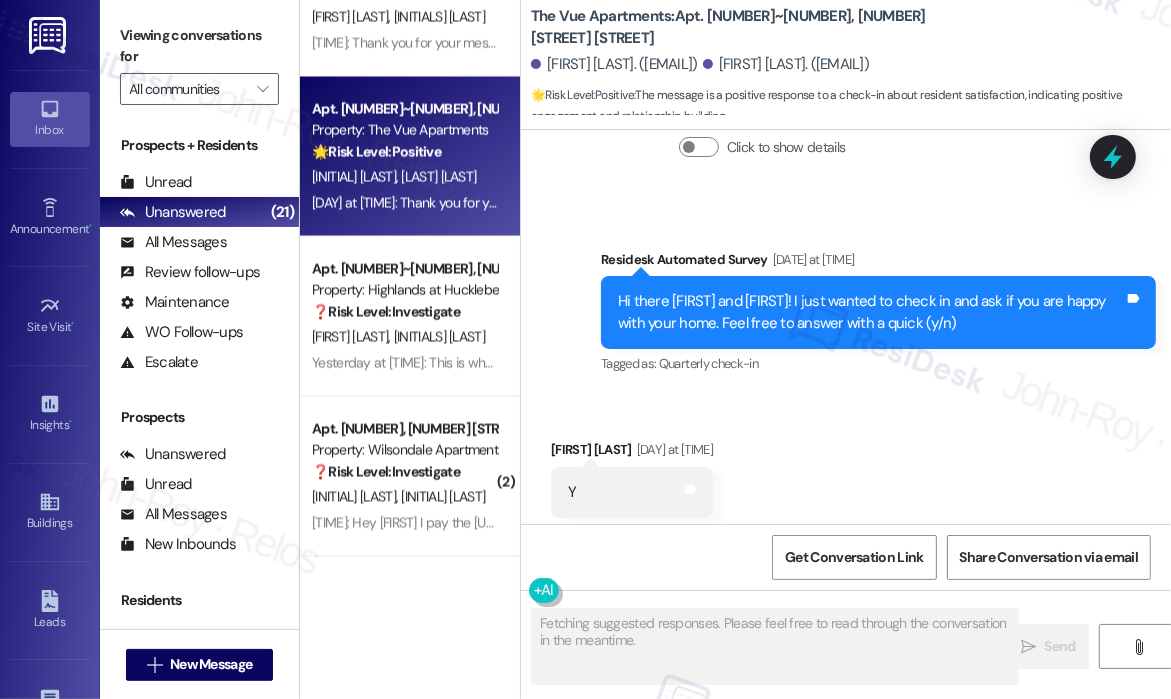 scroll, scrollTop: 1150, scrollLeft: 0, axis: vertical 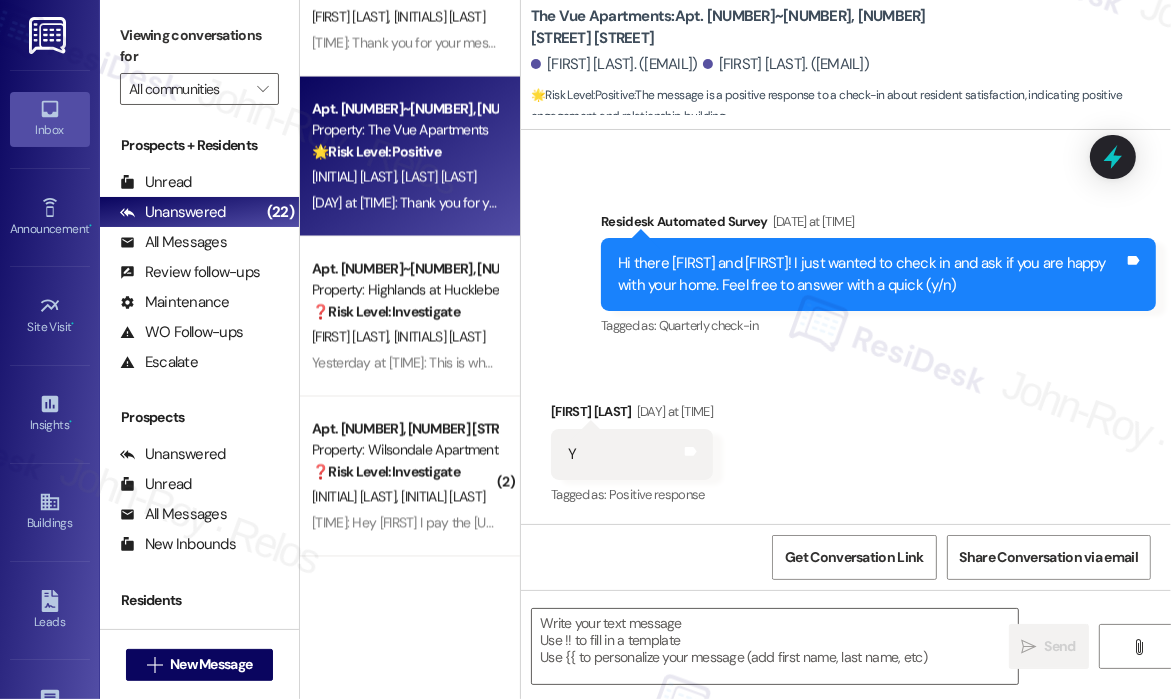 click on "Survey, sent via SMS Residesk Automated Survey Aug 06, 2025 at 12:21 PM Hi there William and Patricia! I just wanted to check in and ask if you are happy with your home.  Feel free to answer with a quick (y/n) Tags and notes Tagged as:   Quarterly check-in Click to highlight conversations about Quarterly check-in" at bounding box center (878, 276) 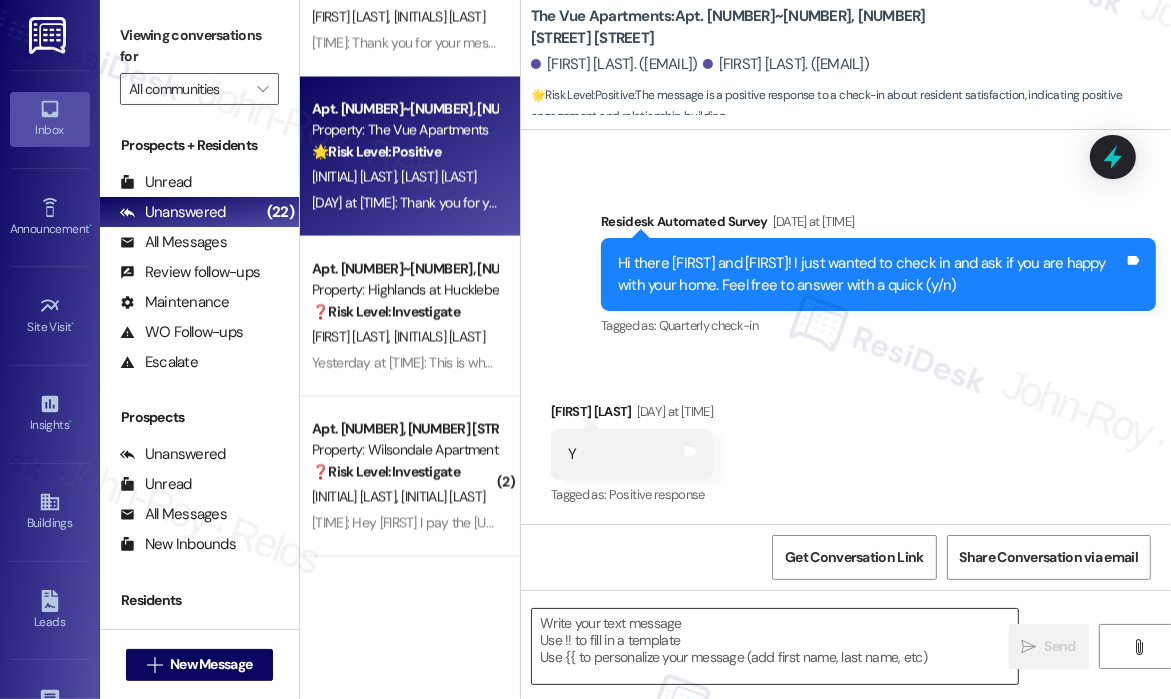 click at bounding box center [775, 646] 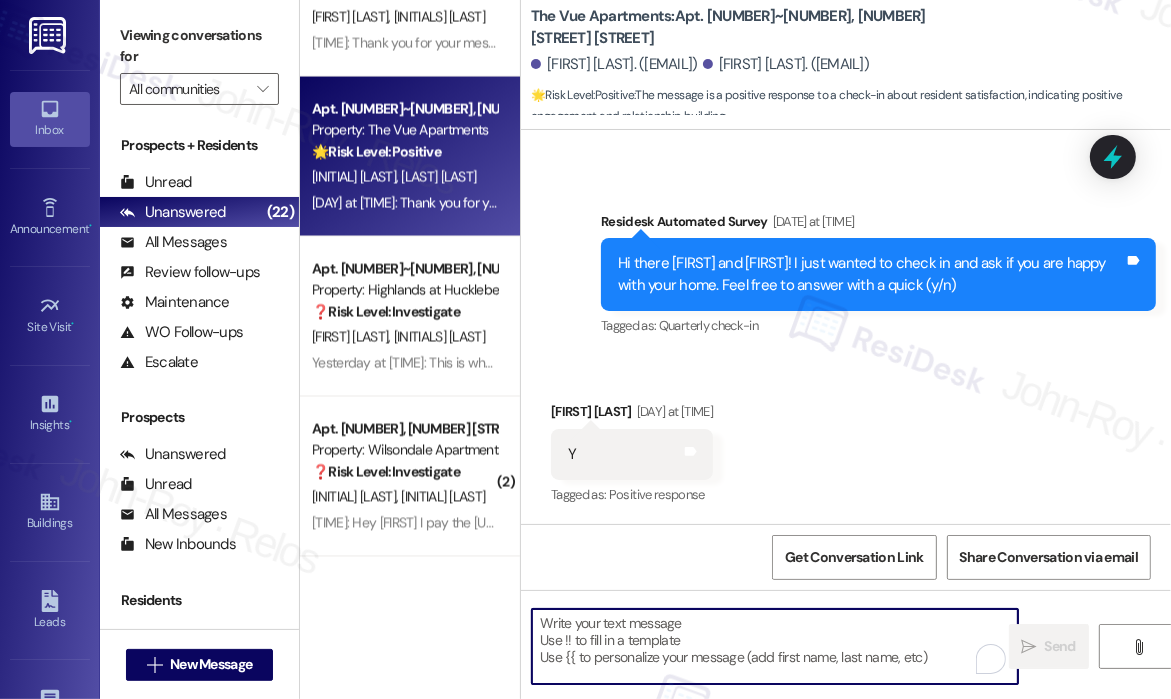 paste on "Great! 😊 If I may ask...has {{property}} lived up to your expectations?" 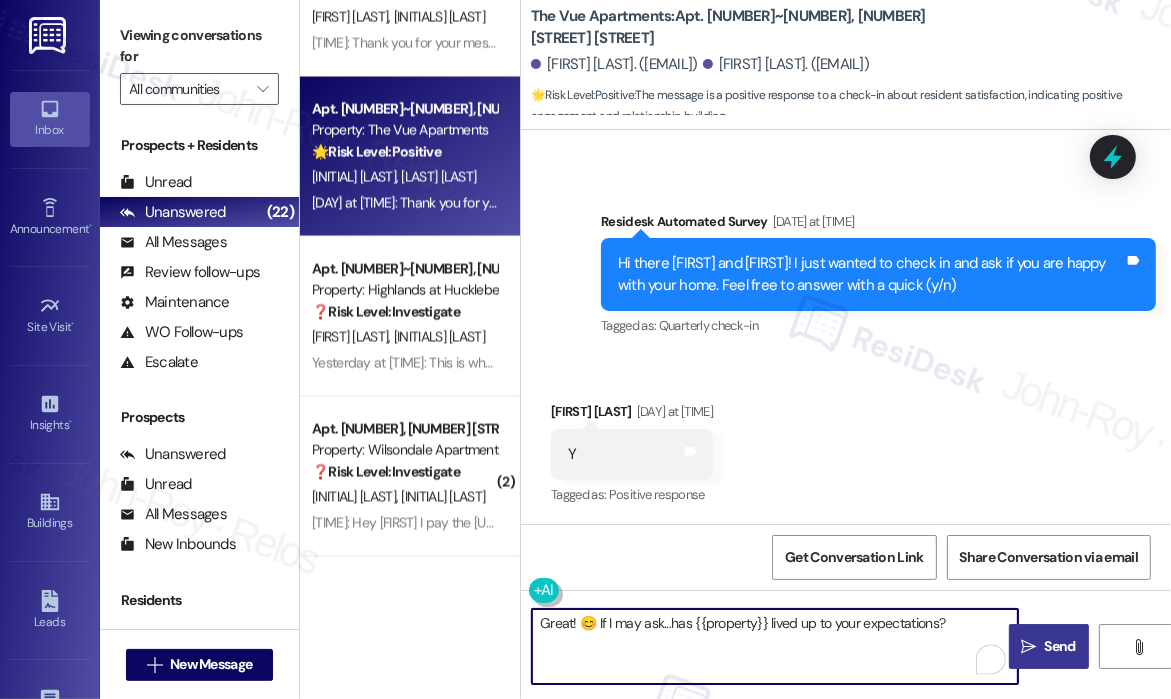 type on "Great! 😊 If I may ask...has {{property}} lived up to your expectations?" 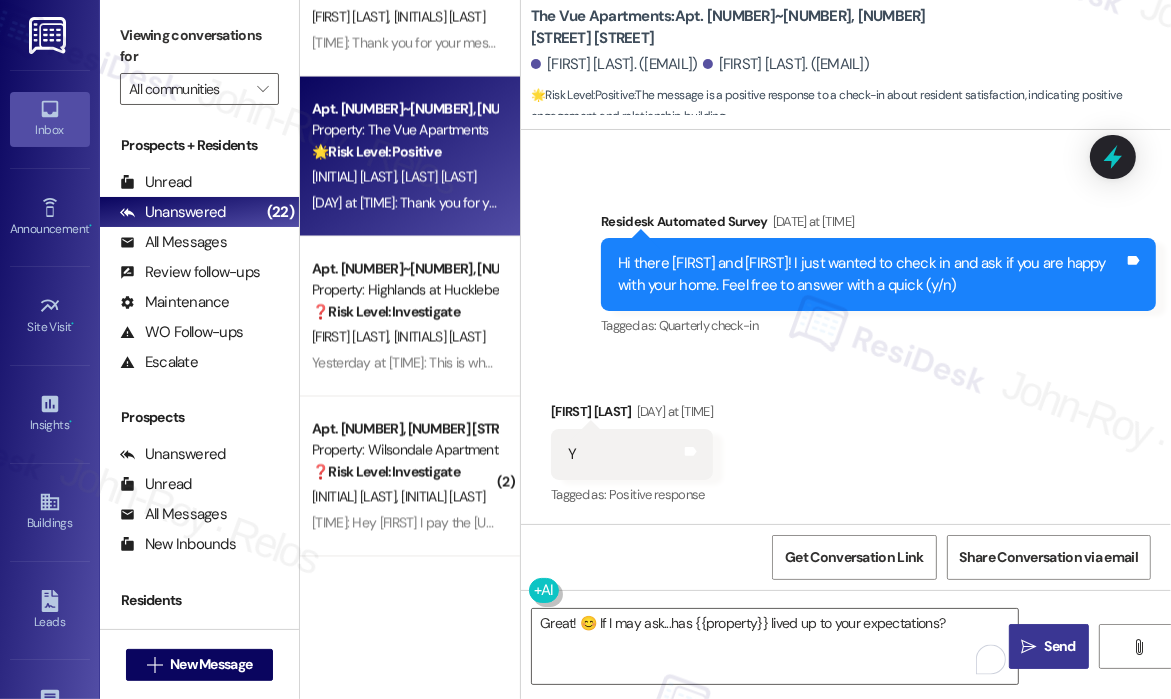 click on "Send" at bounding box center (1060, 646) 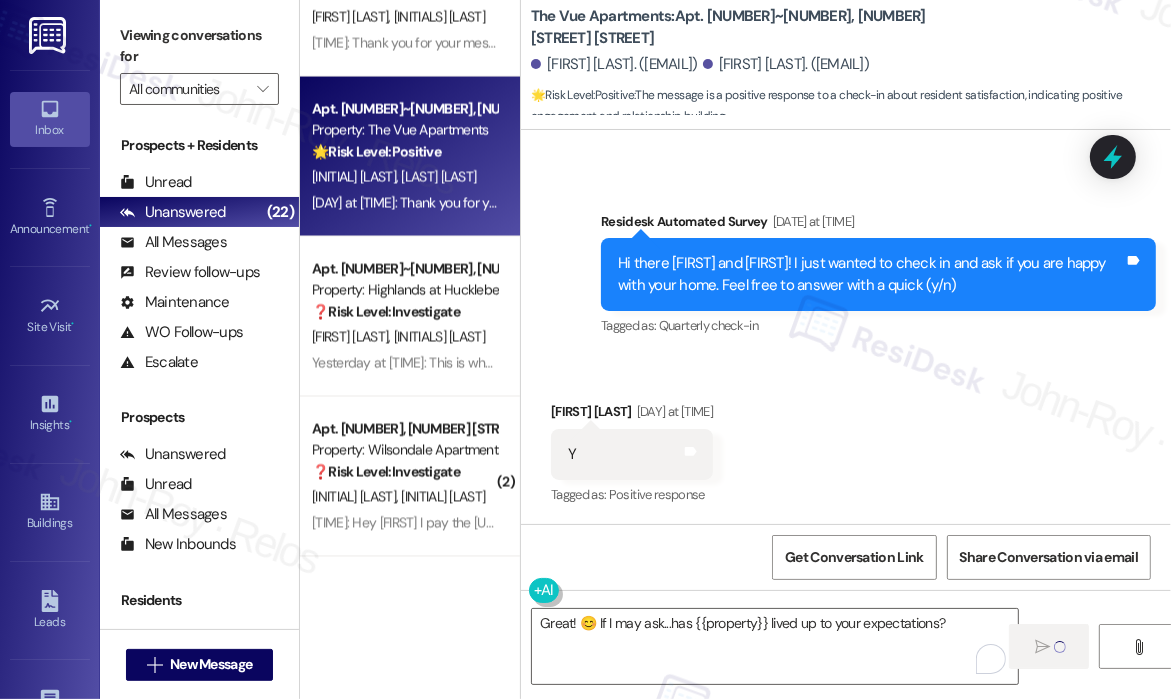 type 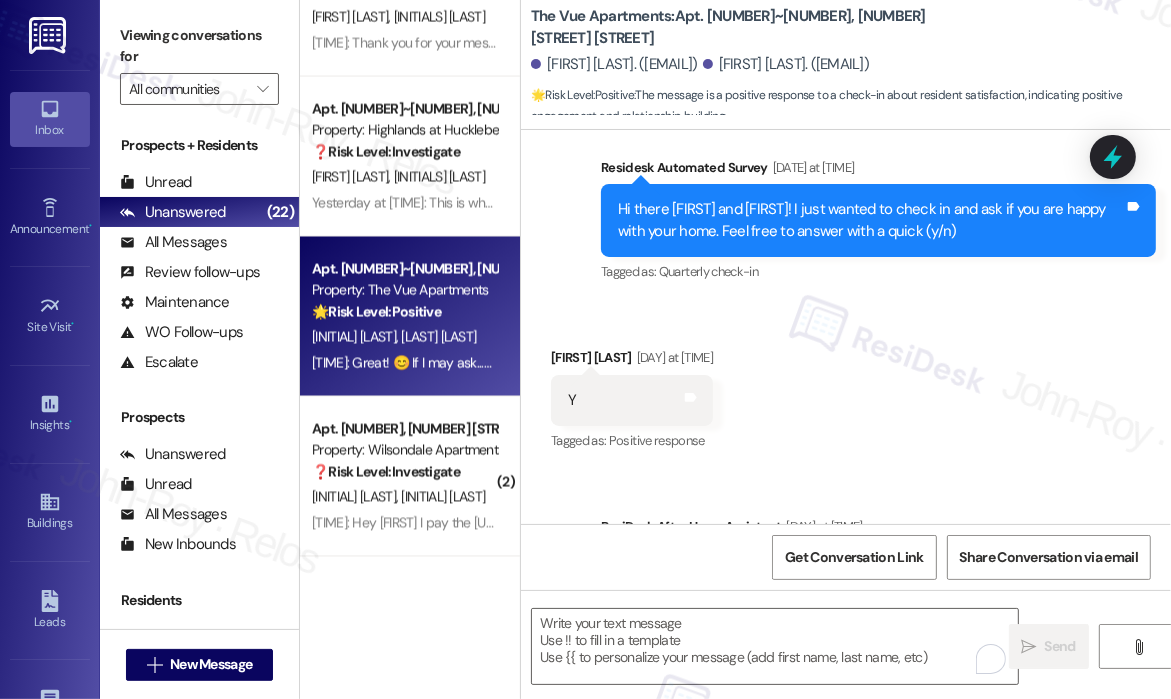 scroll, scrollTop: 1202, scrollLeft: 0, axis: vertical 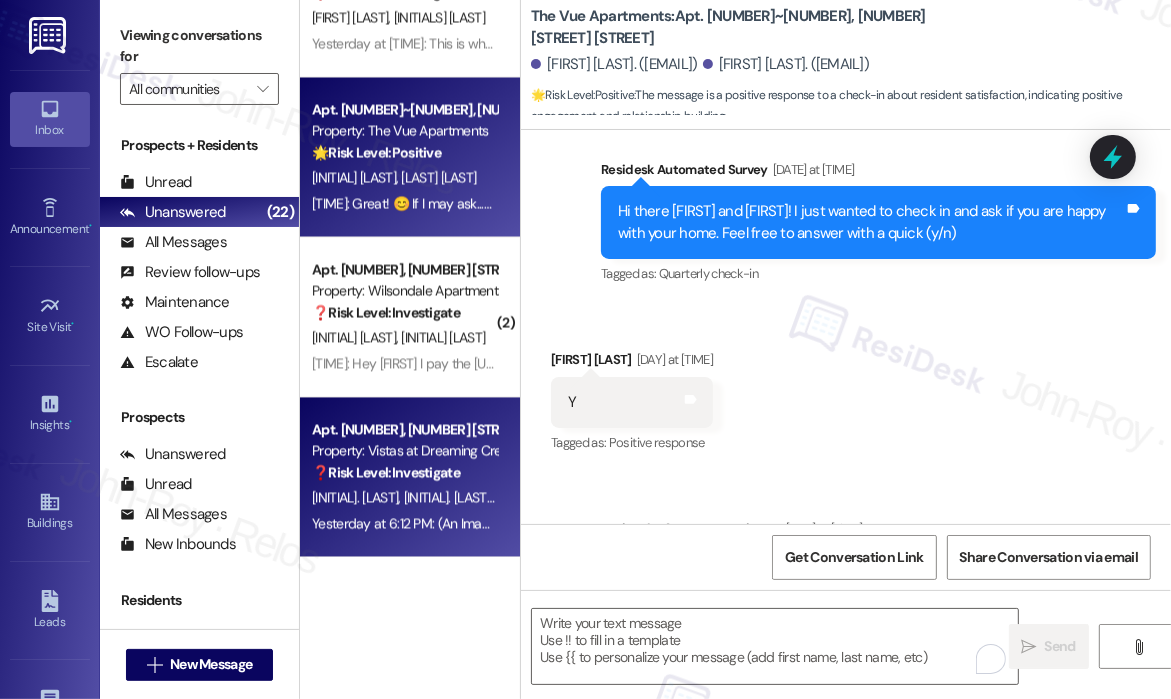 click on "❓  Risk Level:  Investigate" at bounding box center [404, 472] 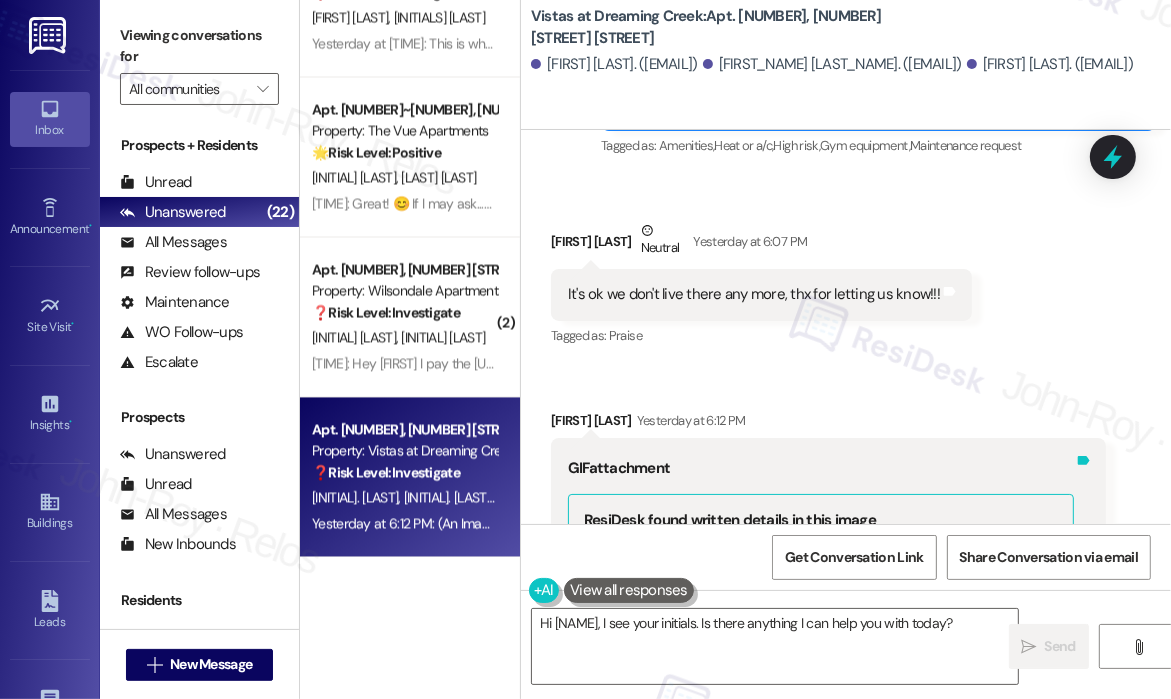 scroll, scrollTop: 3143, scrollLeft: 0, axis: vertical 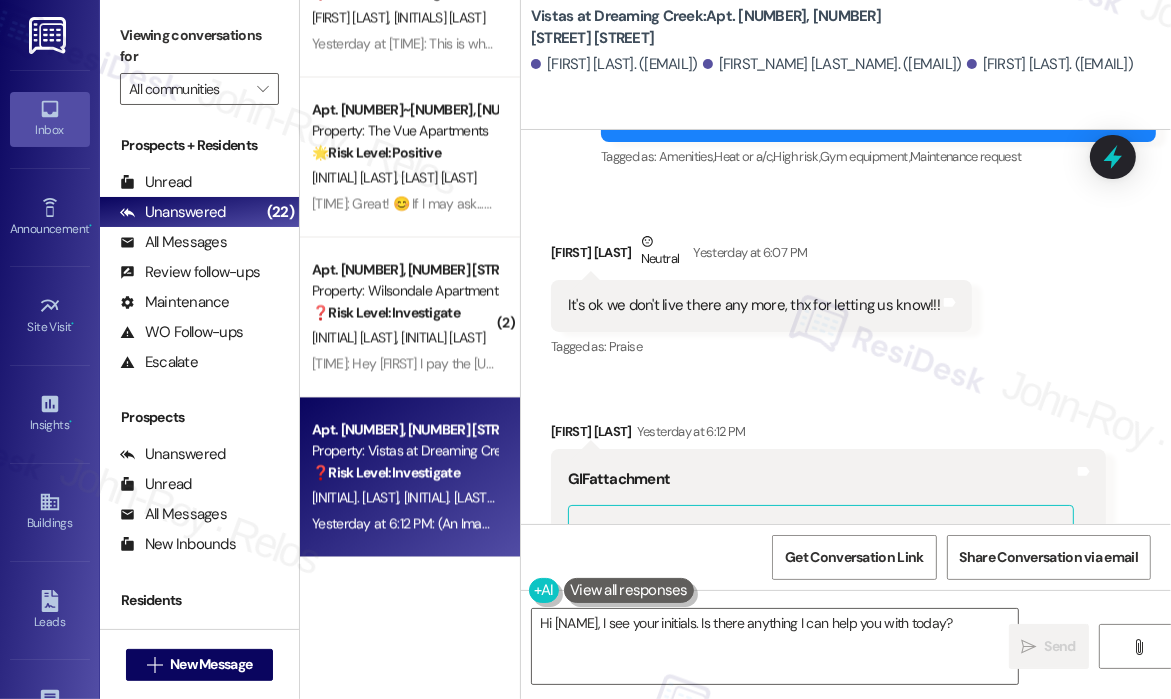 click on "Received via SMS John Quigley   Neutral Yesterday at 6:07 PM It's ok we don't live there any more, thx for letting us know!!! Tags and notes Tagged as:   Praise Click to highlight conversations about Praise" at bounding box center [761, 296] 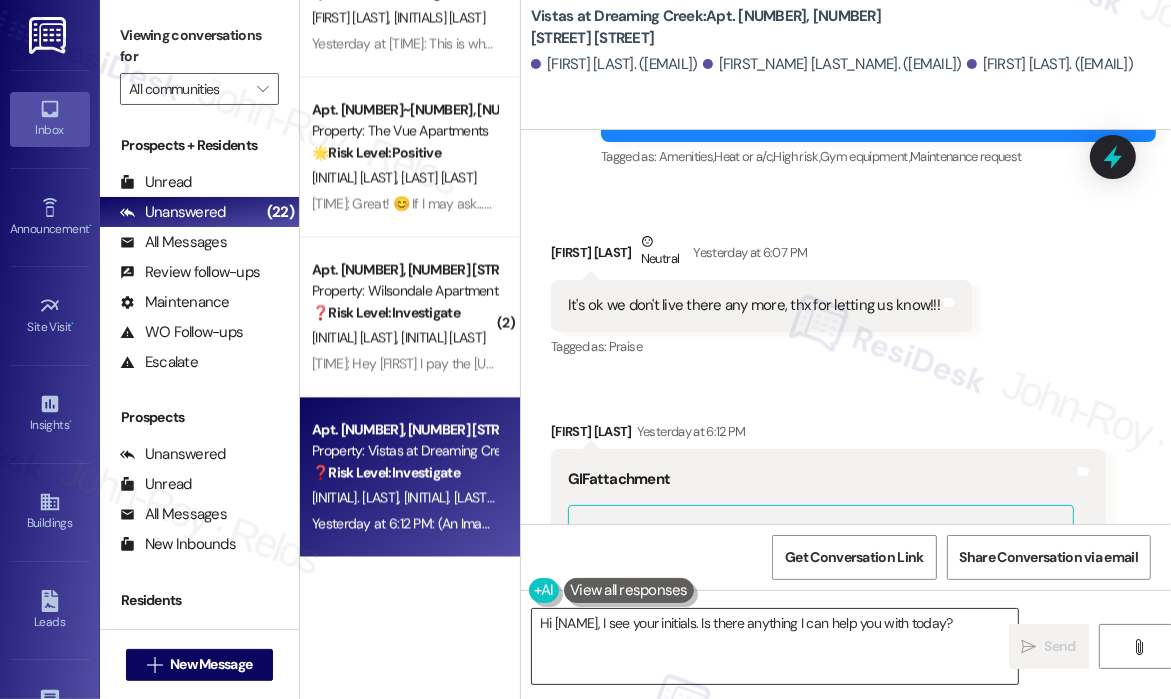 click on "Hi {{first_name}}, I see your initials. Is there anything I can help you with today?" at bounding box center (775, 646) 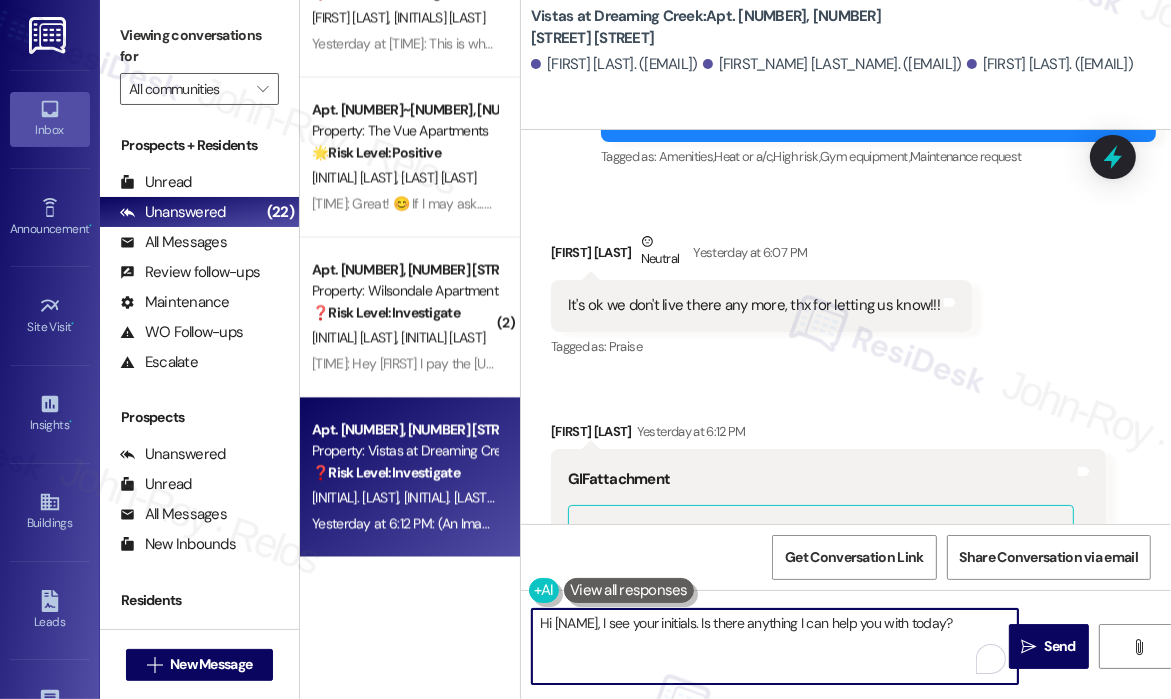 paste on "Sorry to bother you! Please reply STOP (all in capital letters) to opt-out of the messaging service. Thank you." 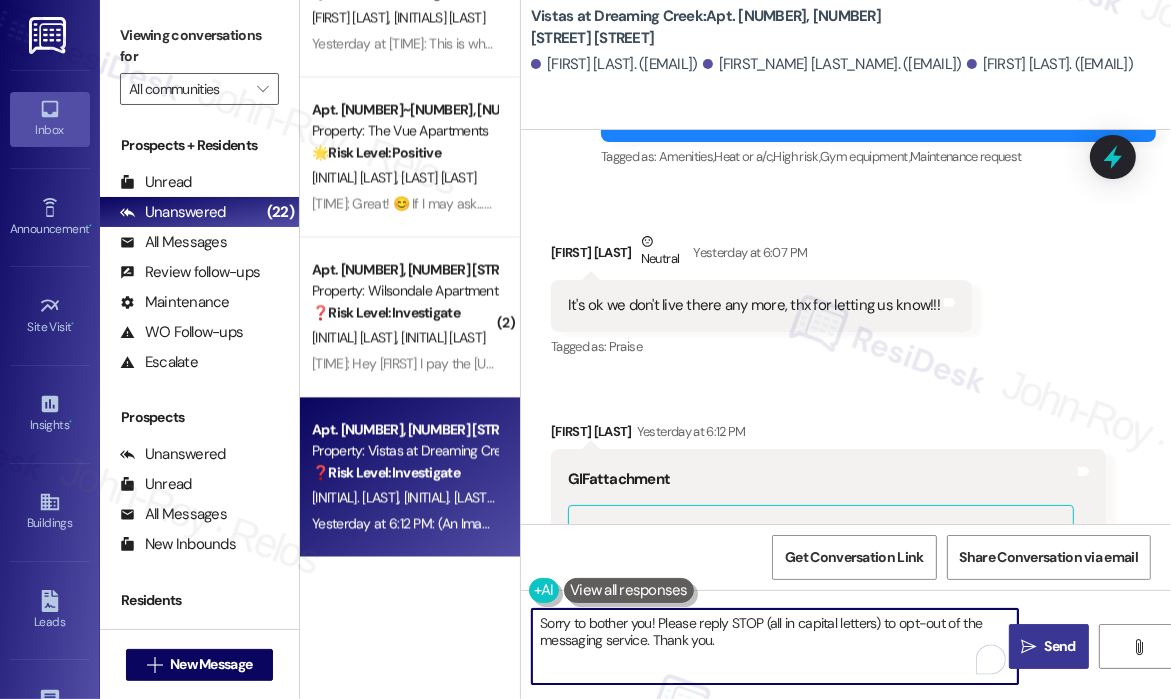 type on "Sorry to bother you! Please reply STOP (all in capital letters) to opt-out of the messaging service. Thank you." 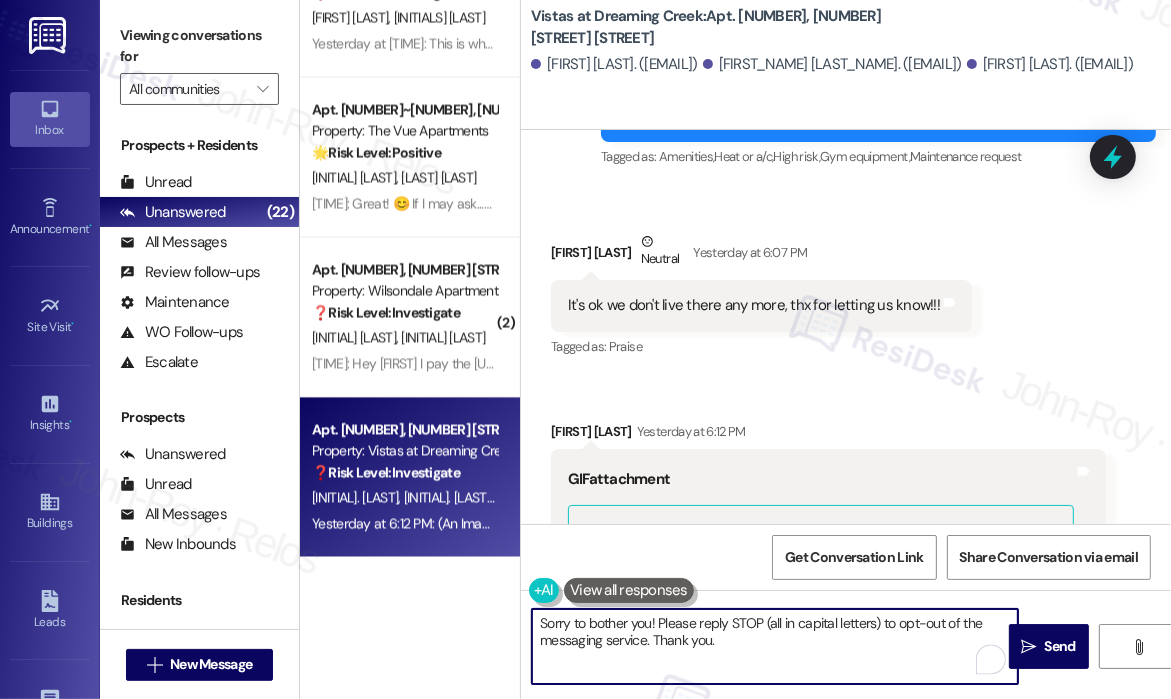 drag, startPoint x: 1036, startPoint y: 638, endPoint x: 986, endPoint y: 615, distance: 55.03635 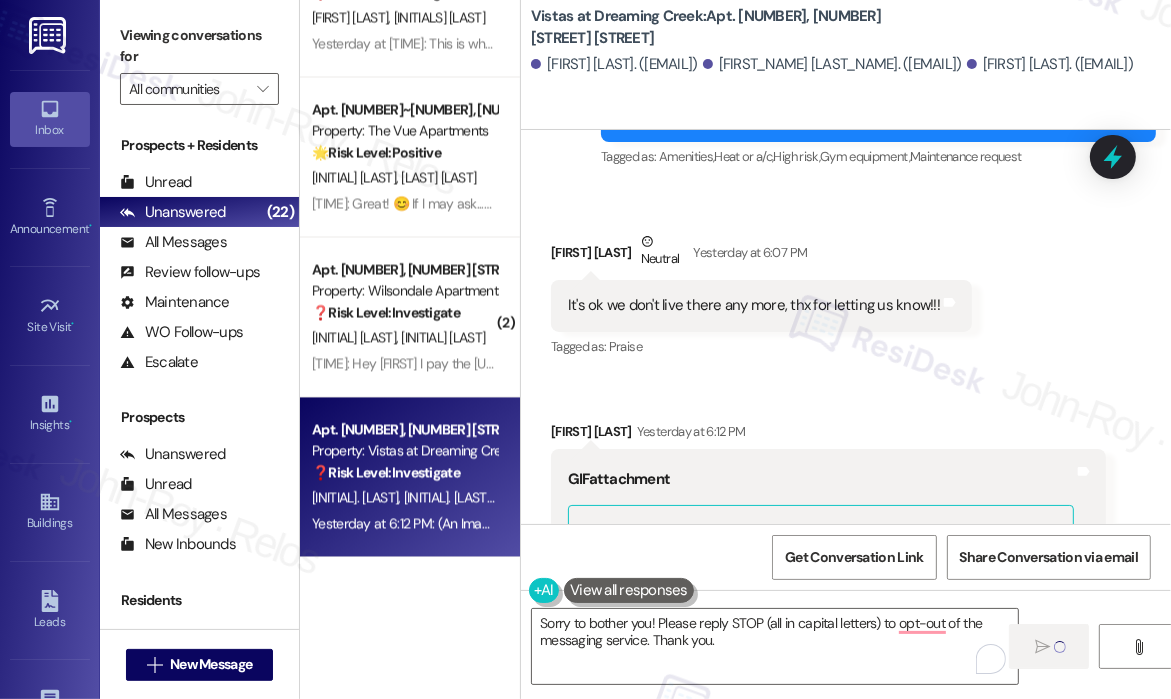 type 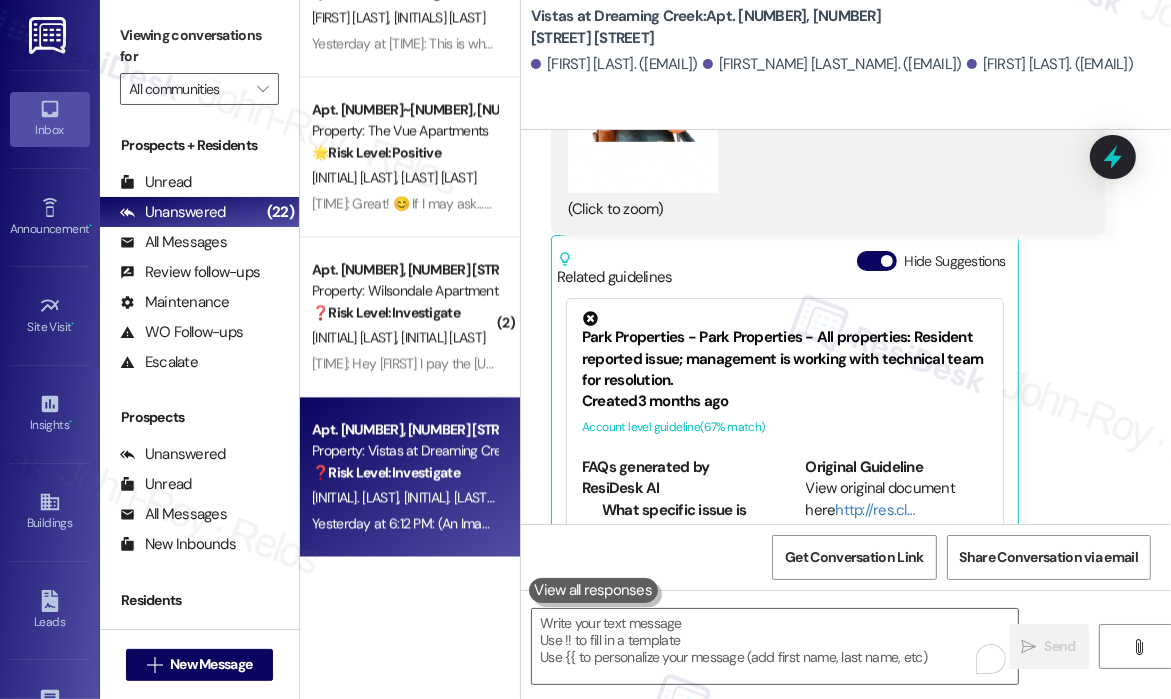scroll, scrollTop: 3942, scrollLeft: 0, axis: vertical 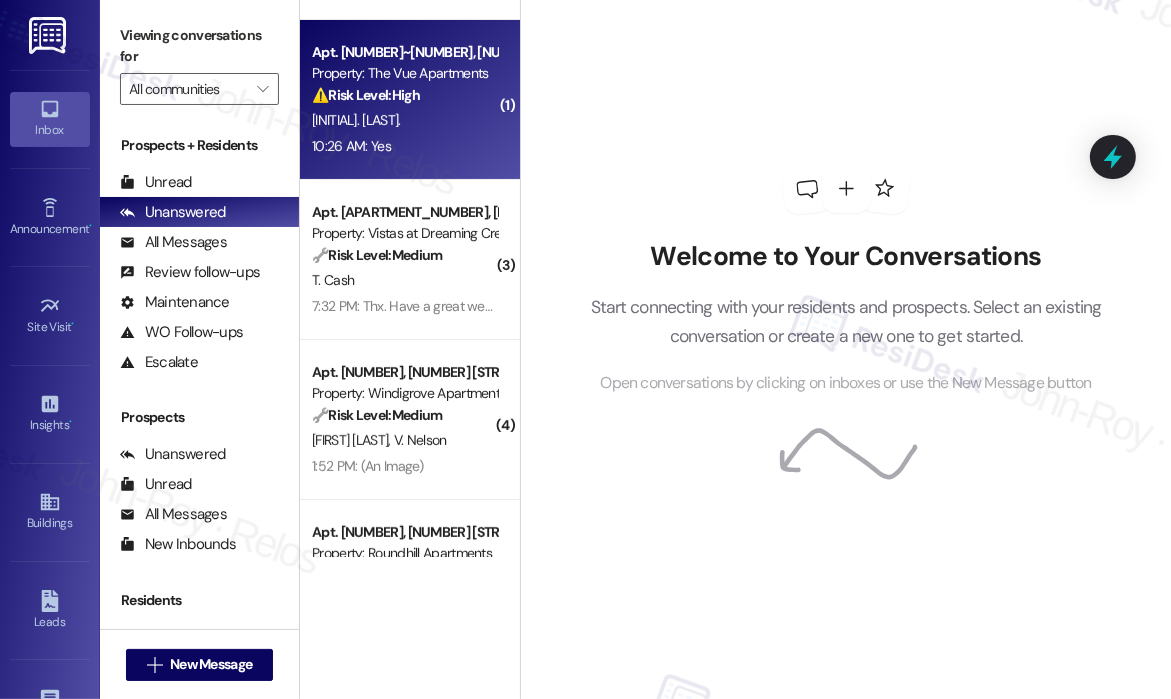 click on "[INITIAL]. [LAST]." at bounding box center [404, 120] 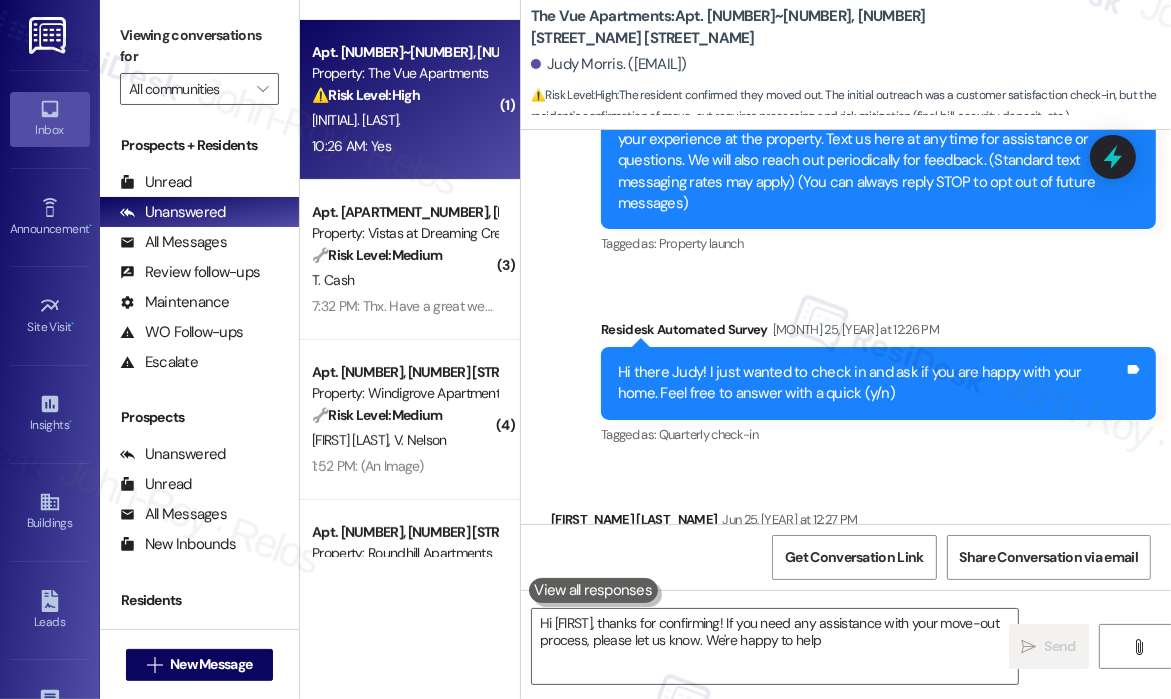 type on "Hi {{first_name}}, thanks for confirming! If you need any assistance with your move-out process, please let us know. We're happy to help!" 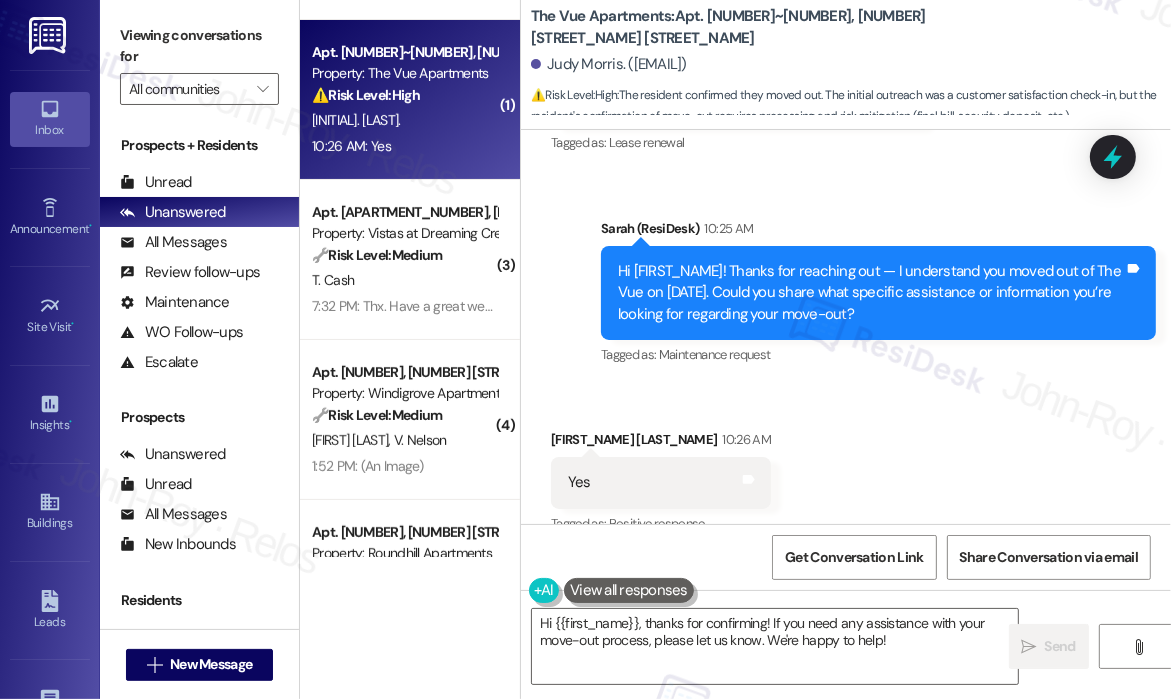 scroll, scrollTop: 1573, scrollLeft: 0, axis: vertical 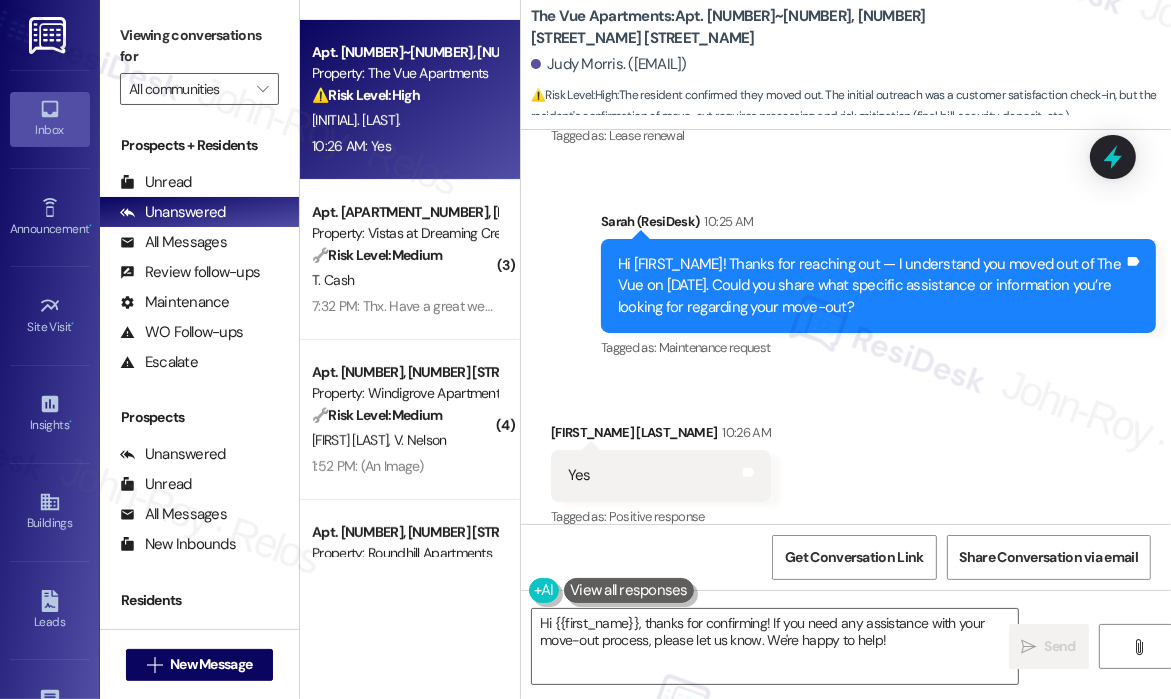 click on "Received via SMS [FIRST_NAME] [LAST_NAME] [TIME] Yes Tags and notes Tagged as:   Positive response Click to highlight conversations about Positive response" at bounding box center [846, 461] 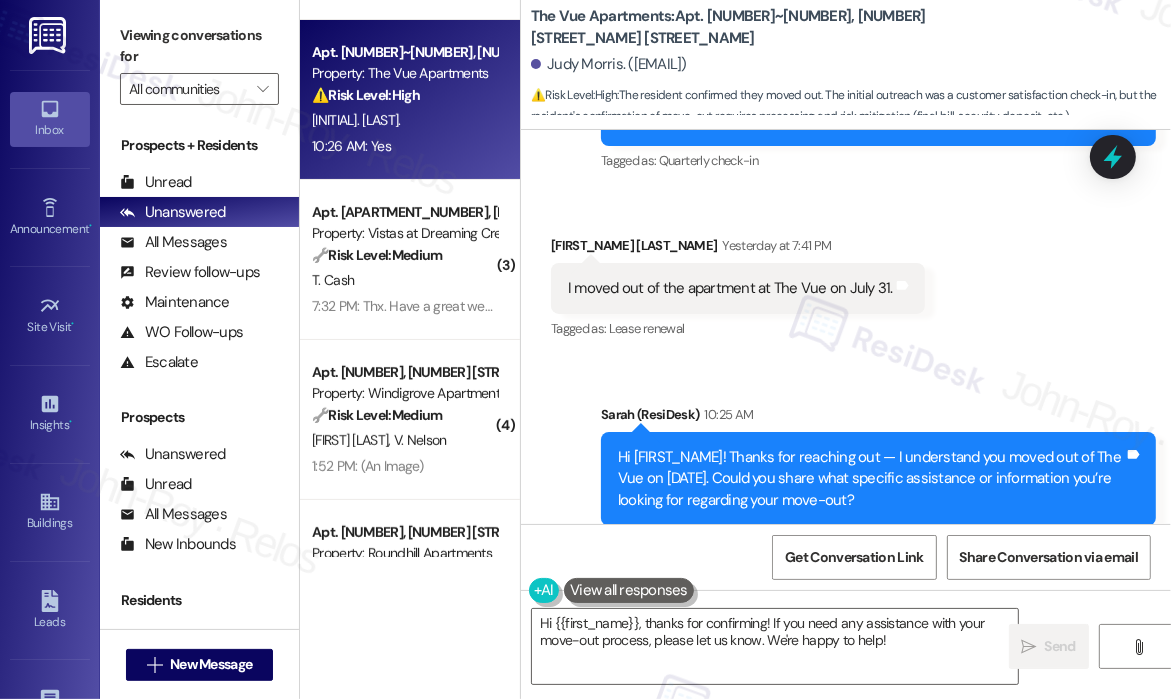 scroll, scrollTop: 1373, scrollLeft: 0, axis: vertical 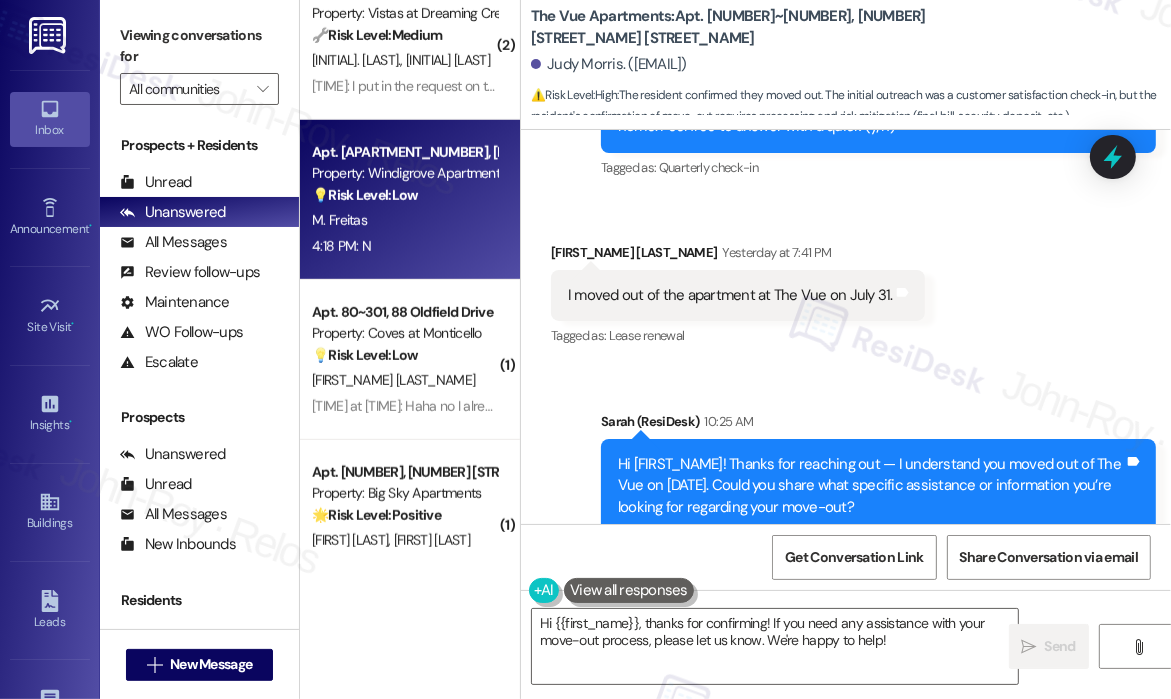 click on "[TIME]: N [TIME]: N" at bounding box center [404, 246] 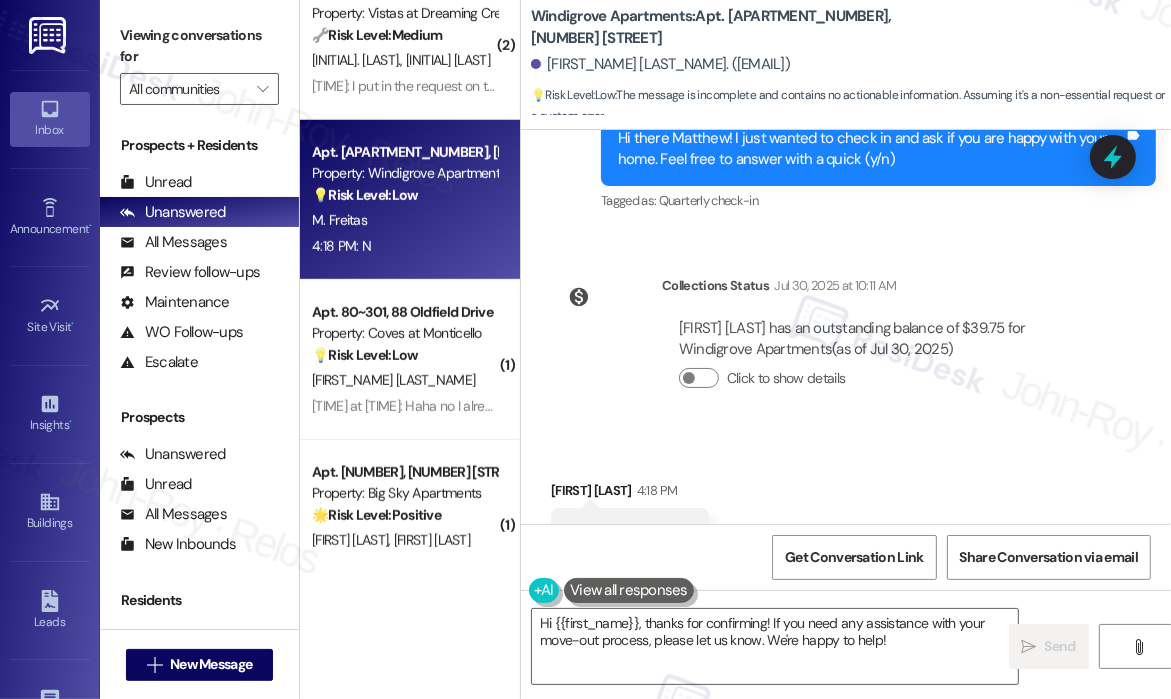 scroll, scrollTop: 380, scrollLeft: 0, axis: vertical 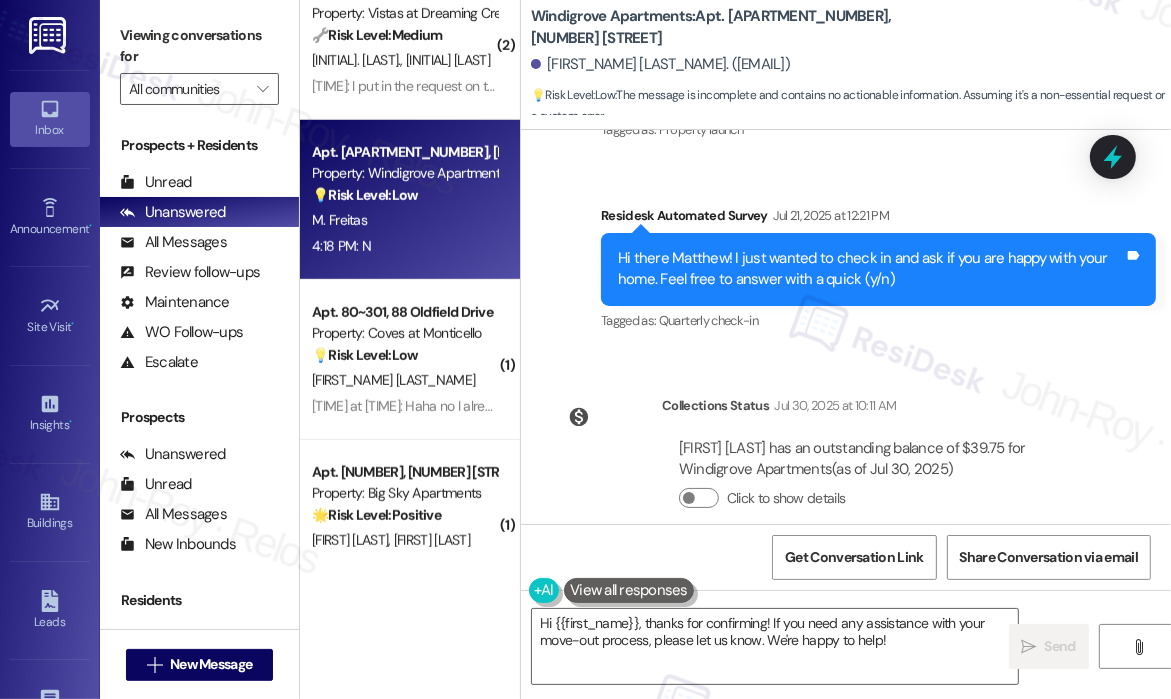 click on "Lease started [DATE] at [TIME] Survey, sent via SMS Residesk Automated Survey [DATE] at [TIME] Hi [FIRST_NAME], I'm on the new offsite Resident Support Team for Windigrove Apartments! My job is to work with your on-site management team to improve your experience at the property. Text us here at any time for assistance or questions. We will also reach out periodically for feedback. (Standard text messaging rates may apply) (You can always reply STOP to opt out of future messages) Tags and notes Tagged as:   Property launch Click to highlight conversations about Property launch Survey, sent via SMS Residesk Automated Survey [DATE] at [TIME] Hi there [FIRST_NAME]! I just wanted to check in and ask if you are happy with your home.  Feel free to answer with a quick (y/n) Tags and notes Tagged as:   Quarterly check-in Click to highlight conversations about Quarterly check-in Collections Status [DATE] at [TIME] [FIRST_NAME] [LAST_NAME] has an outstanding balance of $[AMOUNT] for Windigrove Apartments N" at bounding box center (846, 327) 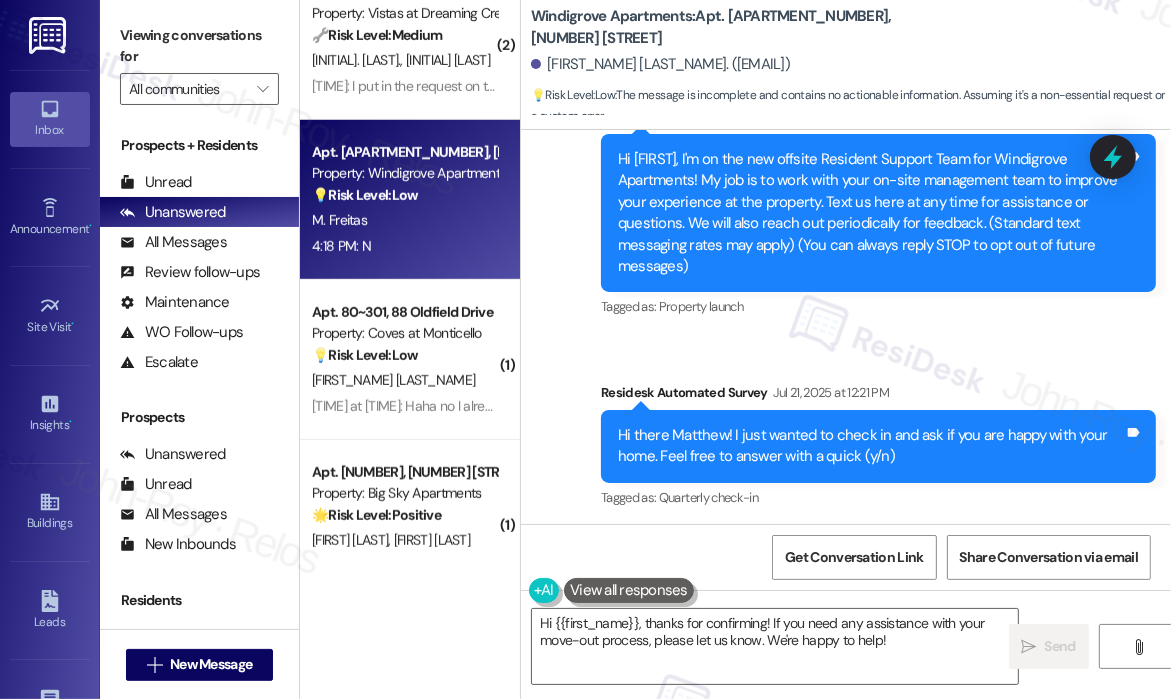 scroll, scrollTop: 80, scrollLeft: 0, axis: vertical 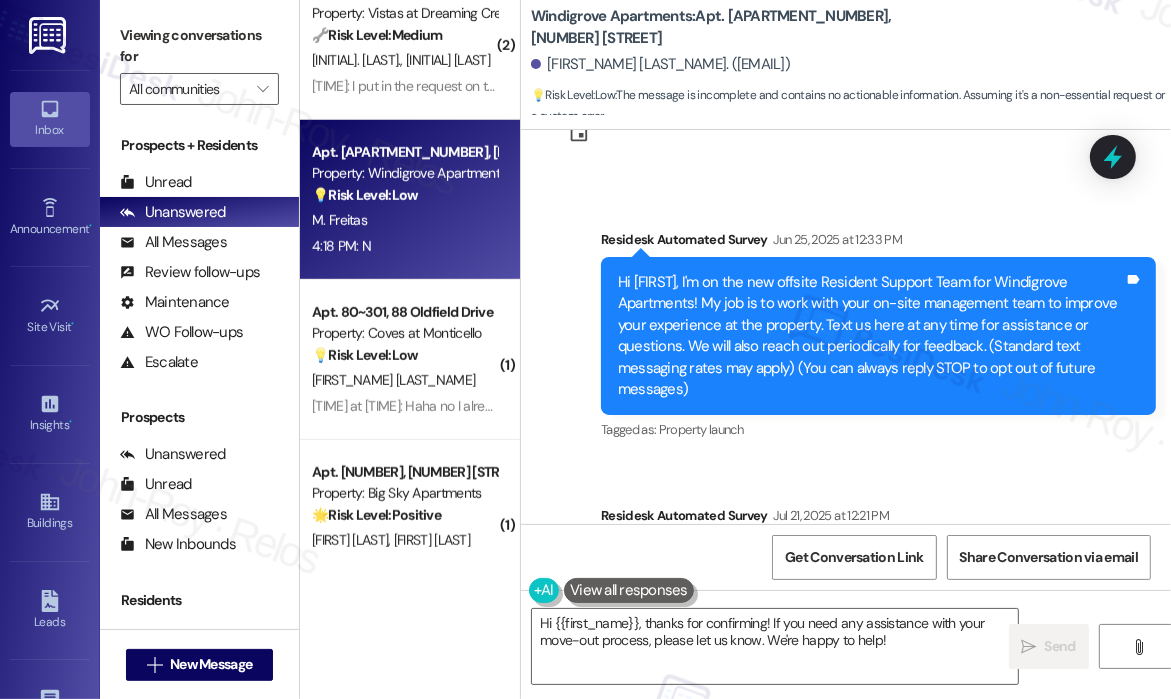 click on "Survey, sent via SMS Residesk Automated Survey Jun 25, [YEAR] at 12:33 PM Hi [FIRST], I'm on the new offsite Resident Support Team for Windigrove Apartments! My job is to work with your on-site management team to improve your experience at the property. Text us here at any time for assistance or questions. We will also reach out periodically for feedback. (Standard text messaging rates may apply) (You can always reply STOP to opt out of future messages) Tags and notes Tagged as:   Property launch Click to highlight conversations about Property launch Survey, sent via SMS Residesk Automated Survey Jul 21, [YEAR] at 12:21 PM Hi there [FIRST]! I just wanted to check in and ask if you are happy with your home.  Feel free to answer with a quick (y/n) Tags and notes Tagged as:   Quarterly check-in Click to highlight conversations about Quarterly check-in" at bounding box center (846, 417) 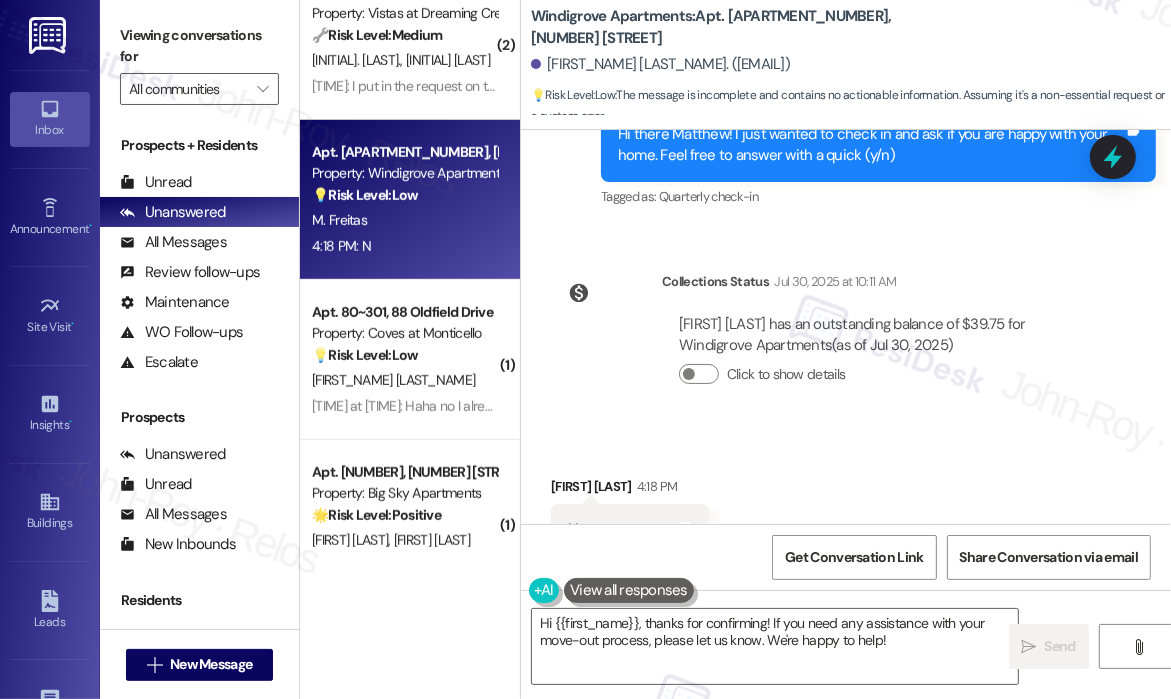 scroll, scrollTop: 580, scrollLeft: 0, axis: vertical 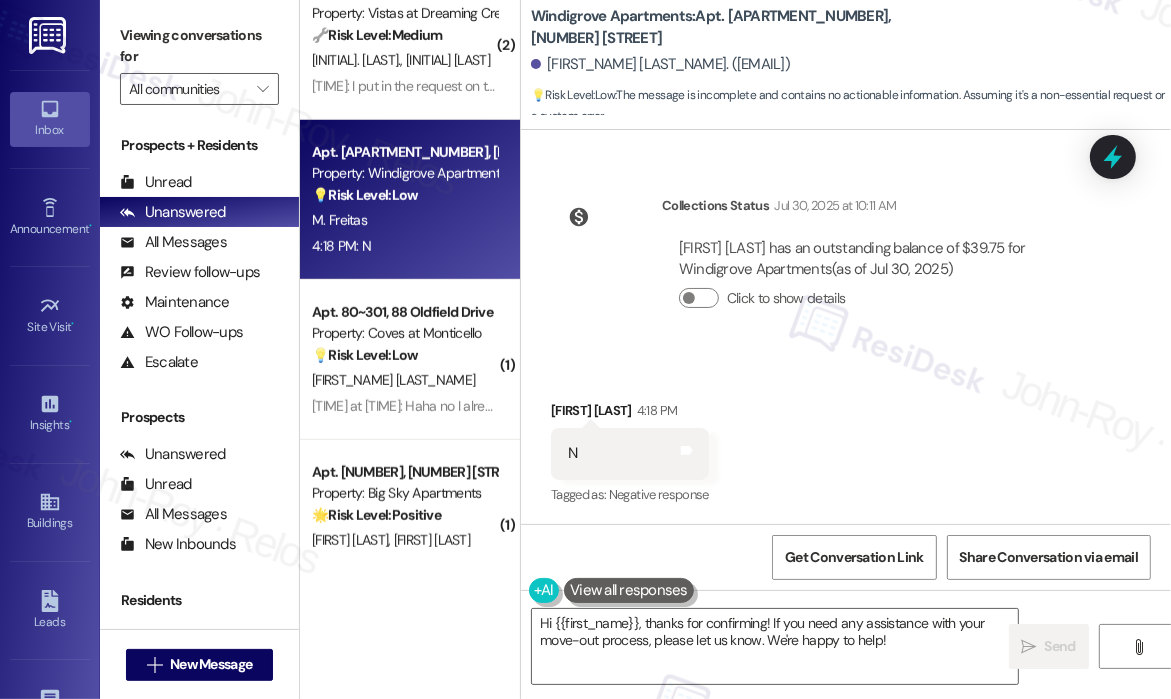 click on "Collections Status [MONTH] [DAY], [YEAR] at [TIME] [FIRST] [LAST] has an outstanding balance of $[AMOUNT] for [APARTMENT_NAME]  (as of [MONTH] [DAY], [YEAR]) Click to show details" at bounding box center (828, 267) 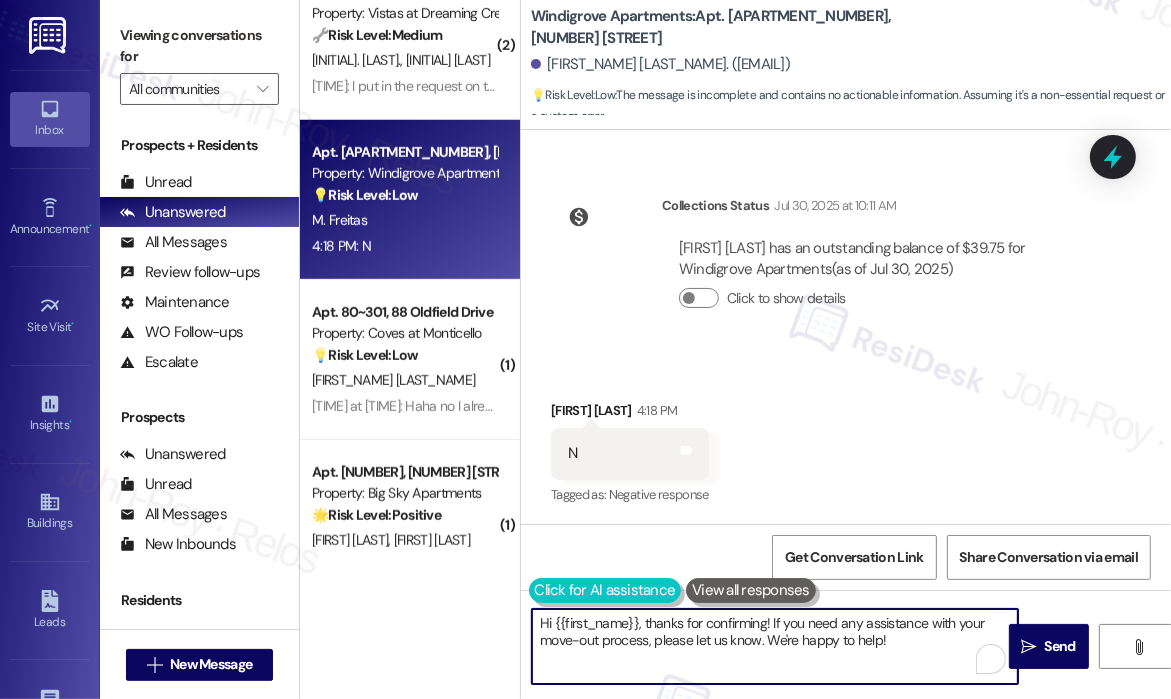 drag, startPoint x: 910, startPoint y: 651, endPoint x: 531, endPoint y: 603, distance: 382.0275 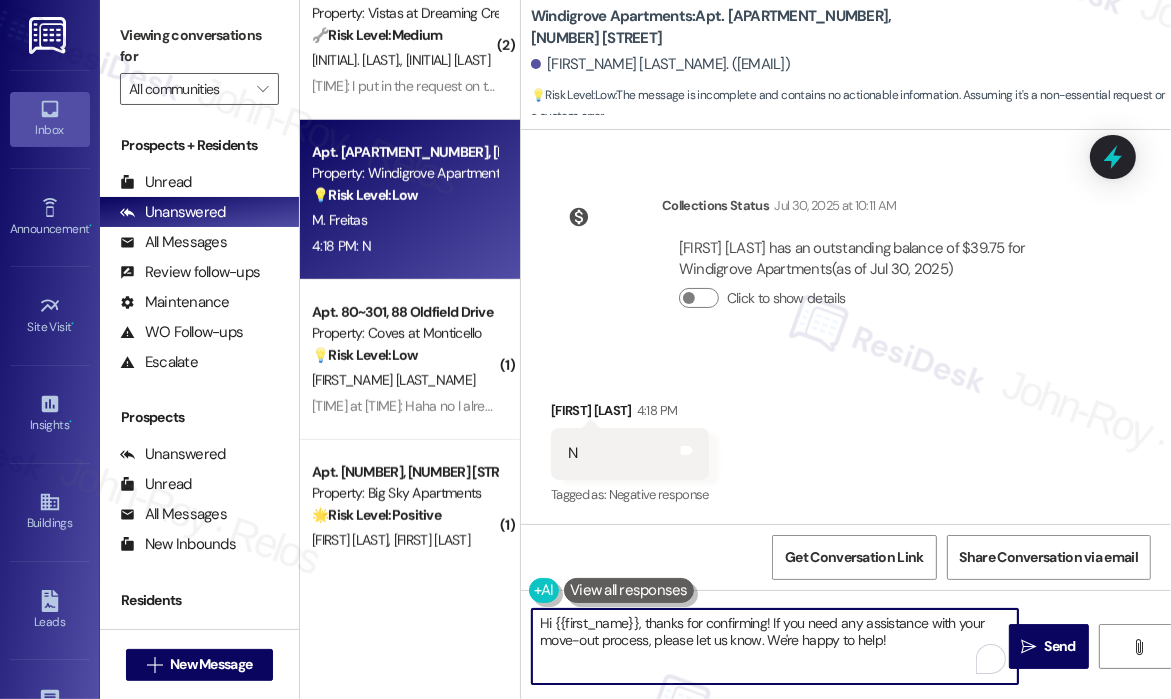 click on "Hi {{first_name}}, thanks for confirming! If you need any assistance with your move-out process, please let us know. We're happy to help!" at bounding box center (775, 646) 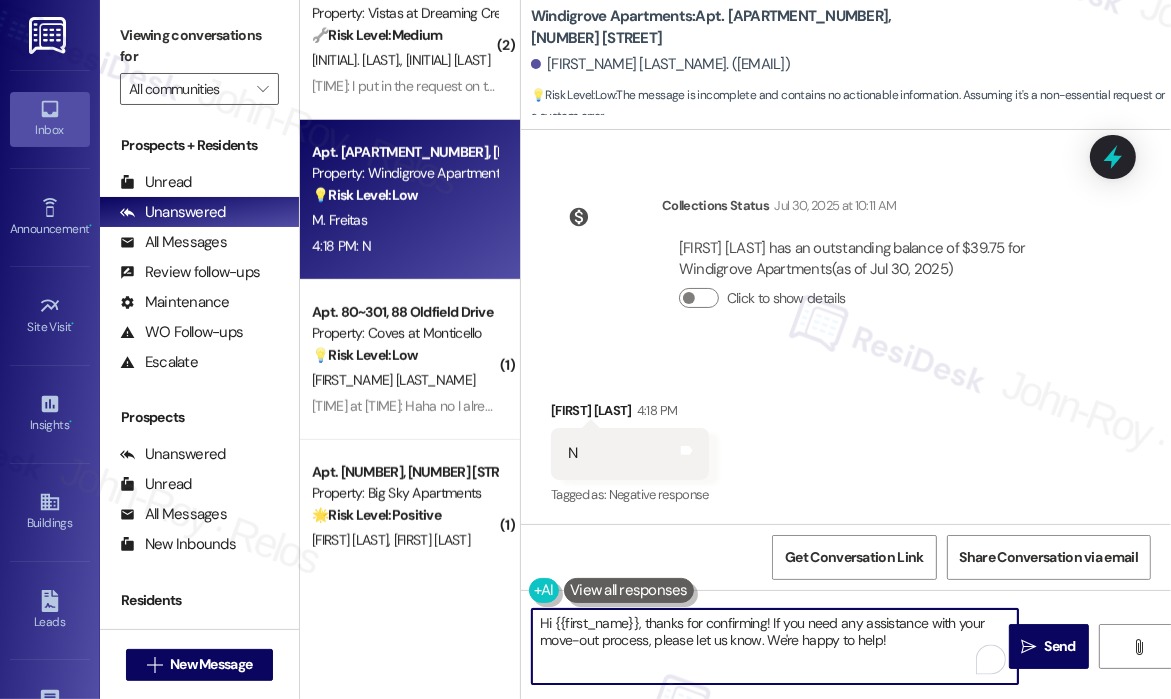 click on "Hi {{first_name}}, thanks for confirming! If you need any assistance with your move-out process, please let us know. We're happy to help!" at bounding box center [775, 646] 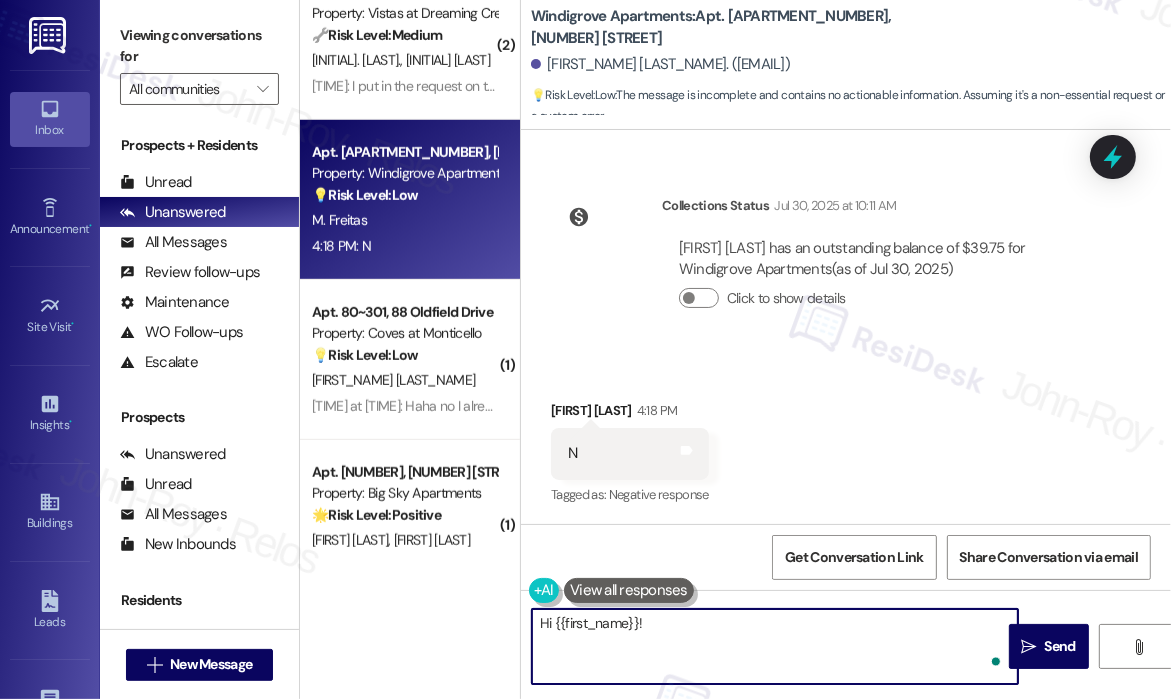 paste on "I’m sorry to hear that you’re not happy with your home. Your satisfaction is important to us, and we’d like to understand why you gave "no" as your answer. Could you please share more details?" 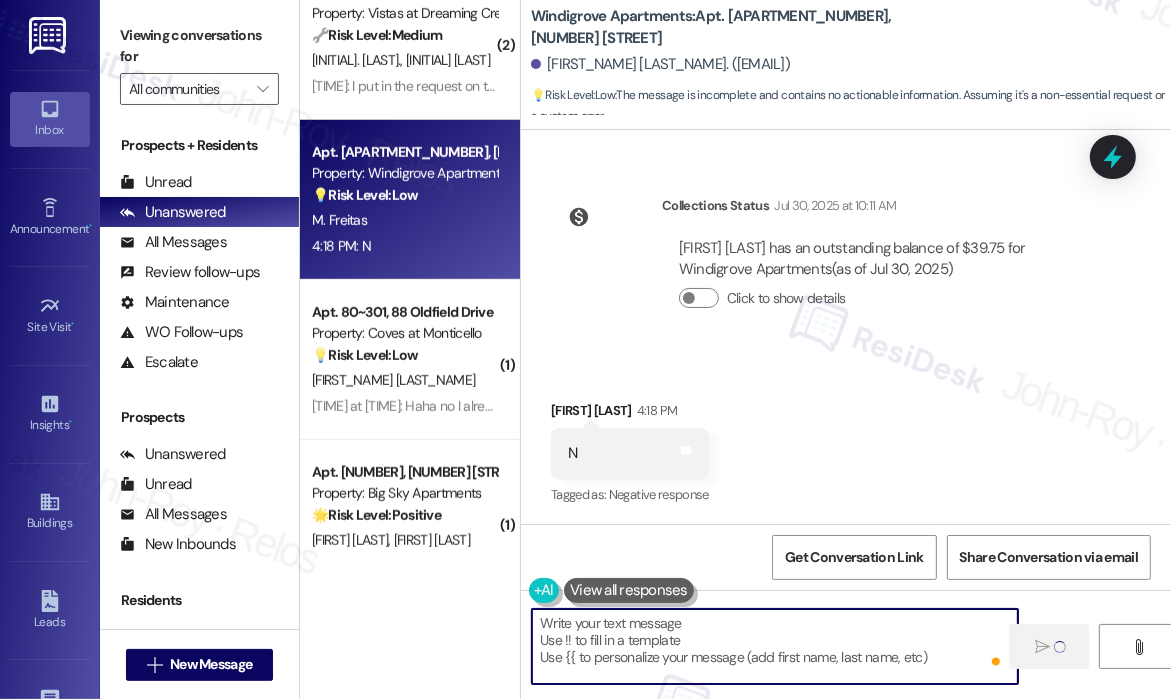 type on "Fetching suggested responses. Please feel free to read through the conversation in the meantime." 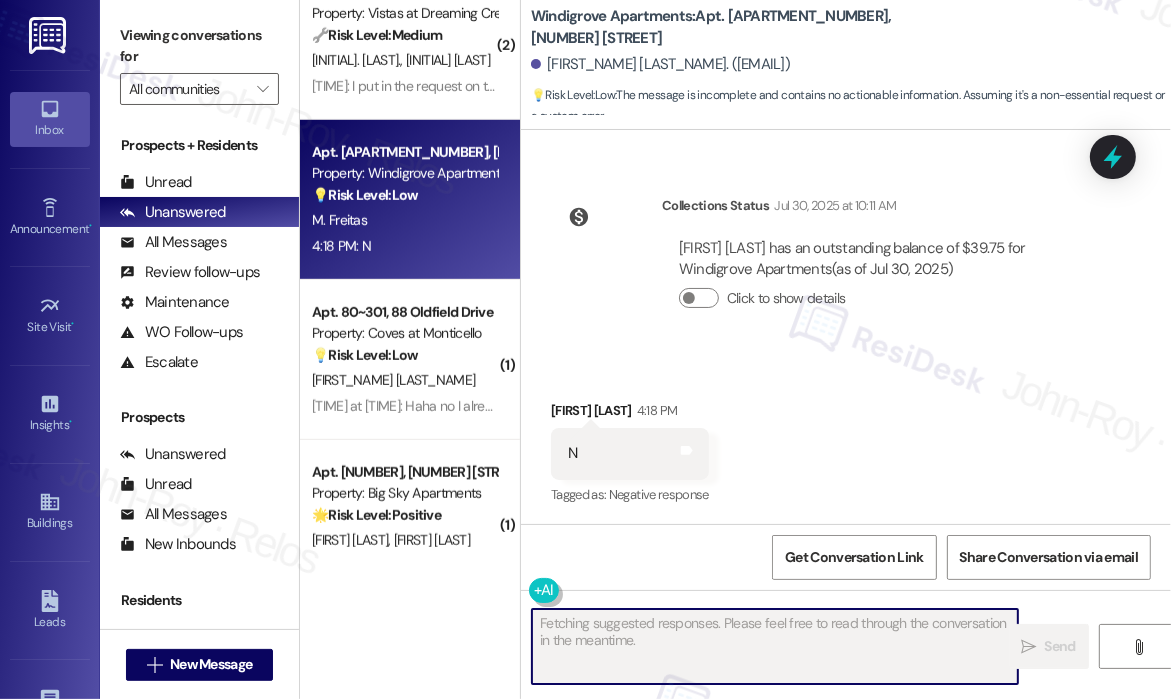 type 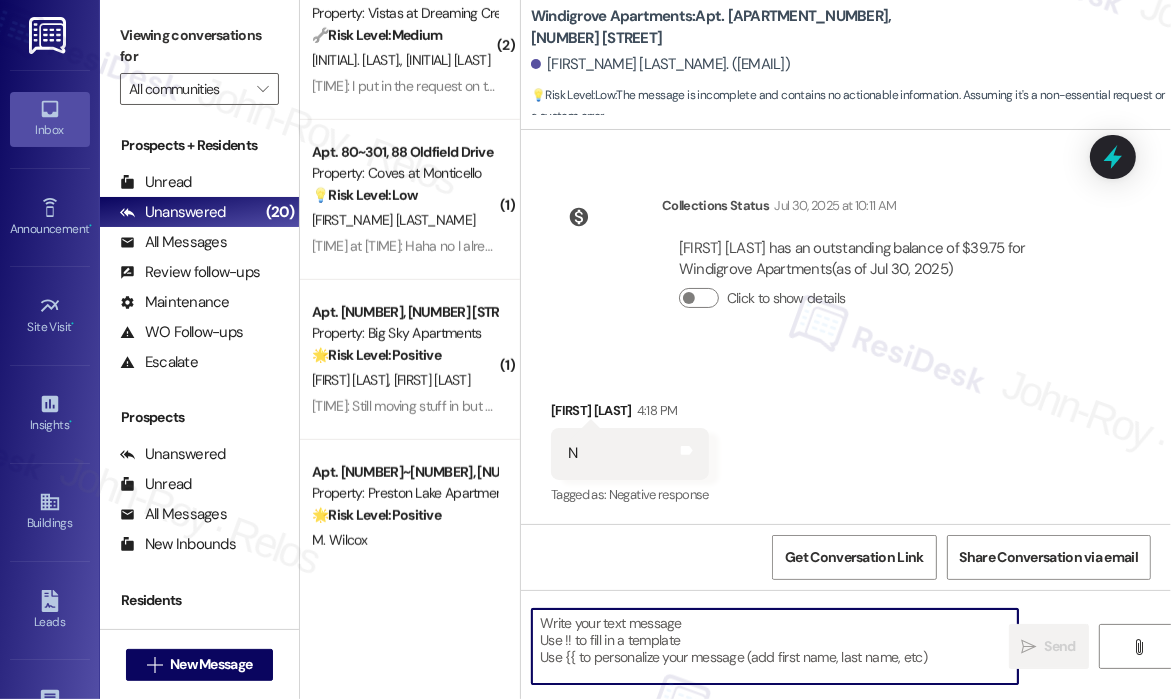click on "Received via SMS [FIRST] [LAST] [TIME] N Tags and notes Tagged as:   Negative response Click to highlight conversations about Negative response" at bounding box center (846, 439) 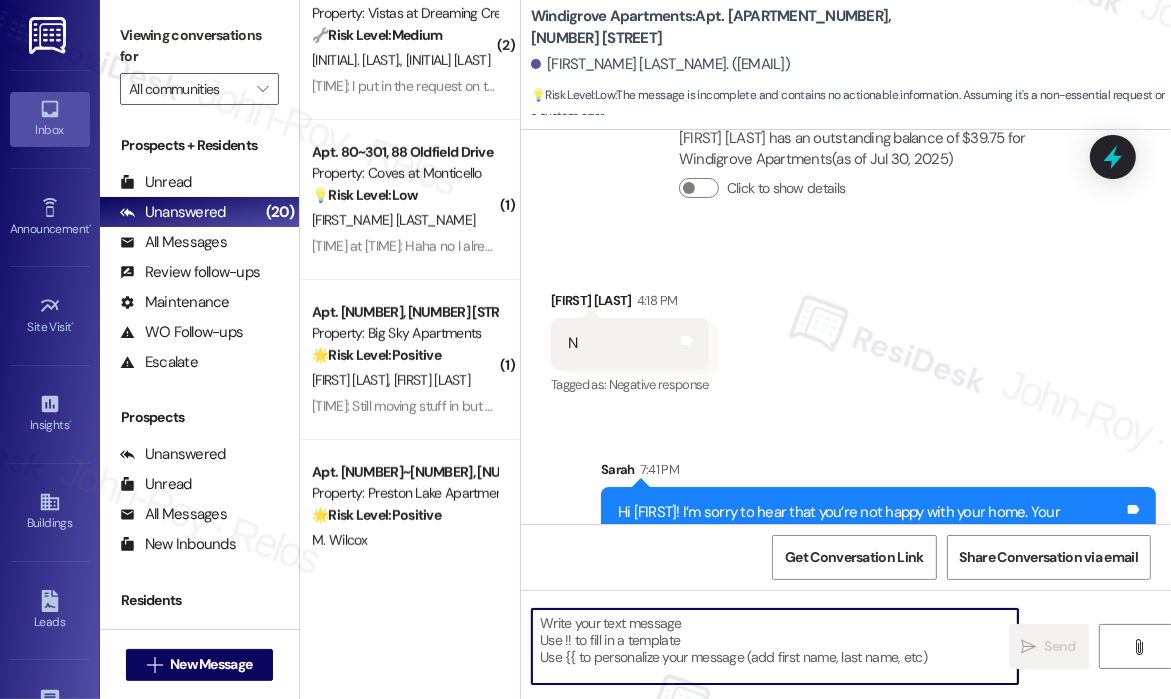 scroll, scrollTop: 763, scrollLeft: 0, axis: vertical 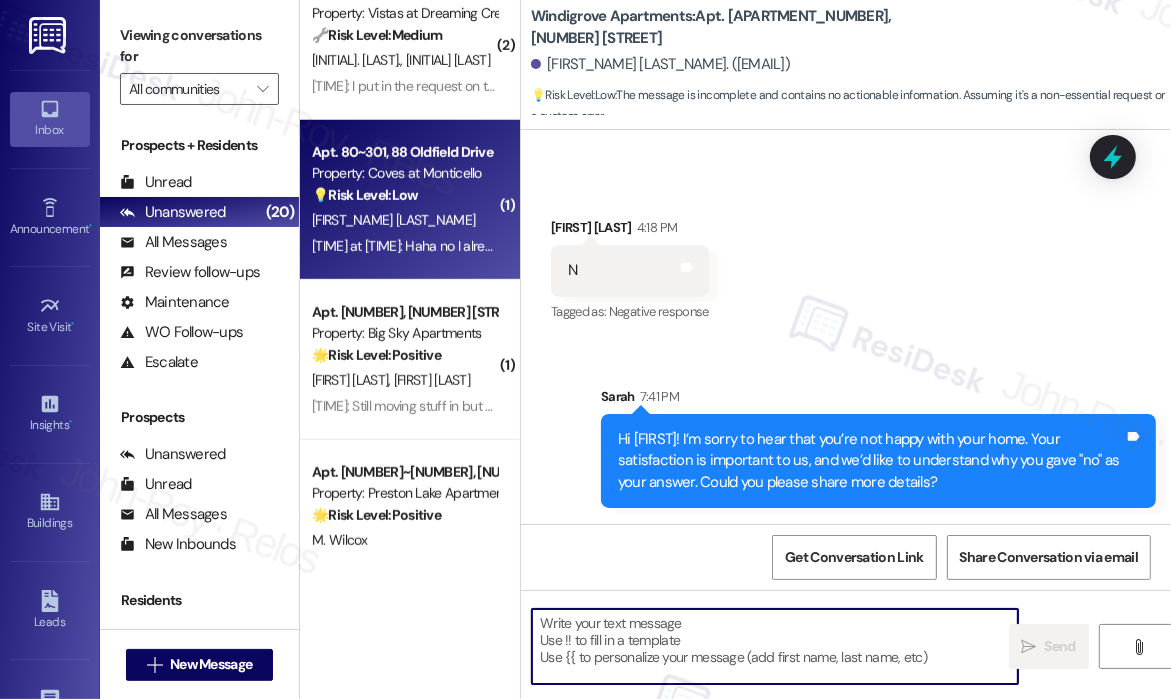 click on "[FIRST_NAME] [LAST_NAME]" at bounding box center [404, 220] 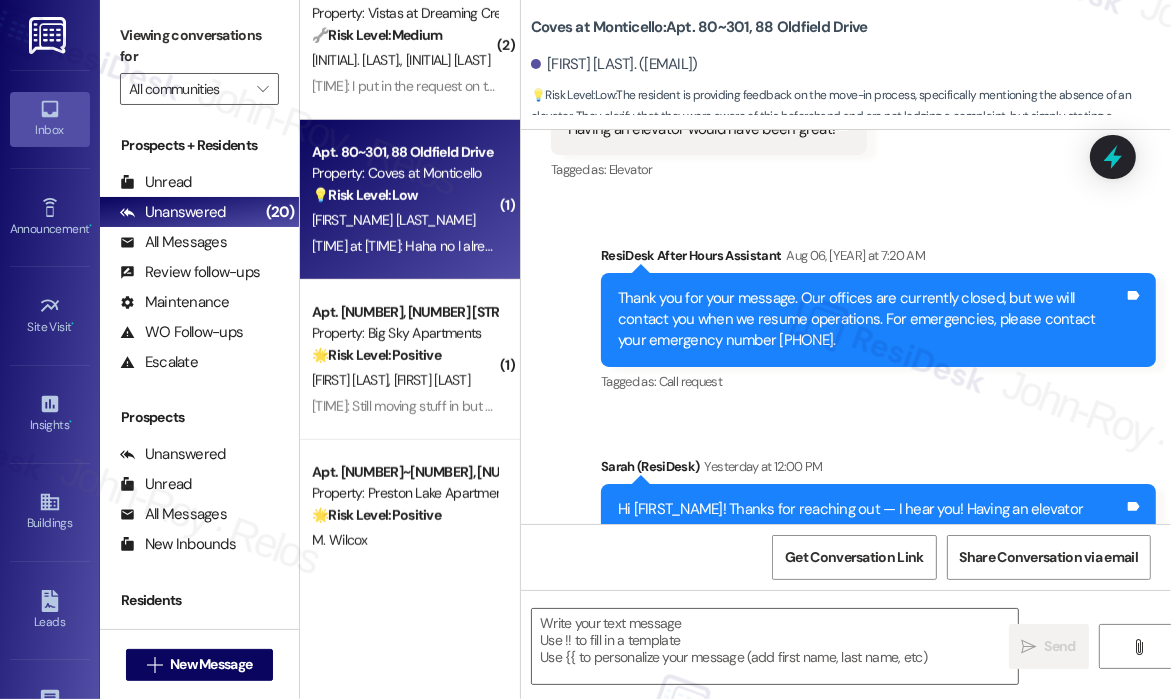 type on "Fetching suggested responses. Please feel free to read through the conversation in the meantime." 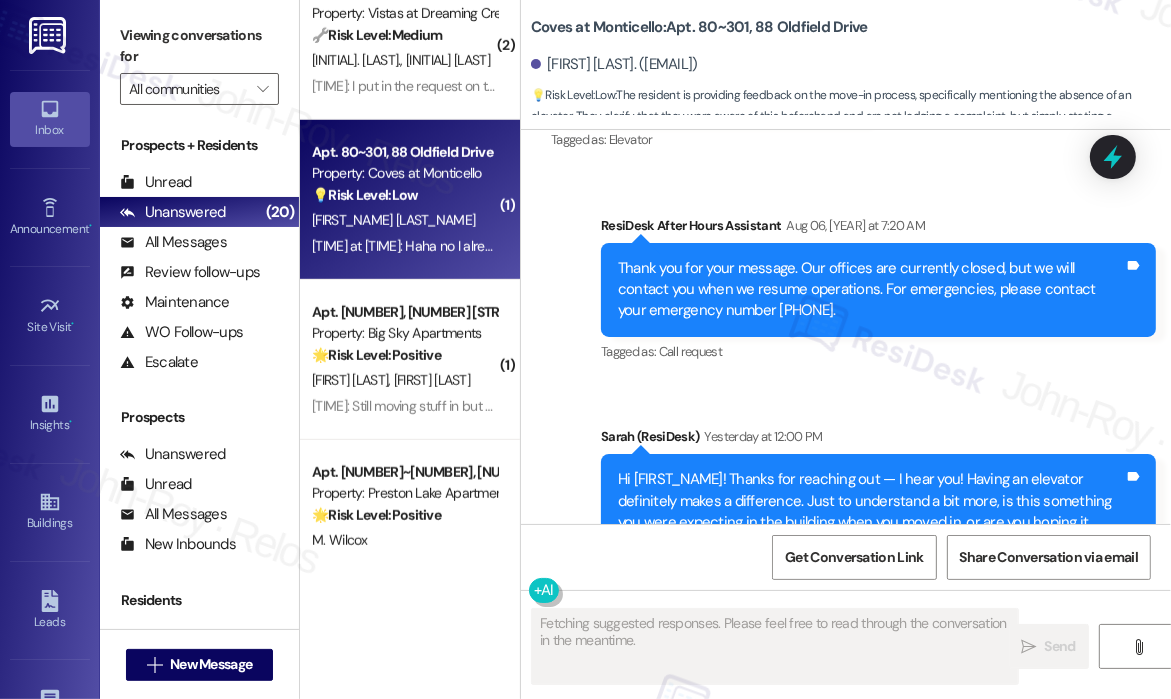 scroll, scrollTop: 819, scrollLeft: 0, axis: vertical 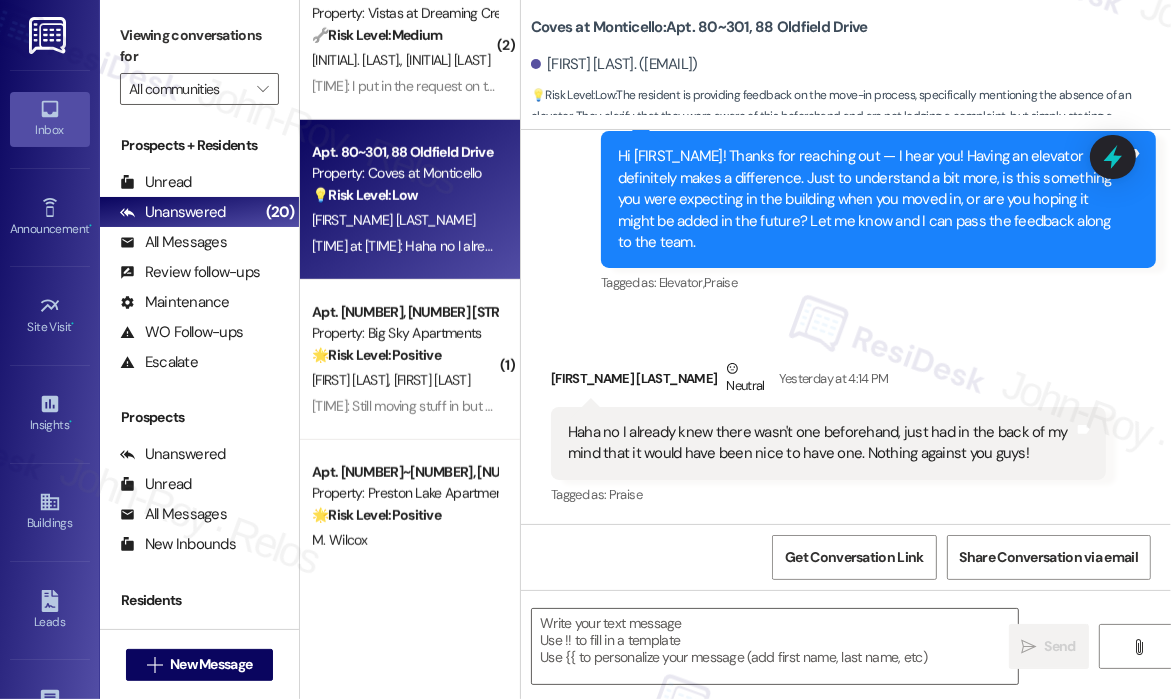 click on "Received via SMS [FIRST] [LAST]   Neutral Yesterday at 4:14 PM Haha no I already knew there wasn't one beforehand, just had in the back of my mind that it would have been nice to have one. Nothing against you guys!  Tags and notes Tagged as:   Praise Click to highlight conversations about Praise" at bounding box center [846, 418] 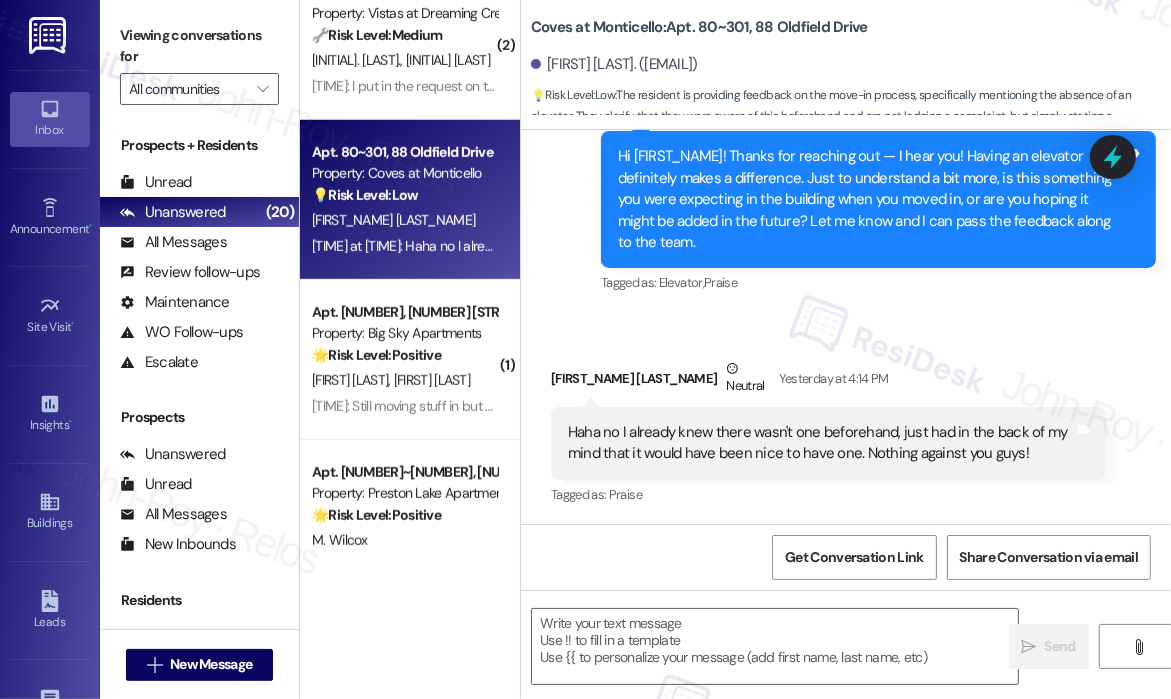 click on "Received via SMS [FIRST] [LAST]   Neutral Yesterday at 4:14 PM Haha no I already knew there wasn't one beforehand, just had in the back of my mind that it would have been nice to have one. Nothing against you guys!  Tags and notes Tagged as:   Praise Click to highlight conversations about Praise" at bounding box center (846, 418) 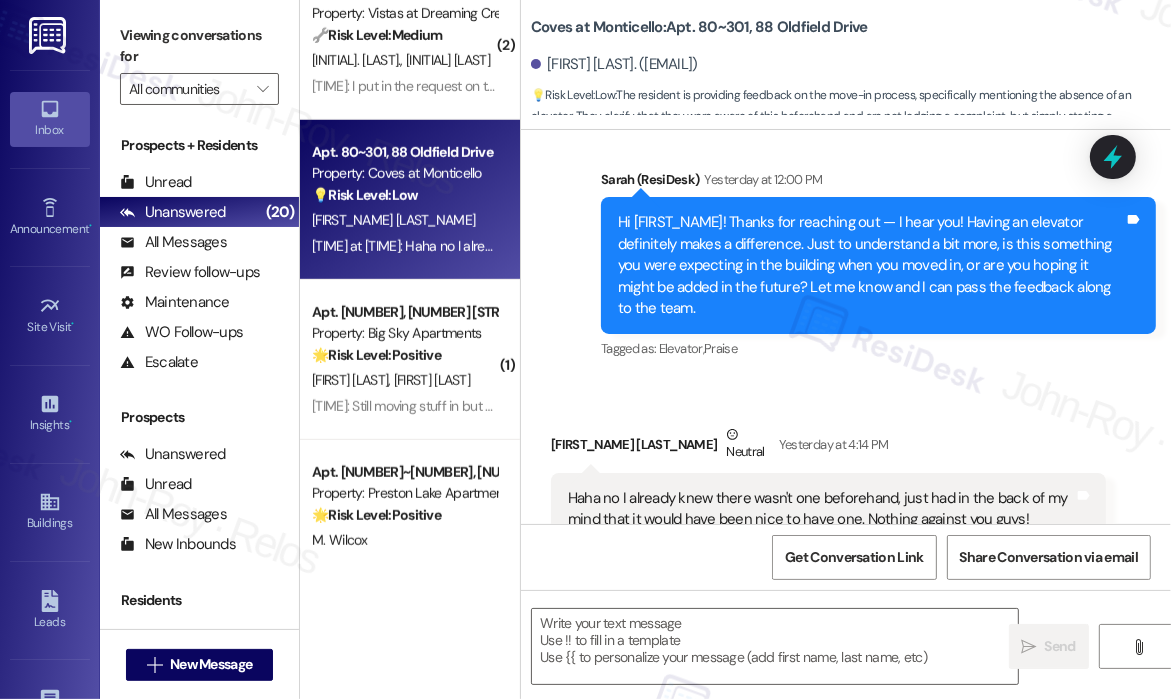 scroll, scrollTop: 719, scrollLeft: 0, axis: vertical 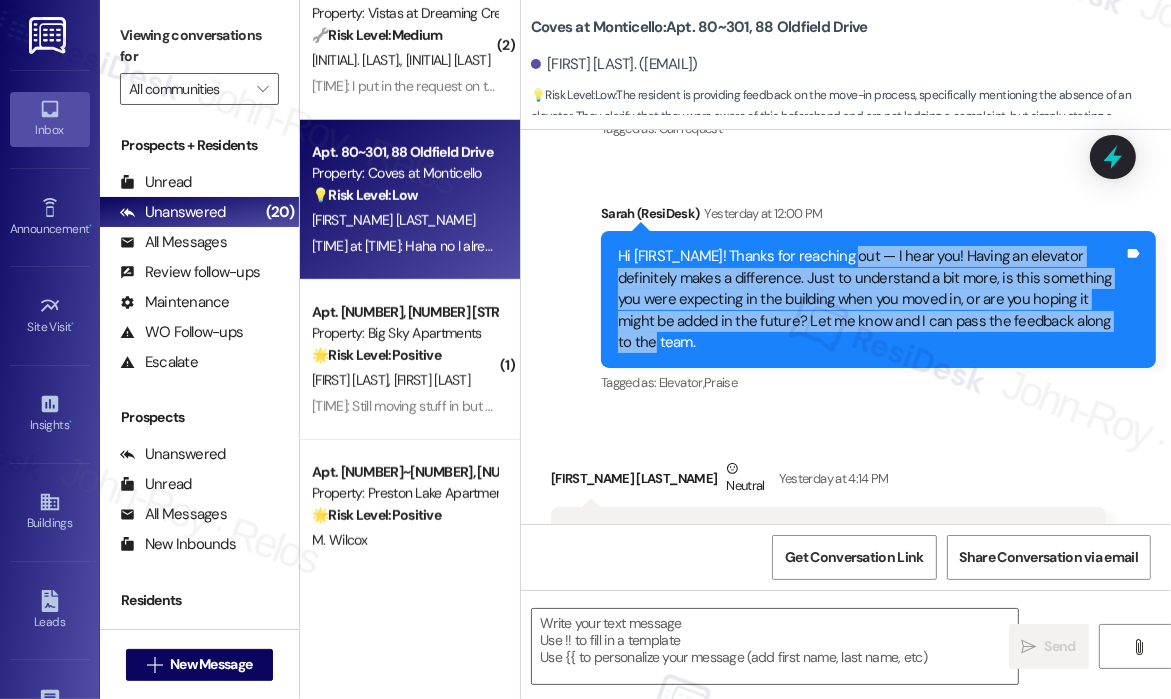 drag, startPoint x: 752, startPoint y: 343, endPoint x: 850, endPoint y: 263, distance: 126.50692 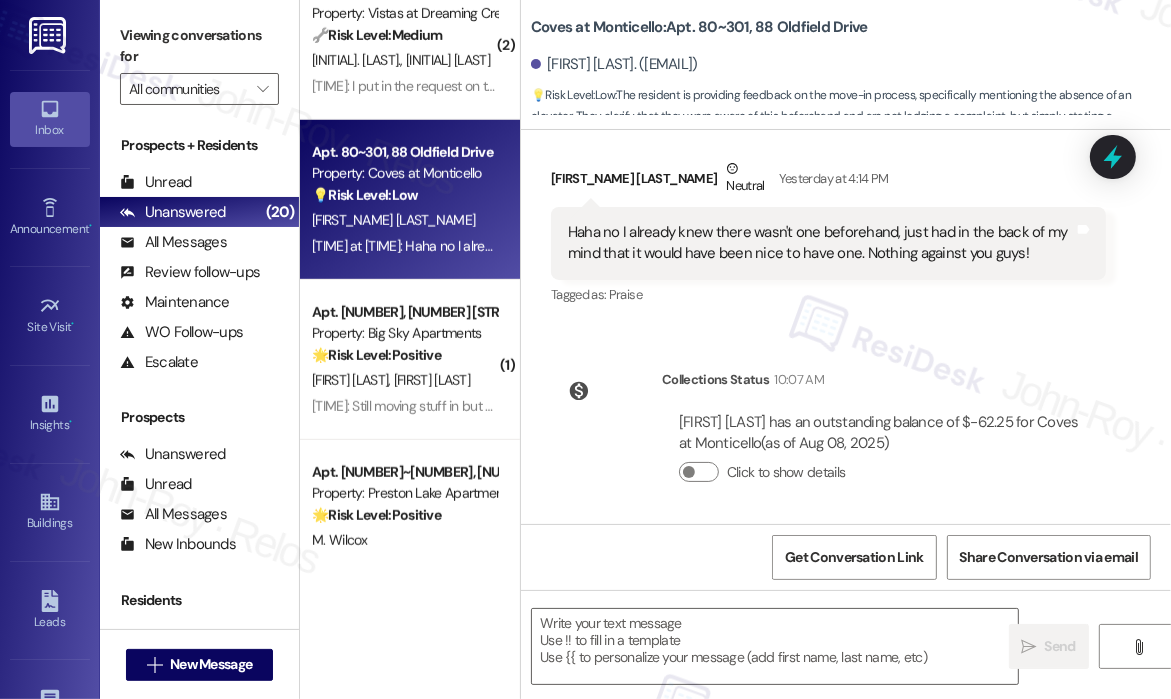 click on "Haha no I already knew there wasn't one beforehand, just had in the back of my mind that it would have been nice to have one. Nothing against you guys!" at bounding box center [821, 243] 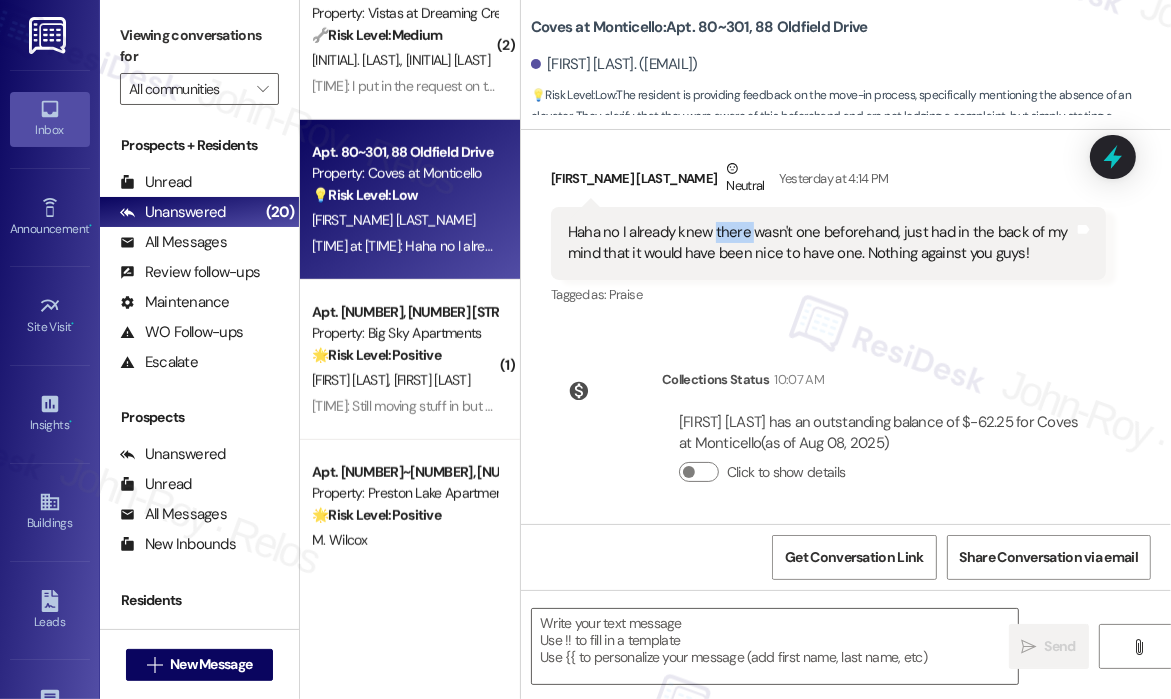click on "Haha no I already knew there wasn't one beforehand, just had in the back of my mind that it would have been nice to have one. Nothing against you guys!" at bounding box center [821, 243] 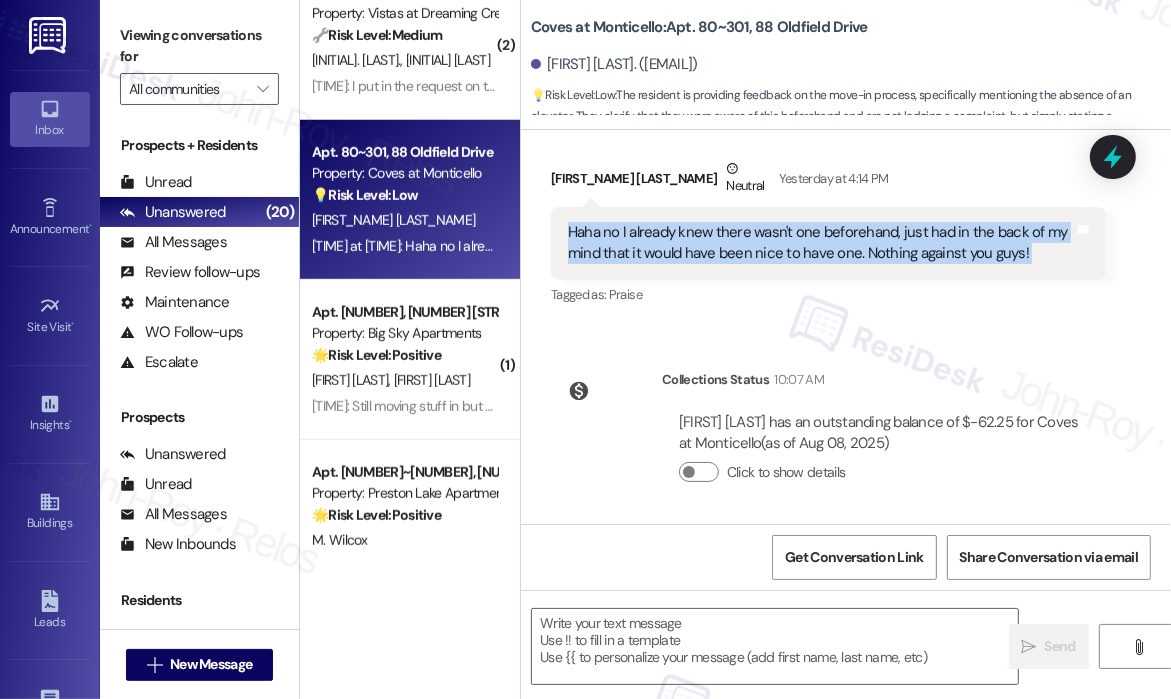 click on "Haha no I already knew there wasn't one beforehand, just had in the back of my mind that it would have been nice to have one. Nothing against you guys!" at bounding box center [821, 243] 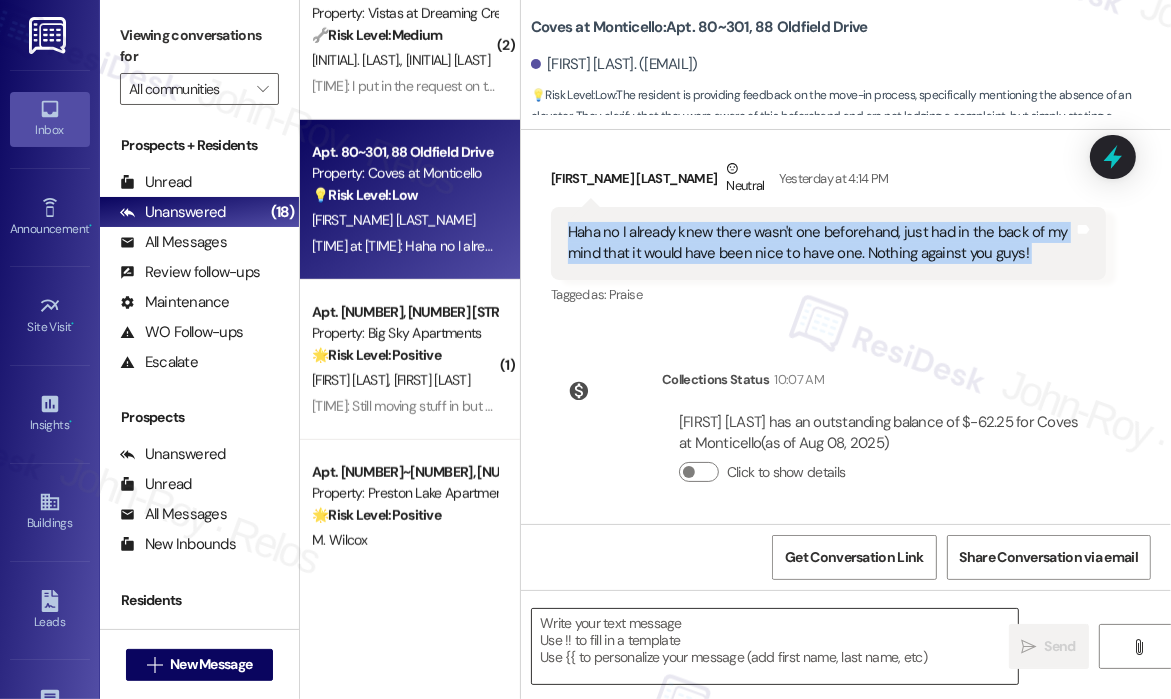 click at bounding box center [775, 646] 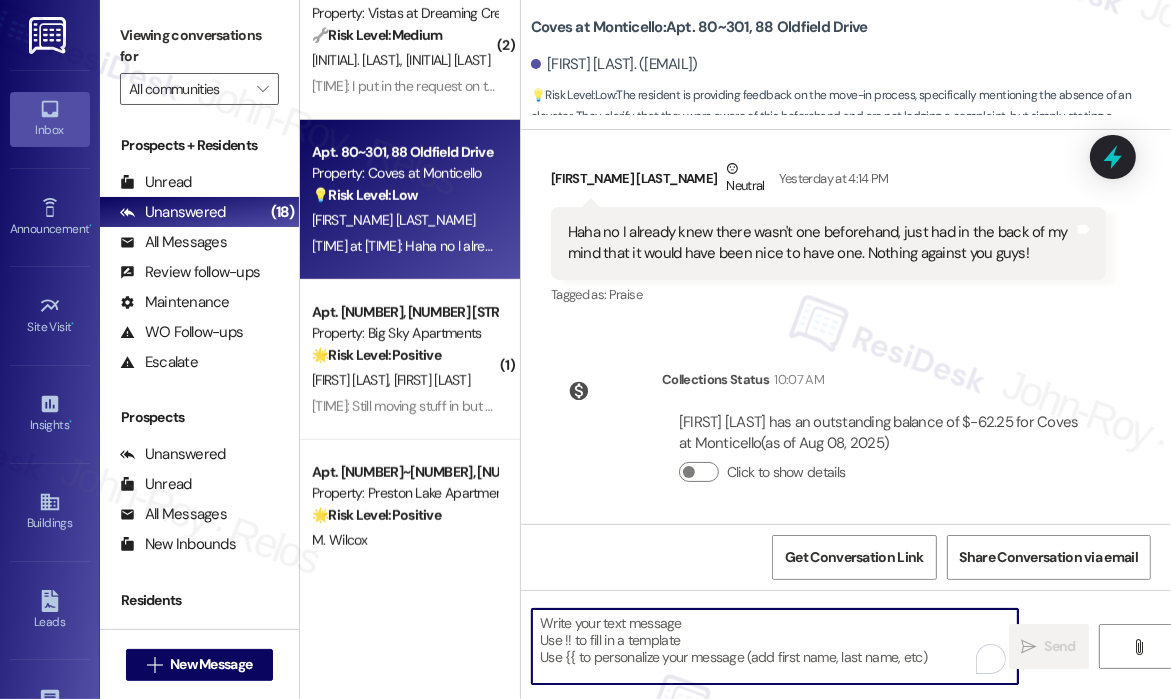 paste on "Hi {{first_name}}, thanks for clarifying! I totally understand — it’s one of those “would be nice” things to have, even if it’s not expected. I’ll still pass your feedback along to the team so it’s on their radar for future consideration. Appreciate you sharing your thoughts!" 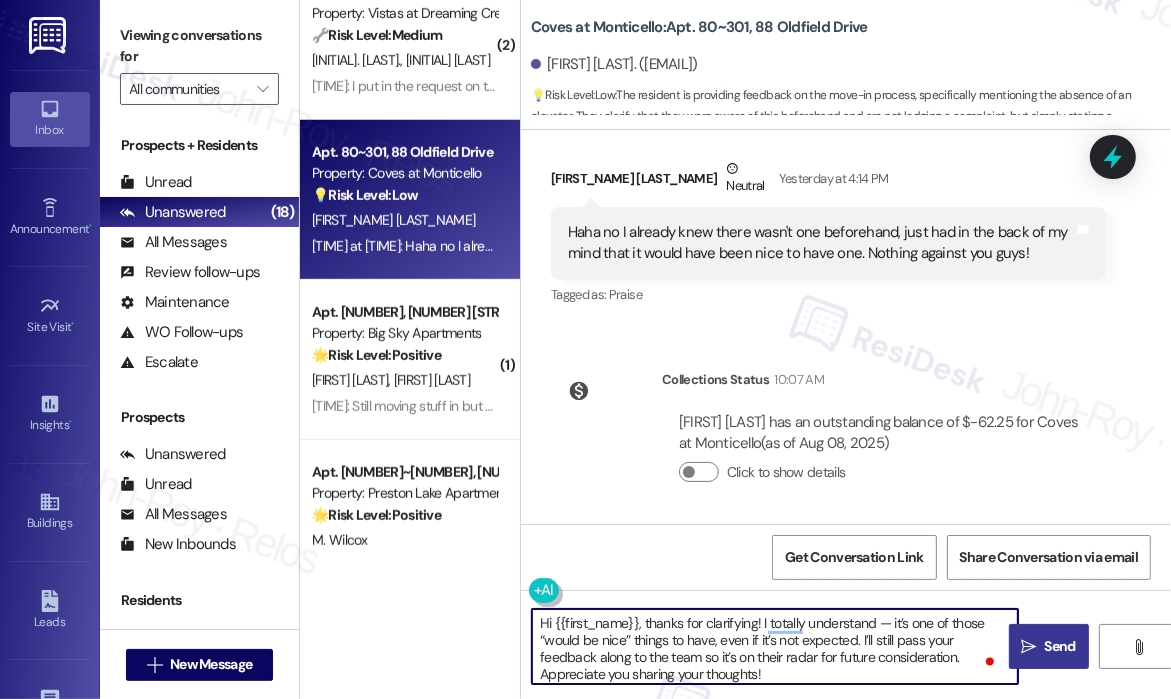 type on "Hi {{first_name}}, thanks for clarifying! I totally understand — it’s one of those “would be nice” things to have, even if it’s not expected. I’ll still pass your feedback along to the team so it’s on their radar for future consideration. Appreciate you sharing your thoughts!" 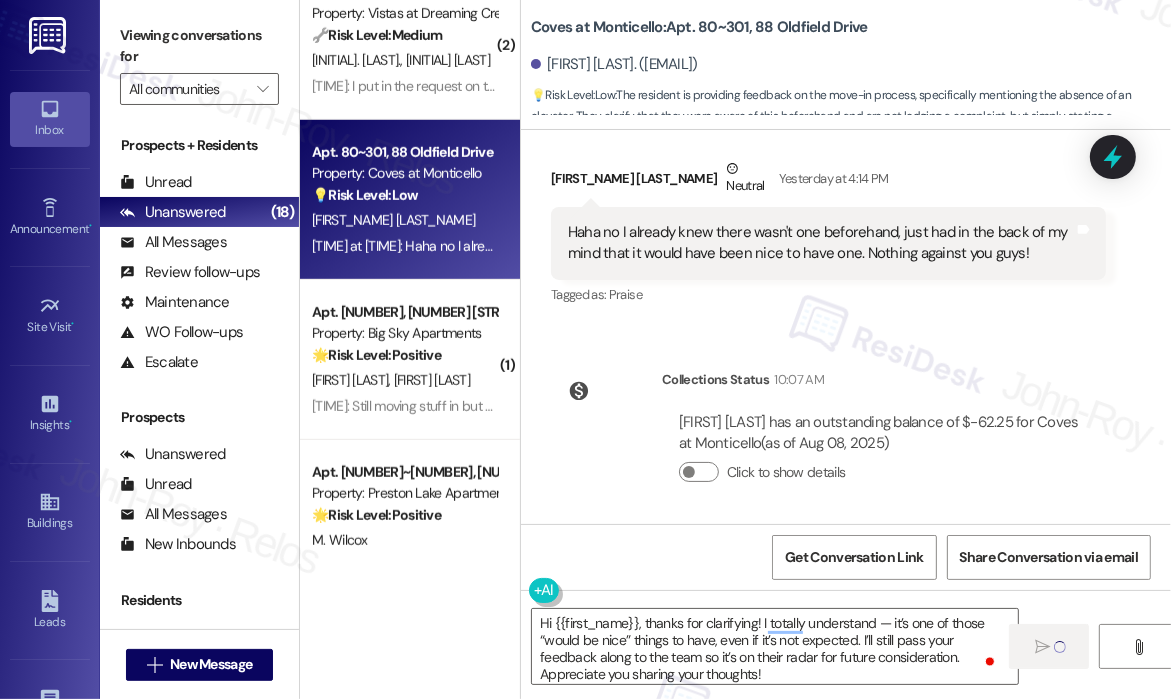 type 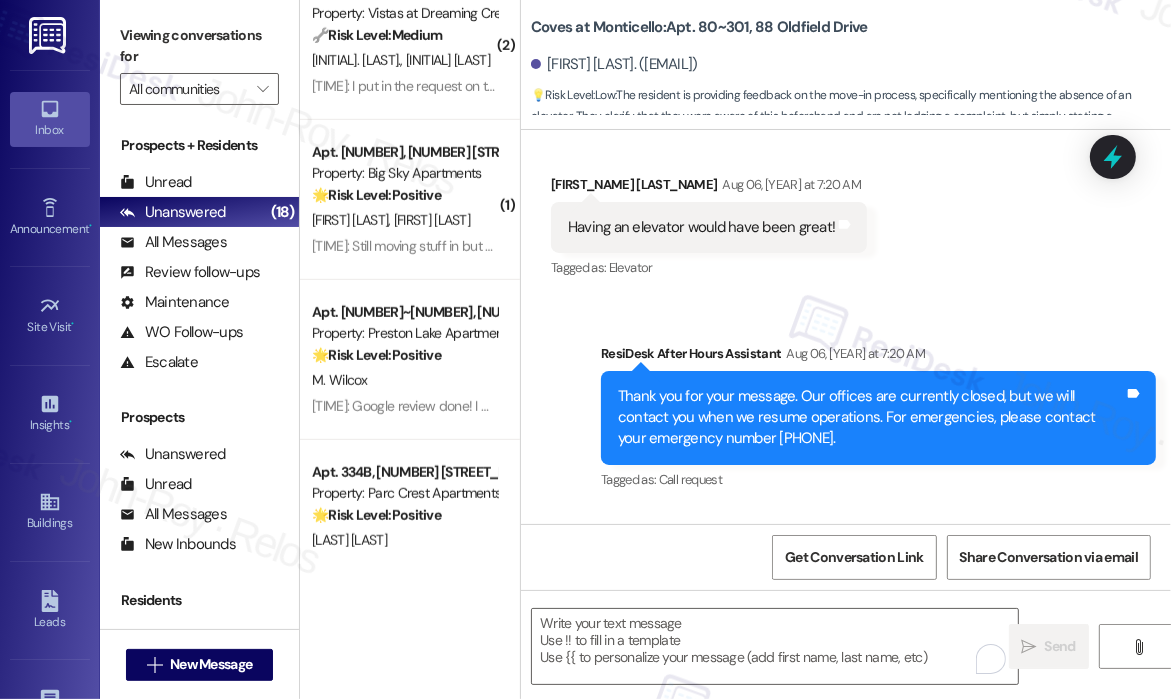 scroll, scrollTop: 319, scrollLeft: 0, axis: vertical 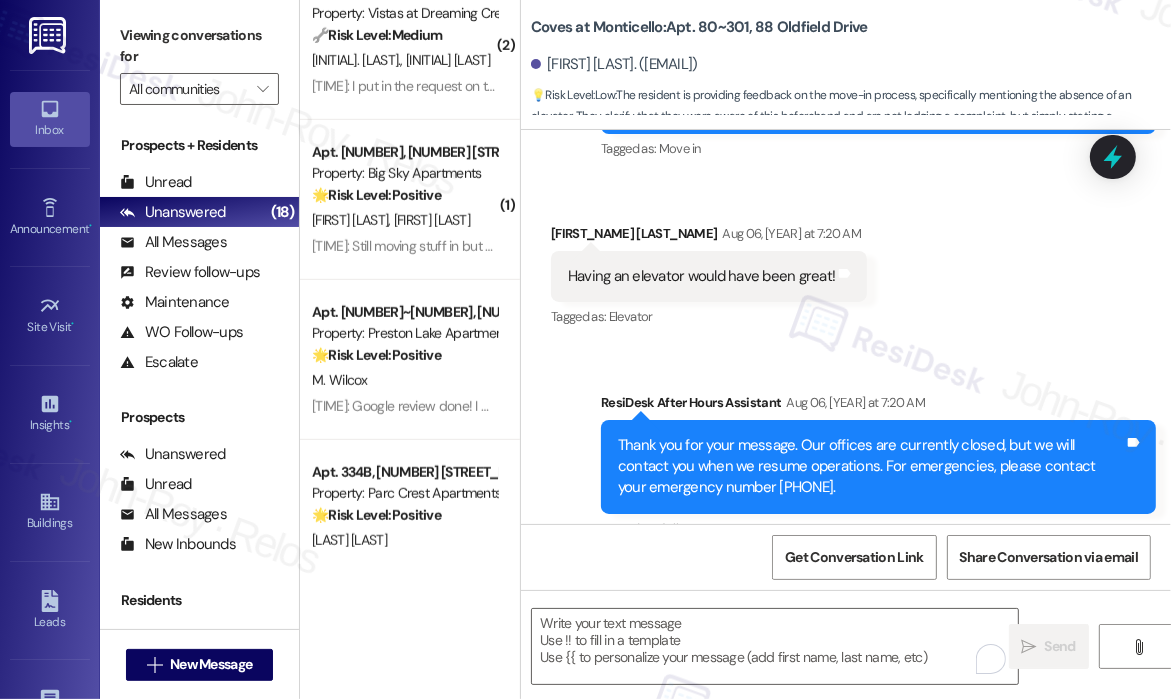 click on "Having an elevator would have been great!" at bounding box center (701, 276) 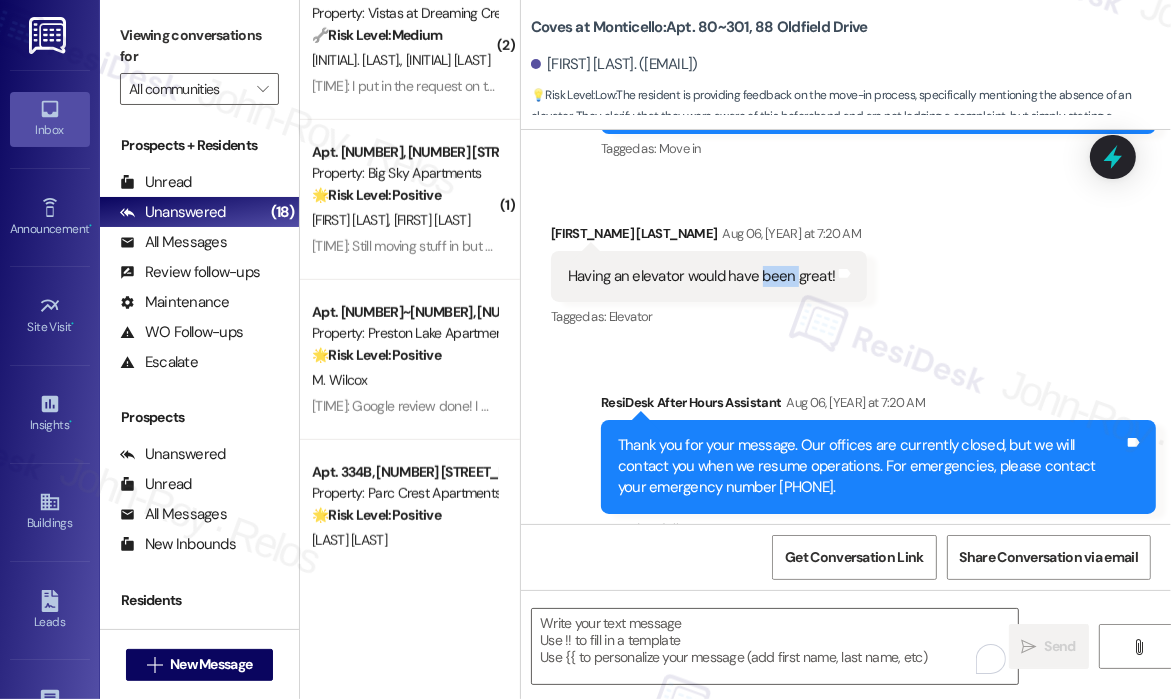 click on "Having an elevator would have been great!" at bounding box center (701, 276) 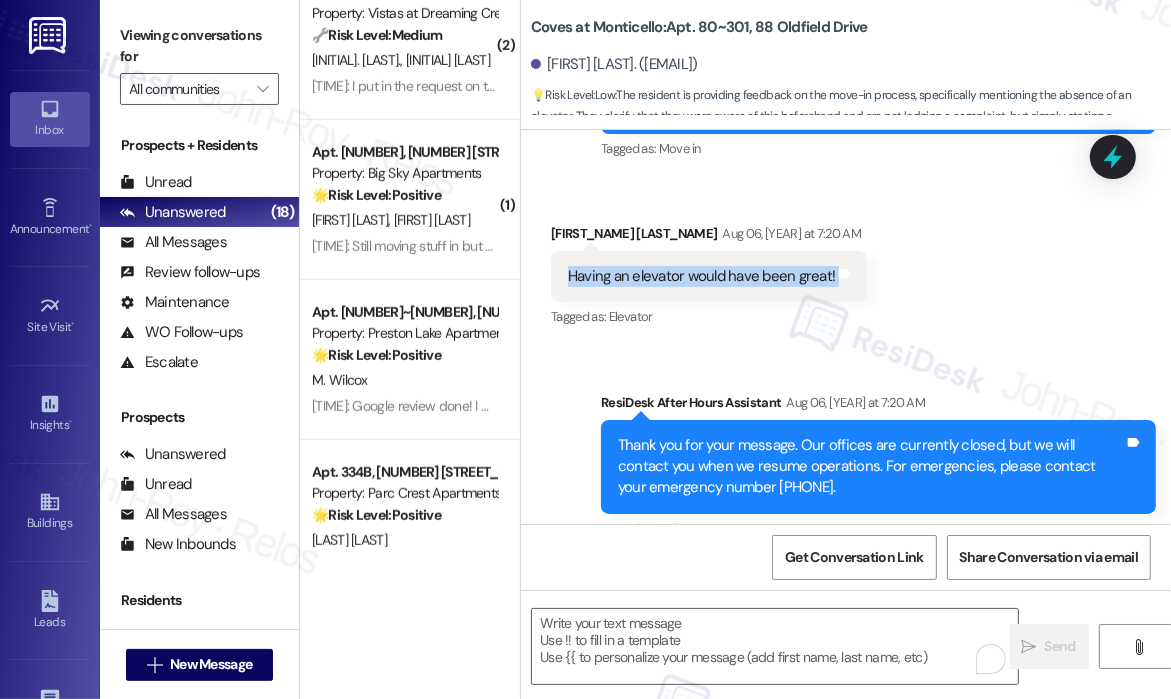 click on "Having an elevator would have been great!" at bounding box center (701, 276) 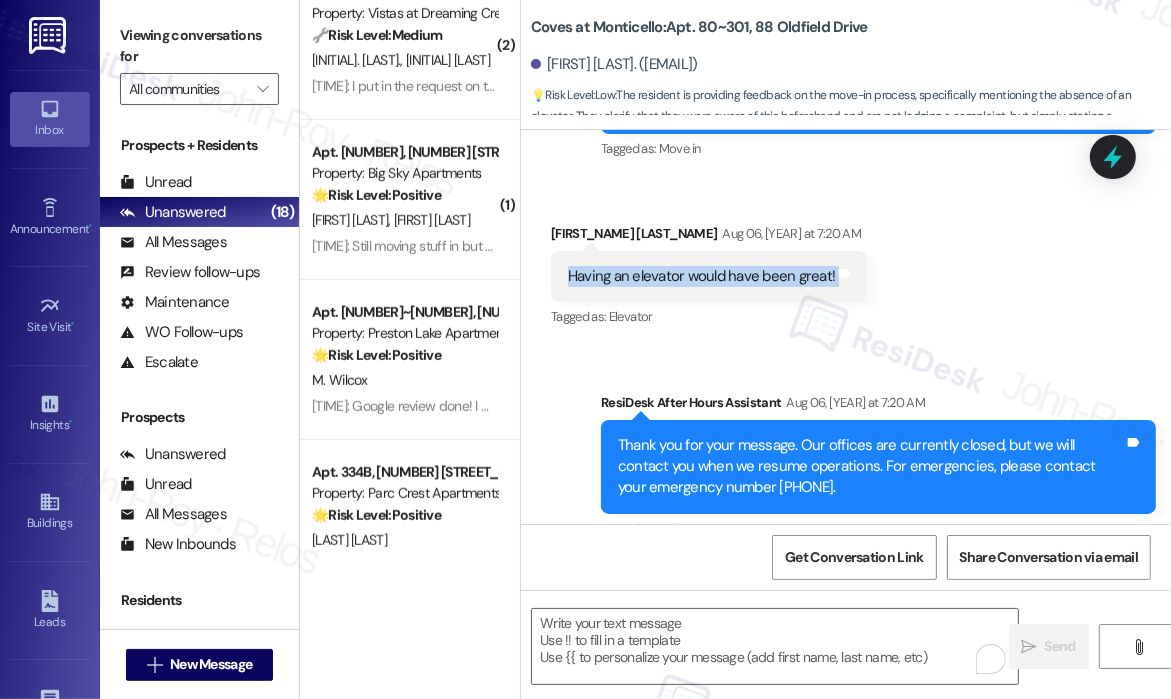copy on "Having an elevator would have been great!  Tags and notes" 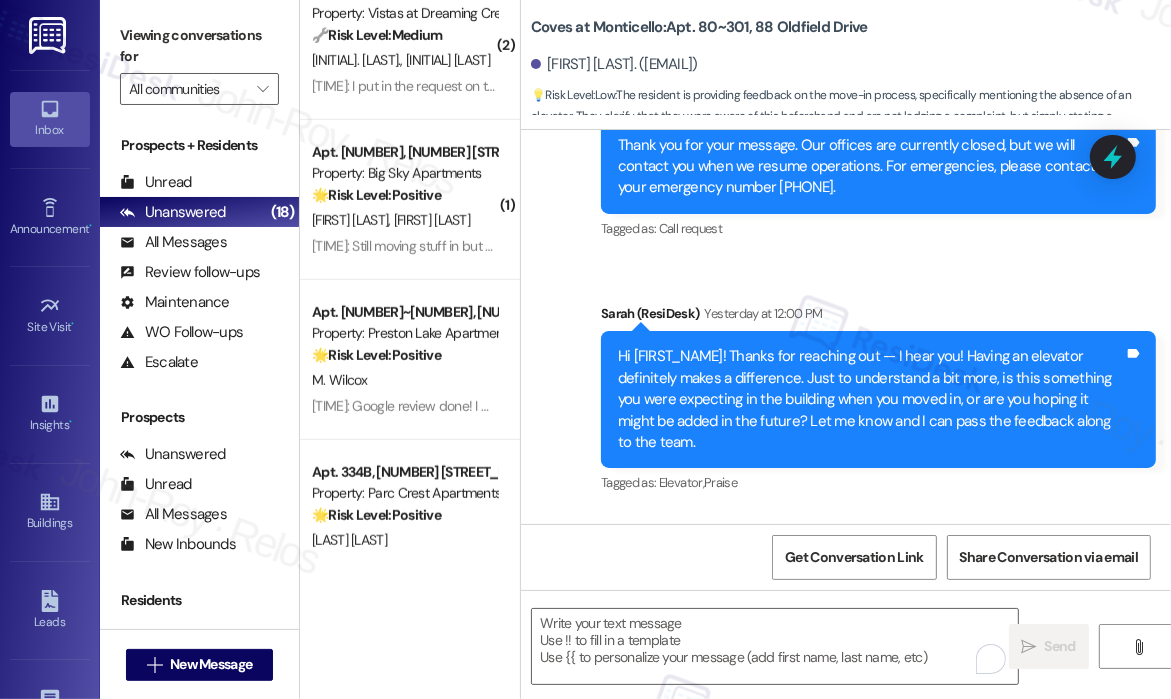scroll, scrollTop: 819, scrollLeft: 0, axis: vertical 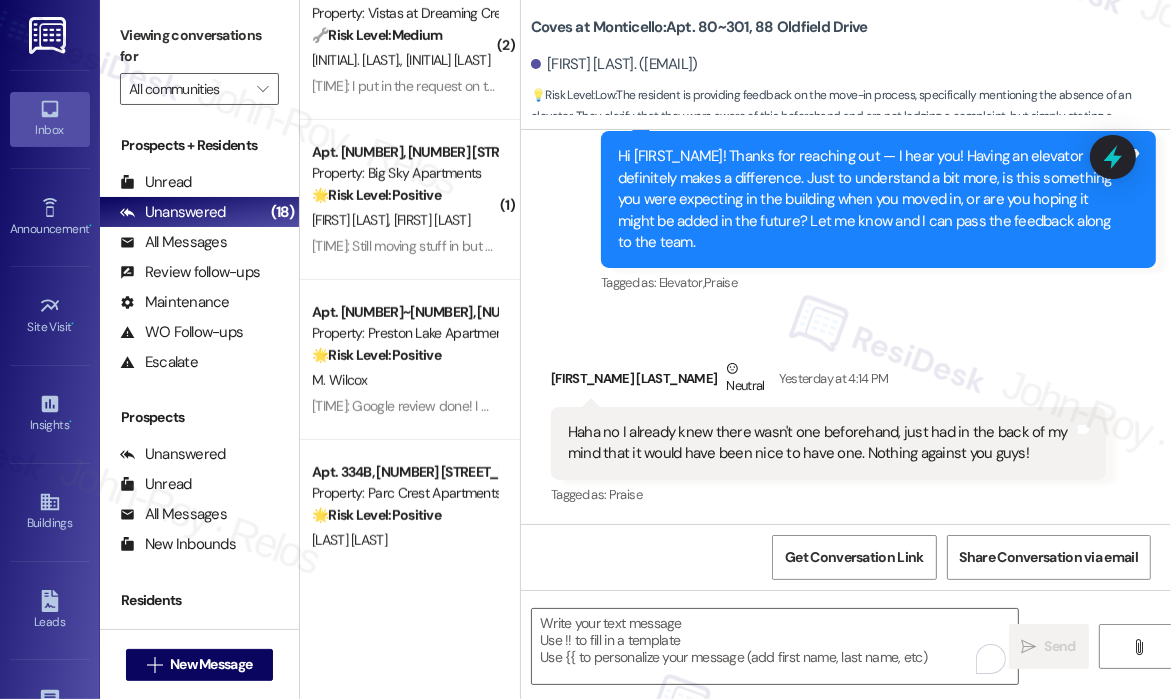 click on "Haha no I already knew there wasn't one beforehand, just had in the back of my mind that it would have been nice to have one. Nothing against you guys!" at bounding box center [821, 443] 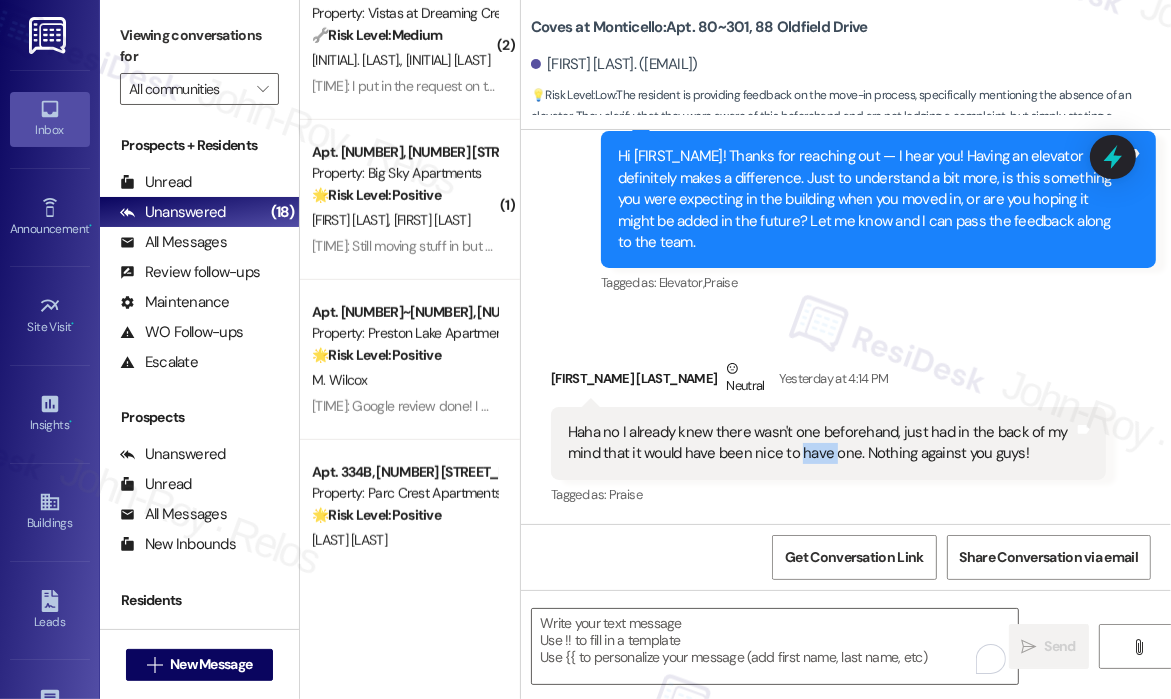click on "Haha no I already knew there wasn't one beforehand, just had in the back of my mind that it would have been nice to have one. Nothing against you guys!" at bounding box center [821, 443] 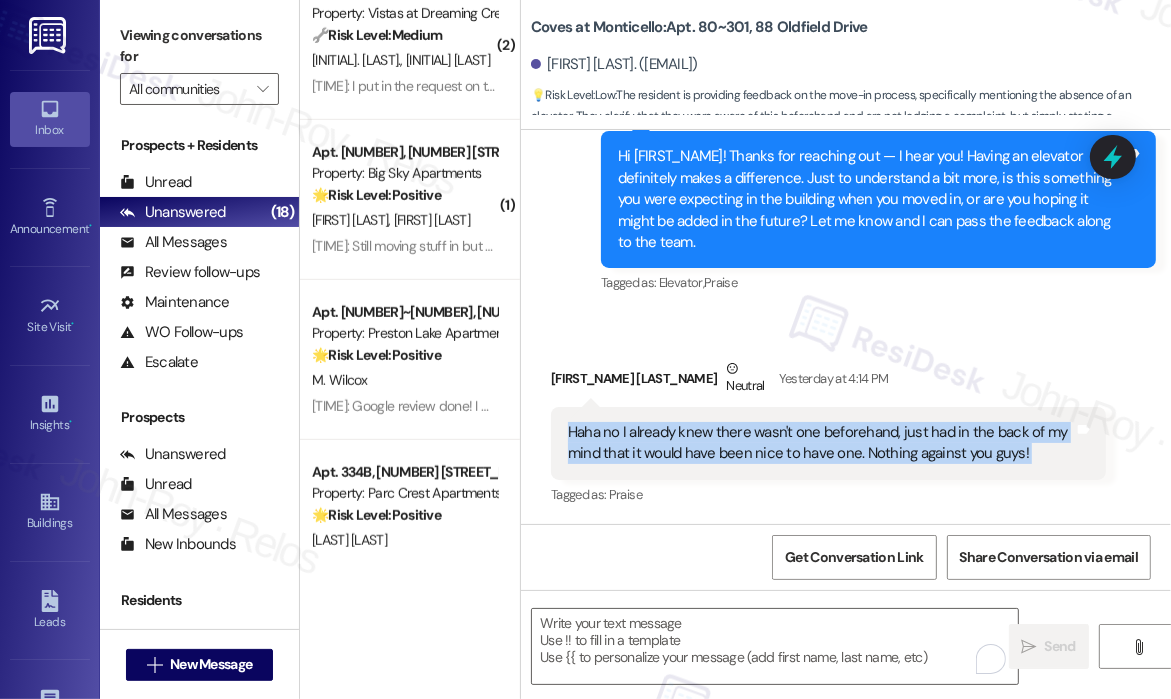 click on "Haha no I already knew there wasn't one beforehand, just had in the back of my mind that it would have been nice to have one. Nothing against you guys!" at bounding box center (821, 443) 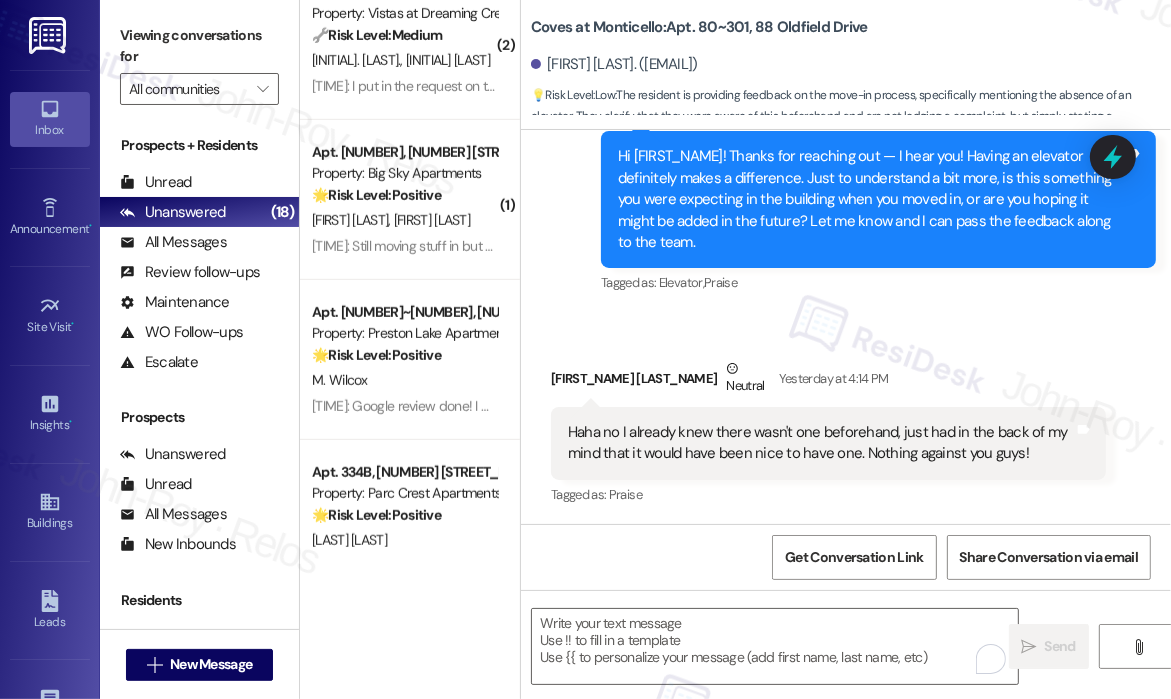 click on "Tagged as:   Elevator ,  Click to highlight conversations about Elevator Praise Click to highlight conversations about Praise" at bounding box center [878, 282] 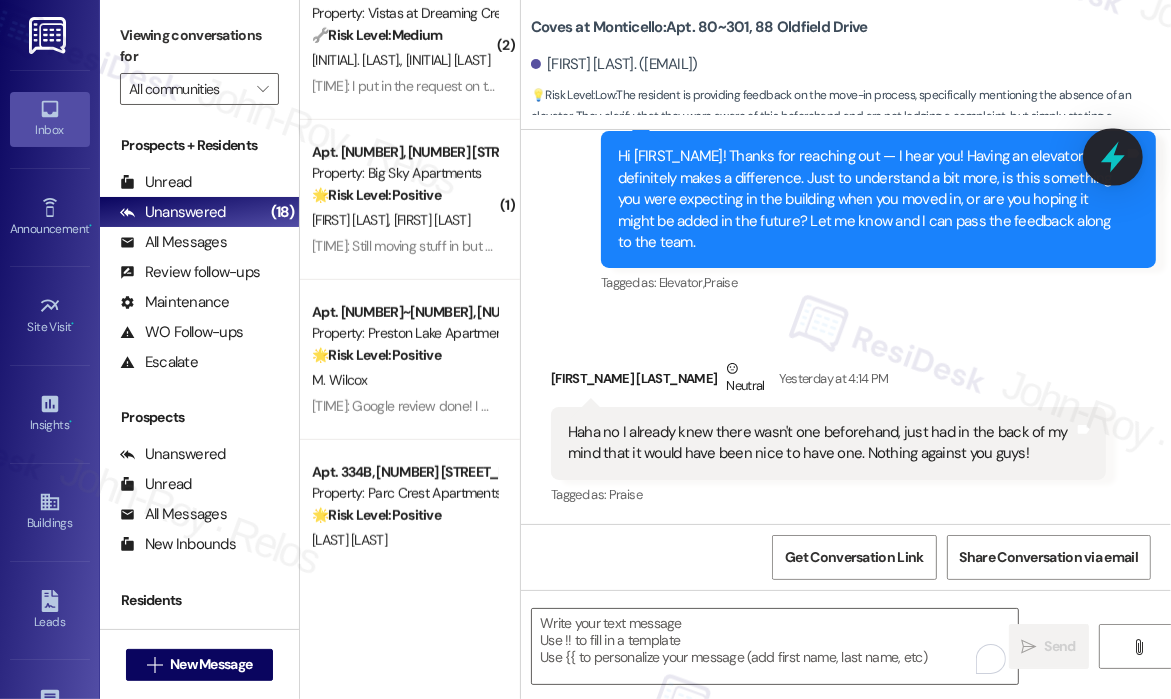 click 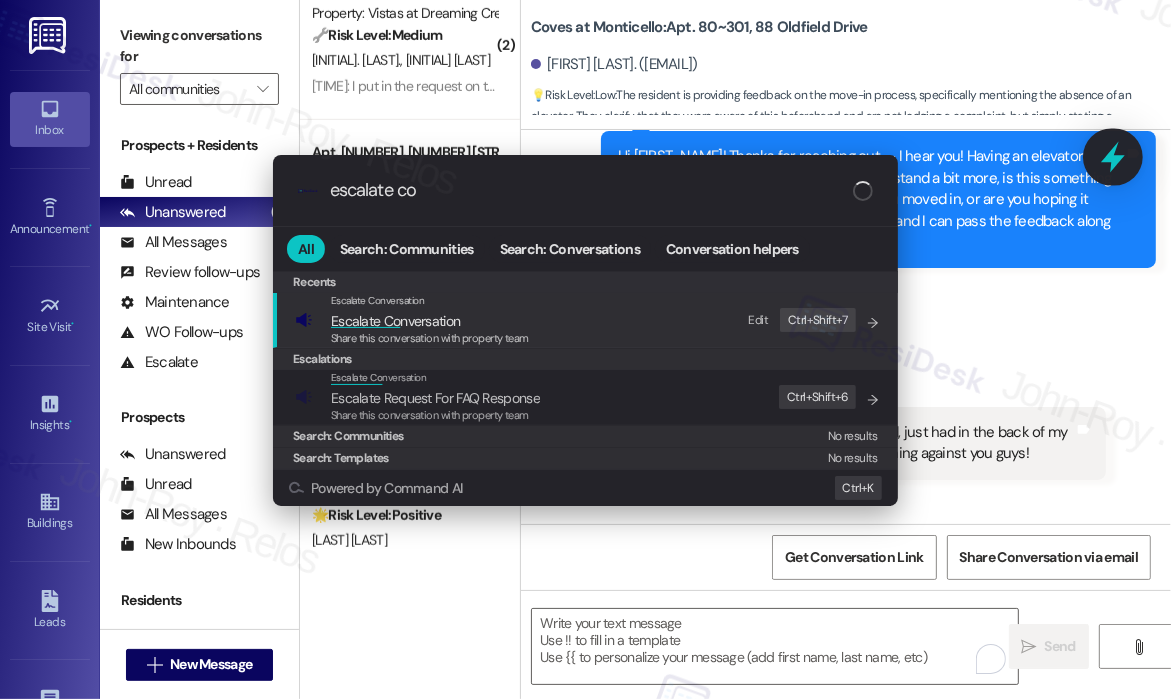 type on "escalate con" 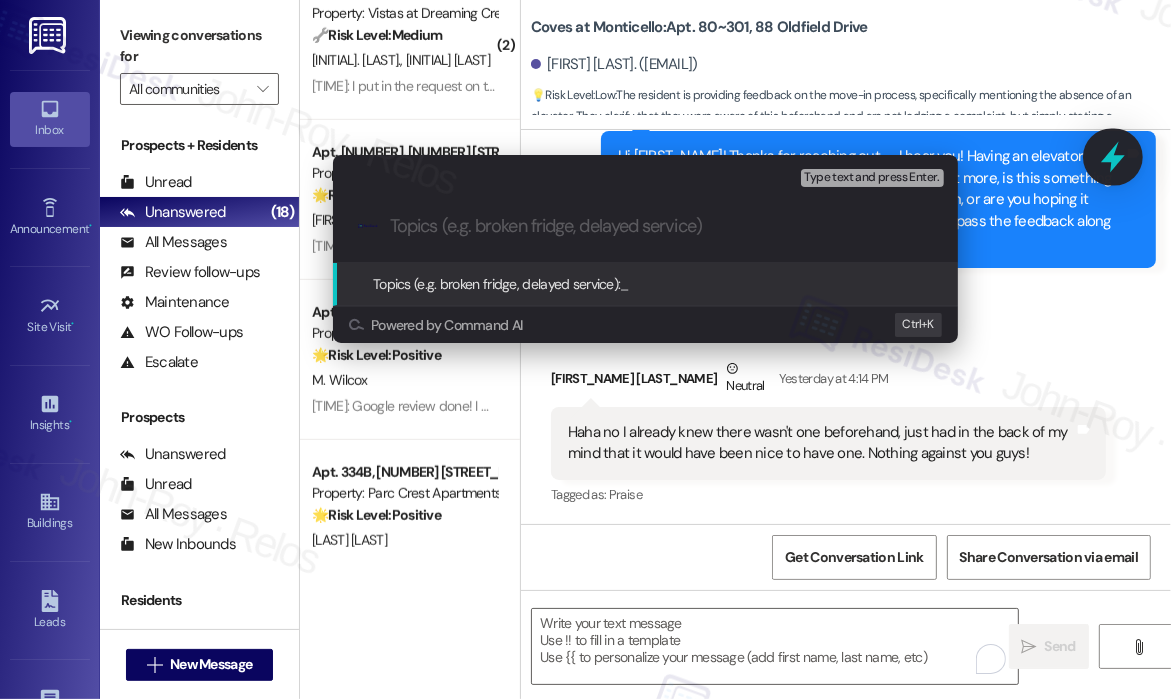 type on "Feedback on Having an Elevator in the Building" 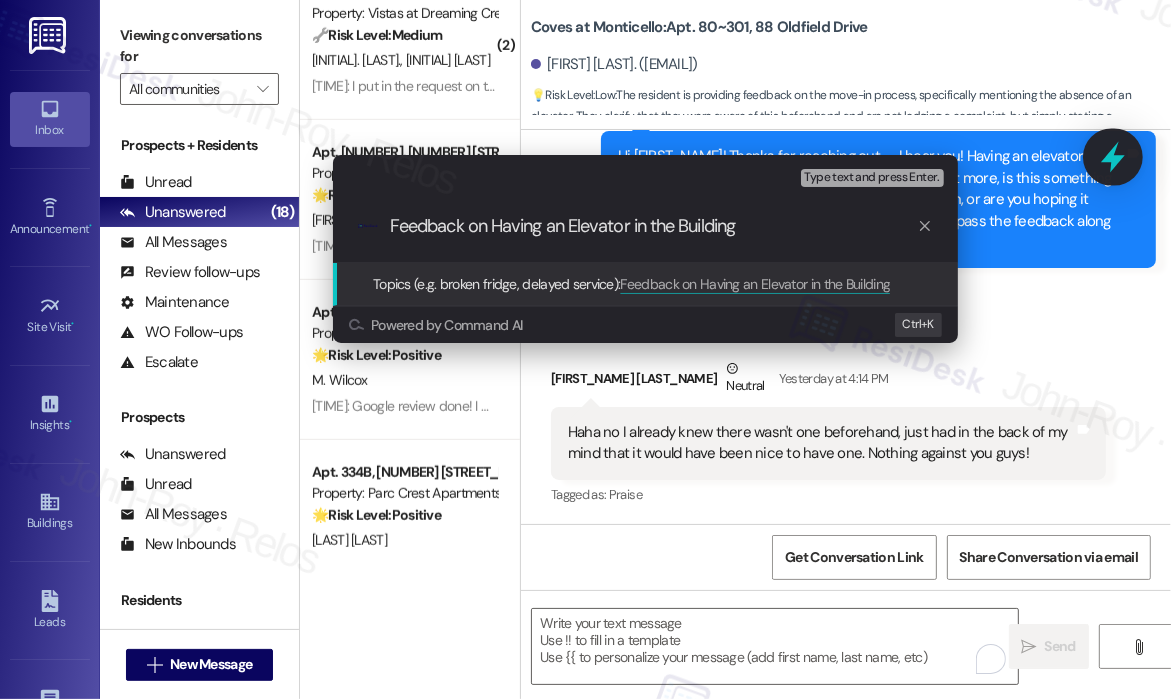 type 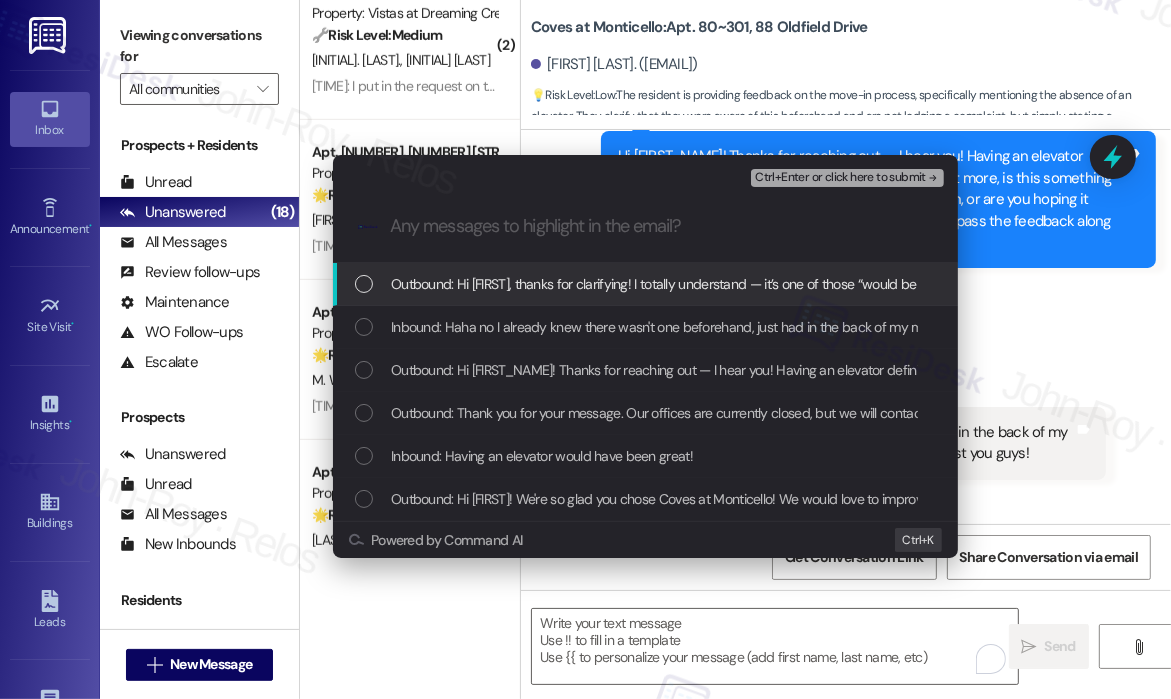 click on "Outbound: Hi Shayna, thanks for clarifying! I totally understand — it’s one of those “would be nice” things to have, even if it’s not expected. I’ll still pass your feedback along to the team so it’s on their radar for future consideration. Appreciate you sharing your thoughts!" at bounding box center [1155, 284] 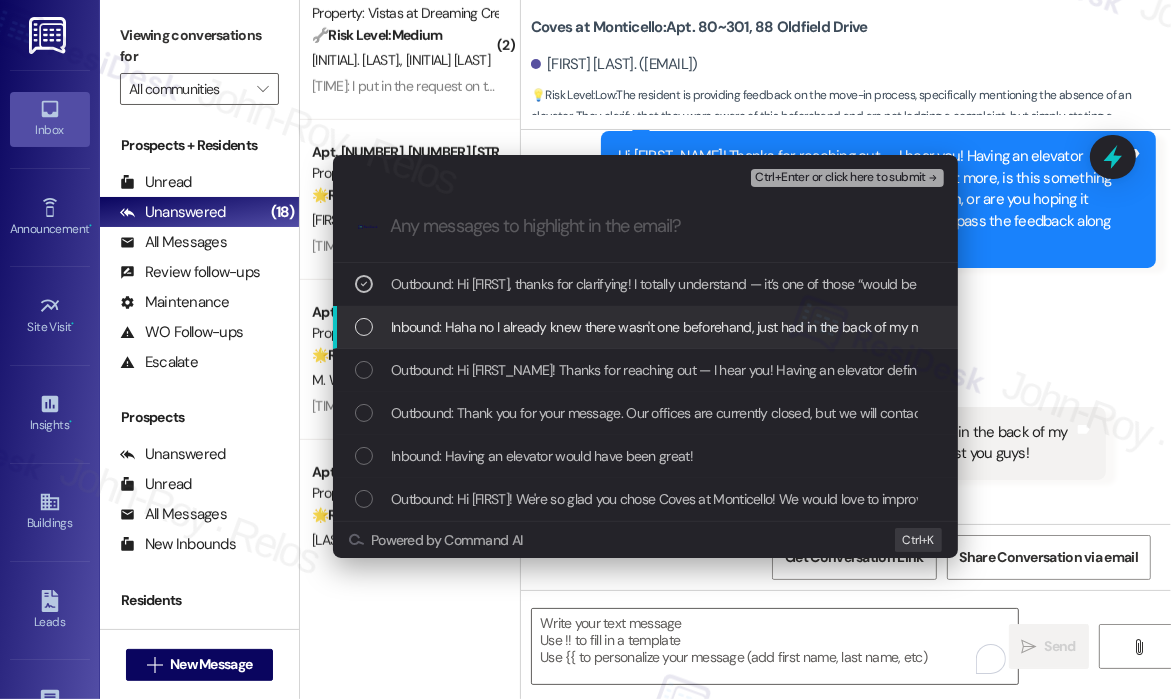 click on "Inbound: Haha no I already knew there wasn't one beforehand, just had in the back of my mind that it would have been nice to have one. Nothing against you guys!" at bounding box center (863, 327) 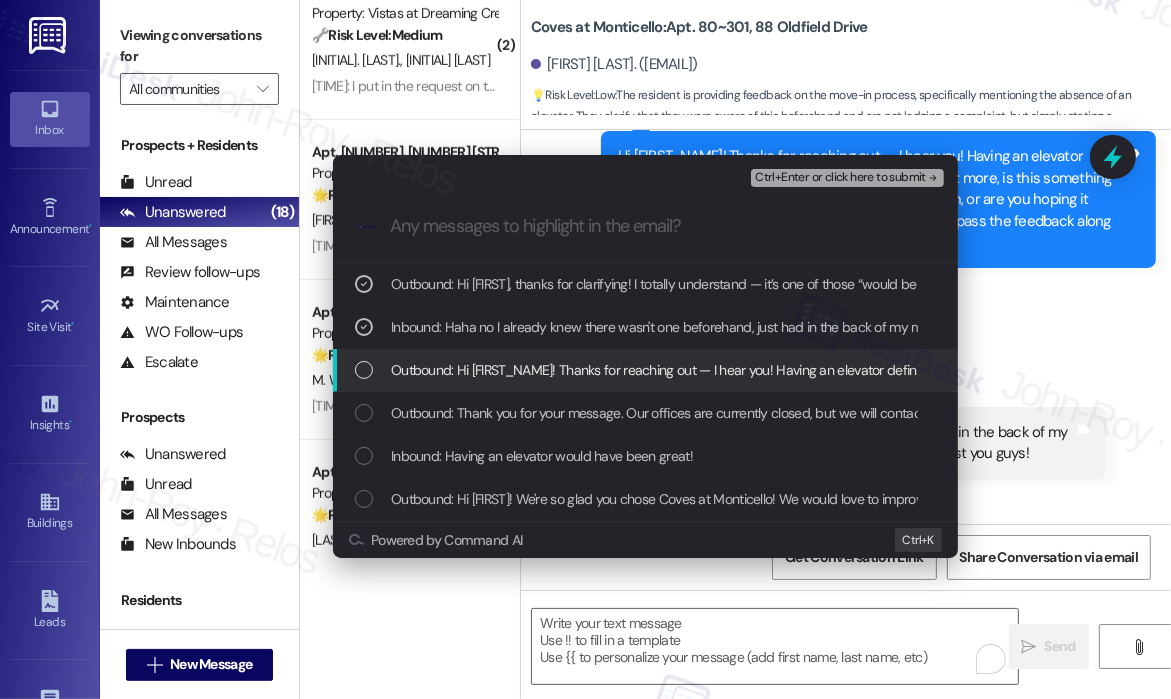click on "Outbound: Hi Shayna! Thanks for reaching out — I hear you! Having an elevator definitely makes a difference. Just to understand a bit more, is this something you were expecting in the building when you moved in, or are you hoping it might be added in the future? Let me know and I can pass the feedback along to the team." at bounding box center [1346, 370] 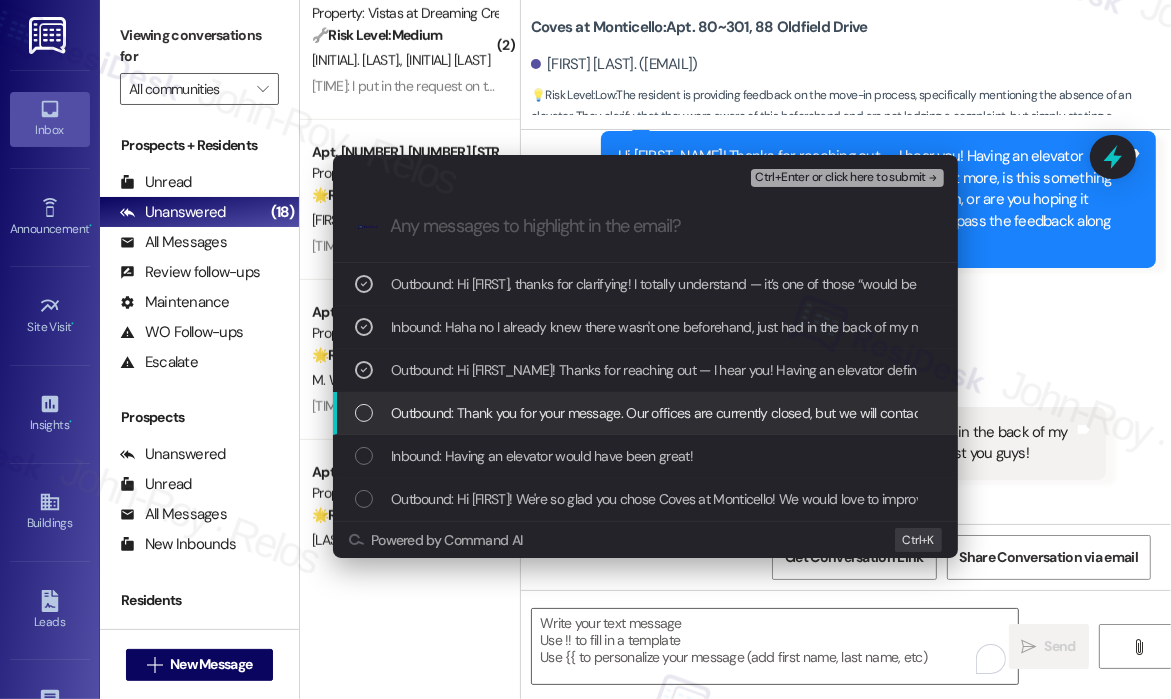 click on "Outbound: Thank you for your message. Our offices are currently closed, but we will contact you when we resume operations. For emergencies, please contact your emergency number 434-331-9102." at bounding box center [645, 413] 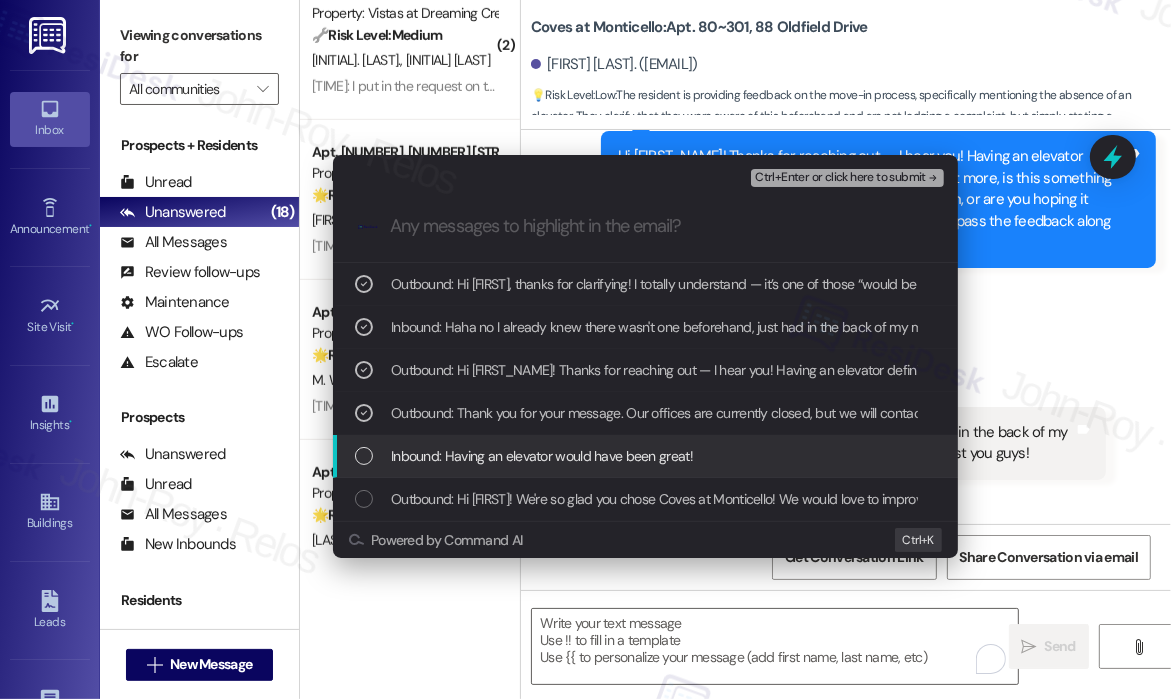 click on "Inbound: Having an elevator would have been great!" at bounding box center [542, 456] 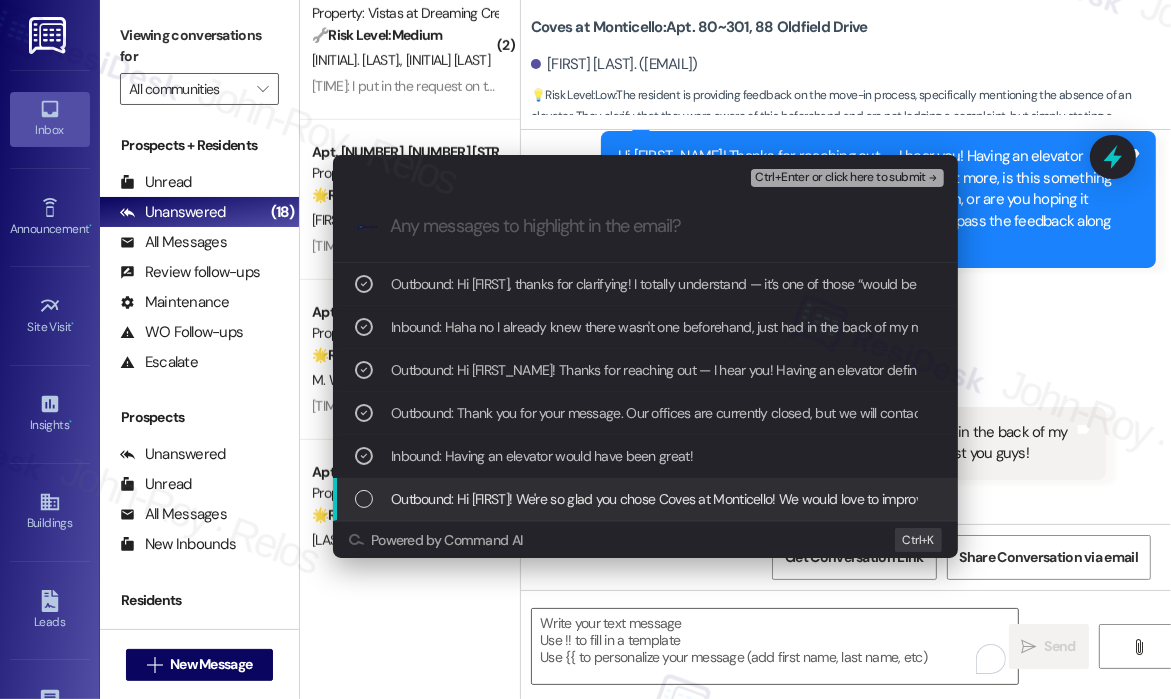 click on "Outbound: Hi Shayna! We're so glad you chose Coves at Monticello! We would love to improve your move-in experience. If you could improve one thing about our move-in process, what would it be? Send us your ideas! (You can always reply STOP to opt out of future messages)" at bounding box center (1191, 499) 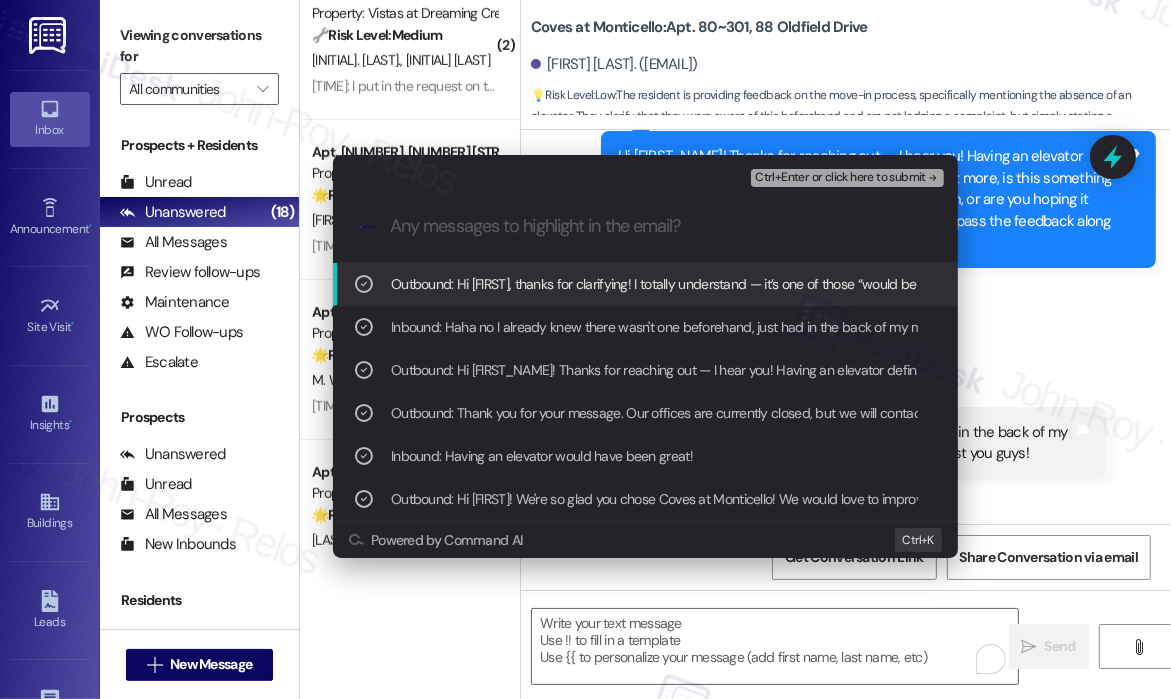 click on "Ctrl+Enter or click here to submit" at bounding box center [840, 178] 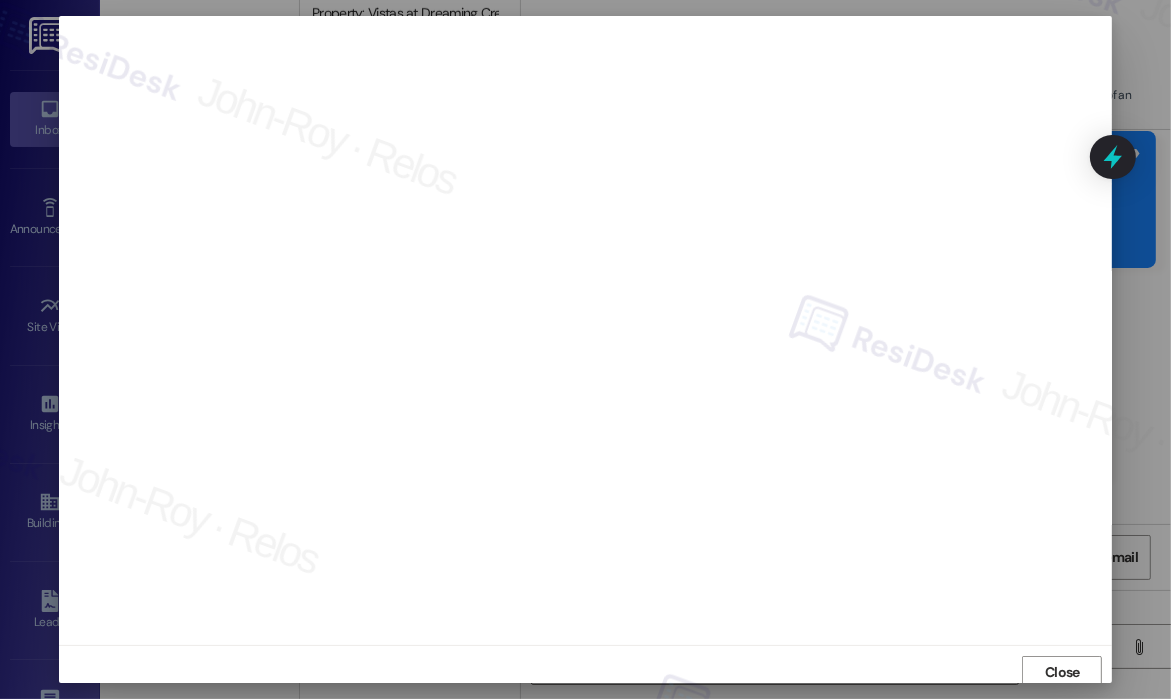 scroll, scrollTop: 4, scrollLeft: 0, axis: vertical 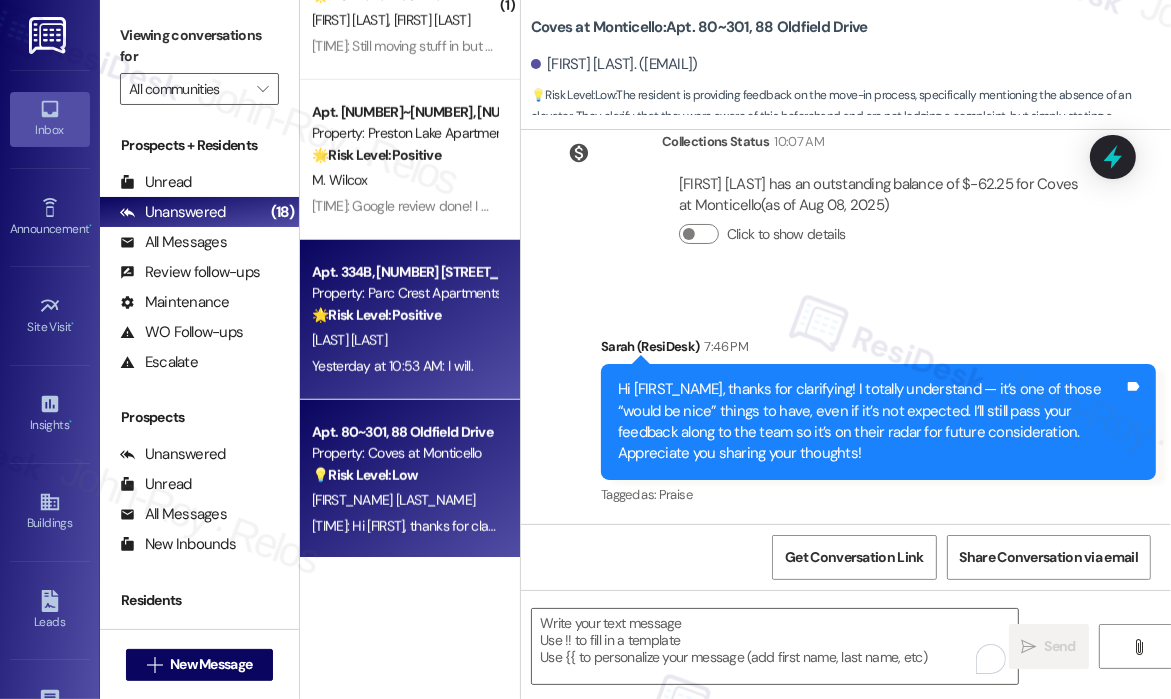 click on "🌟  Risk Level:  Positive" at bounding box center [376, 315] 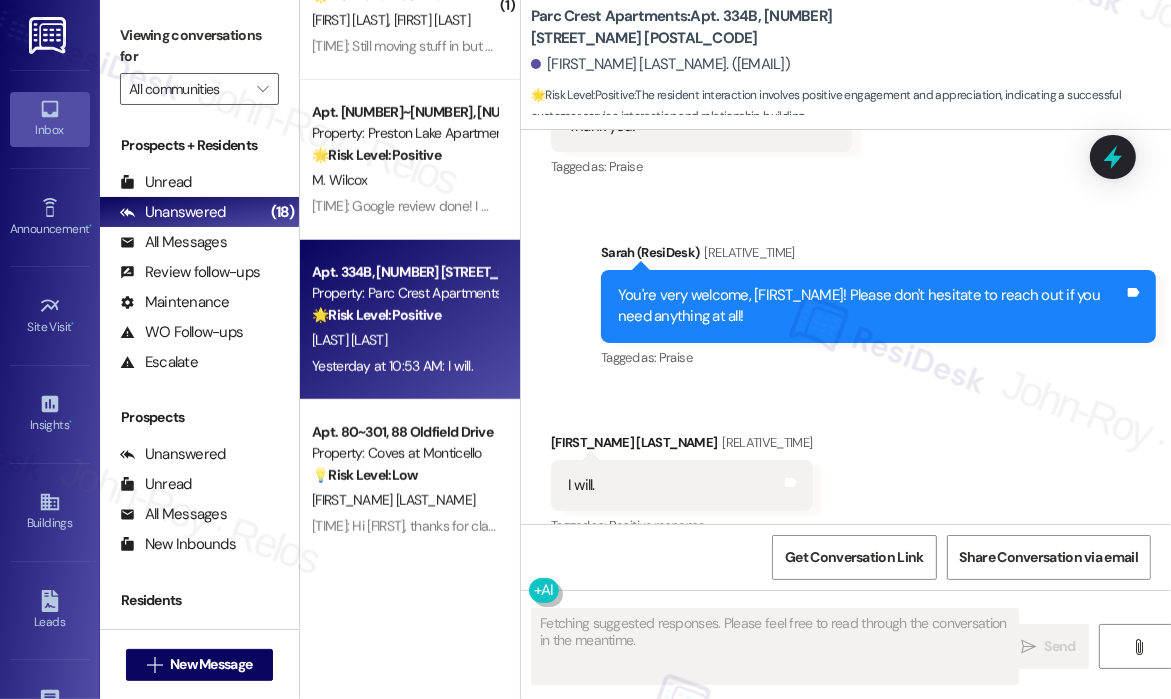 scroll, scrollTop: 2377, scrollLeft: 0, axis: vertical 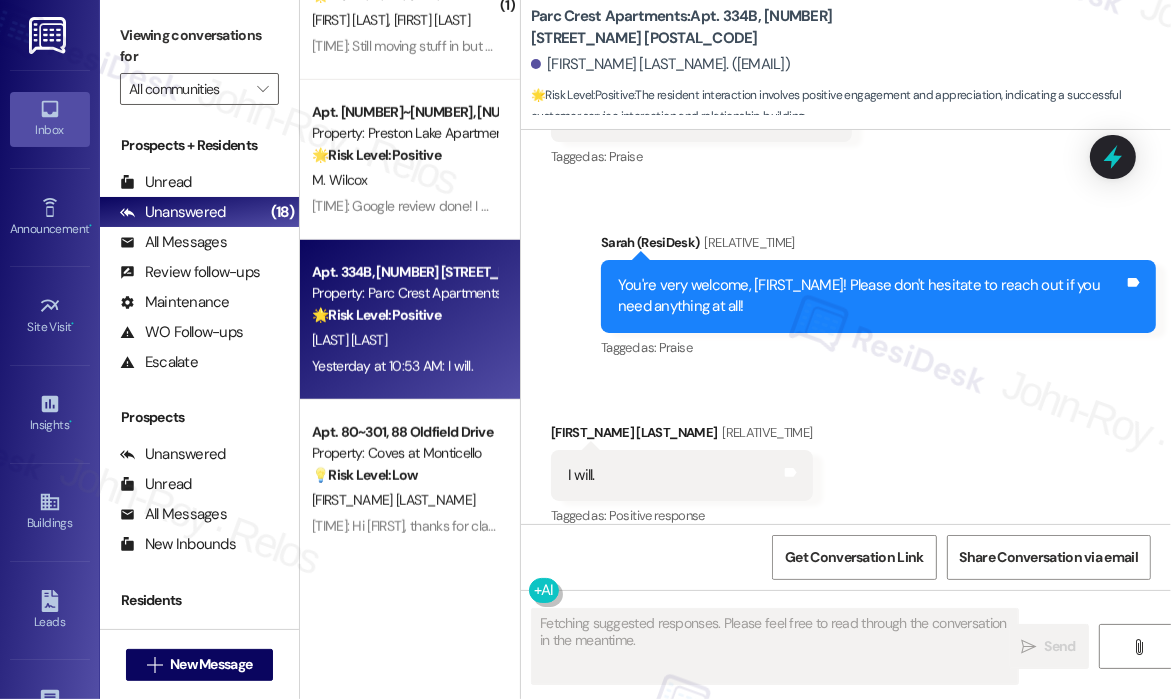 click on "Received via SMS Susan Dowdy Yesterday at 10:53 AM I will. Tags and notes Tagged as:   Positive response Click to highlight conversations about Positive response" at bounding box center [846, 461] 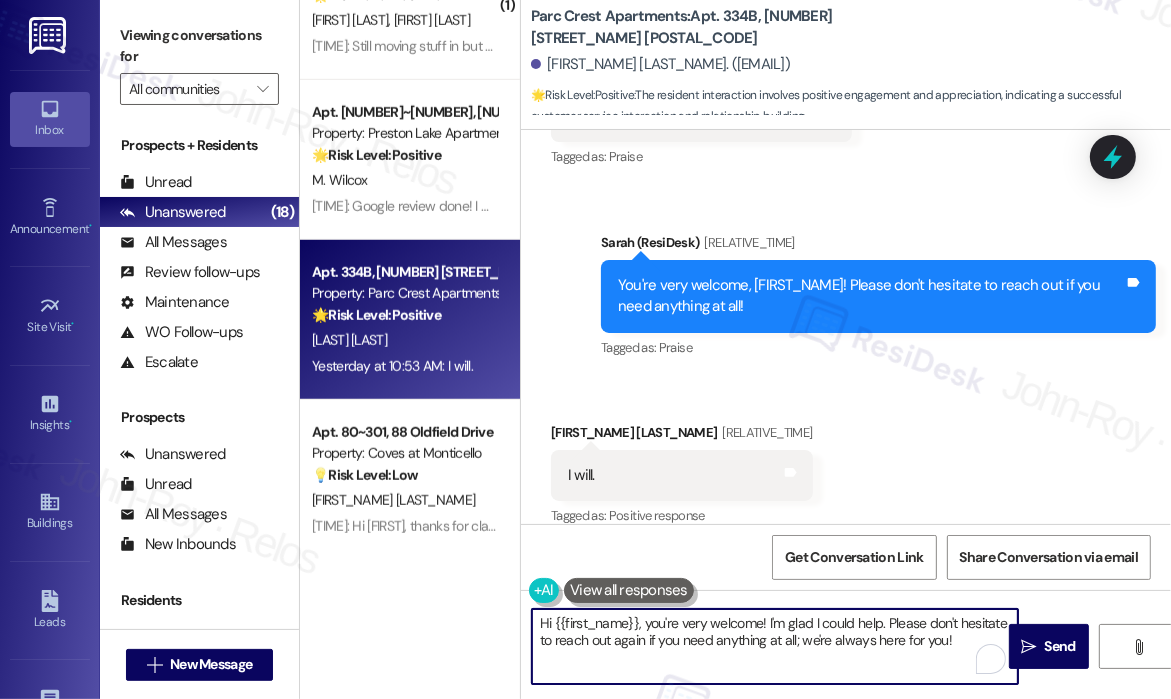 click on "Hi {{first_name}}, you're very welcome! I'm glad I could help. Please don't hesitate to reach out again if you need anything at all; we're always here for you!" at bounding box center (775, 646) 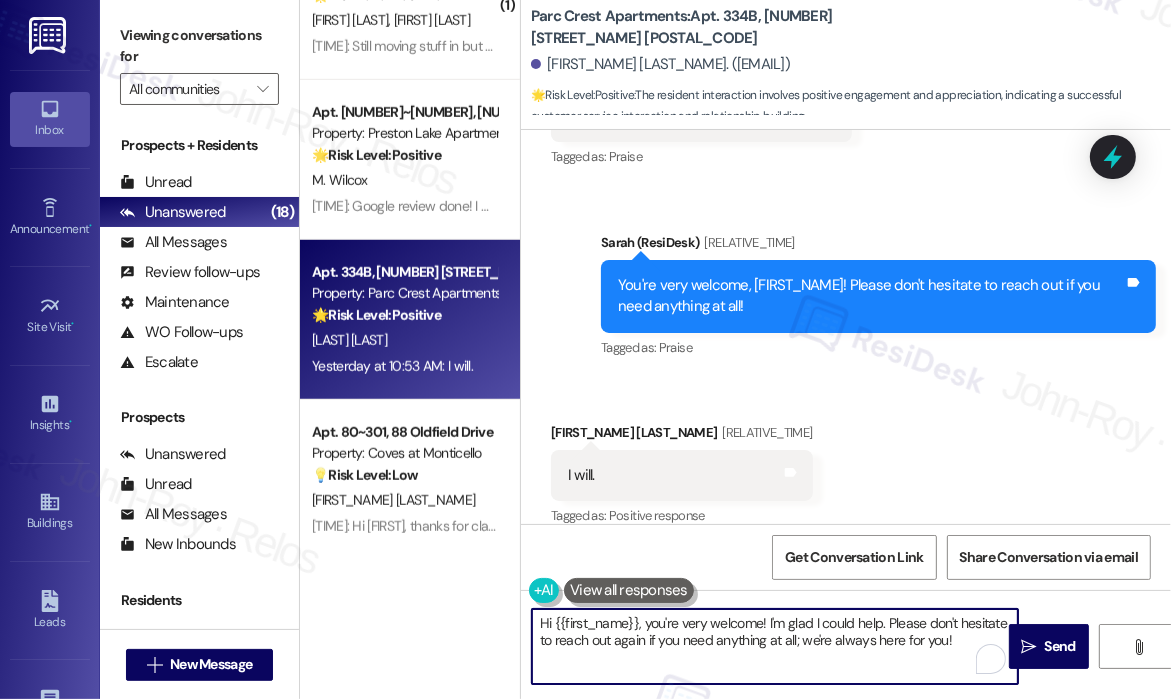 paste on "Awesome! ❤️" 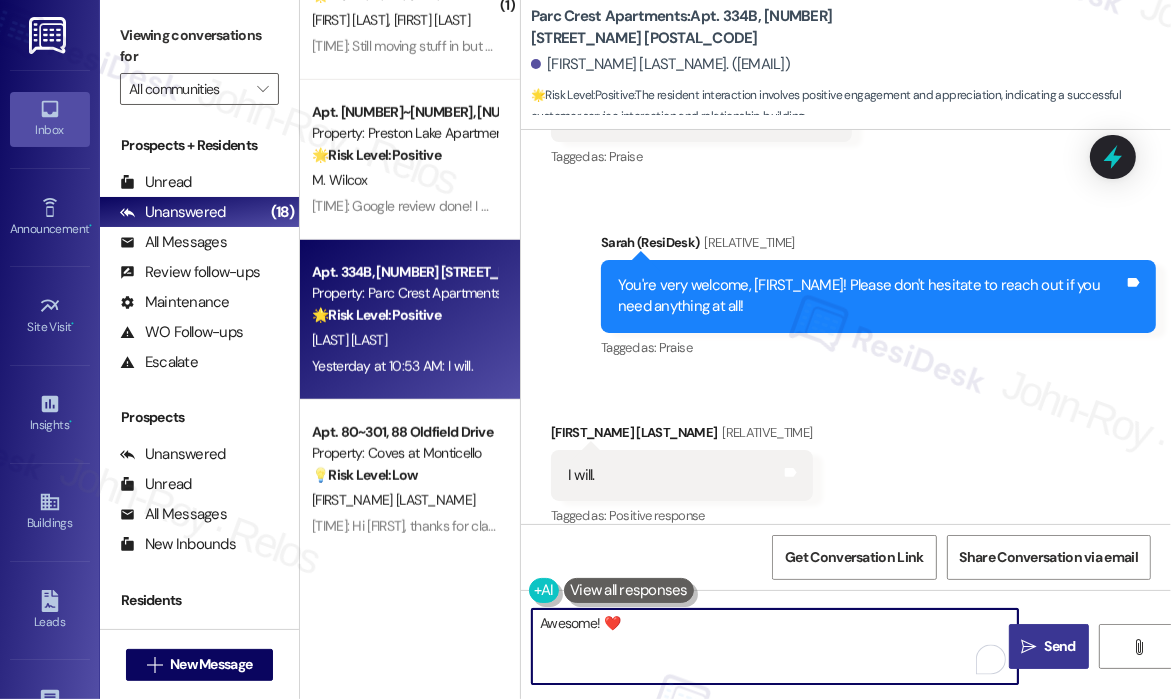 type on "Awesome! ❤️" 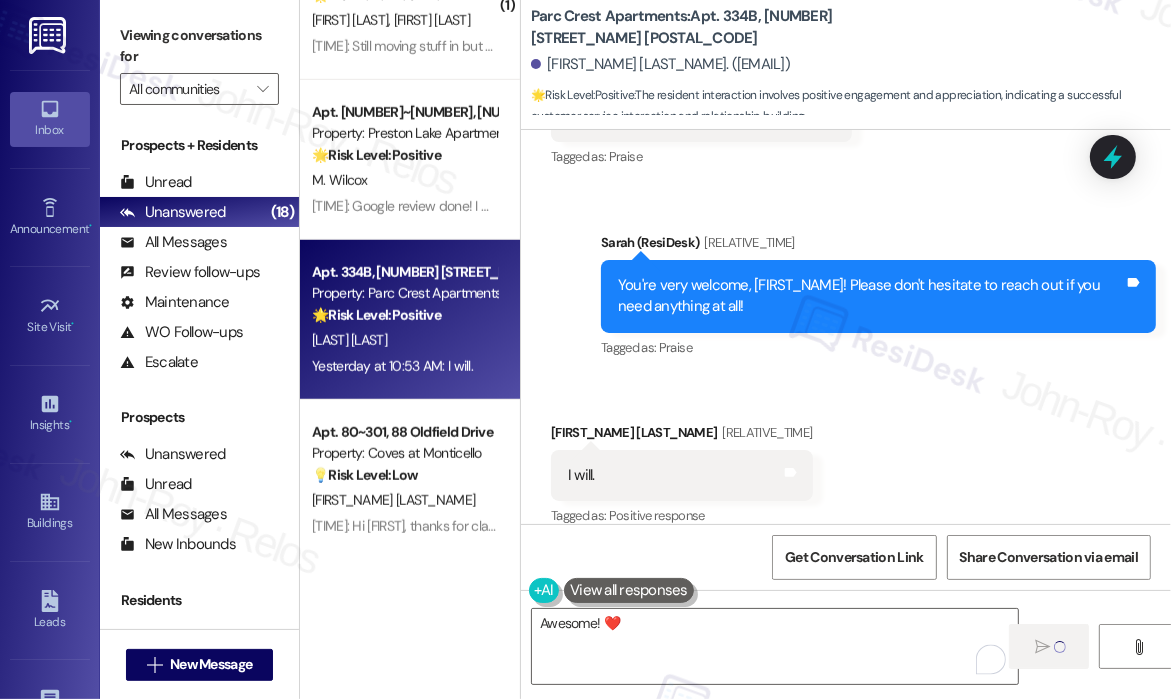 scroll, scrollTop: 1400, scrollLeft: 0, axis: vertical 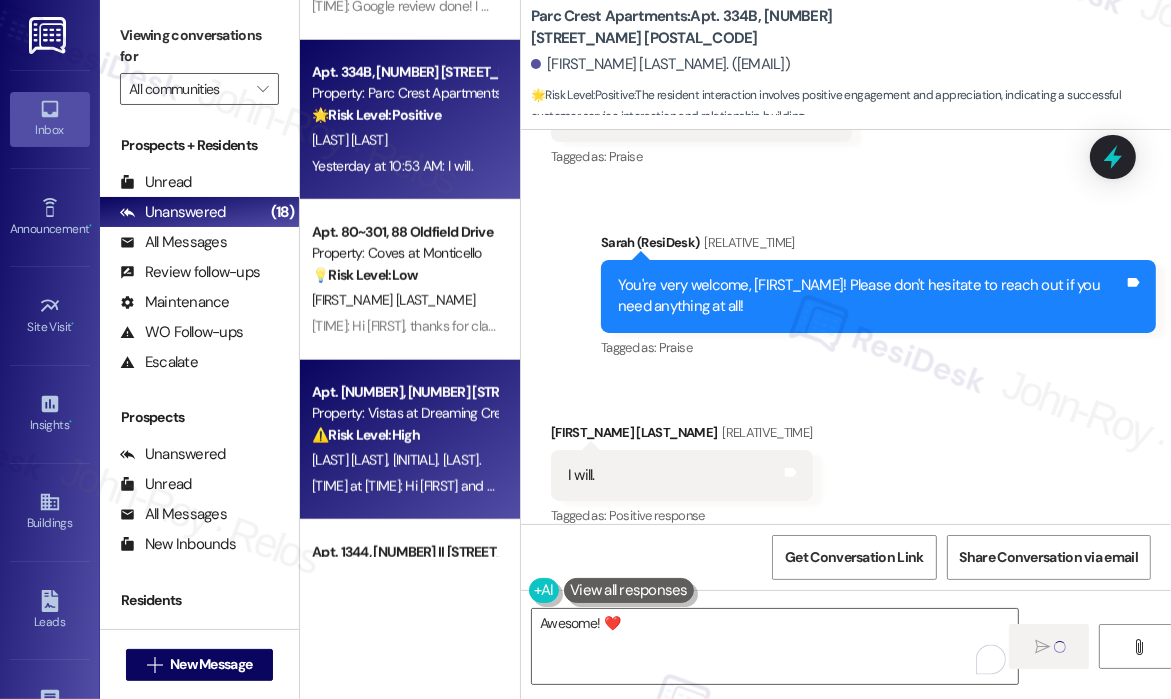 click on "Property: Vistas at Dreaming Creek" at bounding box center [404, 413] 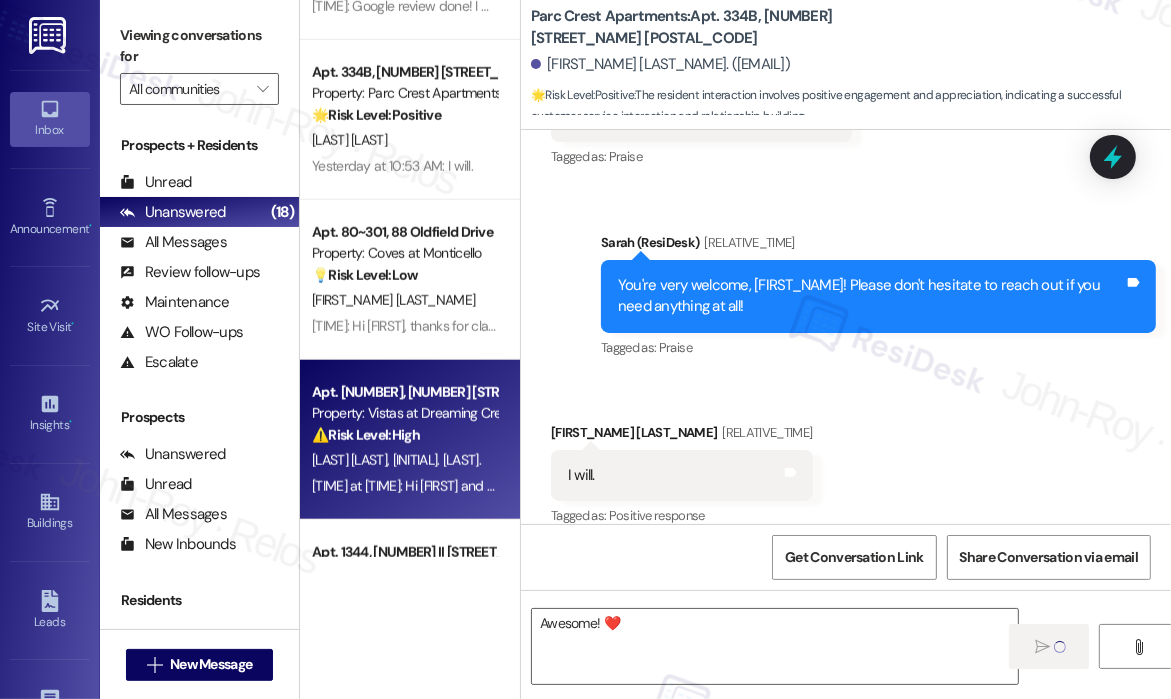 type on "Fetching suggested responses. Please feel free to read through the conversation in the meantime." 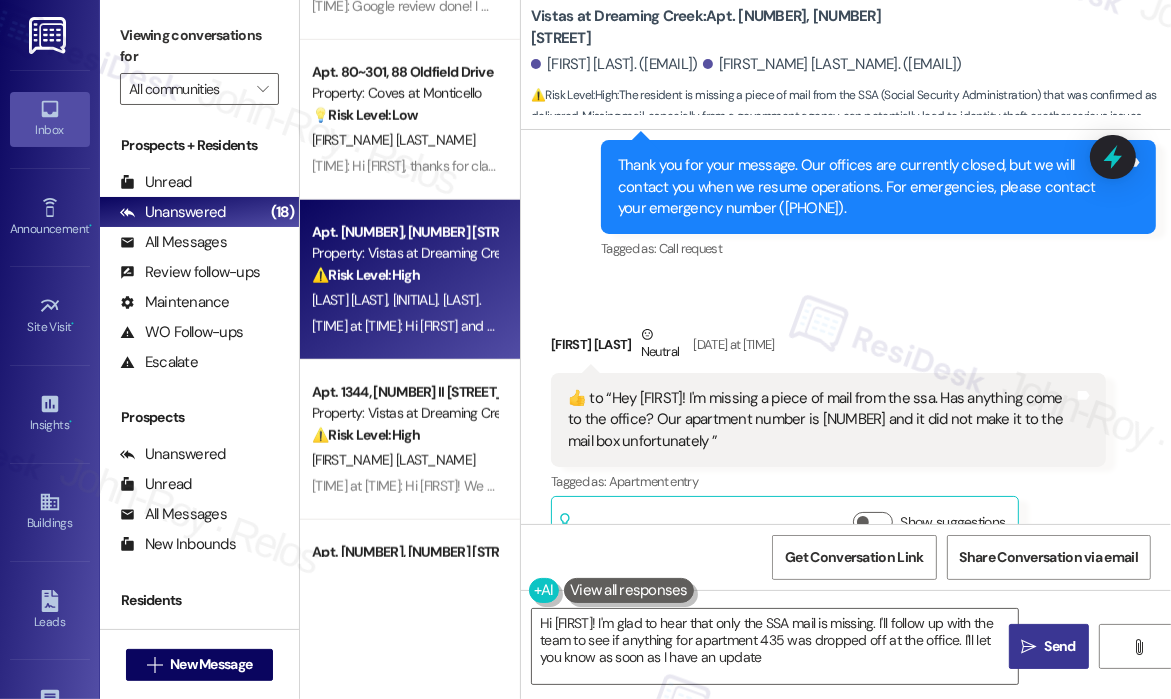 type on "Hi {{first_name}}! I'm glad to hear that only the SSA mail is missing. I'll follow up with the team to see if anything for apartment 435 was dropped off at the office. I'll let you know as soon as I have an update!" 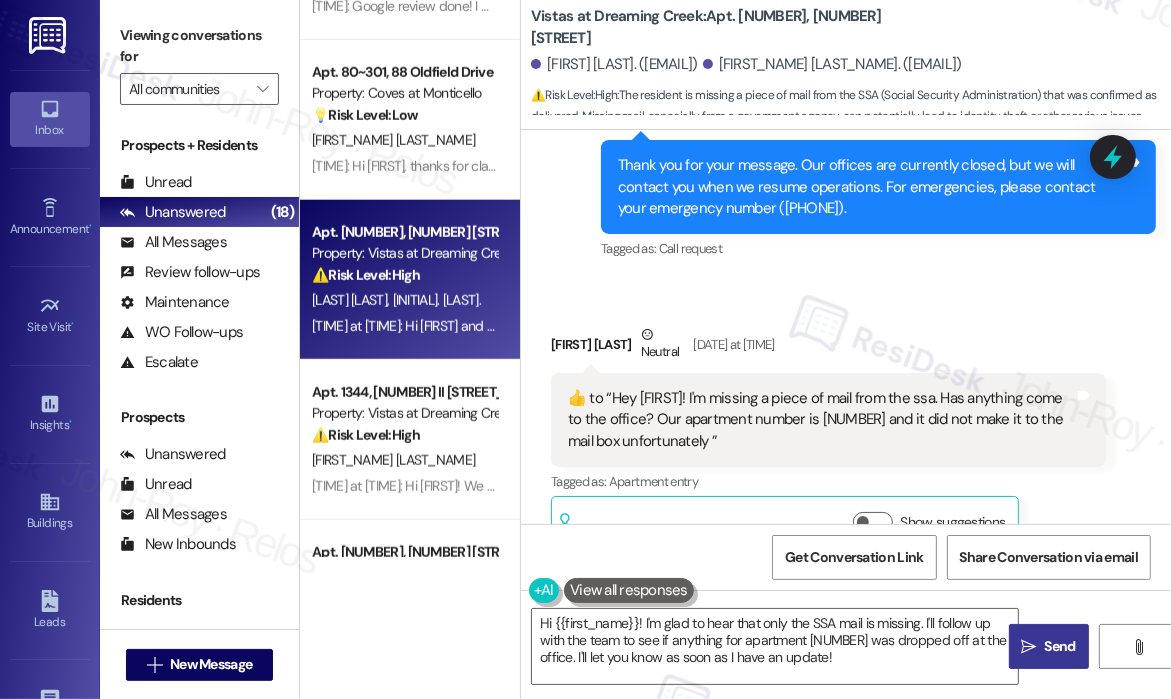 click on "Sophia Dinenna   Neutral Aug 06, 2025 at 11:50 AM" at bounding box center (828, 348) 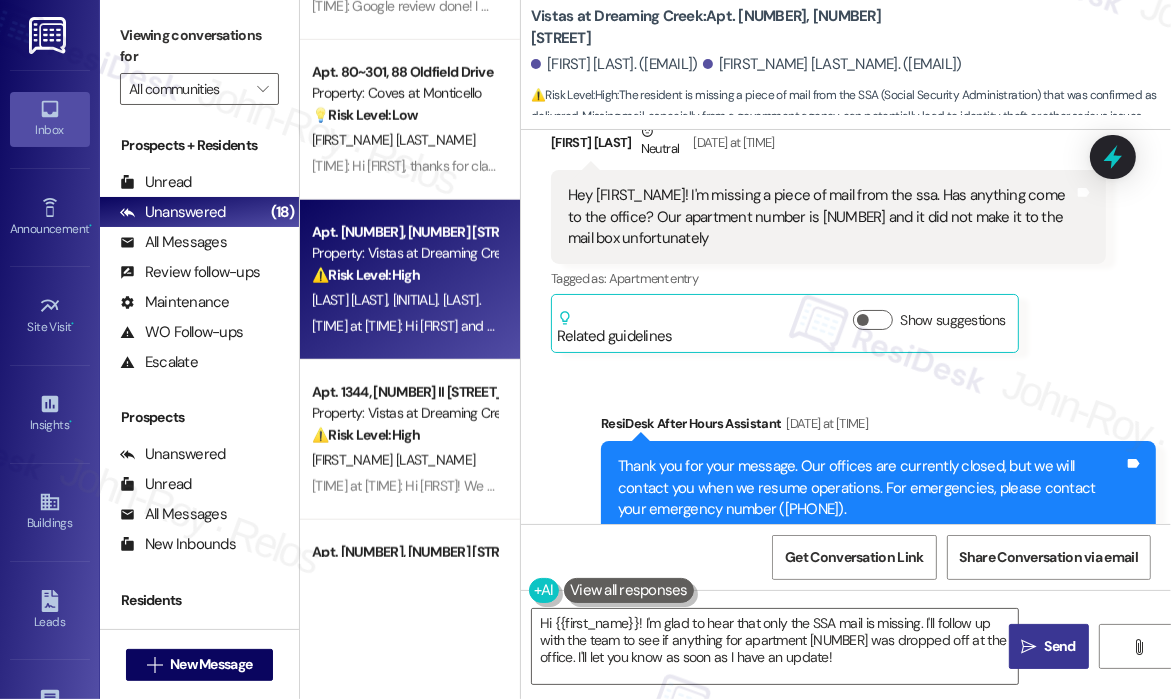 scroll, scrollTop: 2064, scrollLeft: 0, axis: vertical 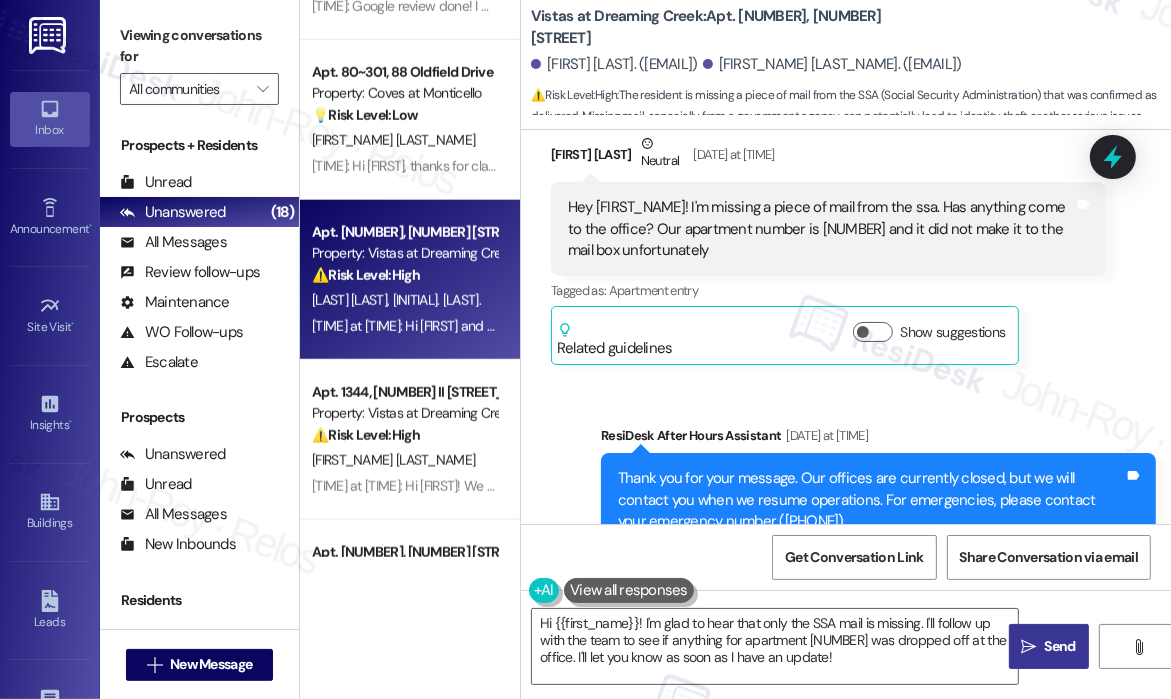 click on "Sophia Dinenna   Neutral Aug 06, 2025 at 9:22 AM Hey Sarah! I'm missing a piece of mail from the ssa. Has anything come to the office? Our apartment number is 435 and it did not make it to the mail box unfortunately  Tags and notes Tagged as:   Apartment entry Click to highlight conversations about Apartment entry  Related guidelines Show suggestions" at bounding box center (828, 249) 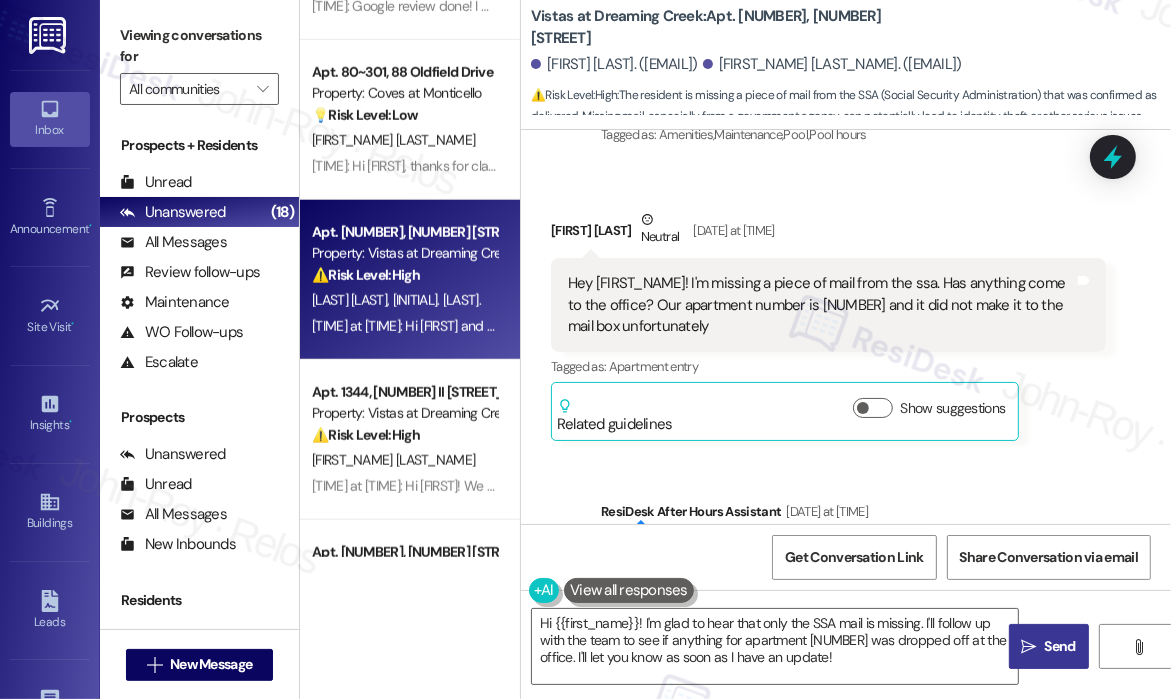scroll, scrollTop: 1964, scrollLeft: 0, axis: vertical 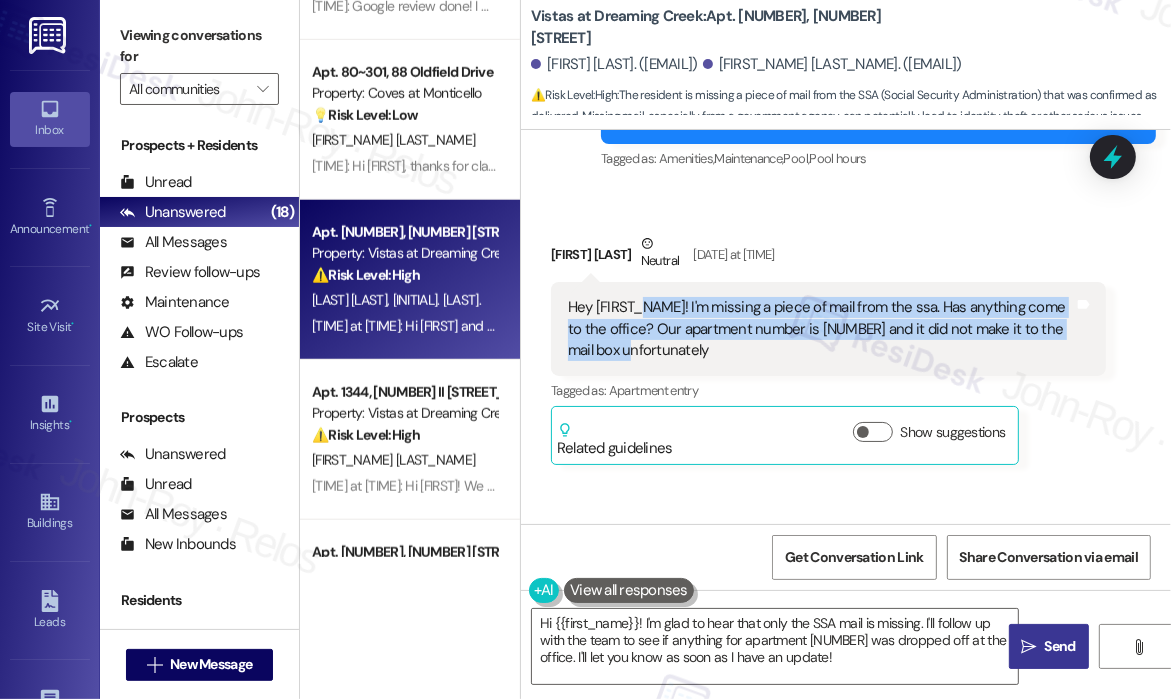 drag, startPoint x: 756, startPoint y: 341, endPoint x: 636, endPoint y: 312, distance: 123.454445 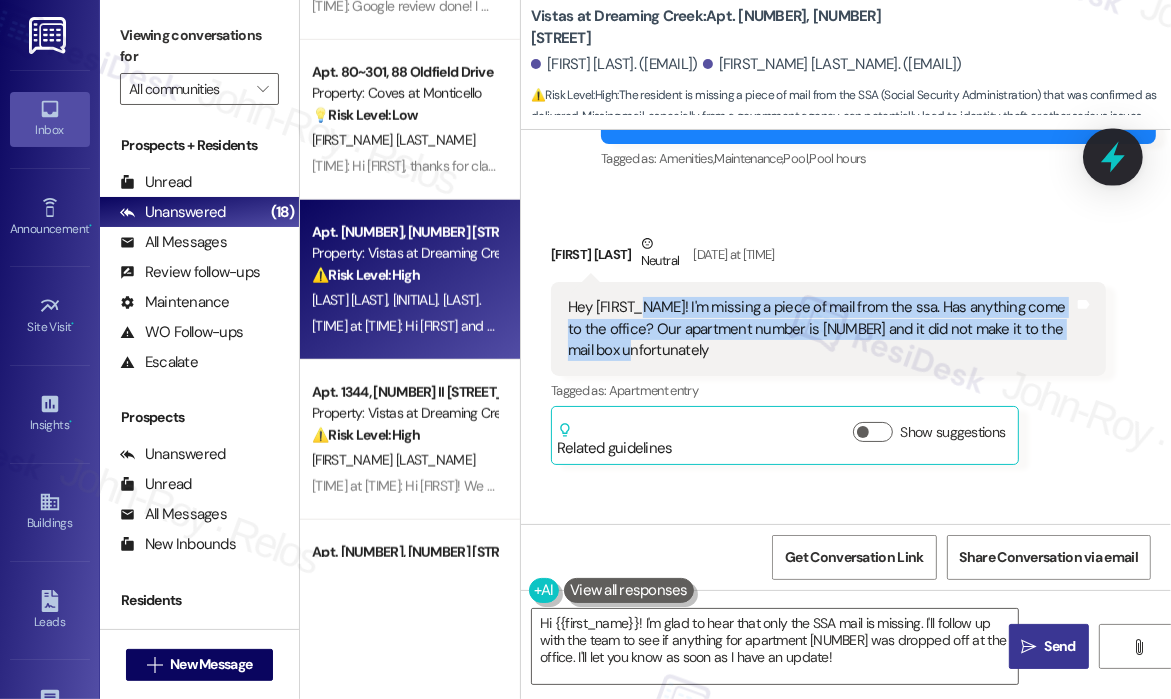 click 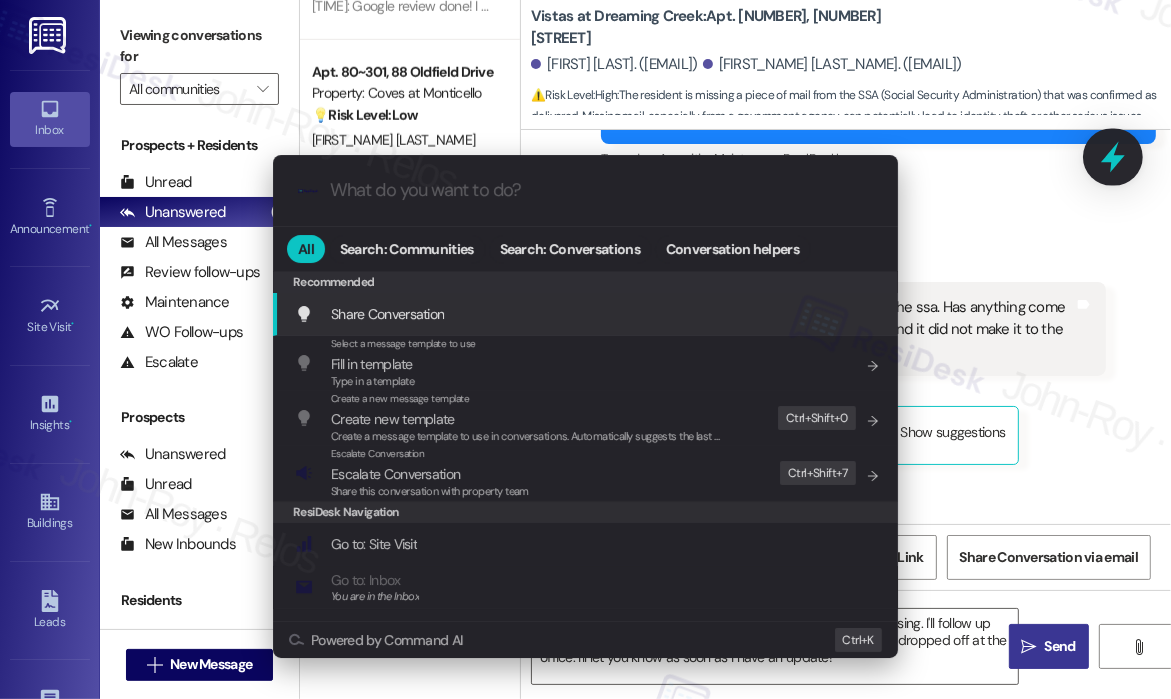 type on "s" 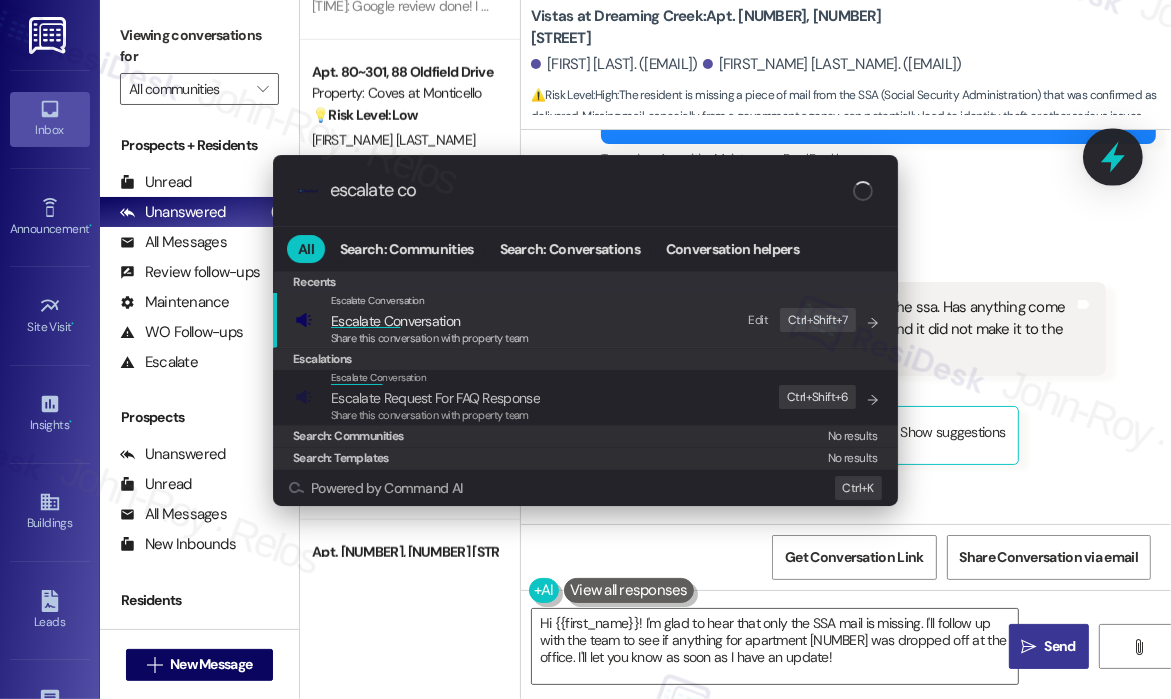 type on "escalate con" 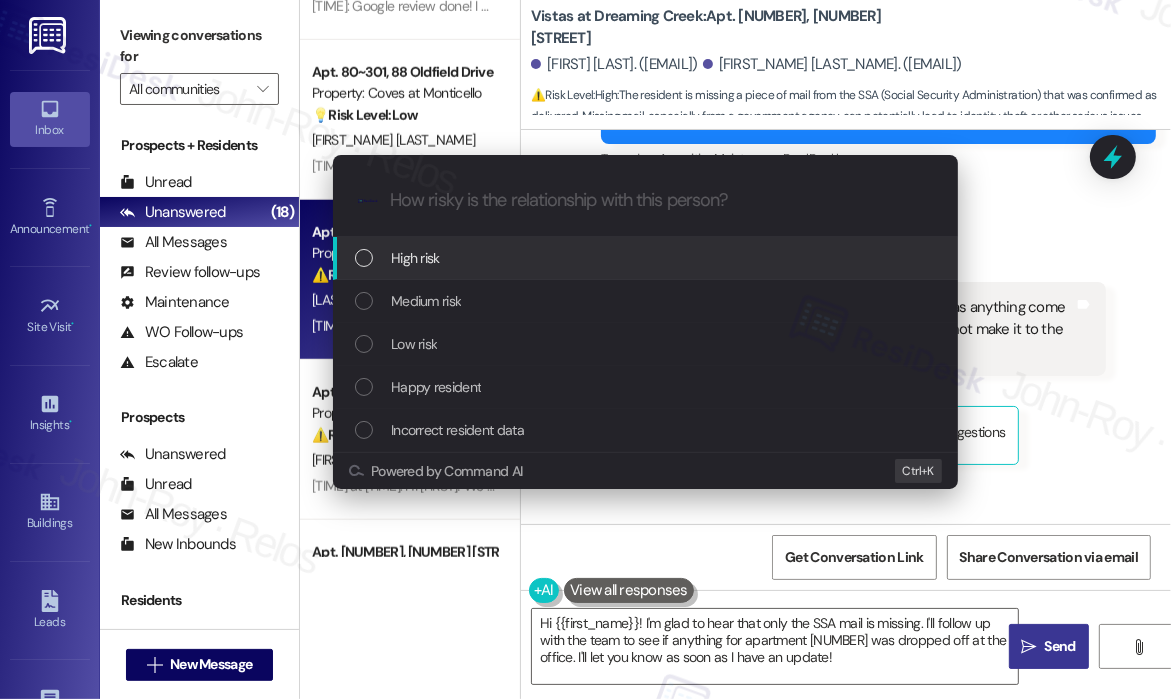 click on "High risk" at bounding box center (647, 258) 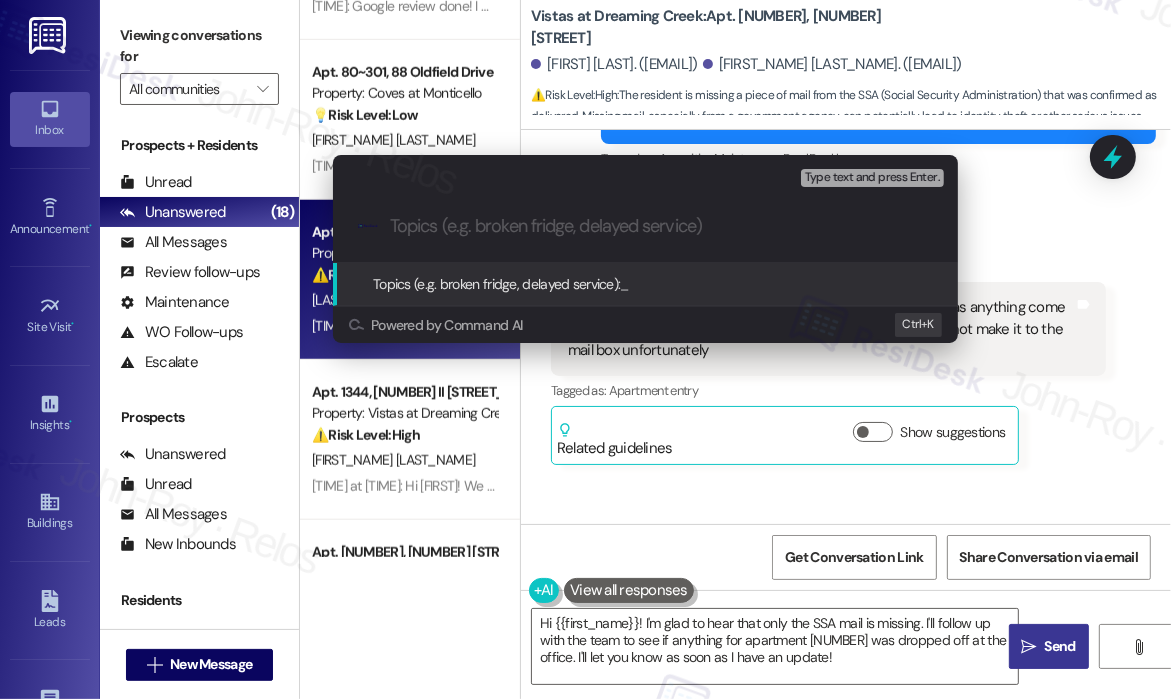 click at bounding box center [661, 226] 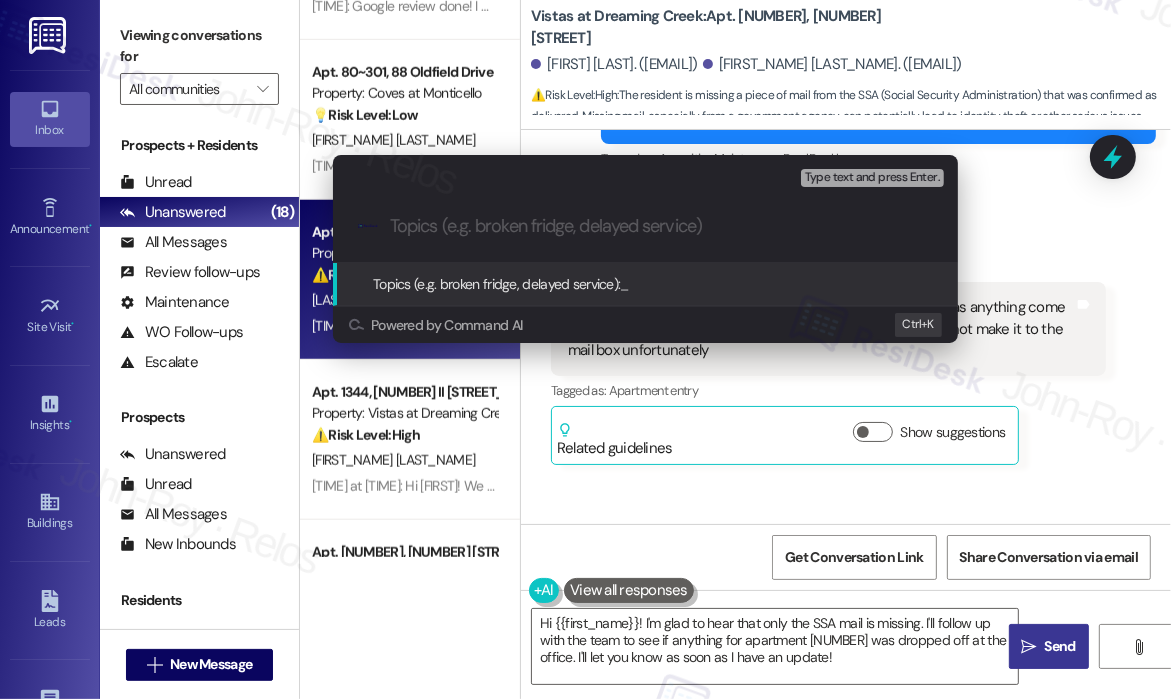 paste on "Missing SSA Mail for Apartment 435 – Please Check Office" 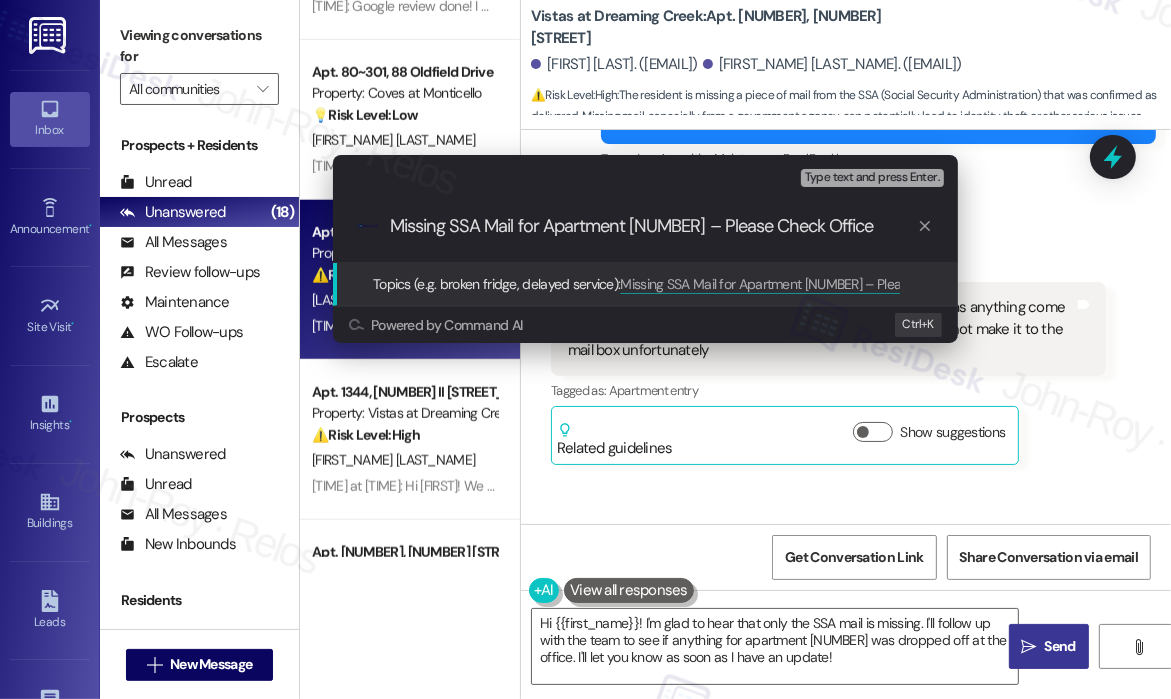 type 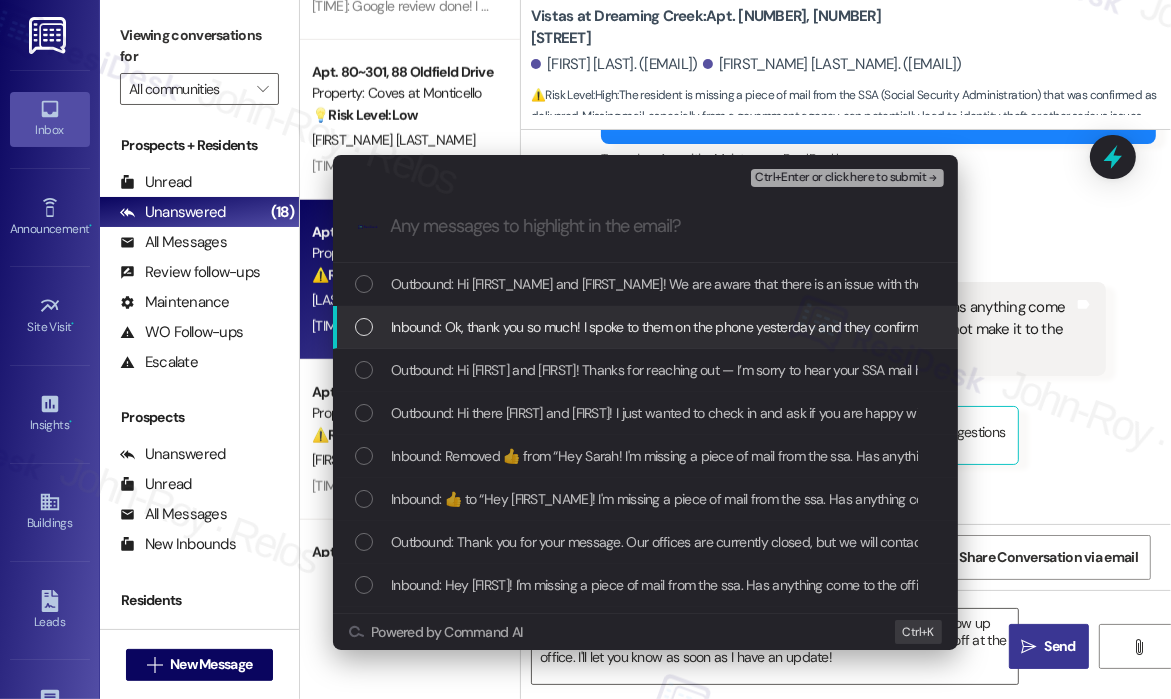 click on "Inbound: Ok, thank you so much! I spoke to them on the phone yesterday and they confirmed that it was delivered. But no other mail is missing that I know of! I also visited the post office and they said I would've been notified if something was being returned" at bounding box center (1132, 327) 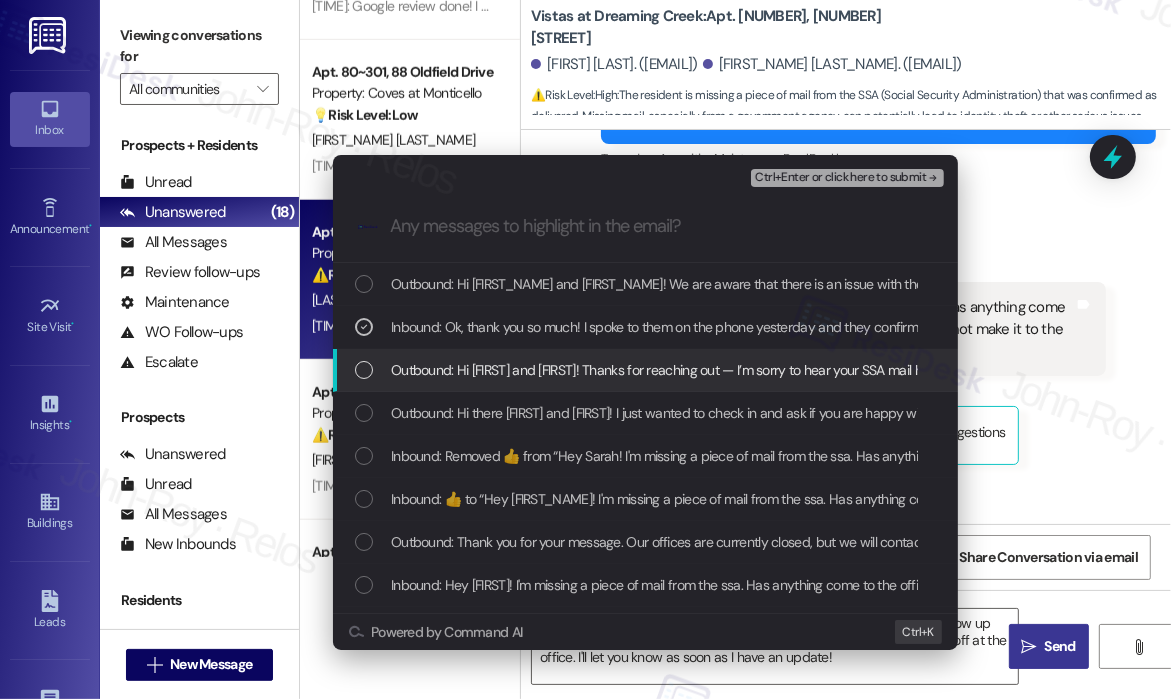 click on "Outbound: Hi William and Sophia! Thanks for reaching out — I’m sorry to hear your SSA mail hasn’t arrived. Just to help narrow it down, has any other mail been missing recently, or is this the only piece? And do you know if SSA confirmed the delivery date?
I’ll check with the team to see if anything for apartment 435 was dropped off at the office." at bounding box center [645, 370] 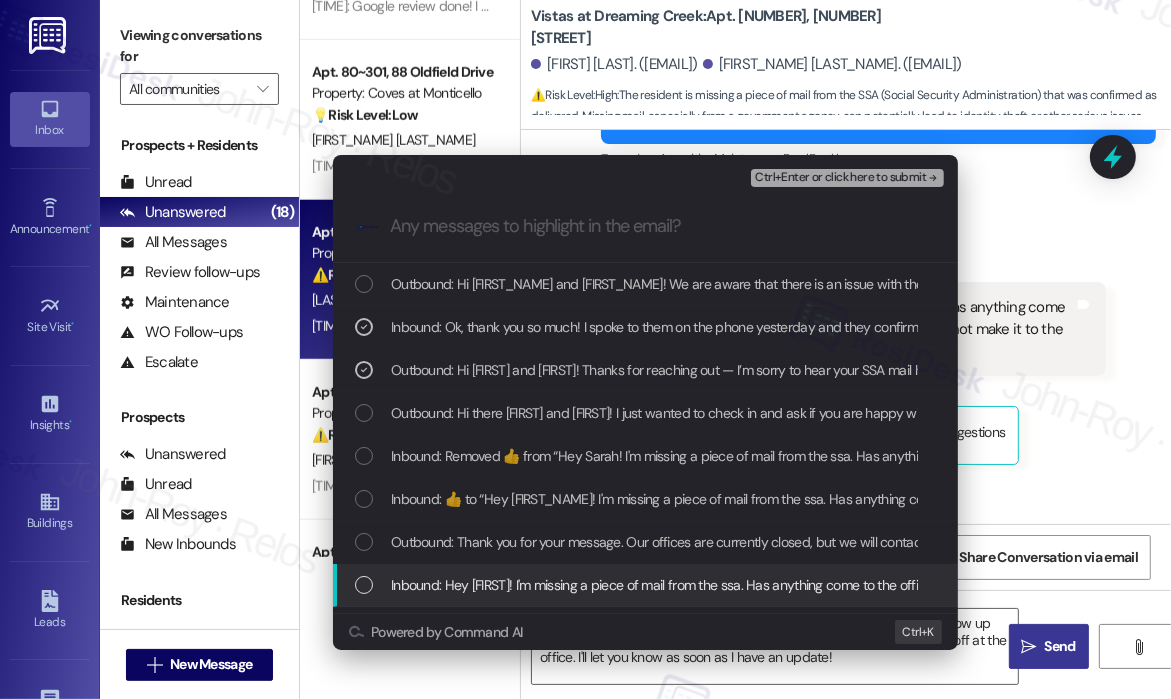 click on "Inbound: Hey Sarah! I'm missing a piece of mail from the ssa. Has anything come to the office? Our apartment number is 435 and it did not make it to the mail box unfortunately" at bounding box center [918, 585] 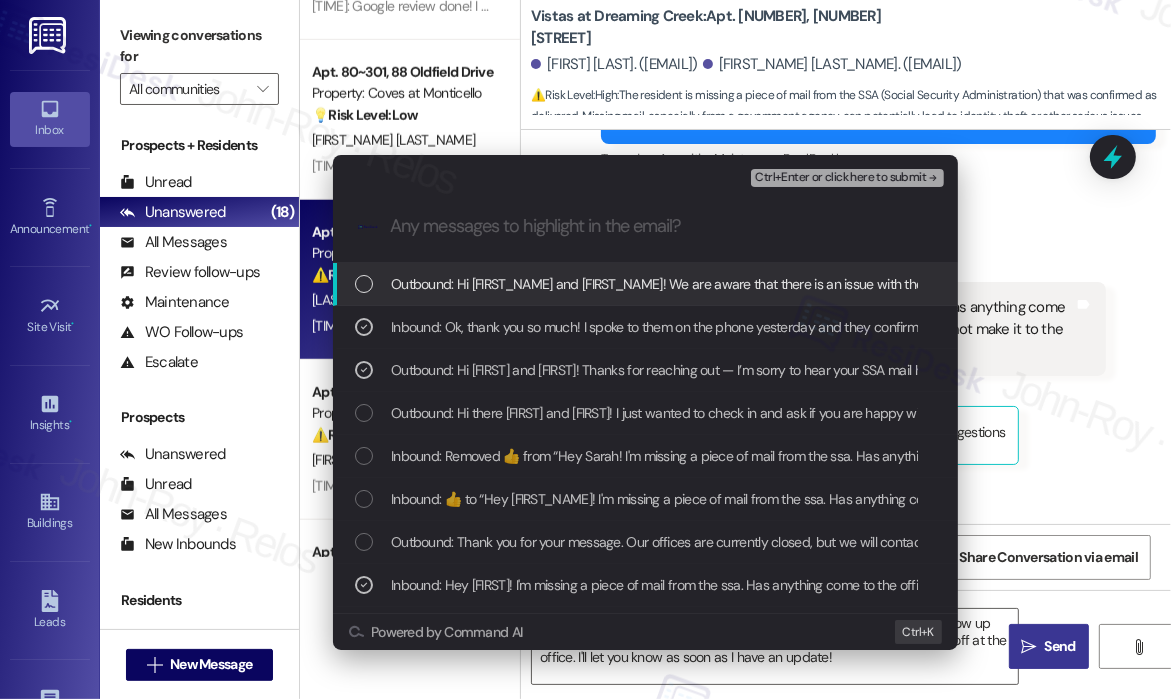 click on "Ctrl+Enter or click here to submit" at bounding box center (840, 178) 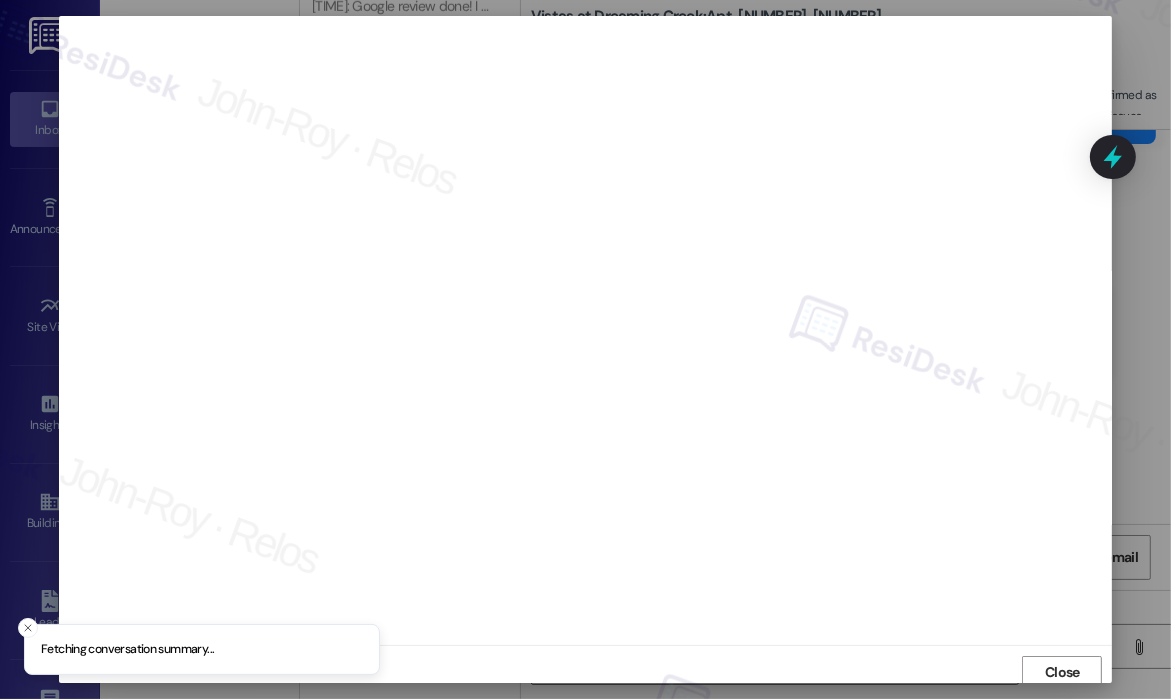 scroll, scrollTop: 4, scrollLeft: 0, axis: vertical 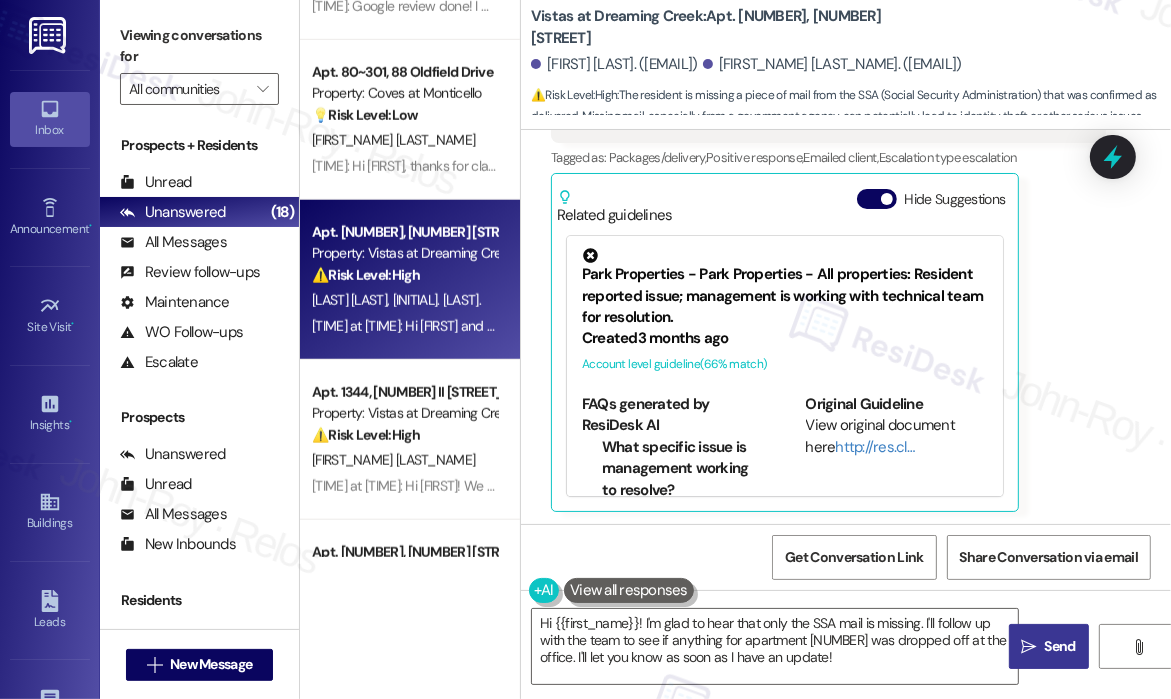 click on "Sophia Dinenna Yesterday at 1:07 PM Ok, thank you so much! I spoke to them on the phone yesterday and they confirmed that it was delivered. But no other mail is missing that I know of! I also visited the post office and they said I would've been notified if something was being returned Tags and notes Tagged as:   Packages/delivery ,  Click to highlight conversations about Packages/delivery Positive response ,  Click to highlight conversations about Positive response Emailed client ,  Click to highlight conversations about Emailed client Escalation type escalation Click to highlight conversations about Escalation type escalation  Related guidelines Hide Suggestions Park Properties - Park Properties - All properties: Resident reported issue; management is working with technical team for resolution.
Created  3 months ago Account level guideline  ( 66 % match) FAQs generated by ResiDesk AI What specific issue is management working to resolve? How long will it take to resolve the issue? Original Guideline" at bounding box center (828, 255) 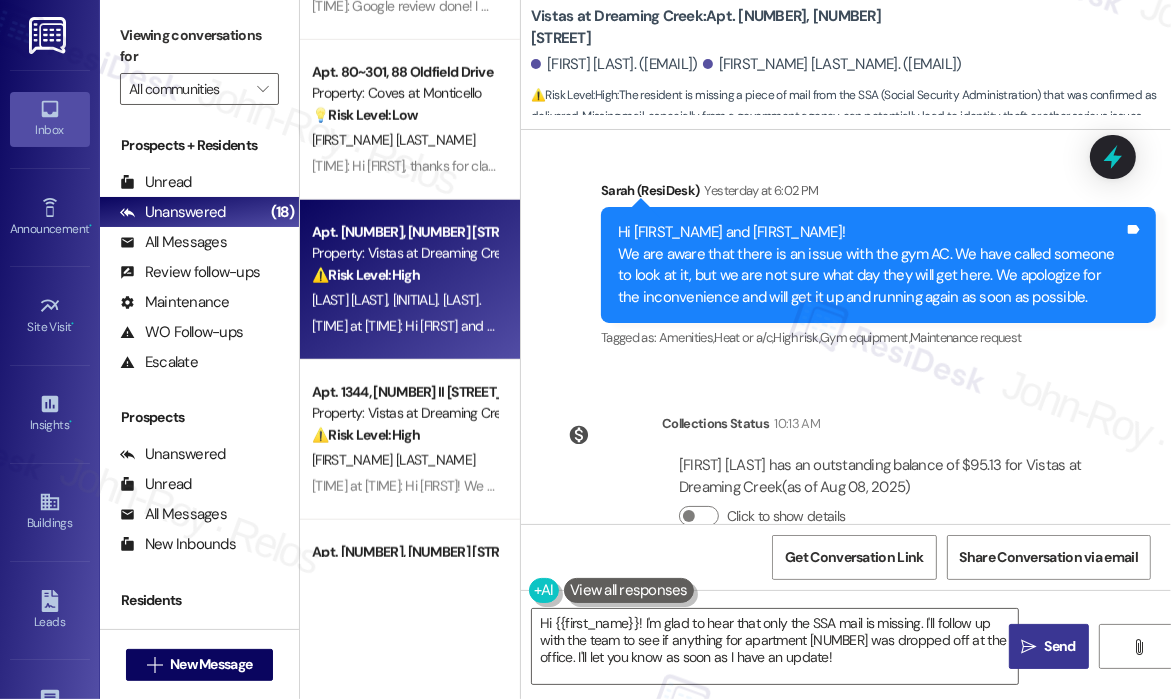 scroll, scrollTop: 4124, scrollLeft: 0, axis: vertical 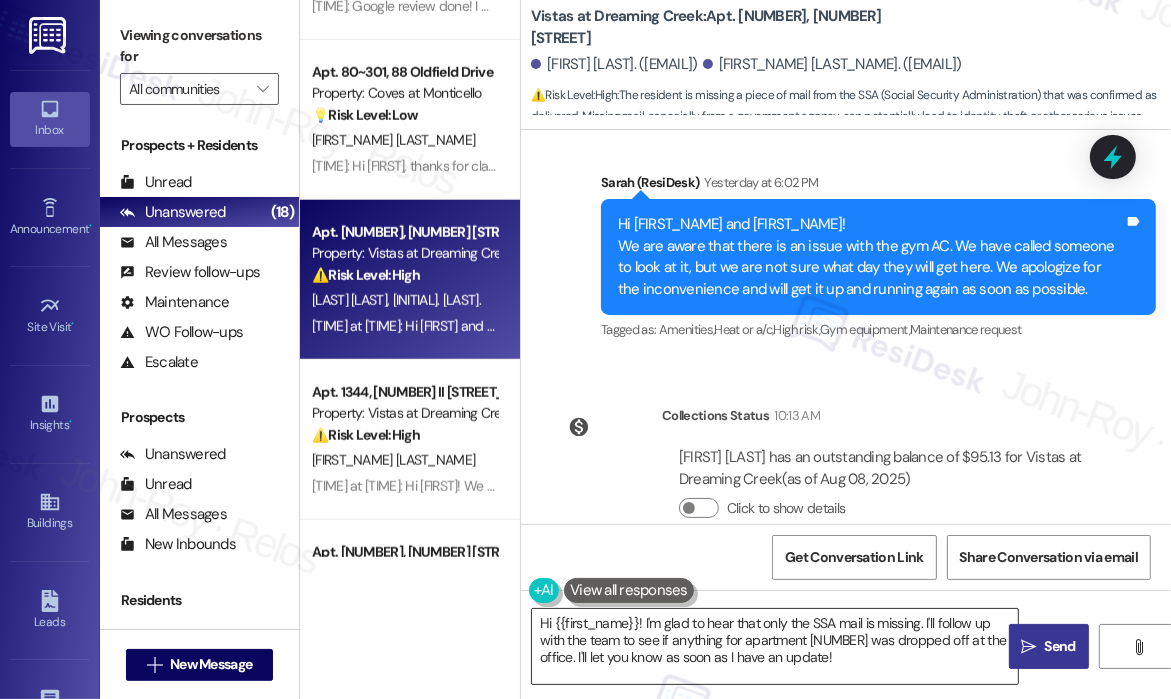 click on "Hi {{first_name}}! I'm glad to hear that only the SSA mail is missing. I'll follow up with the team to see if anything for apartment 435 was dropped off at the office. I'll let you know as soon as I have an update!" at bounding box center (775, 646) 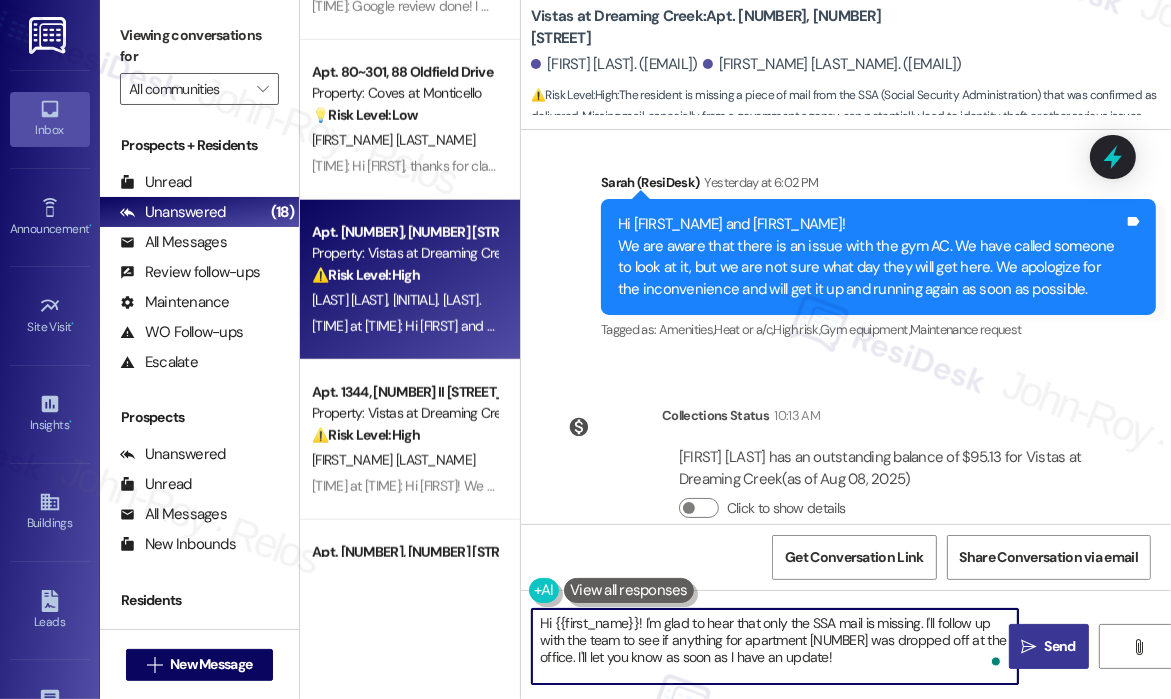 click on "Hi {{first_name}}! I'm glad to hear that only the SSA mail is missing. I'll follow up with the team to see if anything for apartment 435 was dropped off at the office. I'll let you know as soon as I have an update!" at bounding box center [775, 646] 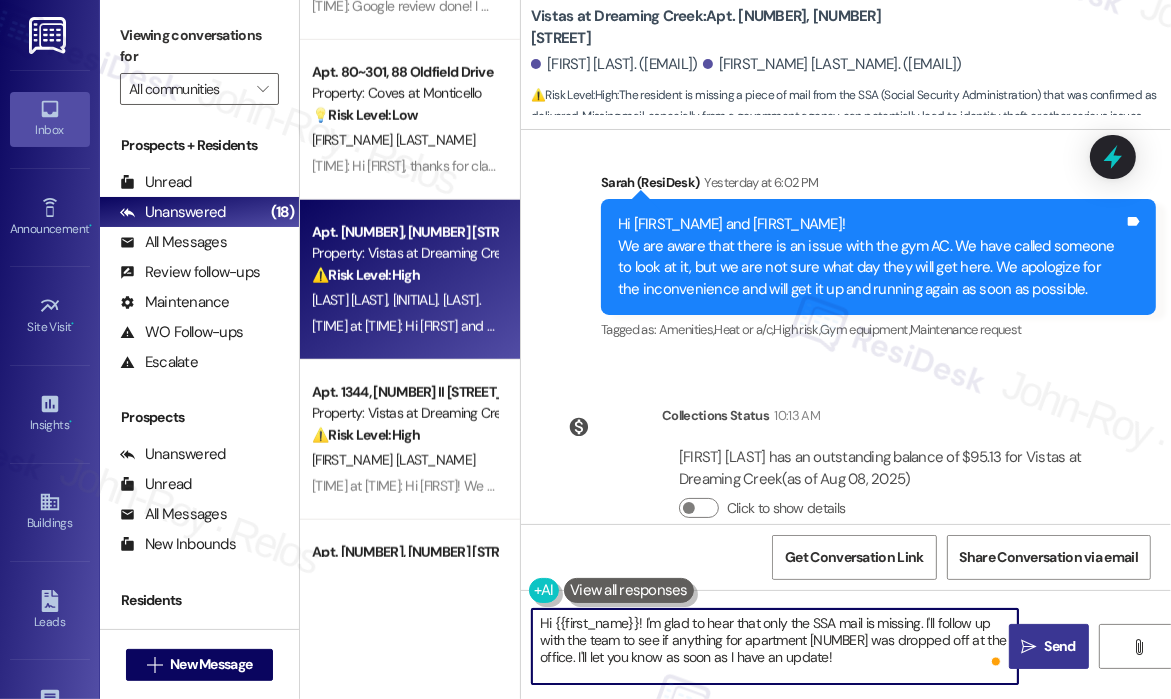 click on "Hi {{first_name}}! I'm glad to hear that only the SSA mail is missing. I'll follow up with the team to see if anything for apartment 435 was dropped off at the office. I'll let you know as soon as I have an update!" at bounding box center (775, 646) 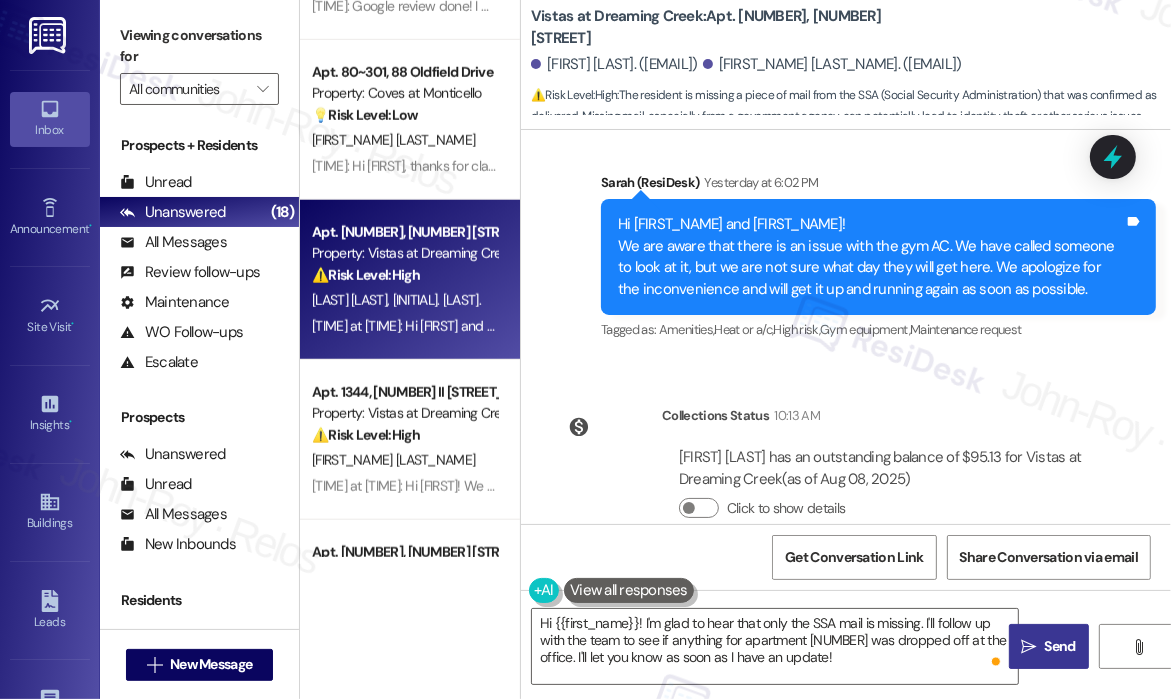 click on "" at bounding box center (1028, 647) 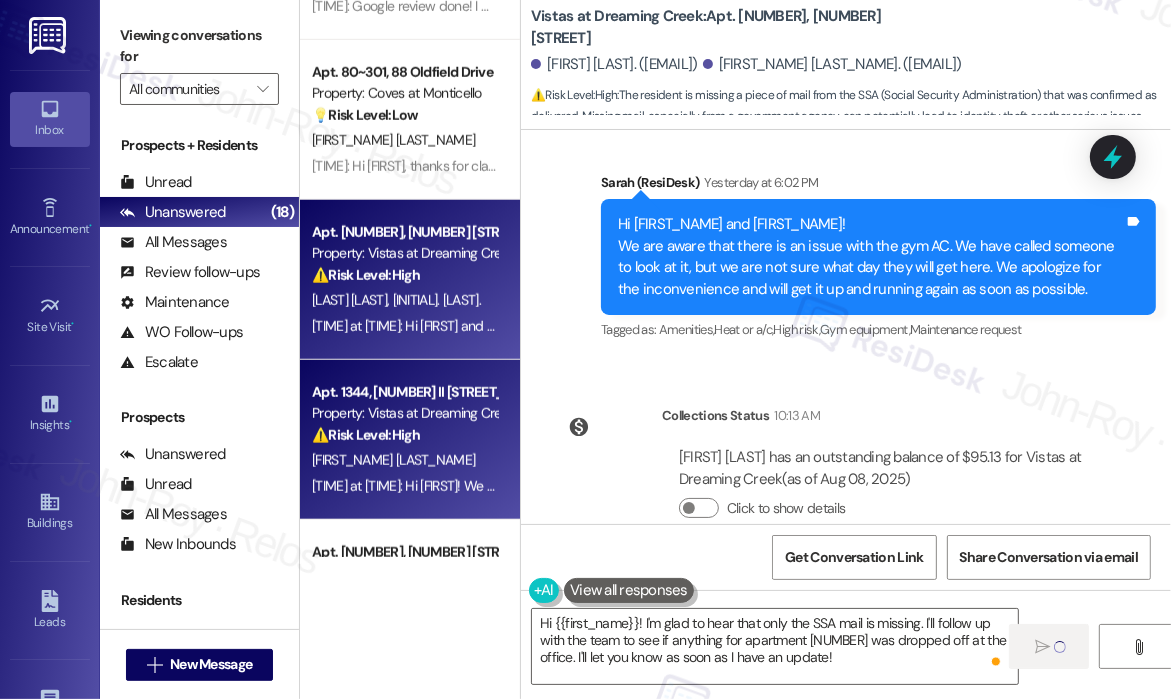 click on "Property: Vistas at Dreaming Creek" at bounding box center [404, 413] 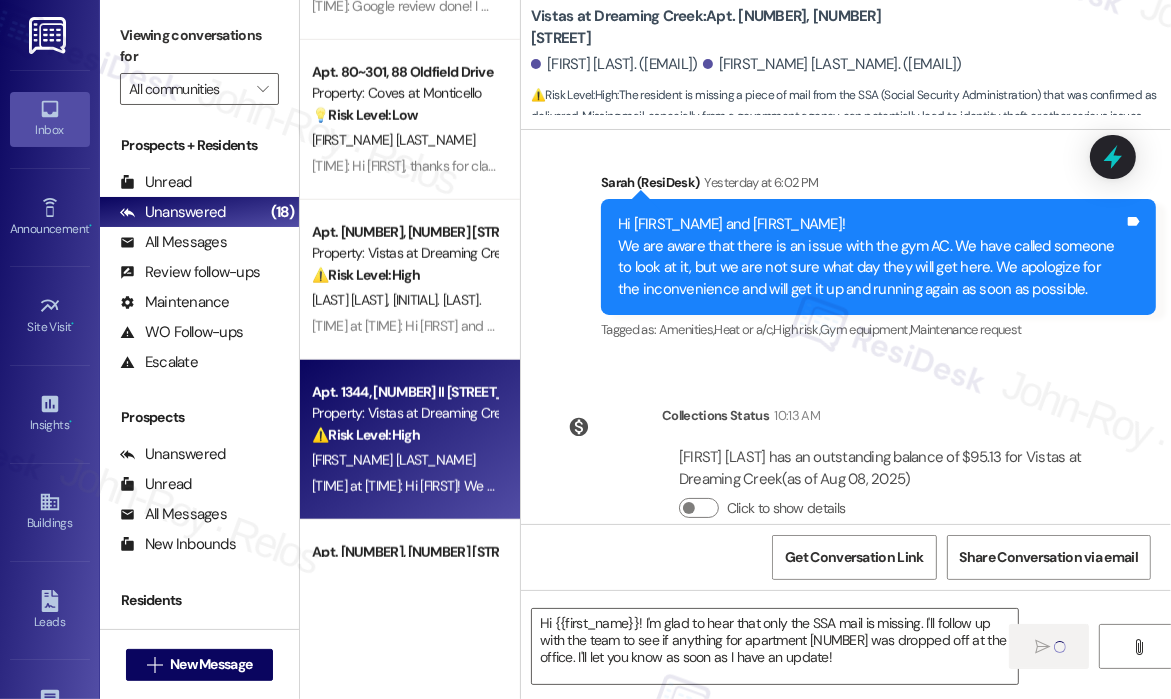 type on "Fetching suggested responses. Please feel free to read through the conversation in the meantime." 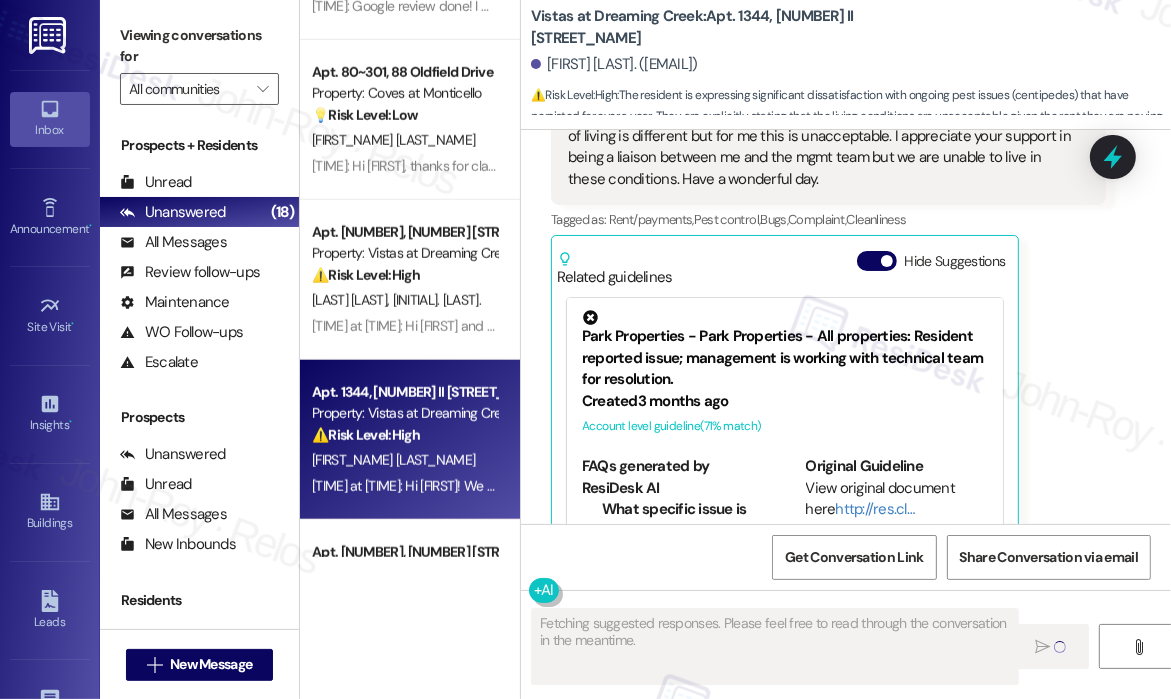 scroll, scrollTop: 8275, scrollLeft: 0, axis: vertical 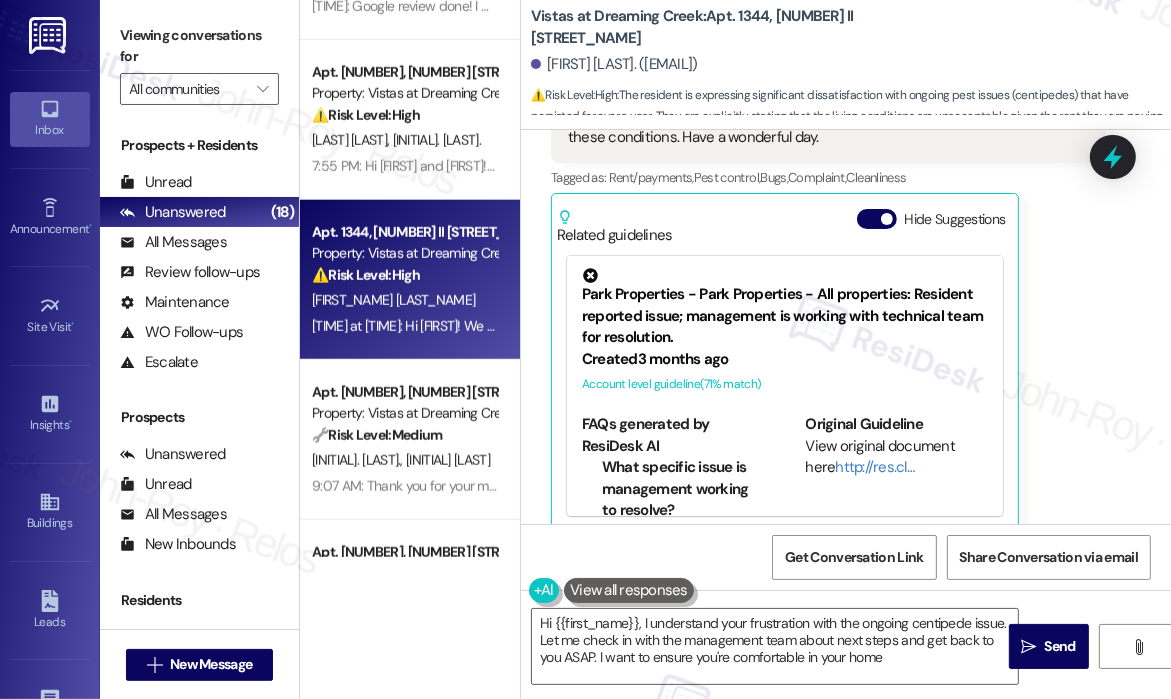 type on "Hi {{first_name}}, I understand your frustration with the ongoing centipede issue. Let me check in with the management team about next steps and get back to you ASAP. I want to ensure you're comfortable in your home." 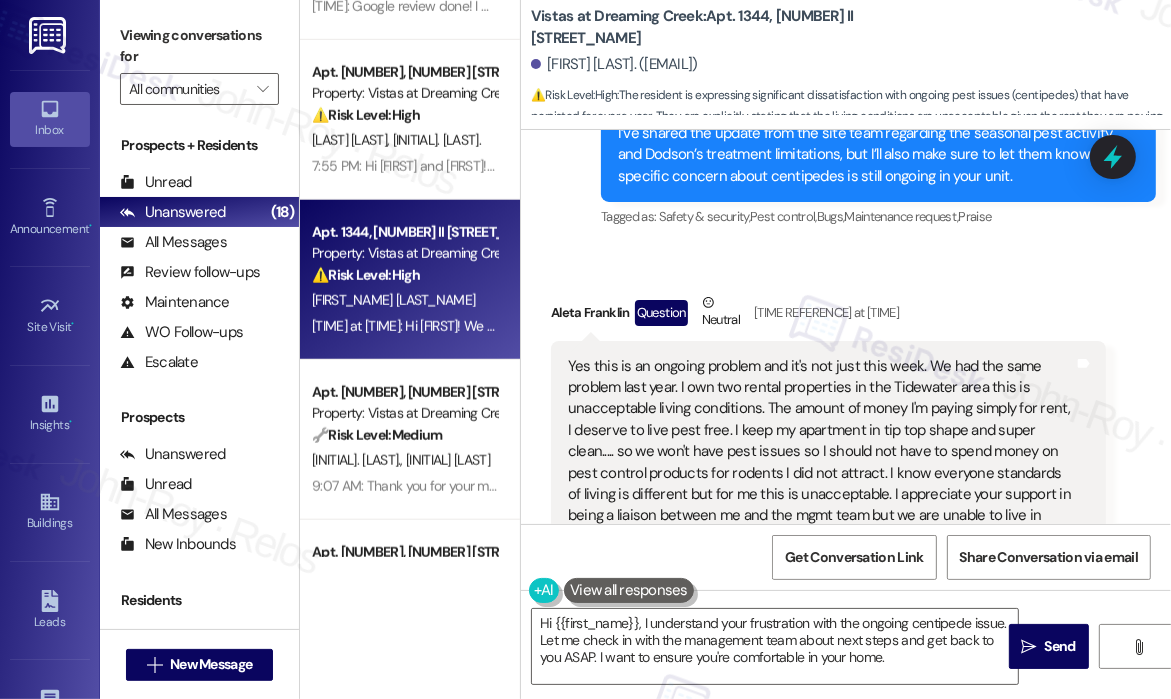 scroll, scrollTop: 7975, scrollLeft: 0, axis: vertical 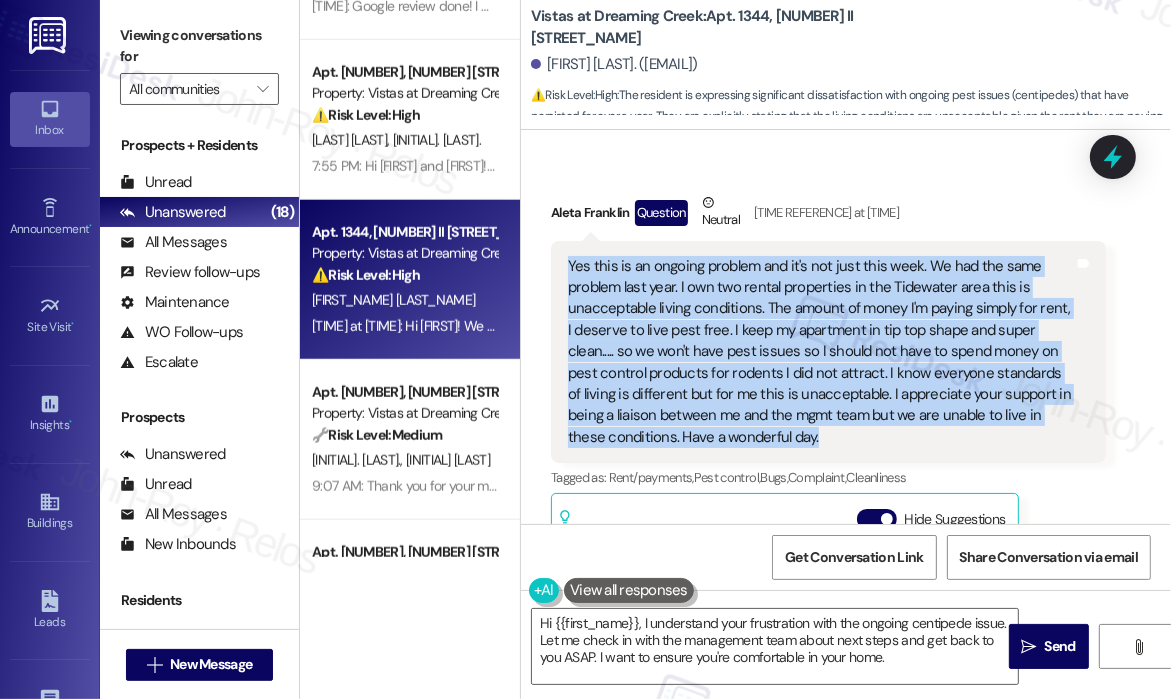 drag, startPoint x: 860, startPoint y: 415, endPoint x: 561, endPoint y: 241, distance: 345.94363 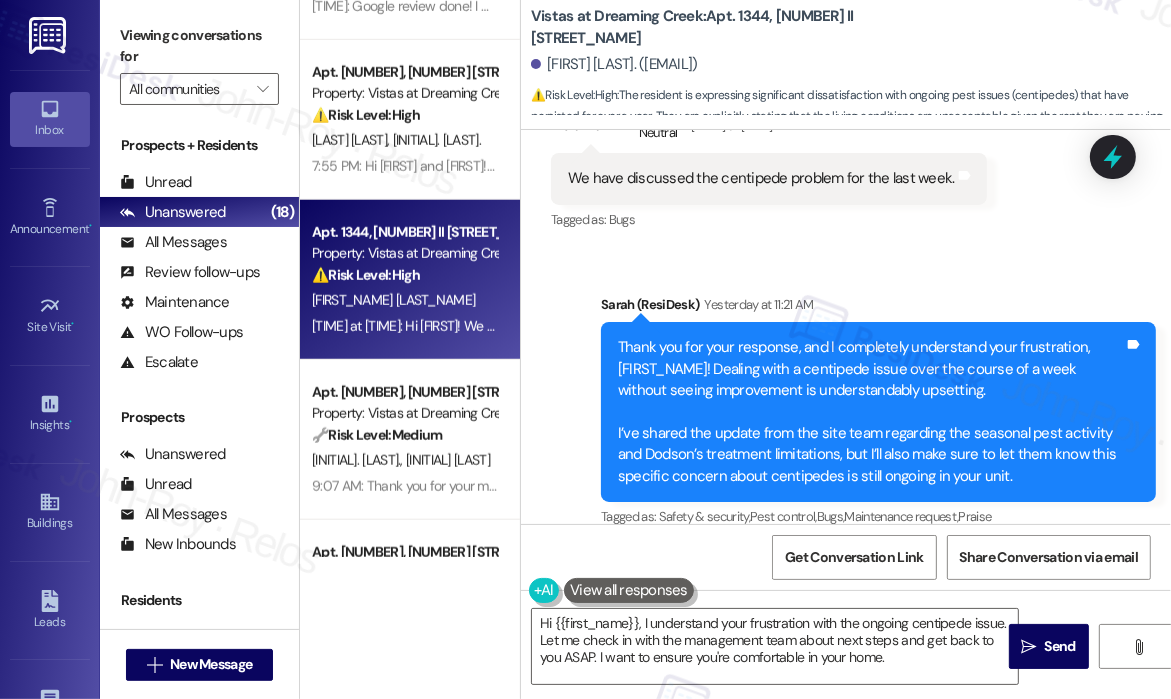 scroll, scrollTop: 7475, scrollLeft: 0, axis: vertical 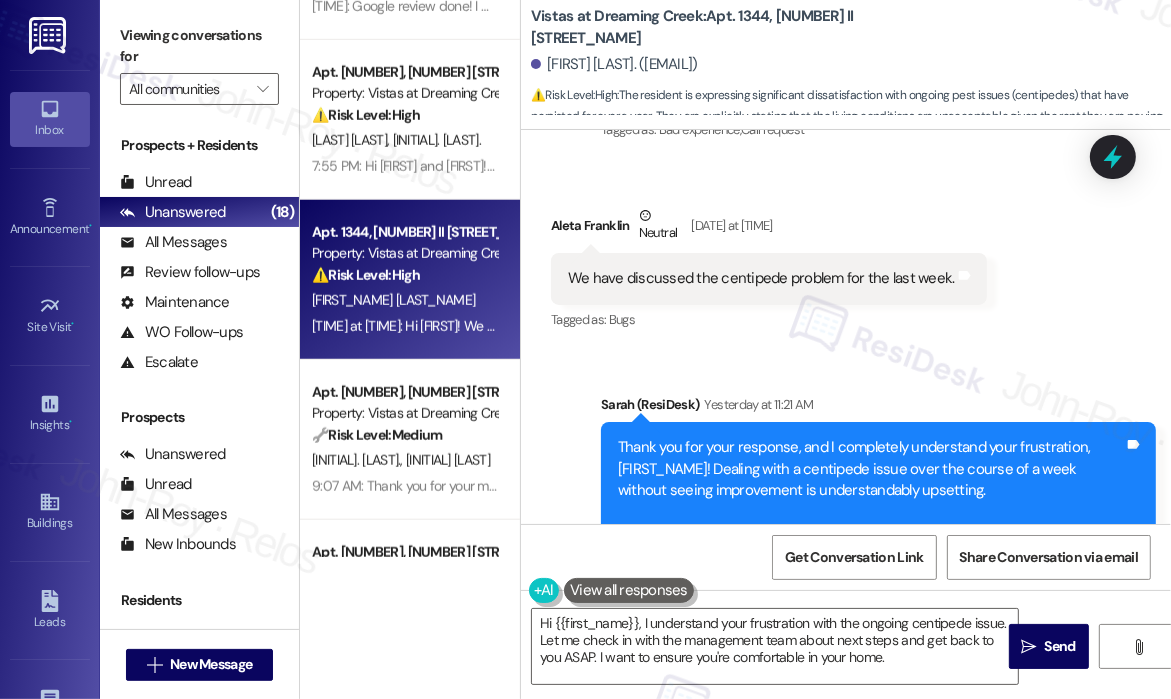 click on "We have discussed the centipede problem for the last week." at bounding box center [761, 278] 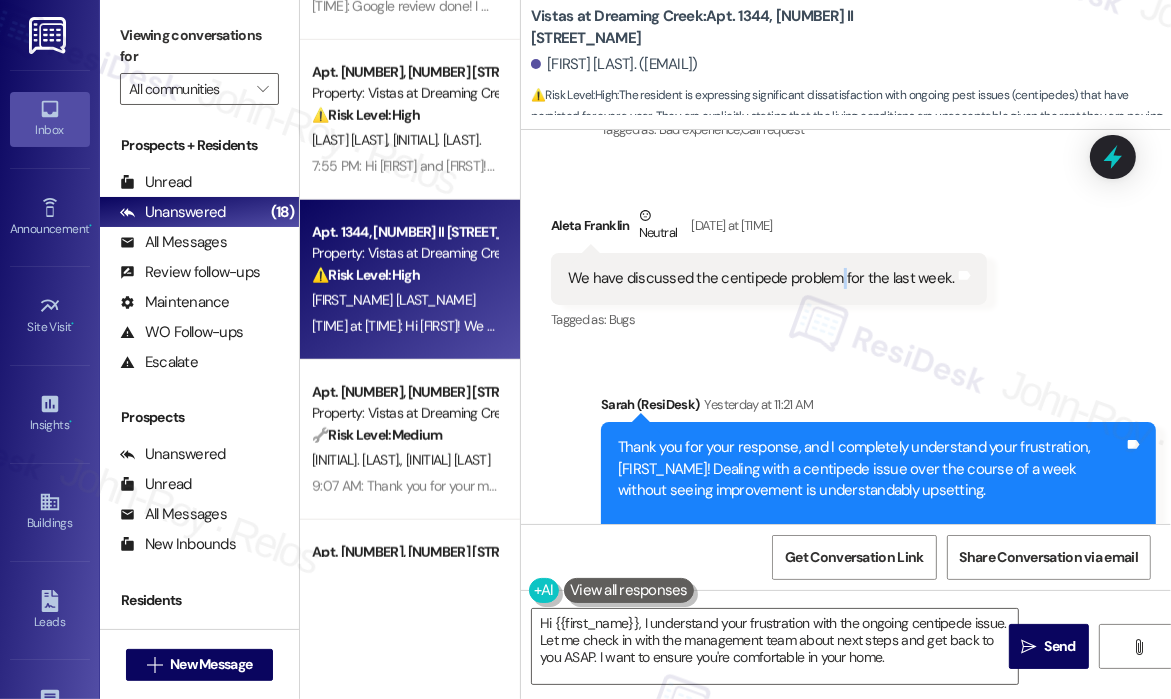 click on "We have discussed the centipede problem for the last week." at bounding box center (761, 278) 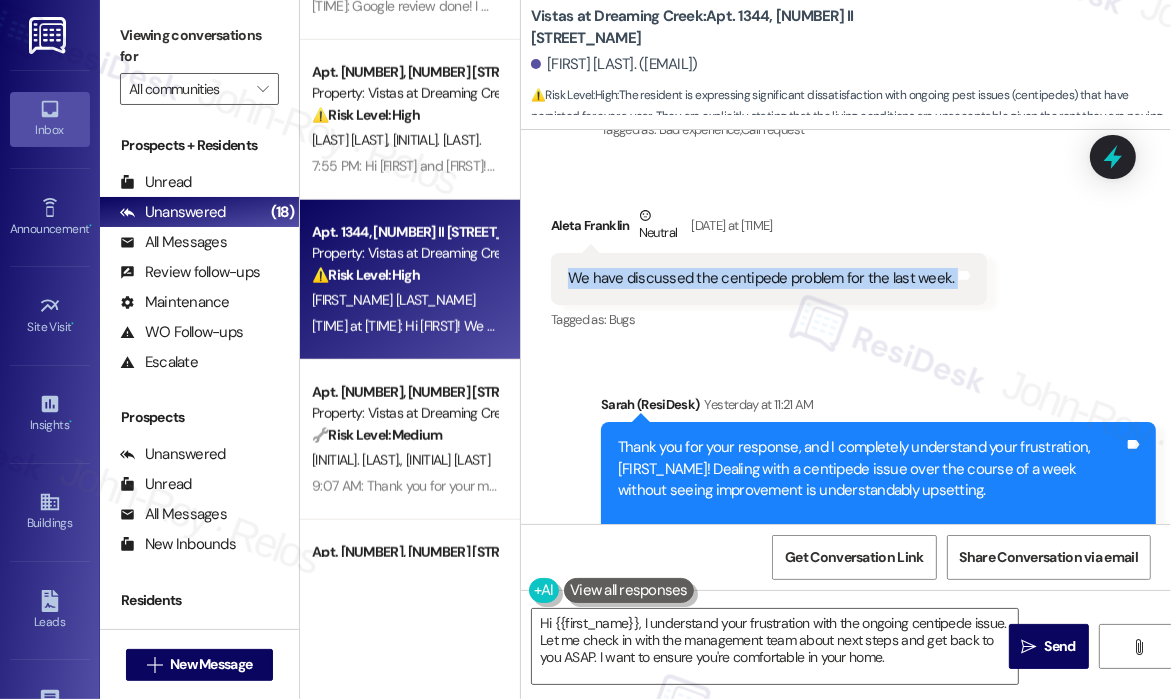 click on "We have discussed the centipede problem for the last week." at bounding box center [761, 278] 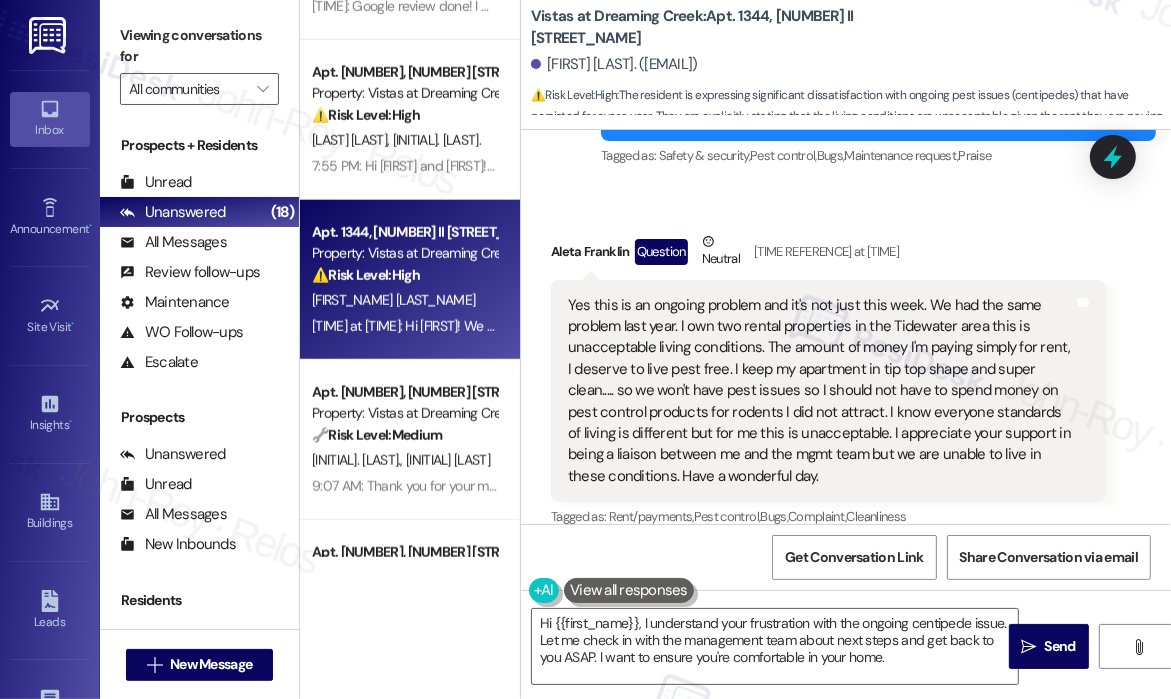 scroll, scrollTop: 8075, scrollLeft: 0, axis: vertical 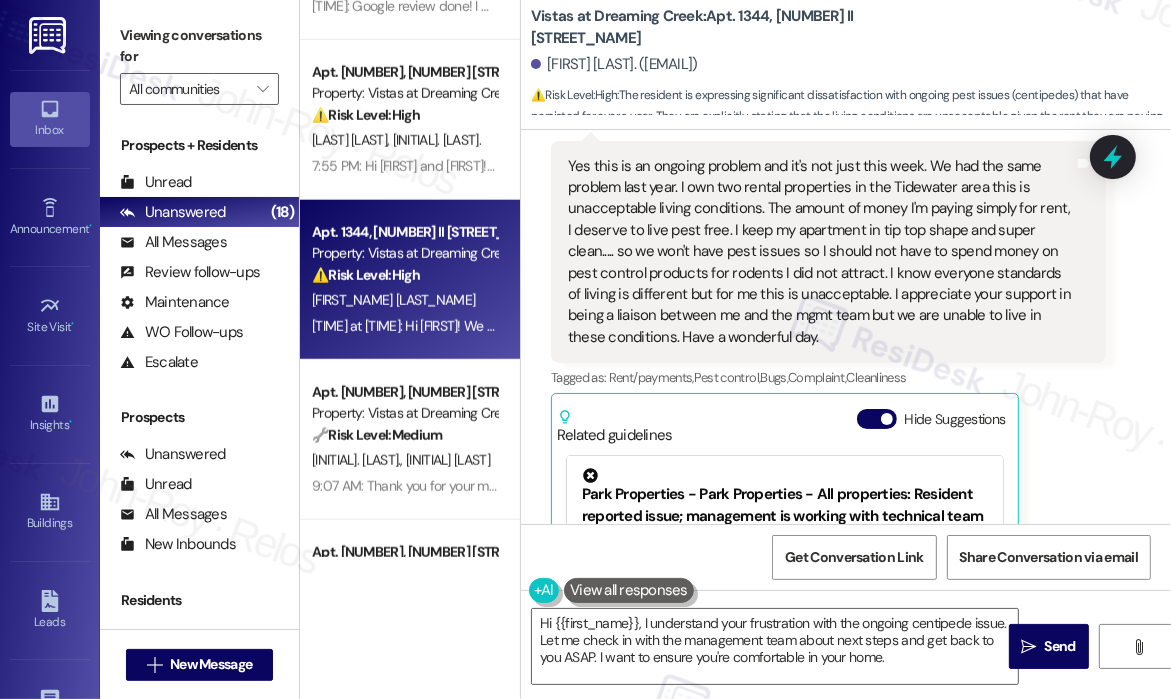 click on "Yes this is an ongoing problem and it's not just this week. We had the same problem last year. I own two rental properties in the Tidewater area this is unacceptable living conditions. The amount of money I'm paying simply for rent, I deserve  to live pest free. I keep my apartment in tip top shape and super clean..... so we won't have pest issues so I should not have to spend money on pest control products for rodents I did not attract. I know everyone standards of living is different but for me this is unacceptable. I appreciate your support in being a liaison between me and the mgmt team but we are unable to live in these conditions. Have a wonderful day." at bounding box center (821, 252) 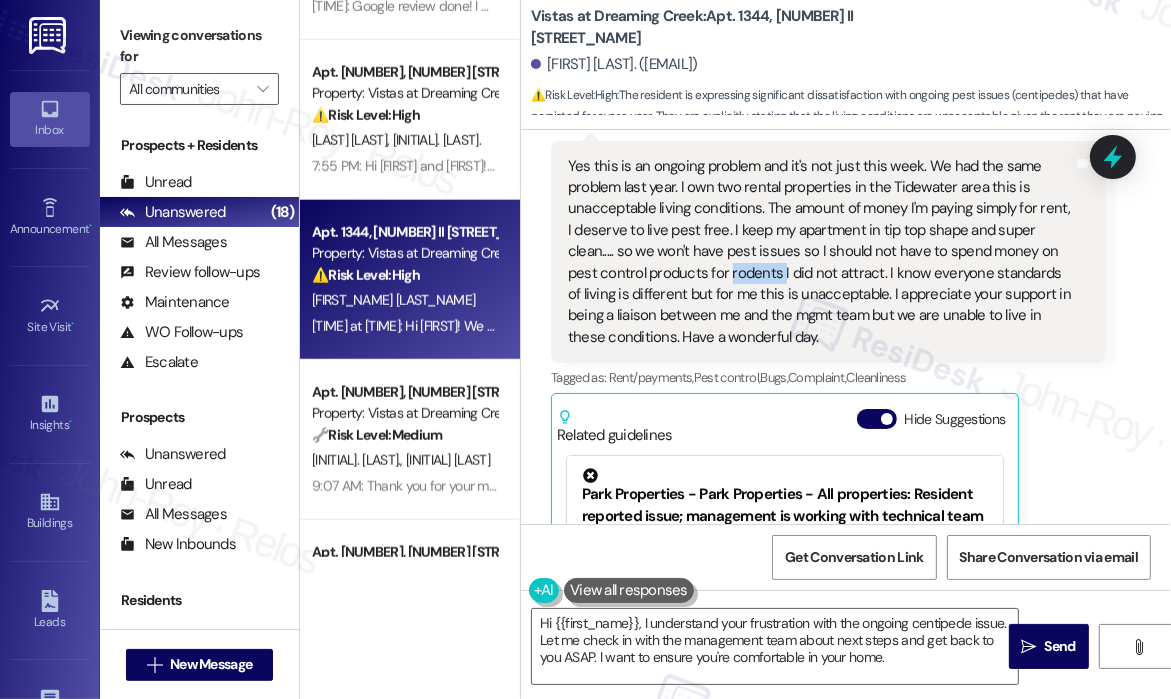 click on "Yes this is an ongoing problem and it's not just this week. We had the same problem last year. I own two rental properties in the Tidewater area this is unacceptable living conditions. The amount of money I'm paying simply for rent, I deserve  to live pest free. I keep my apartment in tip top shape and super clean..... so we won't have pest issues so I should not have to spend money on pest control products for rodents I did not attract. I know everyone standards of living is different but for me this is unacceptable. I appreciate your support in being a liaison between me and the mgmt team but we are unable to live in these conditions. Have a wonderful day." at bounding box center [821, 252] 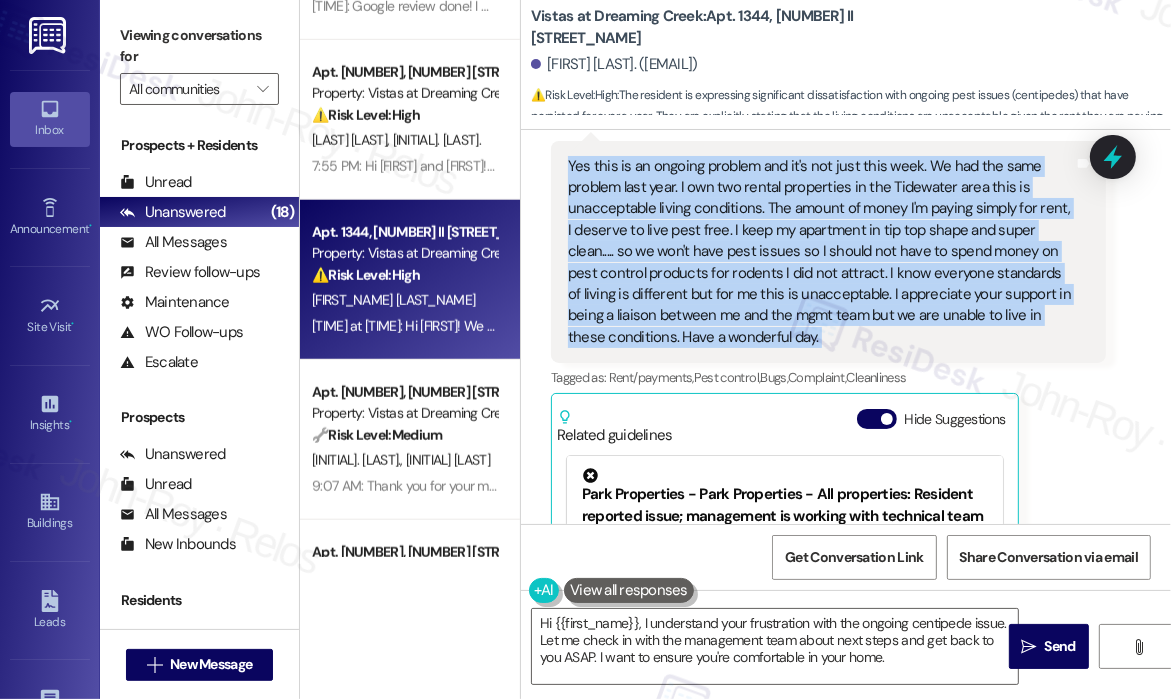 click on "Yes this is an ongoing problem and it's not just this week. We had the same problem last year. I own two rental properties in the Tidewater area this is unacceptable living conditions. The amount of money I'm paying simply for rent, I deserve  to live pest free. I keep my apartment in tip top shape and super clean..... so we won't have pest issues so I should not have to spend money on pest control products for rodents I did not attract. I know everyone standards of living is different but for me this is unacceptable. I appreciate your support in being a liaison between me and the mgmt team but we are unable to live in these conditions. Have a wonderful day." at bounding box center (821, 252) 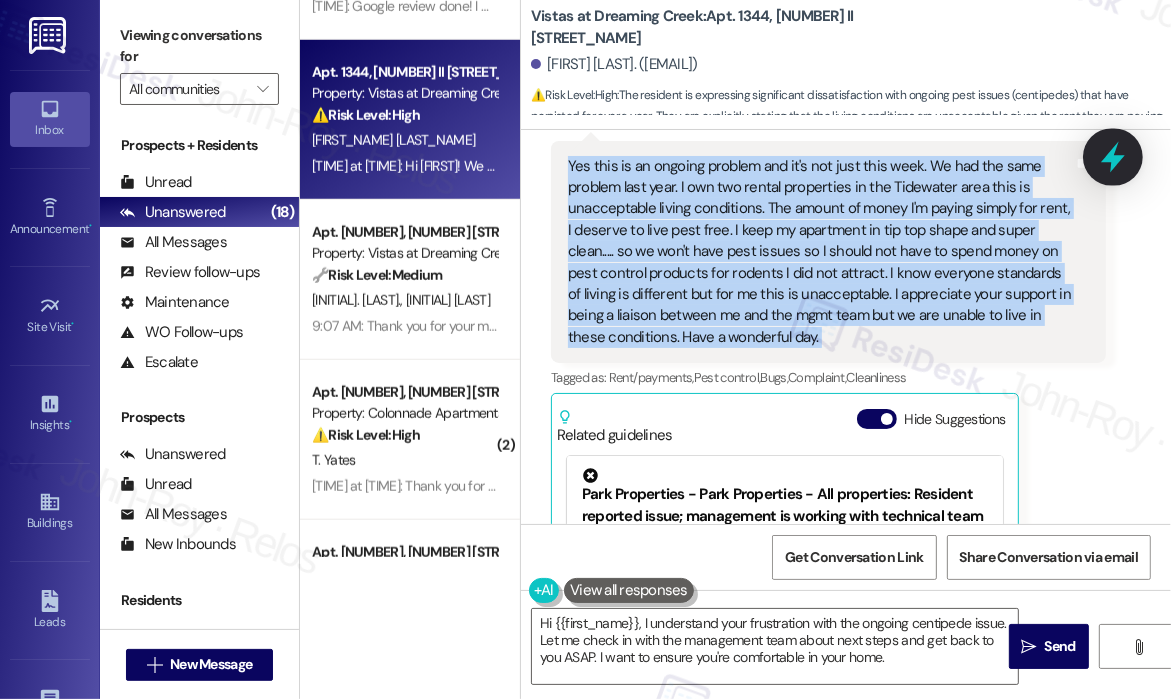 click 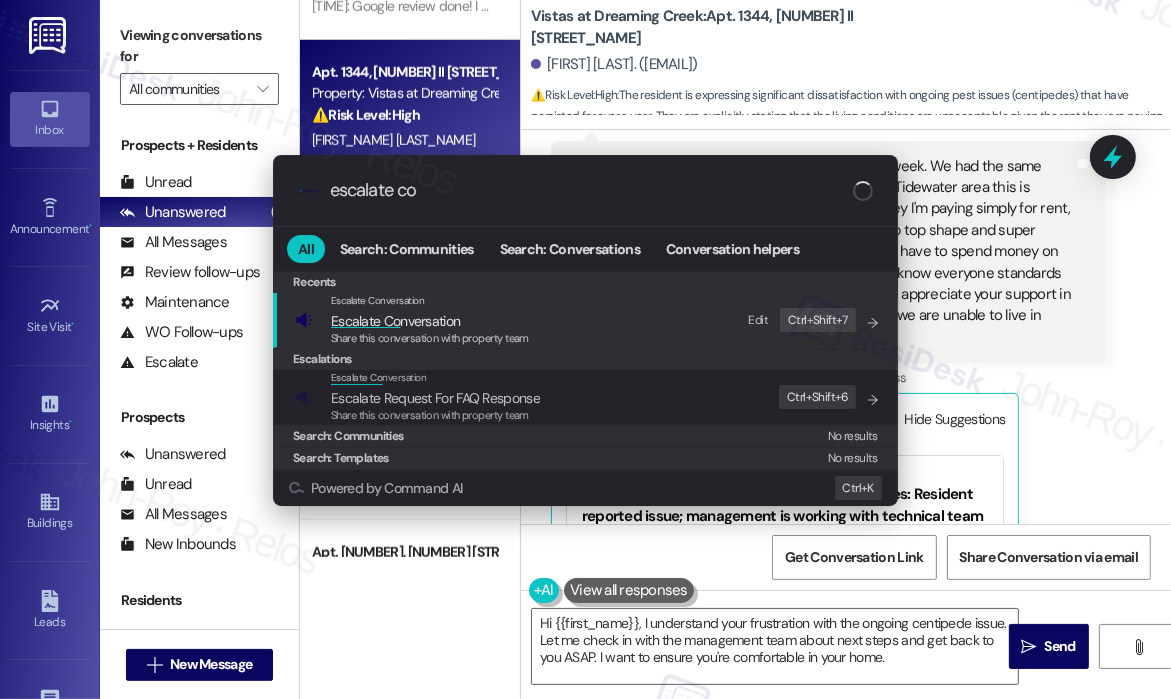 type on "escalate con" 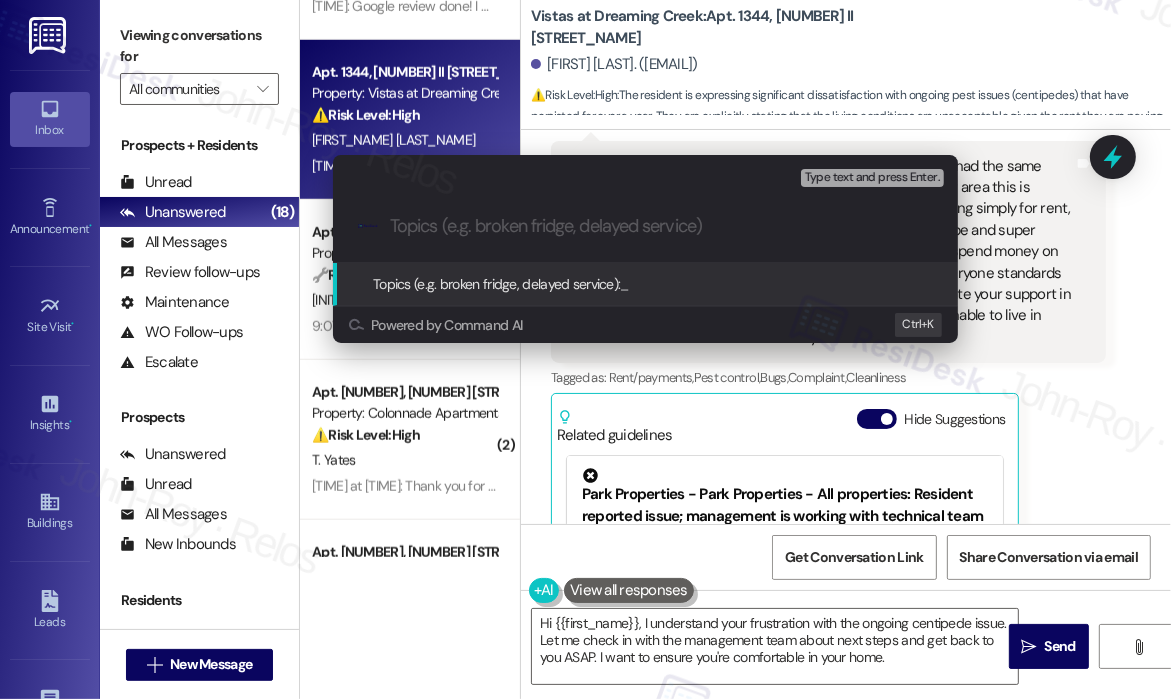 paste on "Ongoing Centipede Infestation – Urgent Resolution Needed" 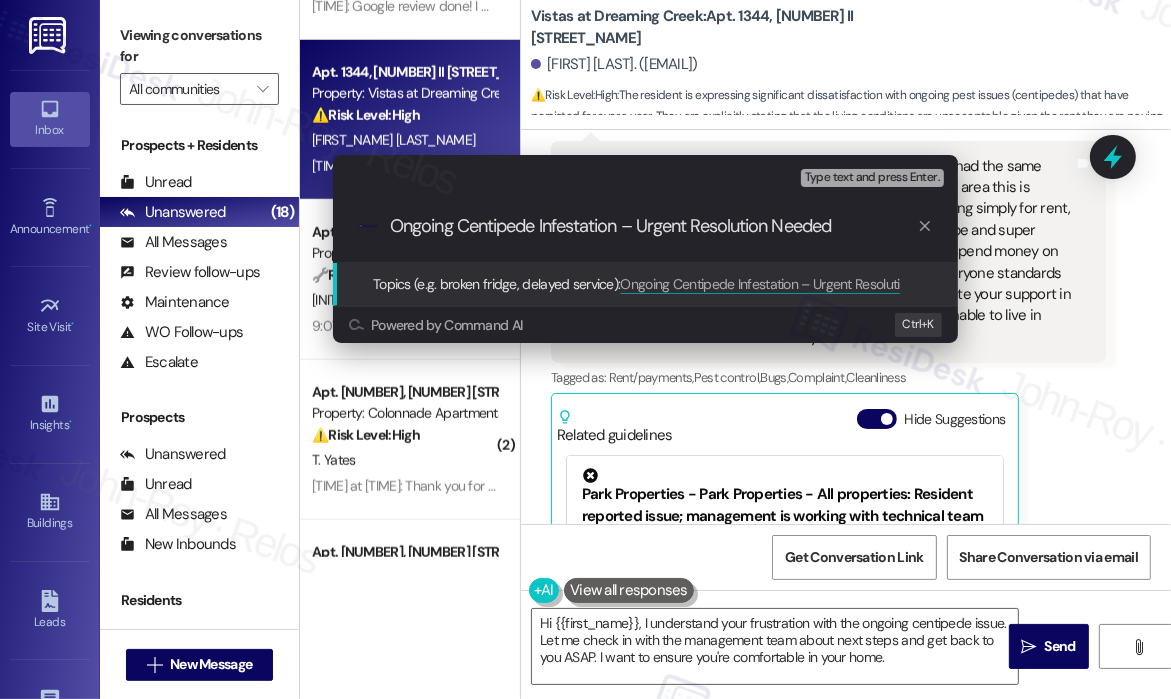 type 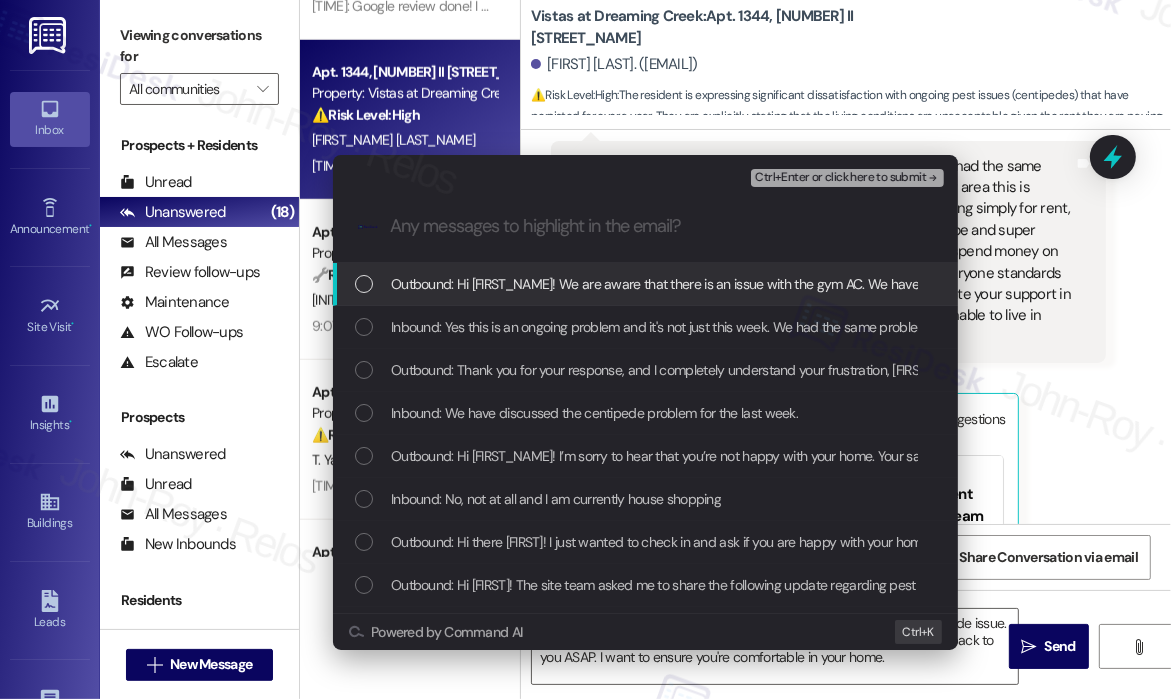 click on "Outbound: Hi Aleta!
We are aware that there is an issue with the gym AC. We have called someone to look at it, but we are not sure what day they will get here. We apologize for the inconvenience and will get it up and running again as soon as possible." at bounding box center (1144, 284) 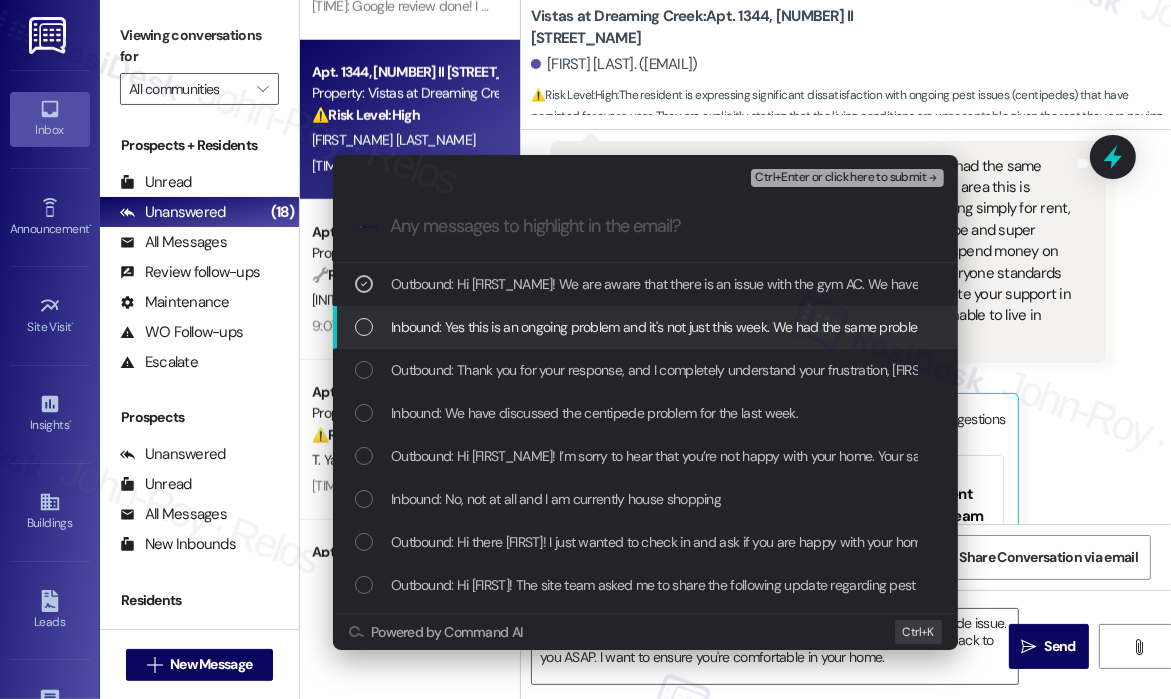 click on "Inbound: Yes this is an ongoing problem and it's not just this week. We had the same problem last year. I own two rental properties in the Tidewater area this is unacceptable living conditions. The amount of money I'm paying simply for rent, I deserve  to live pest free. I keep my apartment in tip top shape and super clean..... so we won't have pest issues so I should not have to spend money on pest control products for rodents I did not attract. I know everyone standards of living is different but for me this is unacceptable. I appreciate your support in being a liaison between me and the mgmt team but we are unable to live in these conditions. Have a wonderful day." at bounding box center [2320, 327] 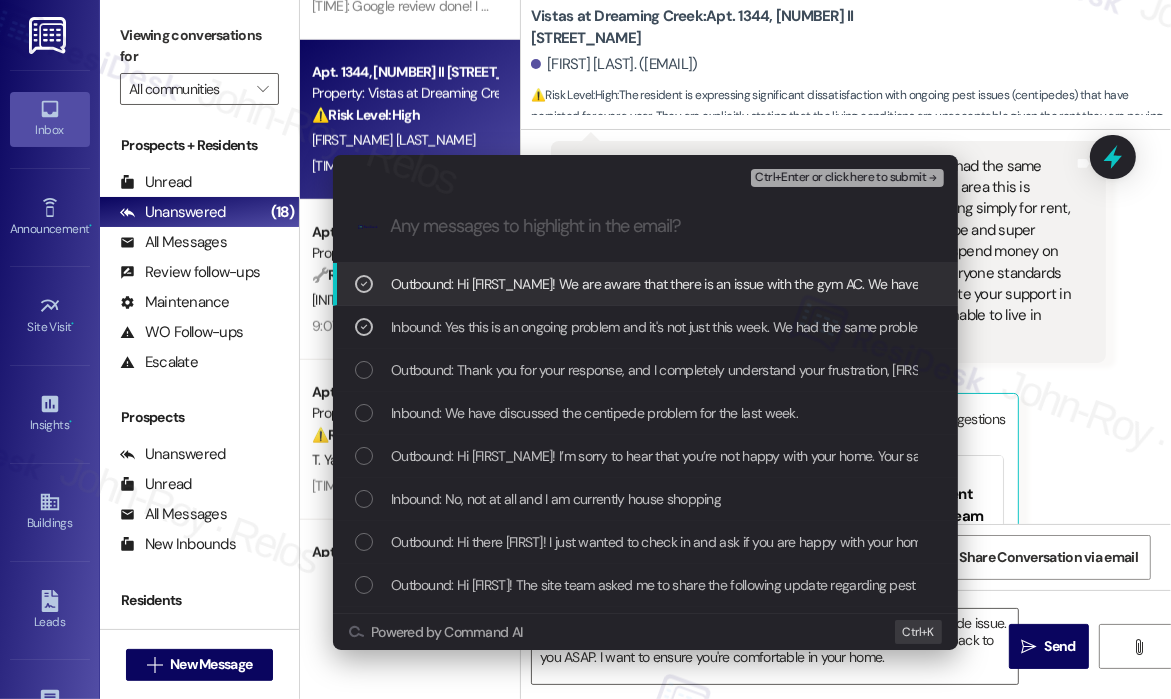 drag, startPoint x: 681, startPoint y: 284, endPoint x: 680, endPoint y: 298, distance: 14.035668 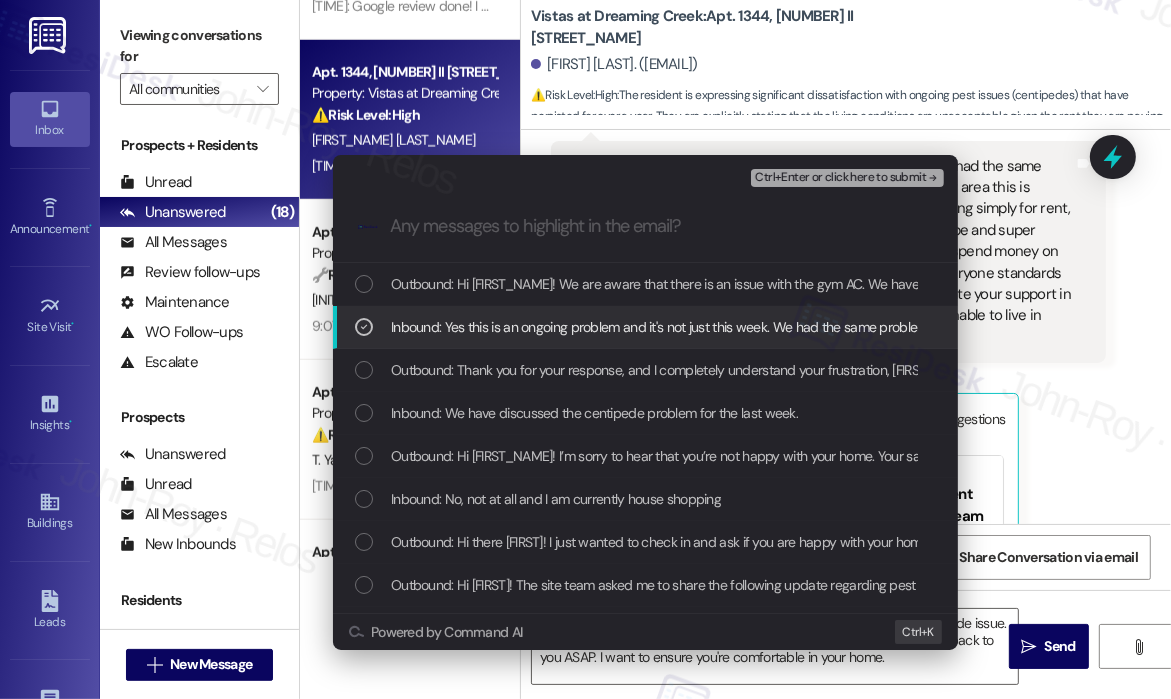 click on "Inbound: Yes this is an ongoing problem and it's not just this week. We had the same problem last year. I own two rental properties in the Tidewater area this is unacceptable living conditions. The amount of money I'm paying simply for rent, I deserve  to live pest free. I keep my apartment in tip top shape and super clean..... so we won't have pest issues so I should not have to spend money on pest control products for rodents I did not attract. I know everyone standards of living is different but for me this is unacceptable. I appreciate your support in being a liaison between me and the mgmt team but we are unable to live in these conditions. Have a wonderful day." at bounding box center (2320, 327) 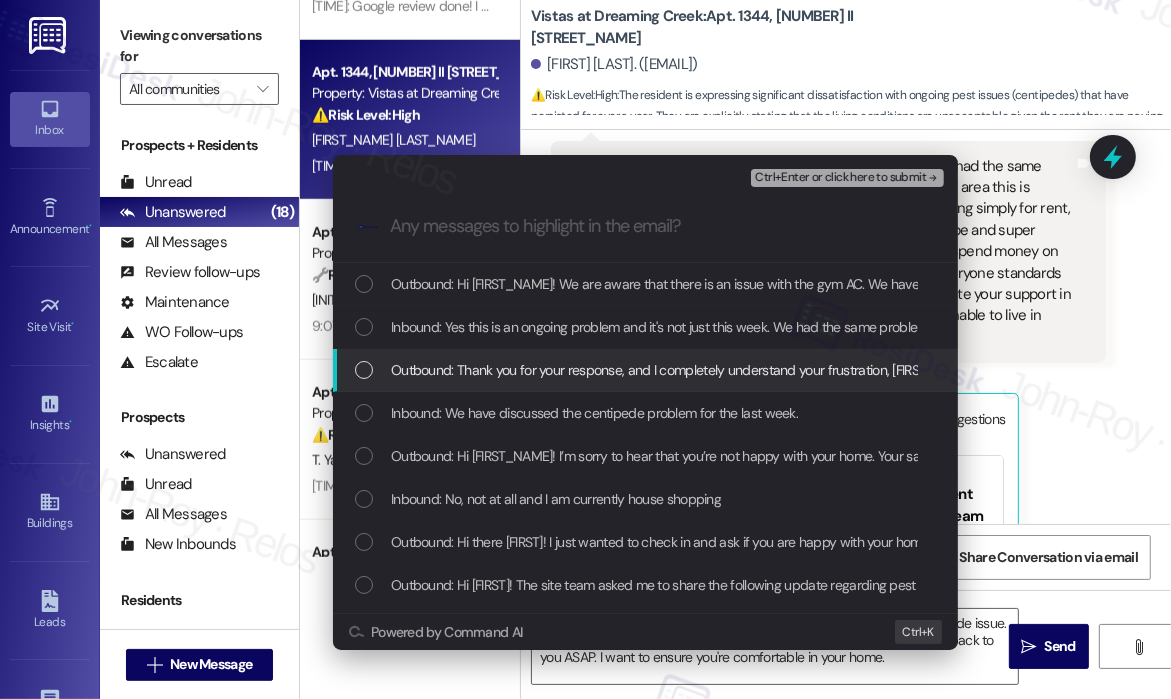 click on "Outbound: Thank you for your response, and I completely understand your frustration, Aleta! Dealing with a centipede issue over the course of a week without seeing improvement is understandably upsetting.
I’ve shared the update from the site team regarding the seasonal pest activity and Dodson’s treatment limitations, but I’ll also make sure to let them know this specific concern about centipedes is still ongoing in your unit." at bounding box center [1652, 370] 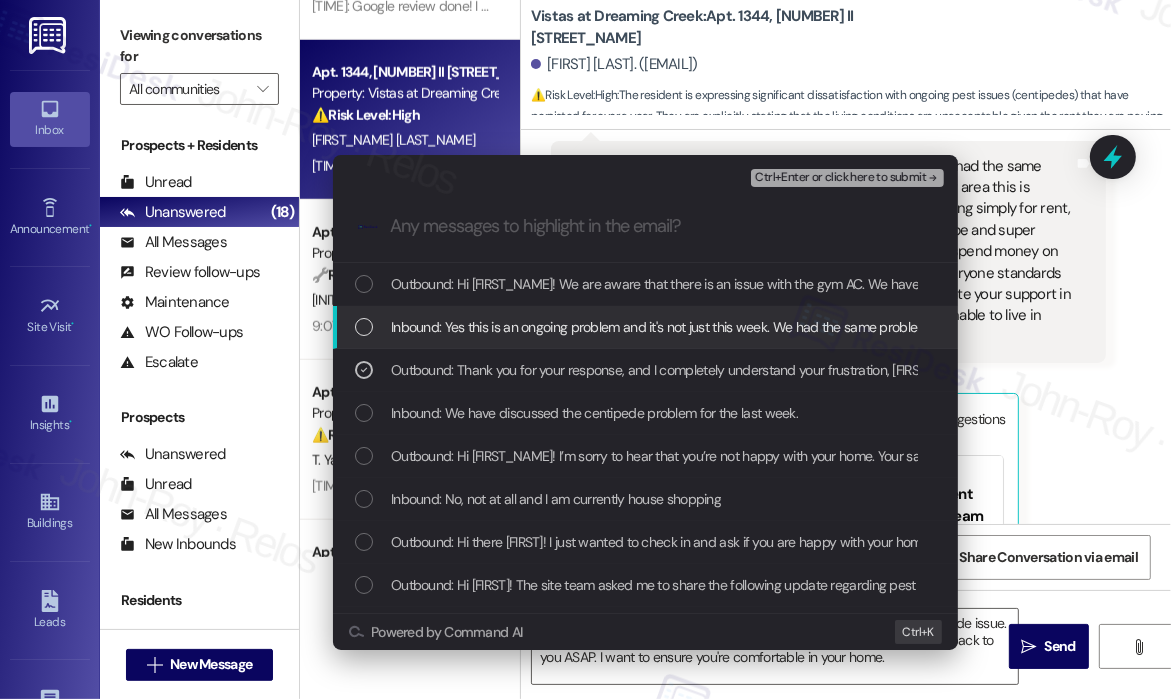 click on "Inbound: Yes this is an ongoing problem and it's not just this week. We had the same problem last year. I own two rental properties in the Tidewater area this is unacceptable living conditions. The amount of money I'm paying simply for rent, I deserve  to live pest free. I keep my apartment in tip top shape and super clean..... so we won't have pest issues so I should not have to spend money on pest control products for rodents I did not attract. I know everyone standards of living is different but for me this is unacceptable. I appreciate your support in being a liaison between me and the mgmt team but we are unable to live in these conditions. Have a wonderful day." at bounding box center (2320, 327) 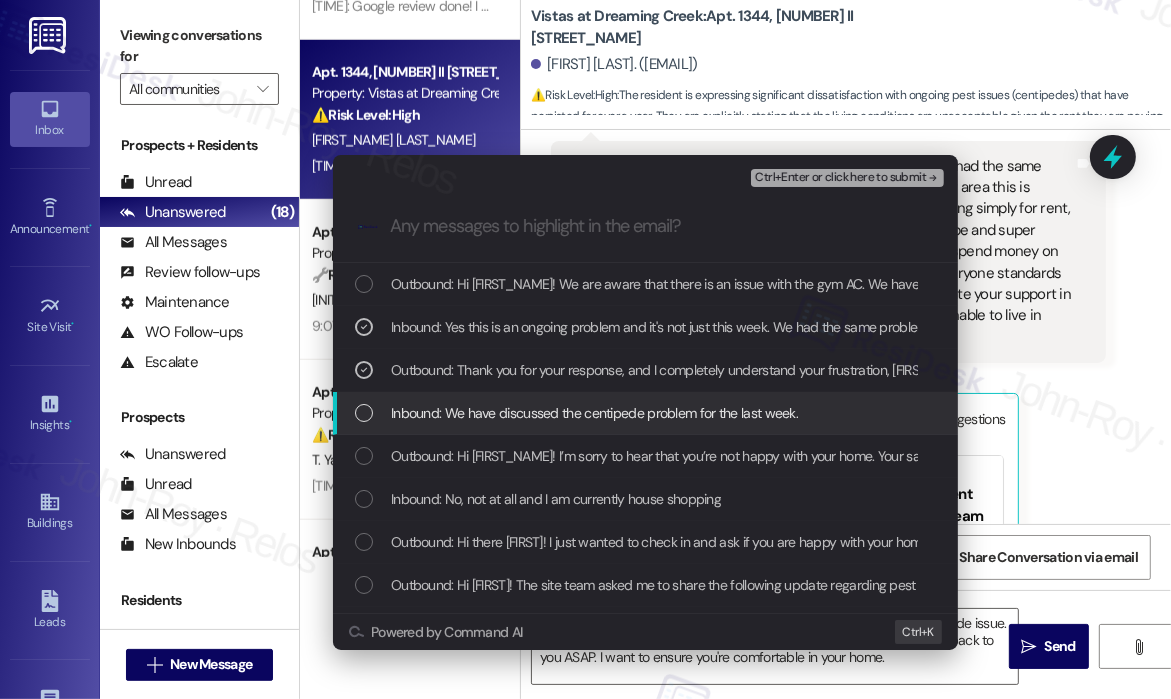 click on "Inbound: We have discussed the centipede problem for the last week." at bounding box center [594, 413] 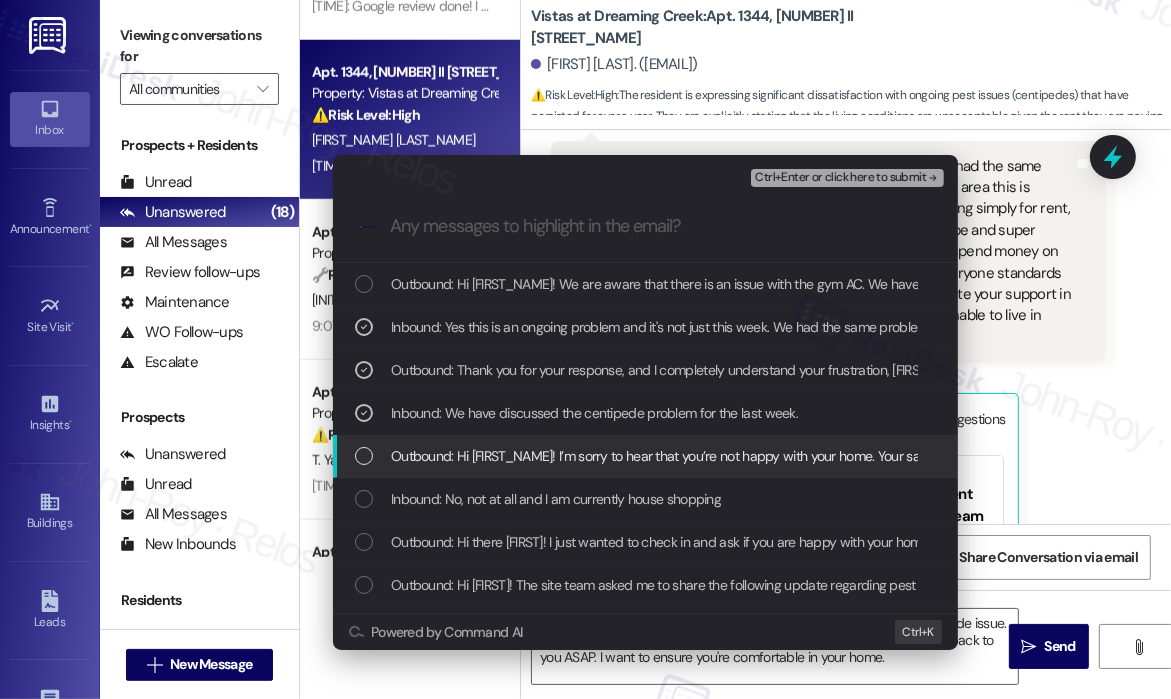 click on "Outbound: Hi Aleta! I’m sorry to hear that you’re not happy with your home. Your satisfaction is important to us, and we’d like to understand why you gave "no" as your answer. Could you please share more details?" at bounding box center (1028, 456) 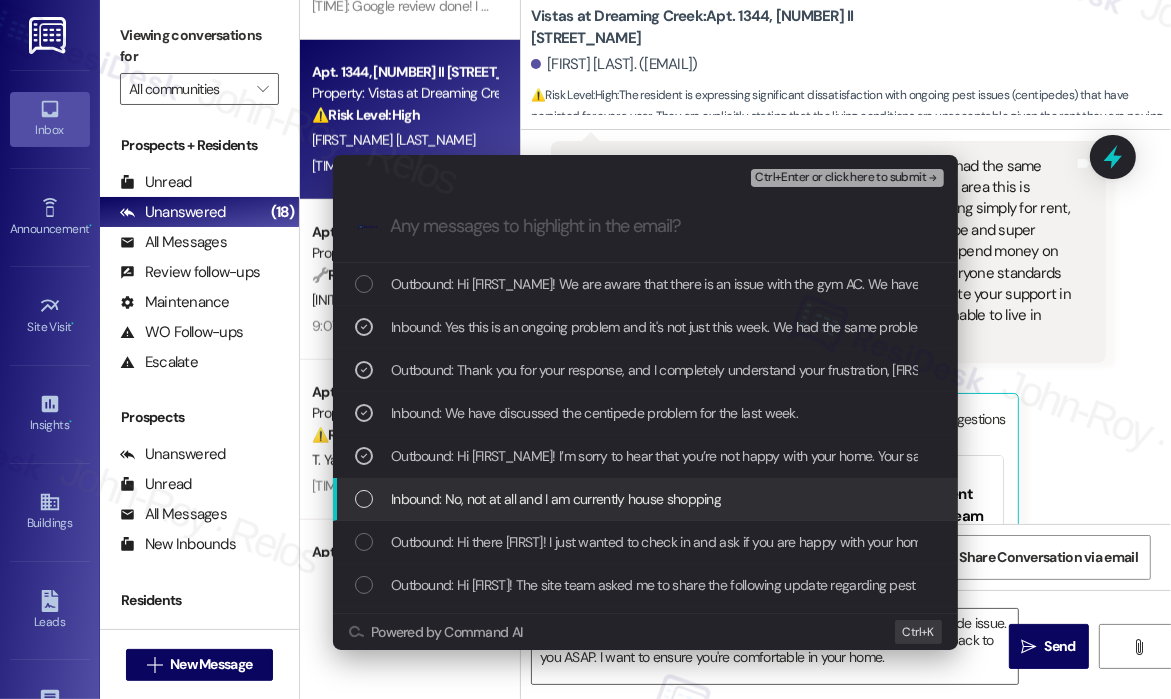 click on "Inbound: No, not at all and I am currently house shopping" at bounding box center (556, 499) 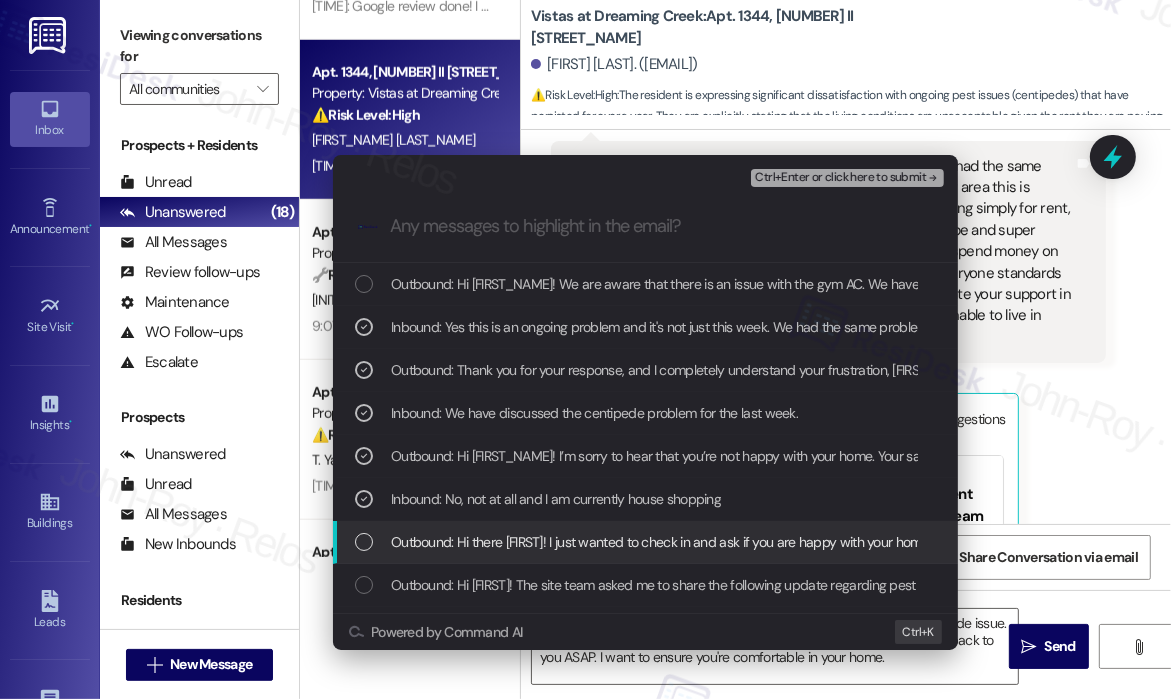 click on "Outbound: Hi there Aleta! I just wanted to check in and ask if you are happy with your home.  Feel free to answer with a quick (y/n)" at bounding box center (769, 542) 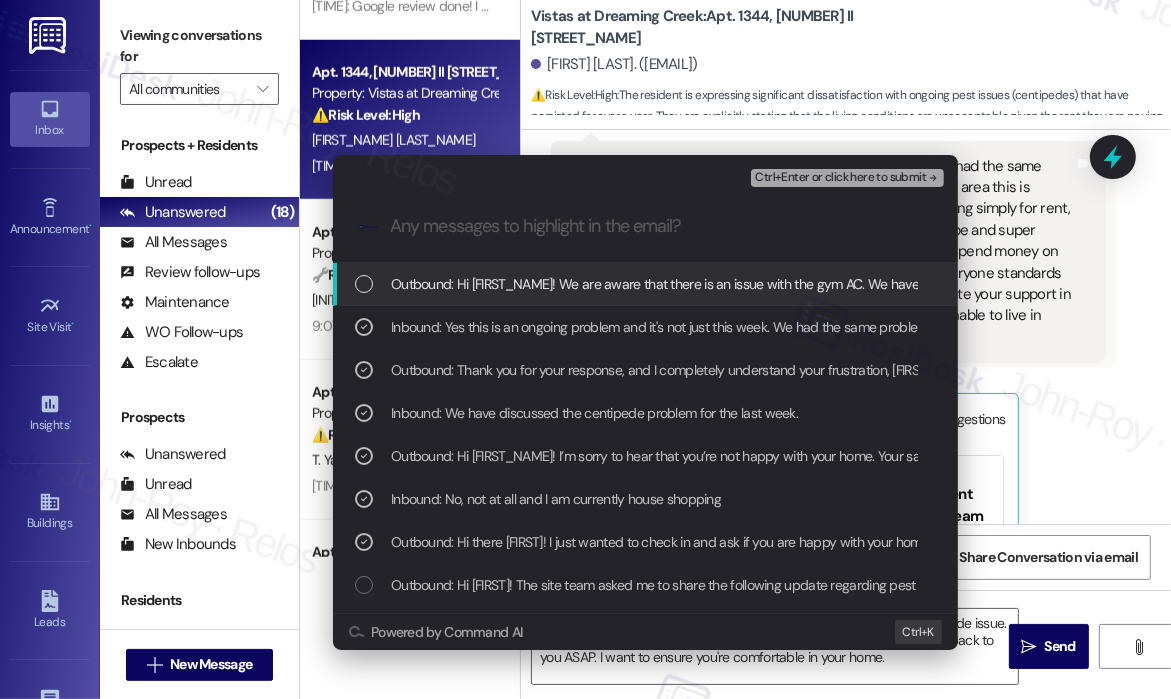 click on "Ctrl+Enter or click here to submit" at bounding box center [840, 178] 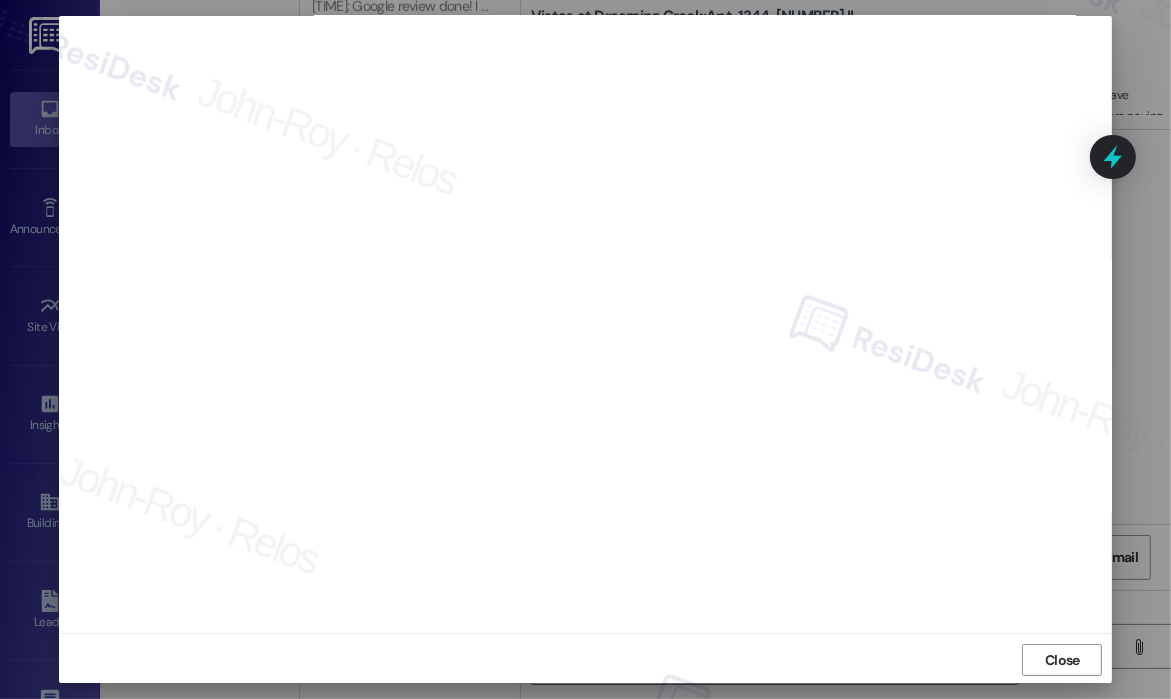 scroll, scrollTop: 15, scrollLeft: 0, axis: vertical 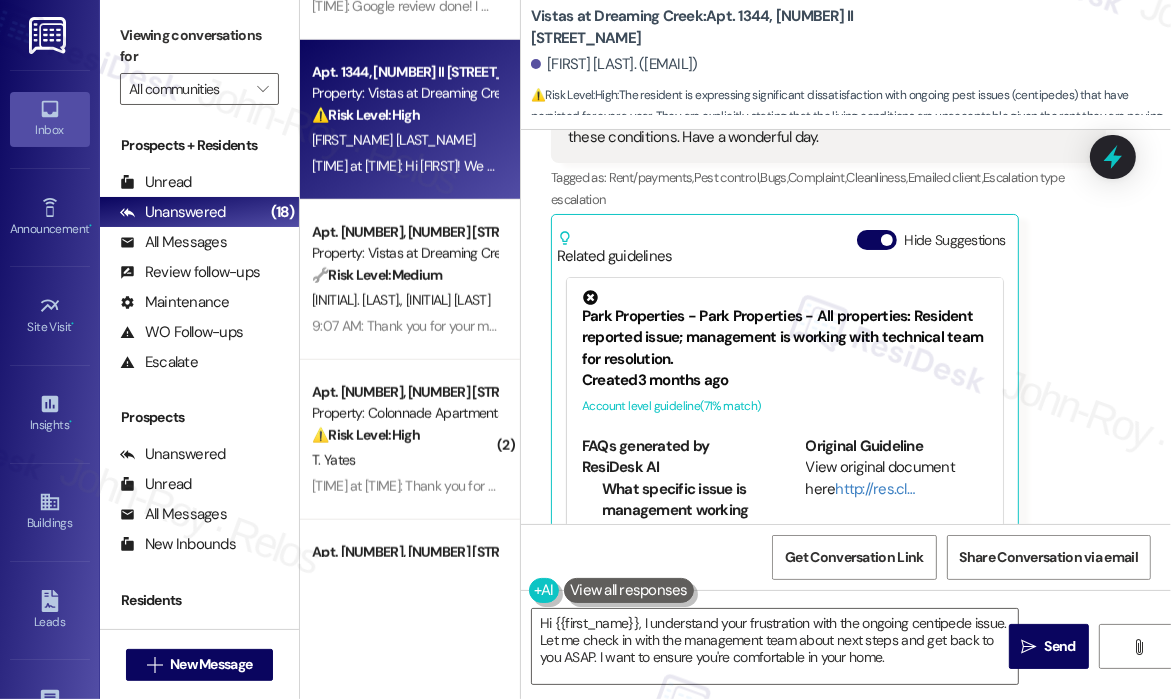 click on "Aleta Franklin Question   Neutral Yesterday at 11:42 AM Yes this is an ongoing problem and it's not just this week. We had the same problem last year. I own two rental properties in the Tidewater area this is unacceptable living conditions. The amount of money I'm paying simply for rent, I deserve  to live pest free. I keep my apartment in tip top shape and super clean..... so we won't have pest issues so I should not have to spend money on pest control products for rodents I did not attract. I know everyone standards of living is different but for me this is unacceptable. I appreciate your support in being a liaison between me and the mgmt team but we are unable to live in these conditions. Have a wonderful day.  Tags and notes Tagged as:   Rent/payments ,  Click to highlight conversations about Rent/payments Pest control ,  Click to highlight conversations about Pest control Bugs ,  Click to highlight conversations about Bugs Complaint ,  Click to highlight conversations about Complaint Cleanliness ,  ,   (" at bounding box center [828, 223] 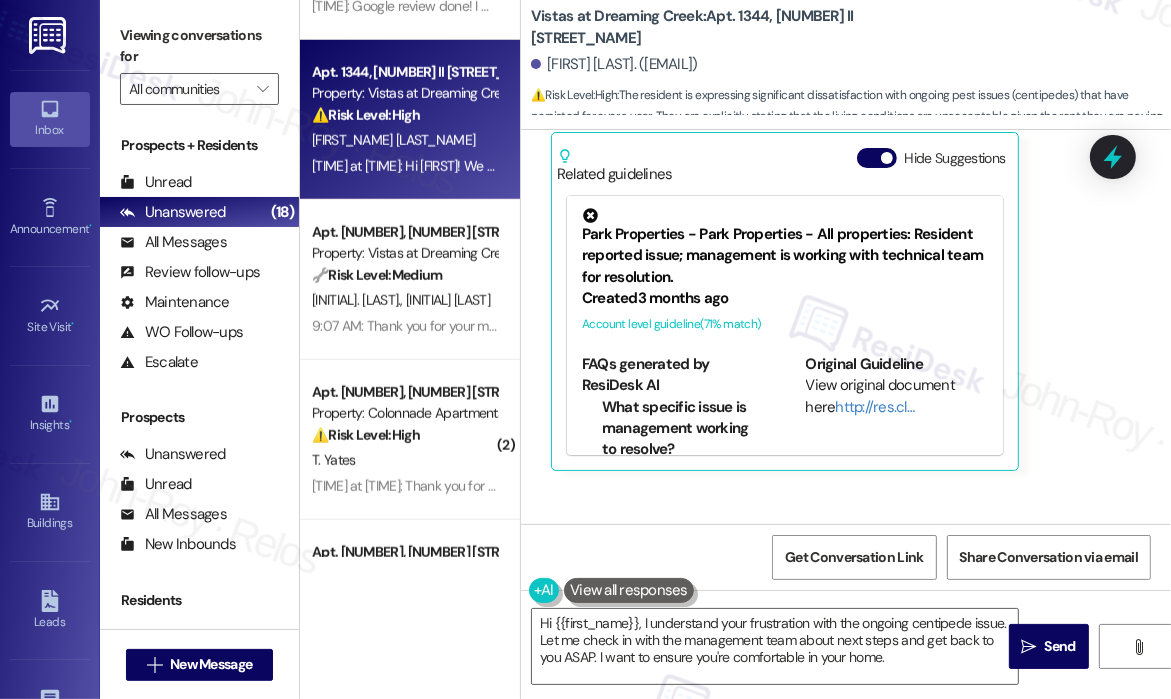 scroll, scrollTop: 8530, scrollLeft: 0, axis: vertical 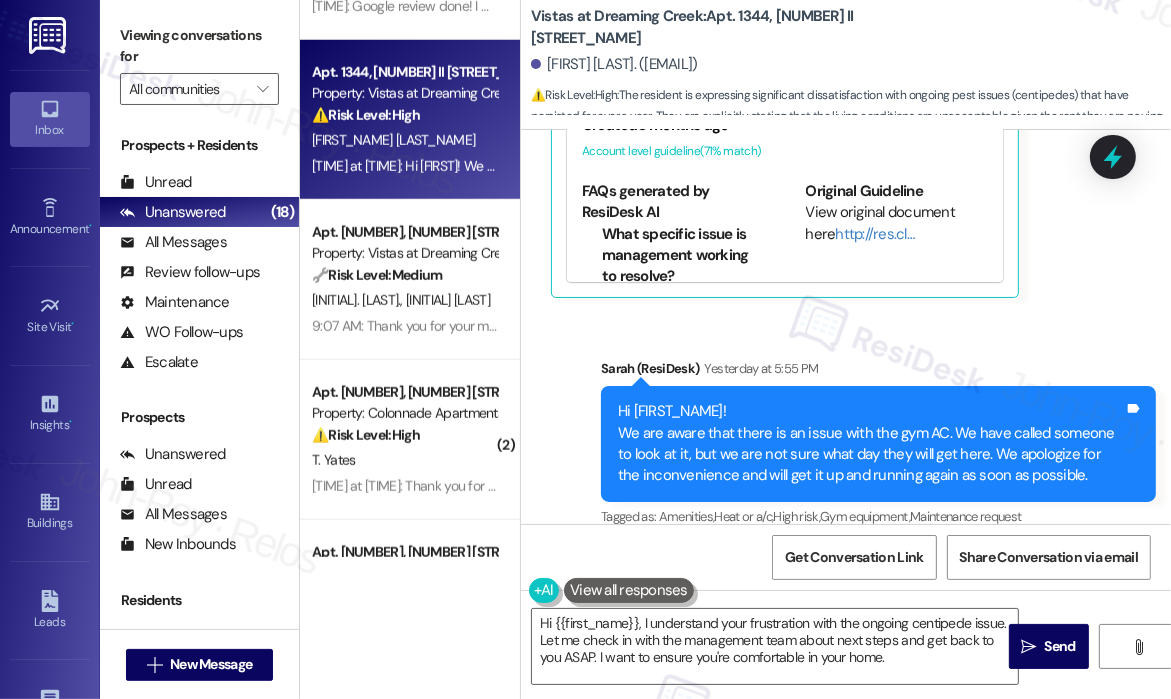 click on "Announcement, sent via SMS Sarah   (ResiDesk) Yesterday at 5:55 PM Hi Aleta!
We are aware that there is an issue with the gym AC. We have called someone to look at it, but we are not sure what day they will get here. We apologize for the inconvenience and will get it up and running again as soon as possible. Tags and notes Tagged as:   Amenities ,  Click to highlight conversations about Amenities Heat or a/c ,  Click to highlight conversations about Heat or a/c High risk ,  Click to highlight conversations about High risk Gym equipment ,  Click to highlight conversations about Gym equipment Maintenance request Click to highlight conversations about Maintenance request" at bounding box center (846, 429) 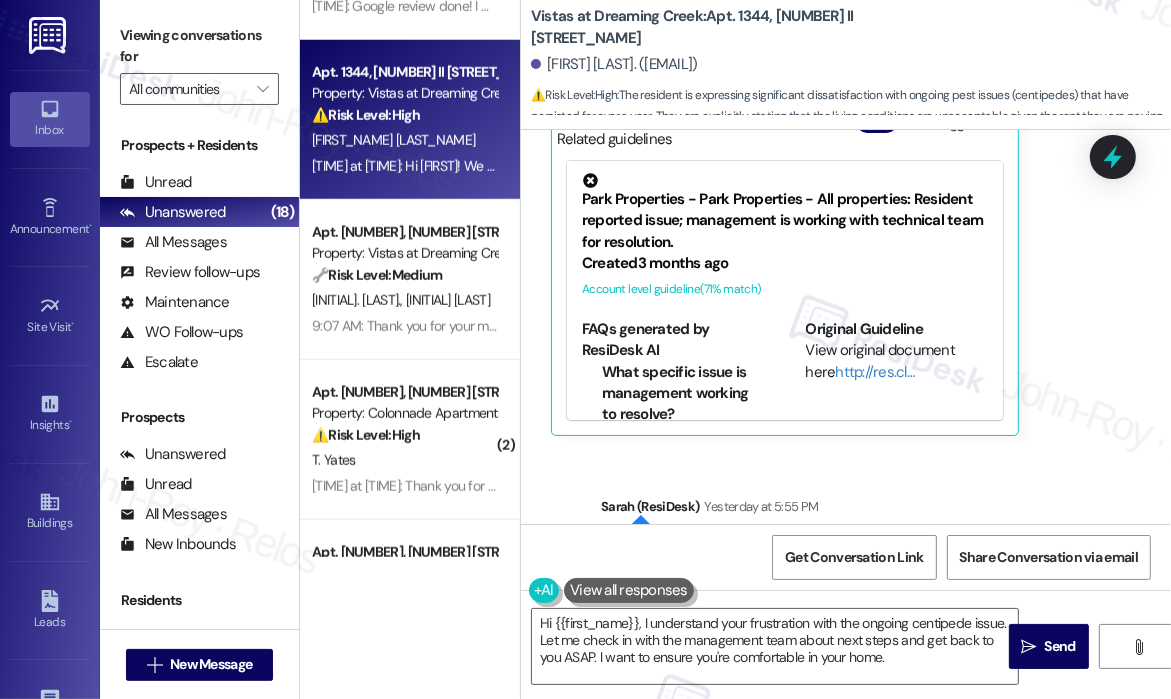 scroll, scrollTop: 8530, scrollLeft: 0, axis: vertical 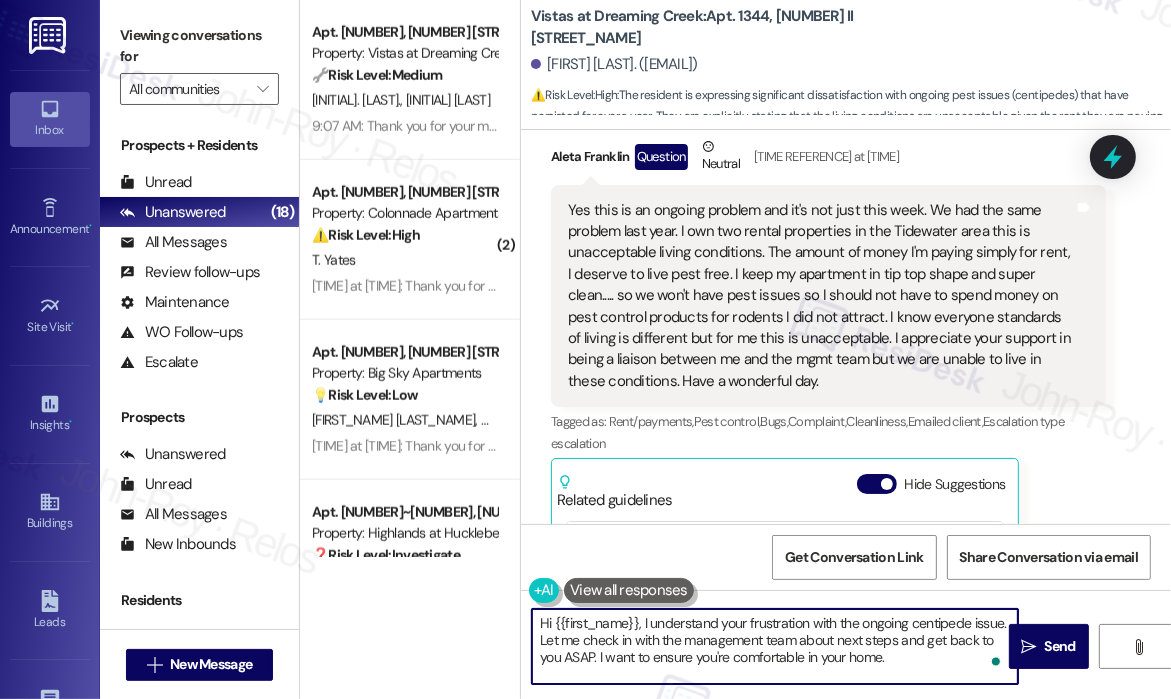 drag, startPoint x: 924, startPoint y: 663, endPoint x: 631, endPoint y: 627, distance: 295.2033 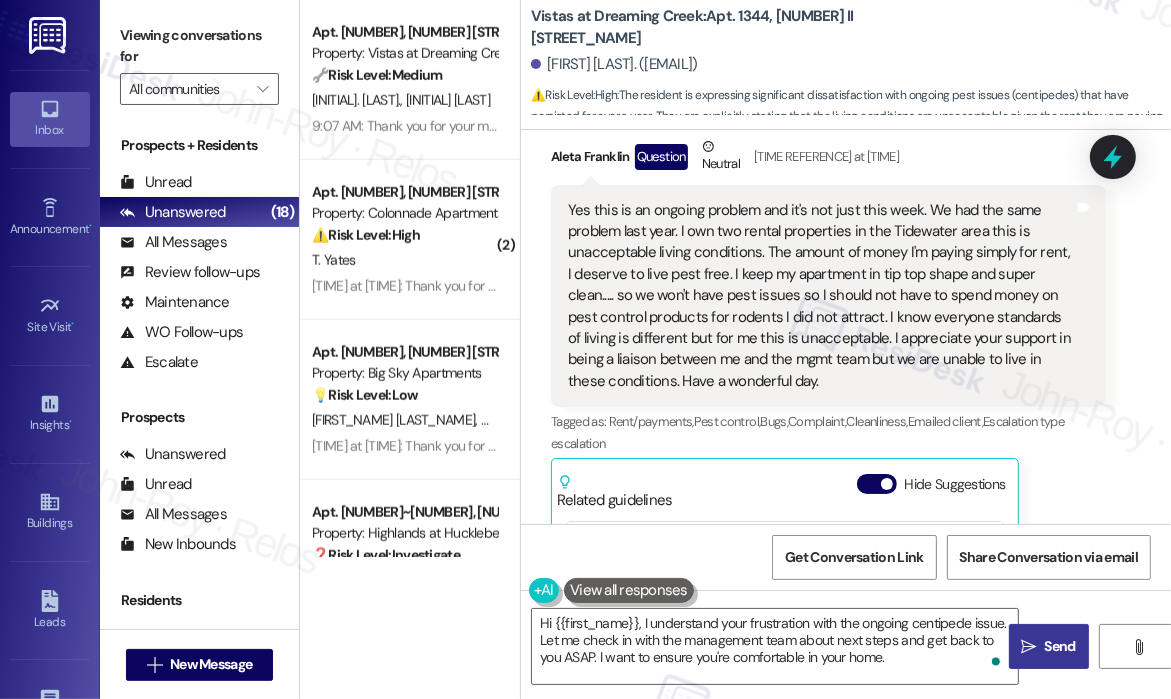 click on "" at bounding box center (1028, 647) 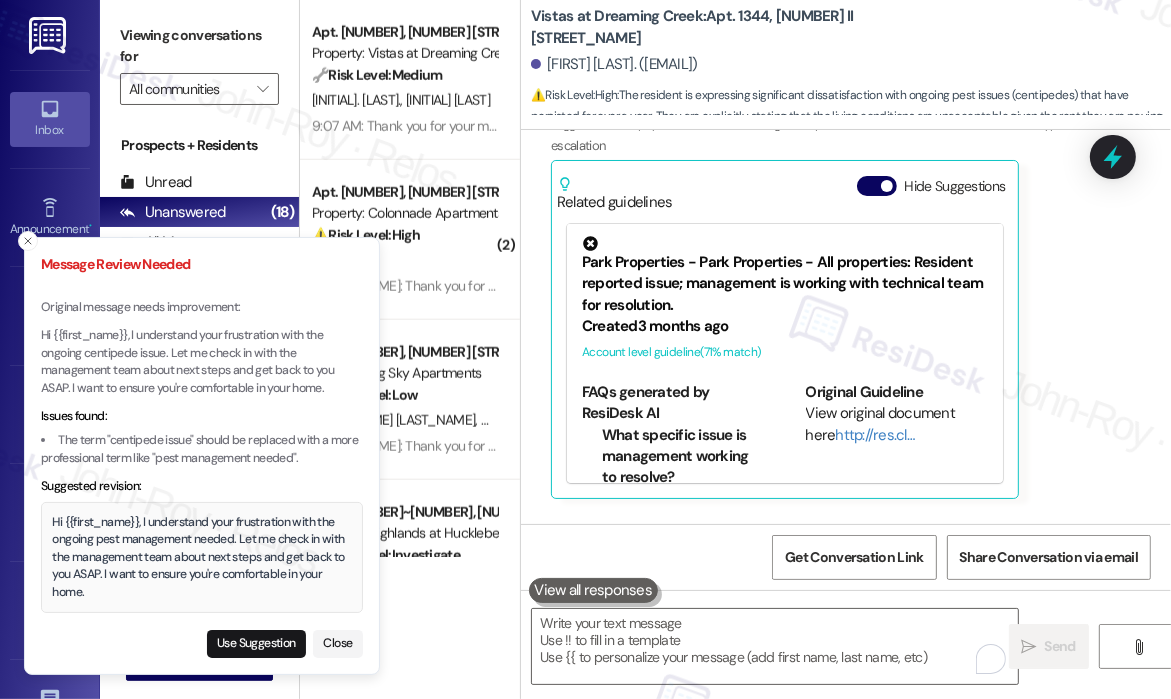 scroll, scrollTop: 8331, scrollLeft: 0, axis: vertical 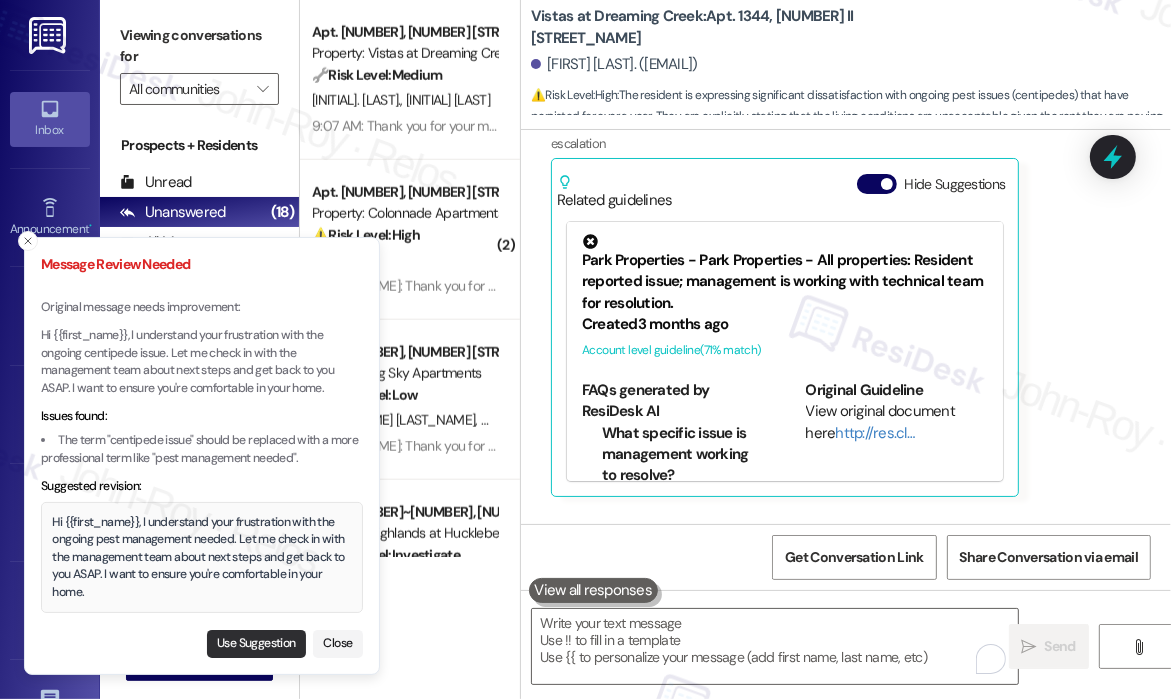 click on "Use Suggestion" at bounding box center (256, 644) 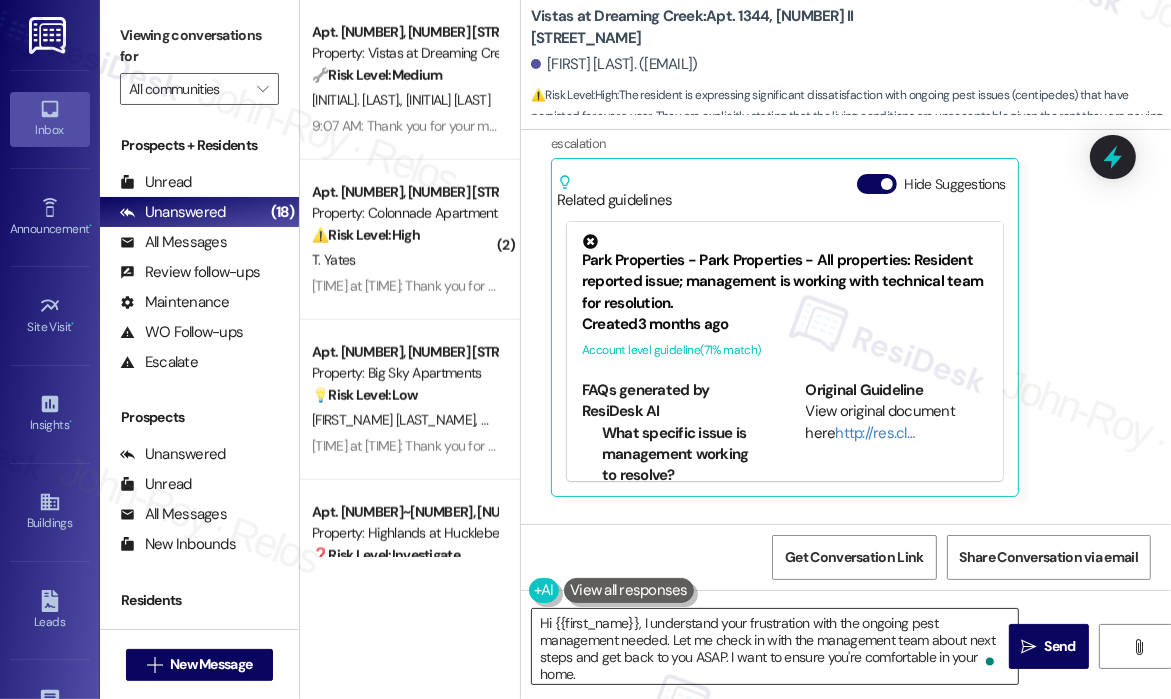 scroll, scrollTop: 4, scrollLeft: 0, axis: vertical 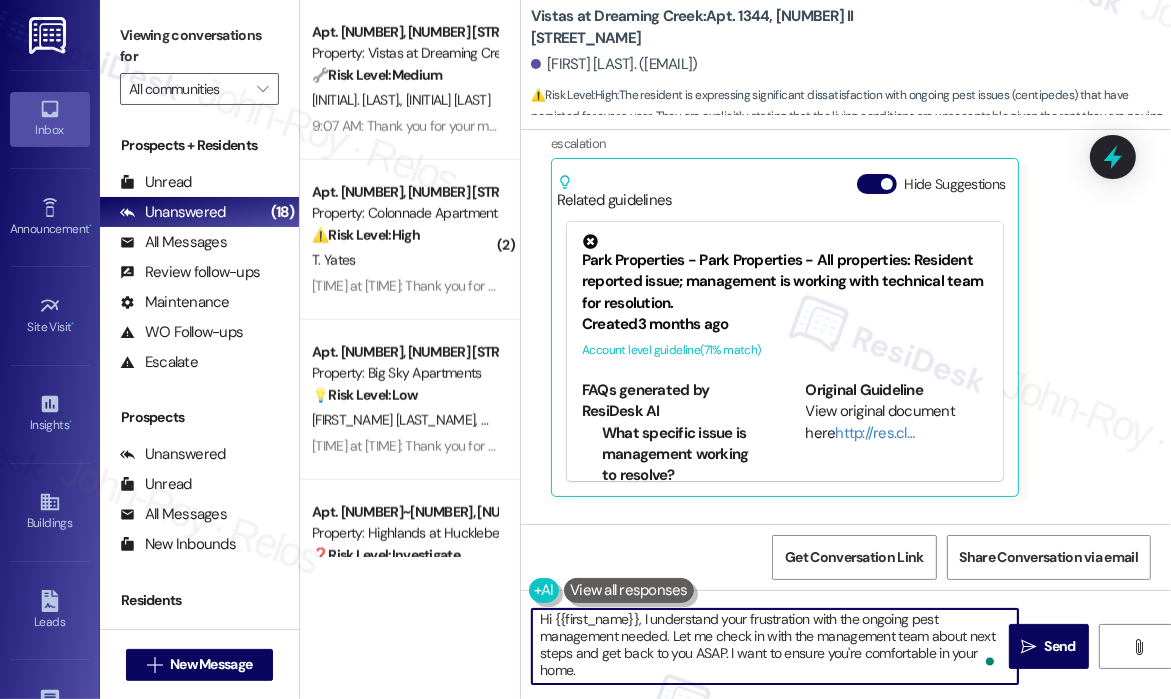 click on "Hi {{first_name}}, I understand your frustration with the ongoing pest management needed. Let me check in with the management team about next steps and get back to you ASAP. I want to ensure you're comfortable in your home." at bounding box center (775, 646) 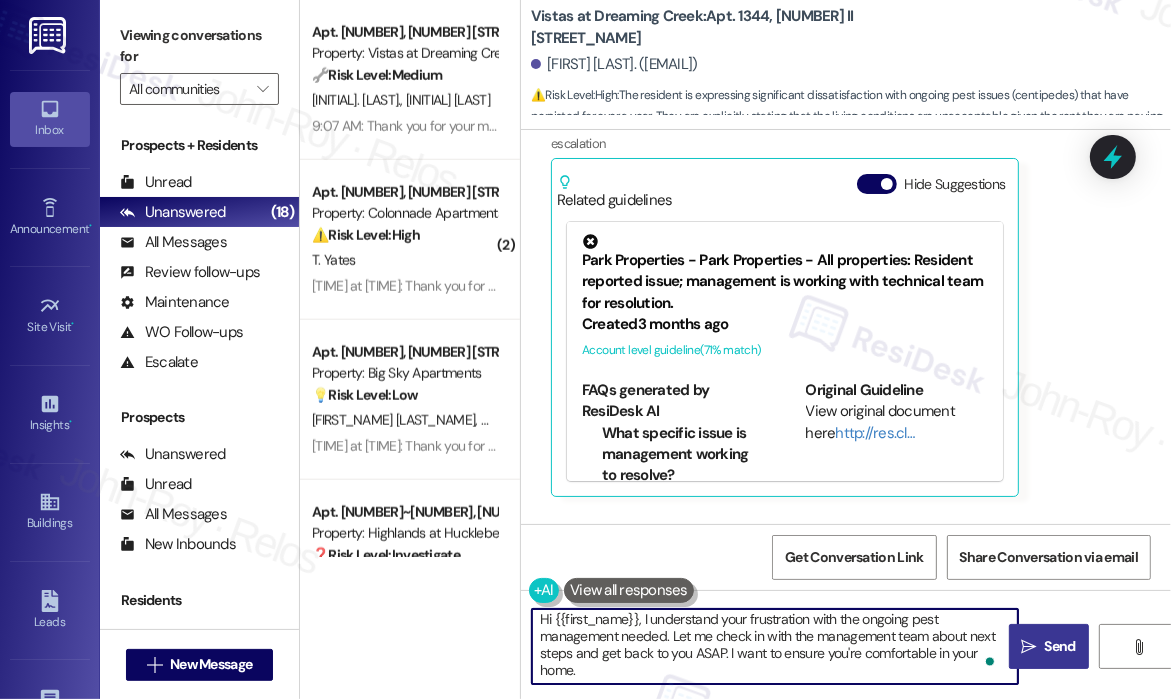 click on "" at bounding box center [1028, 647] 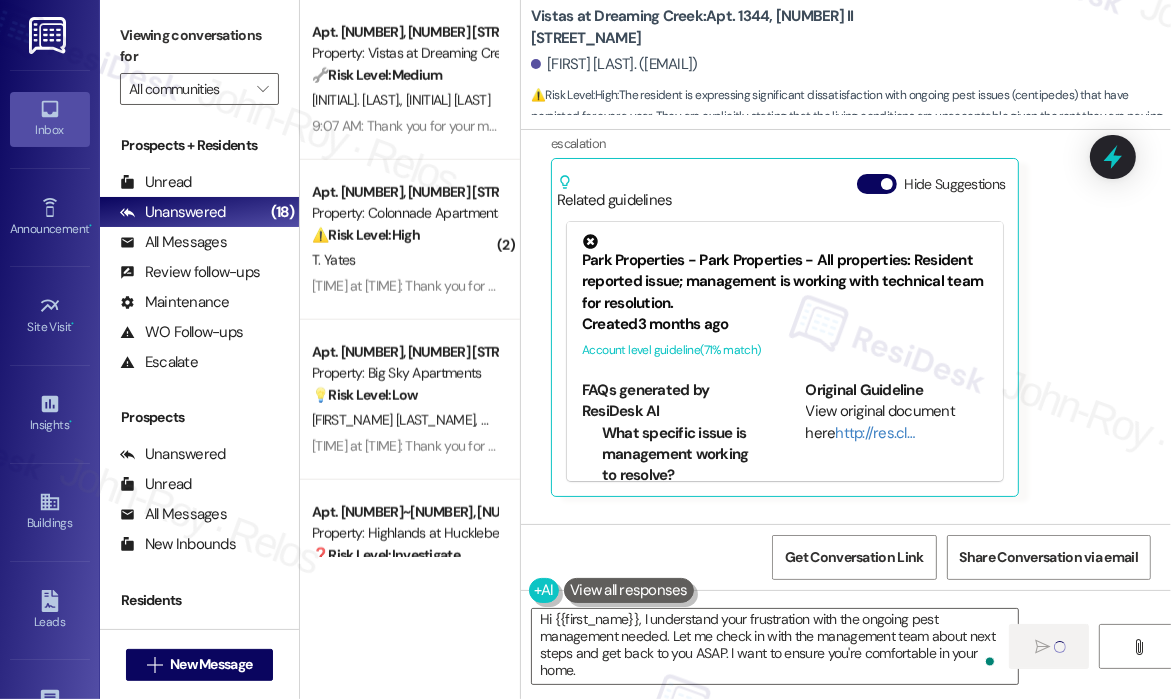 type 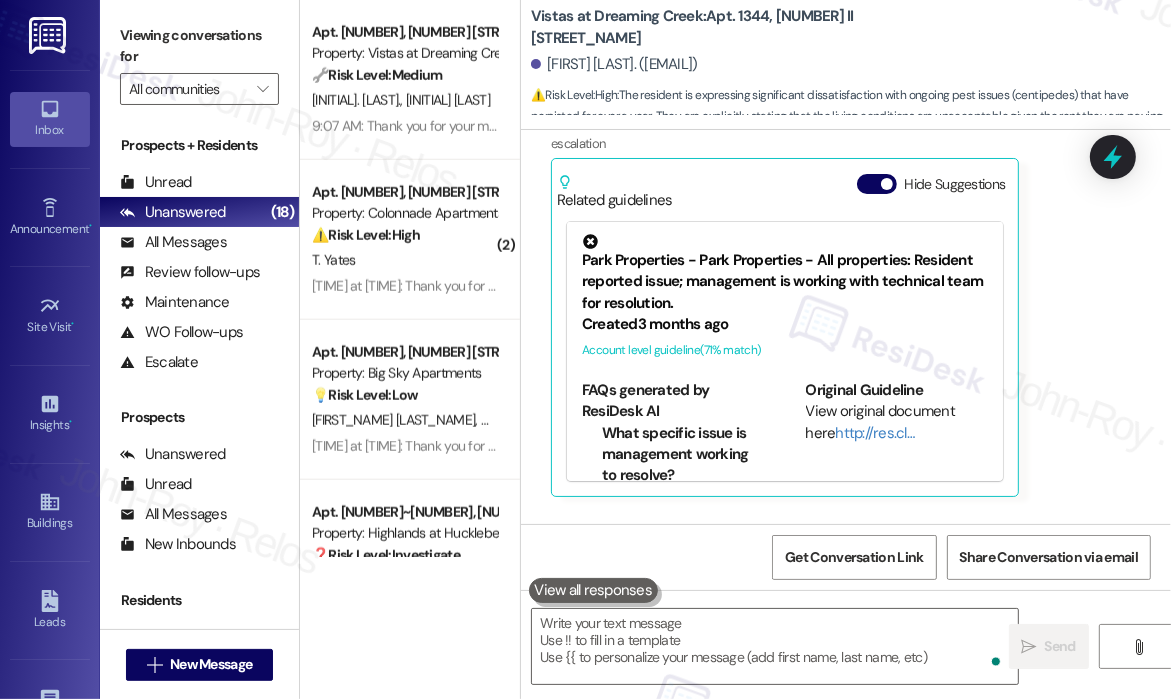 scroll, scrollTop: 0, scrollLeft: 0, axis: both 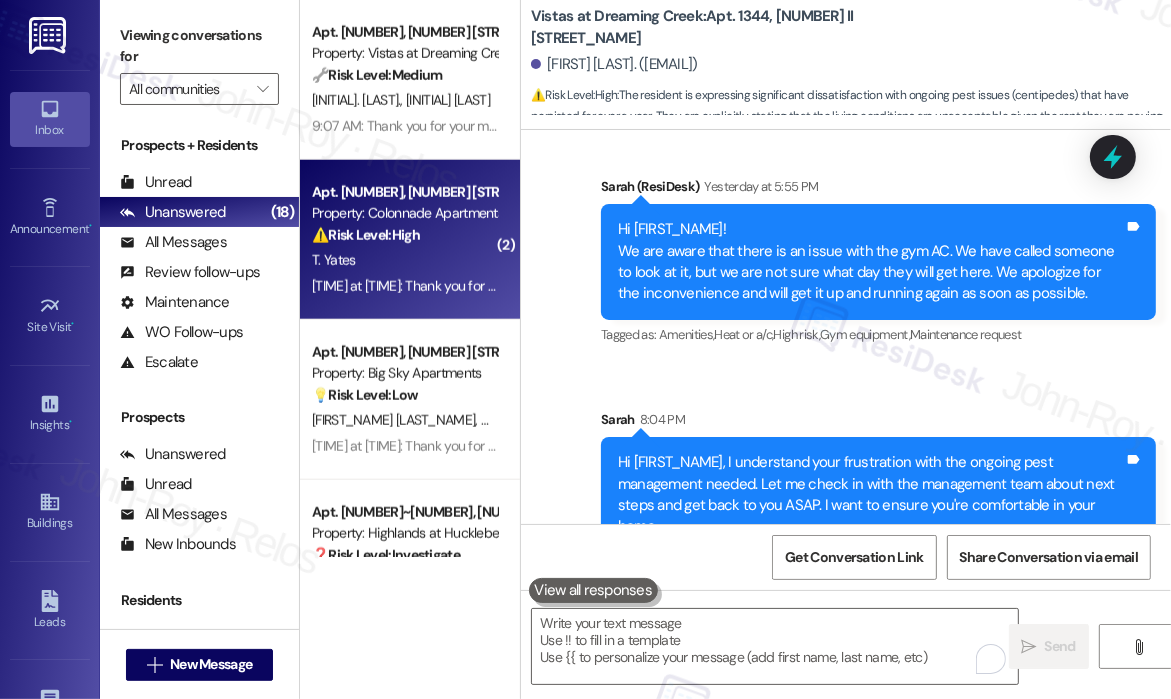 click on "T. Yates" at bounding box center [404, 260] 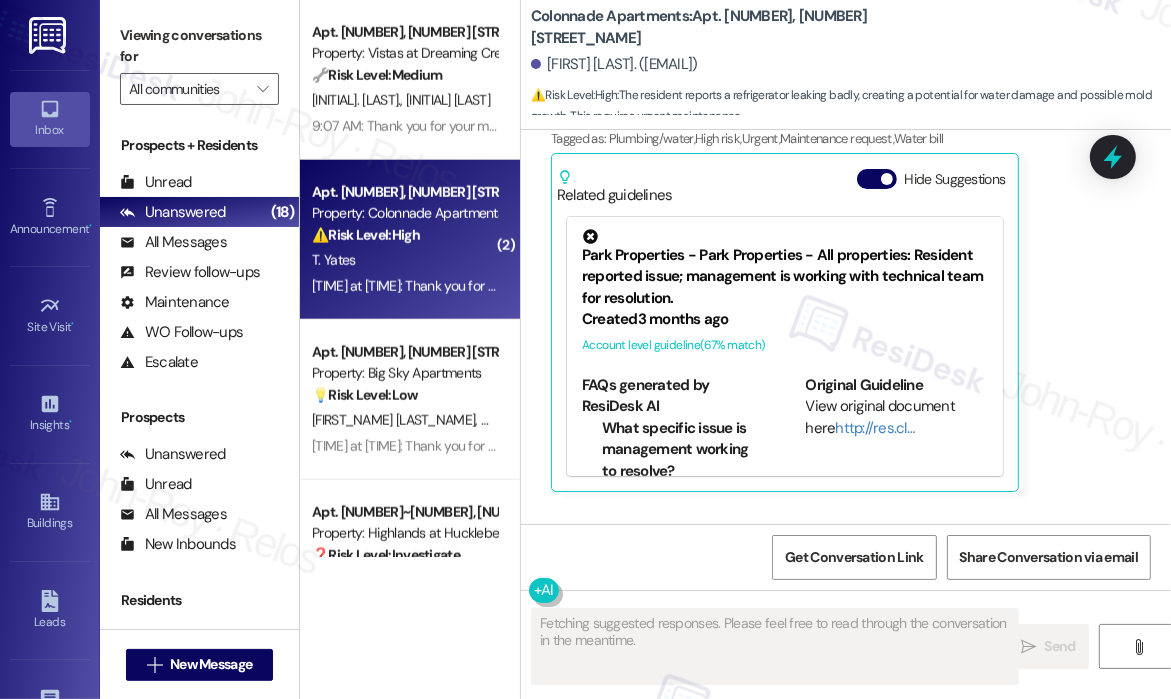 scroll, scrollTop: 1520, scrollLeft: 0, axis: vertical 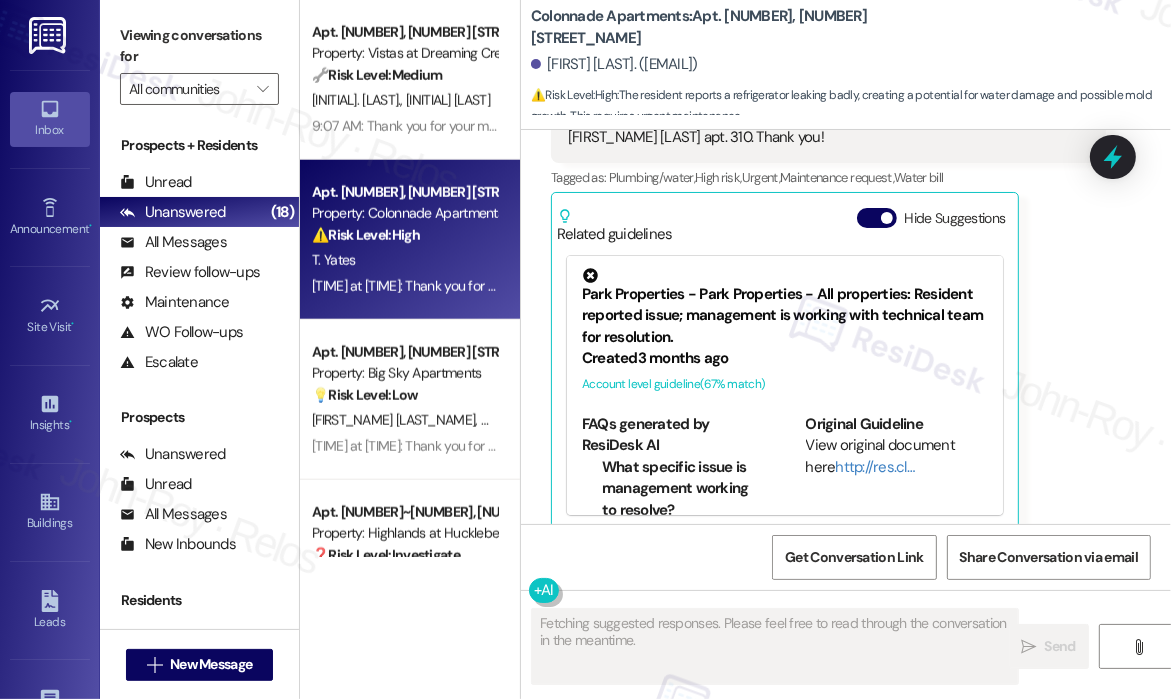 click on "Tiffany Yates   Neutral Yesterday at 11:56 PM Also my refrigerator is still leaking really badly. It leaked into the tubs at the bottom and underneath the tubs there is a puddle of water. This is Tiffany Yates apt. 310. Thank you! Tags and notes Tagged as:   Plumbing/water ,  Click to highlight conversations about Plumbing/water High risk ,  Click to highlight conversations about High risk Urgent ,  Click to highlight conversations about Urgent Maintenance request ,  Click to highlight conversations about Maintenance request Water bill Click to highlight conversations about Water bill  Related guidelines Hide Suggestions Park Properties - Park Properties - All properties: Resident reported issue; management is working with technical team for resolution.
Created  3 months ago Account level guideline  ( 67 % match) FAQs generated by ResiDesk AI What specific issue is management working to resolve? How long will it take to resolve the issue? Who can I contact for more information about the issue?" at bounding box center [828, 276] 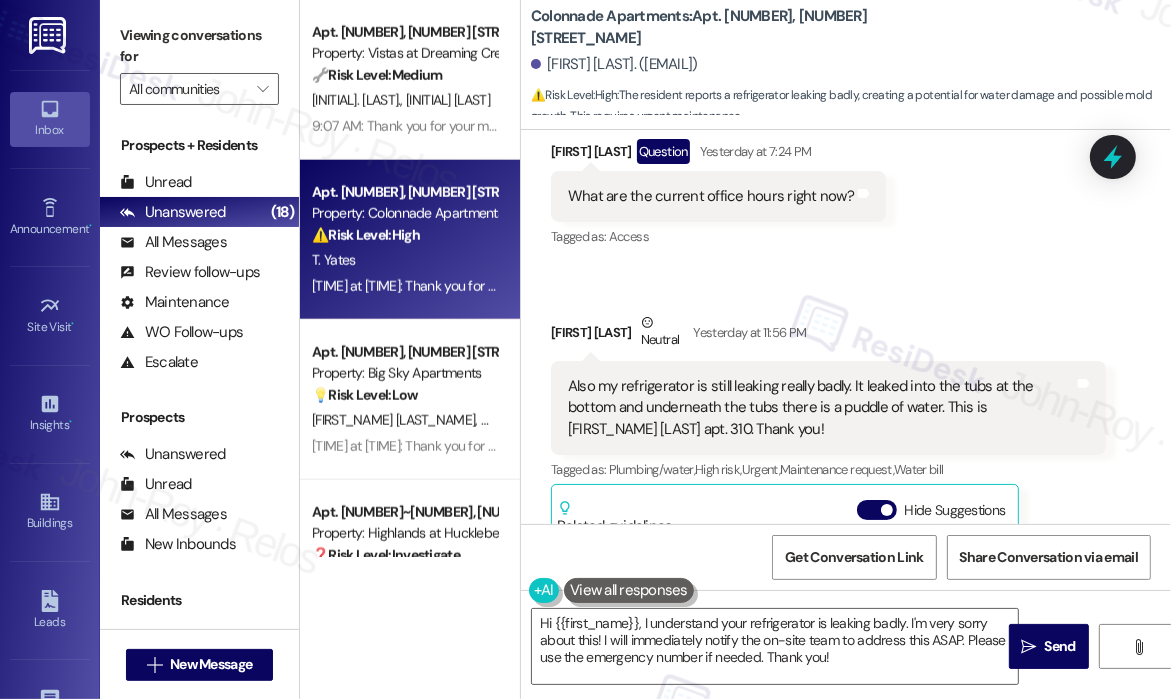 scroll, scrollTop: 1320, scrollLeft: 0, axis: vertical 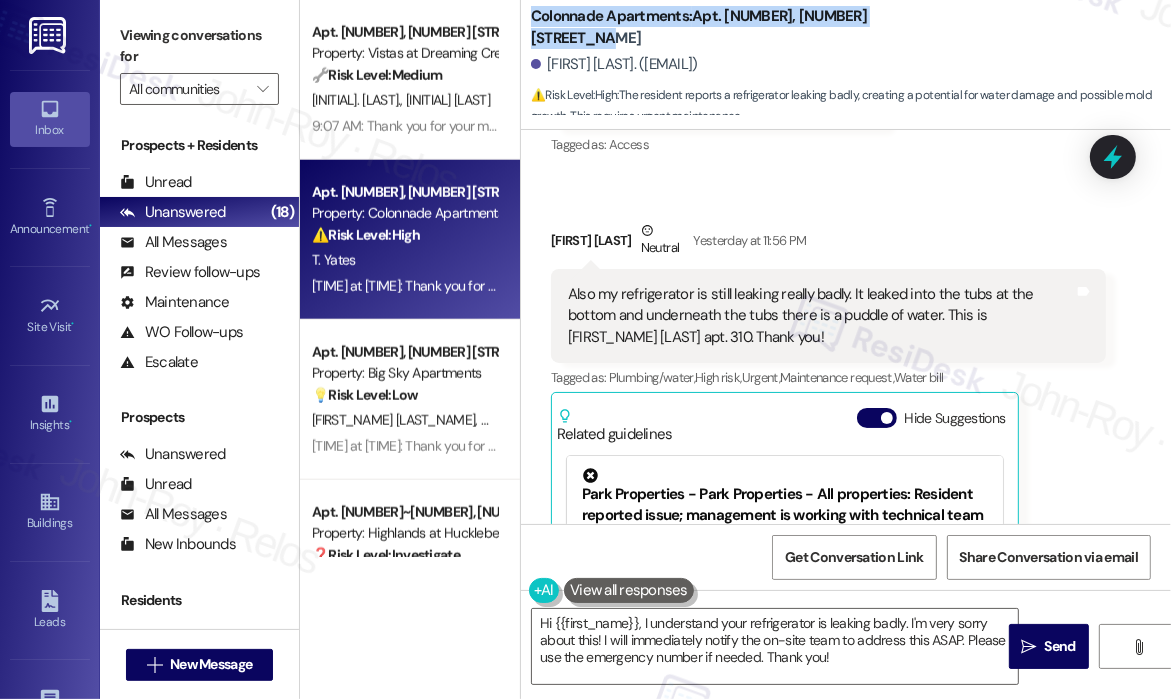drag, startPoint x: 533, startPoint y: 25, endPoint x: 912, endPoint y: 26, distance: 379.0013 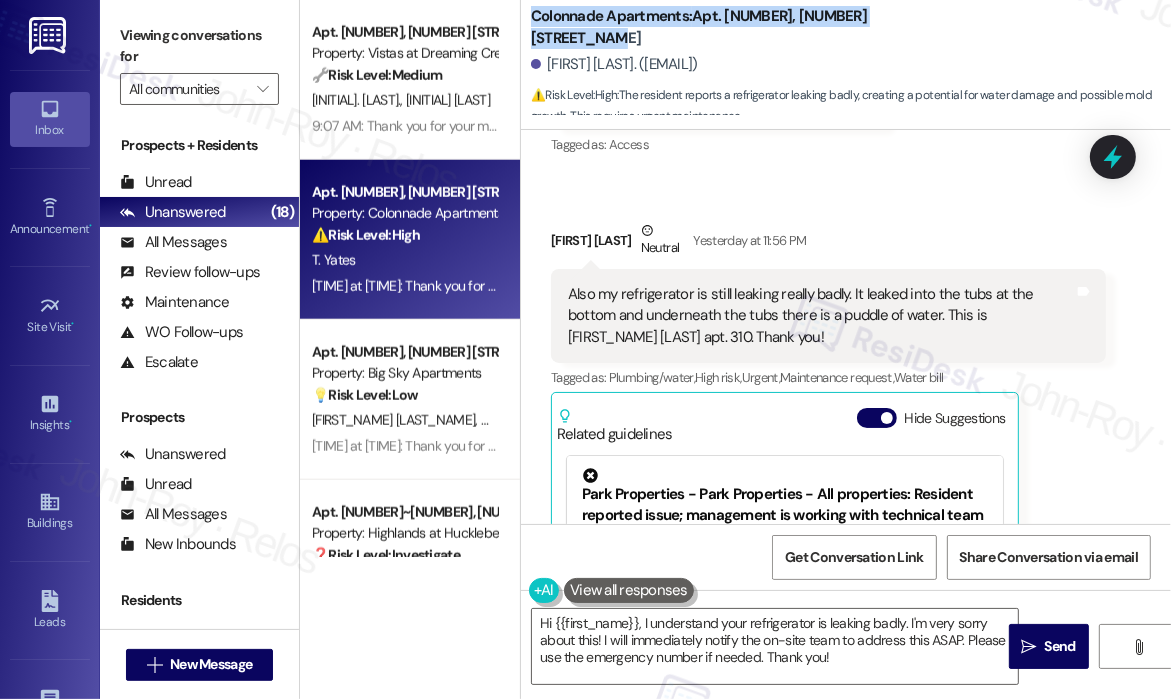 click on "Colonnade Apartments:  Apt. 310, 351 II North Mason Street" at bounding box center (731, 27) 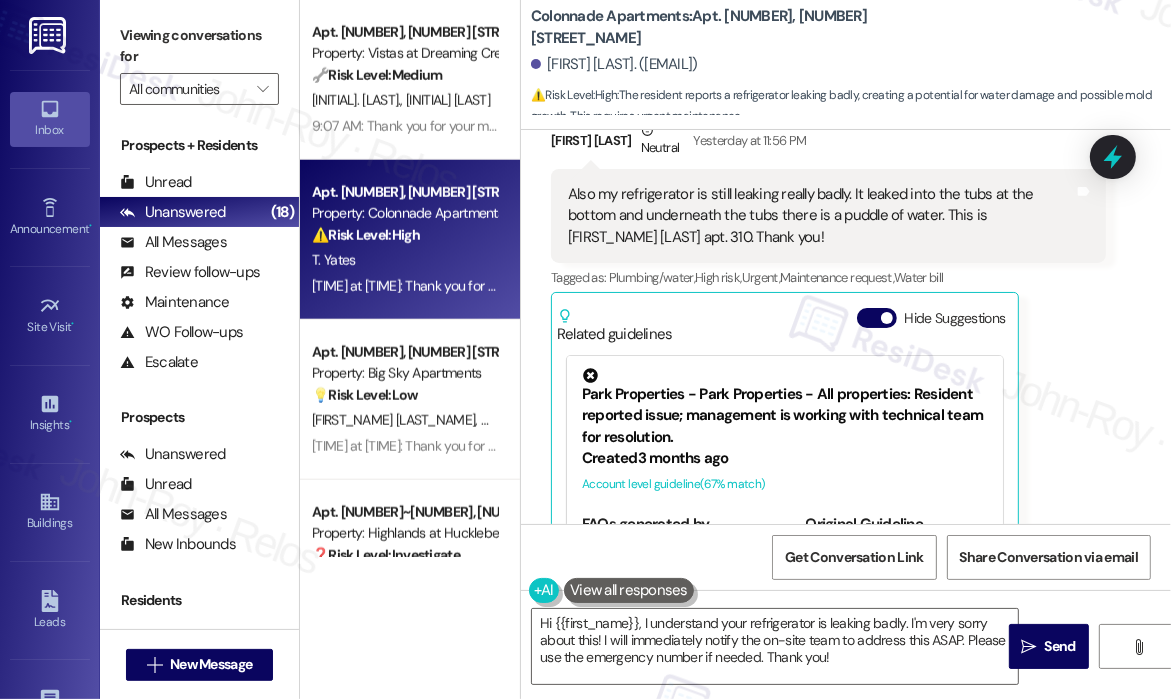 click on "Also my refrigerator is still leaking really badly. It leaked into the tubs at the bottom and underneath the tubs there is a puddle of water. This is Tiffany Yates apt. 310. Thank you!" at bounding box center (821, 216) 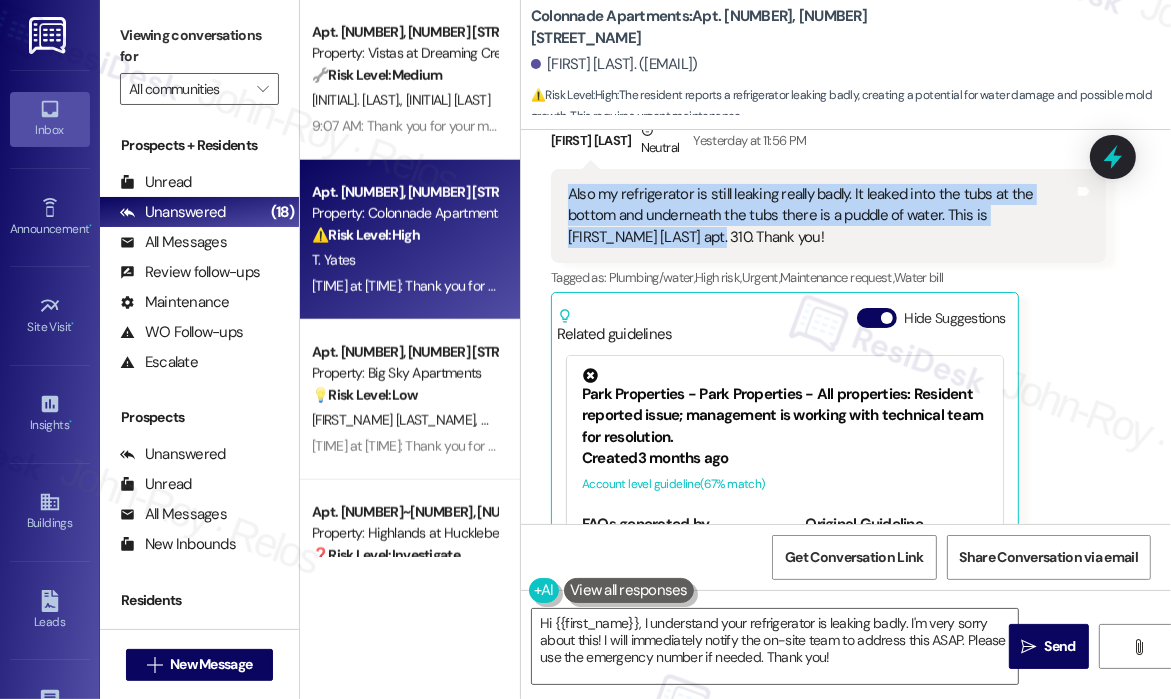 drag, startPoint x: 621, startPoint y: 214, endPoint x: 567, endPoint y: 173, distance: 67.80118 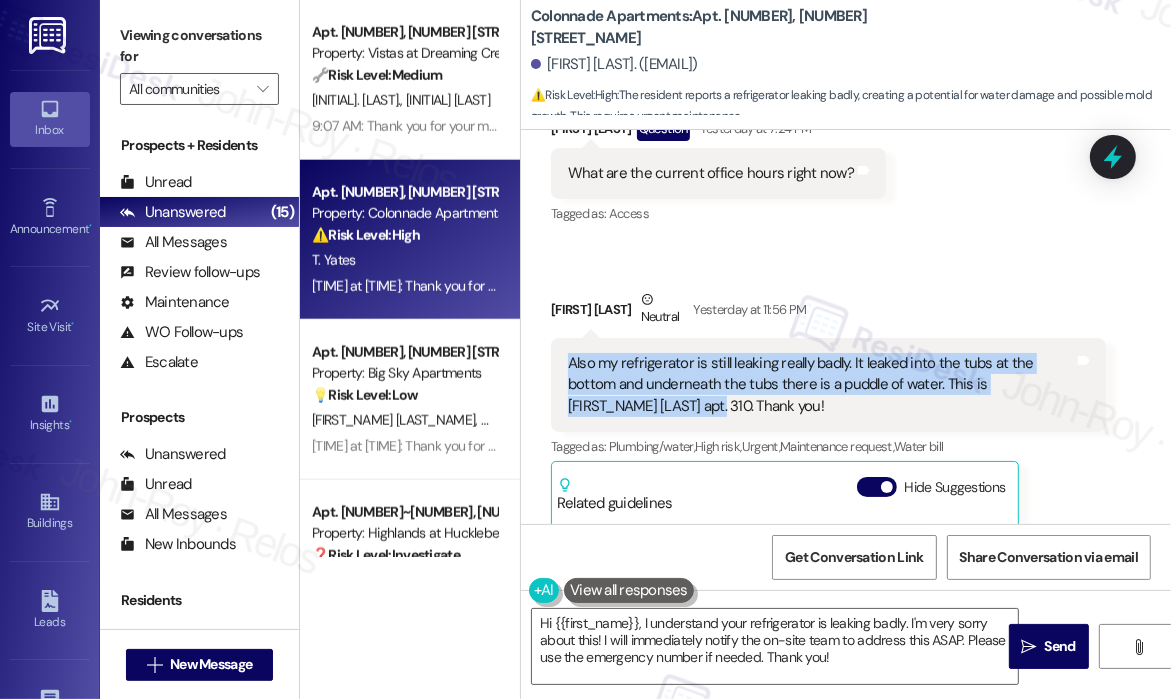 scroll, scrollTop: 1220, scrollLeft: 0, axis: vertical 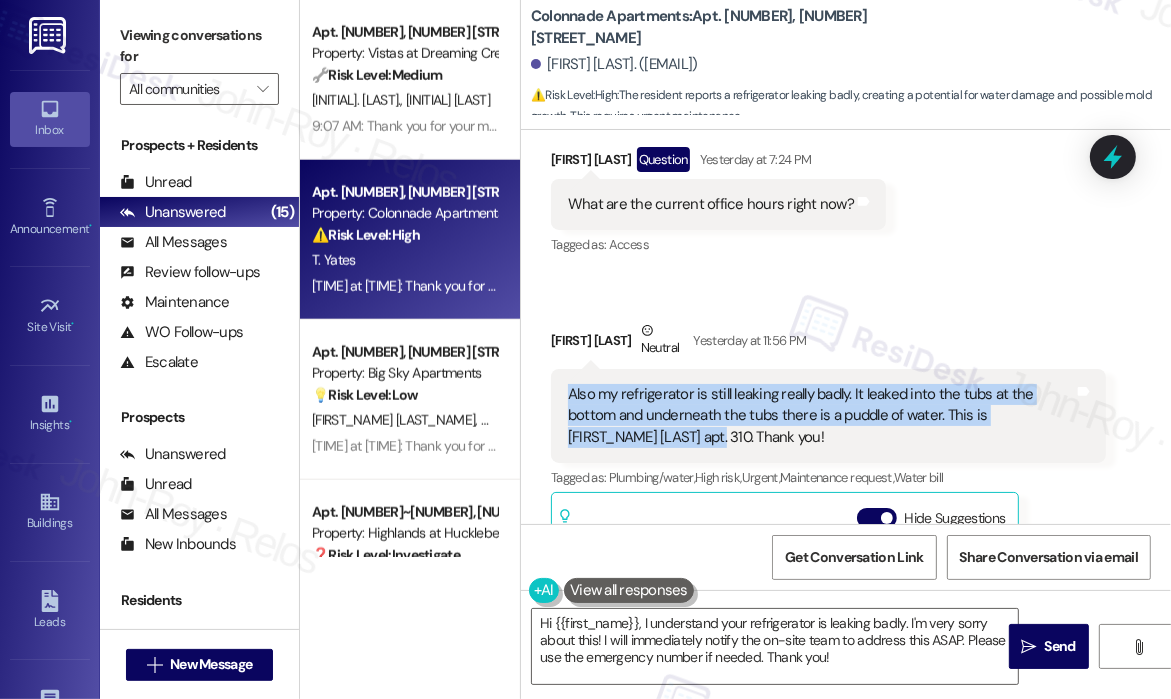 copy on "Also my refrigerator is still leaking really badly. It leaked into the tubs at the bottom and underneath the tubs there is a puddle of water. This is Tiffany Yates apt. 310." 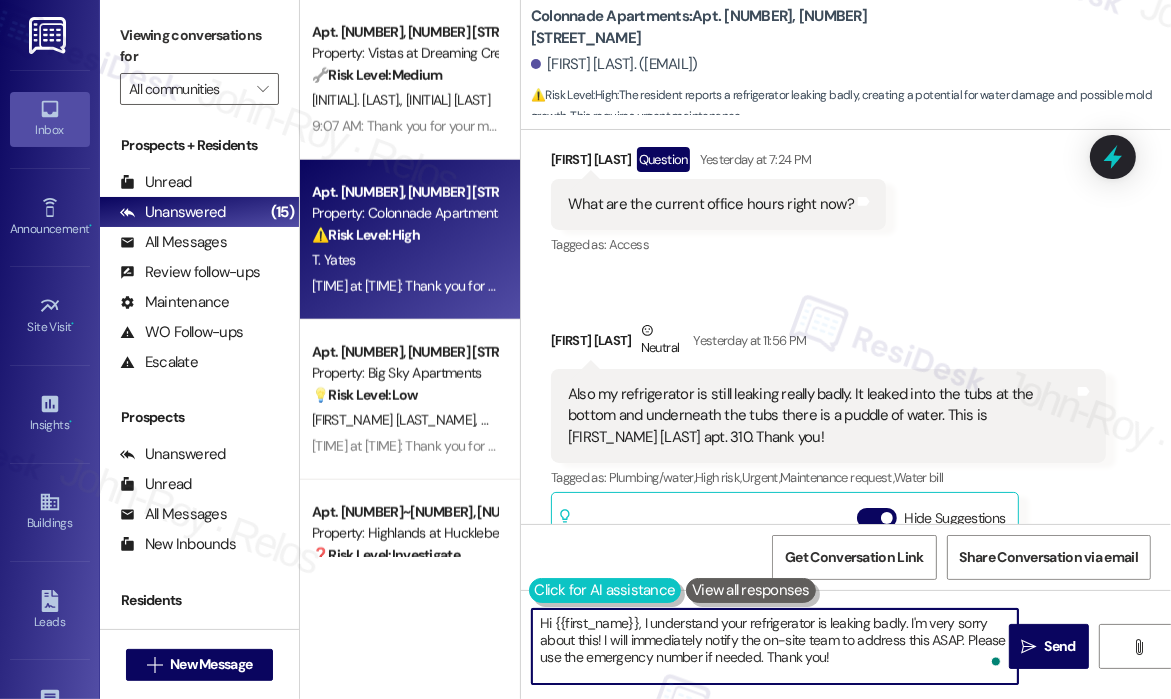 drag, startPoint x: 864, startPoint y: 668, endPoint x: 532, endPoint y: 605, distance: 337.92456 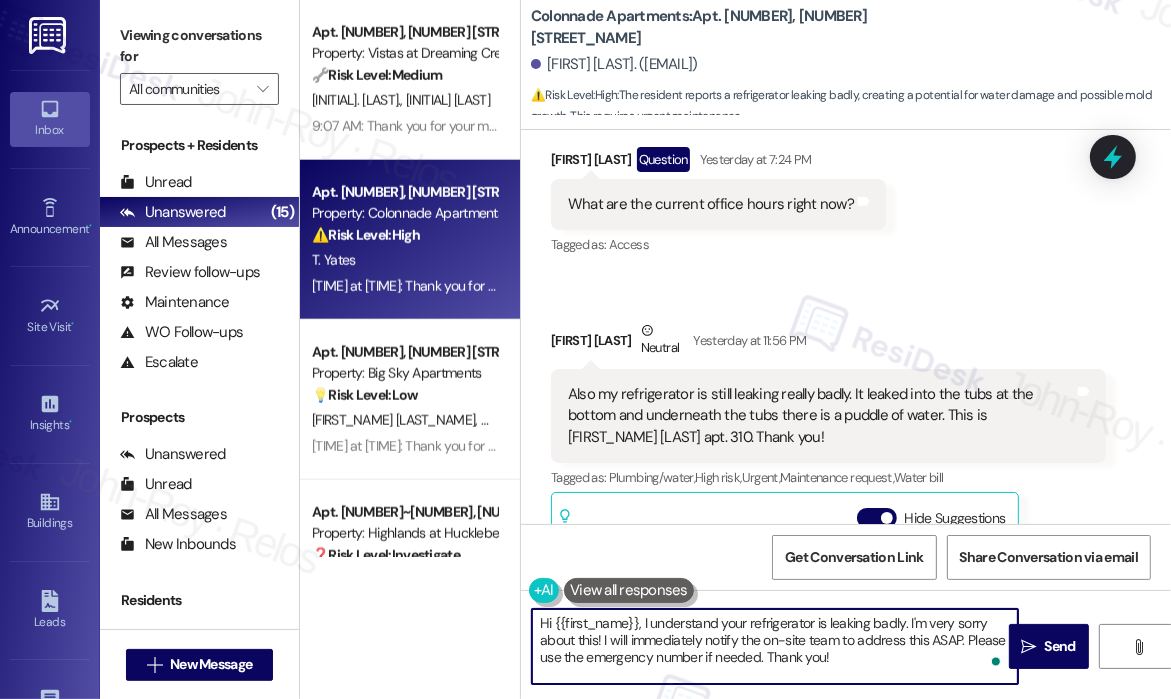 paste on "Tiffany, thank you for sharing the update on the refrigerator in apt. 310. Can you let me know roughly how quickly the water is building up so I can pass that detail to maintenance? Do we have your permission to enter during your absence to address this issue? Additionally, let us know if there are any pets our maintenance team should be aware of." 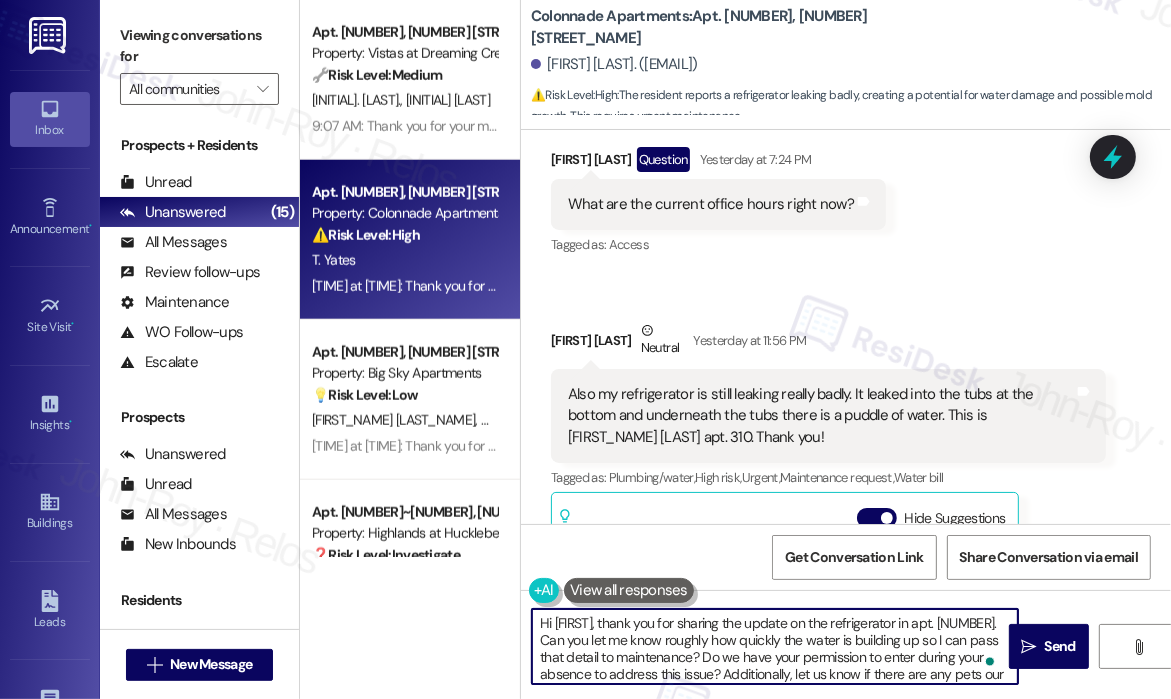 scroll, scrollTop: 16, scrollLeft: 0, axis: vertical 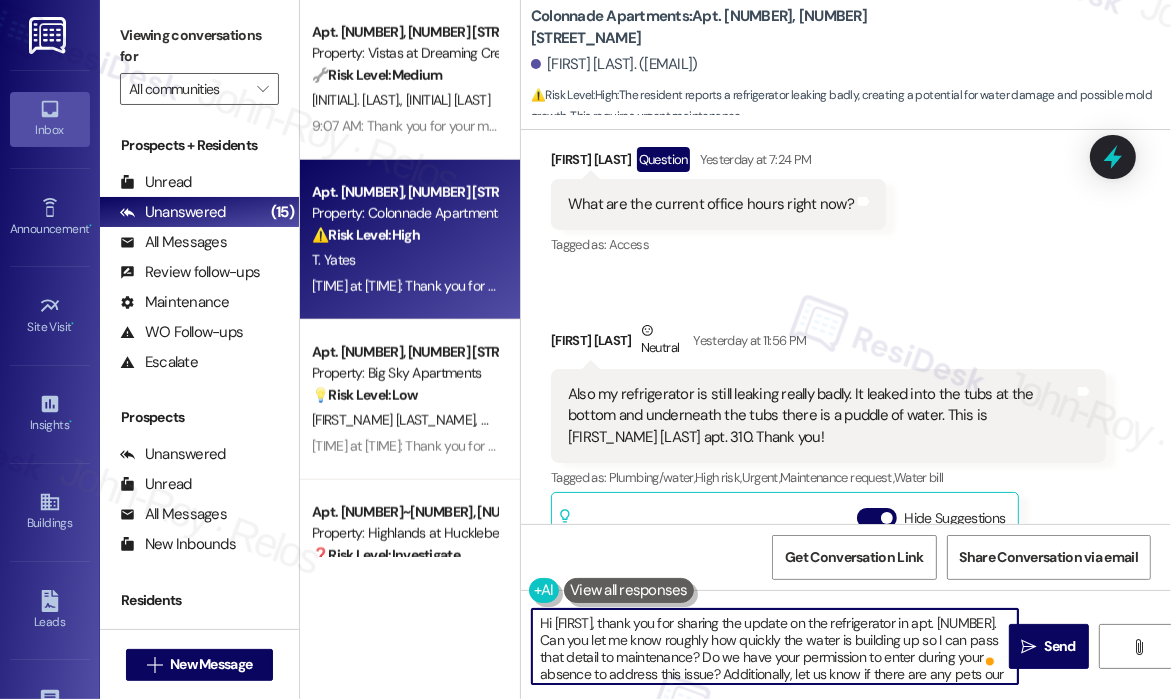click on "Hi Tiffany, thank you for sharing the update on the refrigerator in apt. 310. Can you let me know roughly how quickly the water is building up so I can pass that detail to maintenance? Do we have your permission to enter during your absence to address this issue? Additionally, let us know if there are any pets our maintenance team should be aware of." at bounding box center (775, 646) 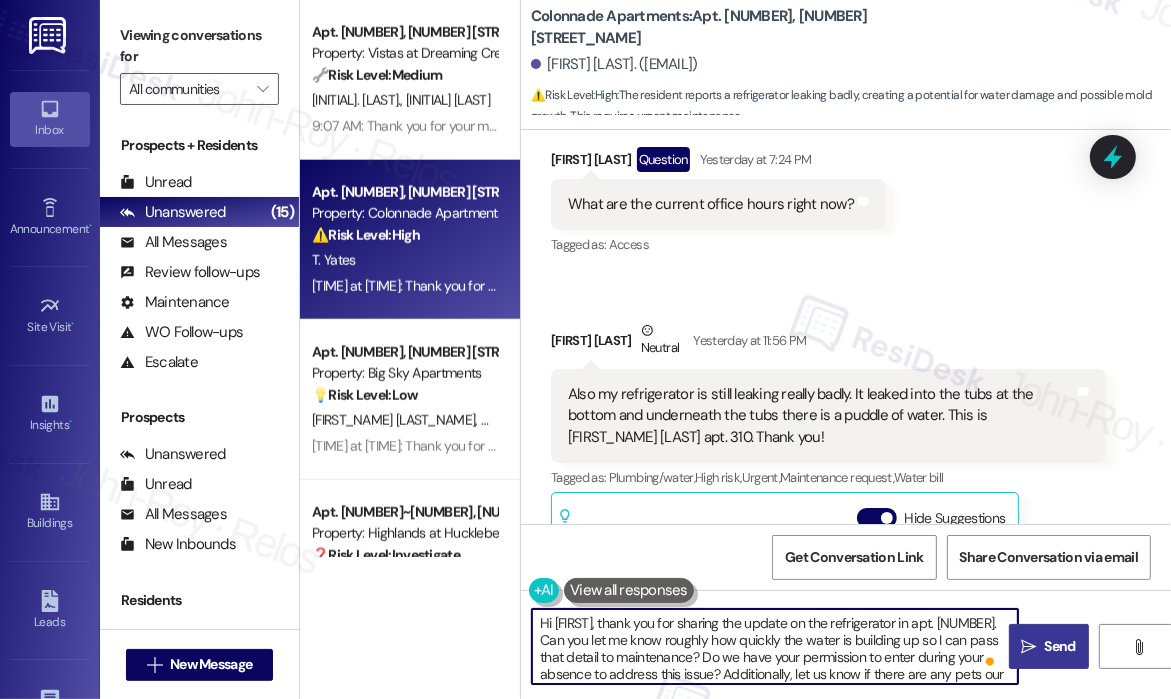 type on "Hi Tiffany, thank you for sharing the update on the refrigerator in apt. 310. Can you let me know roughly how quickly the water is building up so I can pass that detail to maintenance? Do we have your permission to enter during your absence to address this issue? Additionally, let us know if there are any pets our maintenance team should be aware of." 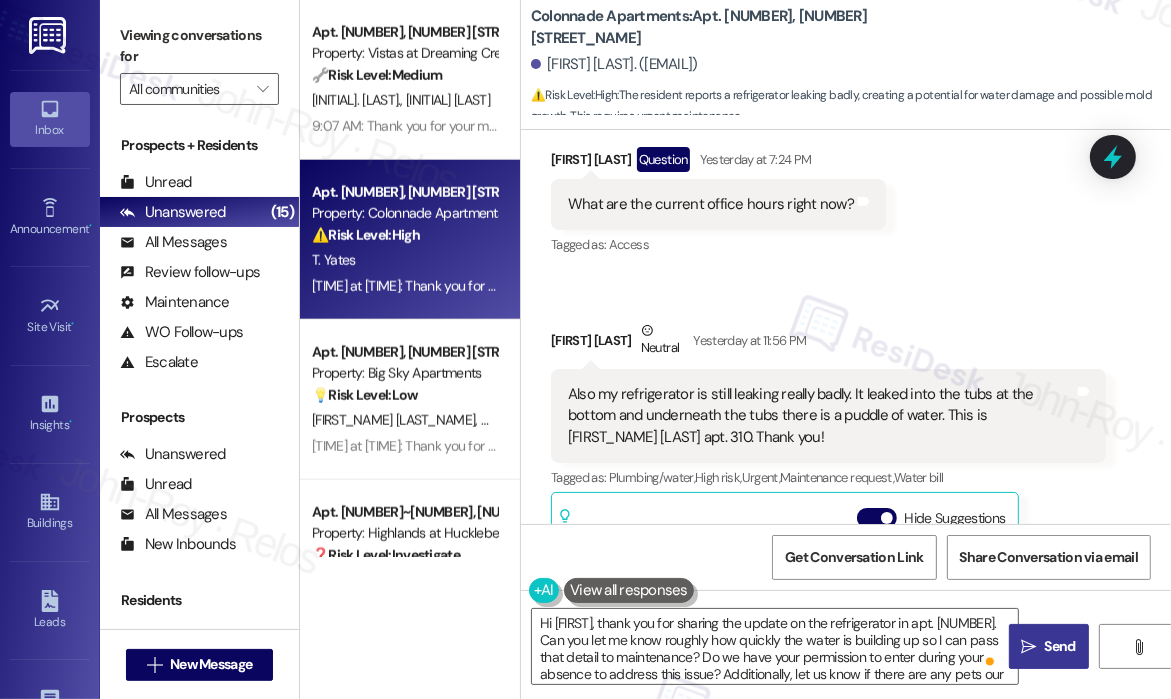 click on "Send" at bounding box center (1060, 646) 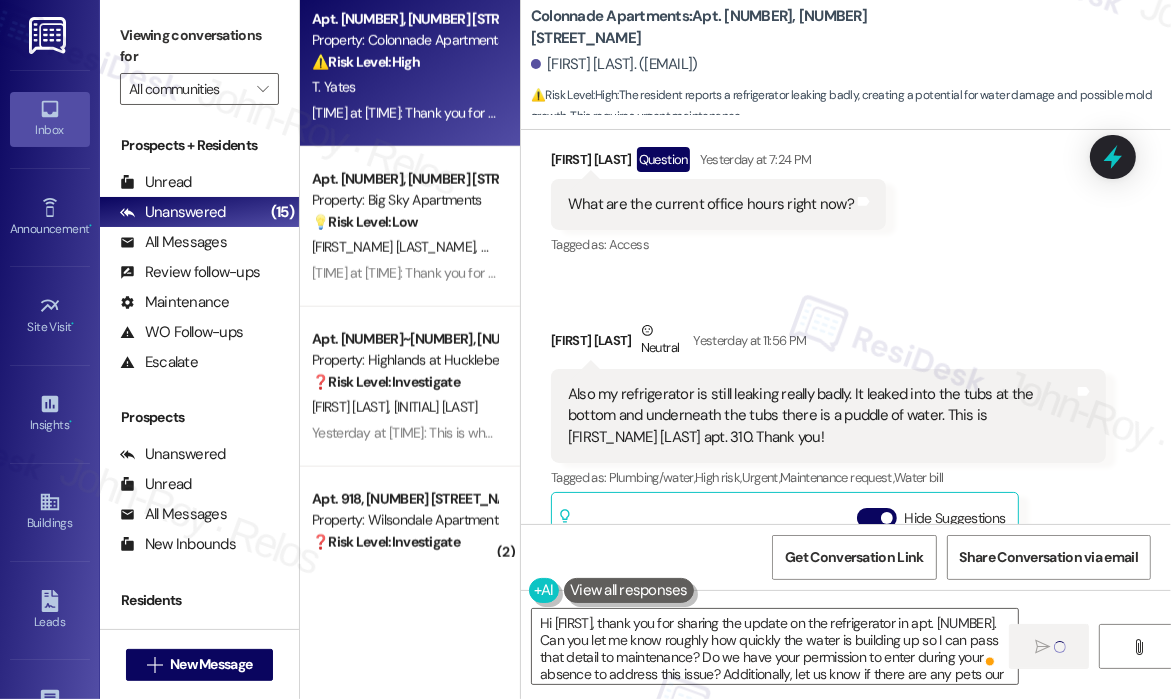 scroll, scrollTop: 1800, scrollLeft: 0, axis: vertical 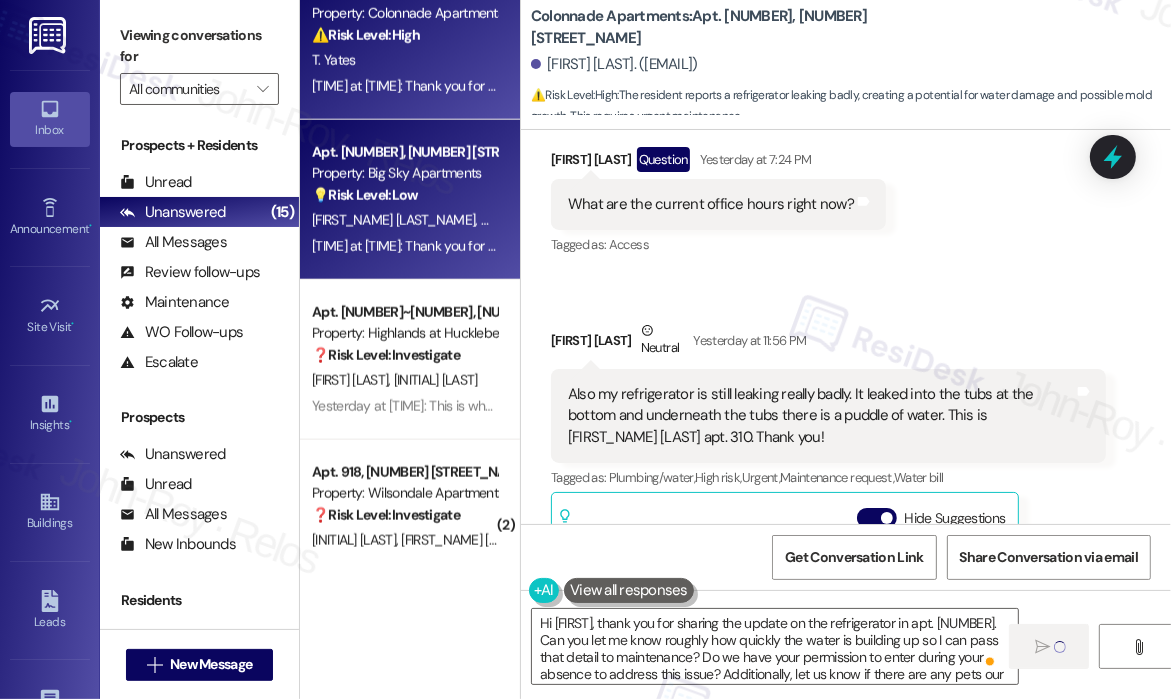 type 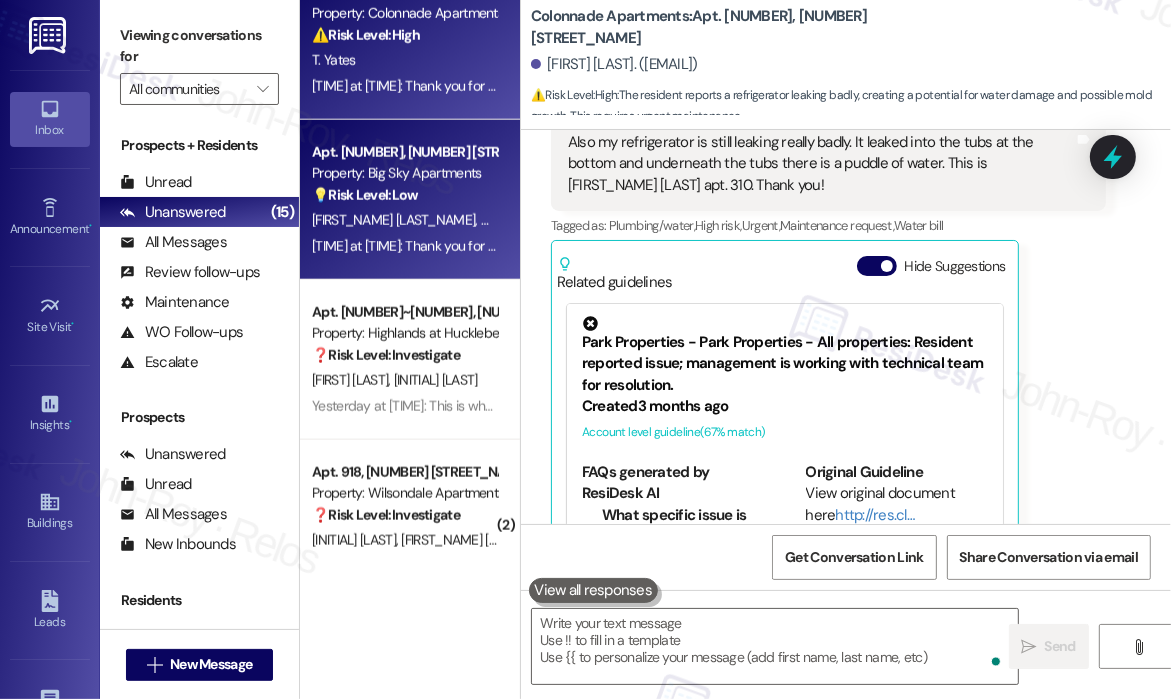 scroll, scrollTop: 1520, scrollLeft: 0, axis: vertical 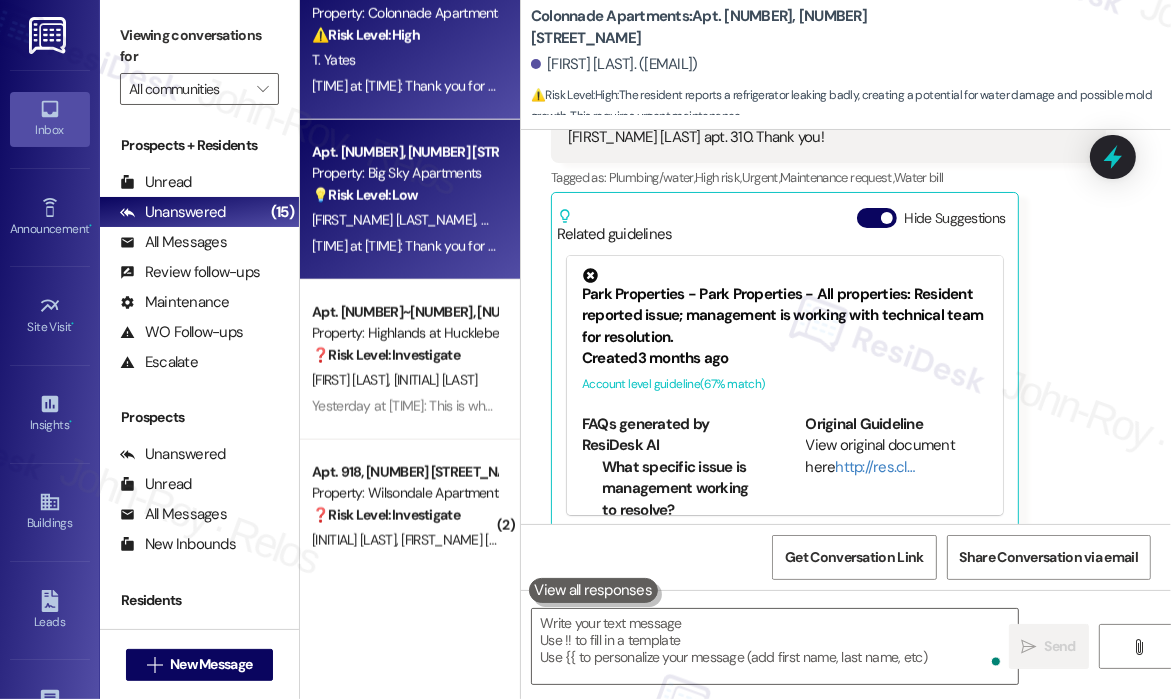 click on "Yesterday at 8:33 AM: Thank you for your message. Our offices are currently closed, but we will contact you when we resume operations. For emergencies, please contact your emergency number (540) 213-0234. Yesterday at 8:33 AM: Thank you for your message. Our offices are currently closed, but we will contact you when we resume operations. For emergencies, please contact your emergency number (540) 213-0234." at bounding box center [887, 246] 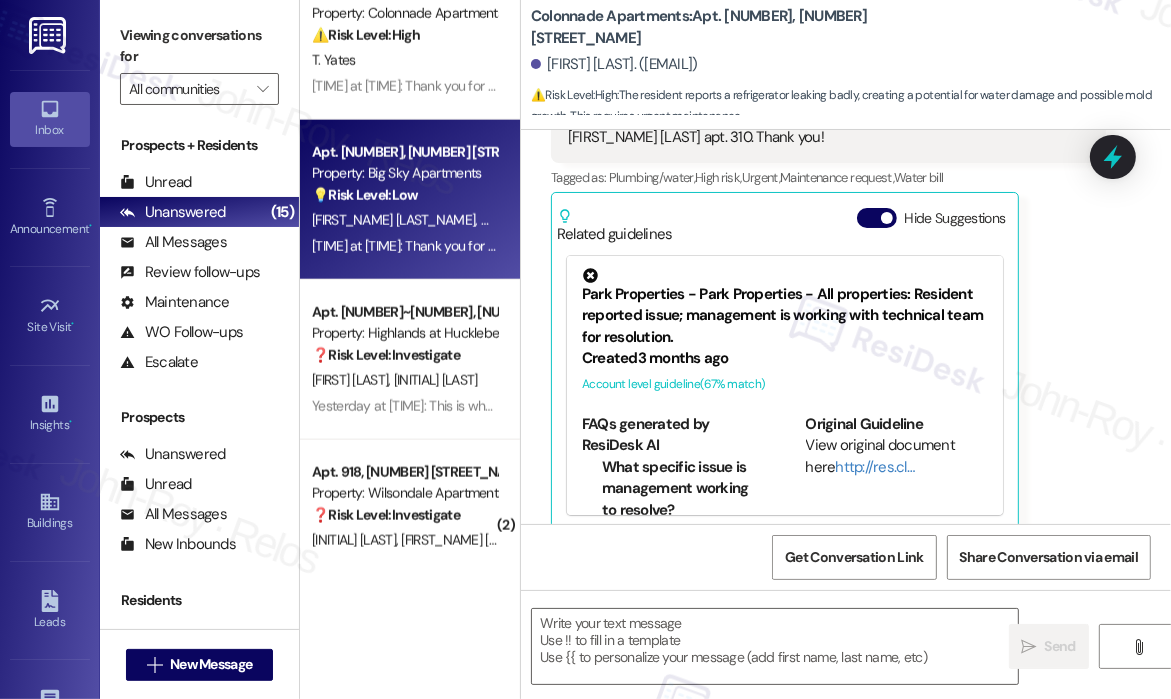 type on "Fetching suggested responses. Please feel free to read through the conversation in the meantime." 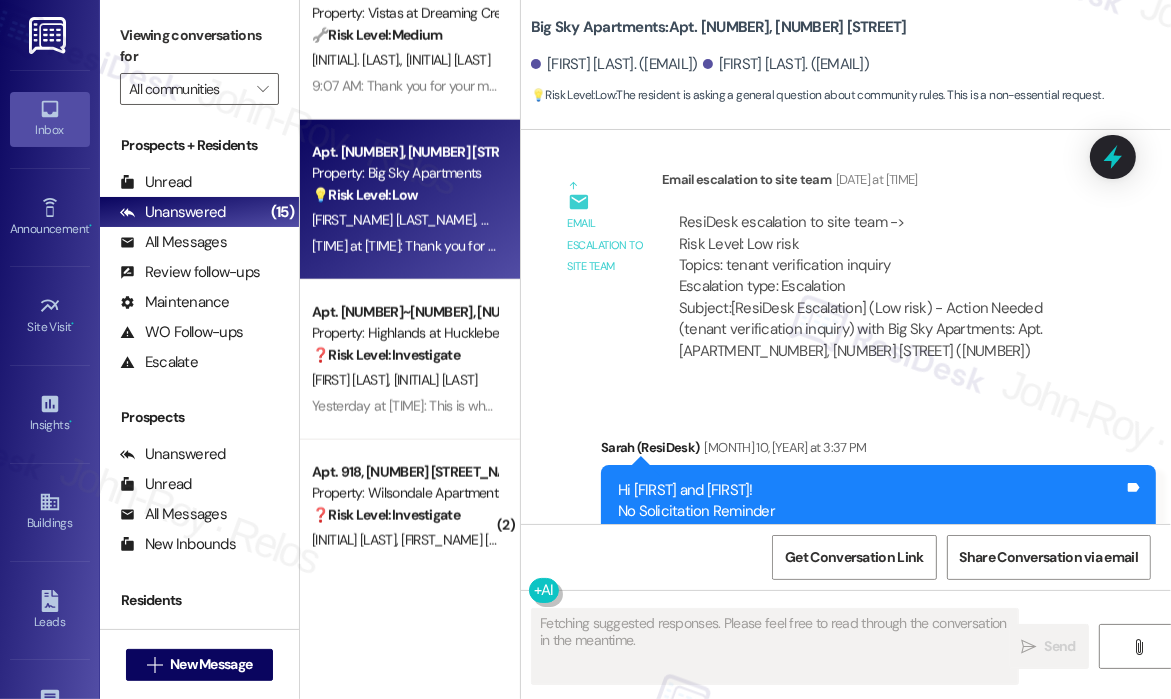 scroll, scrollTop: 2709, scrollLeft: 0, axis: vertical 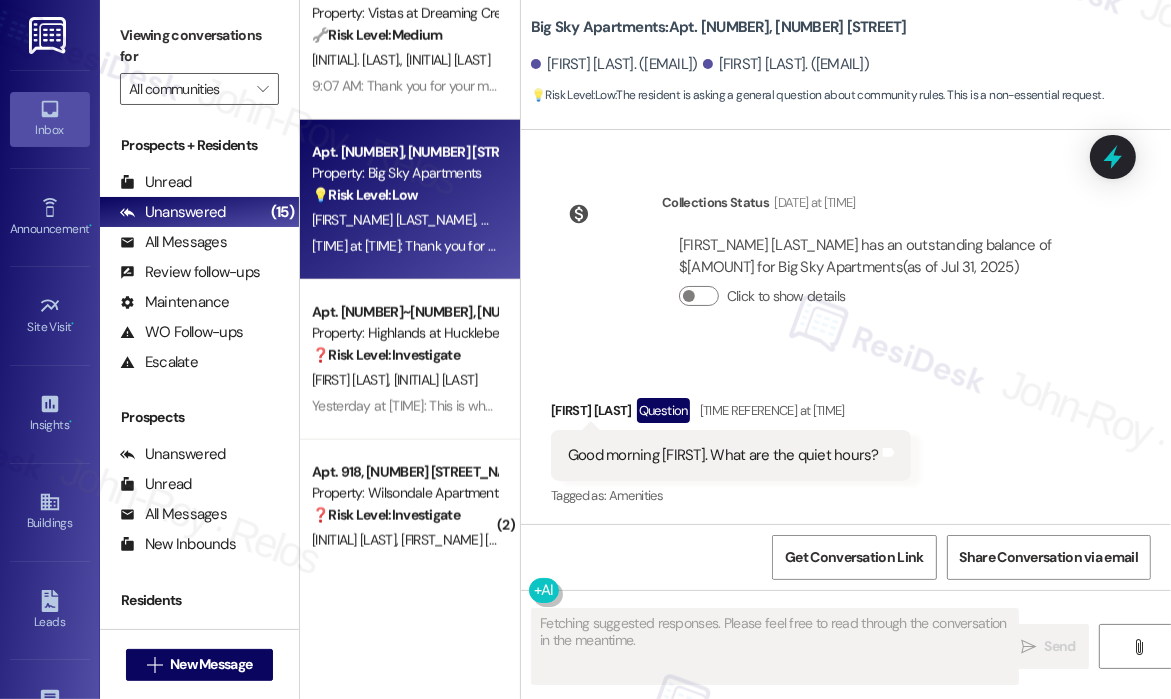 click on "Received via SMS Amber Dixon Question Yesterday at 8:33 AM Good morning Sarah. What are the quiet hours? Tags and notes Tagged as:   Amenities Click to highlight conversations about Amenities" at bounding box center (846, 439) 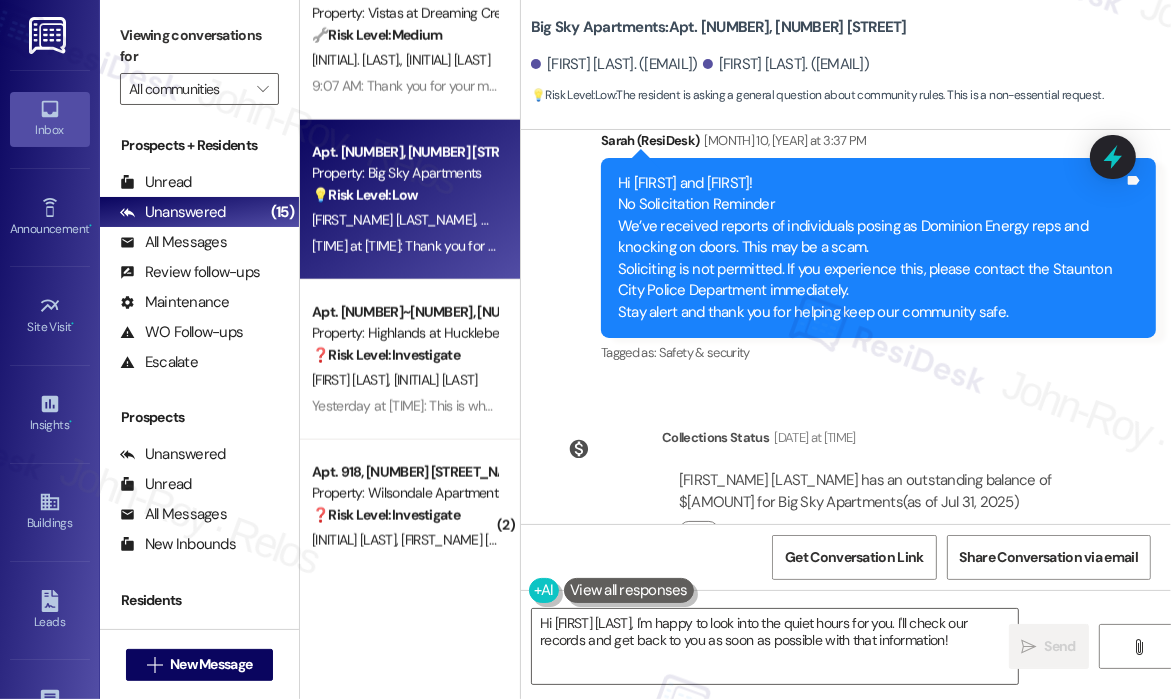 scroll, scrollTop: 2709, scrollLeft: 0, axis: vertical 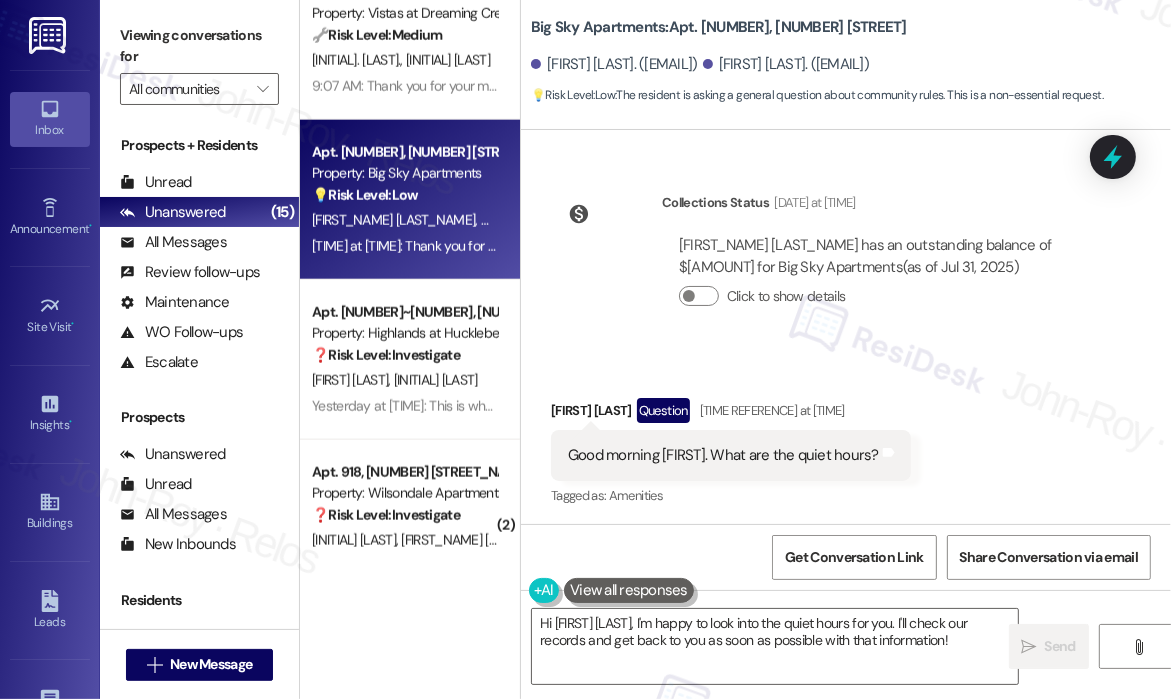 click on "Good morning Sarah. What are the quiet hours?" at bounding box center (723, 455) 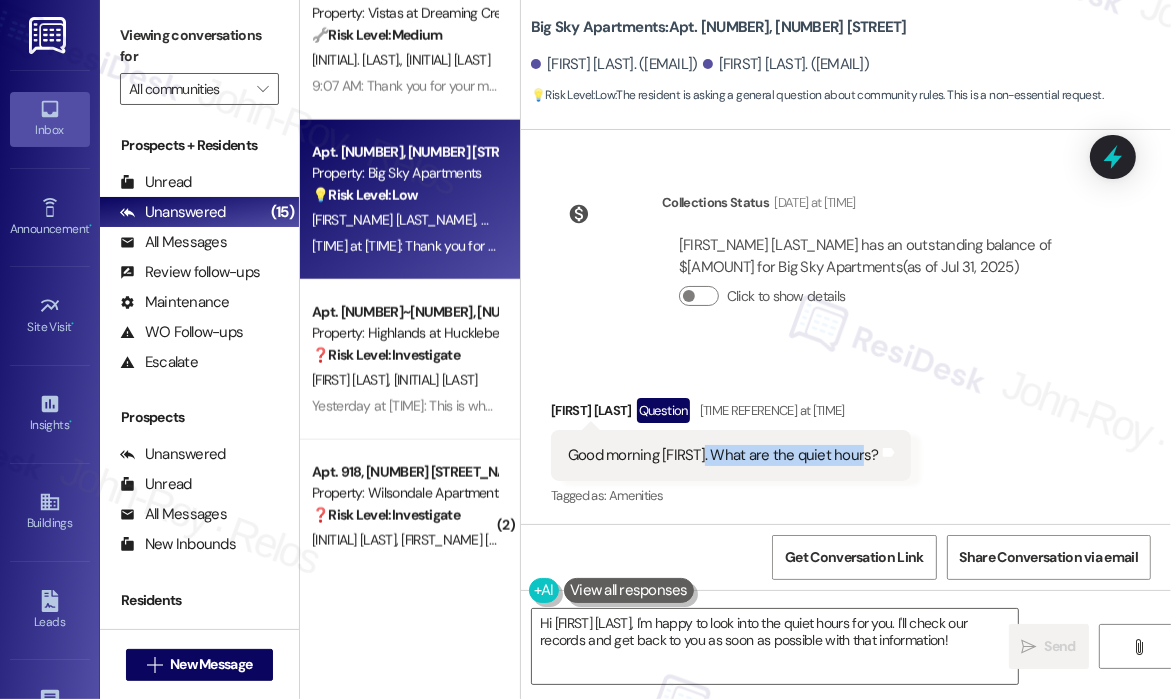 drag, startPoint x: 706, startPoint y: 455, endPoint x: 862, endPoint y: 458, distance: 156.02884 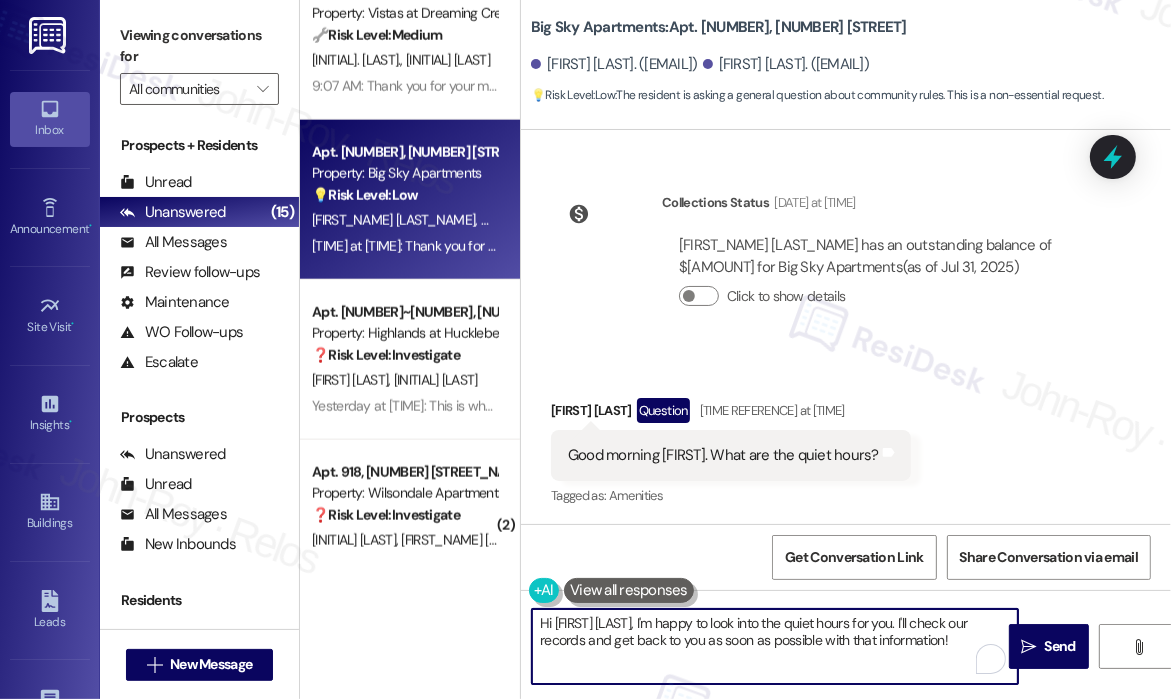 drag, startPoint x: 926, startPoint y: 642, endPoint x: 556, endPoint y: 626, distance: 370.3458 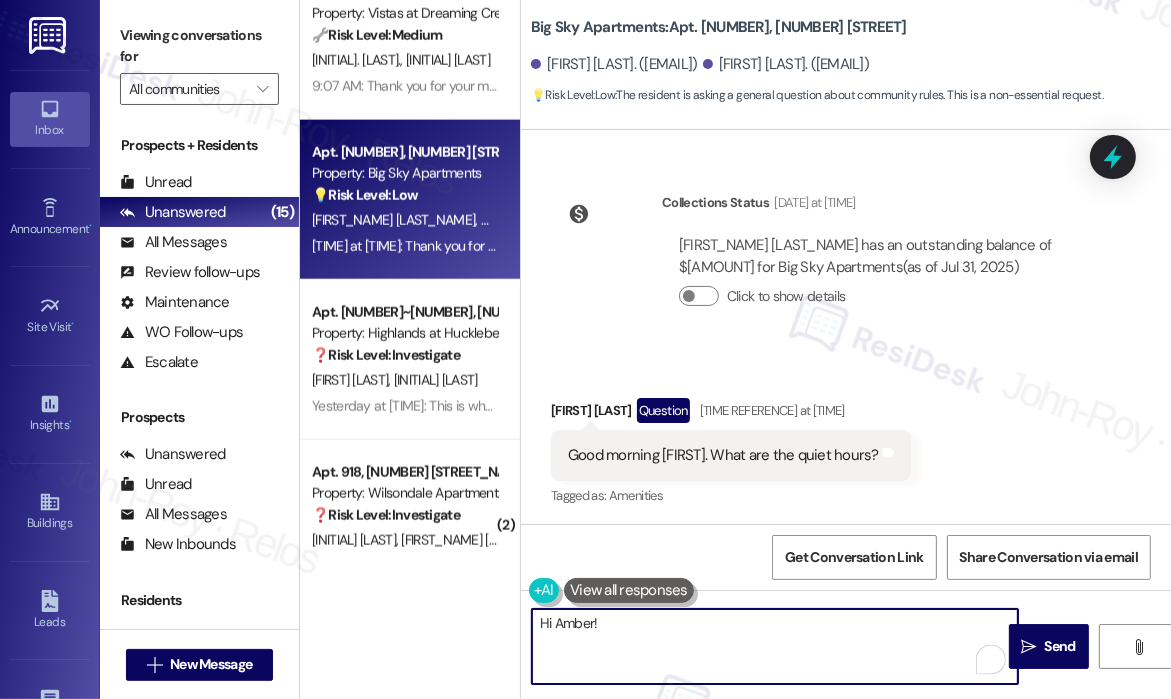 paste on "Are you asking about quiet hours because you’ve been hearing any unusual noise or disturbances at night?" 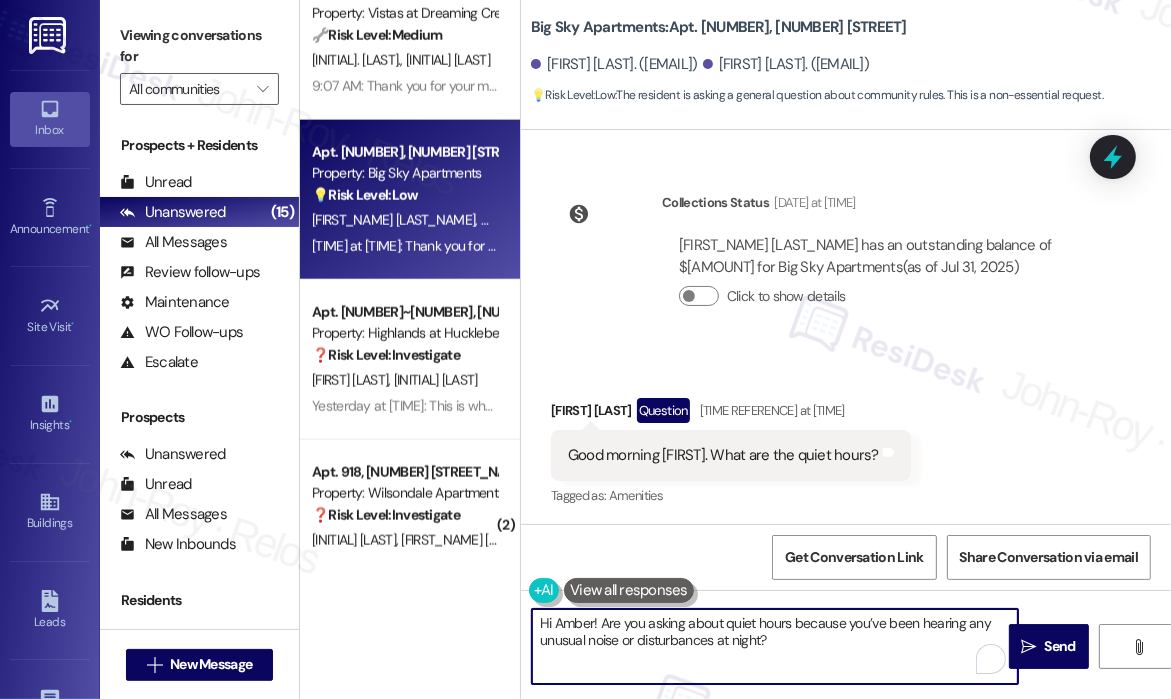 click on "Hi Amber! Are you asking about quiet hours because you’ve been hearing any unusual noise or disturbances at night?" at bounding box center (775, 646) 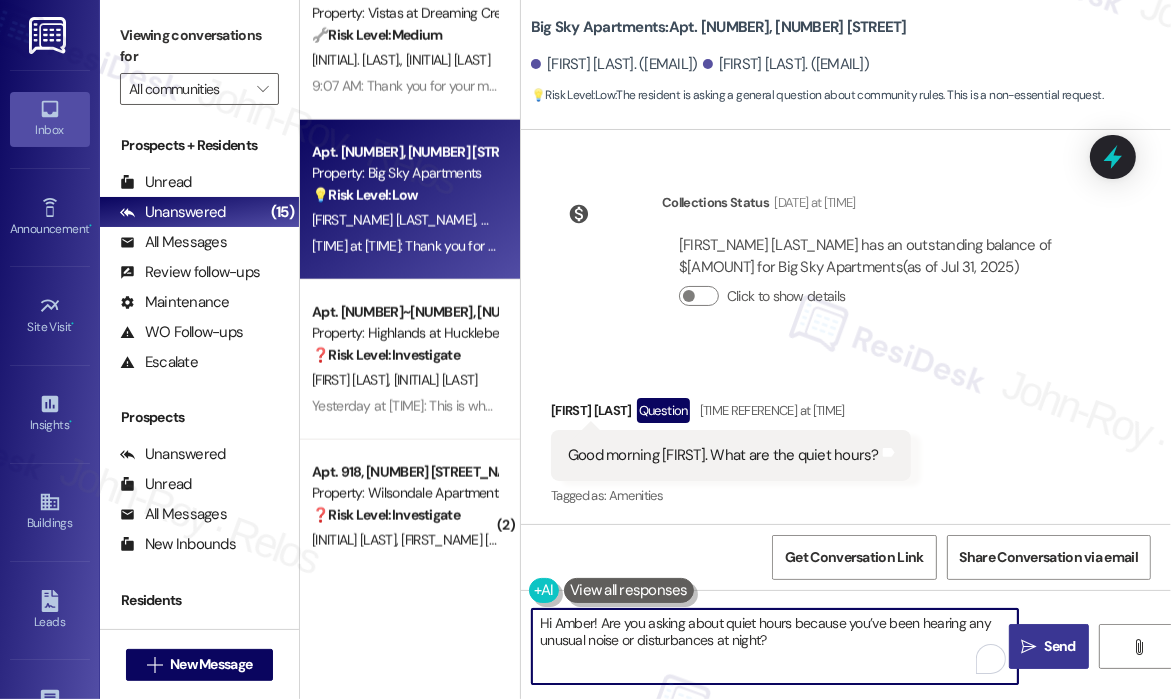 type on "Hi Amber! Are you asking about quiet hours because you’ve been hearing any unusual noise or disturbances at night?" 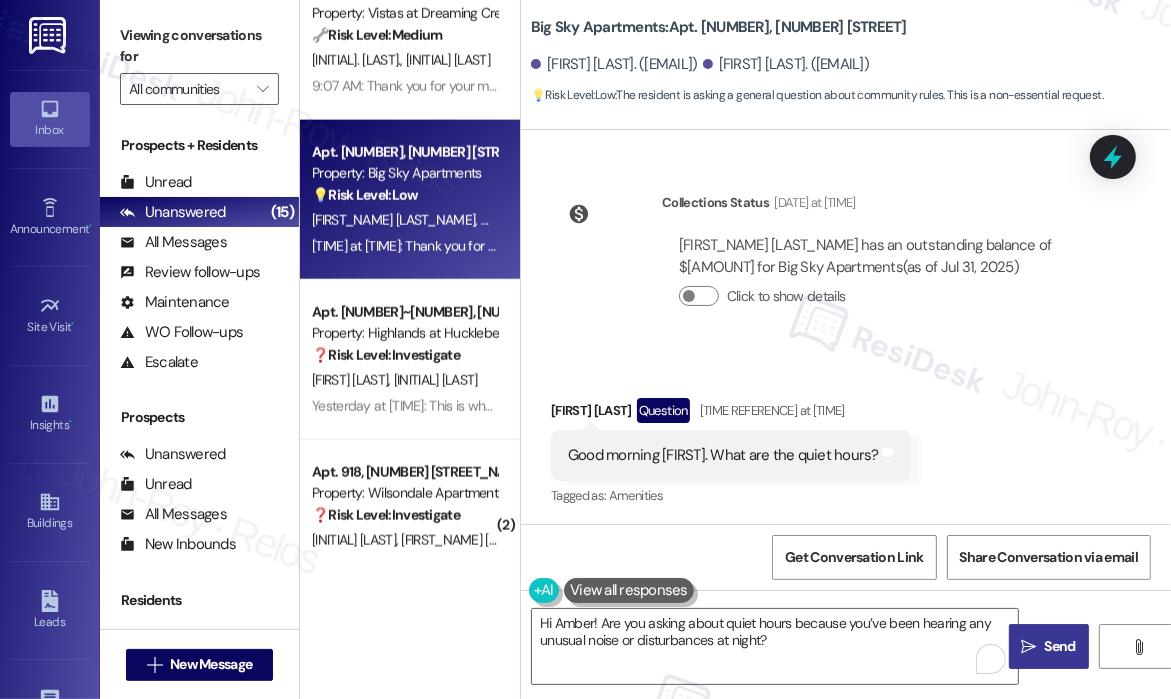 click on "Send" at bounding box center (1060, 646) 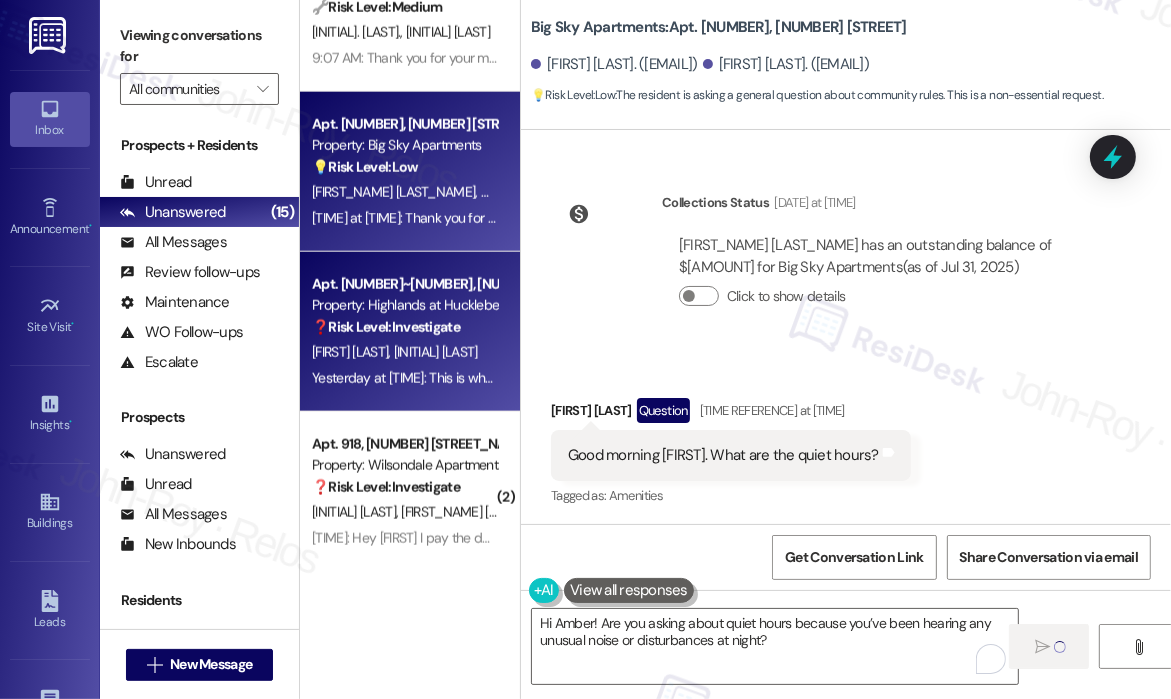 scroll, scrollTop: 1843, scrollLeft: 0, axis: vertical 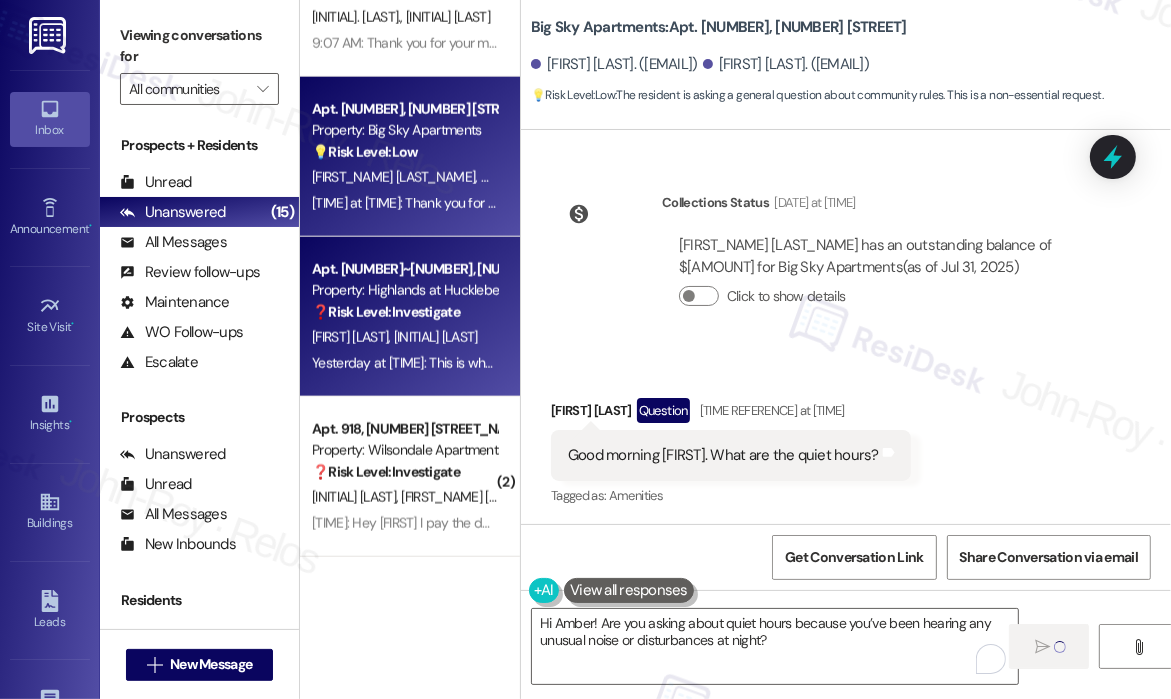 click on "B. Shaver" at bounding box center [436, 337] 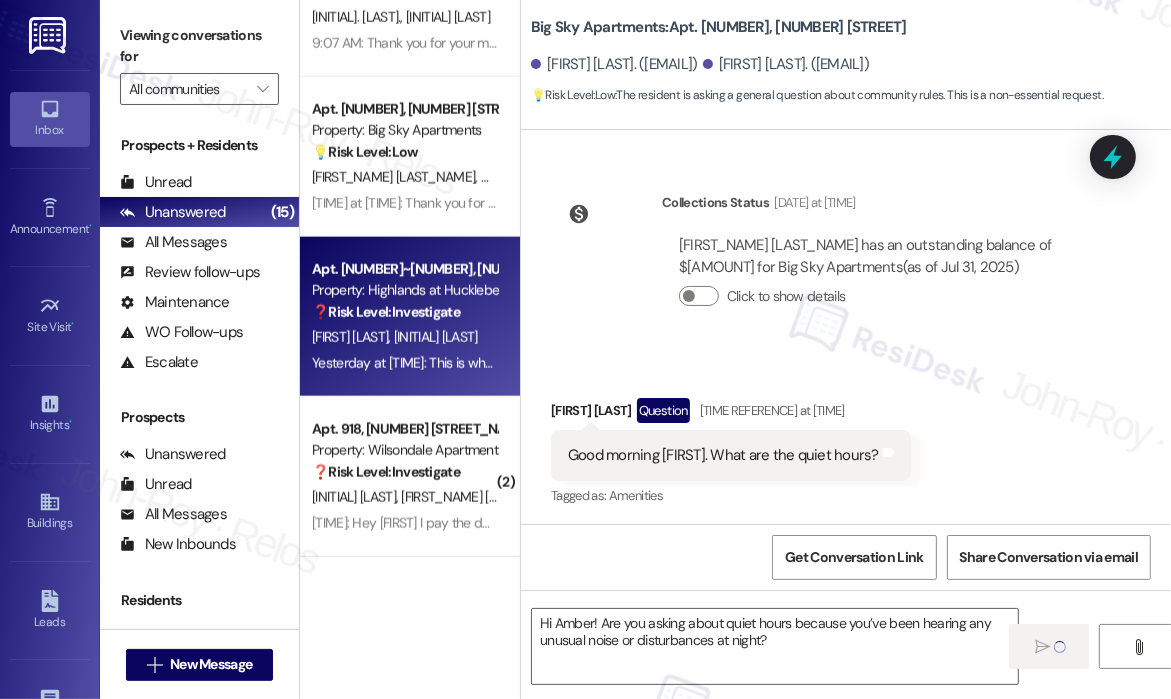 type on "Fetching suggested responses. Please feel free to read through the conversation in the meantime." 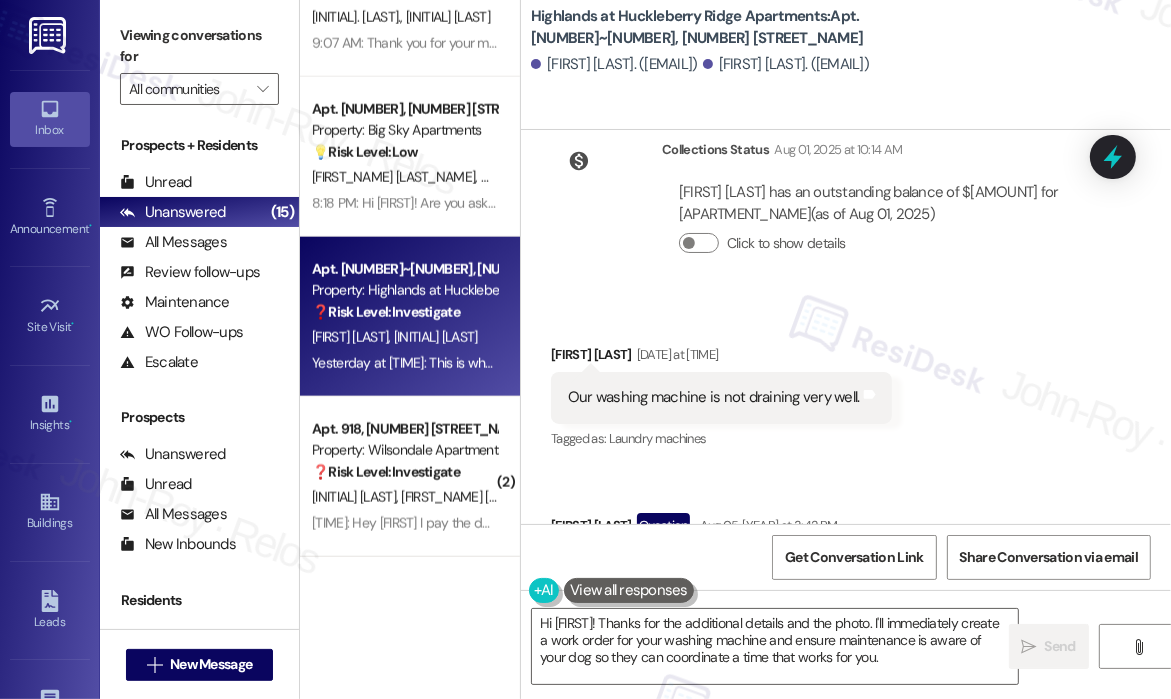 scroll, scrollTop: 51468, scrollLeft: 0, axis: vertical 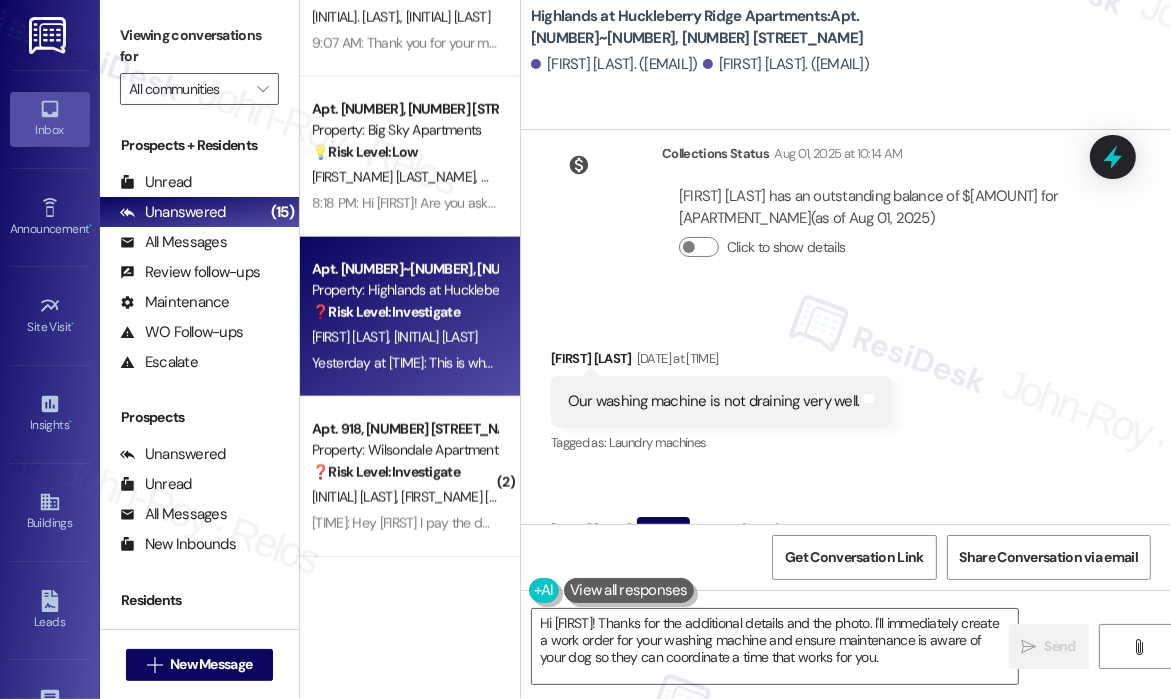 click on "Announcement, sent via SMS Sarah   (ResiDesk) Aug 06, 2025 at 12:50 PM Hi Brian and Jenifer!
We are excited to announce an upcoming Blood Drive hosted by the Red Cross on September 3rd at The Highlands Clubhouse. This is a wonderful opportunity to make a meaningful impact in our community.
For more details, please refer to the attached flyer.
Thank you for your support! Tags and notes Tagged as:   High risk ,  Click to highlight conversations about High risk Urgent ,  Click to highlight conversations about Urgent Amenities Click to highlight conversations about Amenities Announcement, sent via SMS 12:51 PM Sarah   (ResiDesk) Aug 06, 2025 at 12:51 PM Announcement:
PDF  attachment   Download   Tags and notes Sent via SMS Sarah   (ResiDesk) Yesterday at 1:04 PM Tags and notes Tagged as:   Plumbing/water ,  Click to highlight conversations about Plumbing/water Maintenance ,  Click to highlight conversations about Maintenance High risk ,  Click to highlight conversations about High risk Maintenance request" at bounding box center [846, 1153] 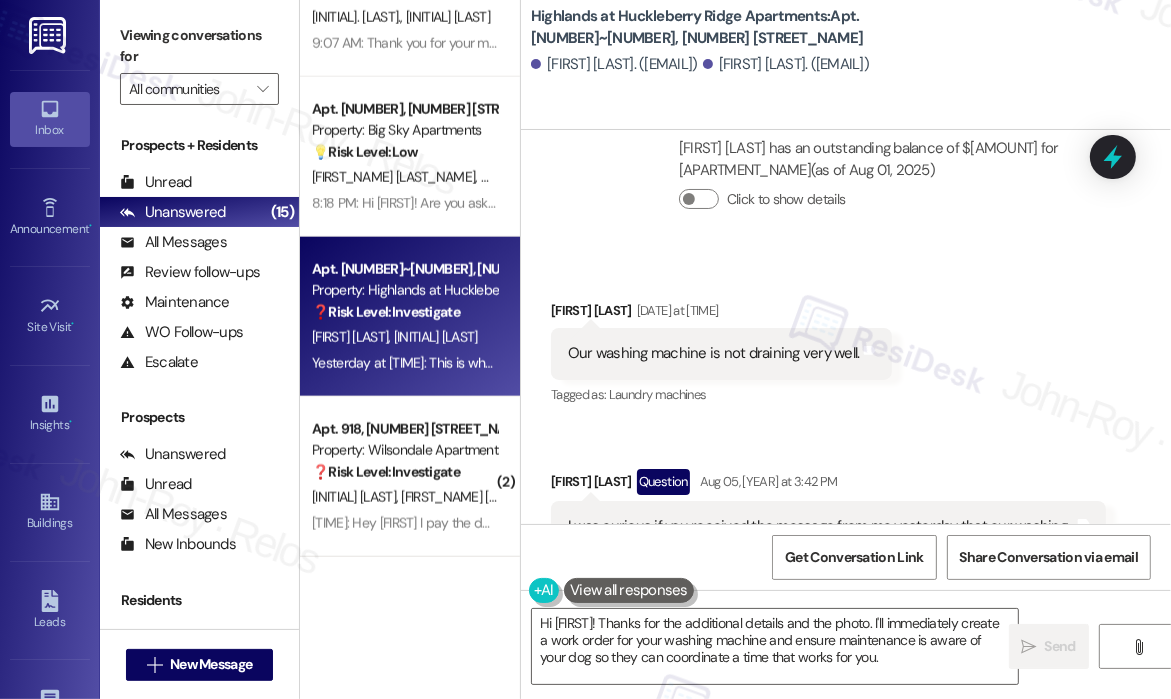 scroll, scrollTop: 51468, scrollLeft: 0, axis: vertical 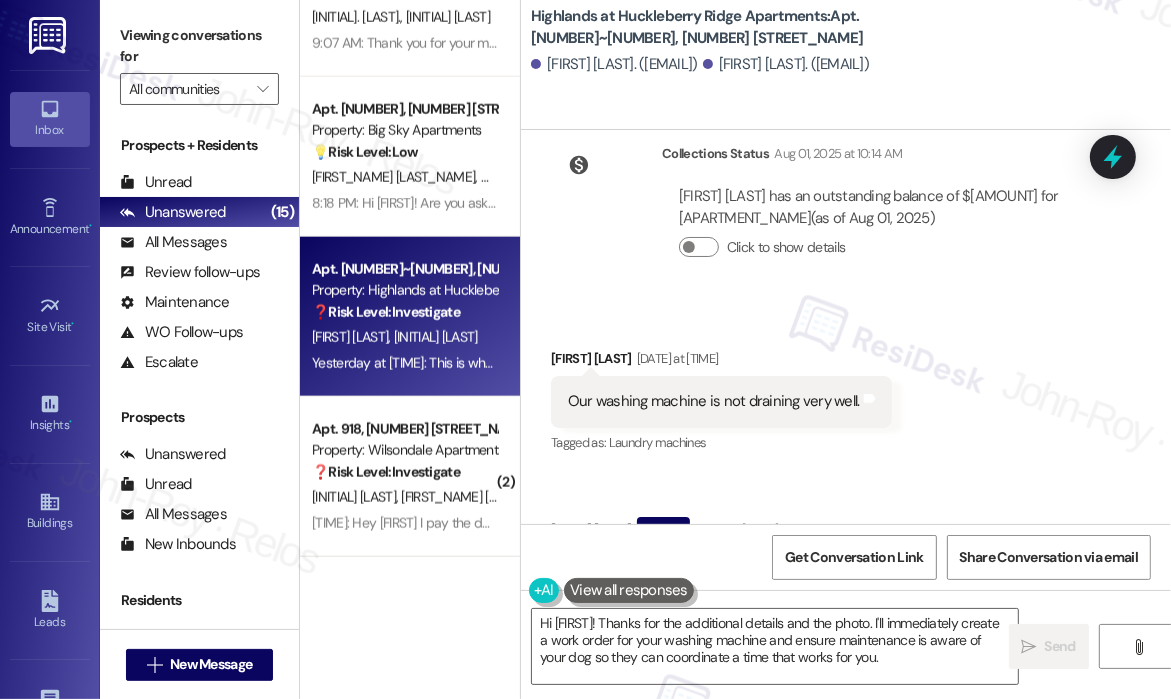 click on "Brian Shaver Question Aug 05, 2025 at 3:42 PM I was curious if you received the message from me yesterday that our washing machine is not draining? Tags and notes Tagged as:   Maintenance request Click to highlight conversations about Maintenance request  Related guidelines Show suggestions" at bounding box center (828, 614) 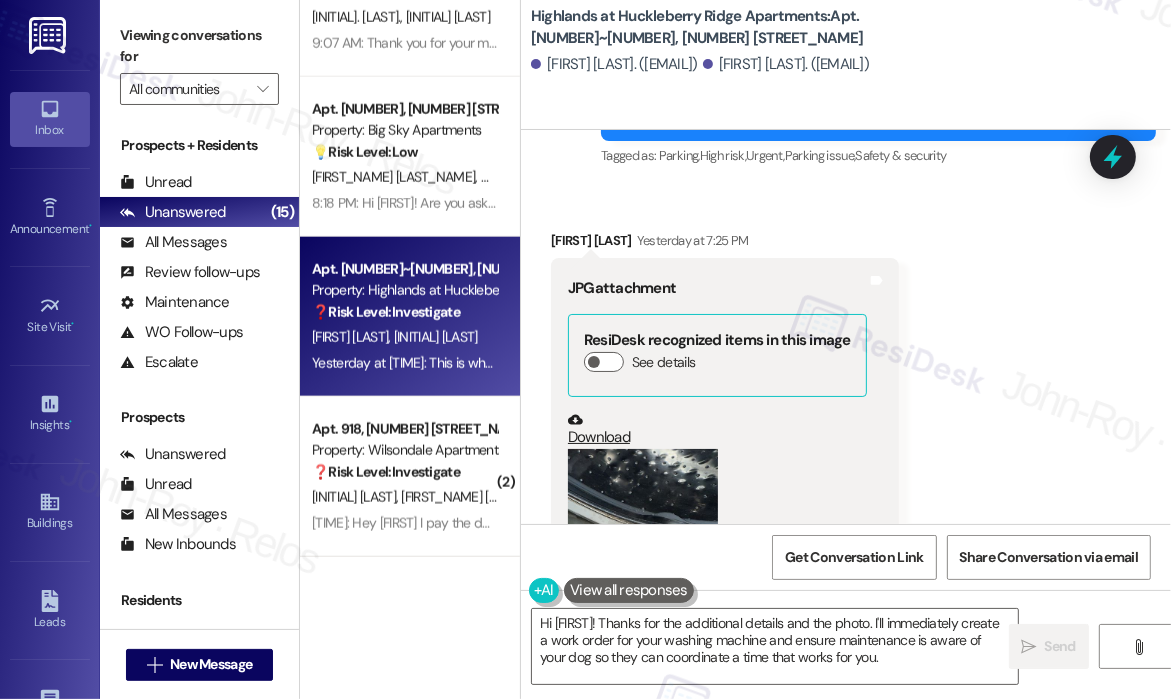 scroll, scrollTop: 53968, scrollLeft: 0, axis: vertical 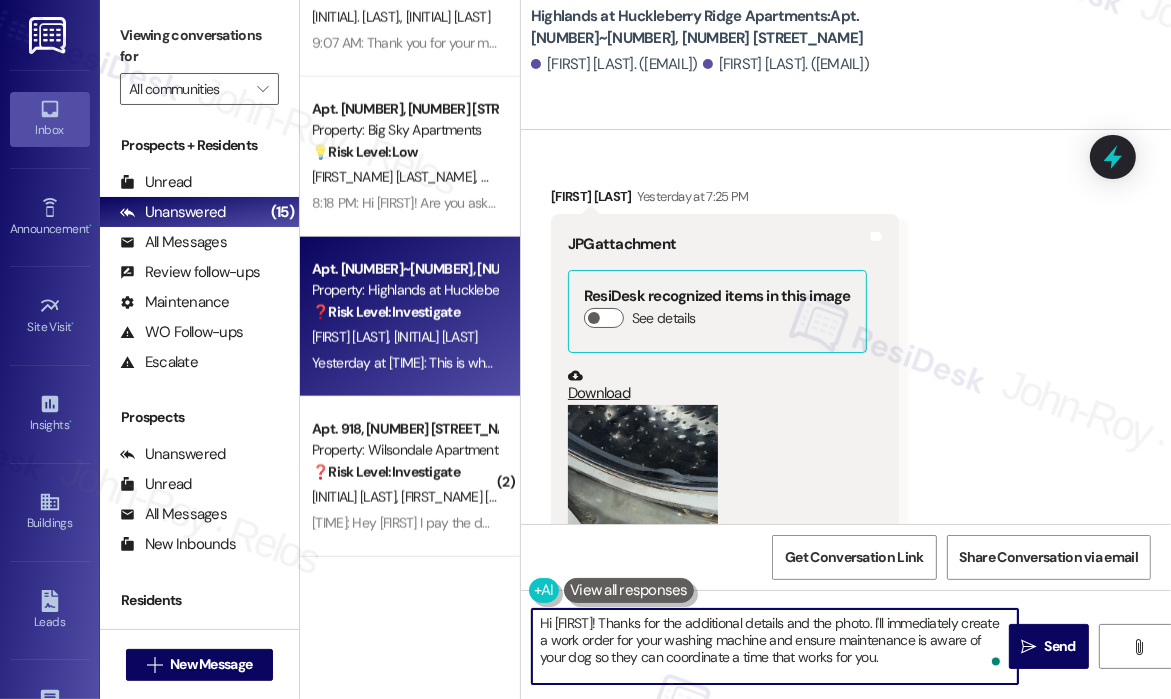 drag, startPoint x: 951, startPoint y: 658, endPoint x: 864, endPoint y: 646, distance: 87.823685 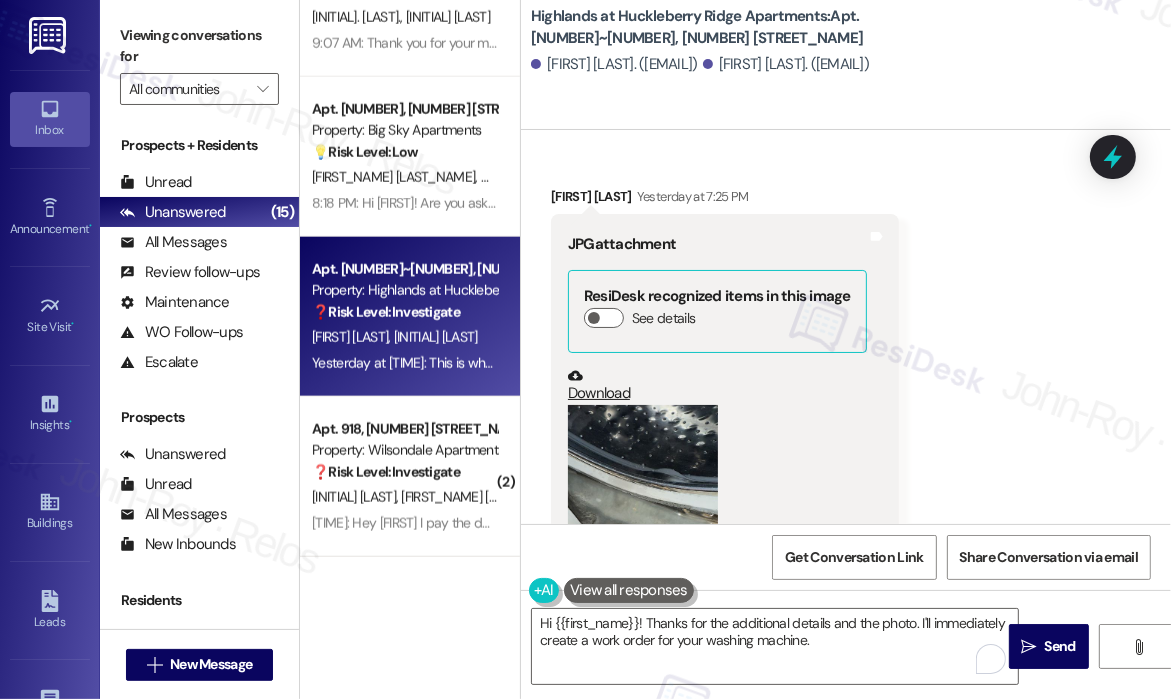 click on "Received via SMS Brian Shaver Yesterday at 7:25 PM JPG  attachment ResiDesk recognized items in this image See details     Download   (Click to zoom) Tags and notes Received via SMS 7:26 PM Brian Shaver Yesterday at 7:26 PM This is where the water is constantly being left and molding the liner which has been molded since we moved in Tags and notes Tagged as:   Plumbing/water ,  Click to highlight conversations about Plumbing/water High risk ,  Click to highlight conversations about High risk Urgent ,  Click to highlight conversations about Urgent Maintenance request ,  Click to highlight conversations about Maintenance request Damage Click to highlight conversations about Damage  Related guidelines Show suggestions" at bounding box center (846, 512) 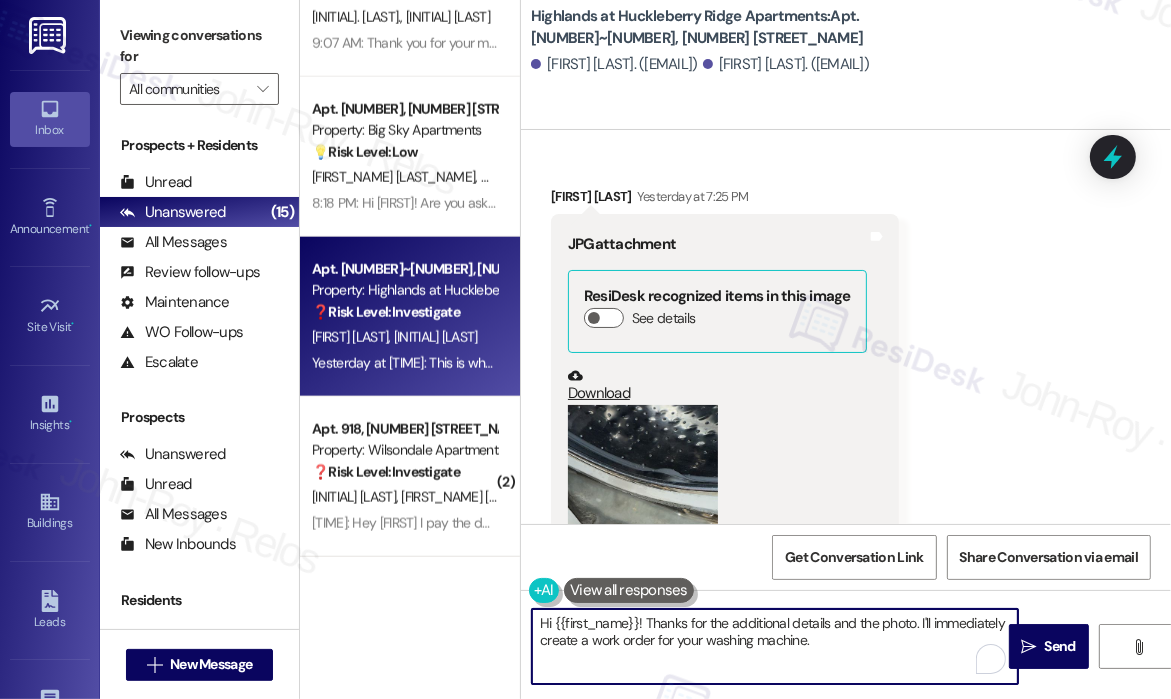click on "Hi {{first_name}}! Thanks for the additional details and the photo. I'll immediately create a work order for your washing machine." at bounding box center [775, 646] 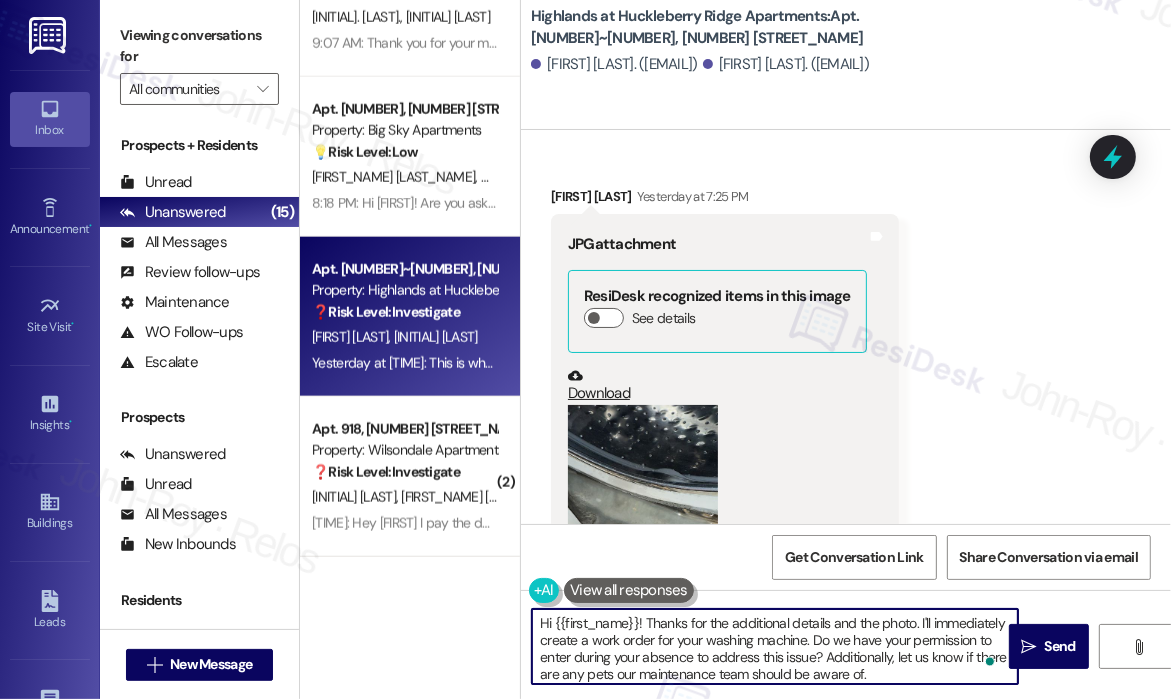 scroll, scrollTop: 4, scrollLeft: 0, axis: vertical 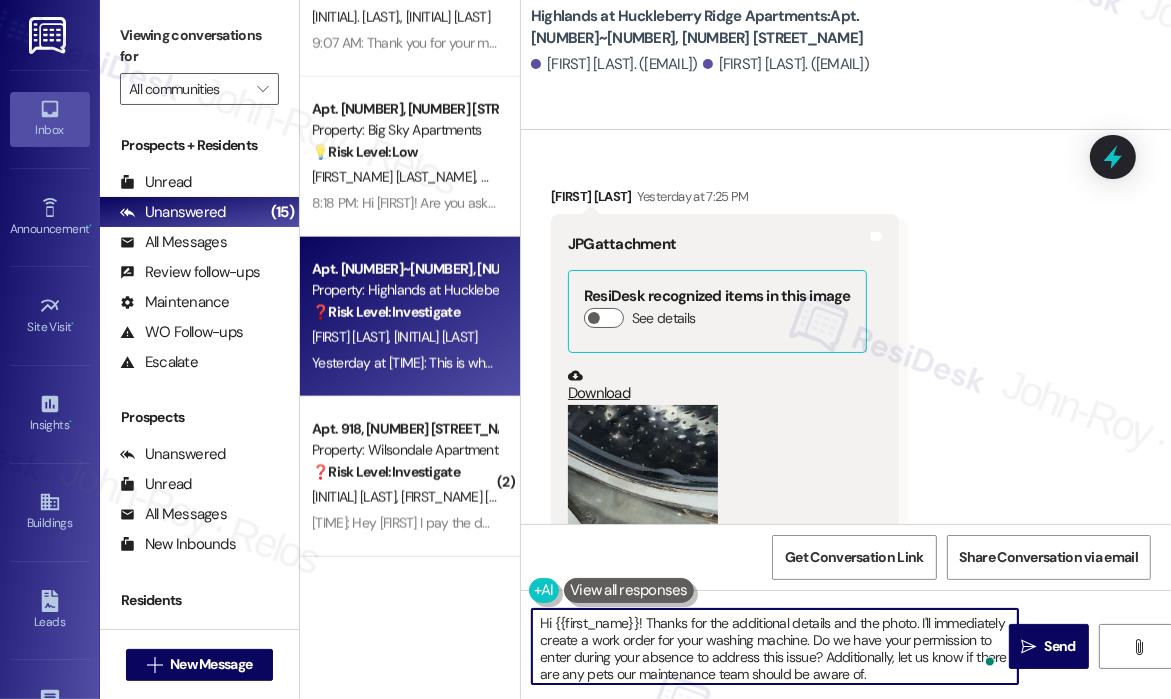 click on "Hi {{first_name}}! Thanks for the additional details and the photo. I'll immediately create a work order for your washing machine. Do we have your permission to enter during your absence to address this issue? Additionally, let us know if there are any pets our maintenance team should be aware of." at bounding box center (775, 646) 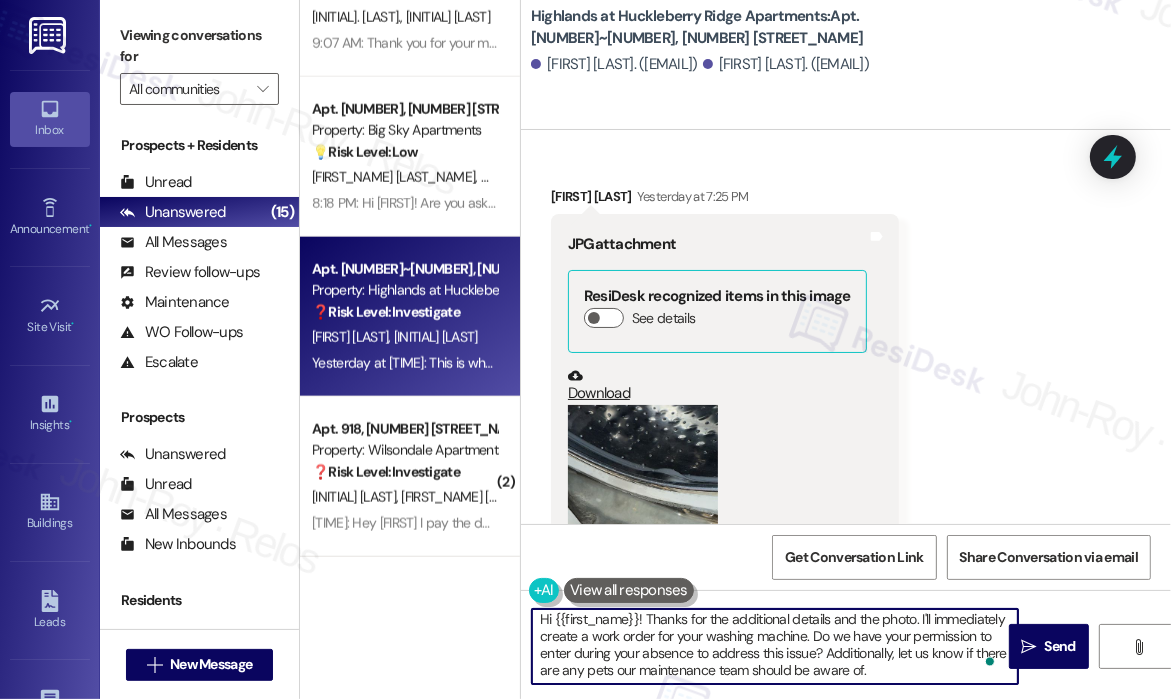 scroll, scrollTop: 4, scrollLeft: 0, axis: vertical 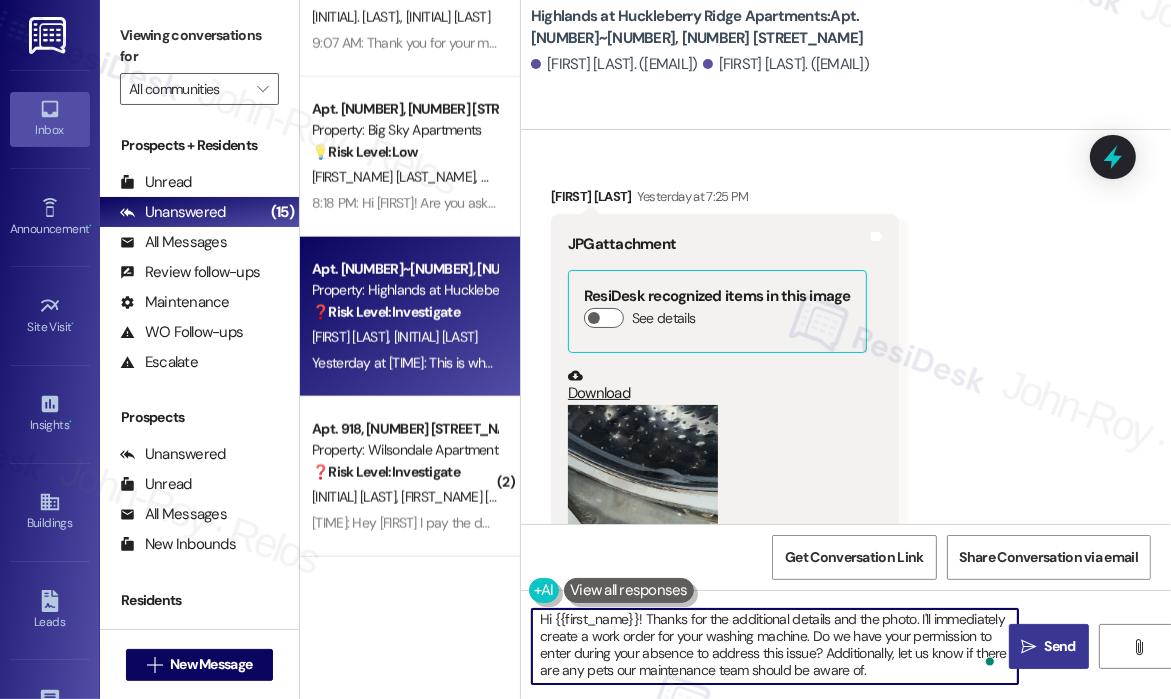 type on "Hi {{first_name}}! Thanks for the additional details and the photo. I'll immediately create a work order for your washing machine. Do we have your permission to enter during your absence to address this issue? Additionally, let us know if there are any pets our maintenance team should be aware of." 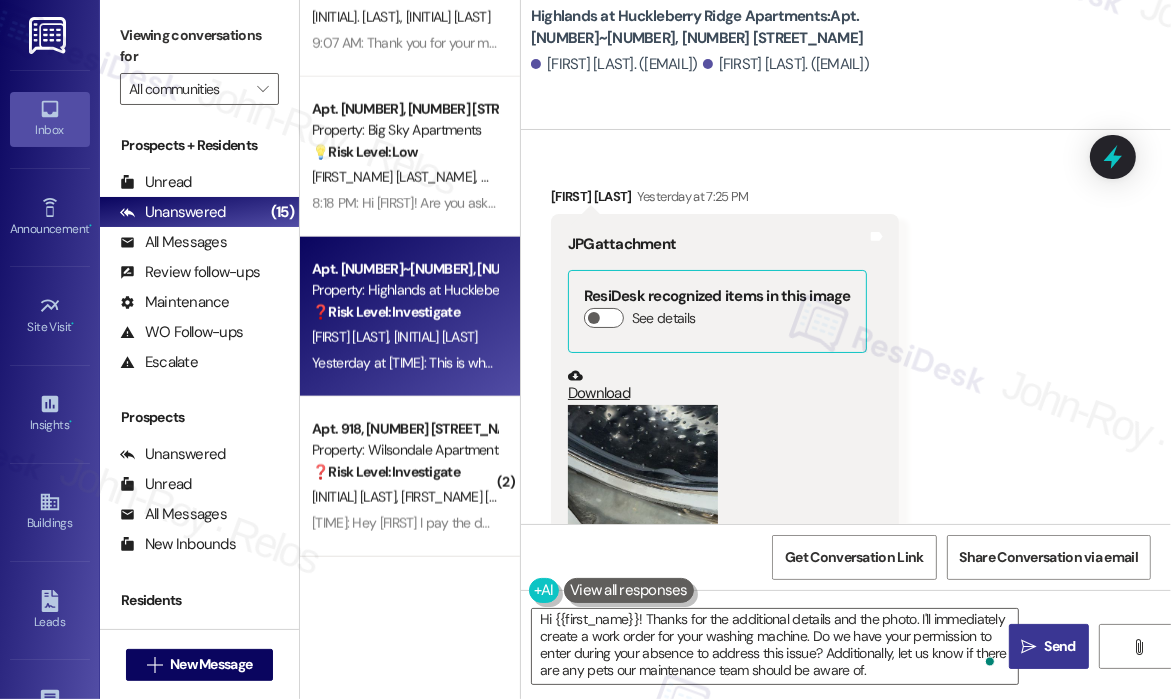 click on "Send" at bounding box center (1060, 646) 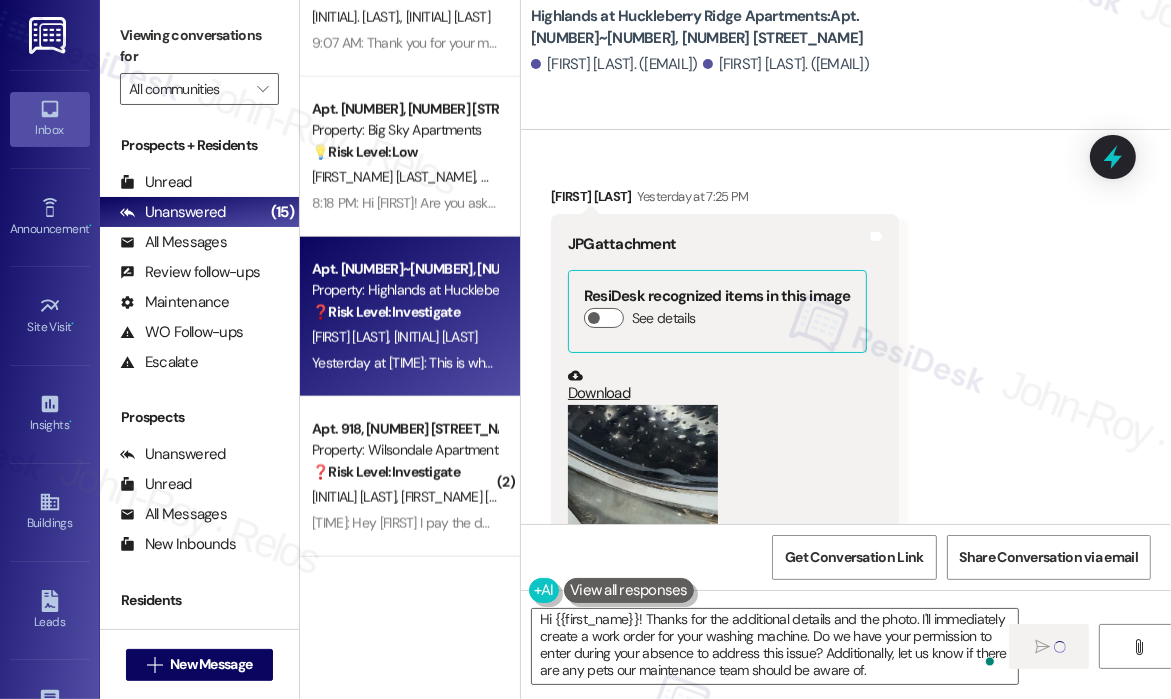 type 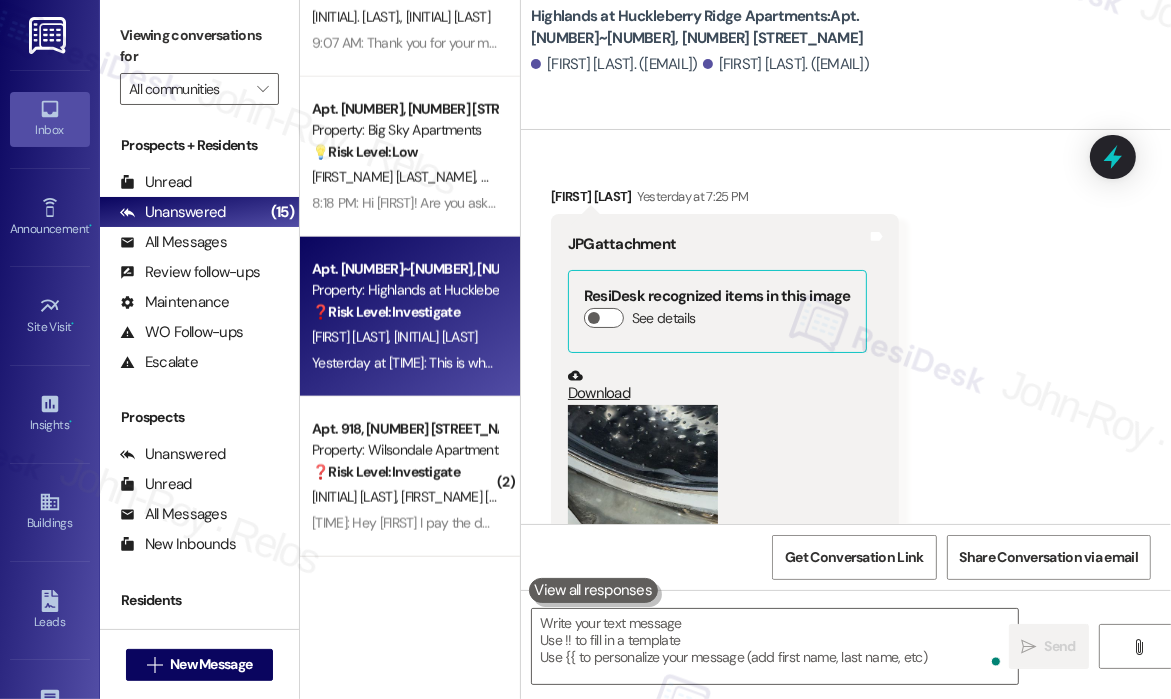 scroll, scrollTop: 0, scrollLeft: 0, axis: both 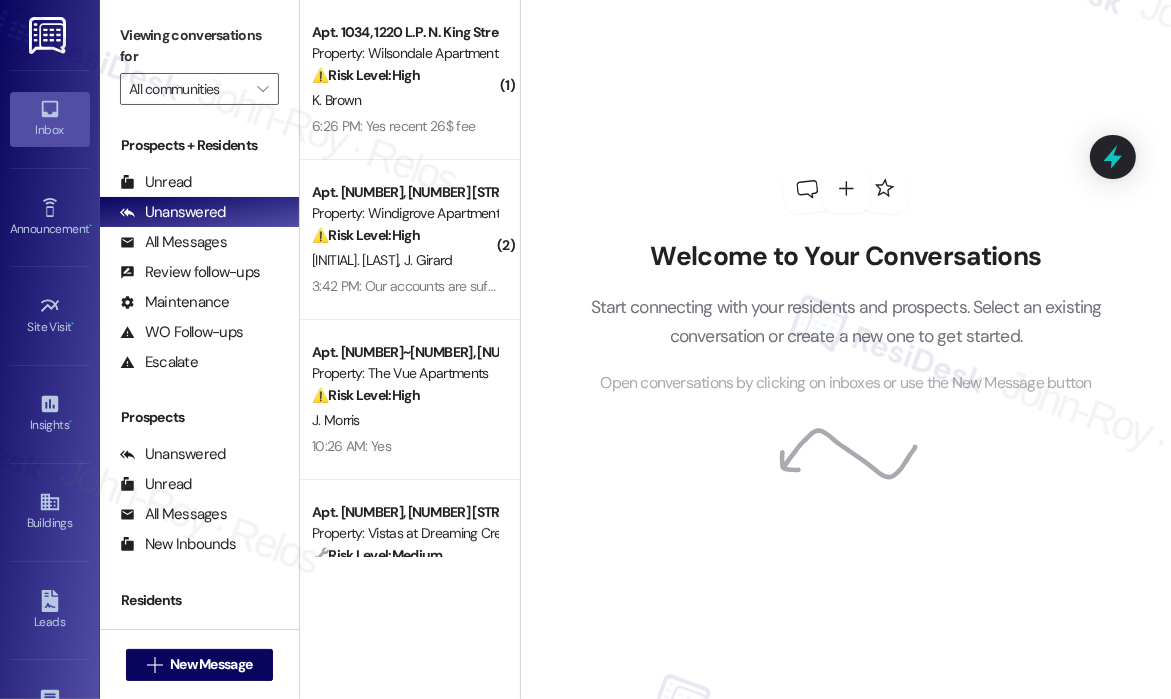 click on "Welcome to Your Conversations Start connecting with your residents and prospects. Select an existing conversation or create a new one to get started. Open conversations by clicking on inboxes or use the New Message button" at bounding box center (846, 279) 